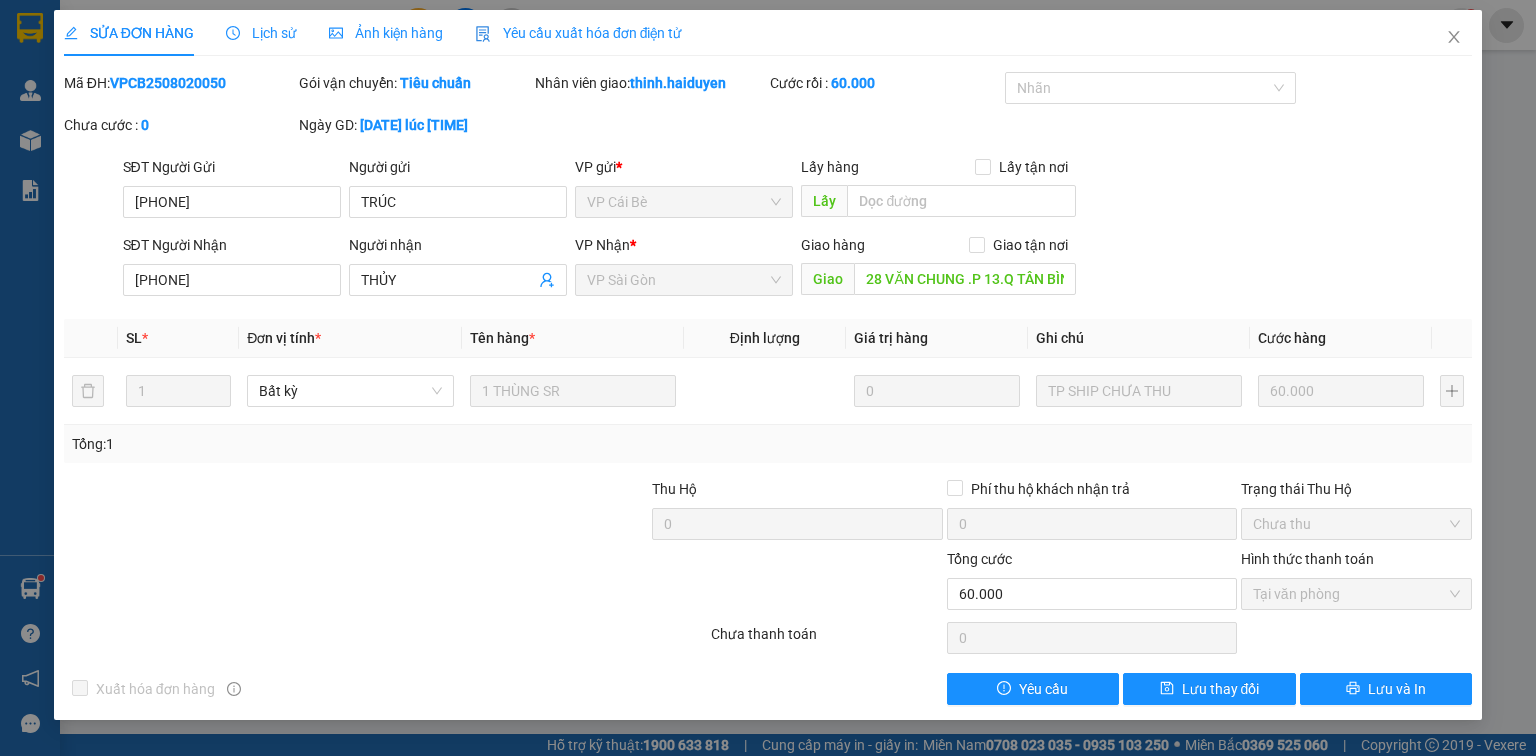 scroll, scrollTop: 0, scrollLeft: 0, axis: both 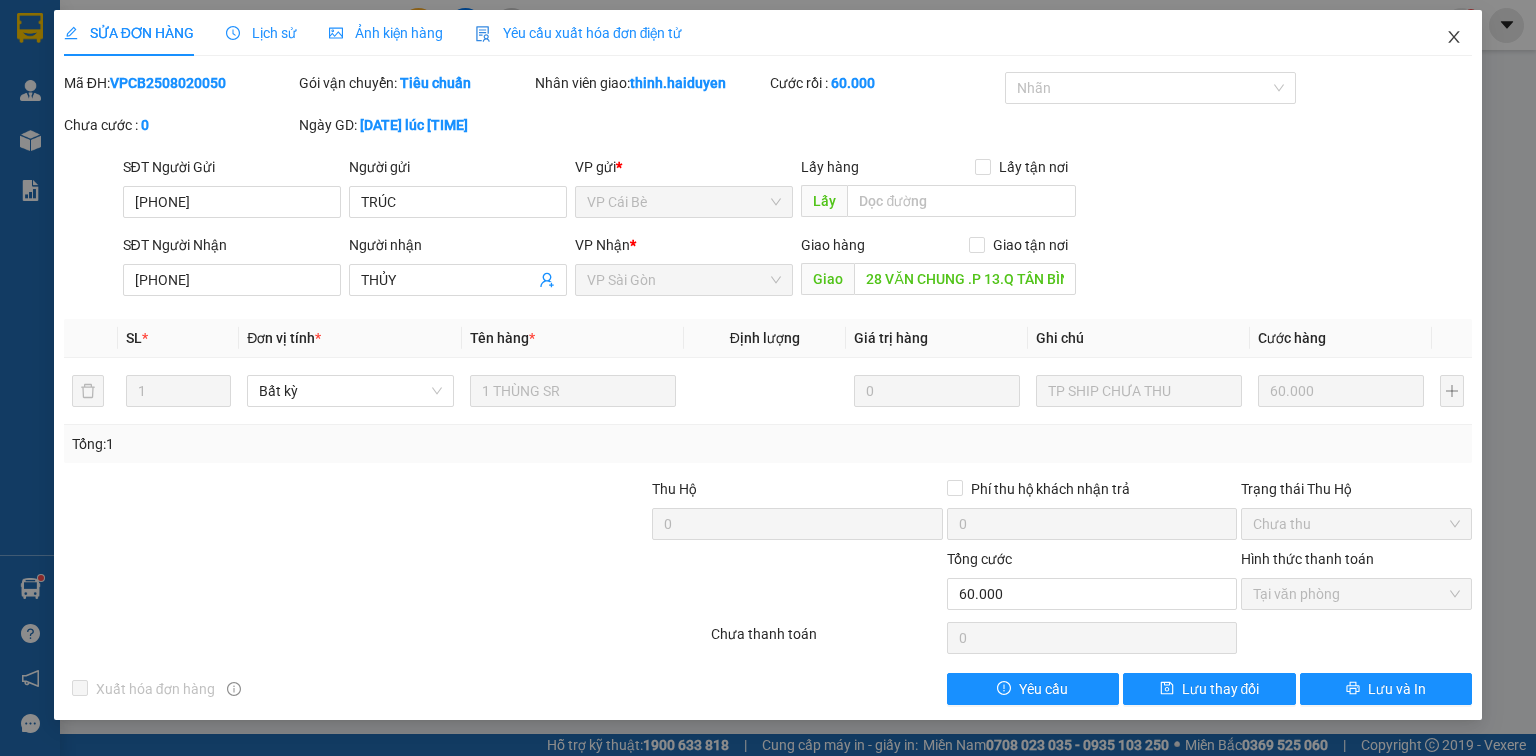 click 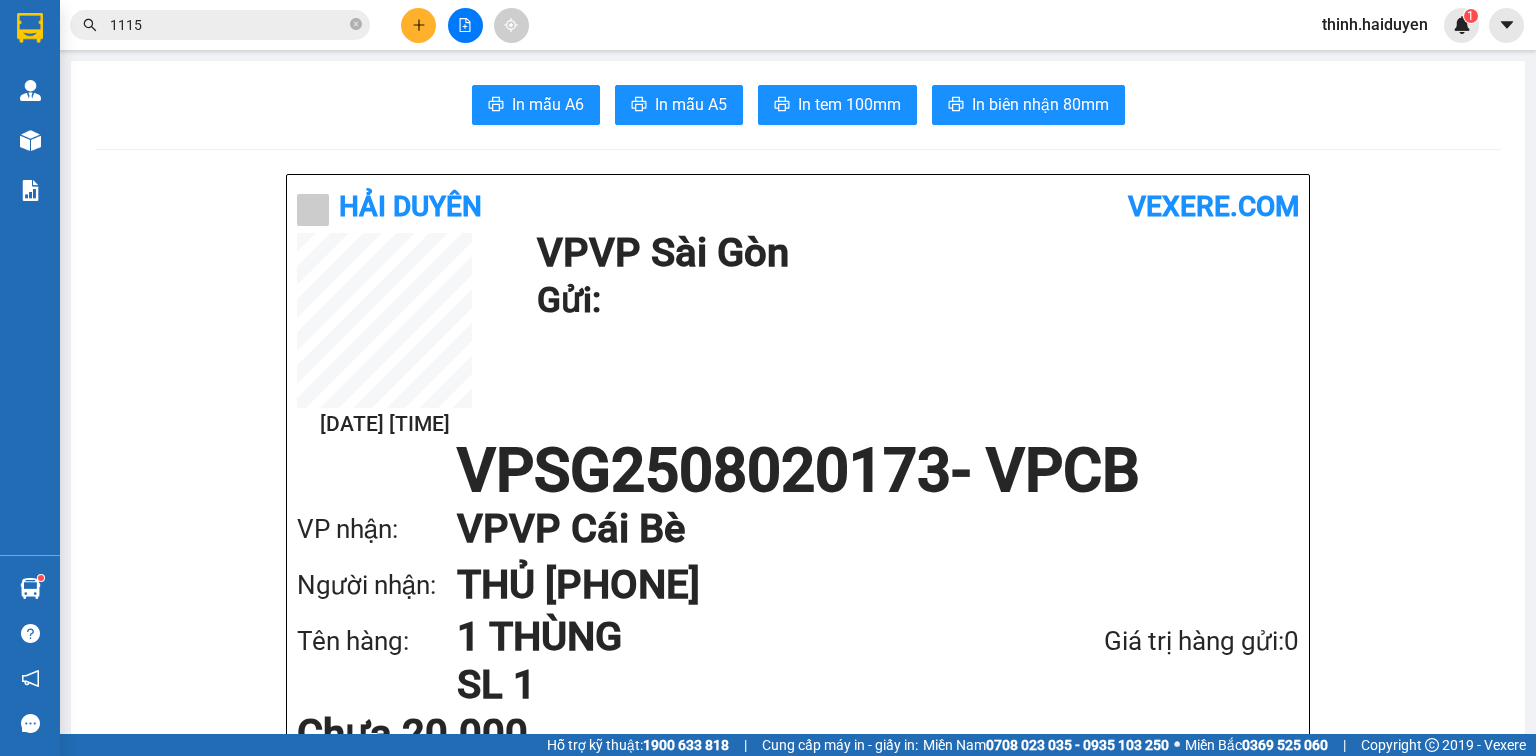 click 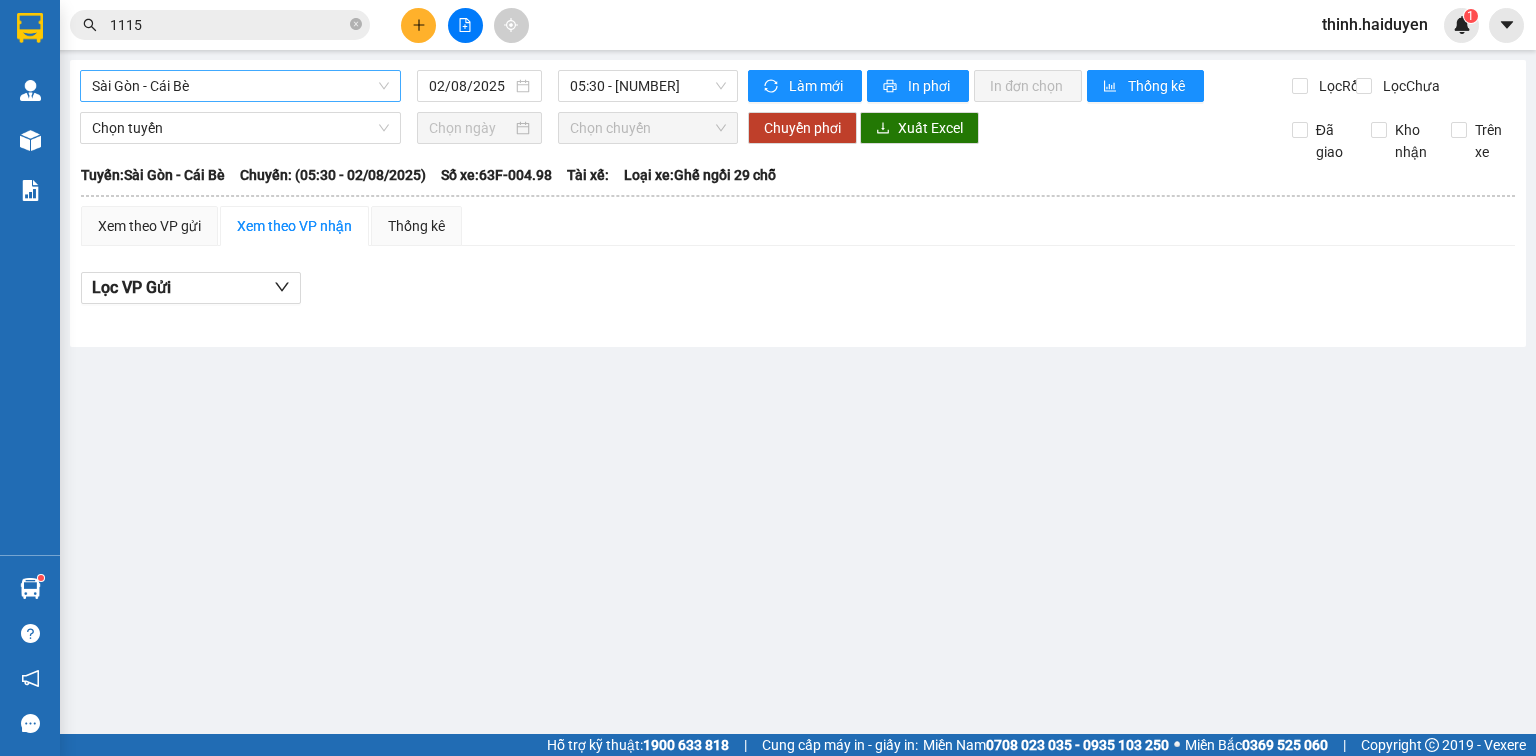 click on "Sài Gòn - Cái Bè" at bounding box center [240, 86] 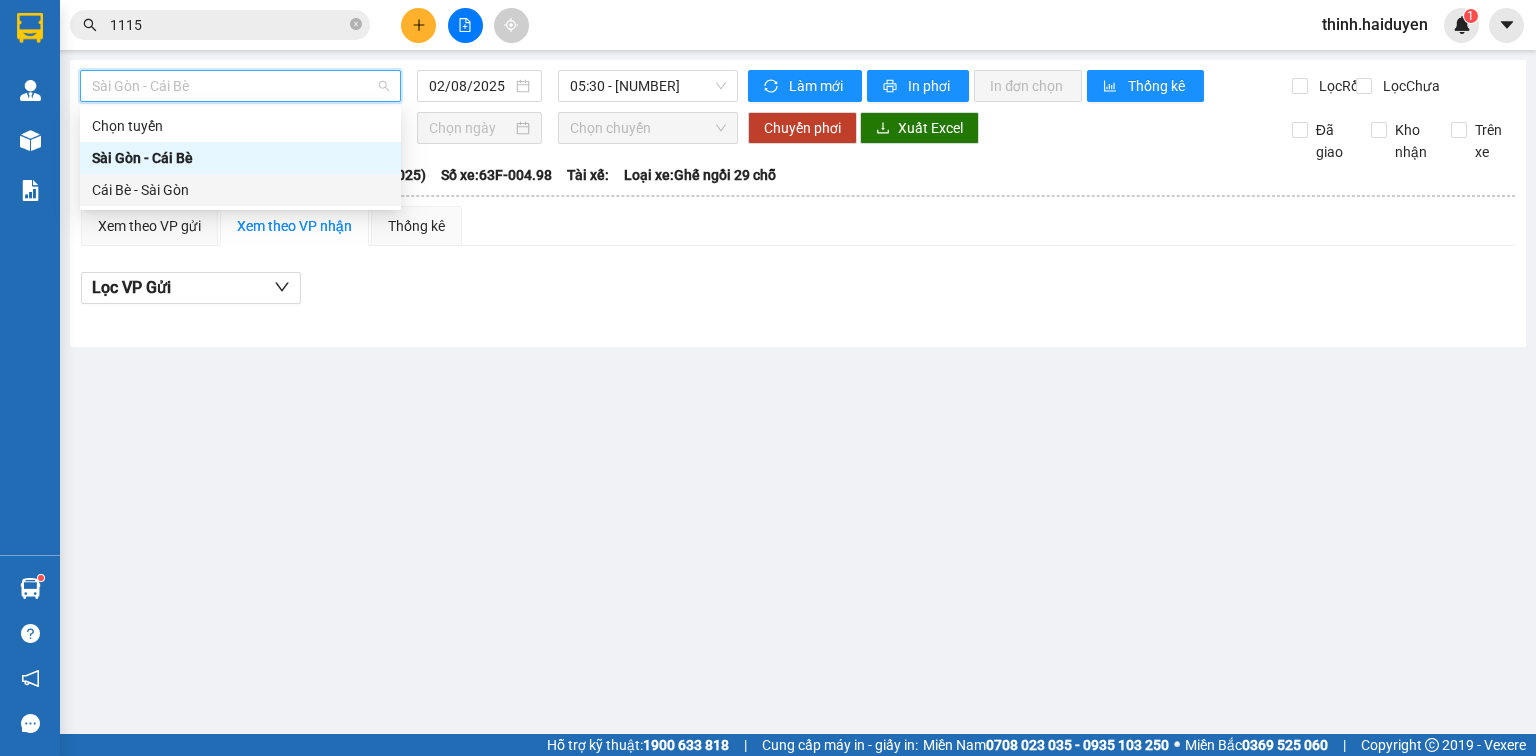click on "Cái Bè - Sài Gòn" at bounding box center [240, 190] 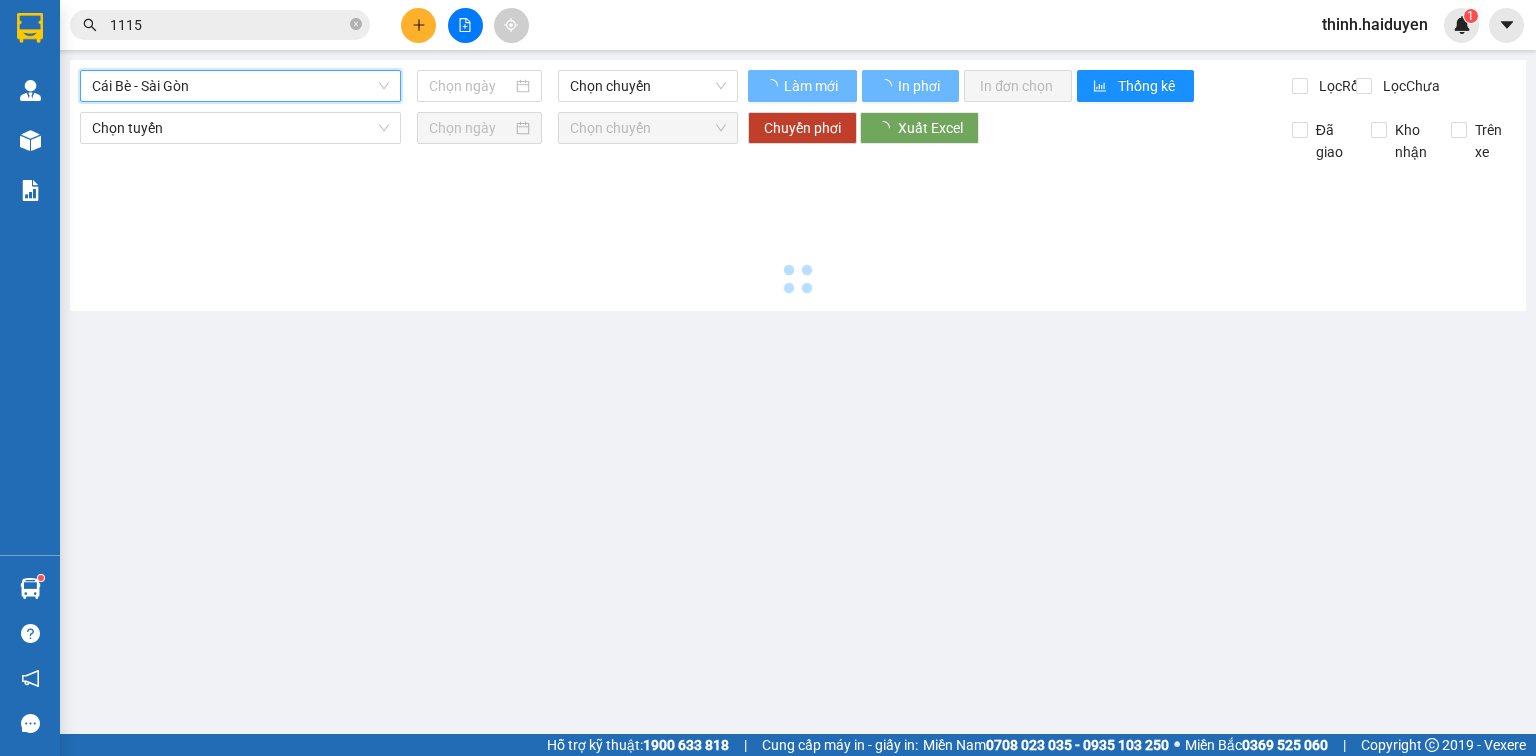 type on "02/08/2025" 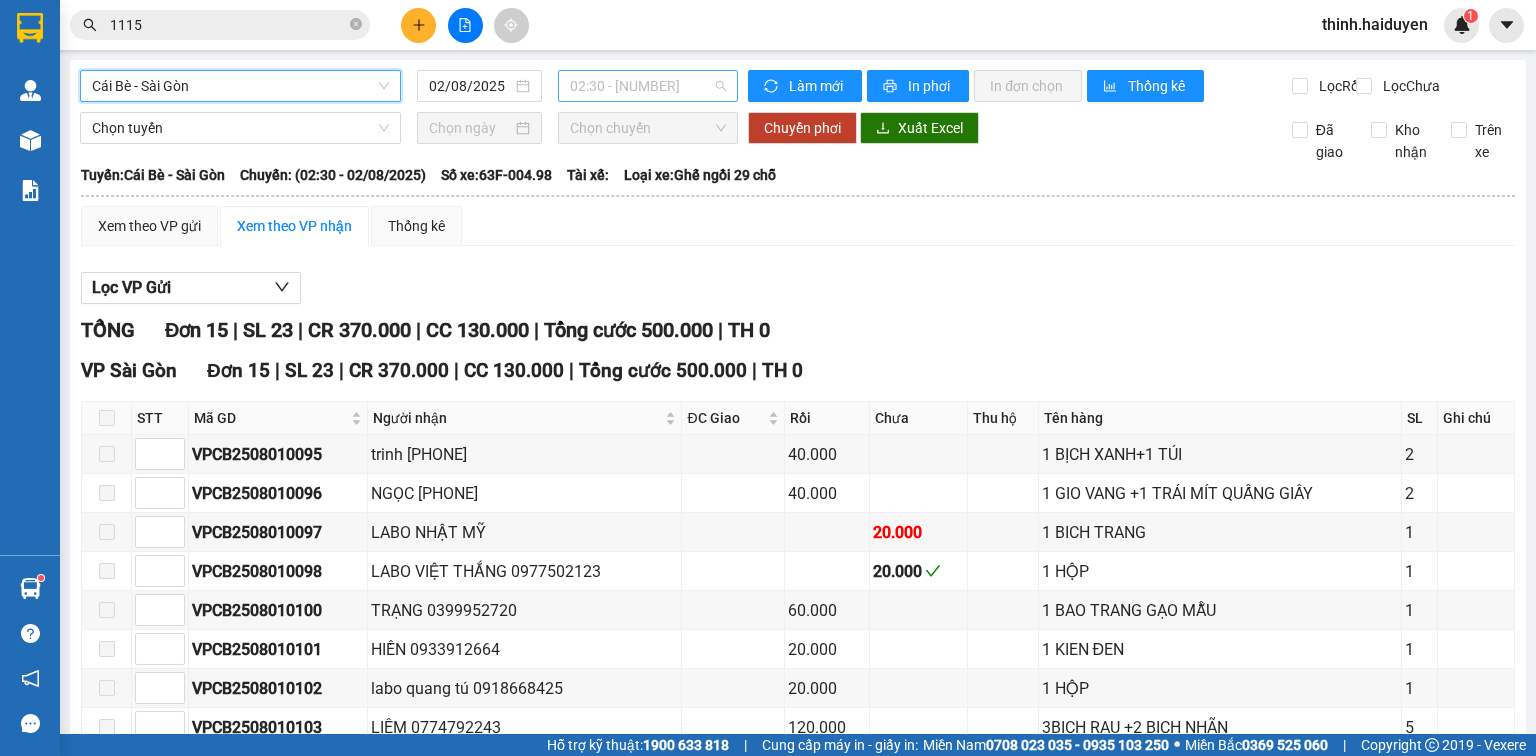 click on "02:30     - 63F-004.98" at bounding box center (648, 86) 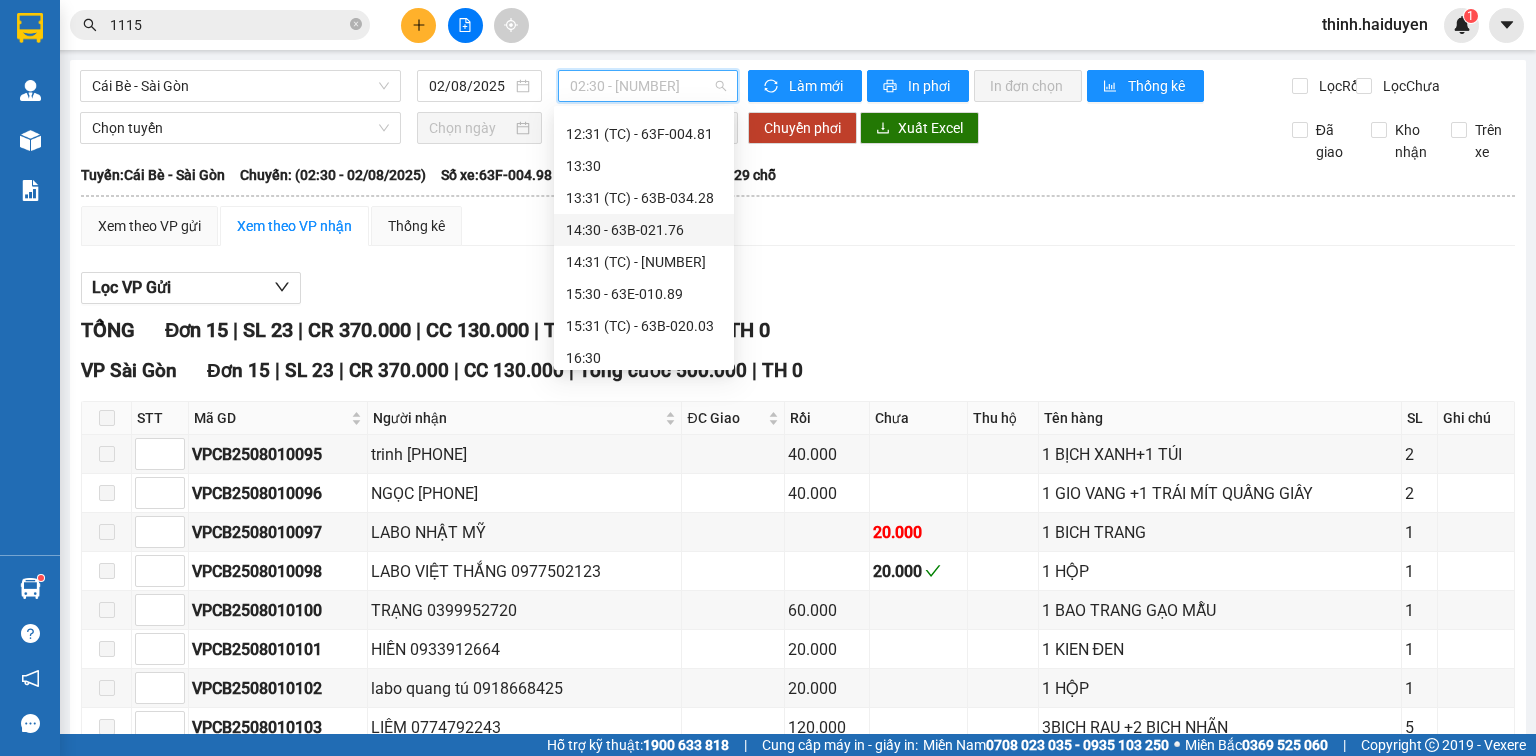 scroll, scrollTop: 506, scrollLeft: 0, axis: vertical 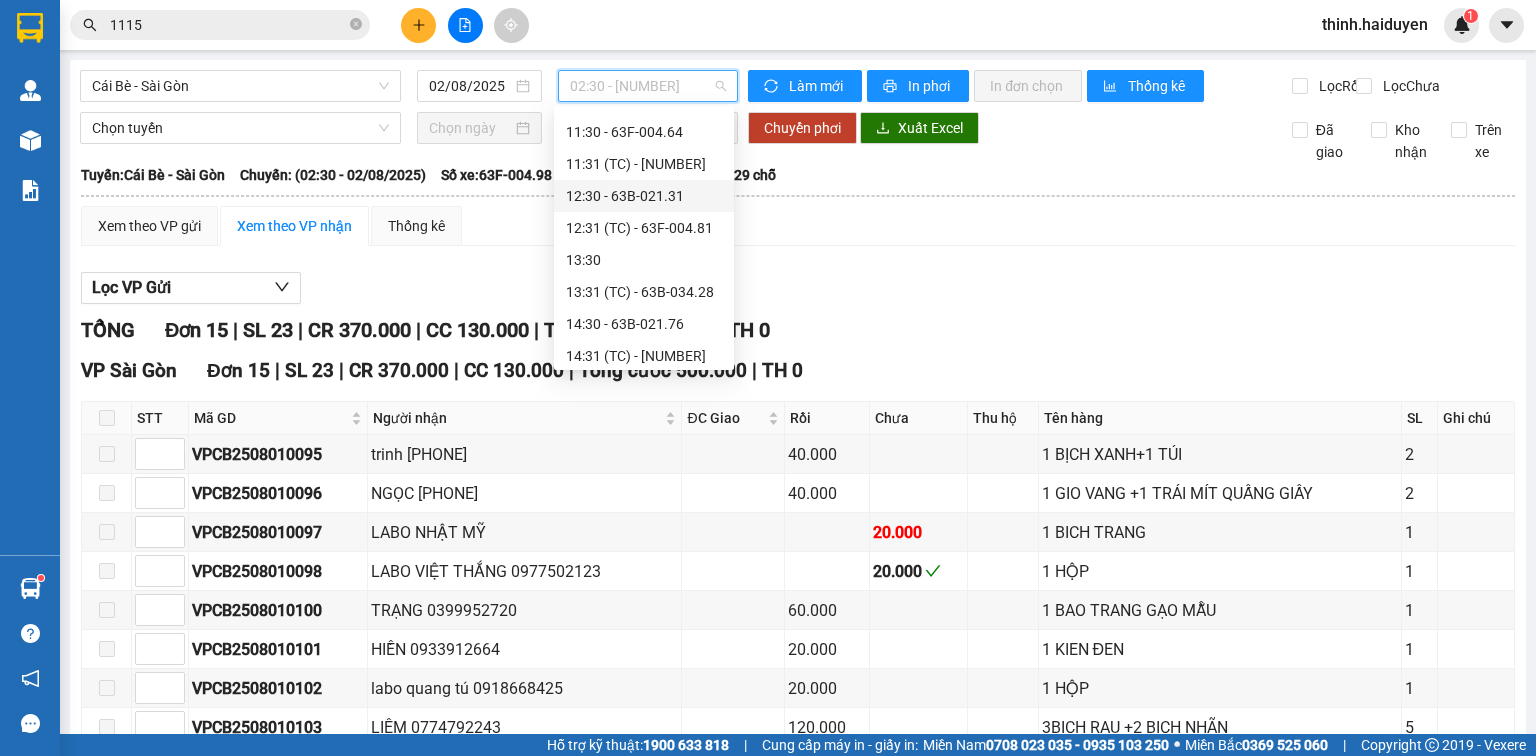click on "12:30     - 63B-021.31" at bounding box center [644, 196] 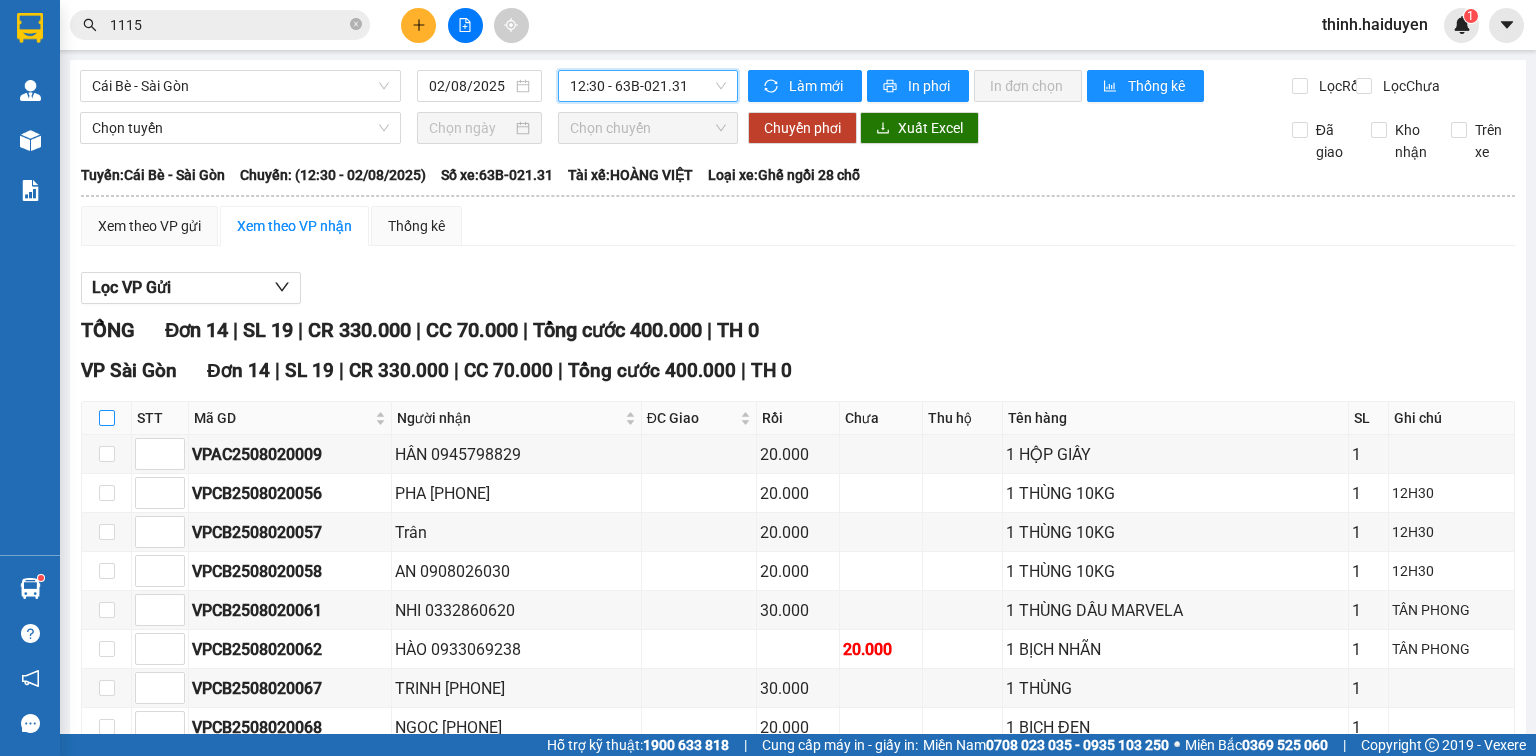 click at bounding box center (107, 418) 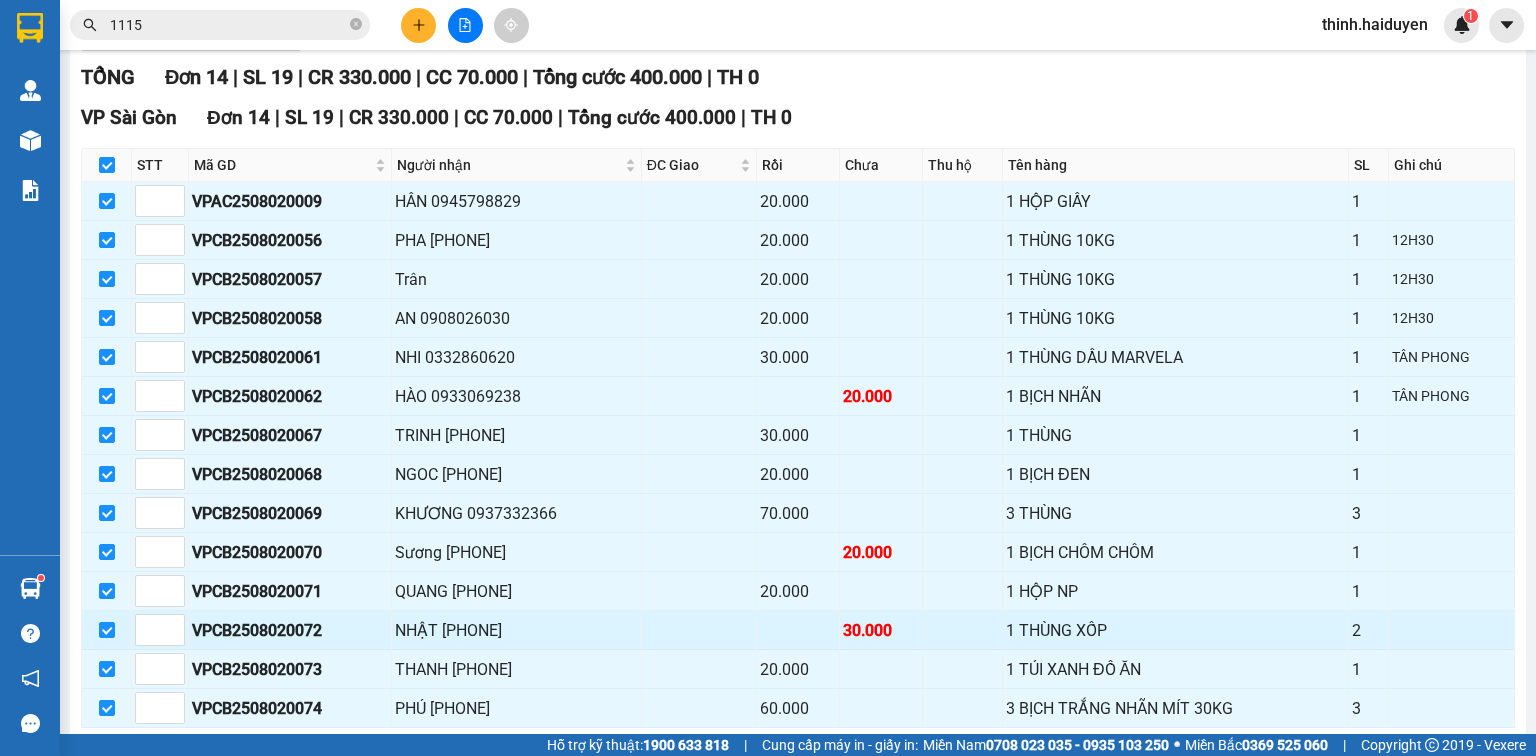 scroll, scrollTop: 357, scrollLeft: 0, axis: vertical 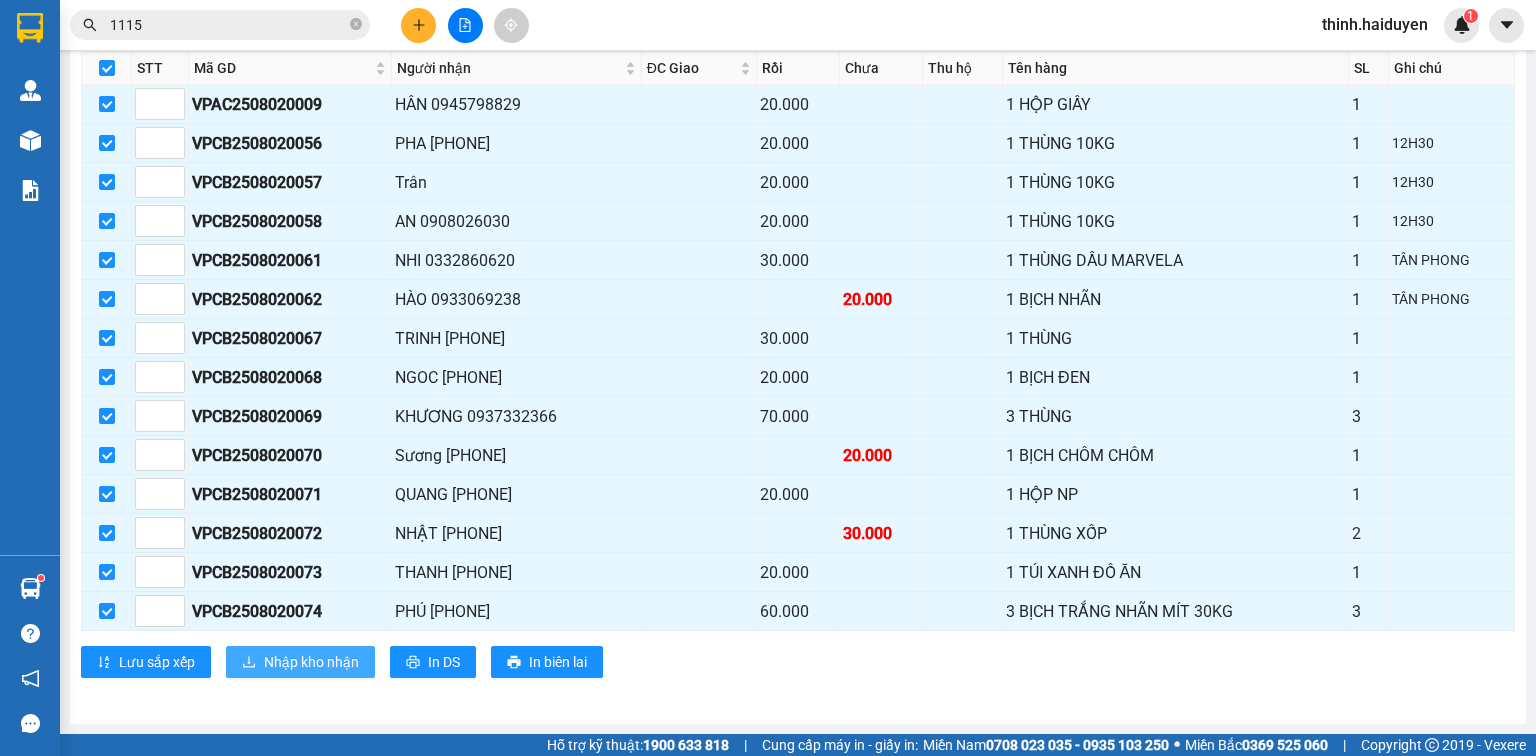 click on "Nhập kho nhận" at bounding box center [311, 662] 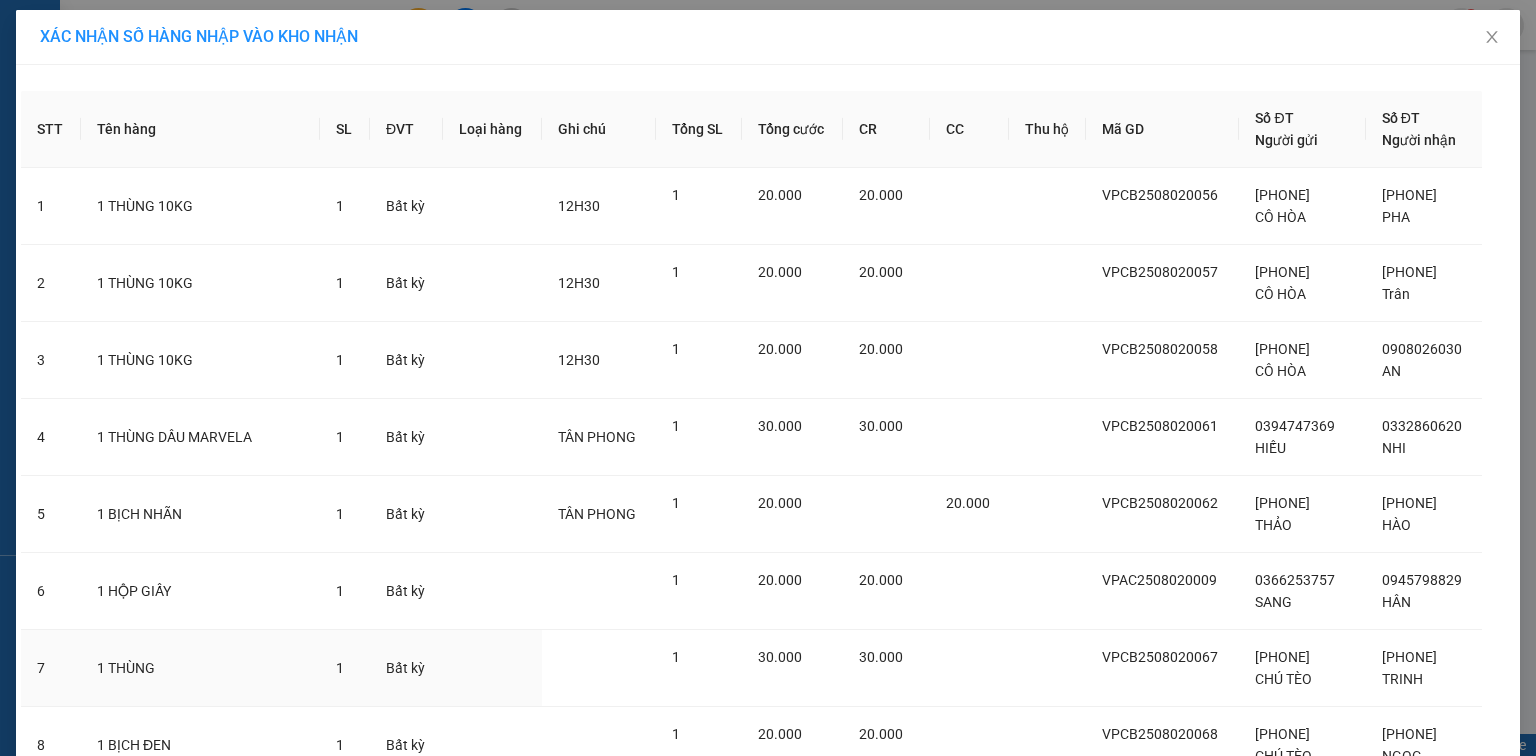 scroll, scrollTop: 632, scrollLeft: 0, axis: vertical 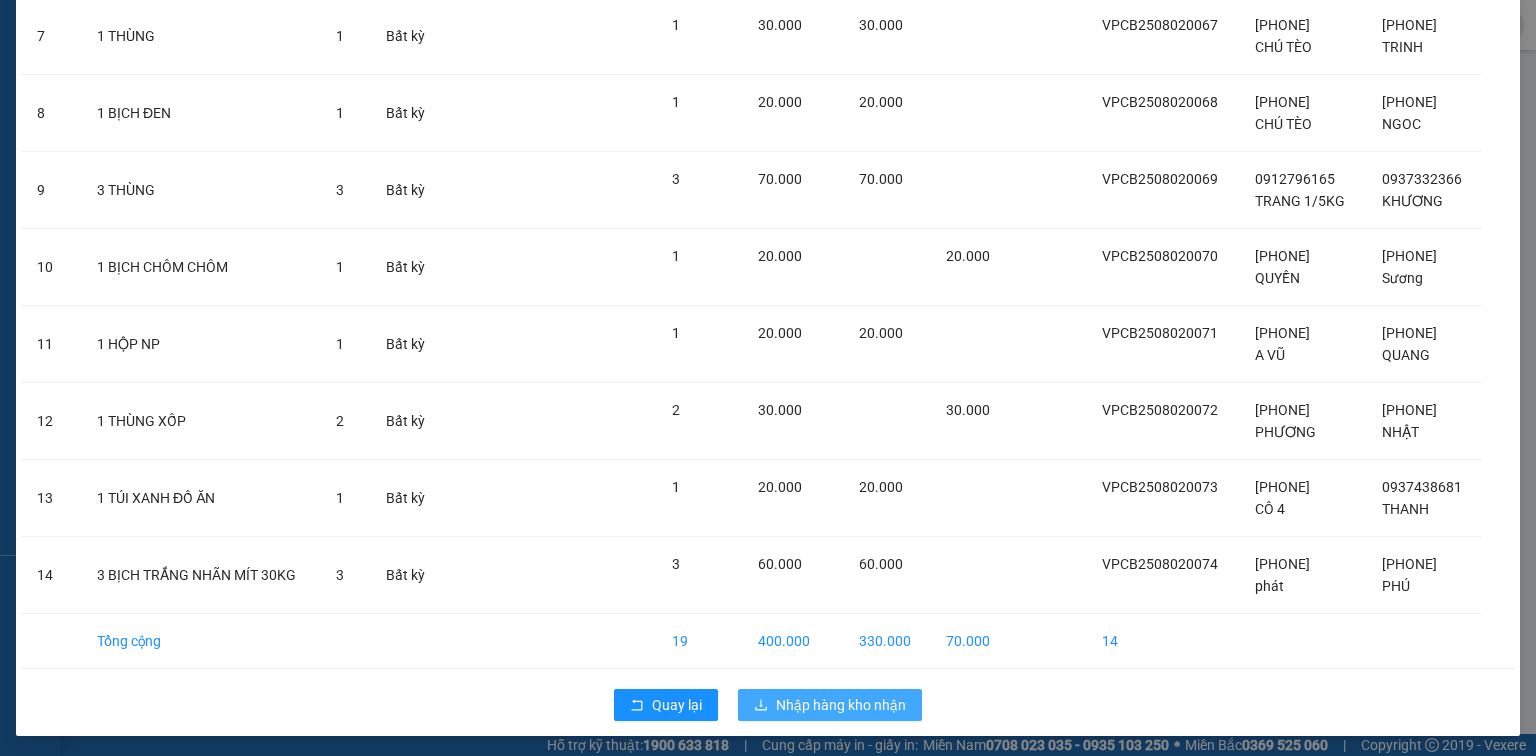 click on "Nhập hàng kho nhận" at bounding box center (841, 705) 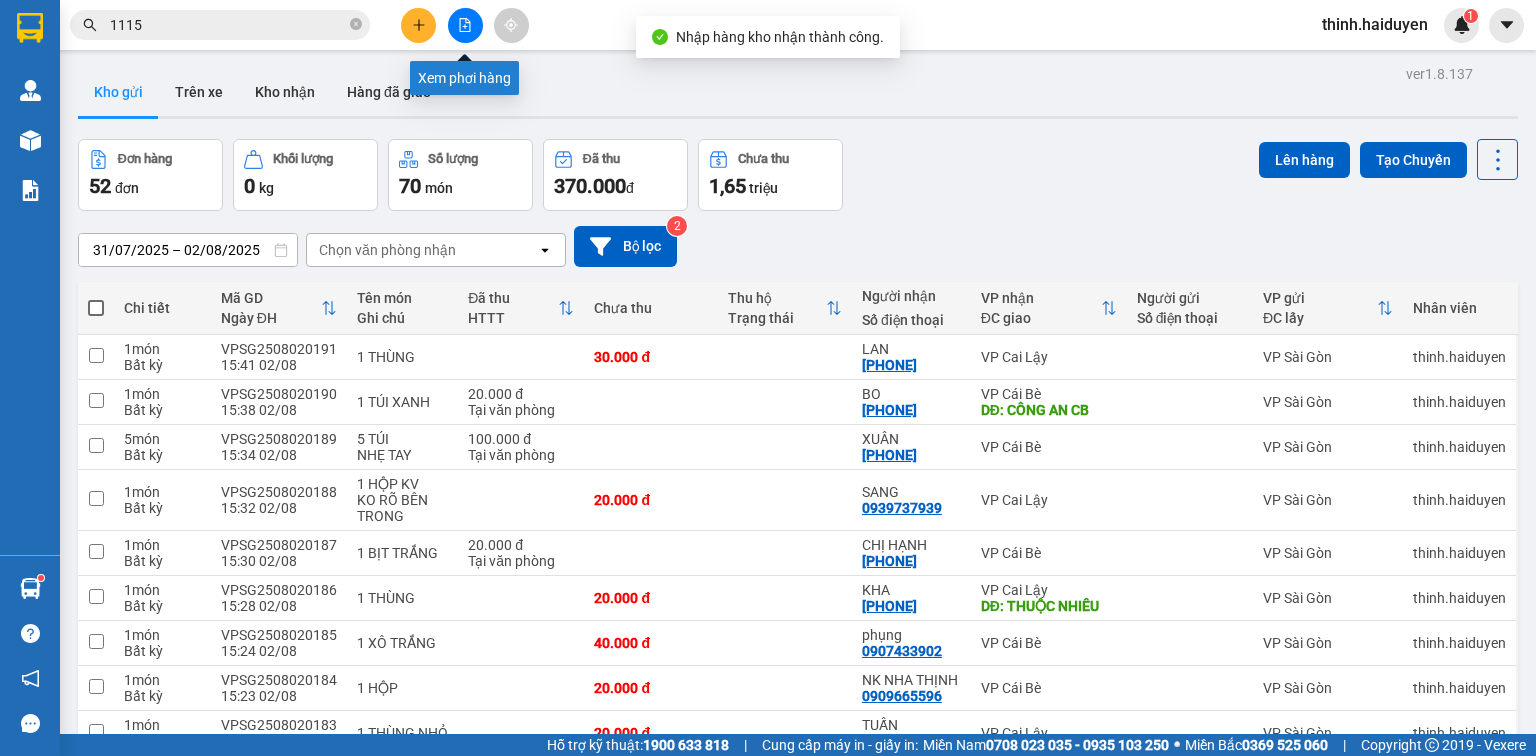 click at bounding box center (465, 25) 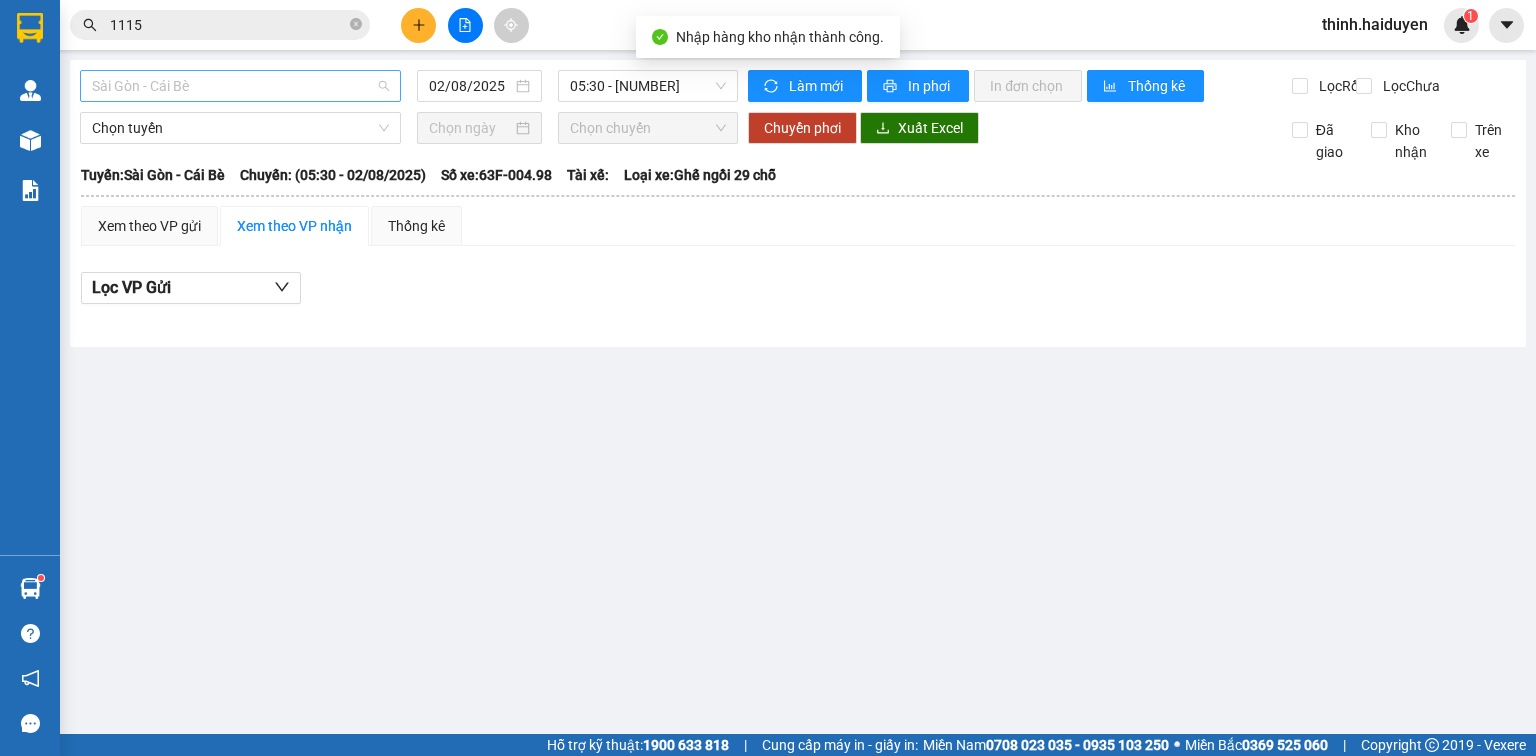 click on "Sài Gòn - Cái Bè" at bounding box center [240, 86] 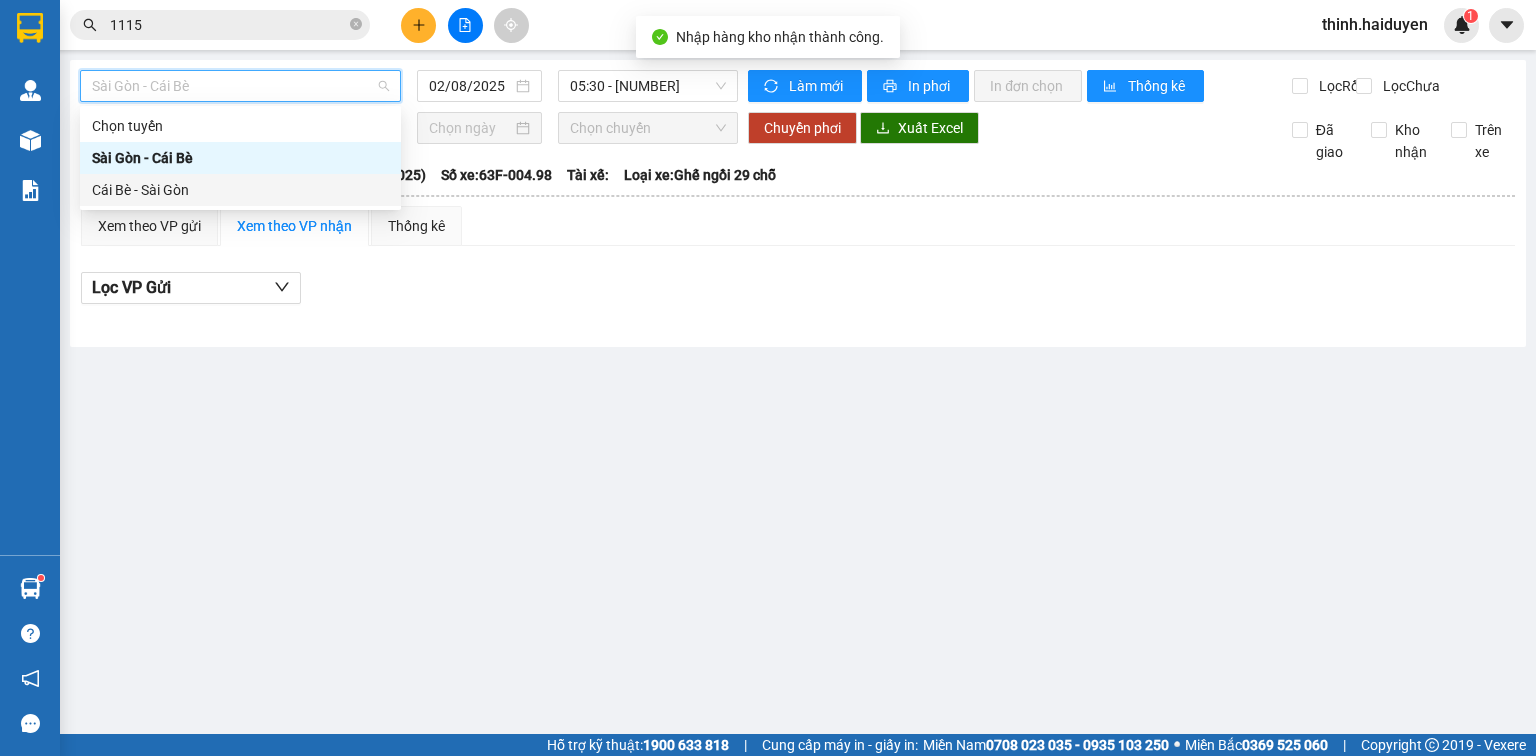 click on "Cái Bè - Sài Gòn" at bounding box center (240, 190) 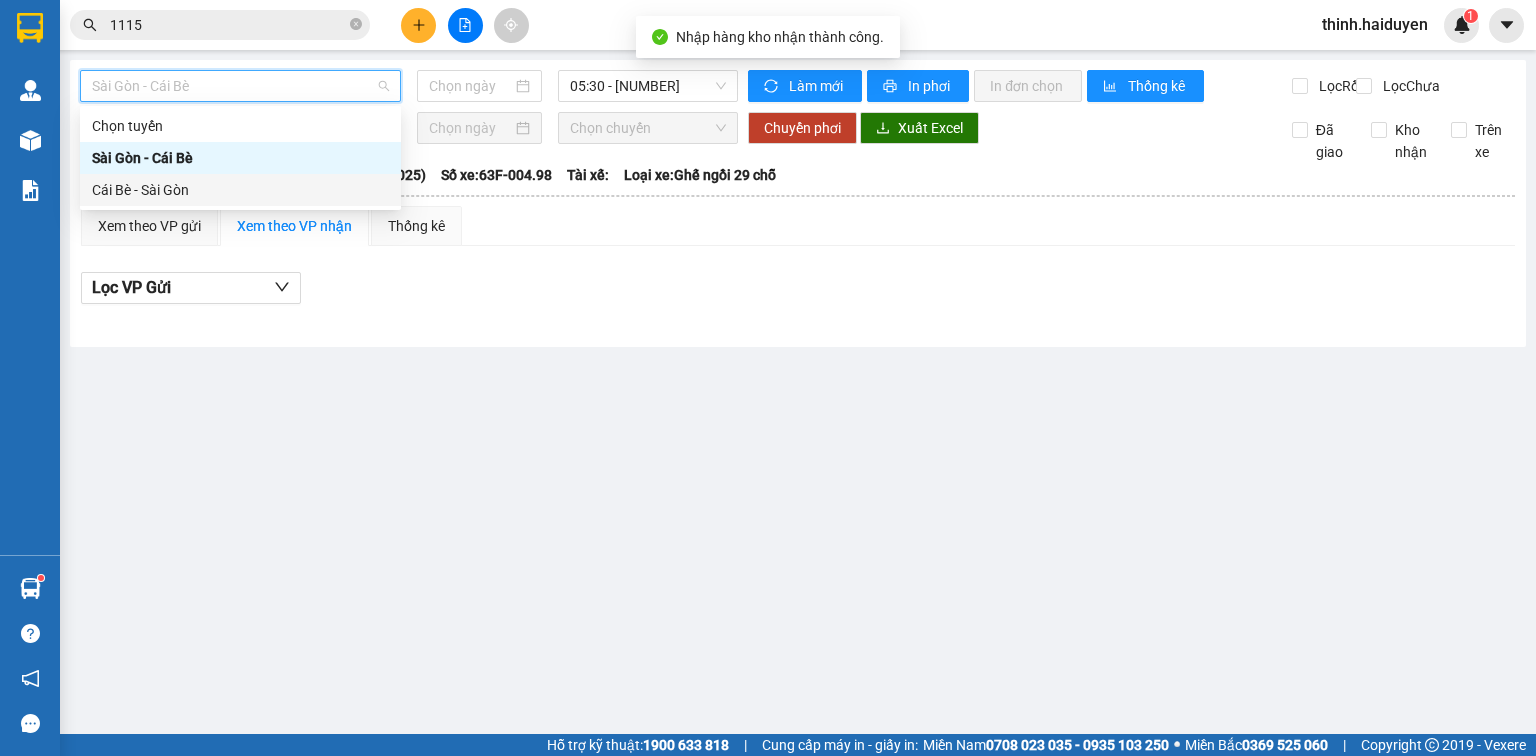 type on "02/08/2025" 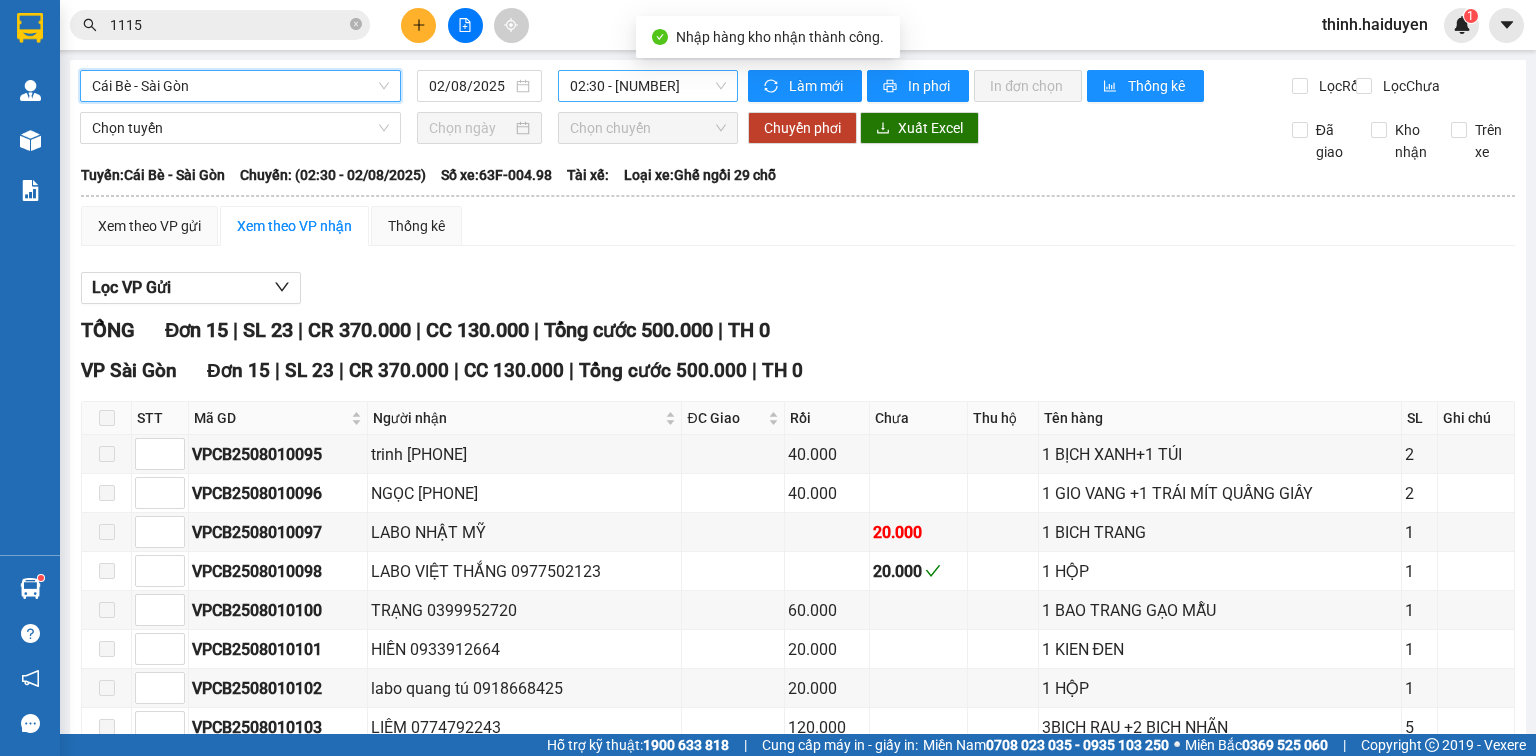 click on "02:30     - 63F-004.98" at bounding box center (648, 86) 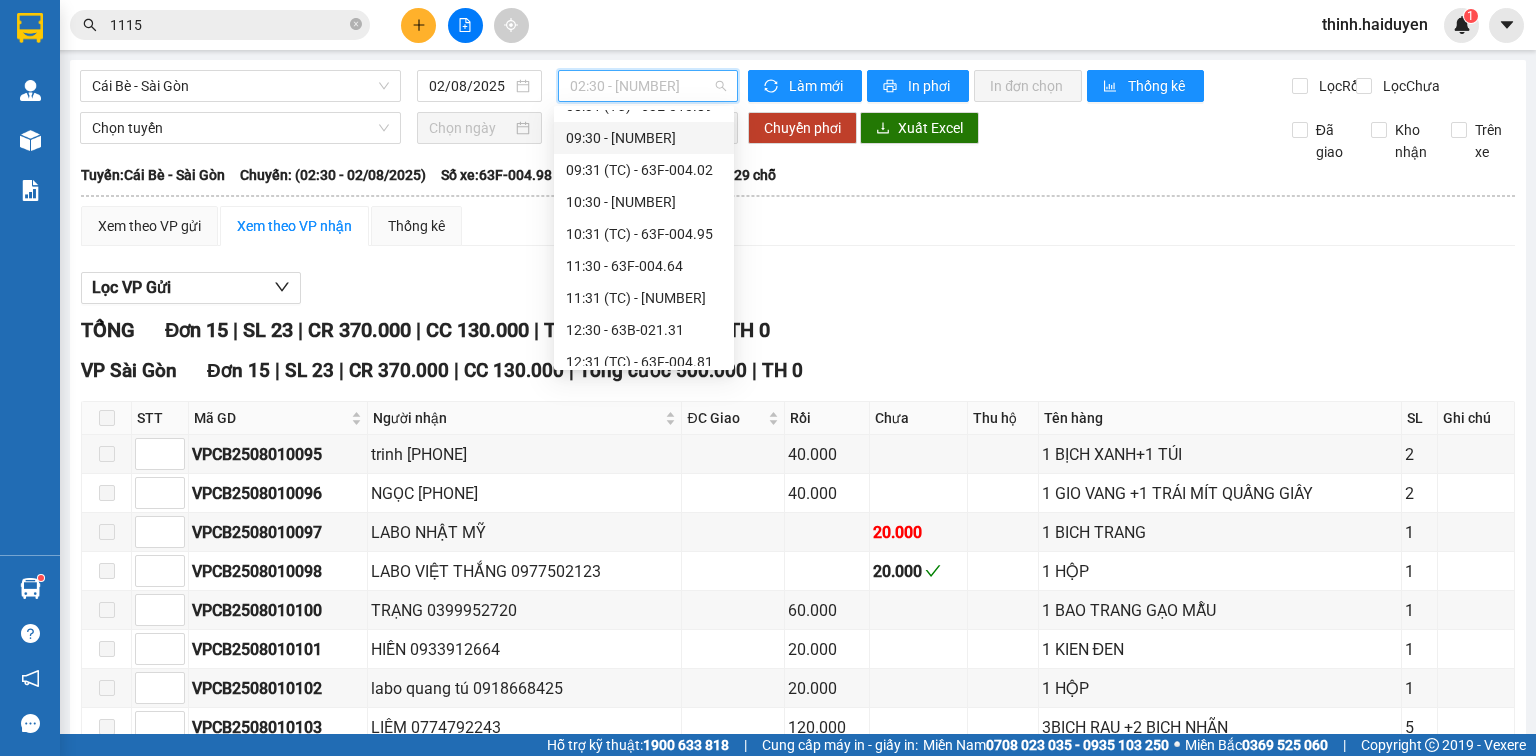 scroll, scrollTop: 400, scrollLeft: 0, axis: vertical 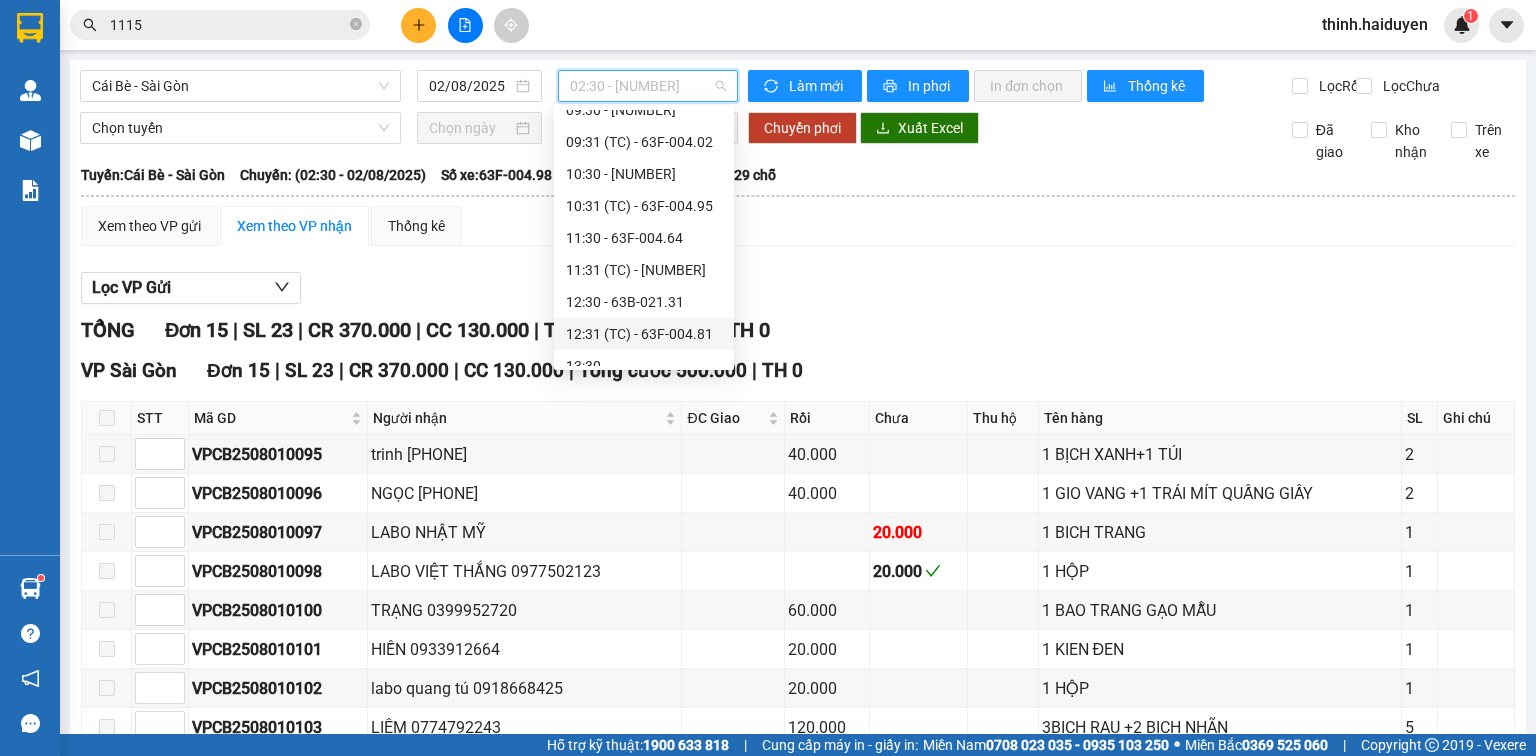 drag, startPoint x: 611, startPoint y: 325, endPoint x: 595, endPoint y: 318, distance: 17.464249 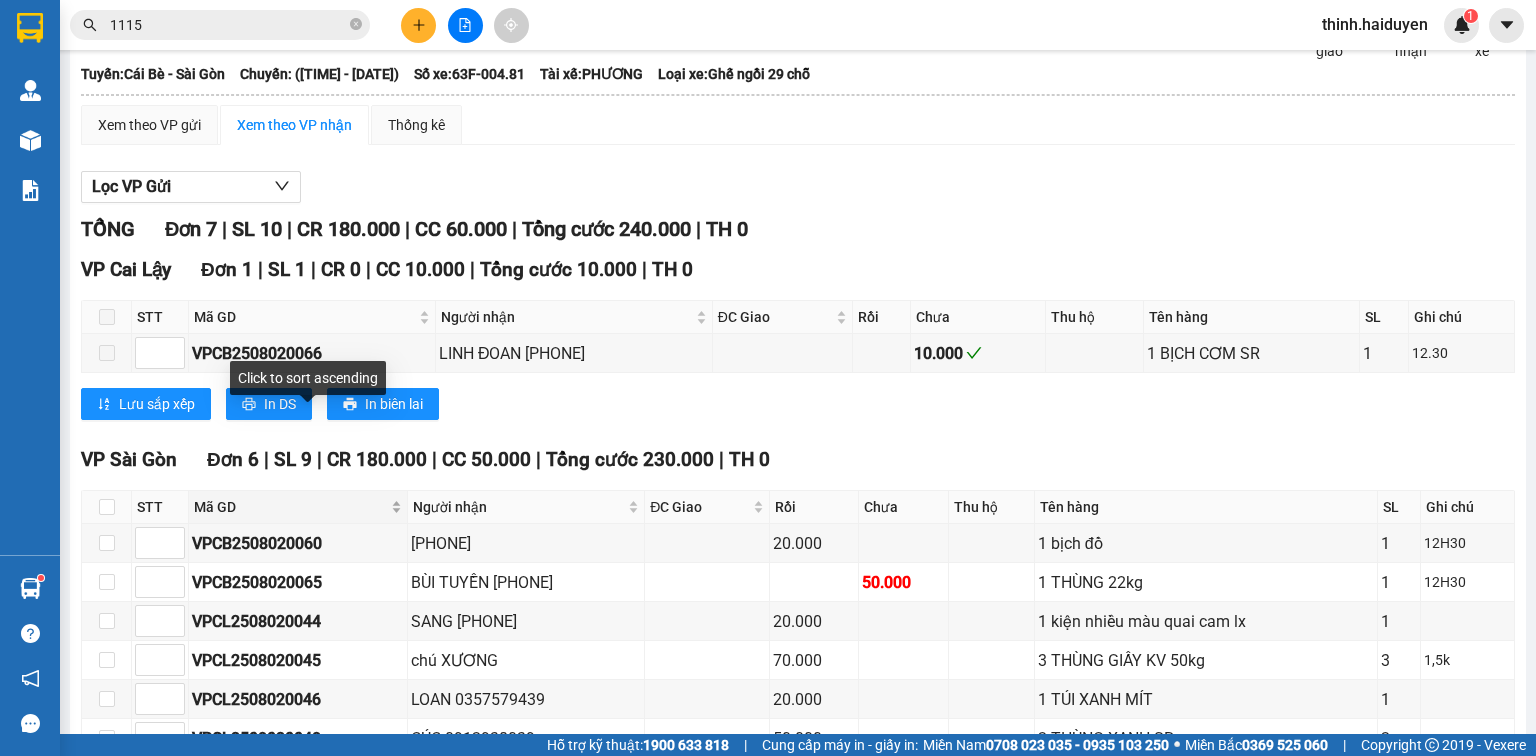 scroll, scrollTop: 133, scrollLeft: 0, axis: vertical 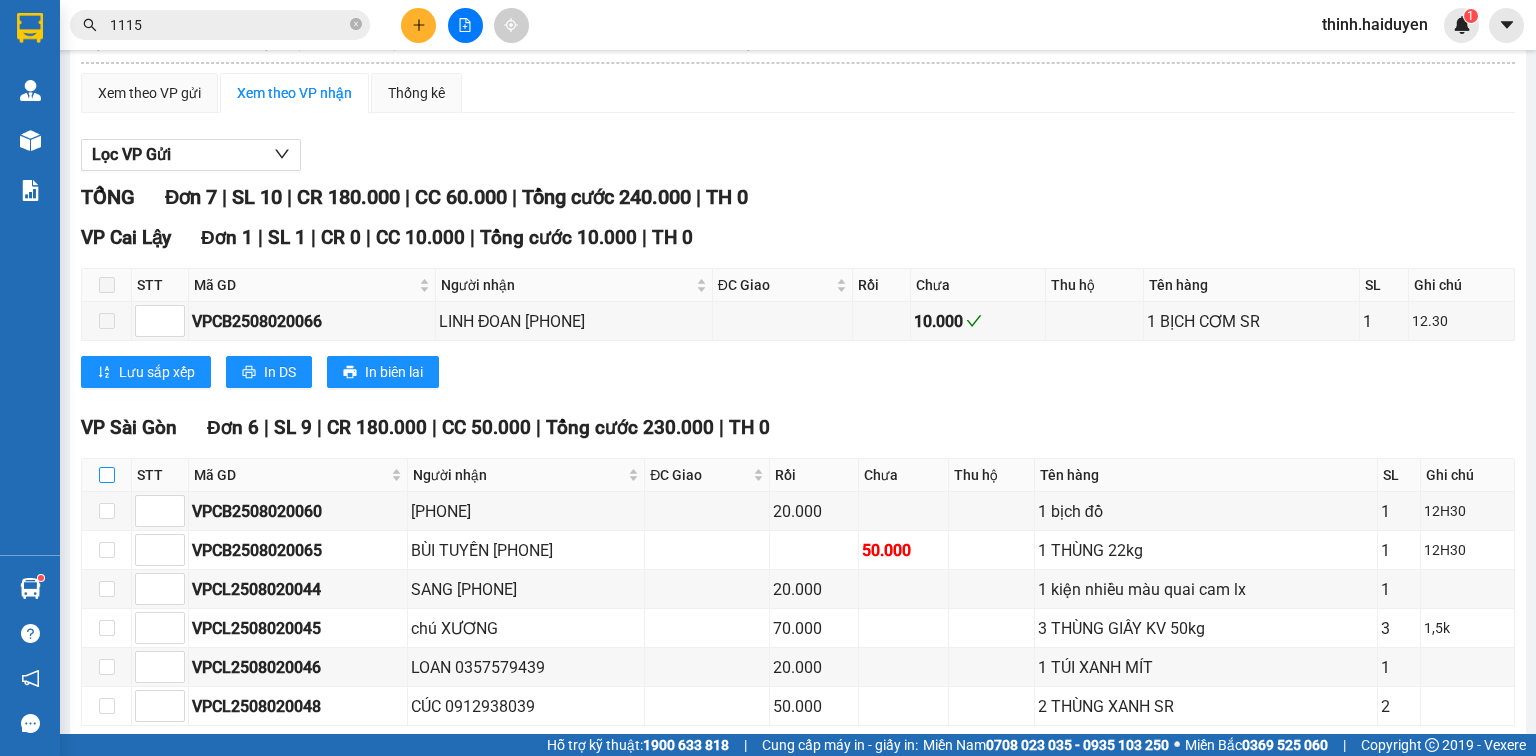 click at bounding box center (107, 475) 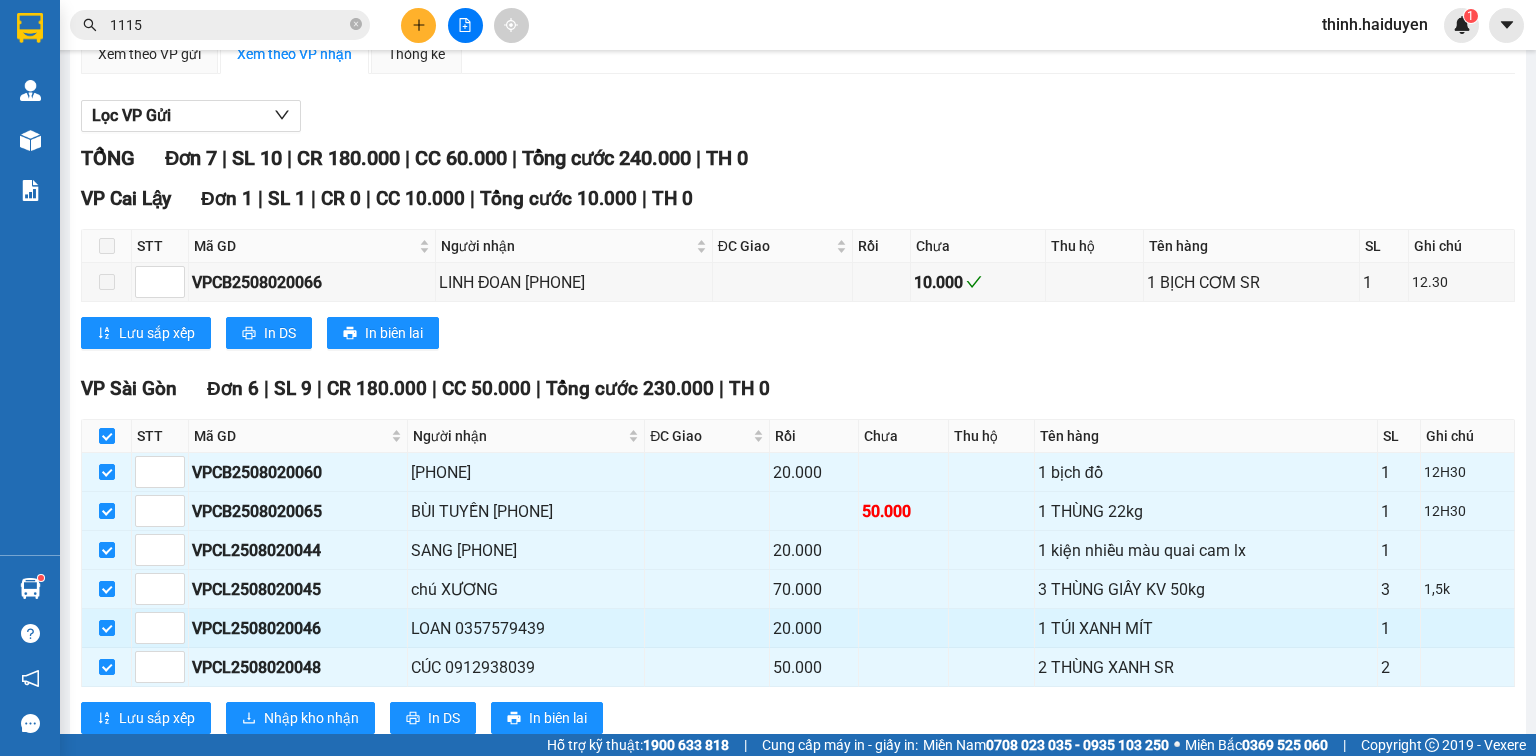 scroll, scrollTop: 239, scrollLeft: 0, axis: vertical 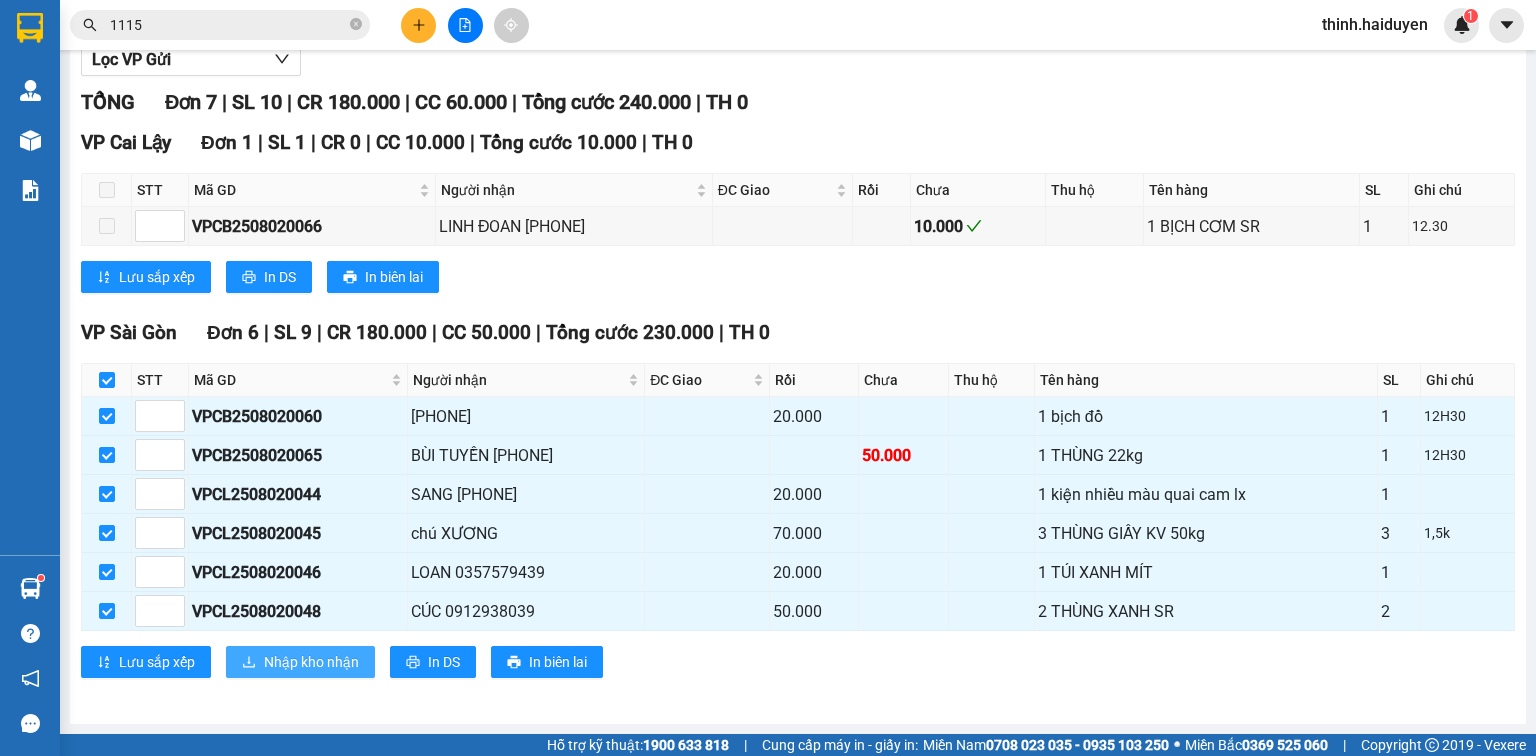 click on "Nhập kho nhận" at bounding box center [311, 662] 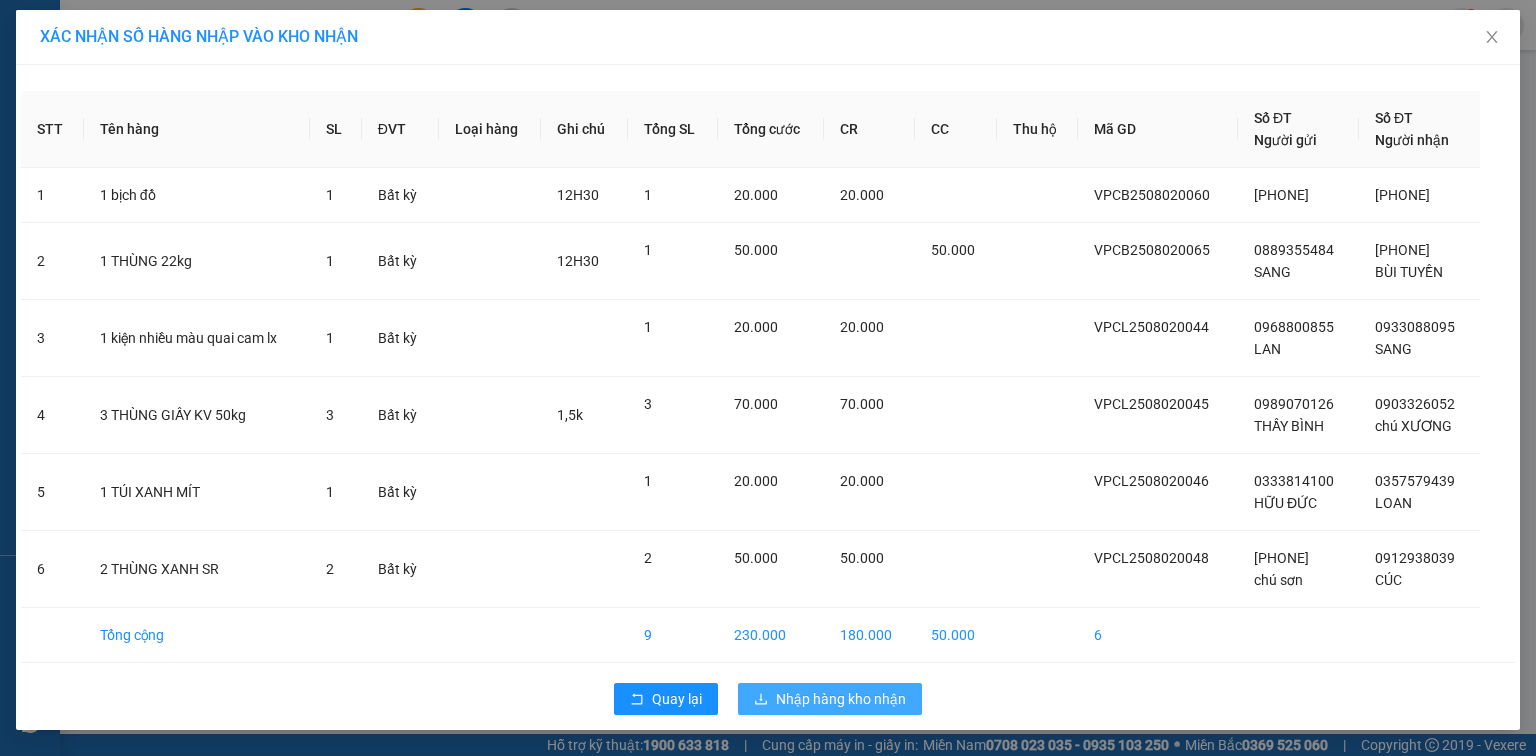 click on "Nhập hàng kho nhận" at bounding box center (841, 699) 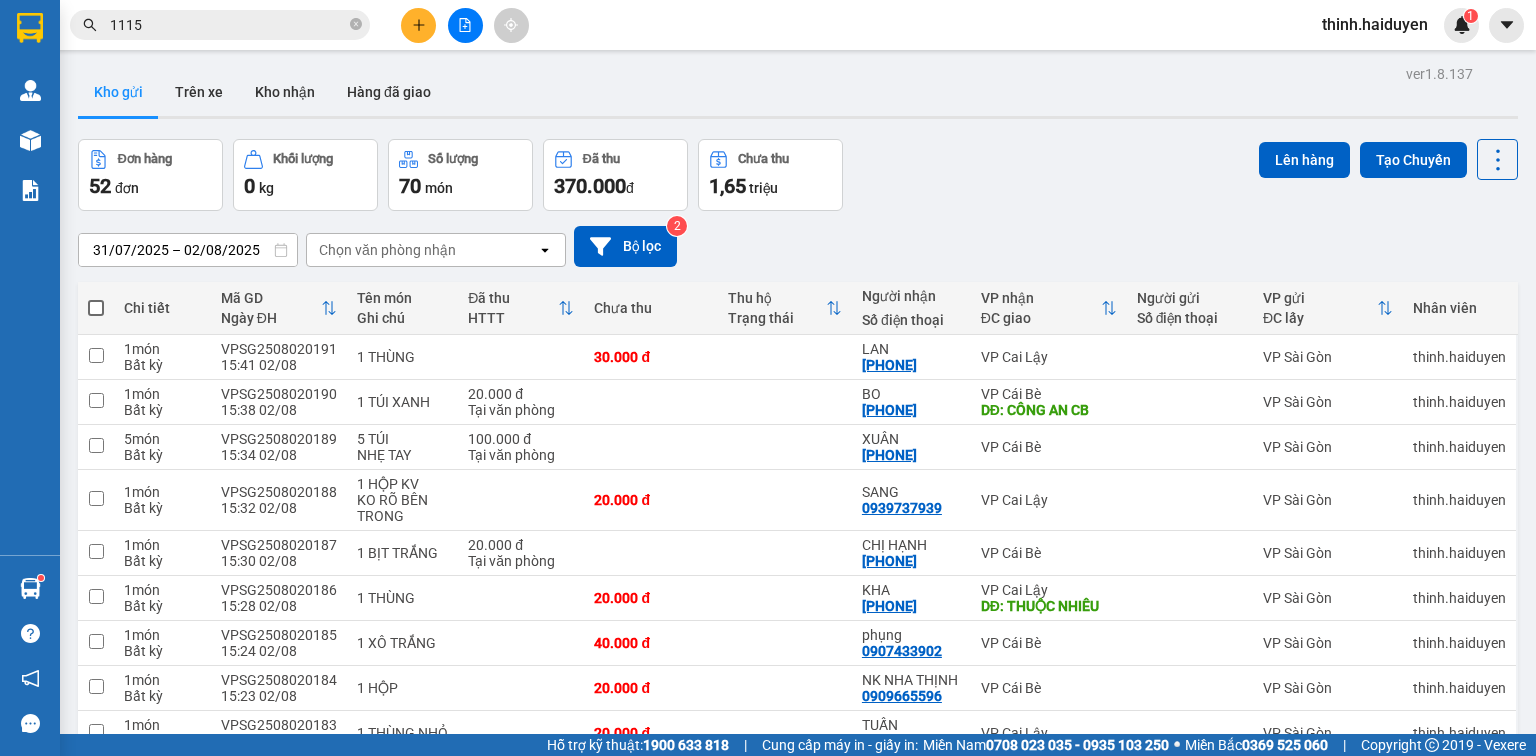 click at bounding box center (418, 25) 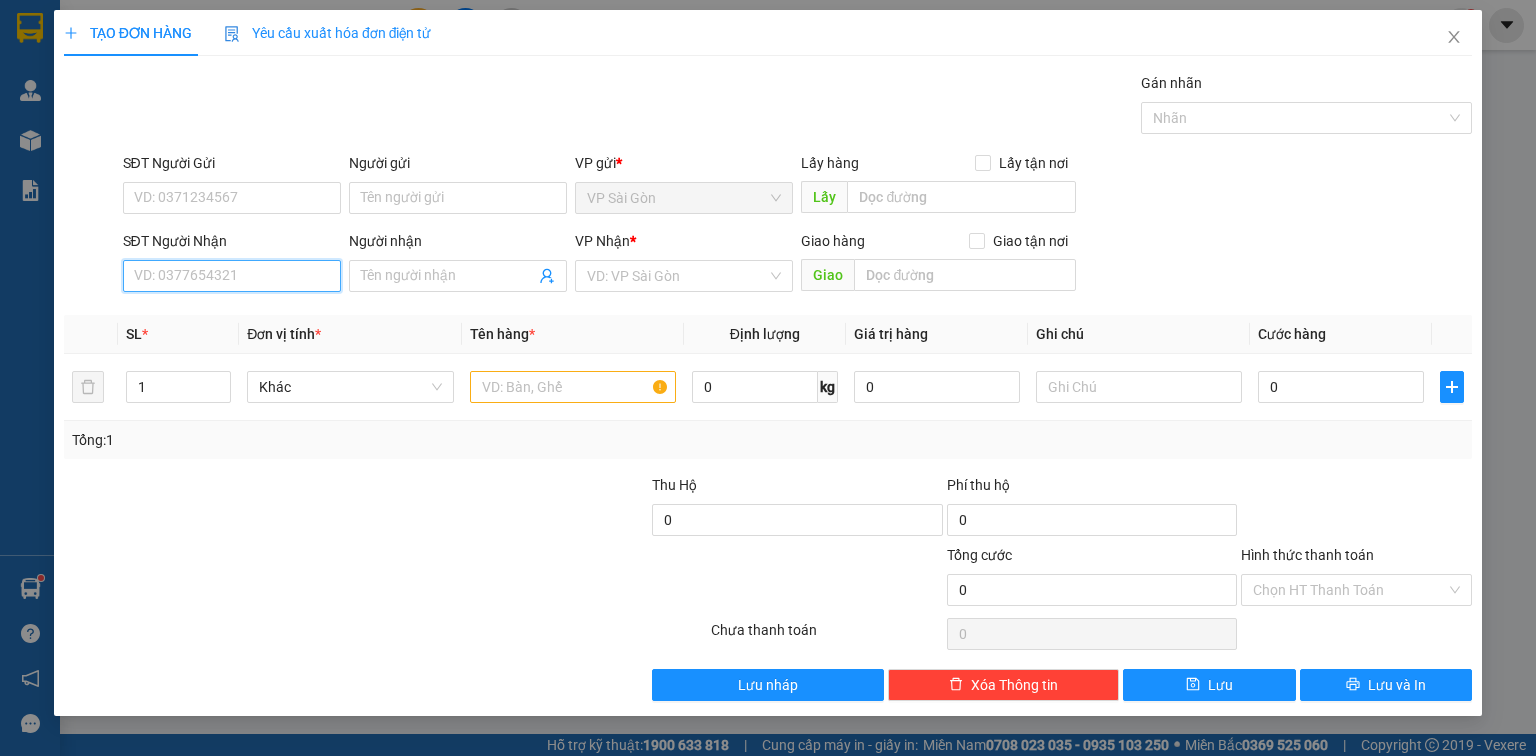 click on "SĐT Người Nhận" at bounding box center [232, 276] 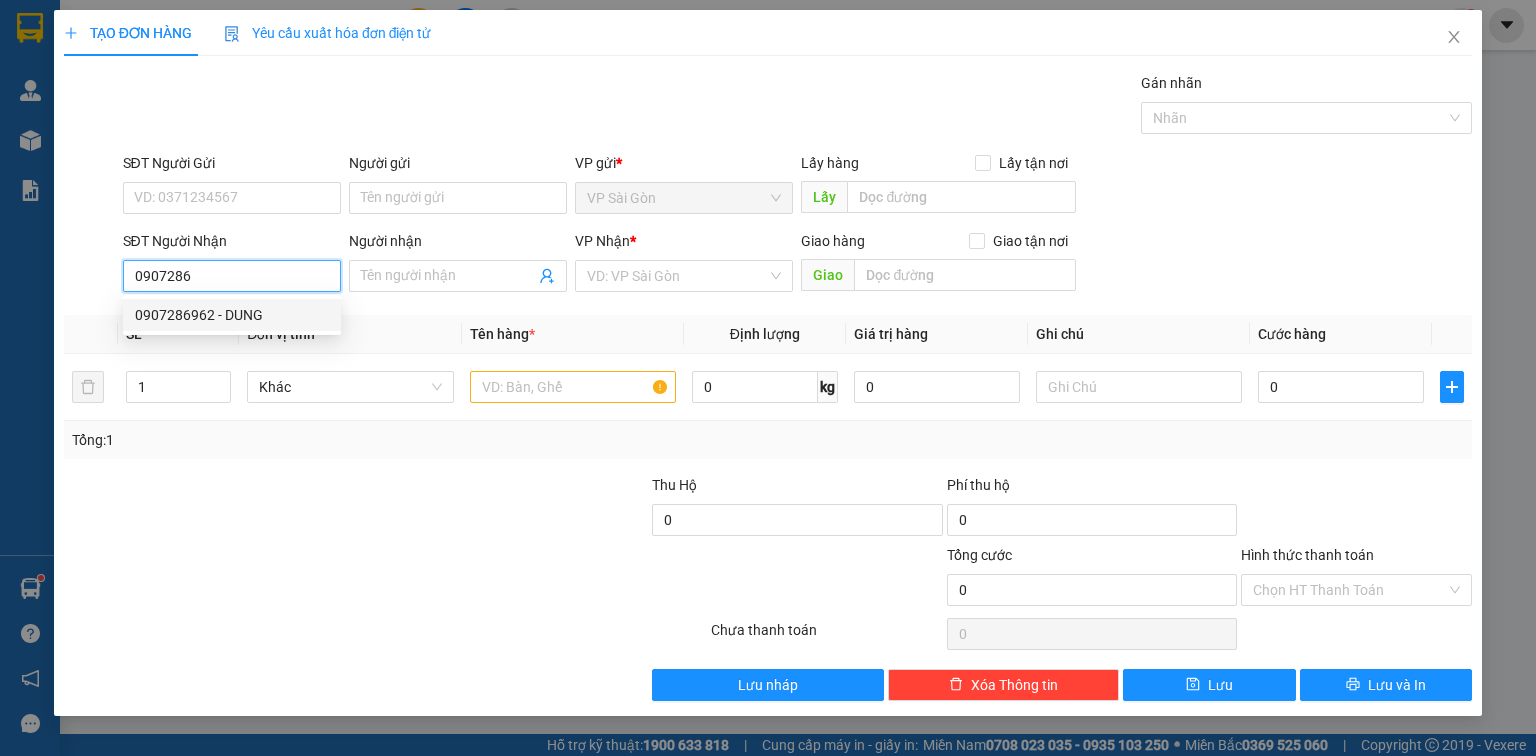 click on "0907286962 - DUNG" at bounding box center [232, 315] 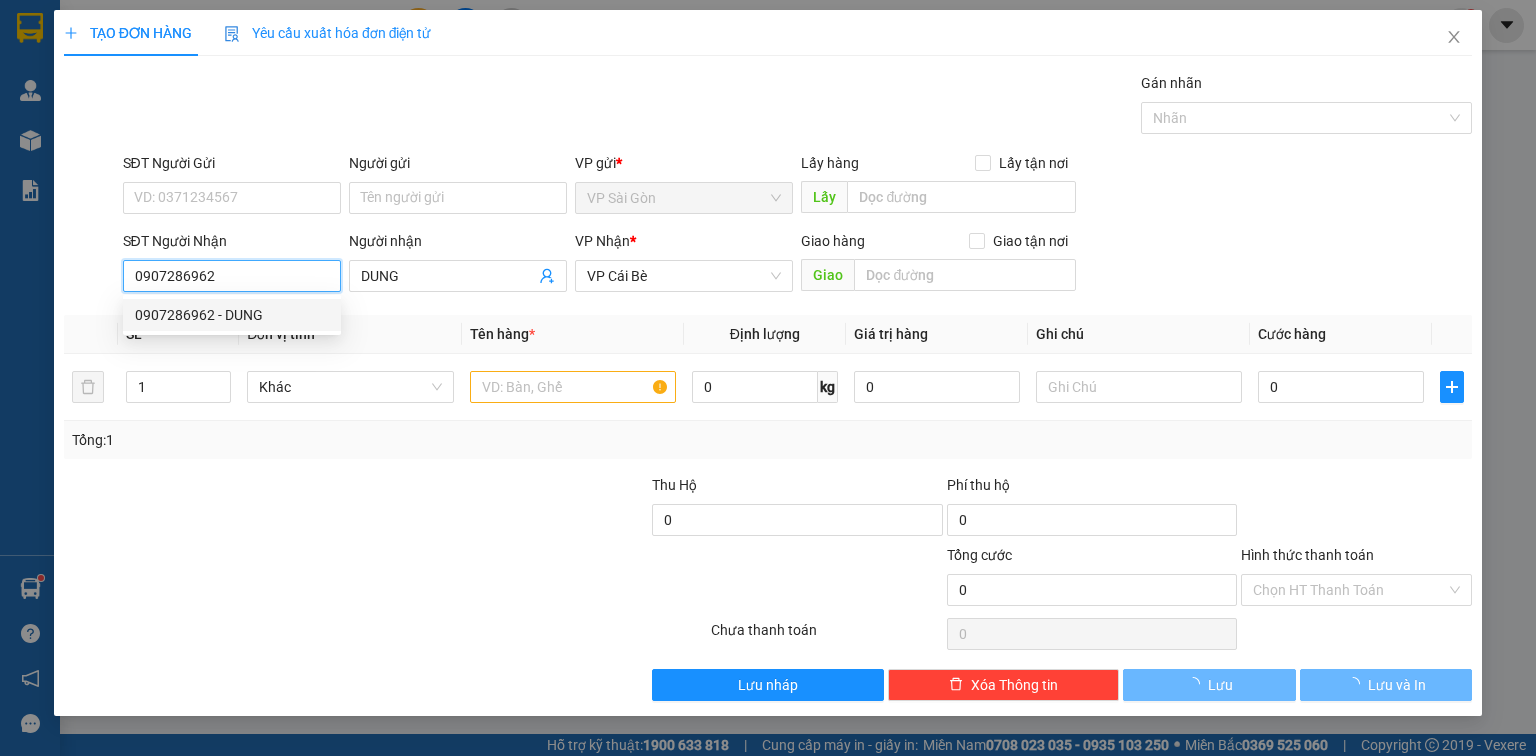 type on "80.000" 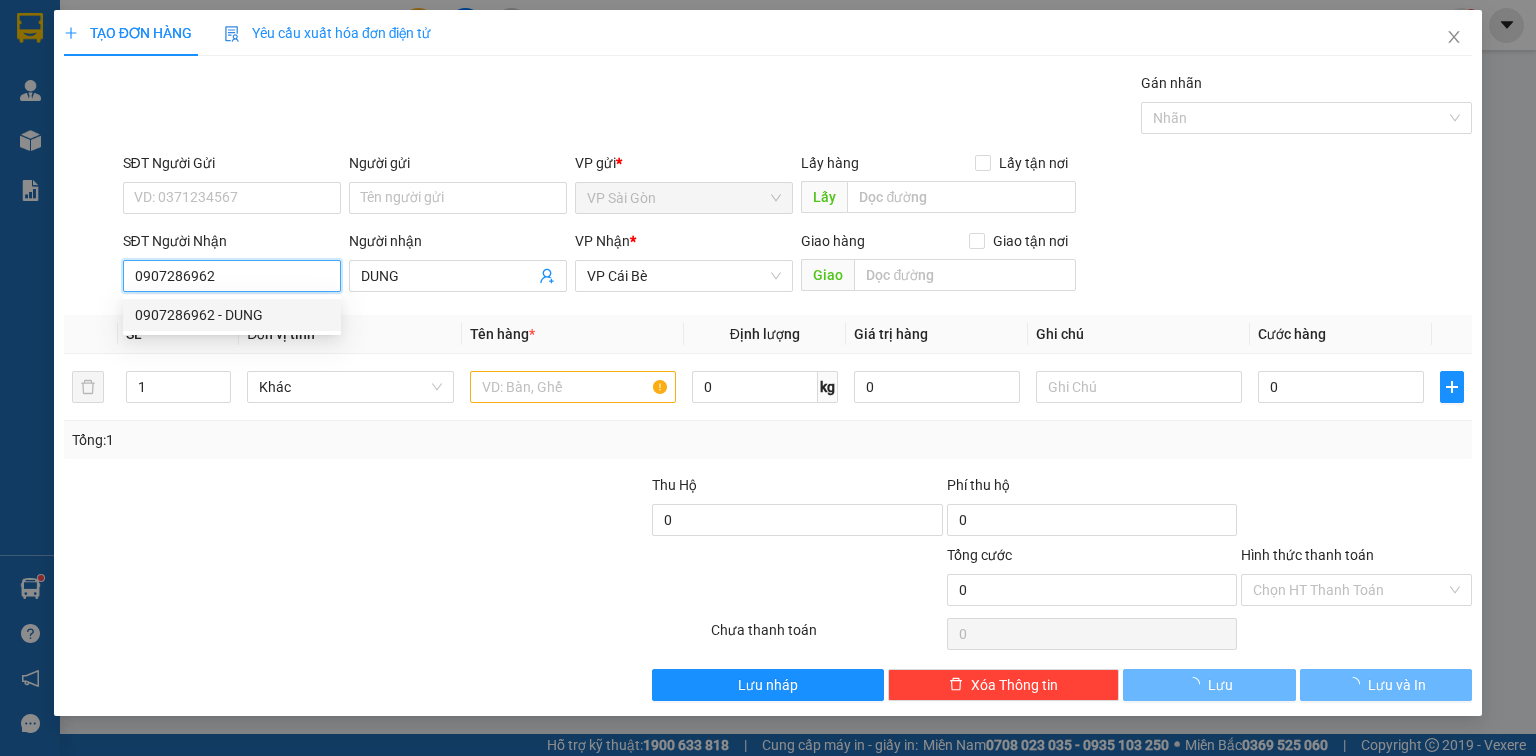type on "80.000" 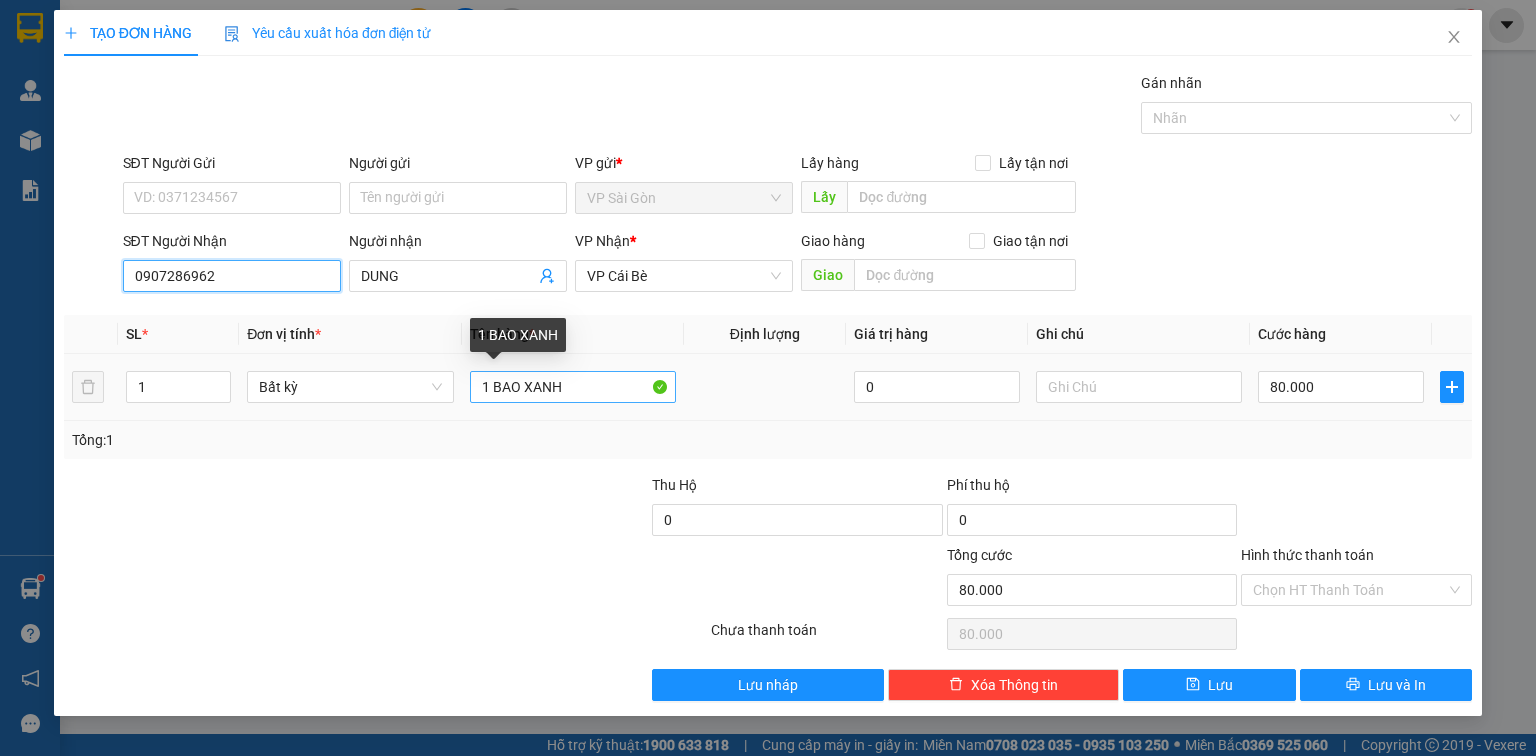 type on "0907286962" 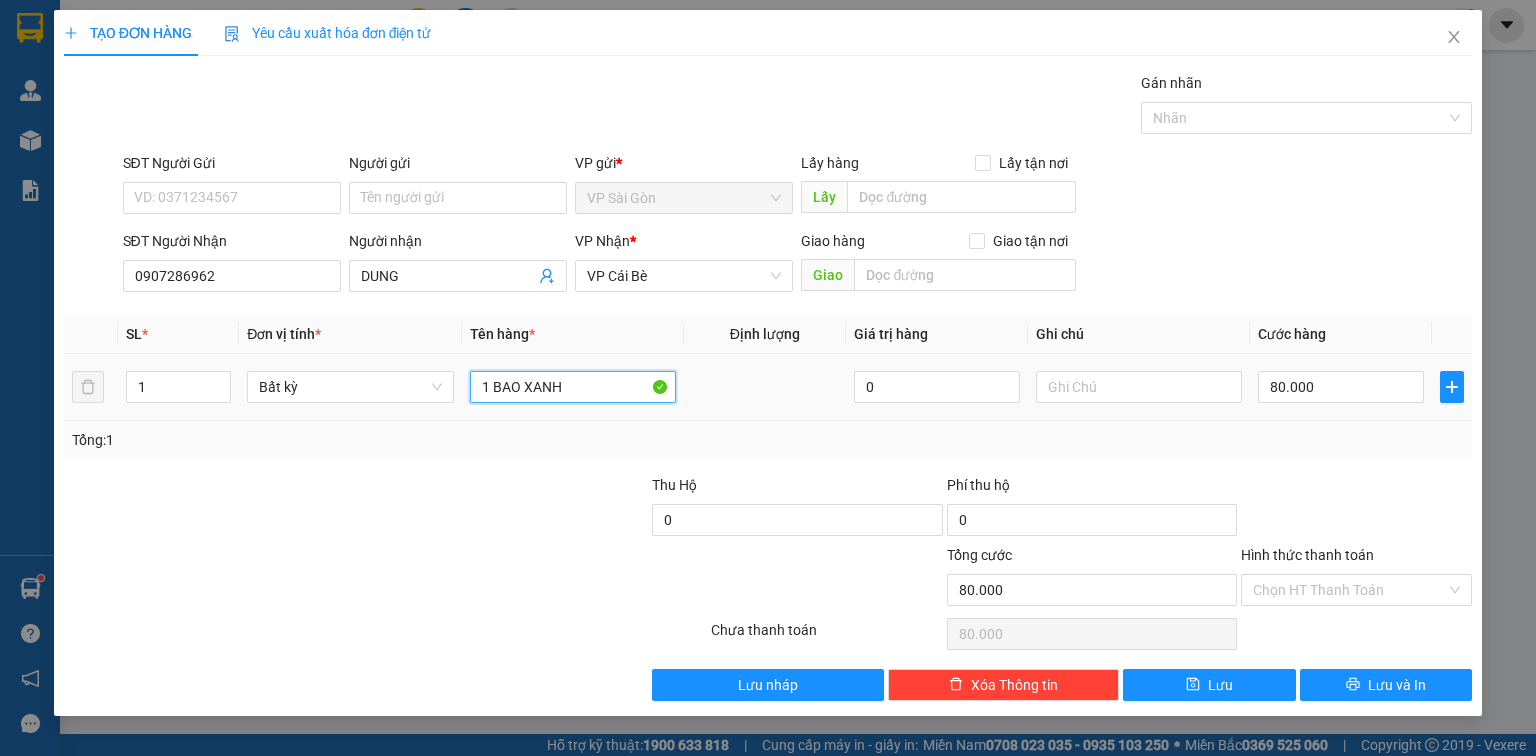 drag, startPoint x: 489, startPoint y: 399, endPoint x: 477, endPoint y: 402, distance: 12.369317 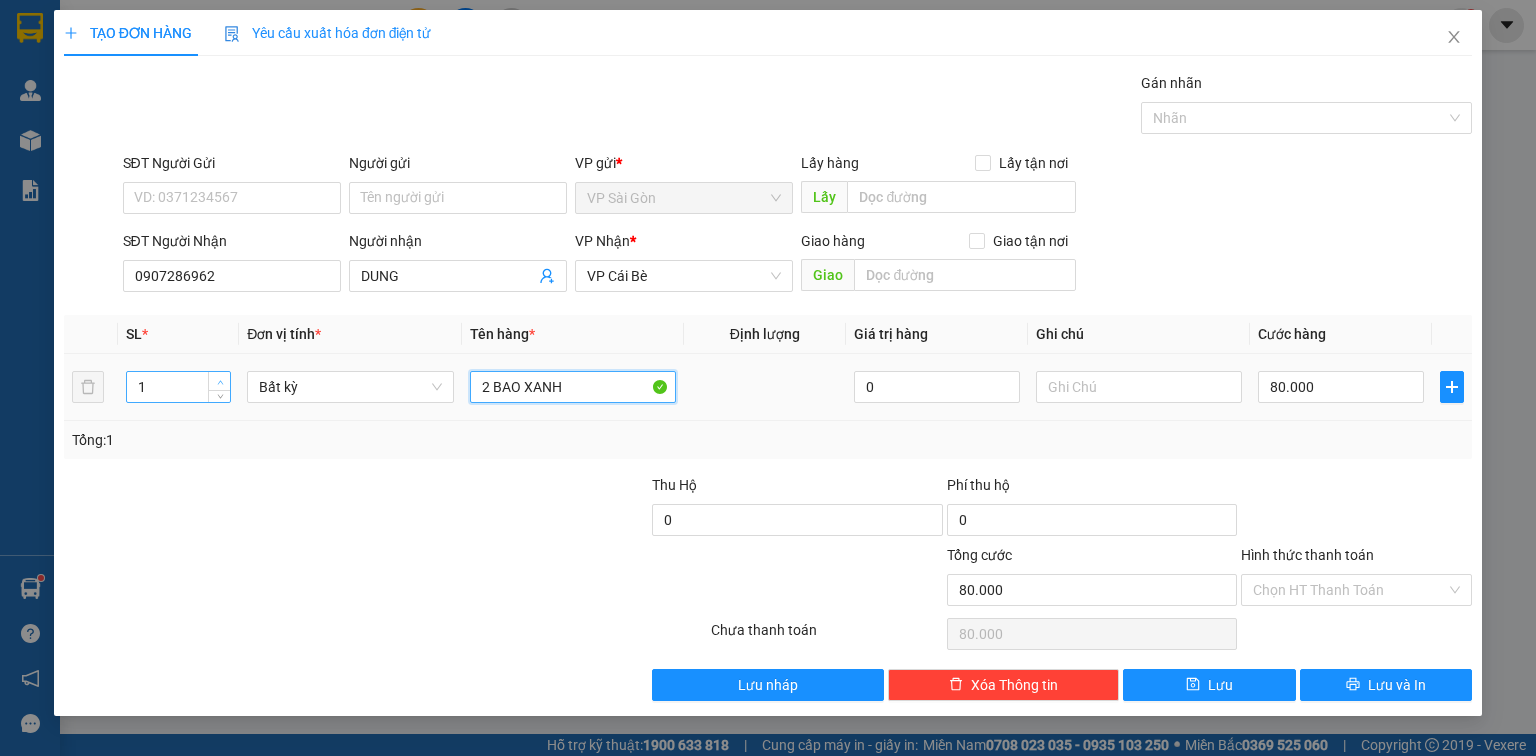 type on "2 BAO XANH" 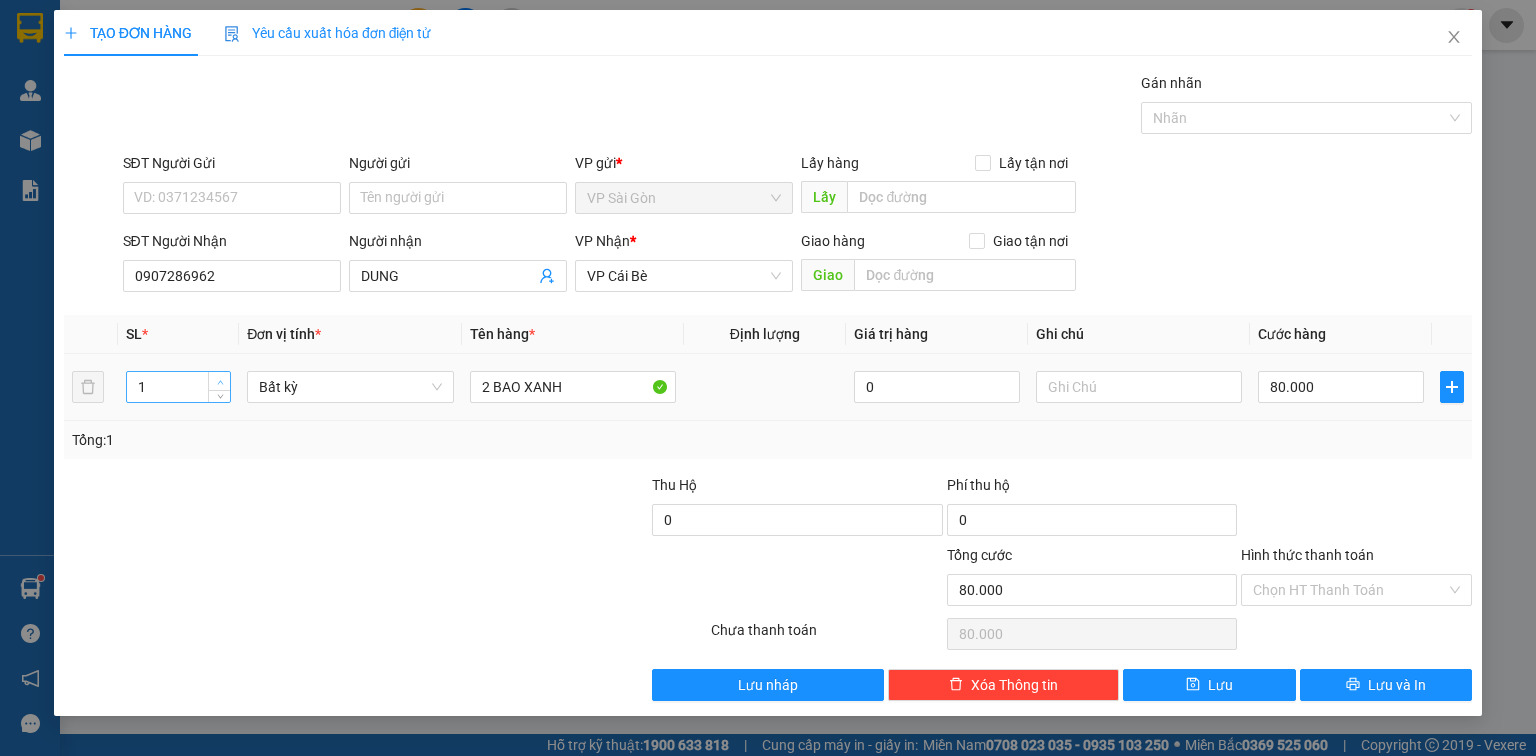 type on "2" 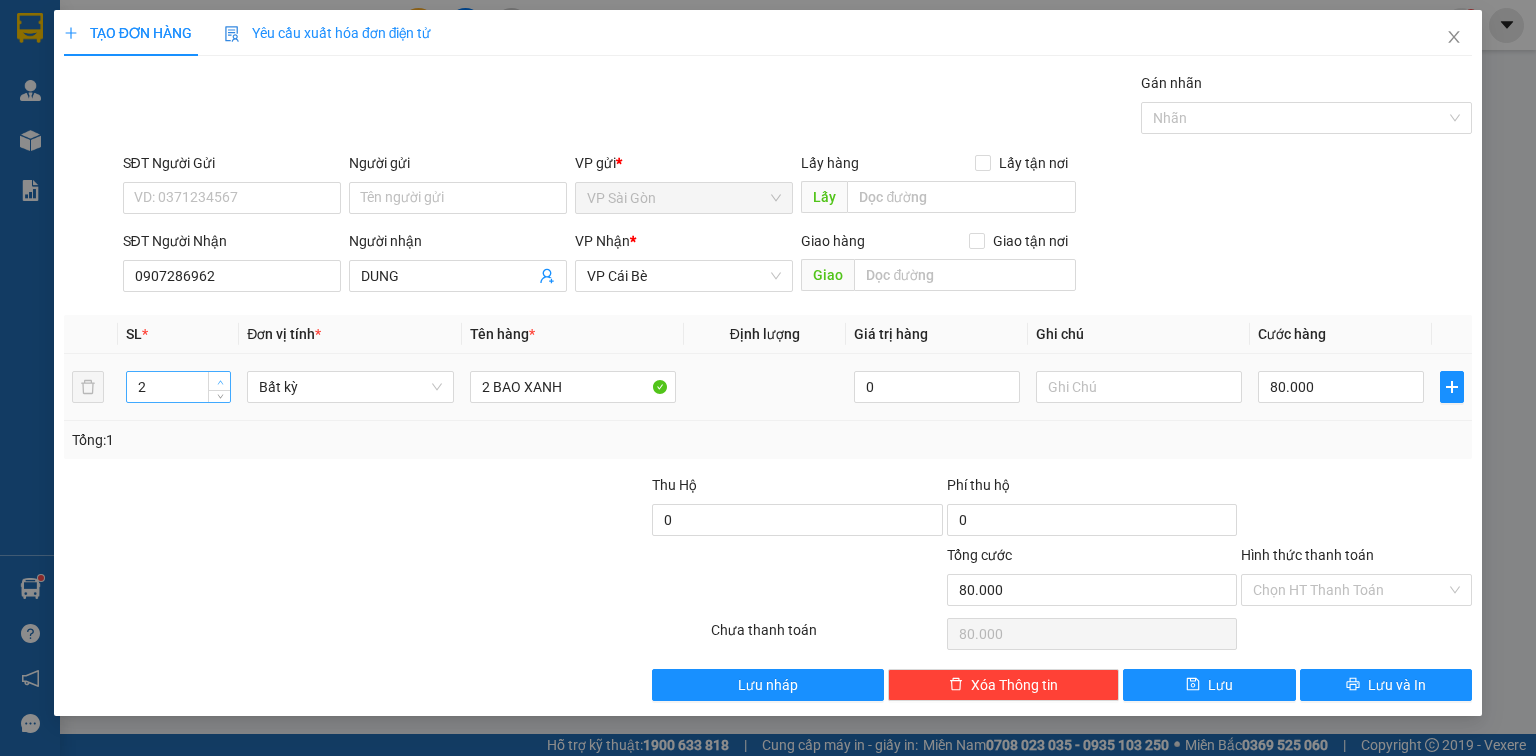 click at bounding box center (220, 382) 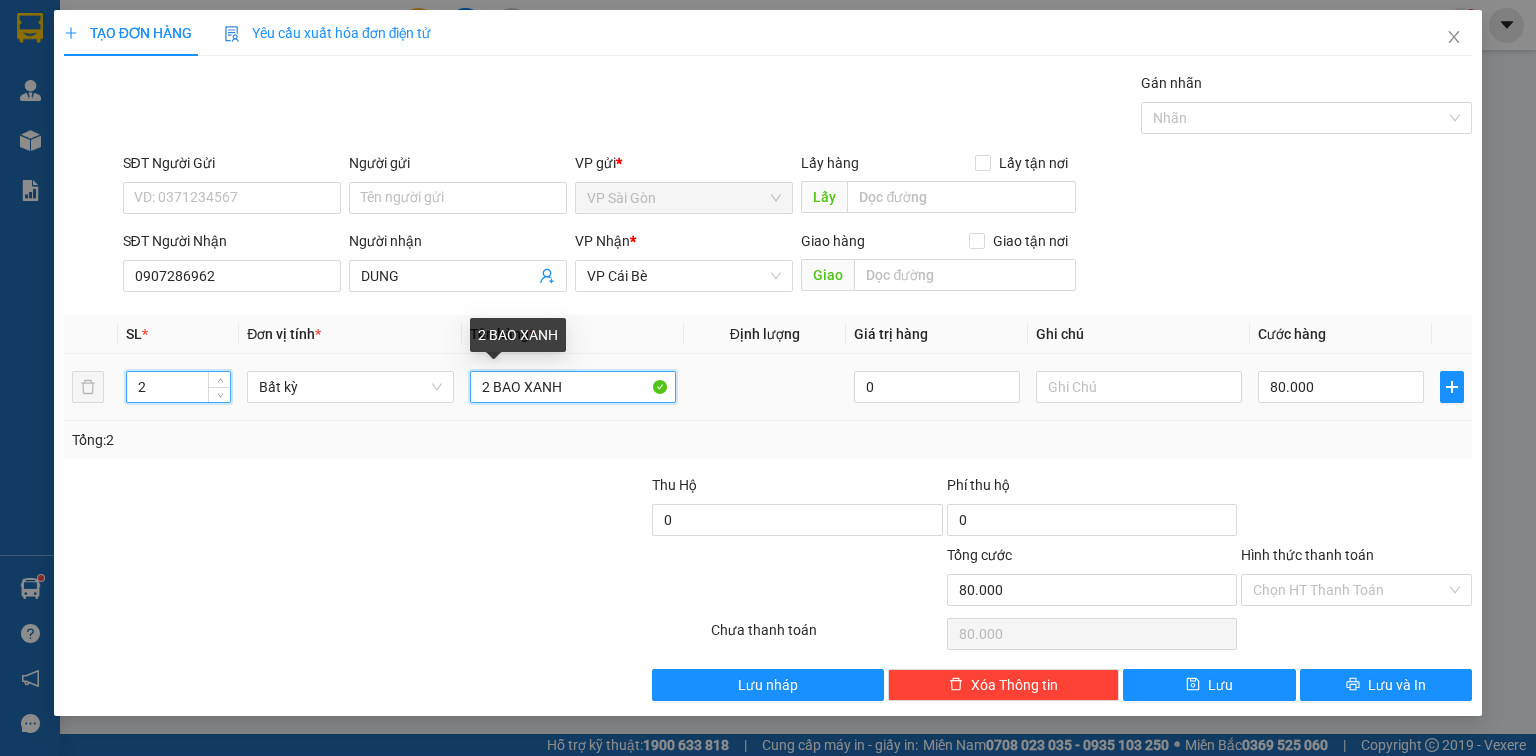 click on "2 BAO XANH" at bounding box center (573, 387) 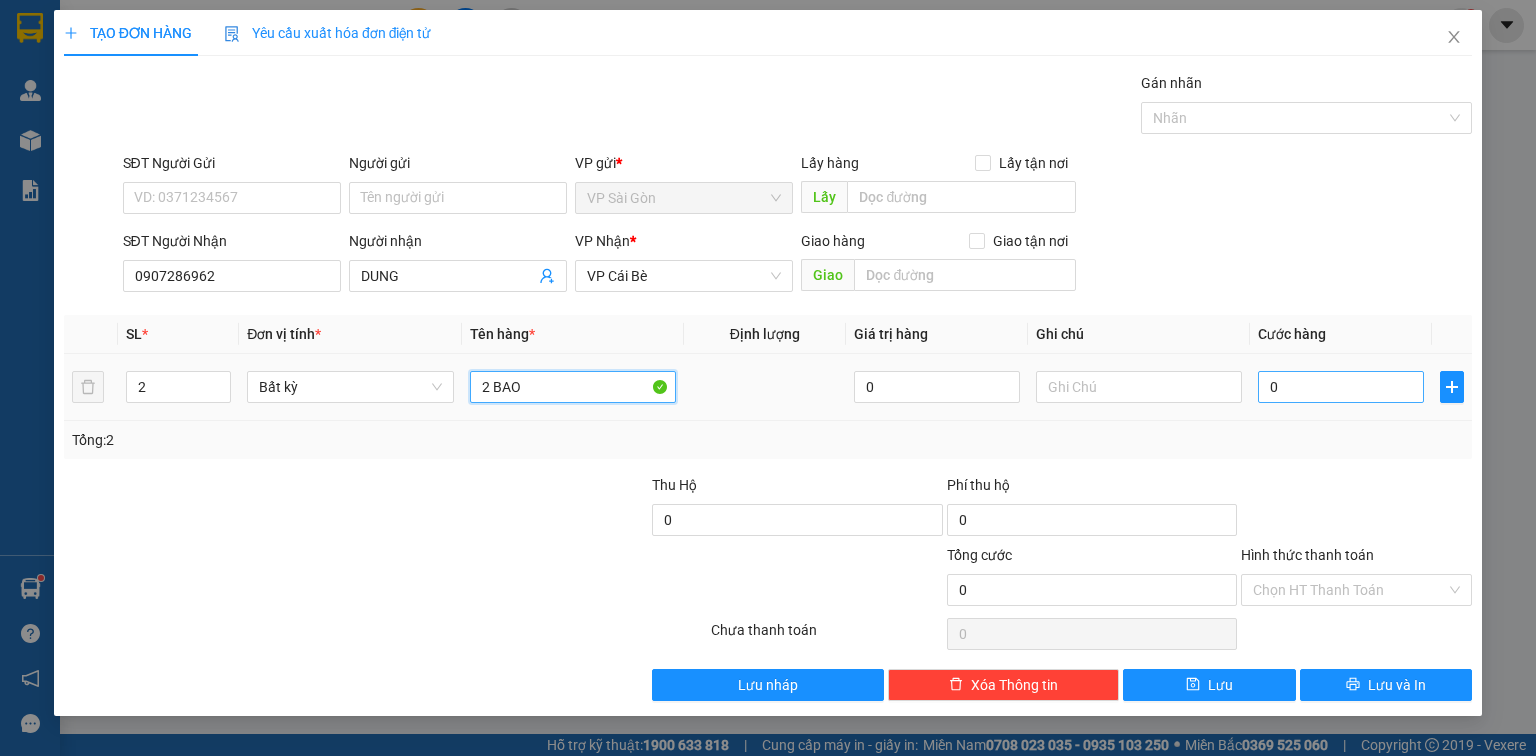 type on "2 BAO" 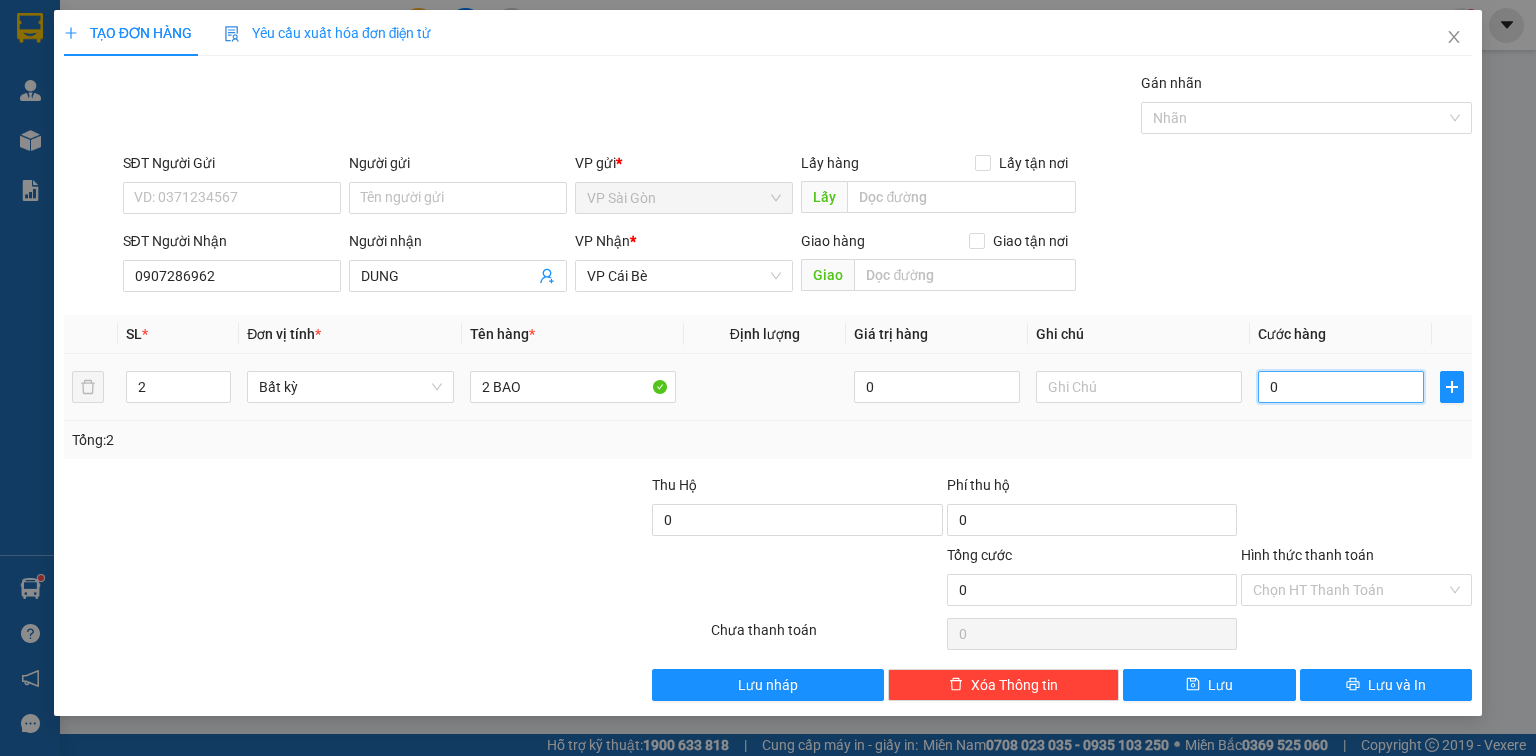 click on "0" at bounding box center (1341, 387) 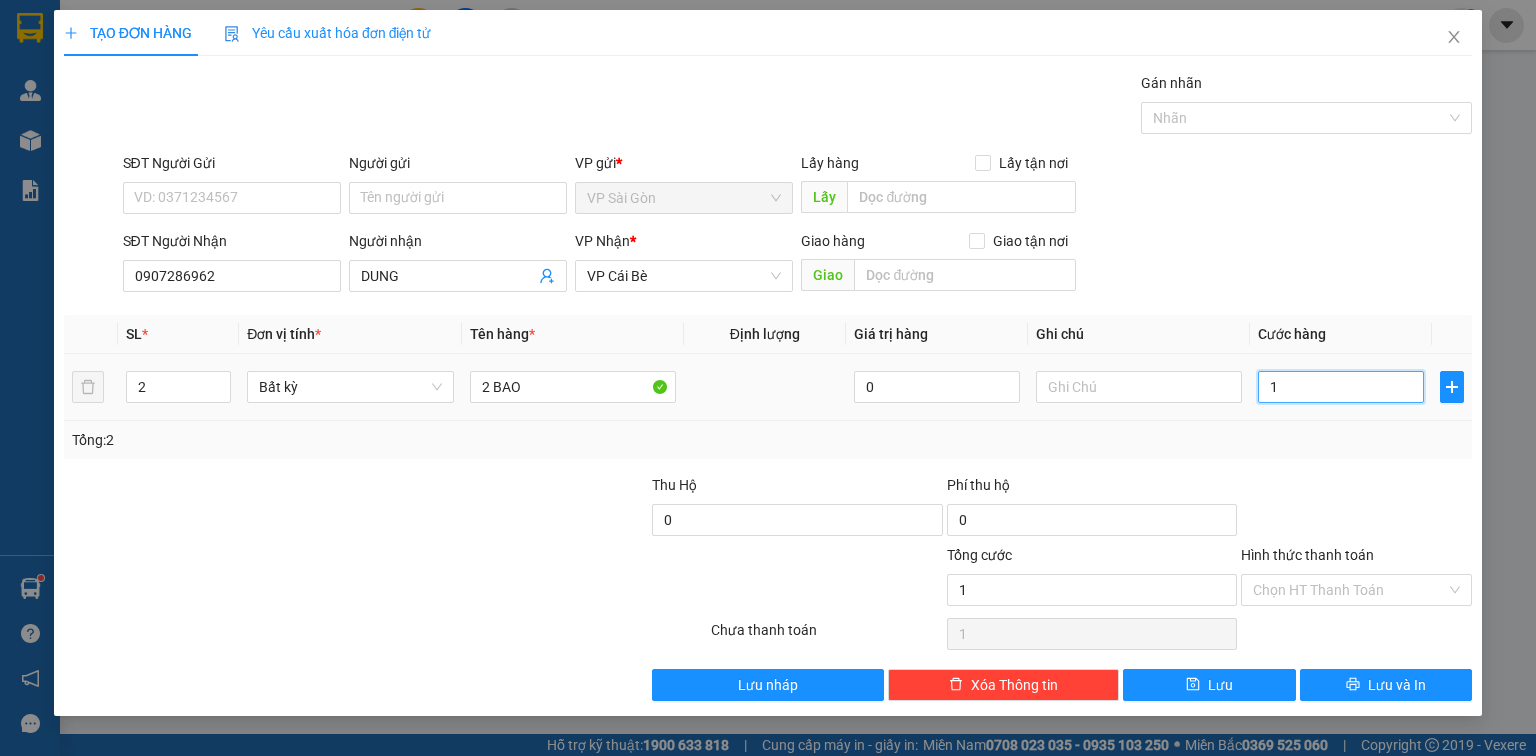 type on "15" 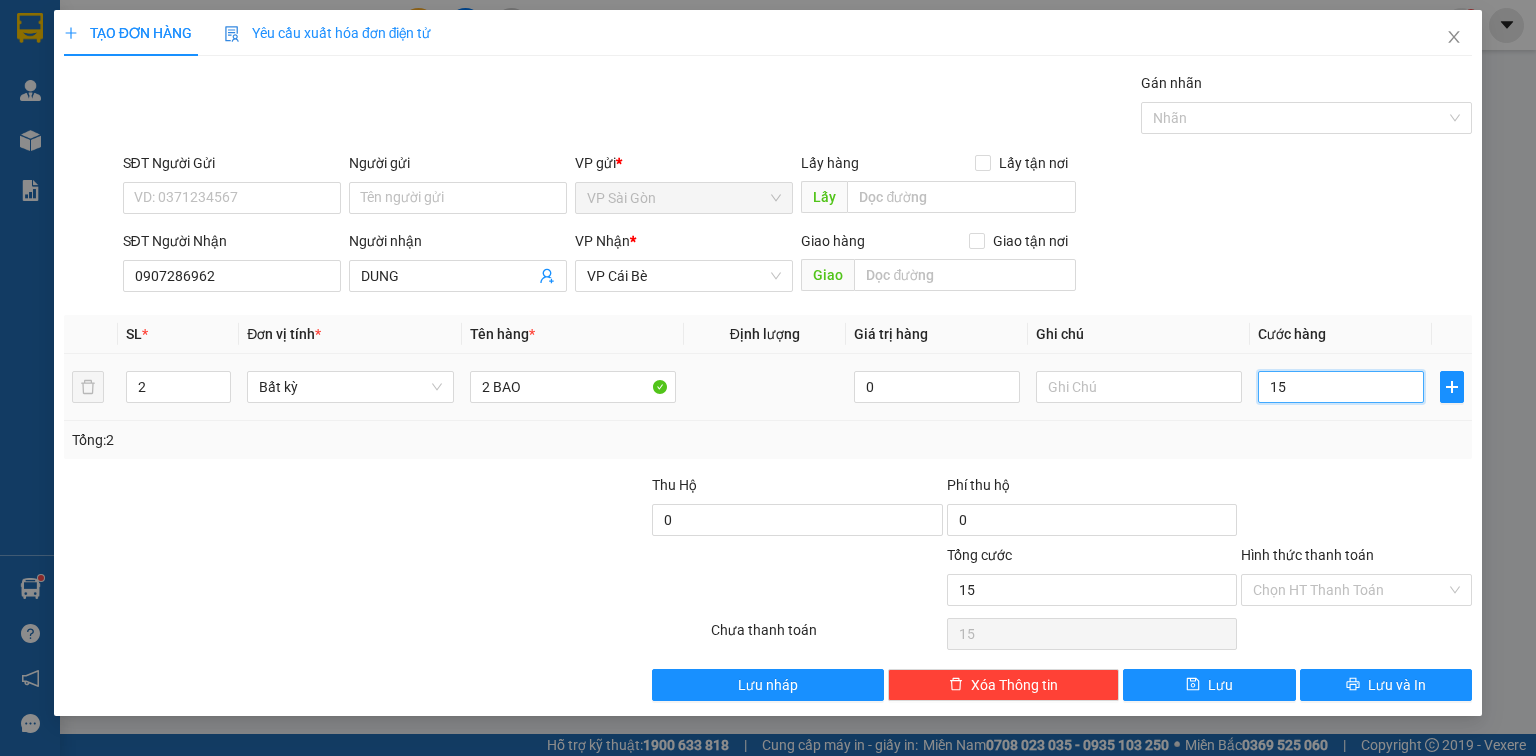 type on "150" 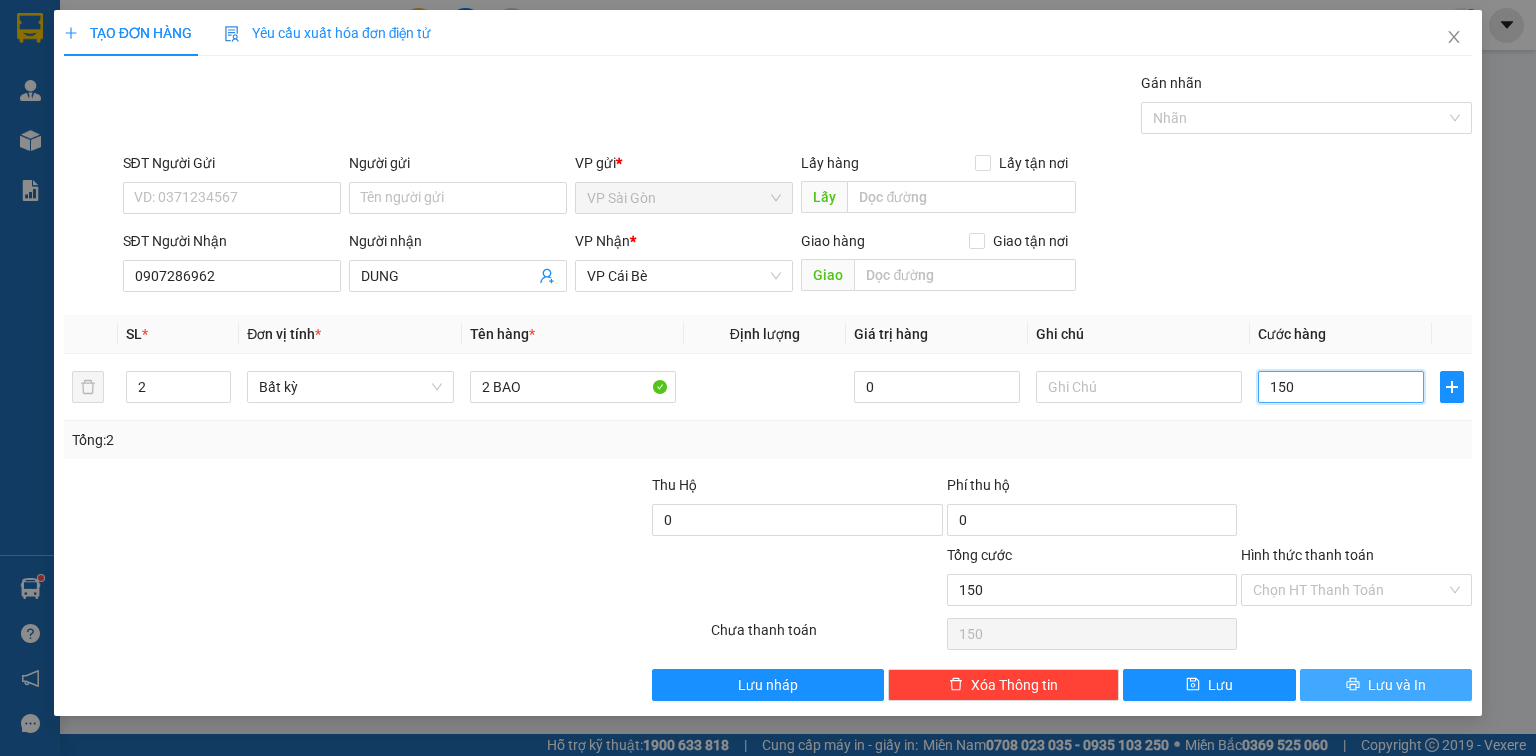 type on "150" 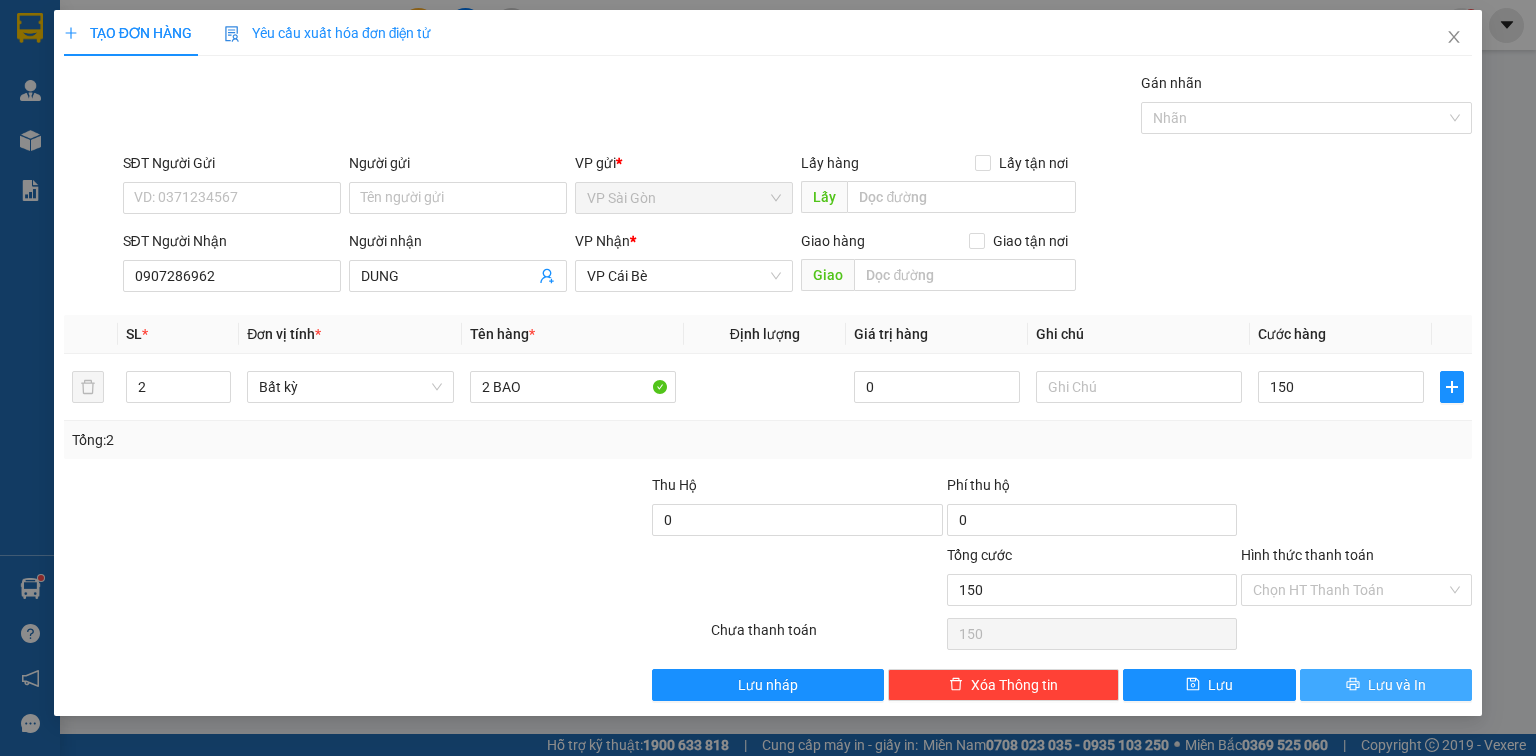 type on "150.000" 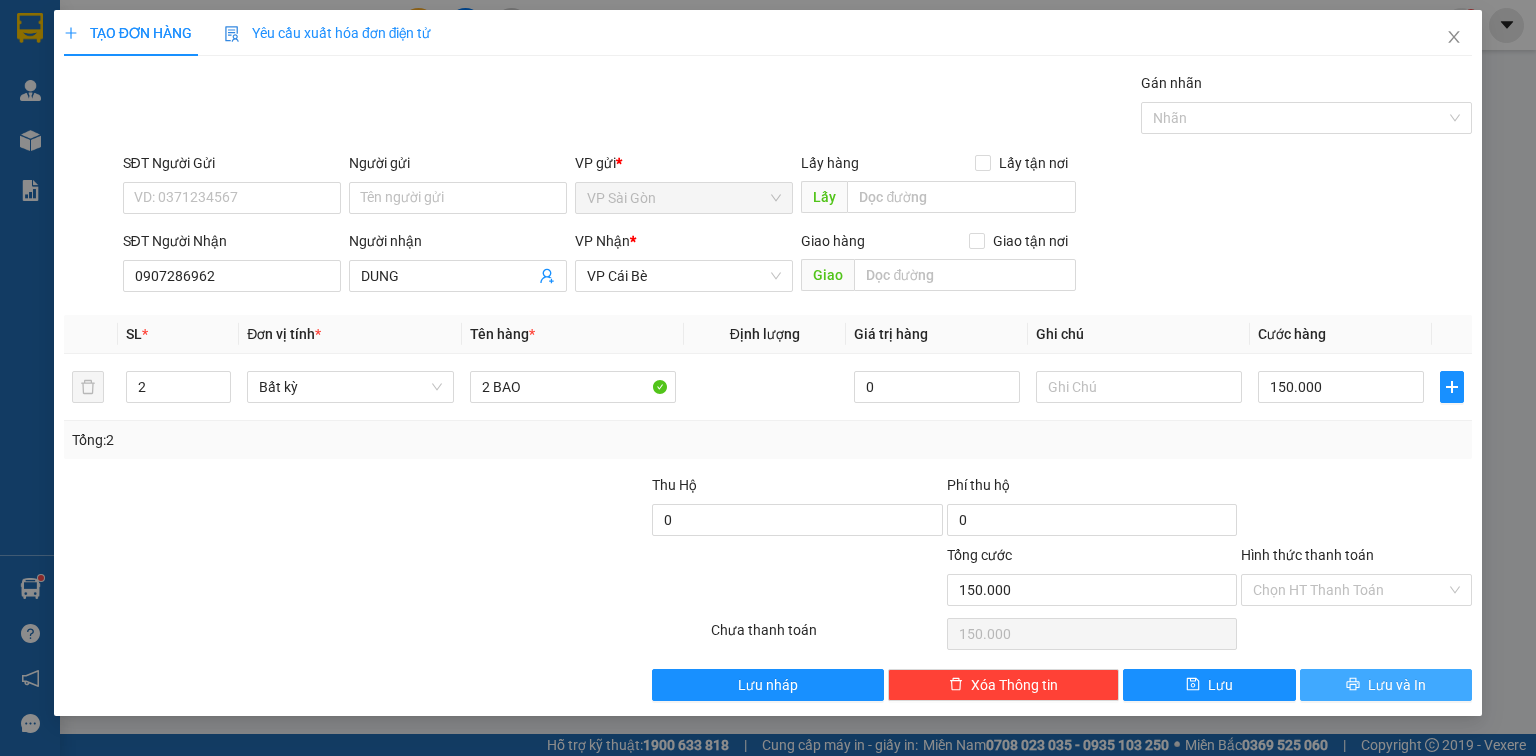 click on "Lưu và In" at bounding box center [1397, 685] 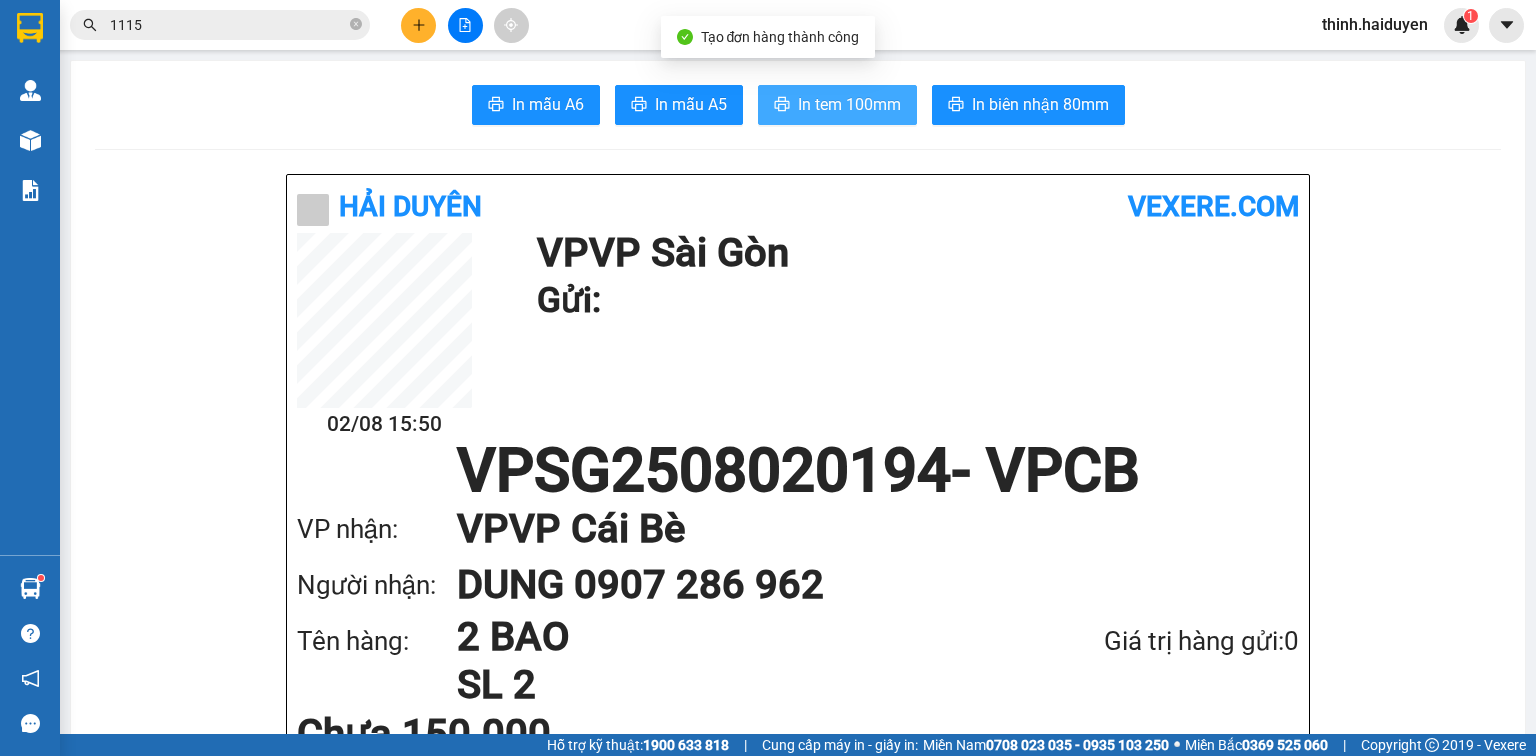 click on "In tem 100mm" at bounding box center (849, 104) 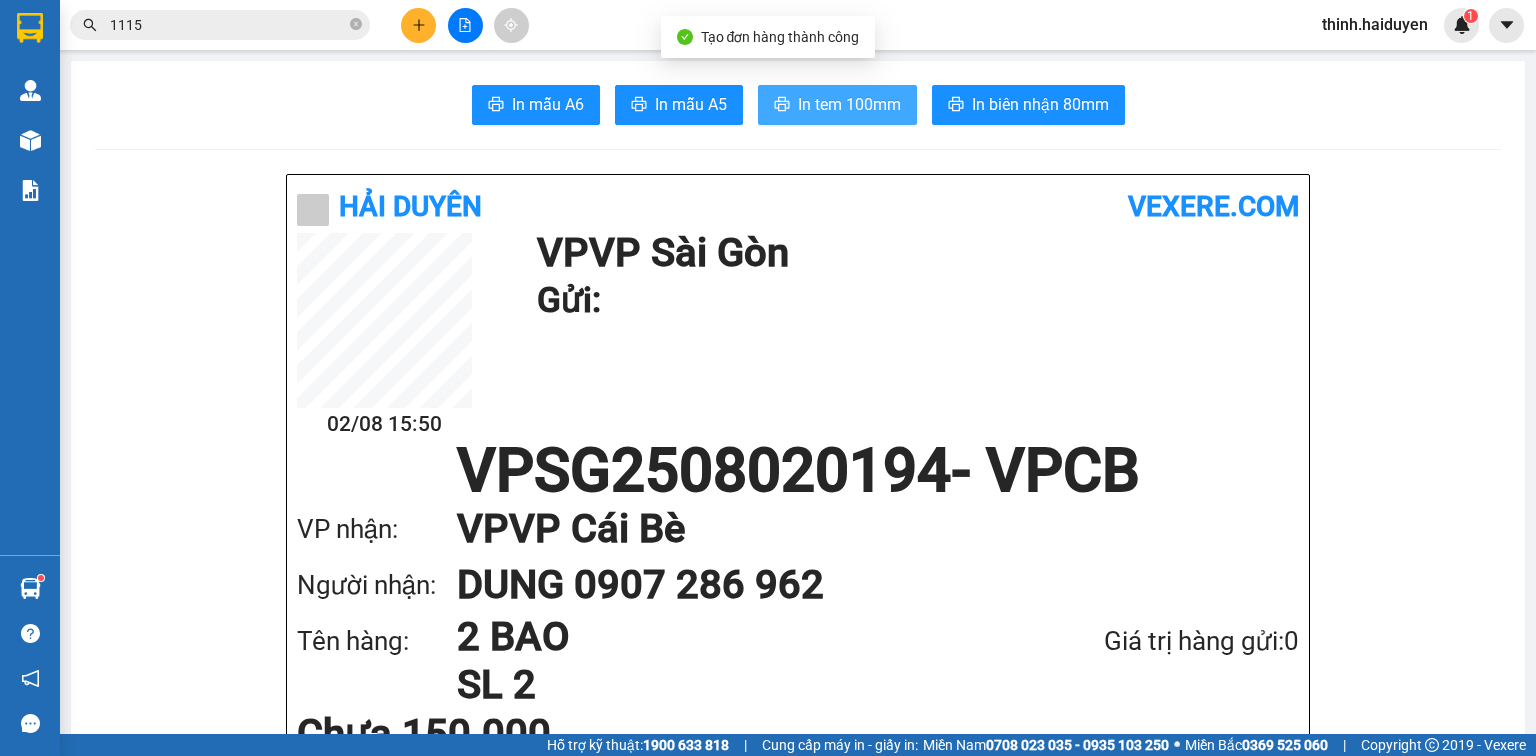 scroll, scrollTop: 0, scrollLeft: 0, axis: both 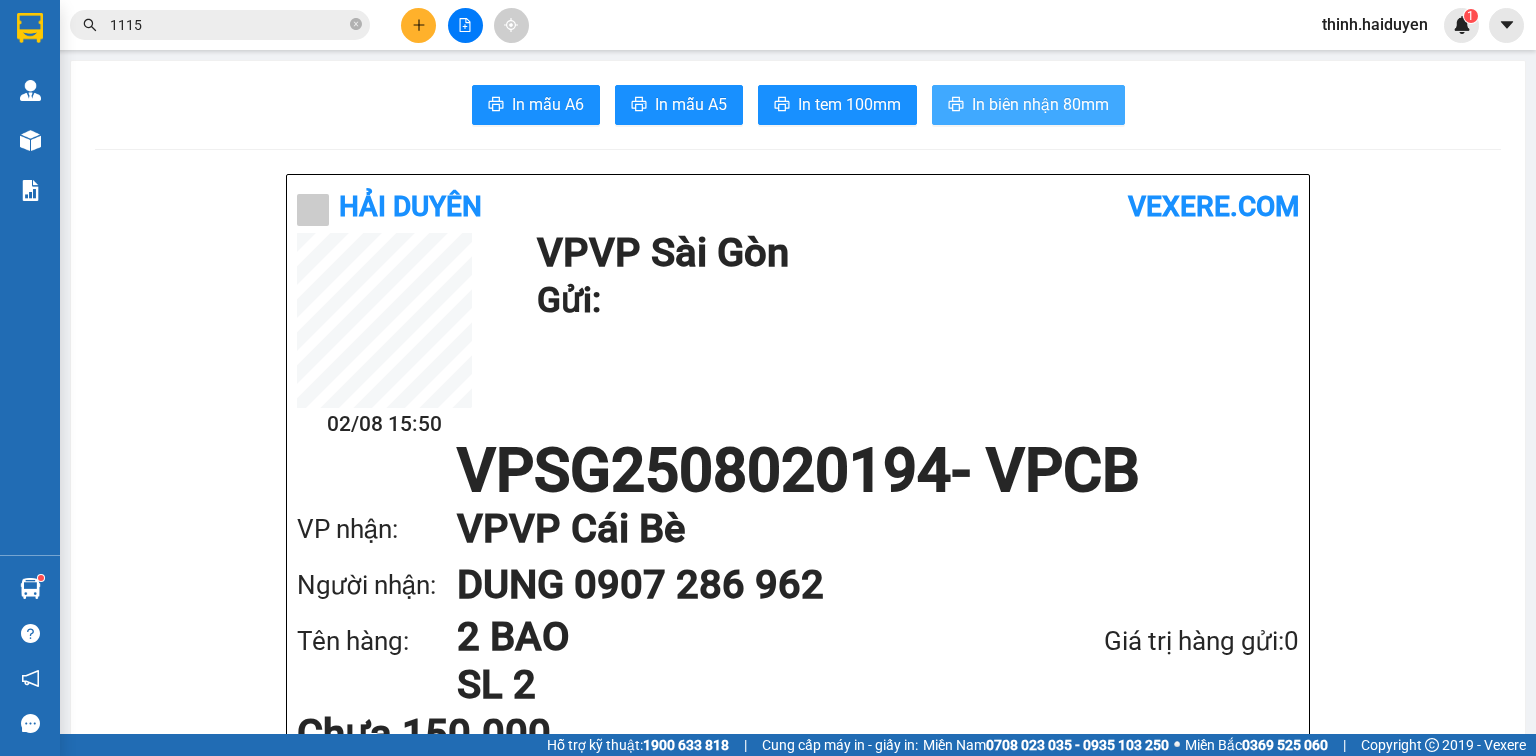 click on "In biên nhận 80mm" at bounding box center (1040, 104) 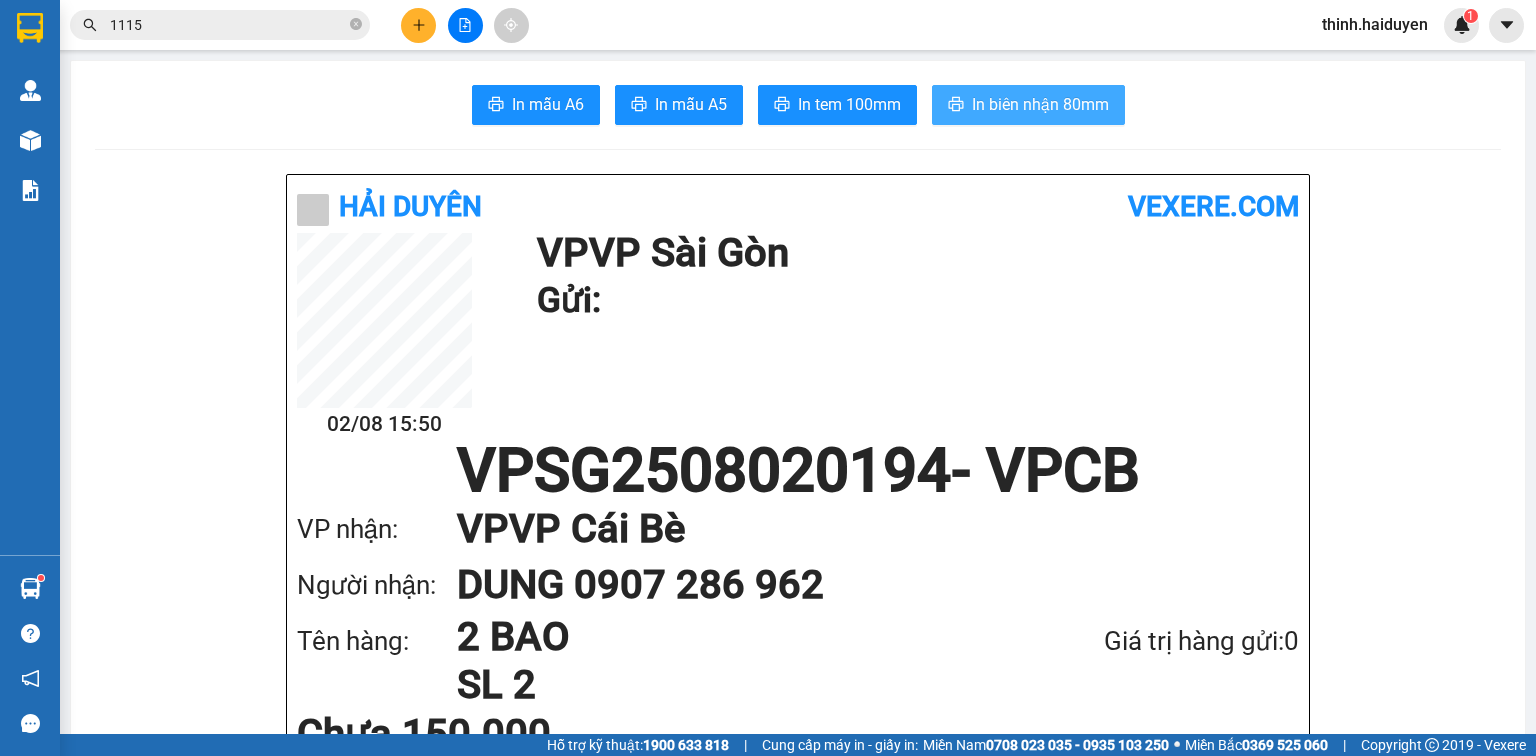scroll, scrollTop: 0, scrollLeft: 0, axis: both 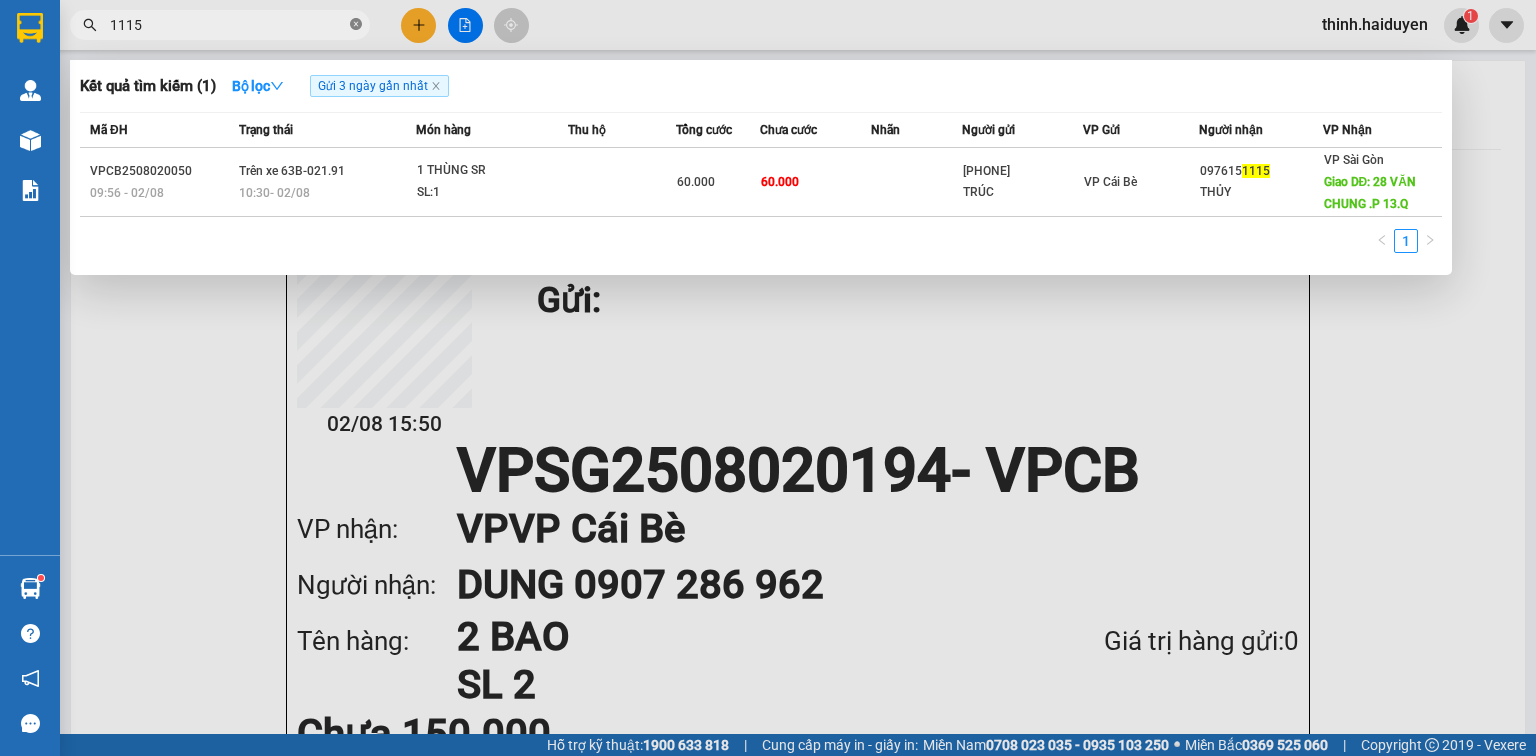 click 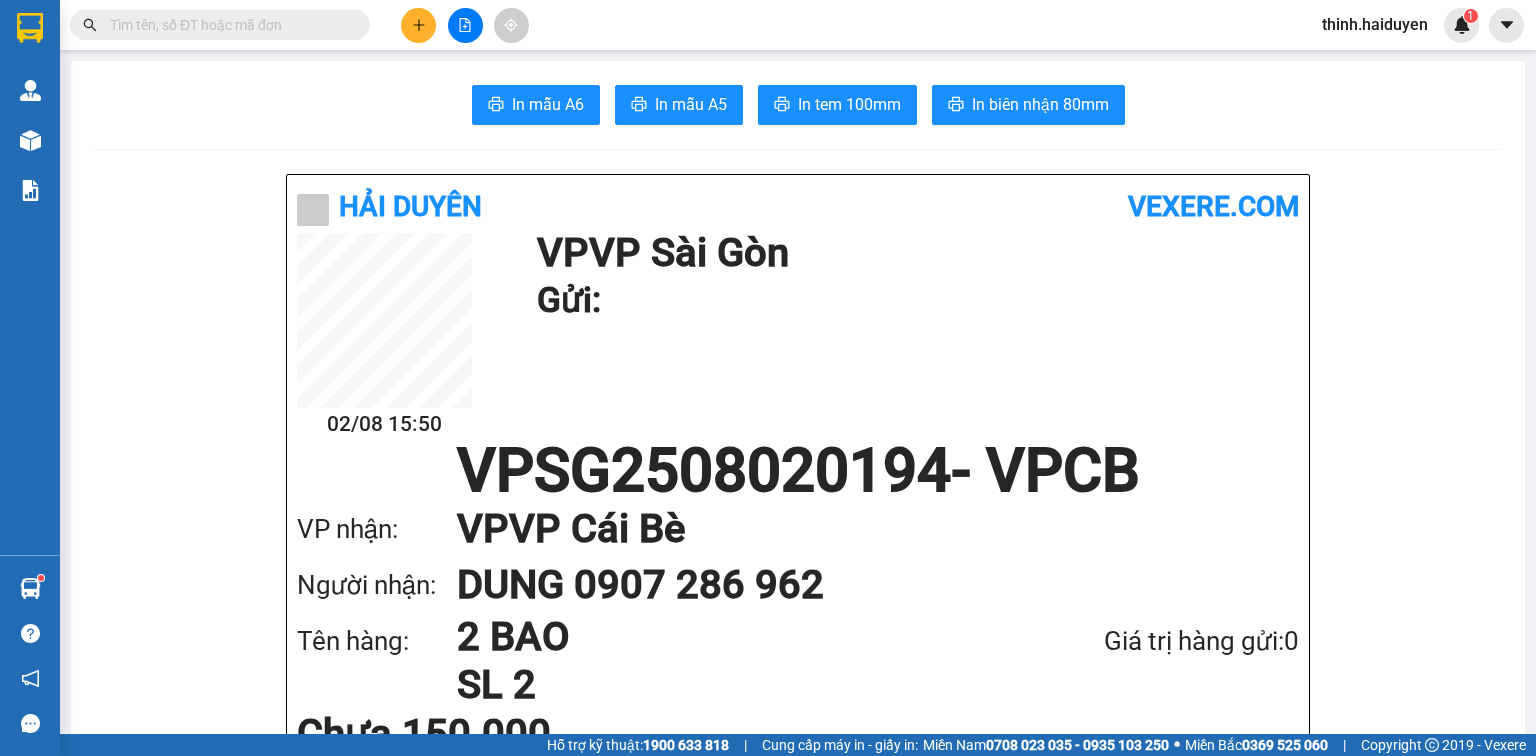 click at bounding box center (228, 25) 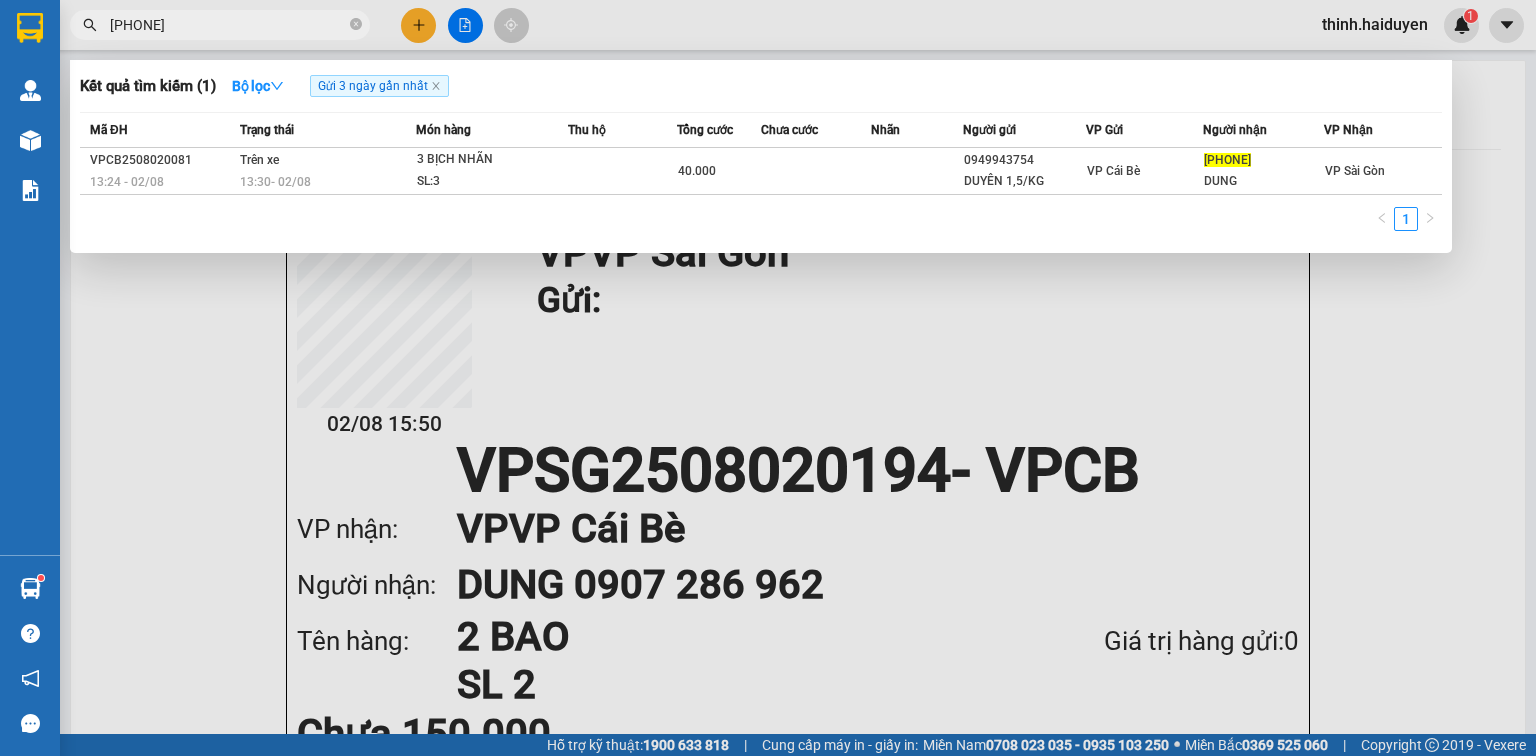 type on "0909066917" 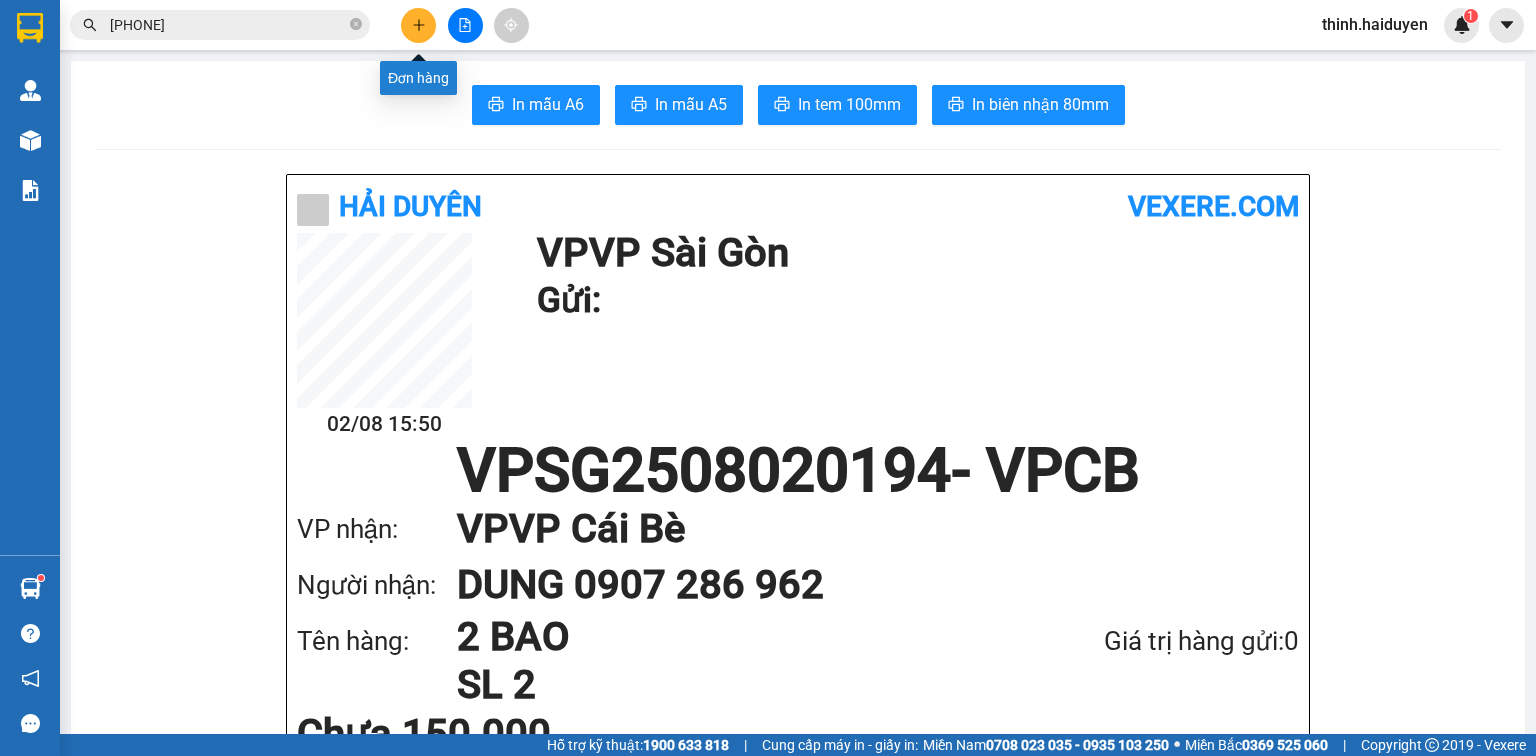click 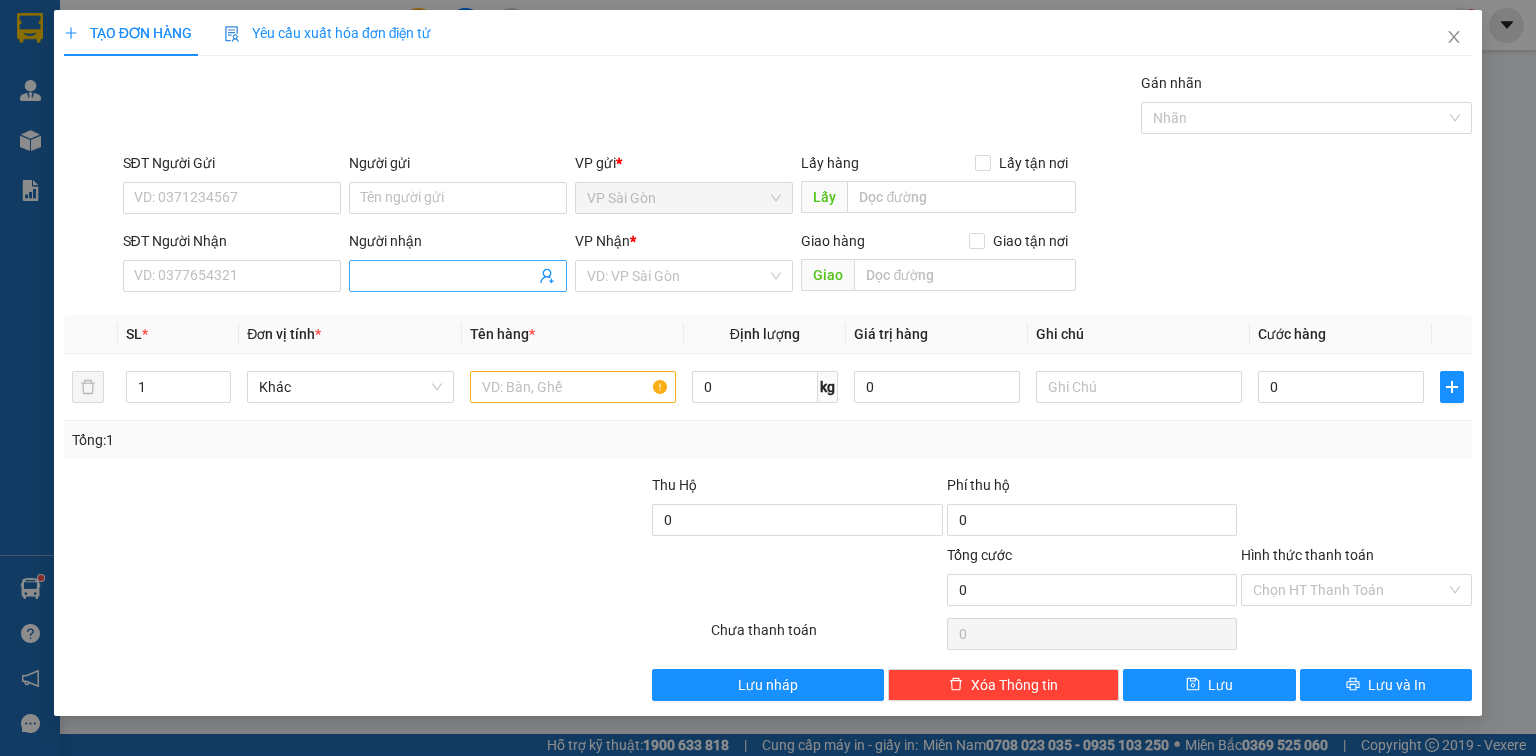 click on "Người nhận" at bounding box center (448, 276) 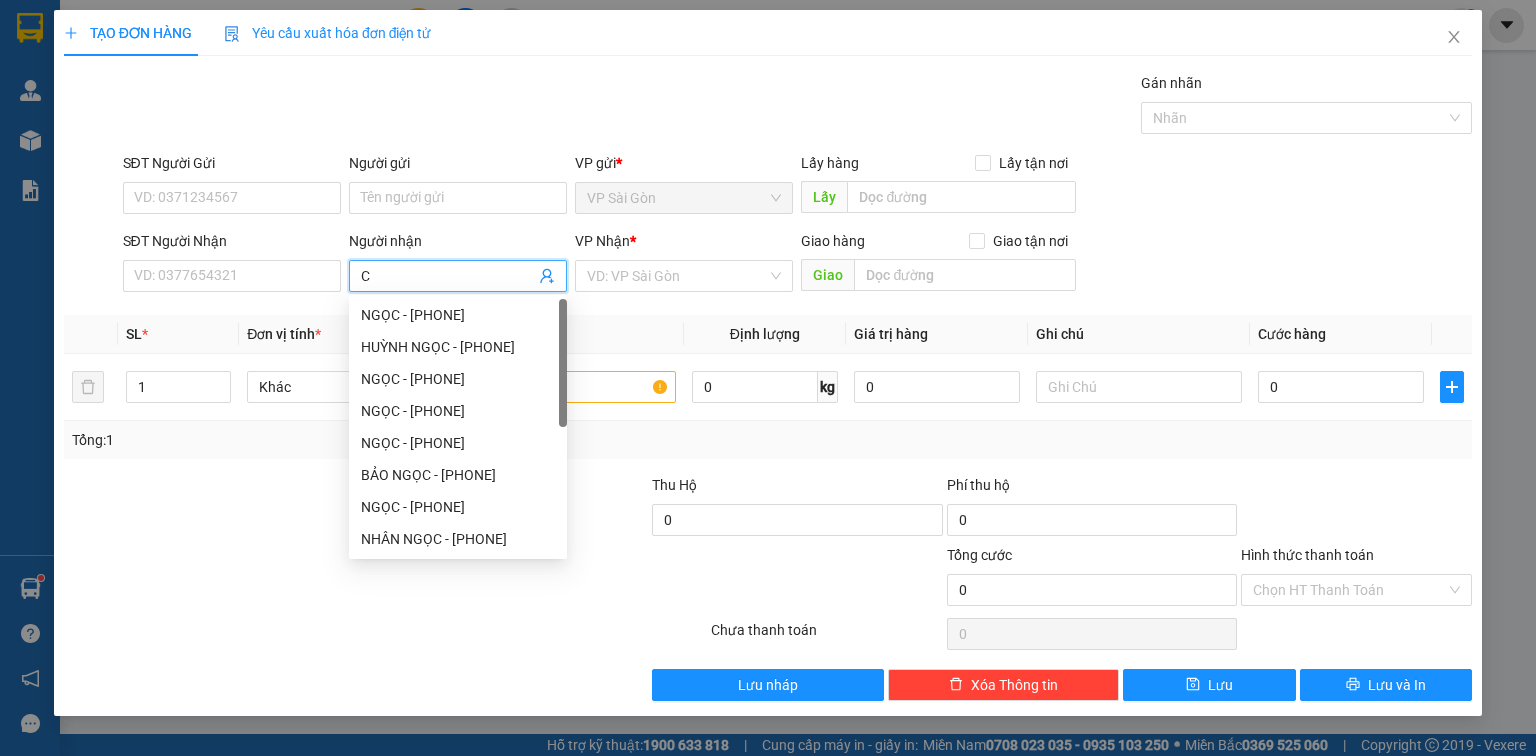 paste on "Â" 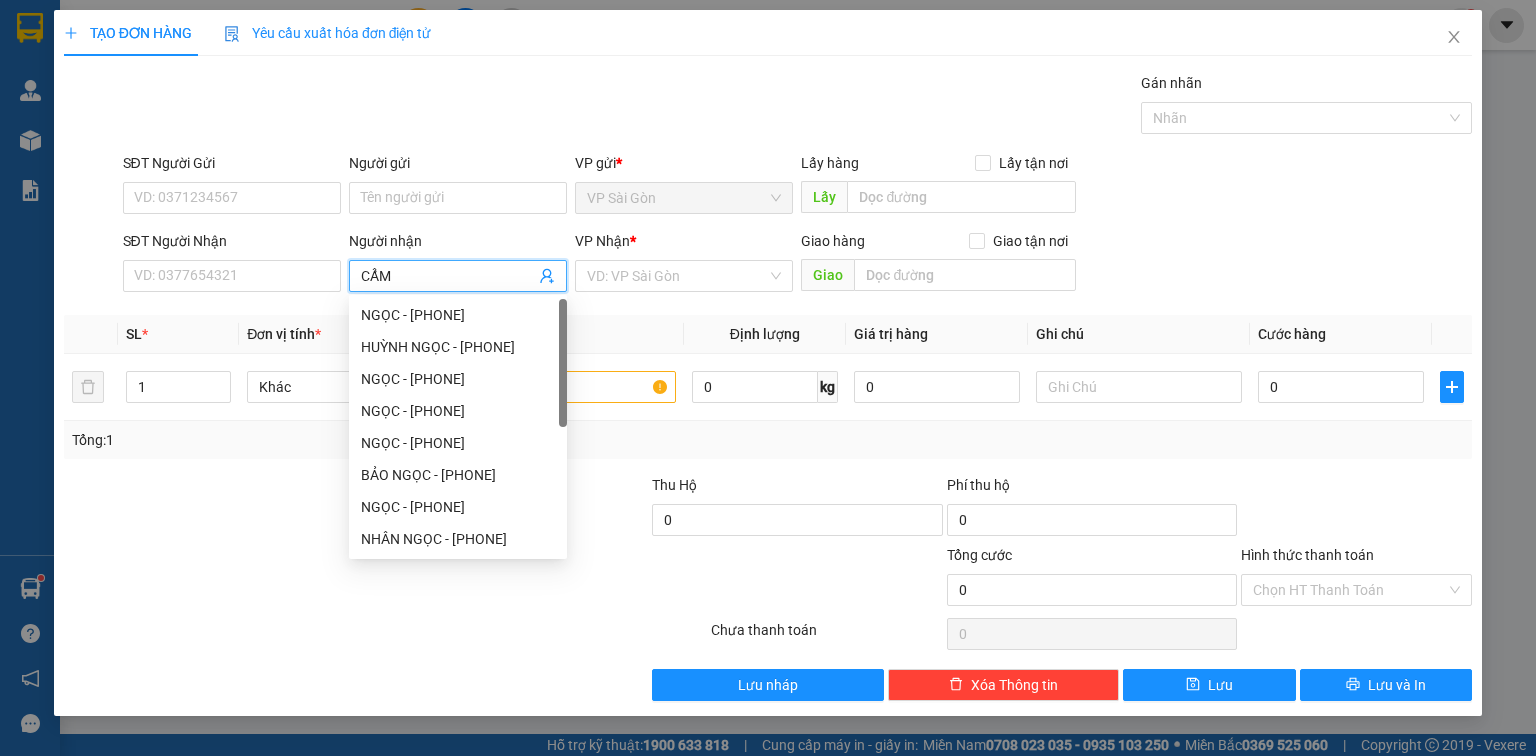 paste on "Â" 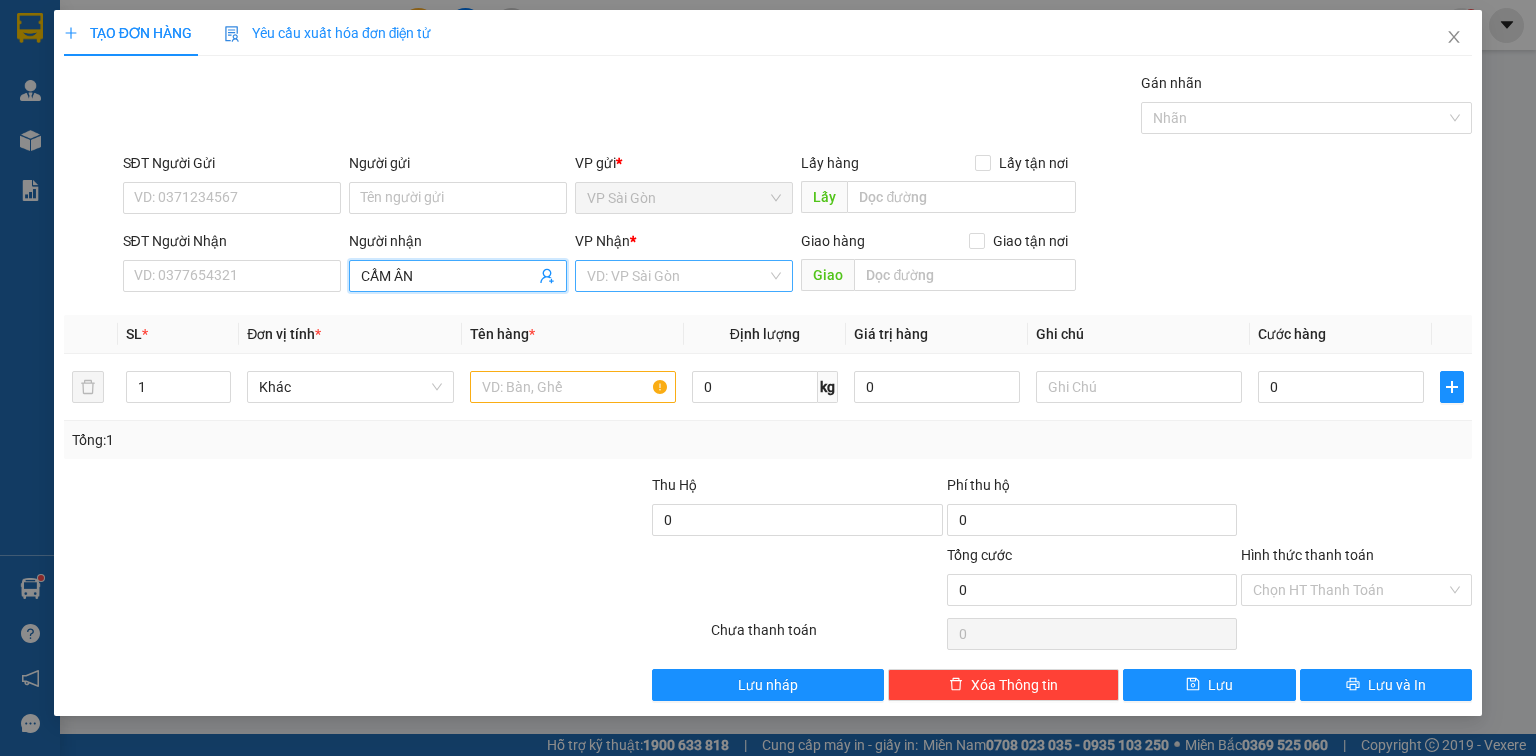 type on "CẨM ÂN" 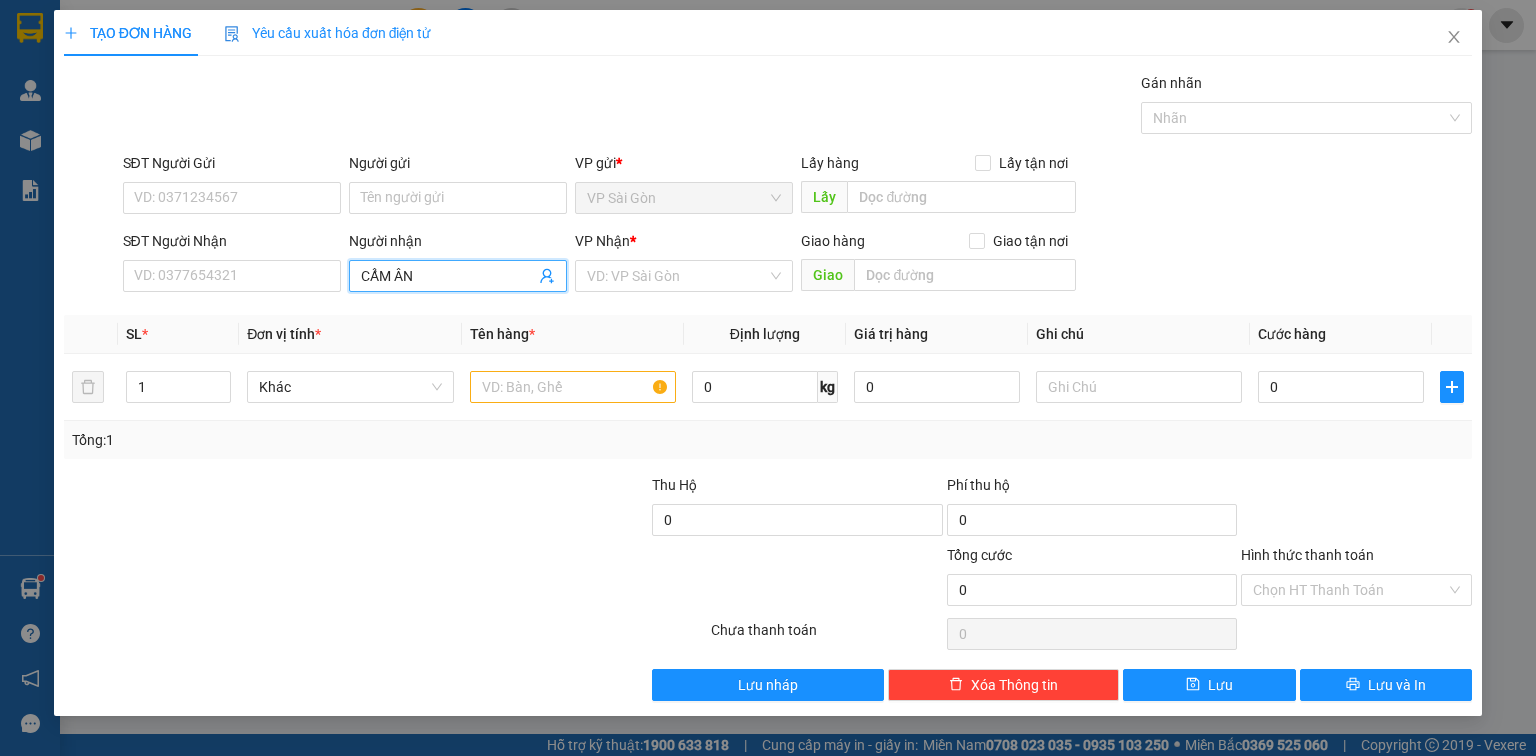 drag, startPoint x: 660, startPoint y: 268, endPoint x: 649, endPoint y: 294, distance: 28.231188 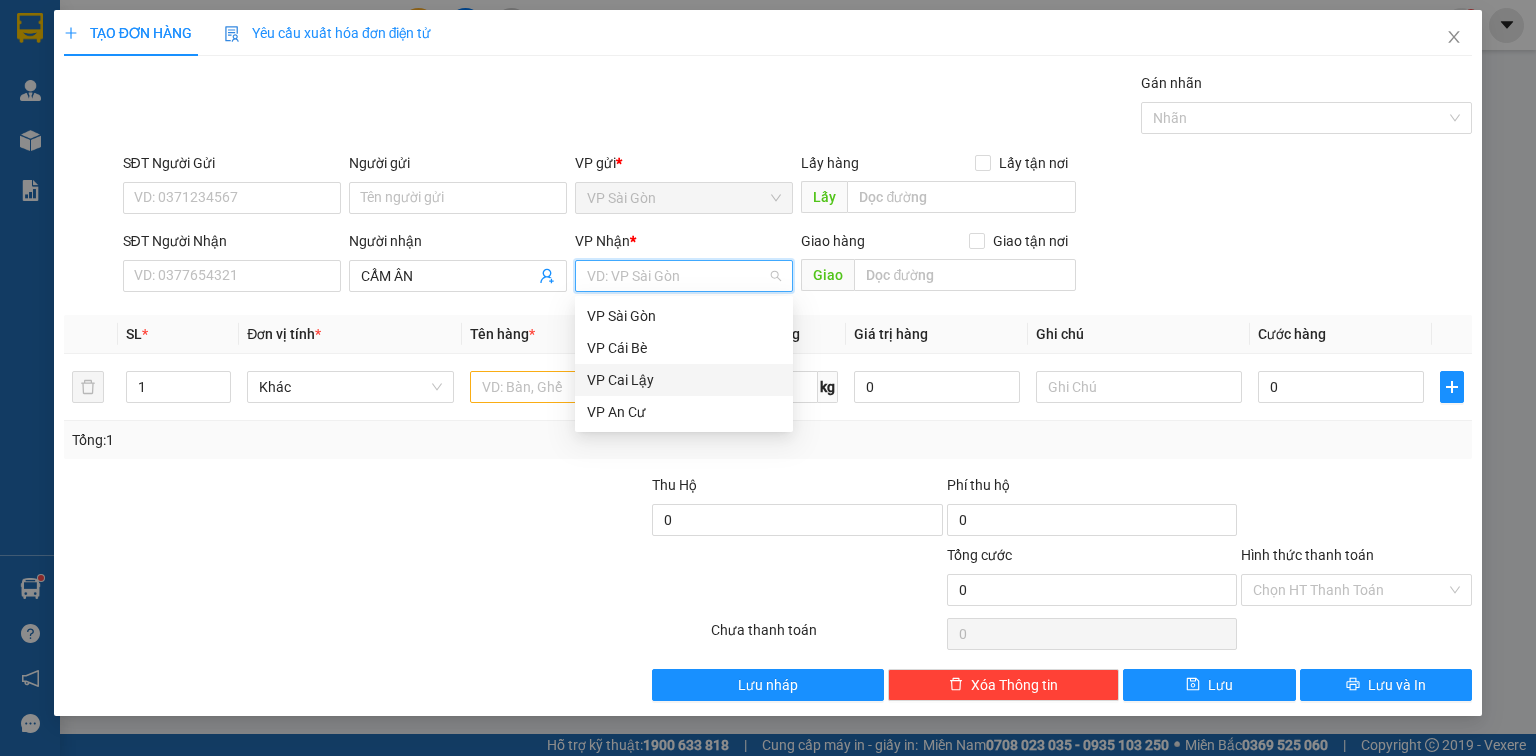 click on "VP Cai Lậy" at bounding box center [684, 380] 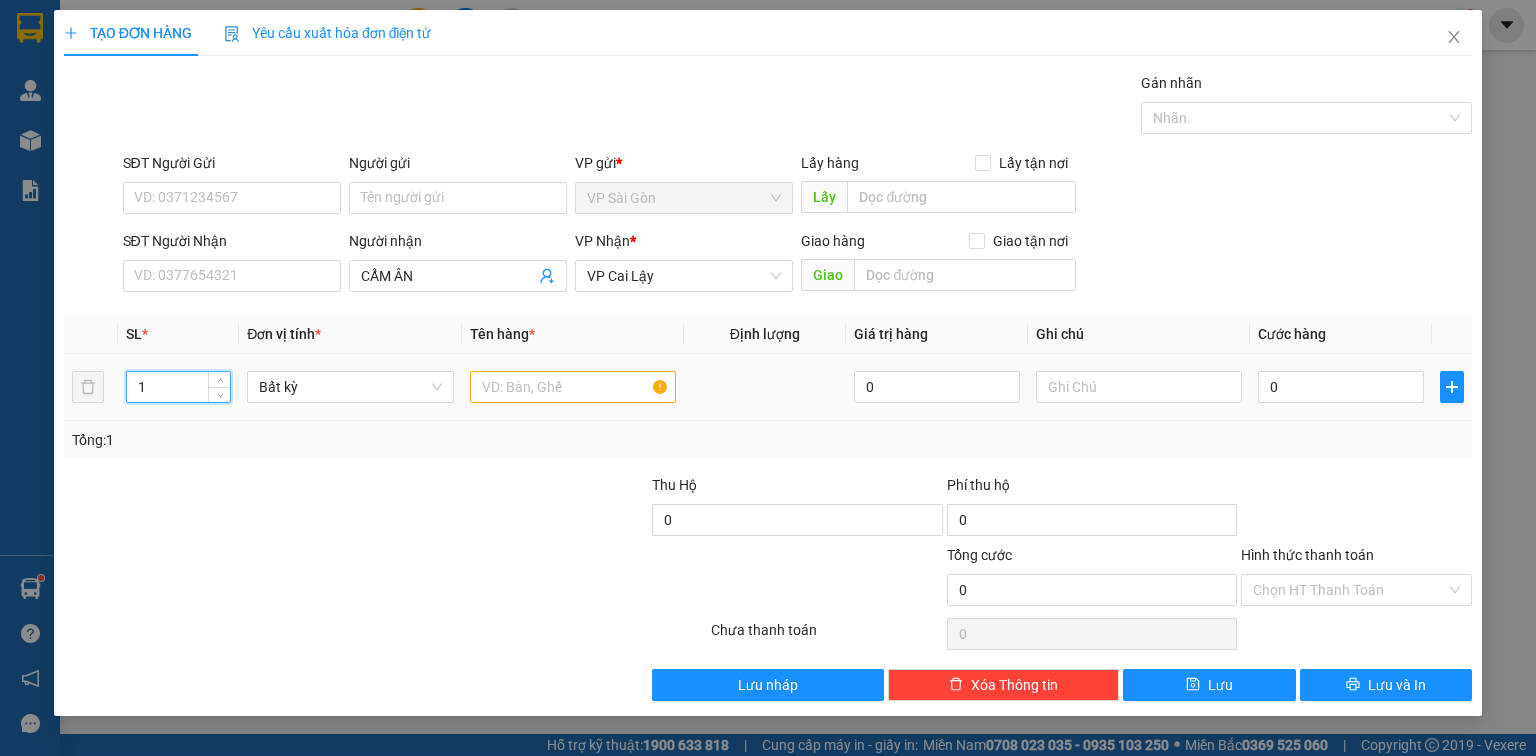 drag, startPoint x: 173, startPoint y: 392, endPoint x: 111, endPoint y: 403, distance: 62.968246 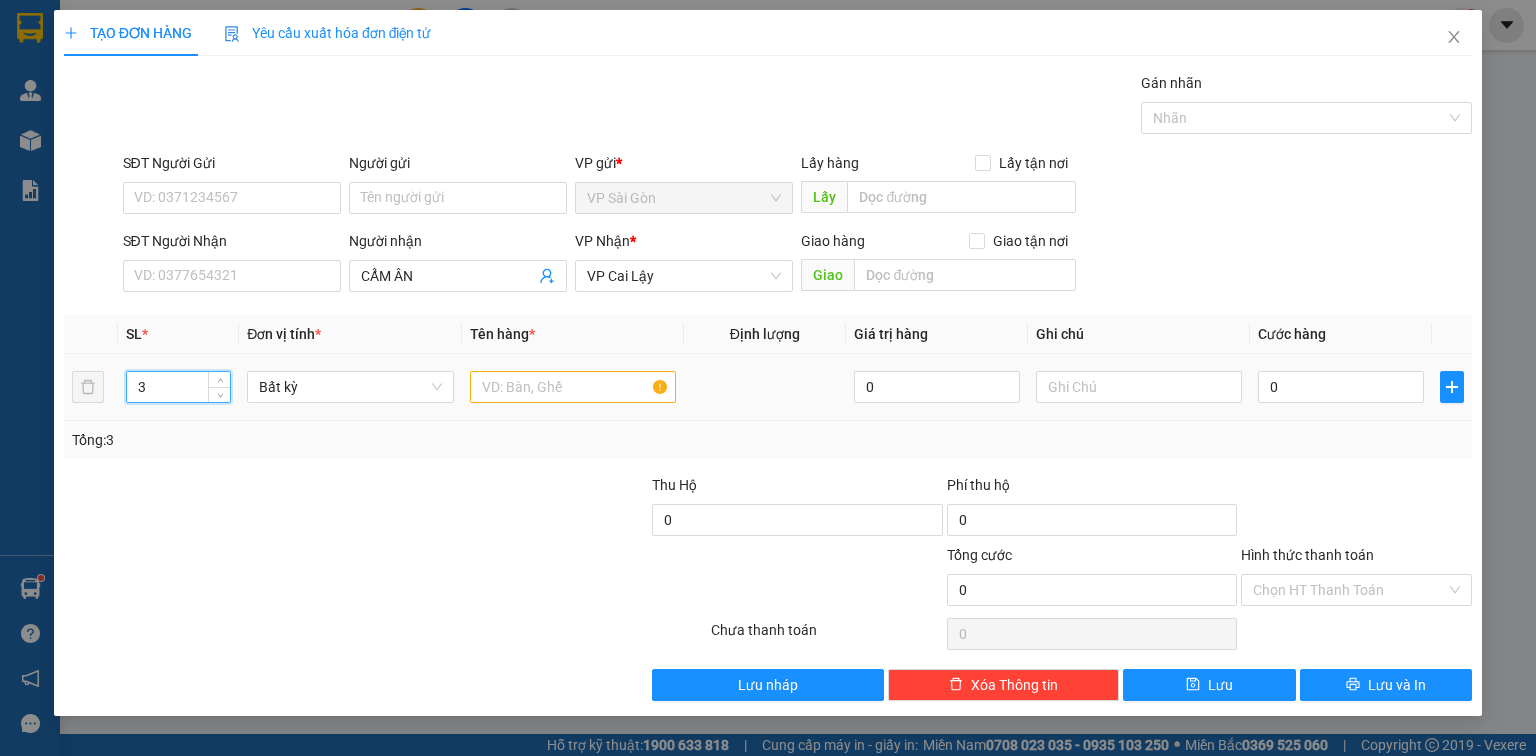 type on "3" 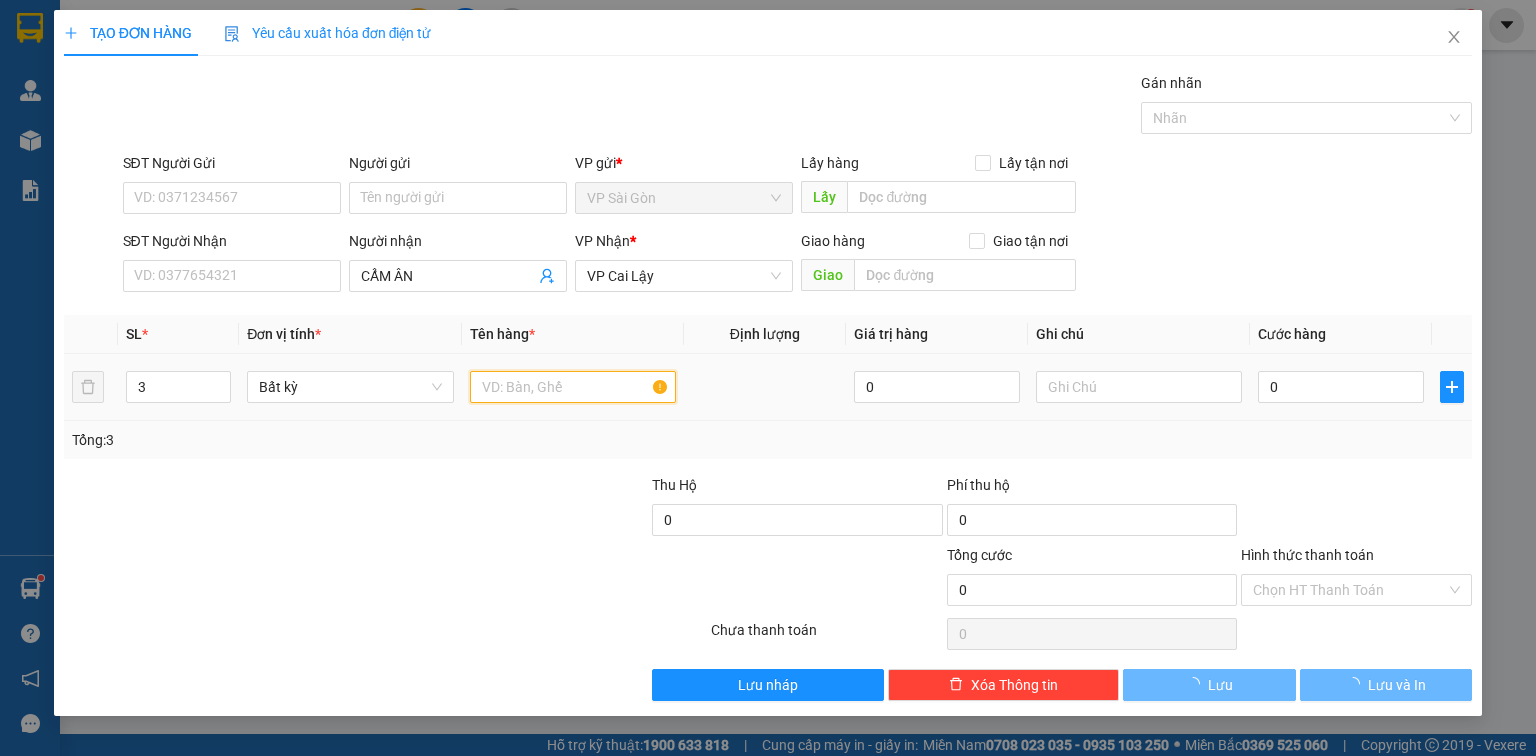 click at bounding box center [573, 387] 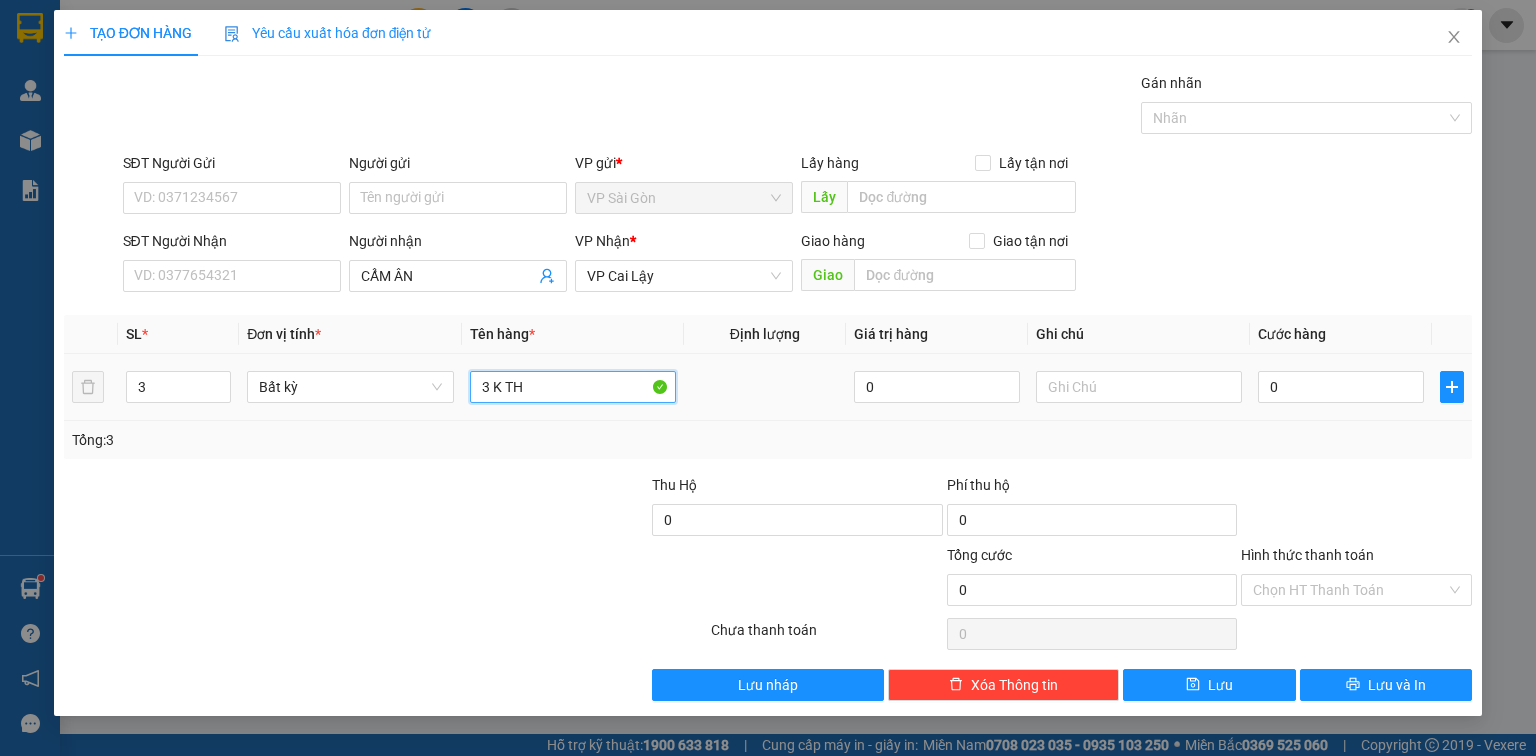 paste on "Ù" 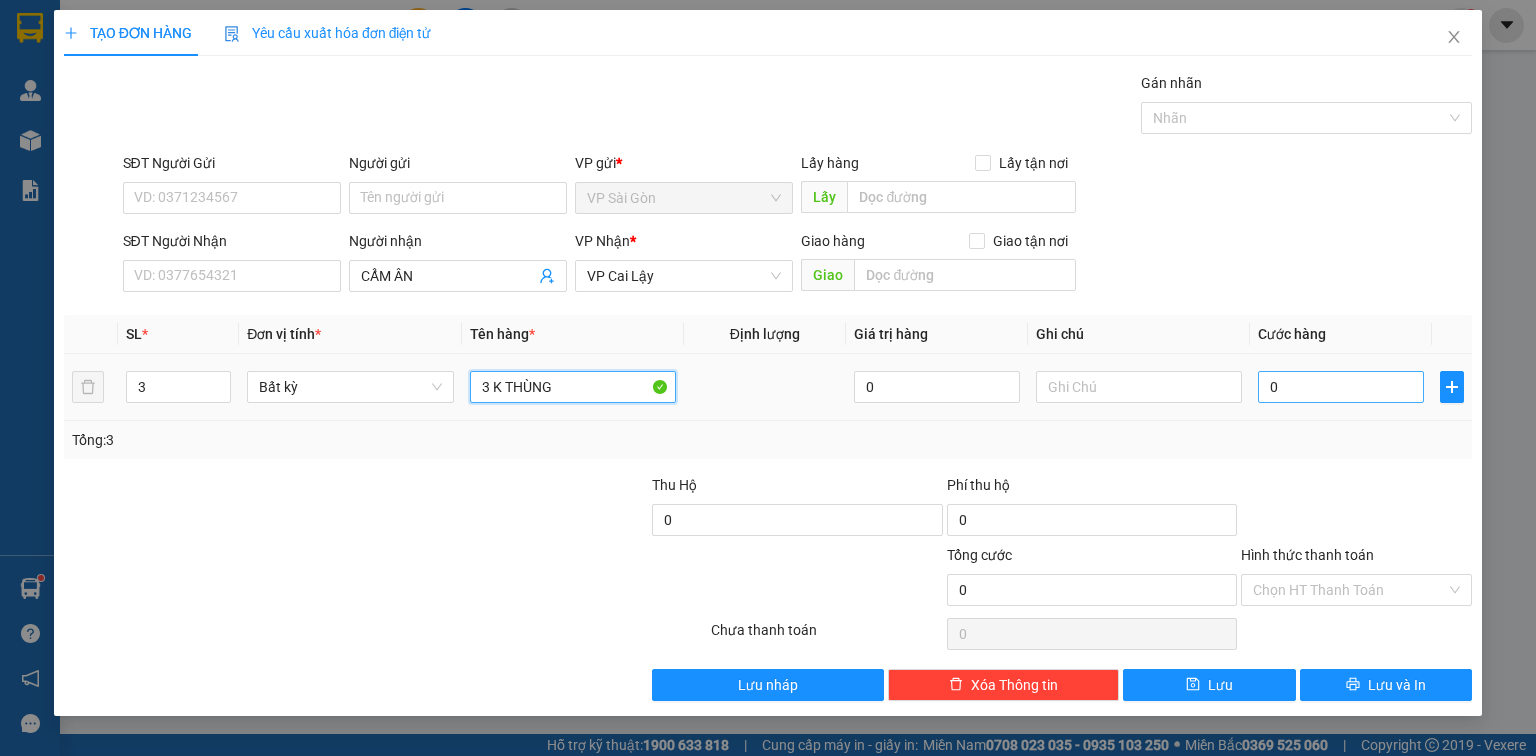 type on "3 K THÙNG" 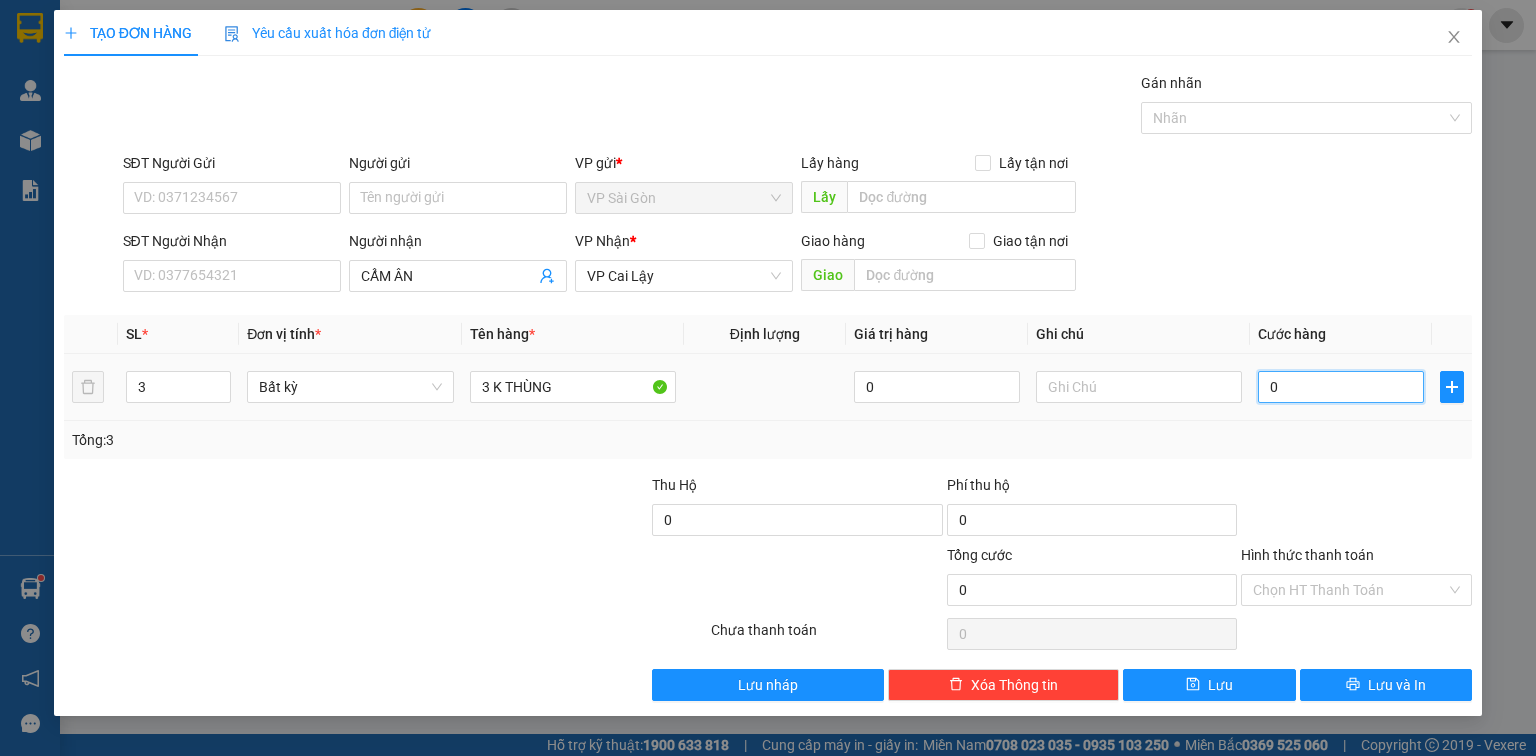 click on "0" at bounding box center (1341, 387) 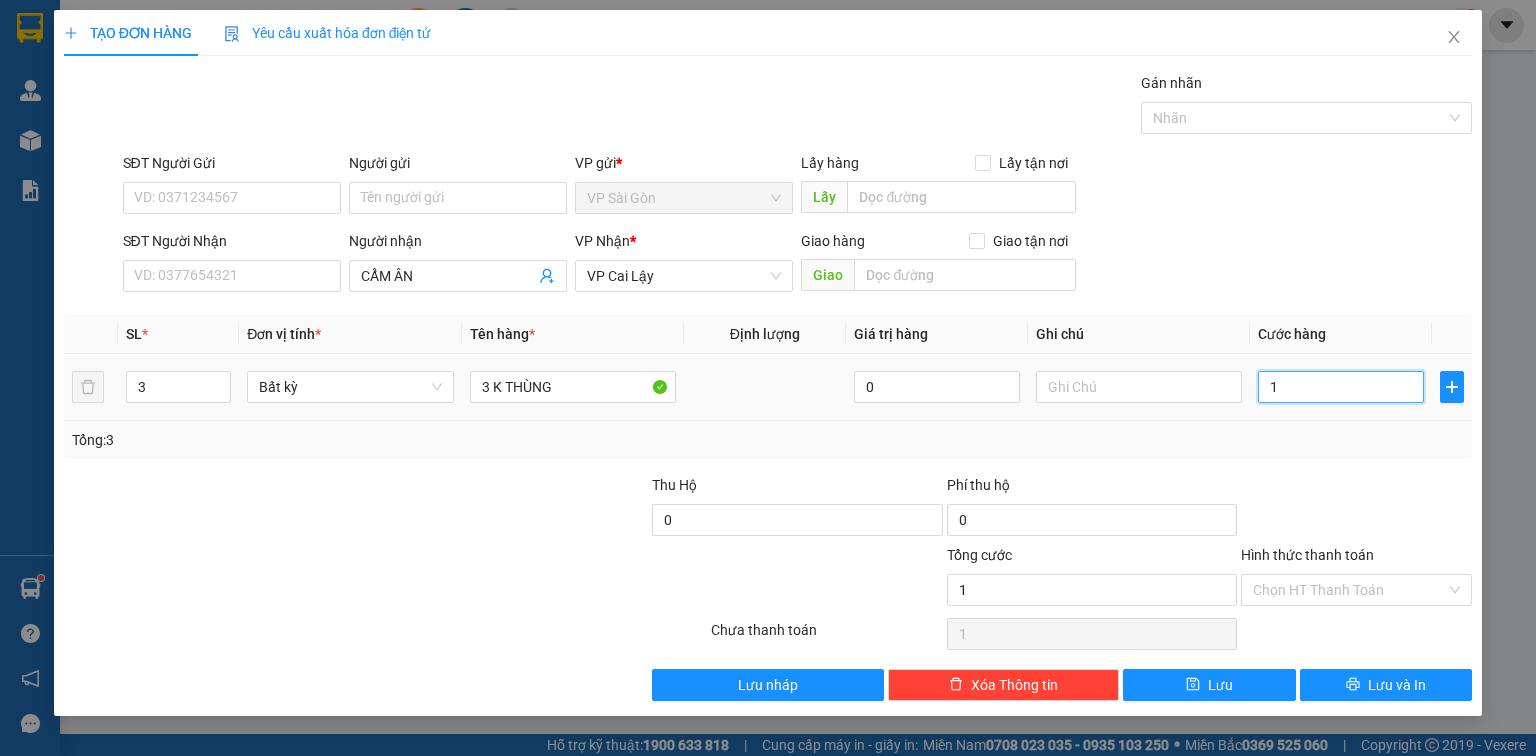 type on "13" 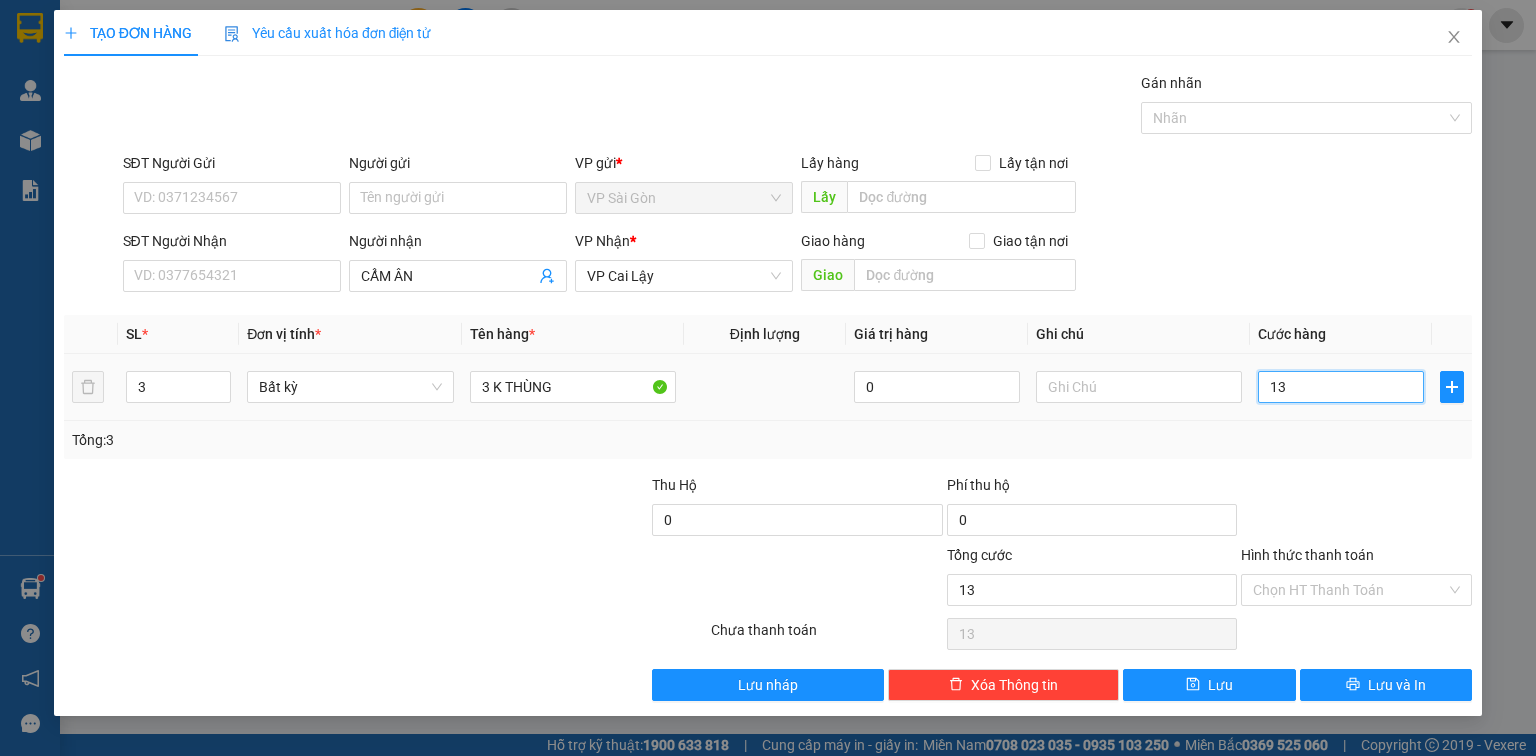 type on "130" 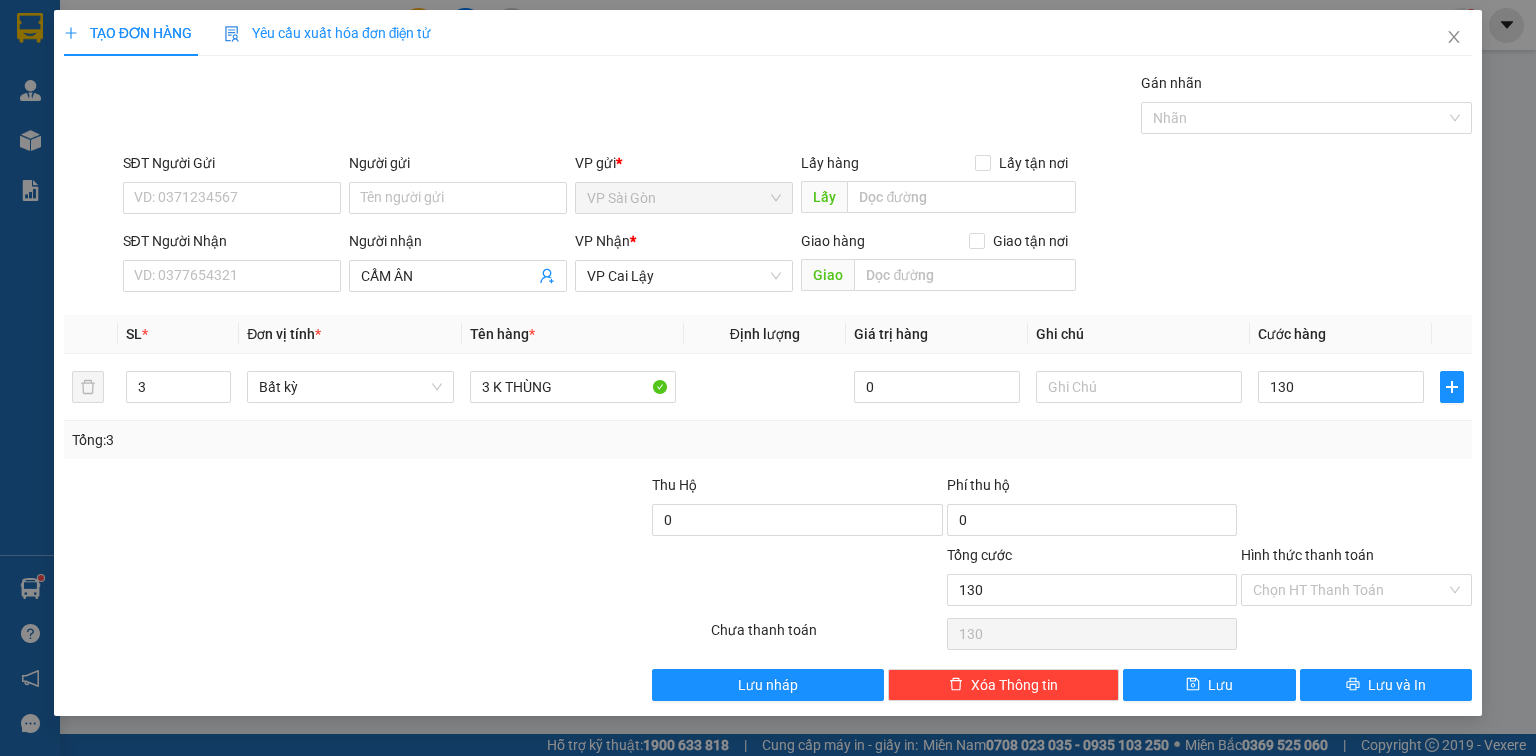 type on "130.000" 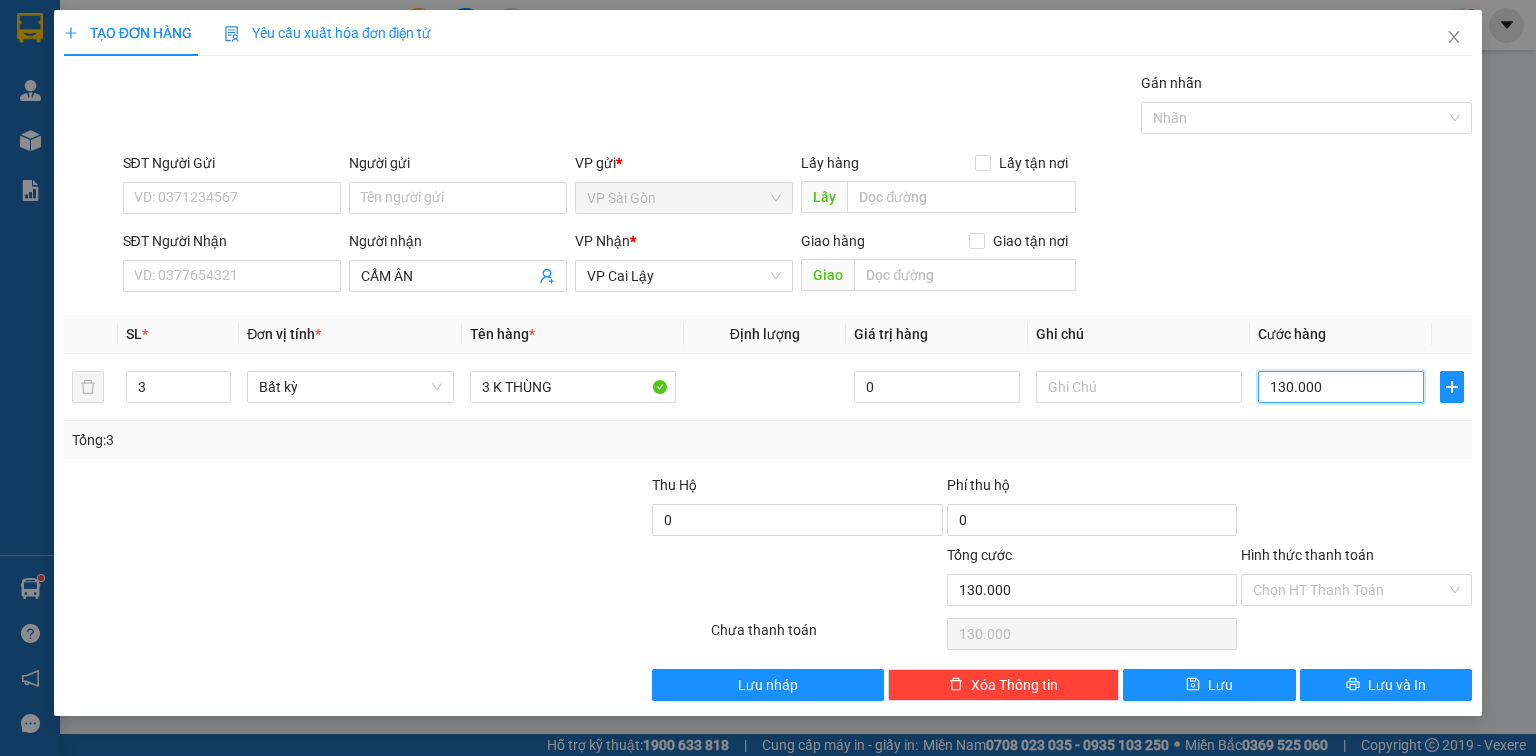 type on "1" 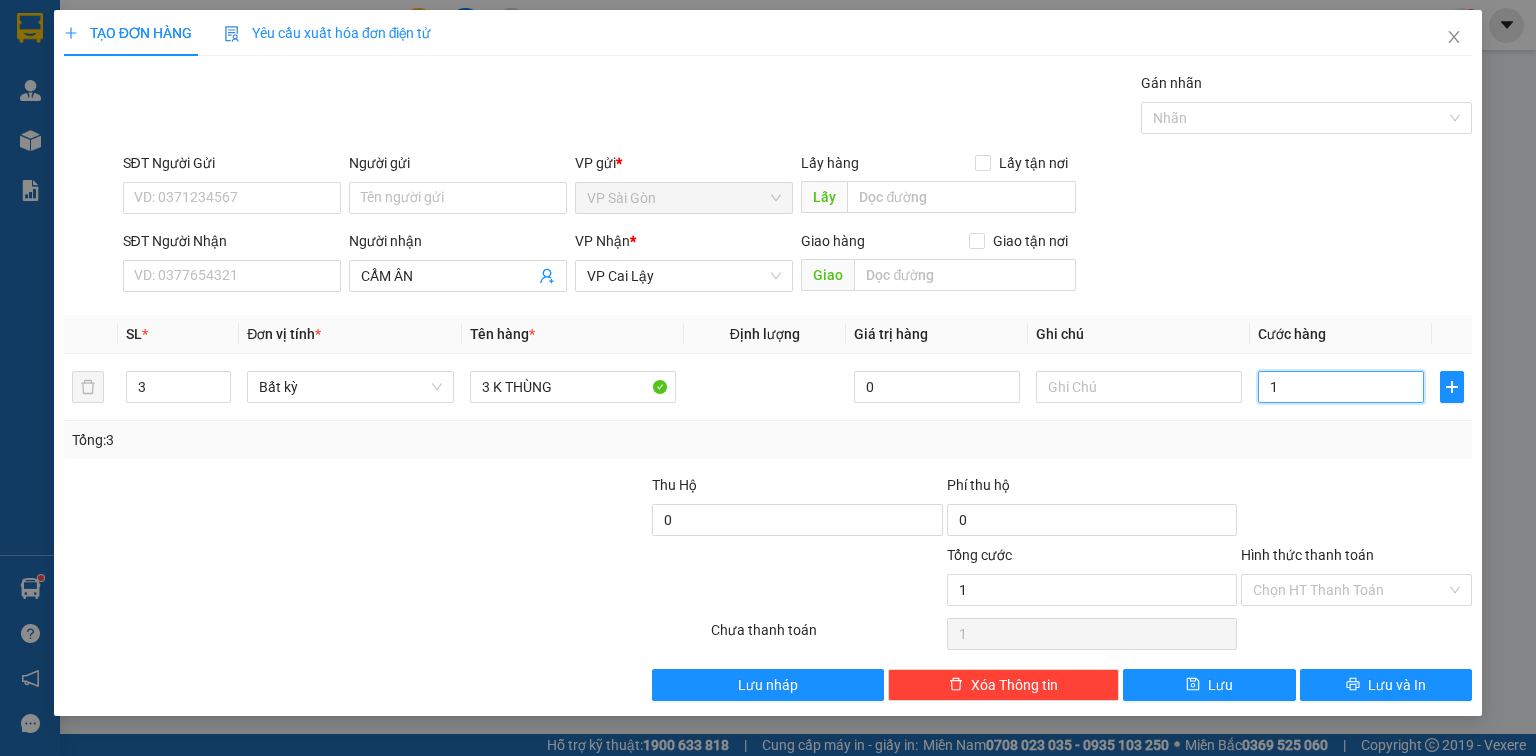 type on "12" 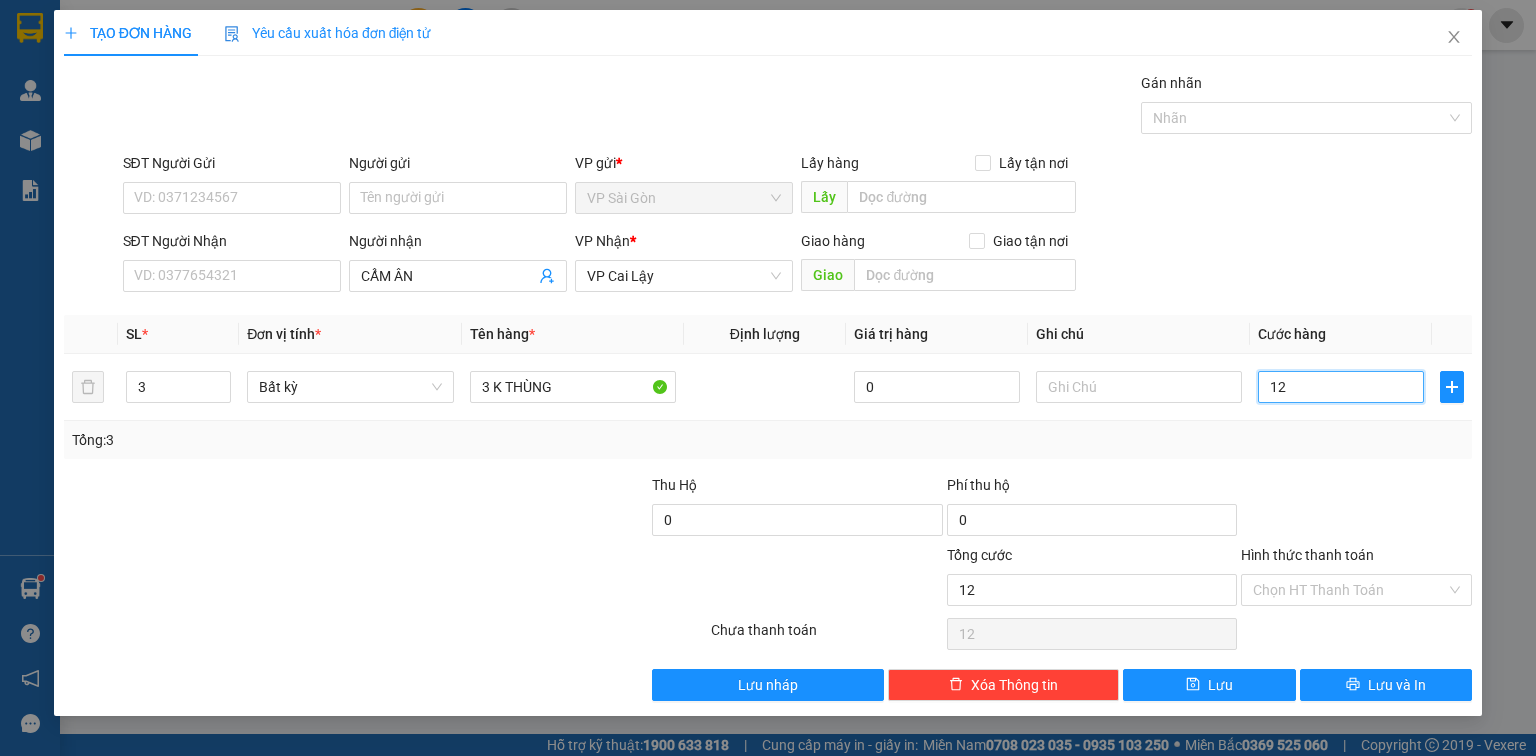 type on "120" 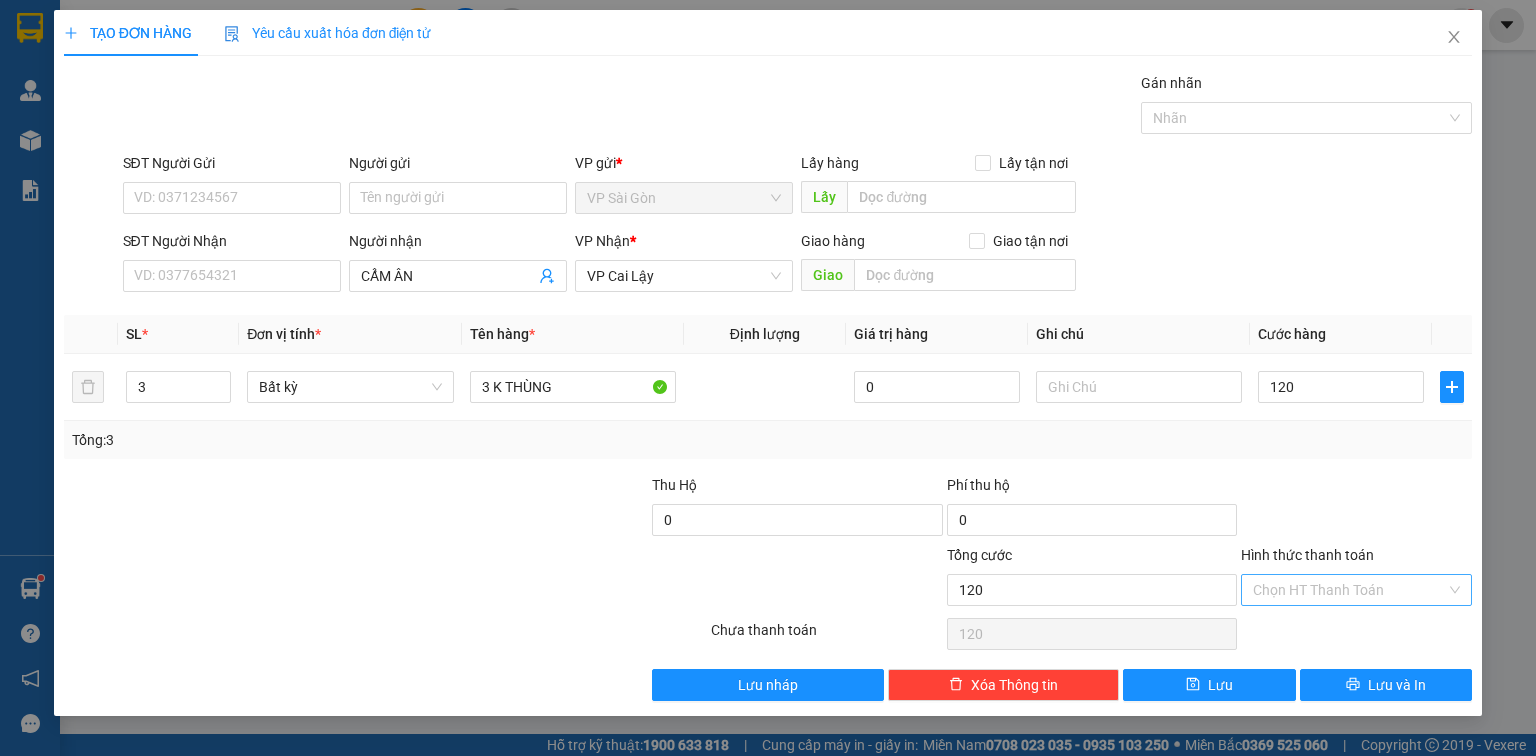 type on "120.000" 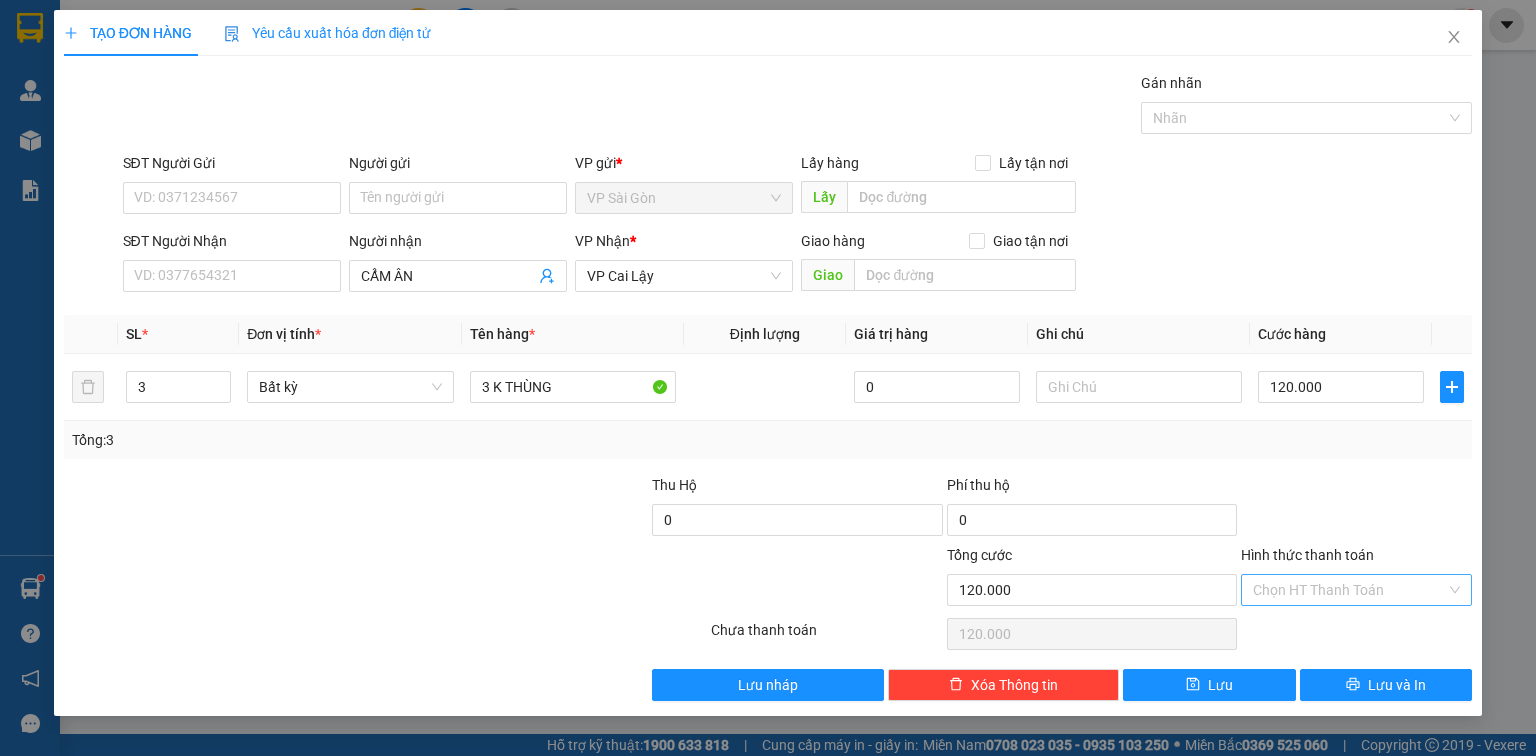 click on "Hình thức thanh toán" at bounding box center [1349, 590] 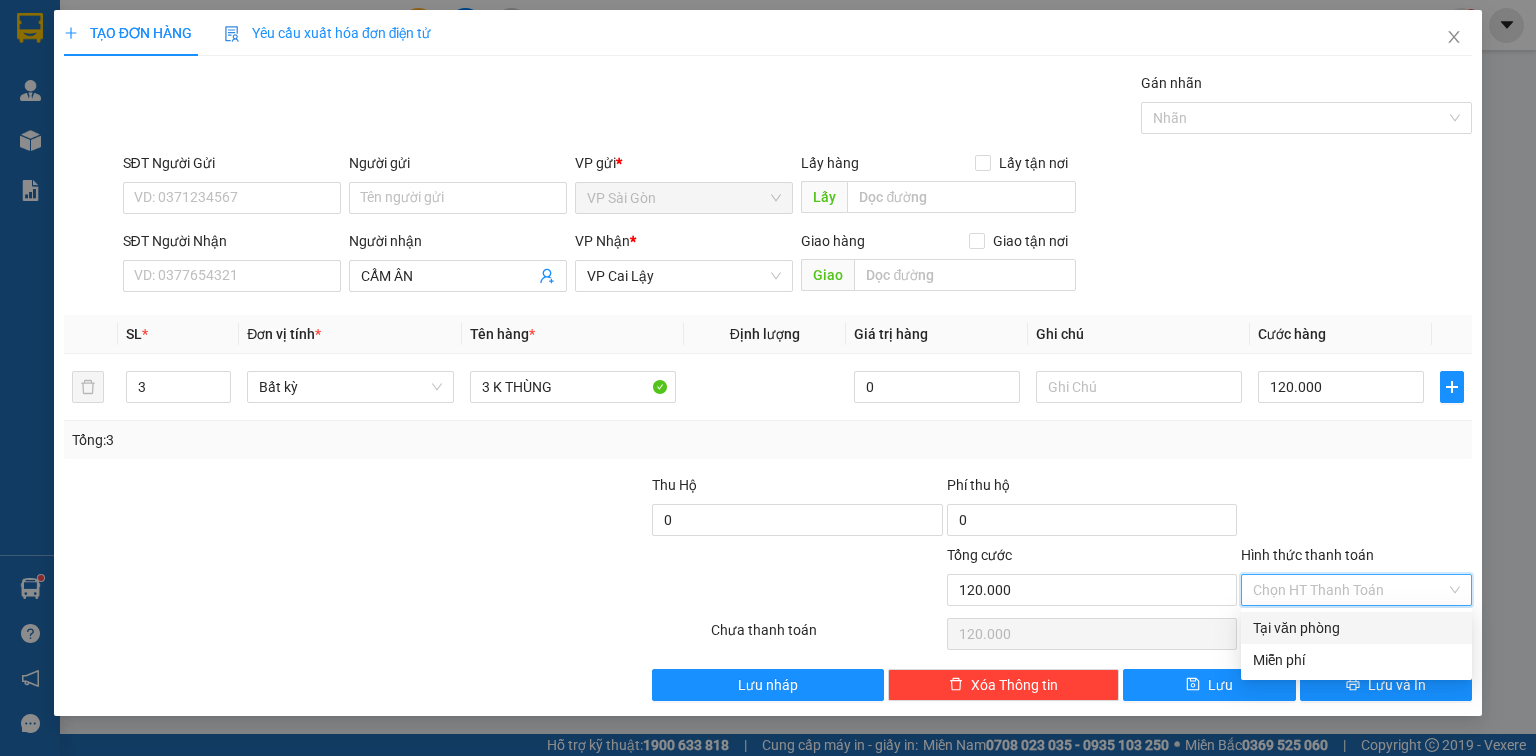 click on "Tại văn phòng" at bounding box center [1356, 628] 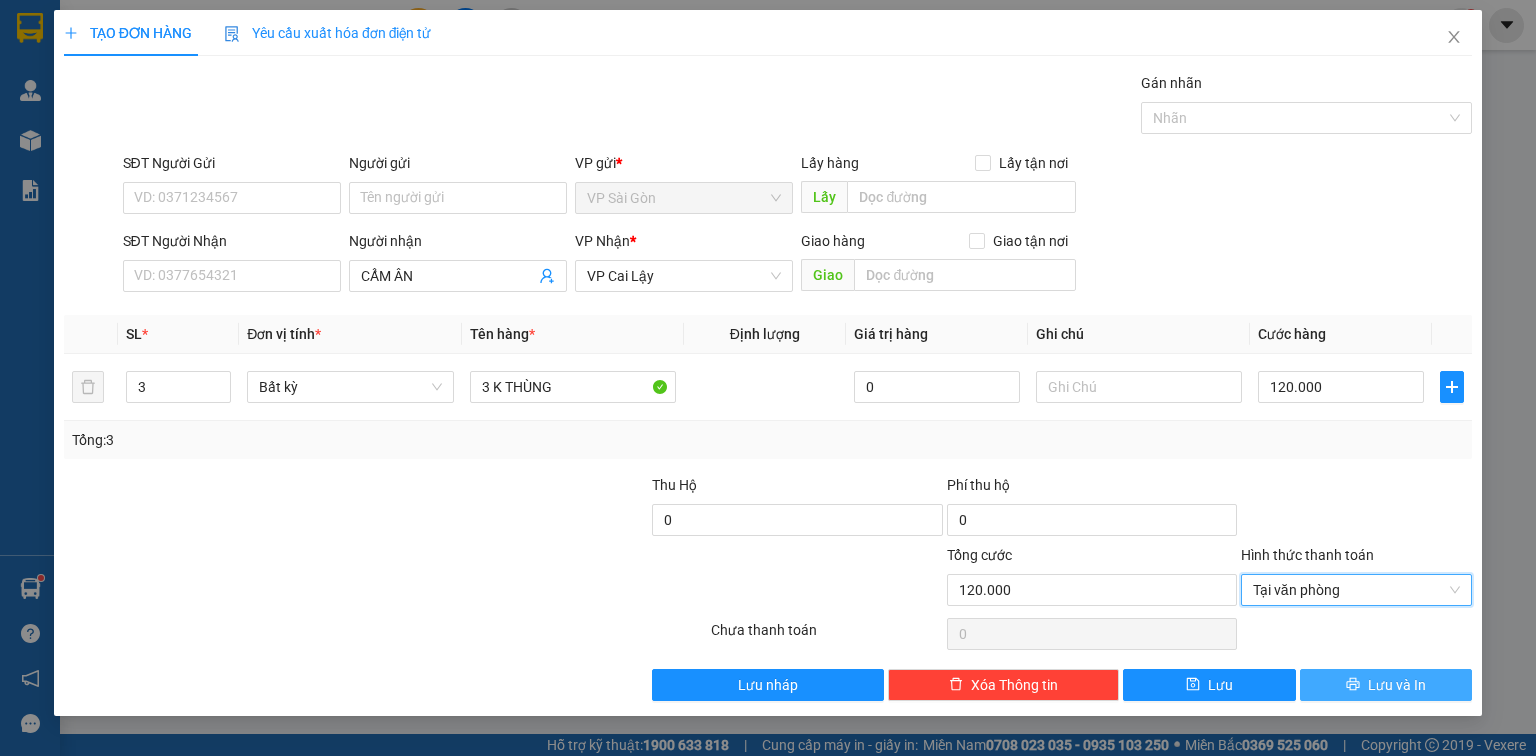 click on "Lưu và In" at bounding box center (1386, 685) 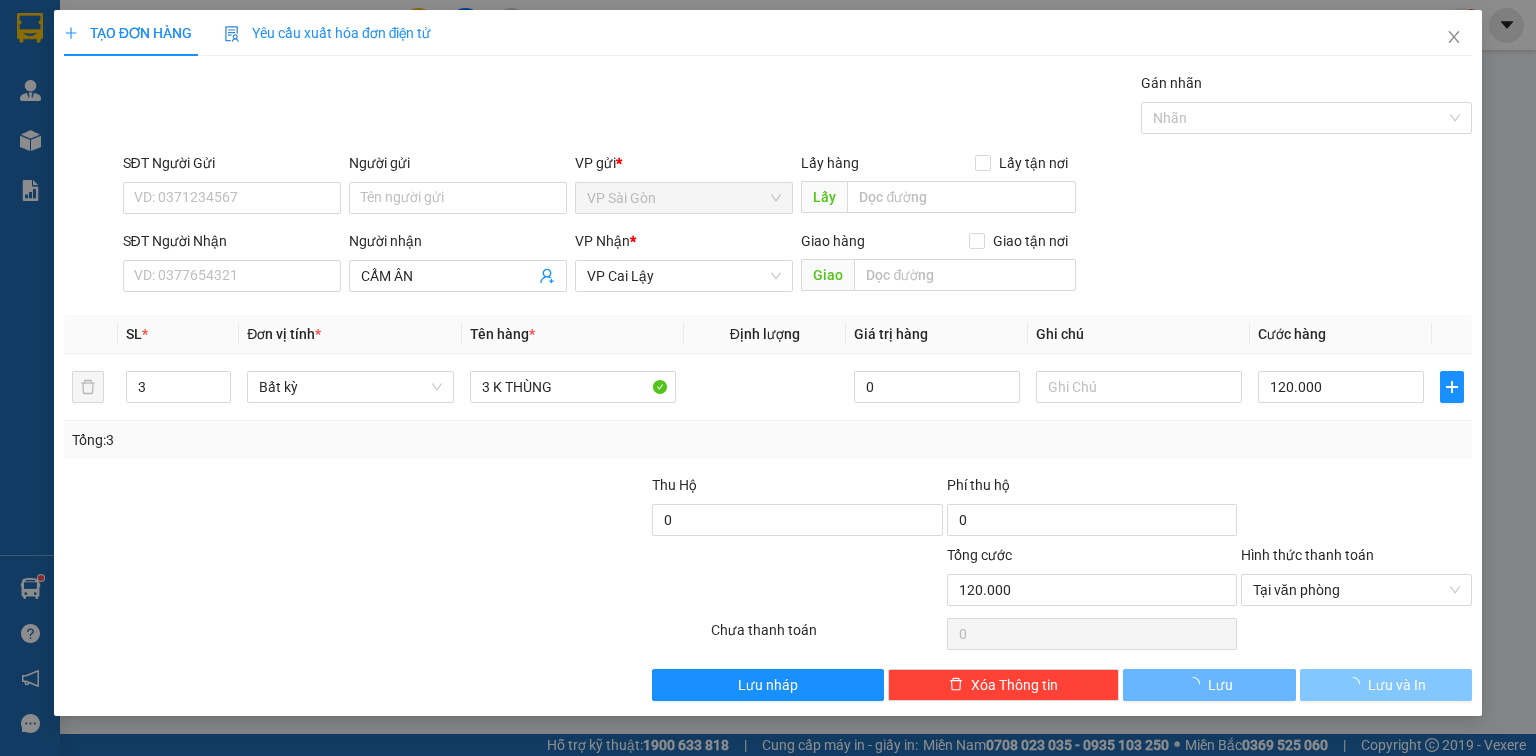 click on "Lưu và In" at bounding box center [1386, 685] 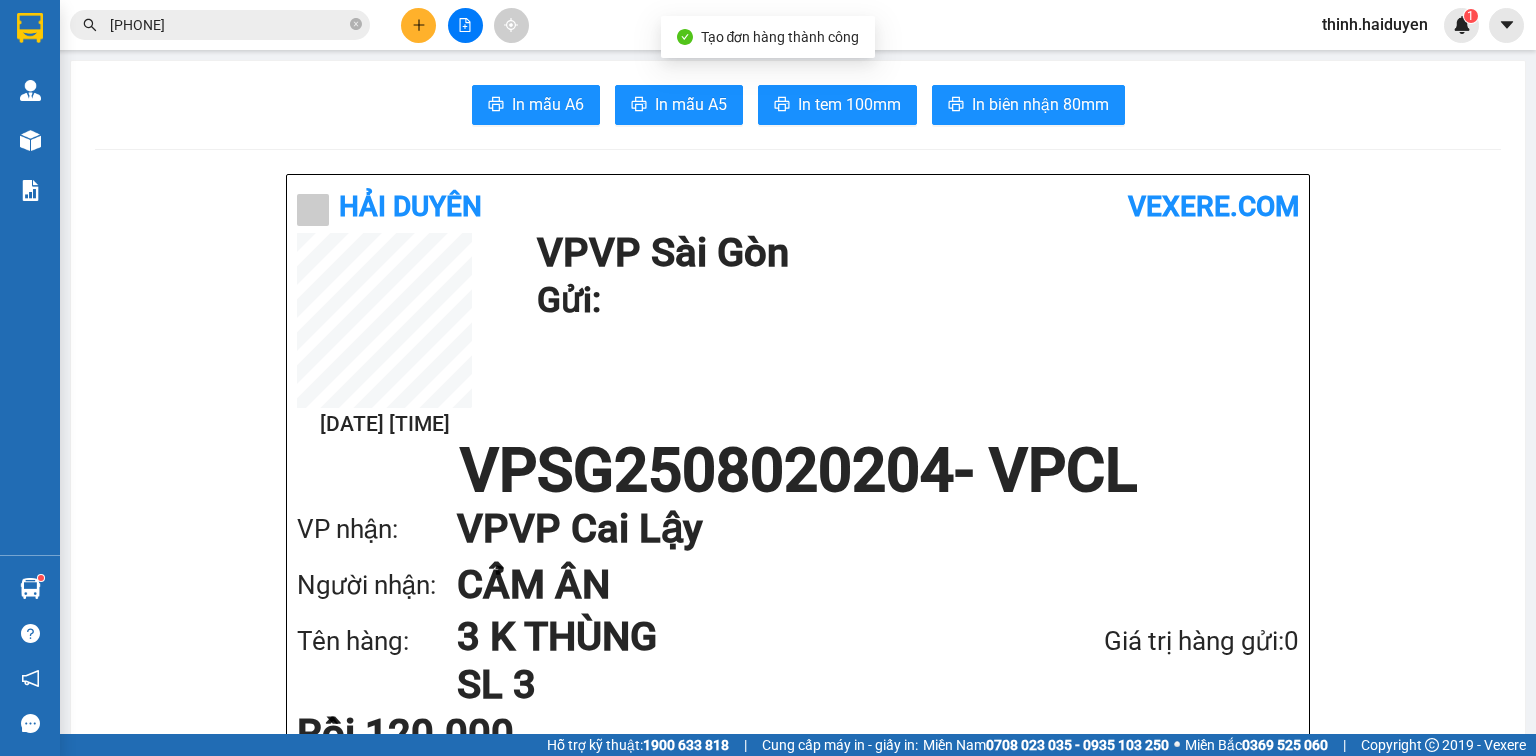 drag, startPoint x: 924, startPoint y: 96, endPoint x: 904, endPoint y: 109, distance: 23.853722 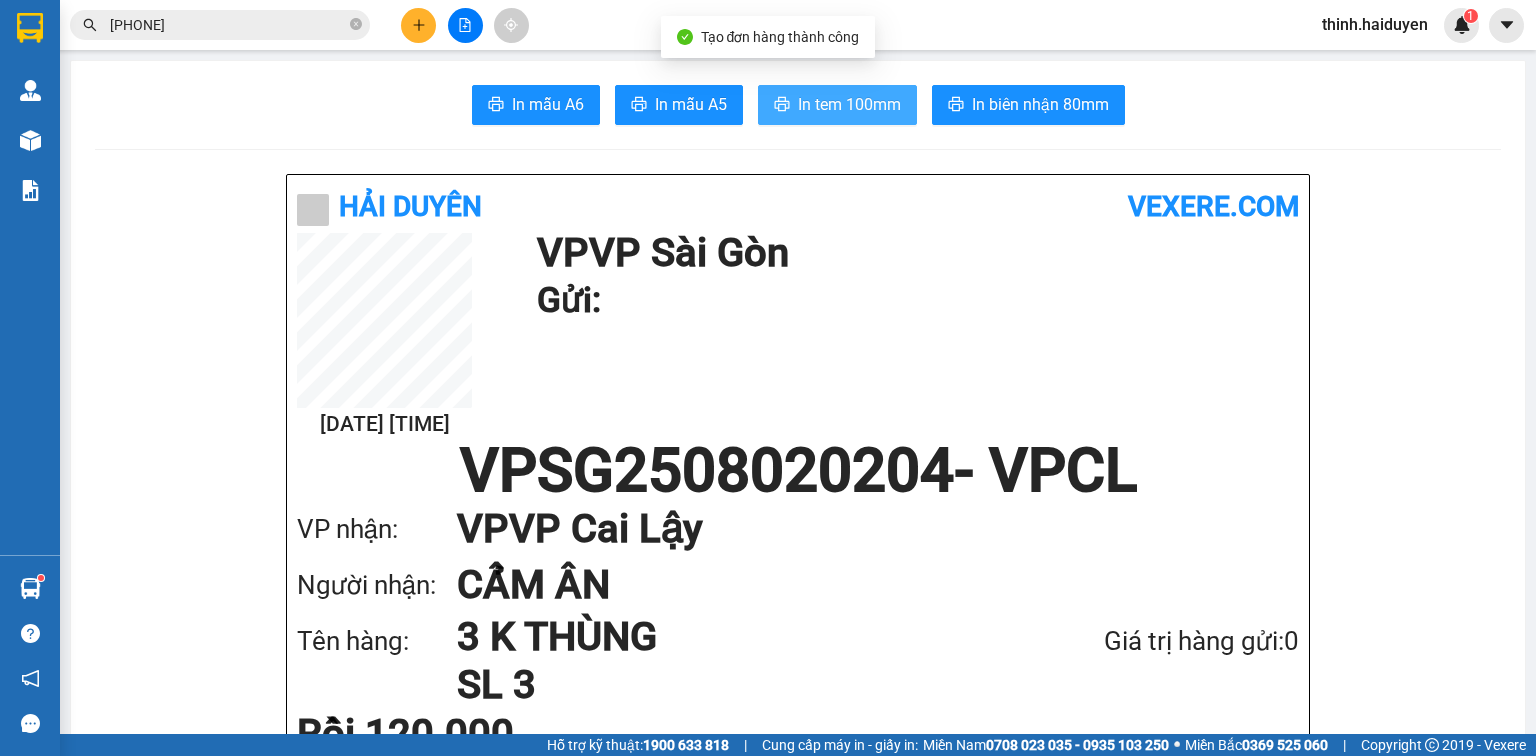 drag, startPoint x: 898, startPoint y: 108, endPoint x: 892, endPoint y: 123, distance: 16.155495 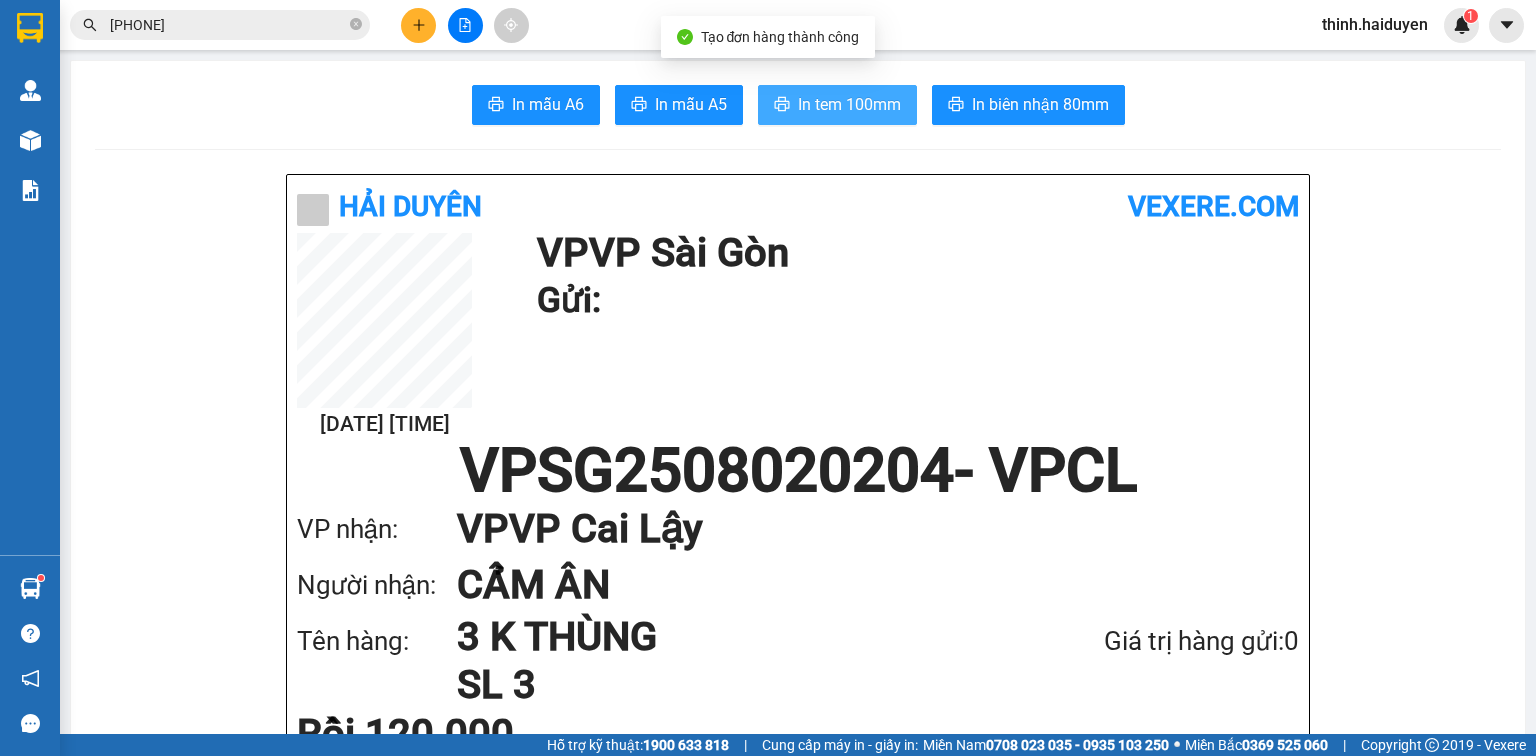 scroll, scrollTop: 0, scrollLeft: 0, axis: both 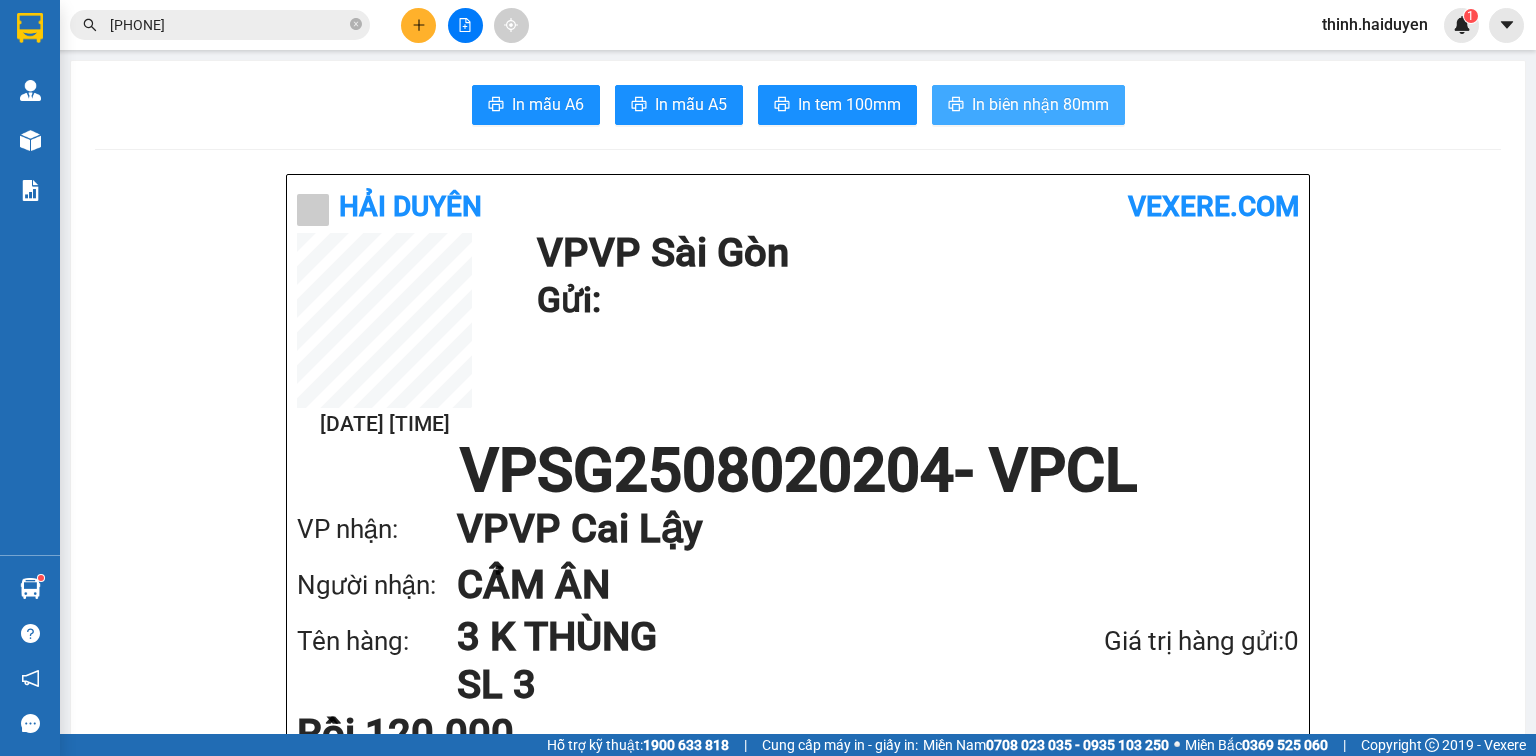 click on "In biên nhận 80mm" at bounding box center (1040, 104) 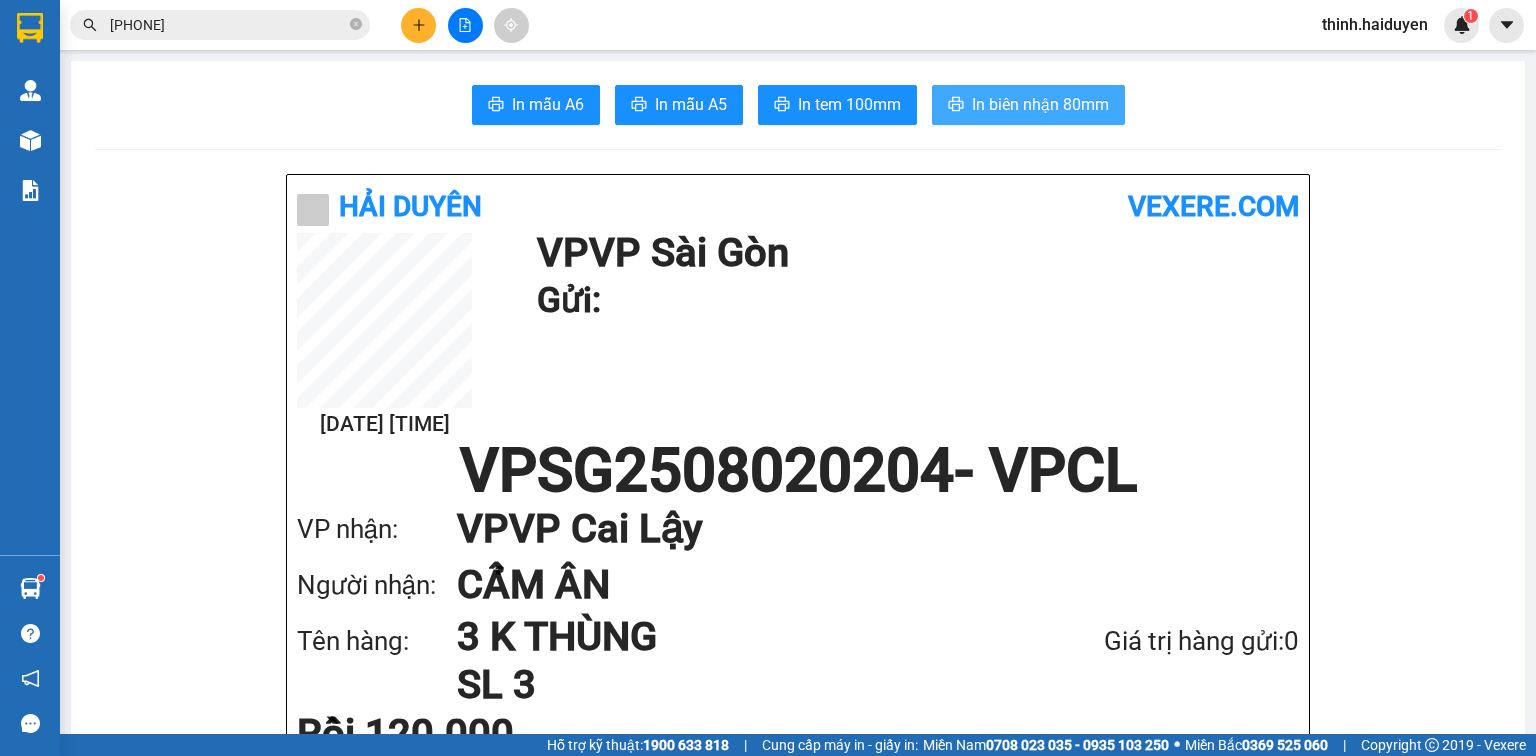 scroll, scrollTop: 0, scrollLeft: 0, axis: both 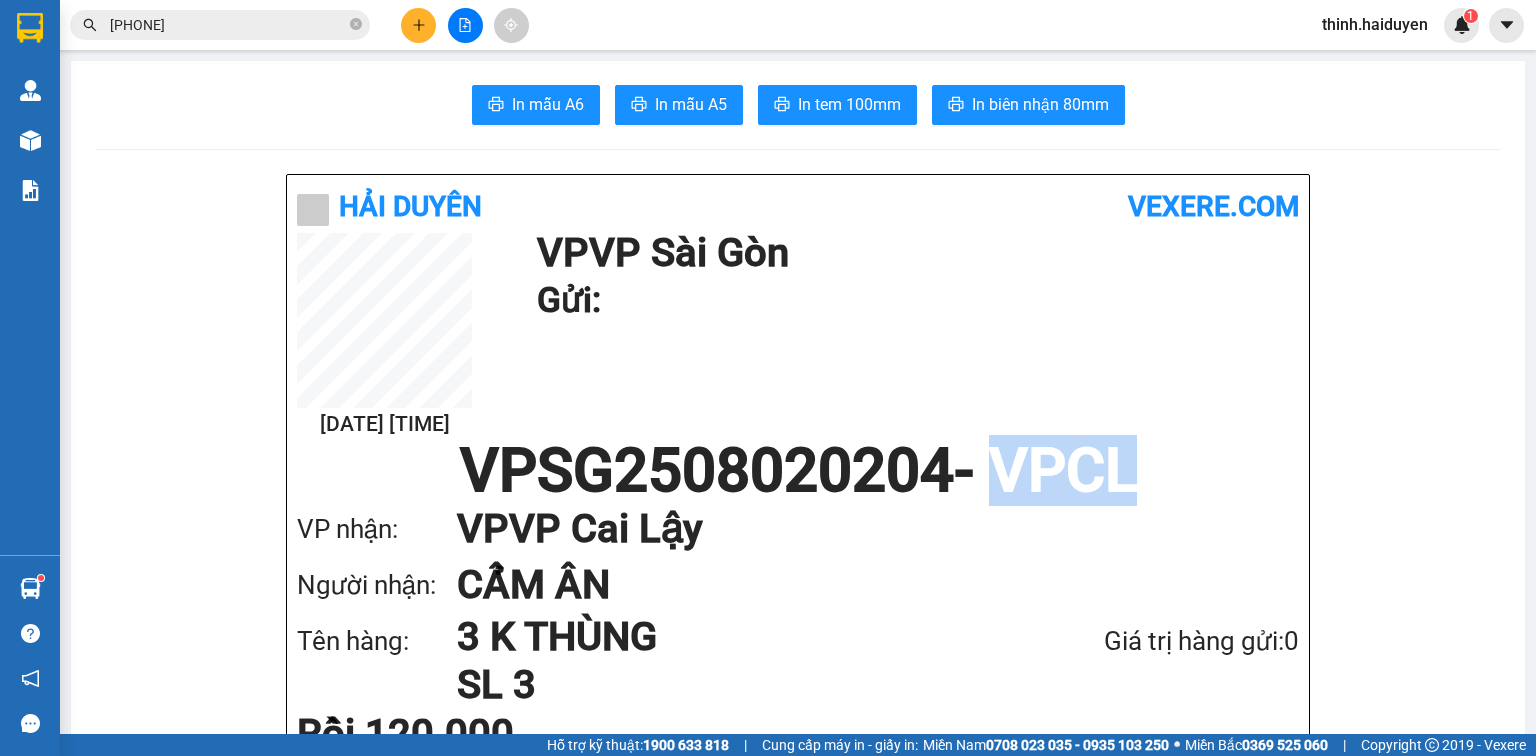 click on "0909066917" at bounding box center [228, 25] 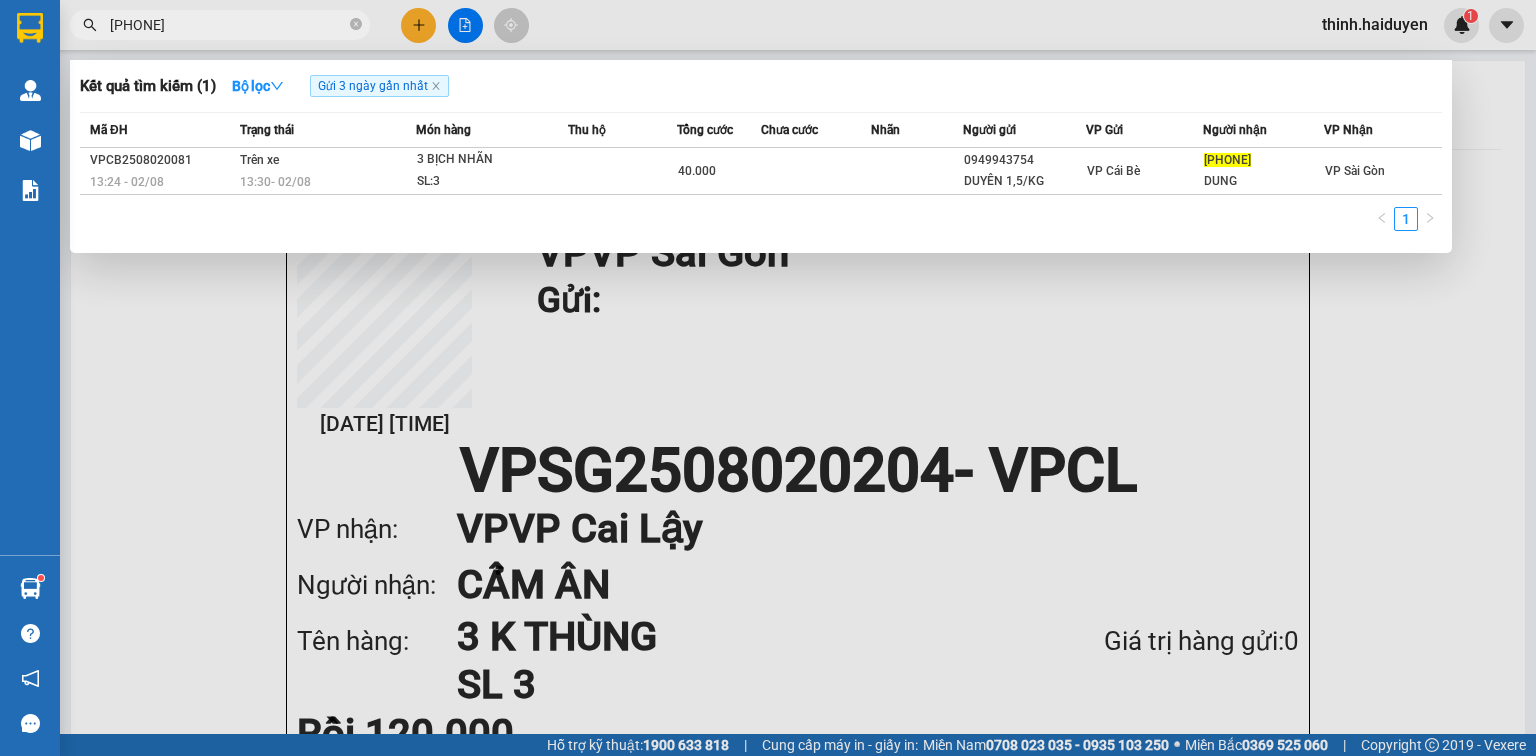 click on "0909066917" at bounding box center [228, 25] 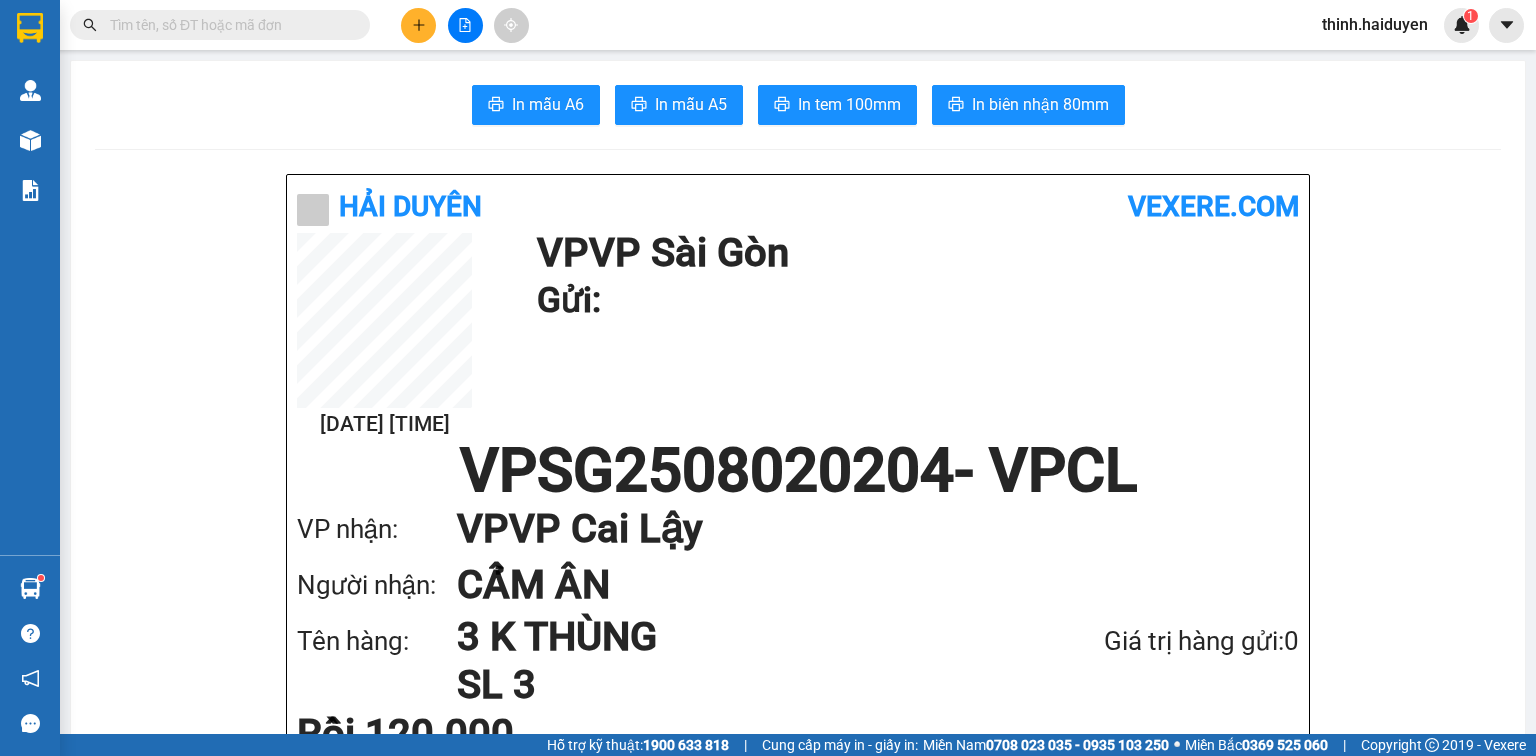 type 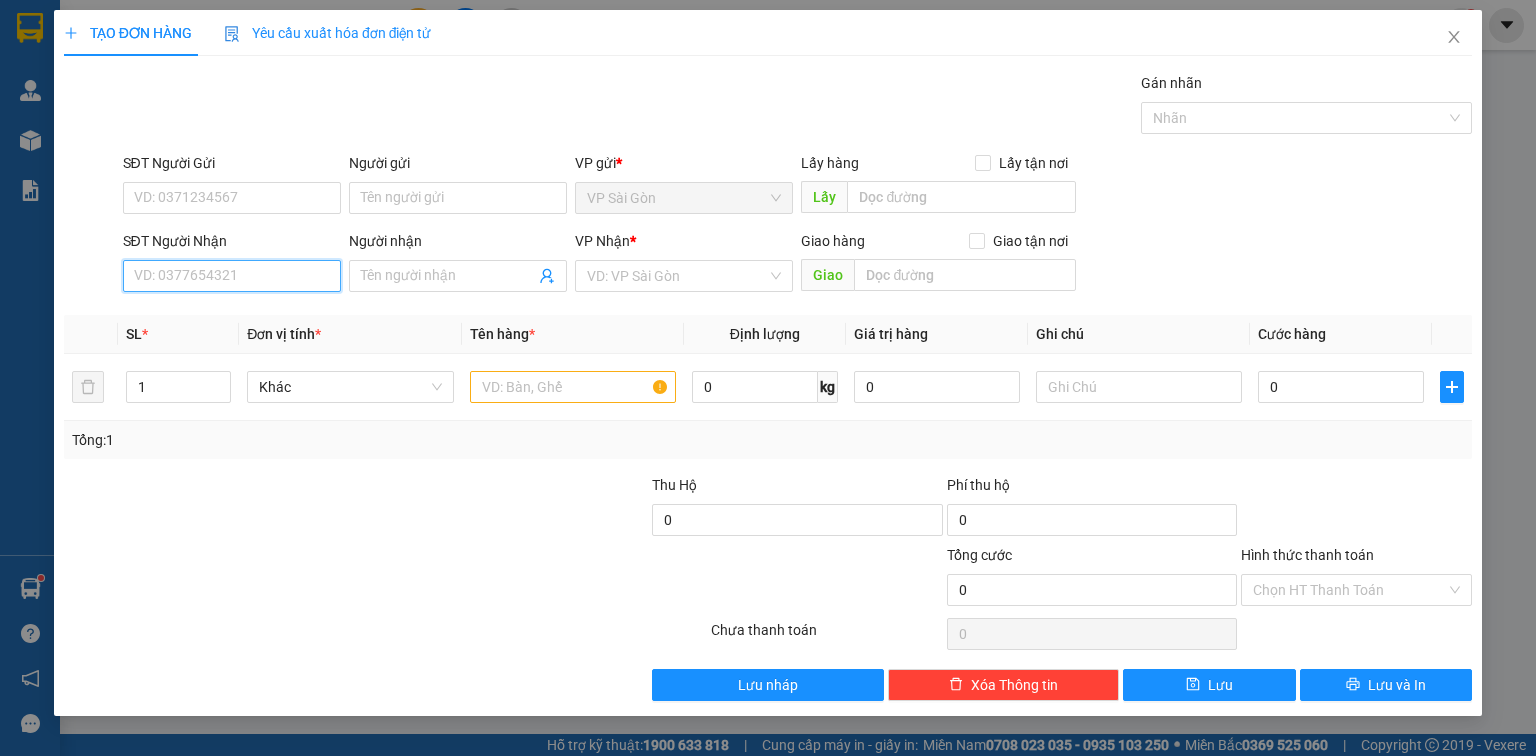 drag, startPoint x: 271, startPoint y: 280, endPoint x: 1535, endPoint y: 248, distance: 1264.405 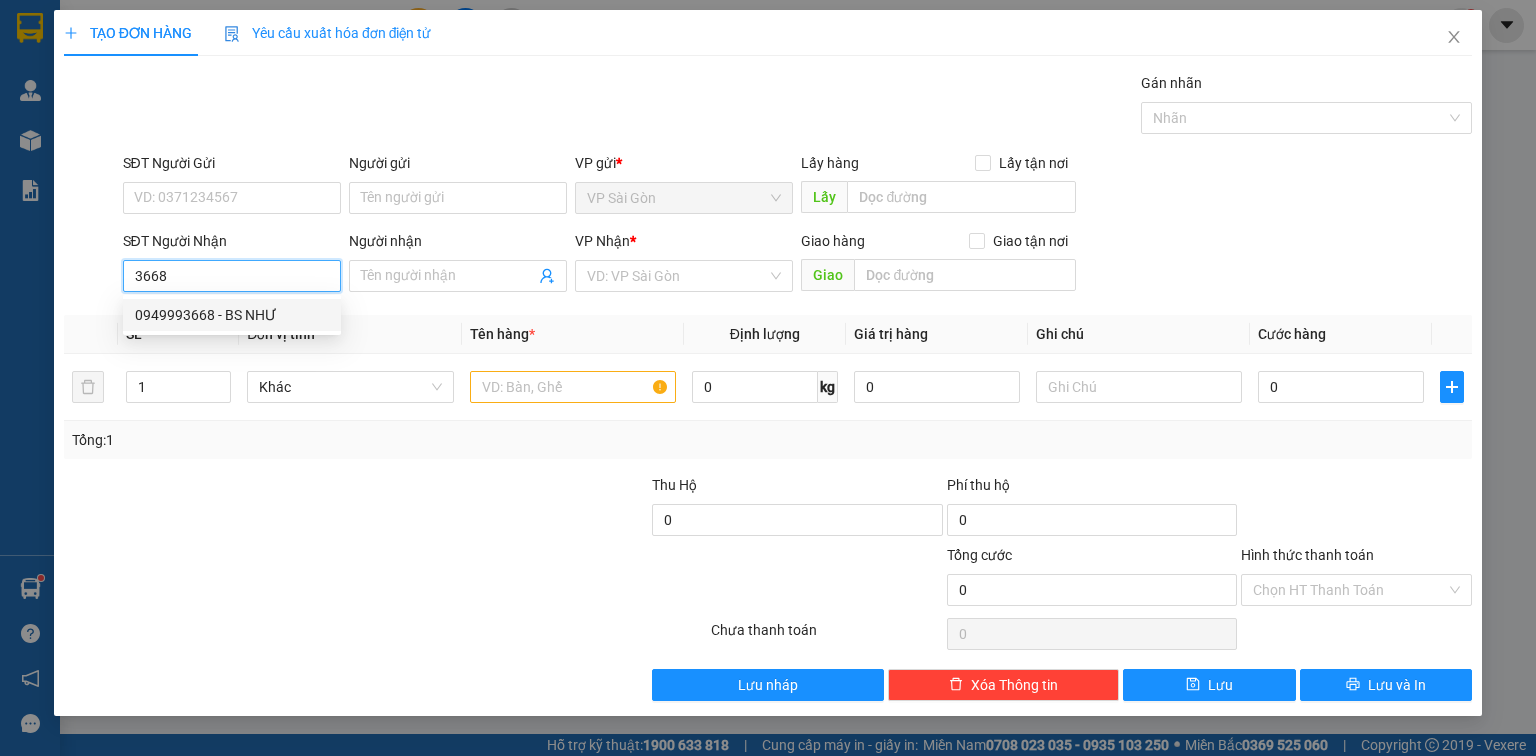 click on "0949993668 - BS NHƯ" at bounding box center (232, 315) 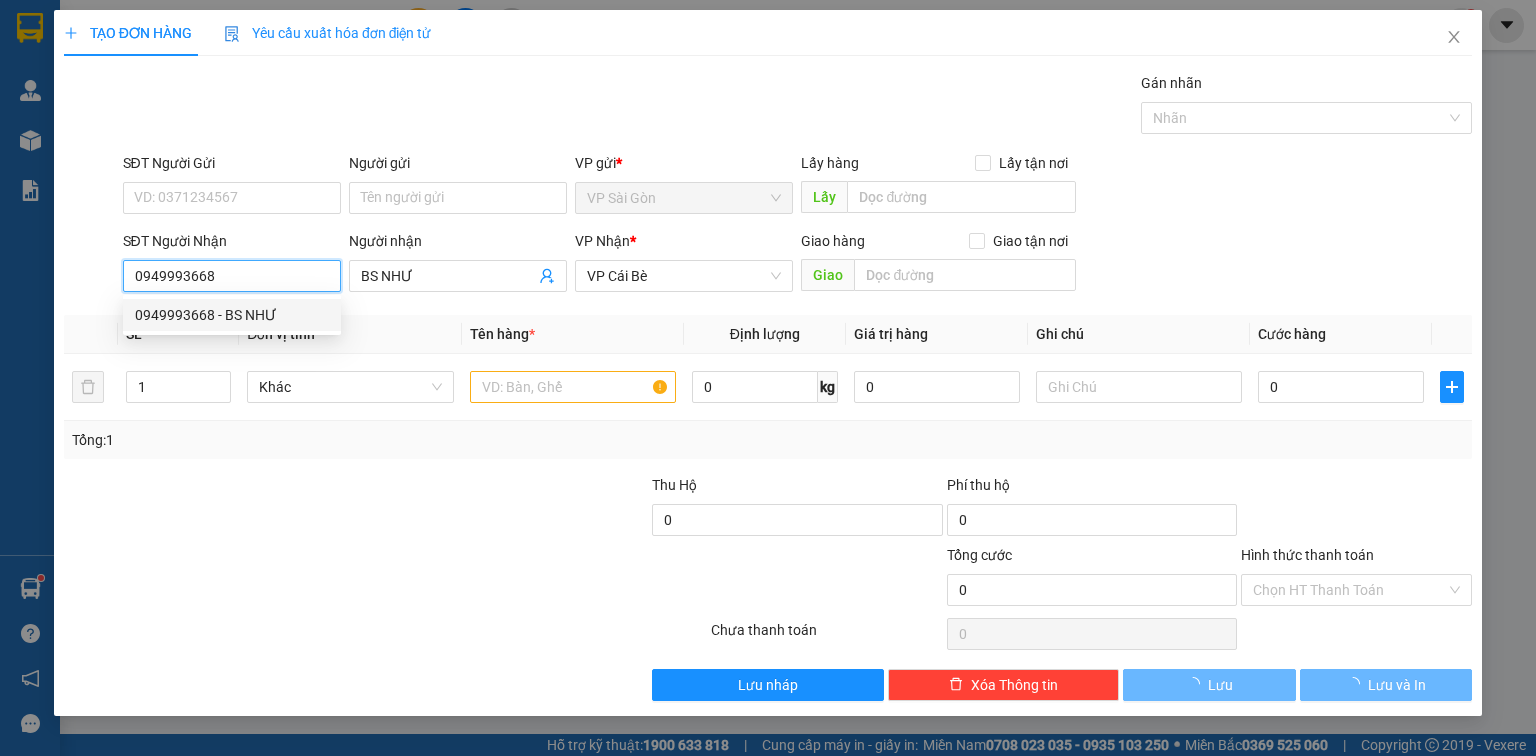 type on "20.000" 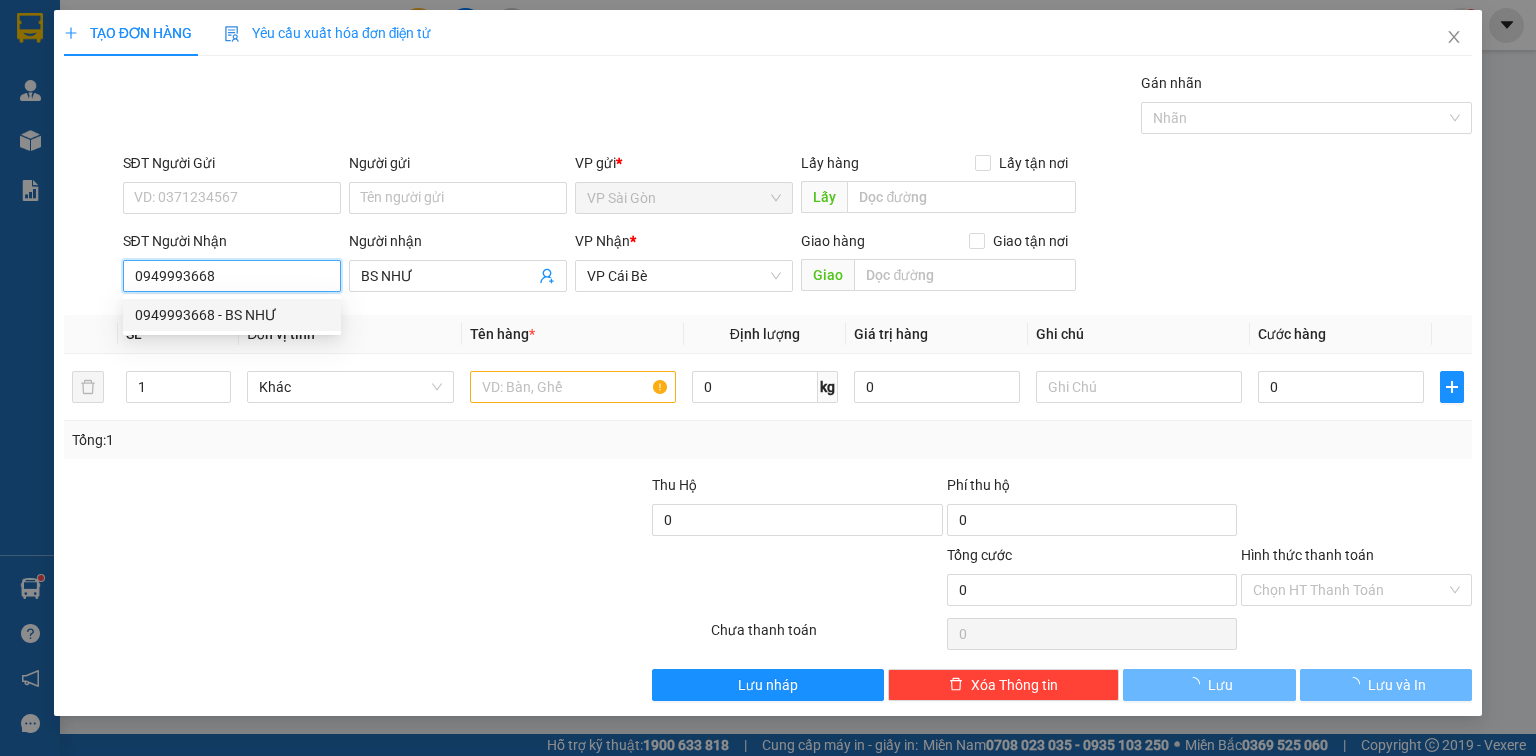 type on "20.000" 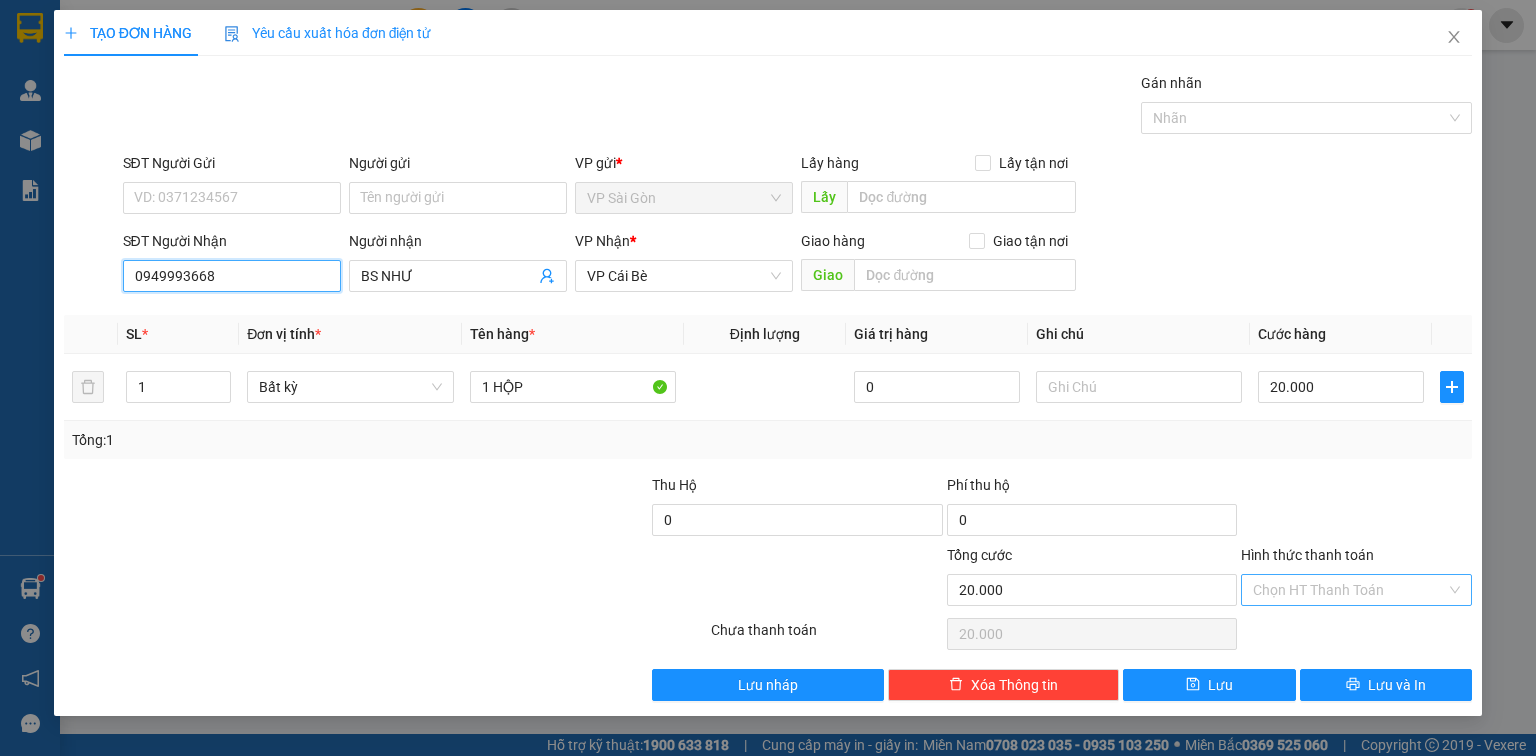 type on "0949993668" 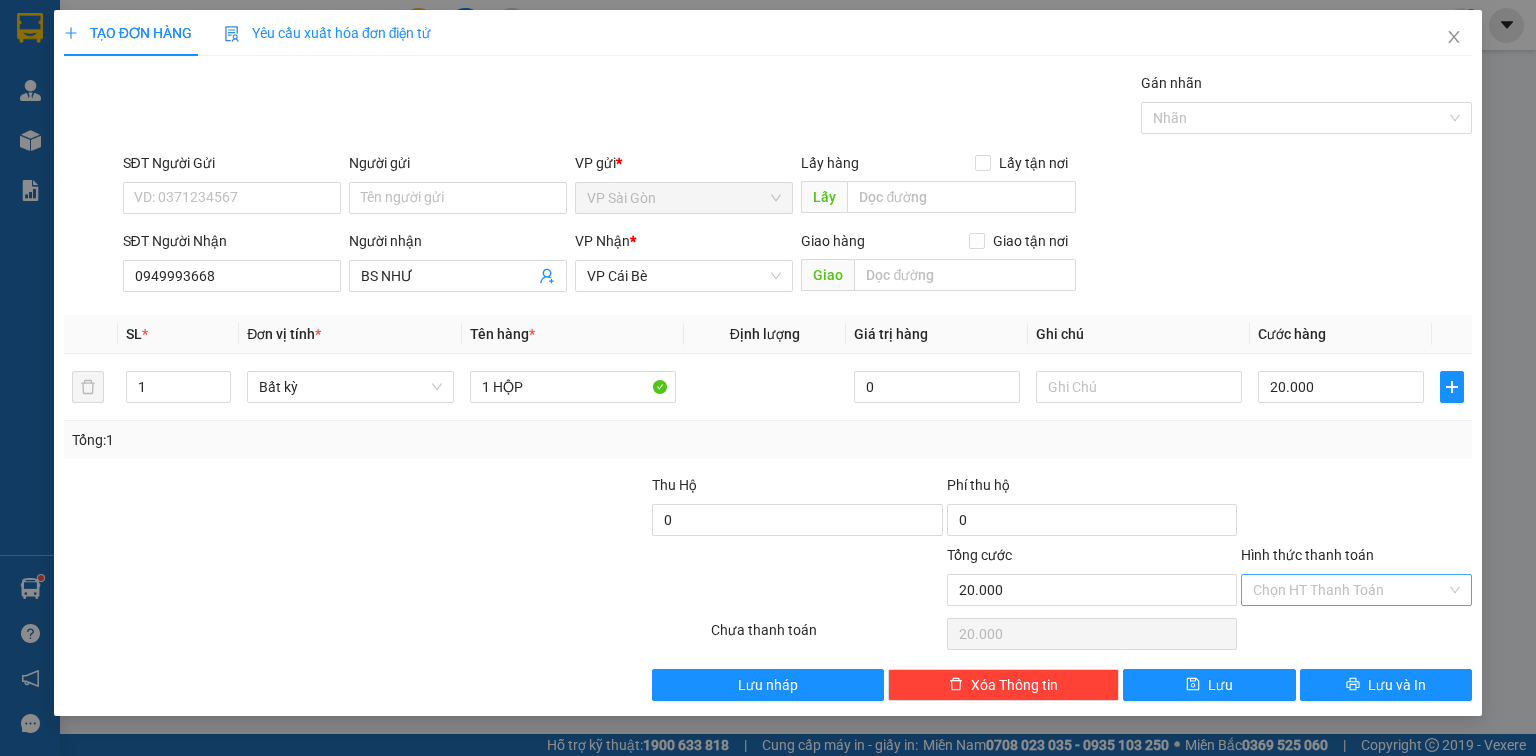 click on "Hình thức thanh toán" at bounding box center [1349, 590] 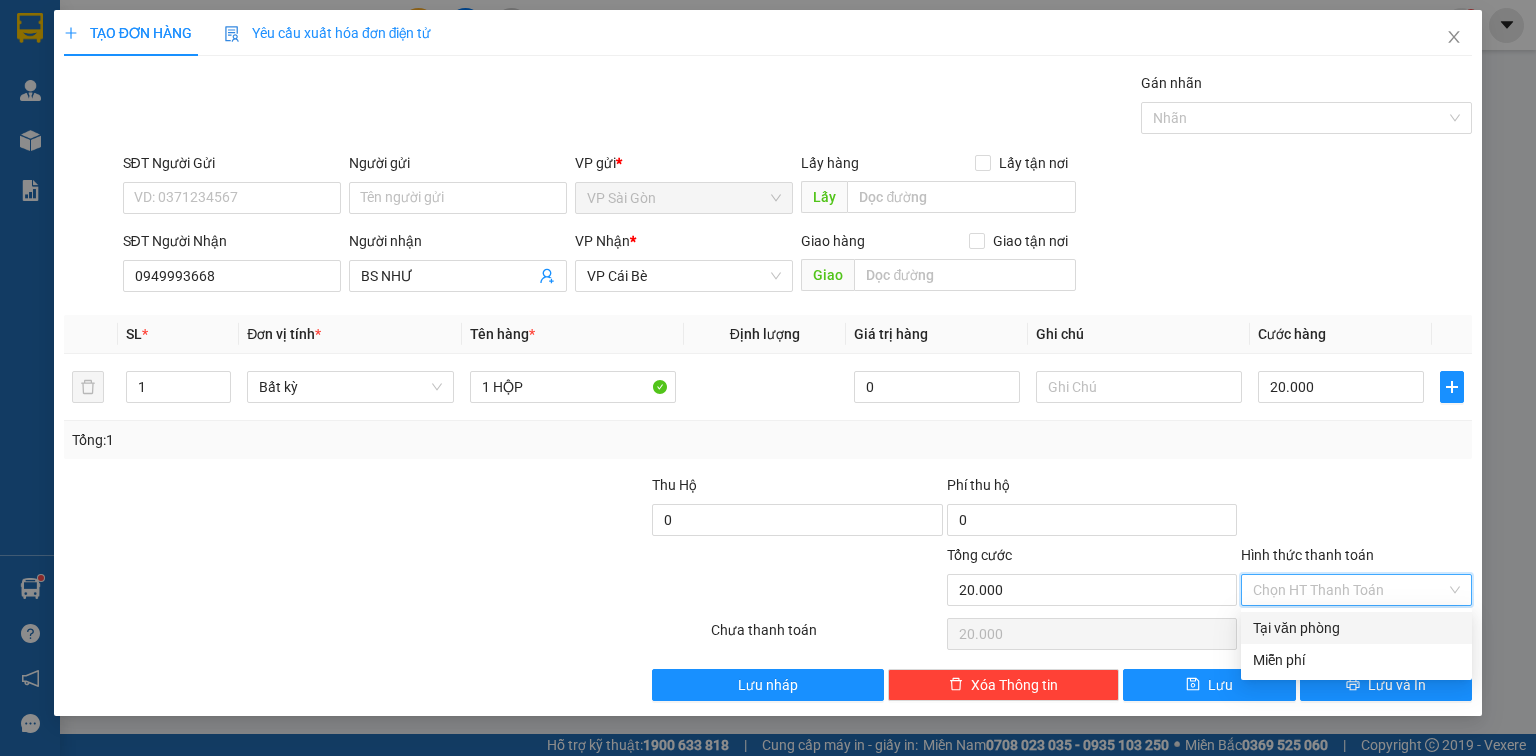 drag, startPoint x: 1350, startPoint y: 632, endPoint x: 1341, endPoint y: 674, distance: 42.953465 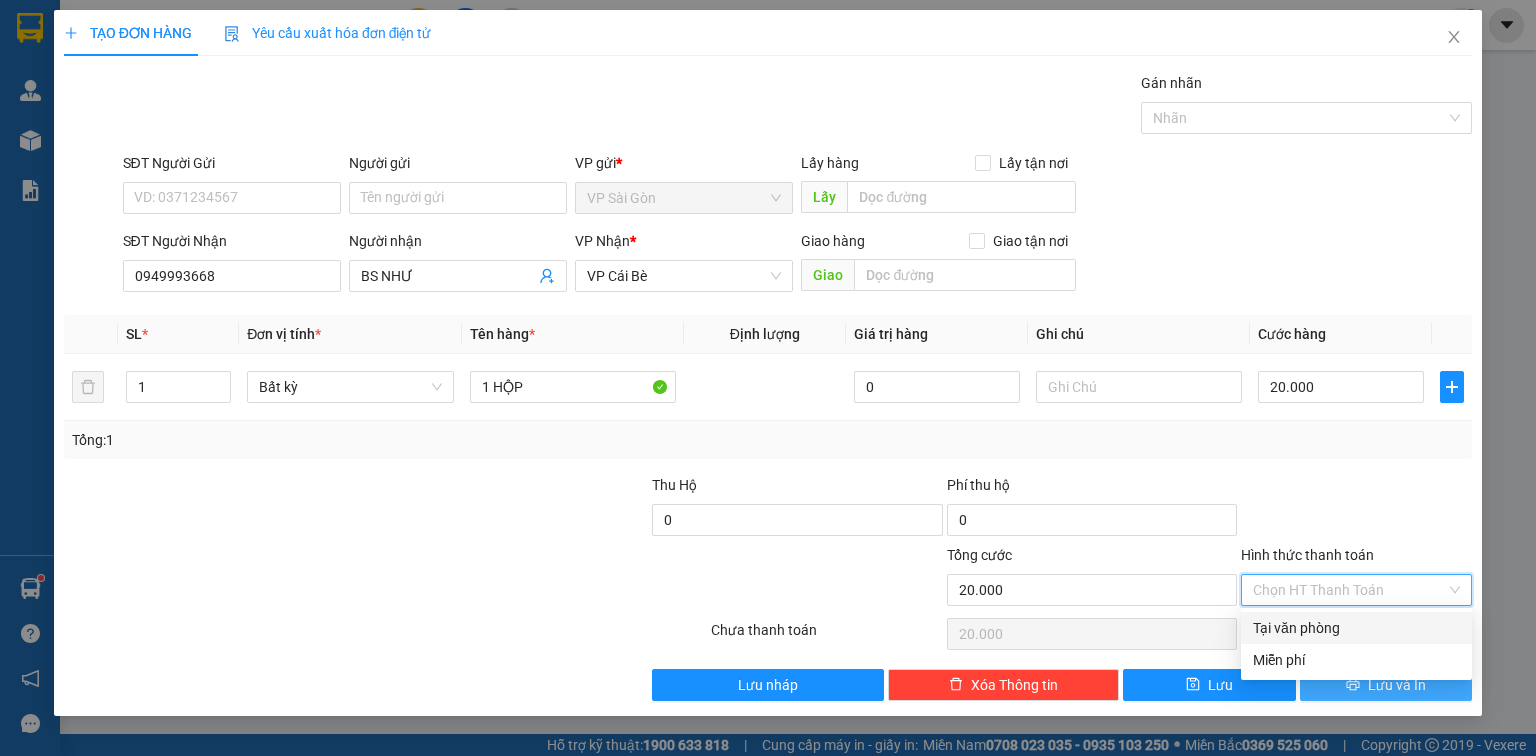 type on "0" 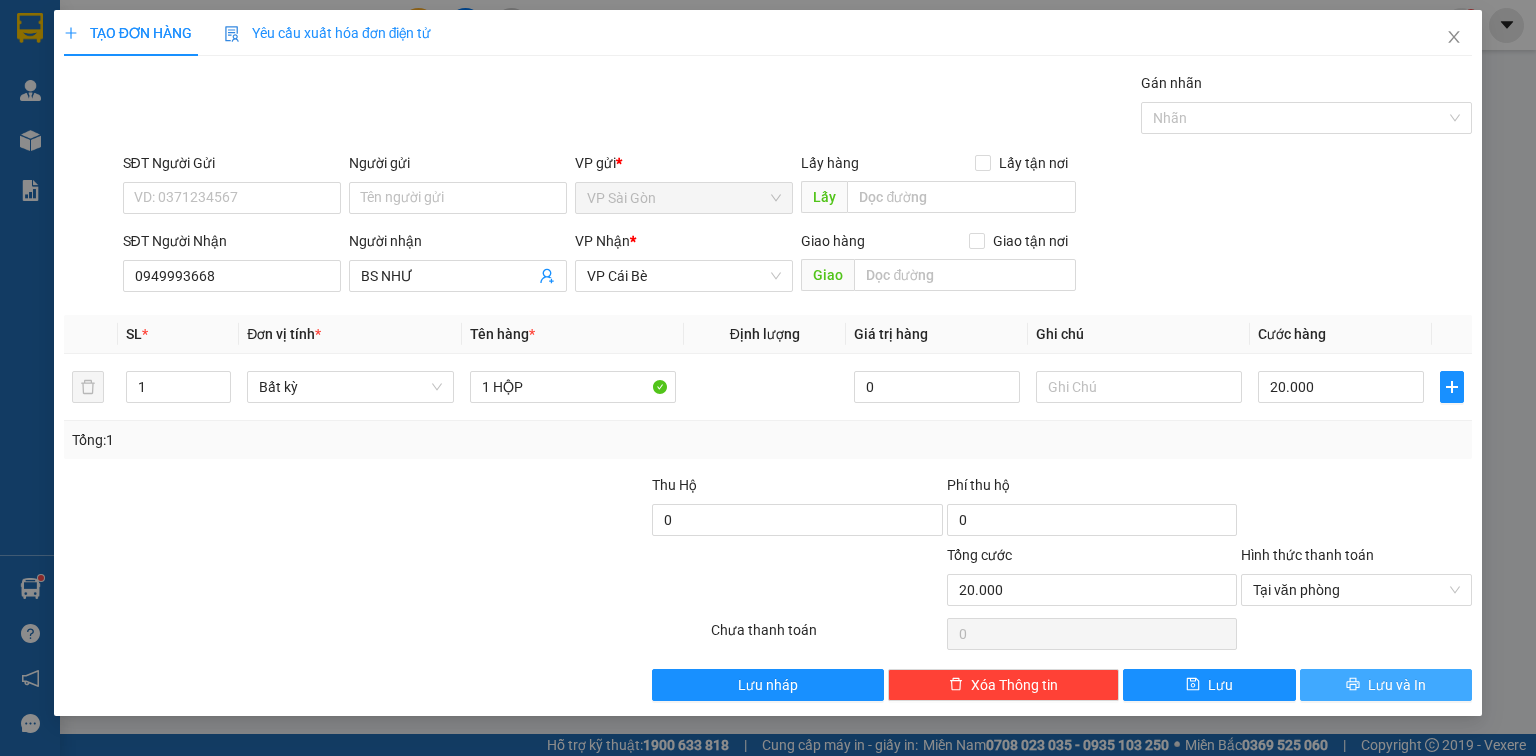 click on "Lưu và In" at bounding box center [1386, 685] 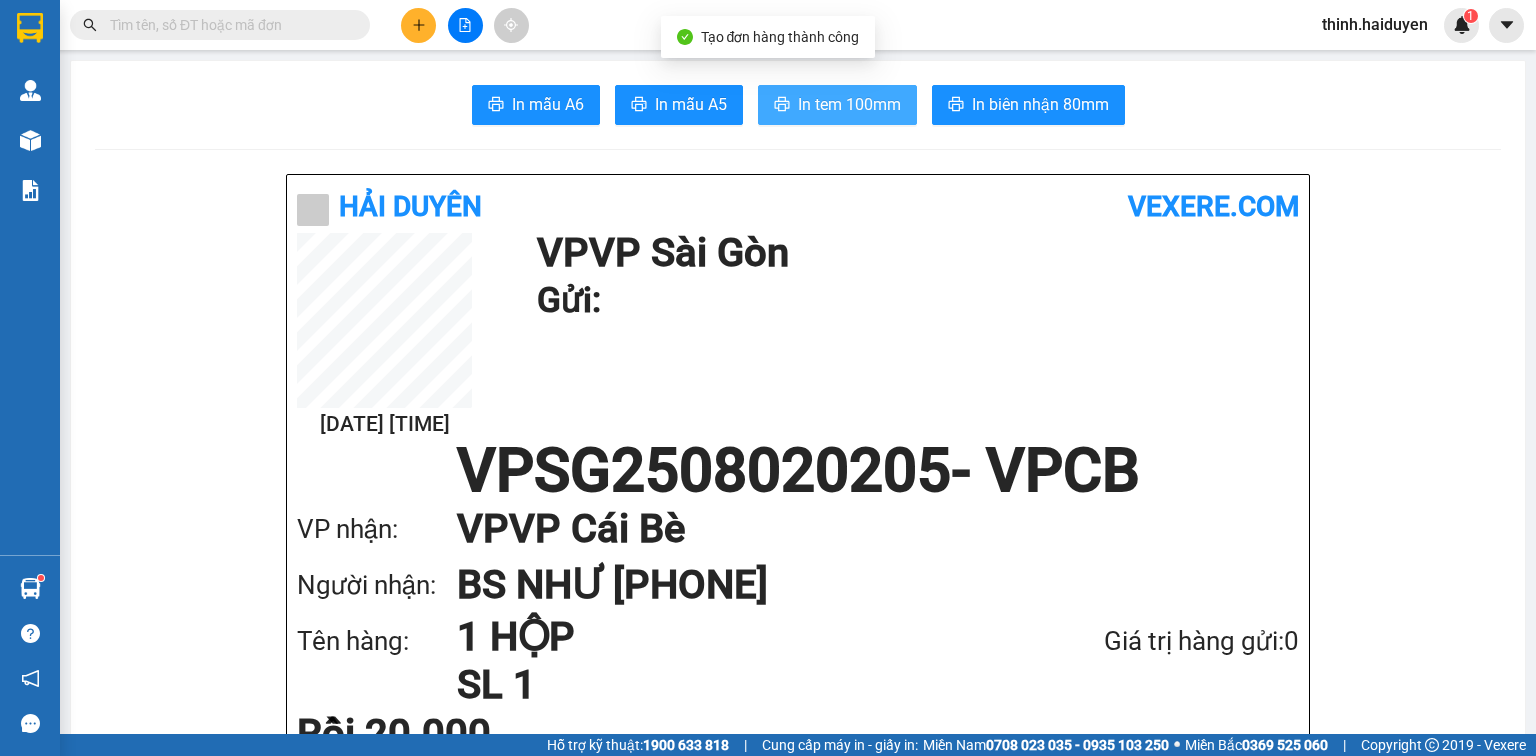 click on "In tem 100mm" at bounding box center [849, 104] 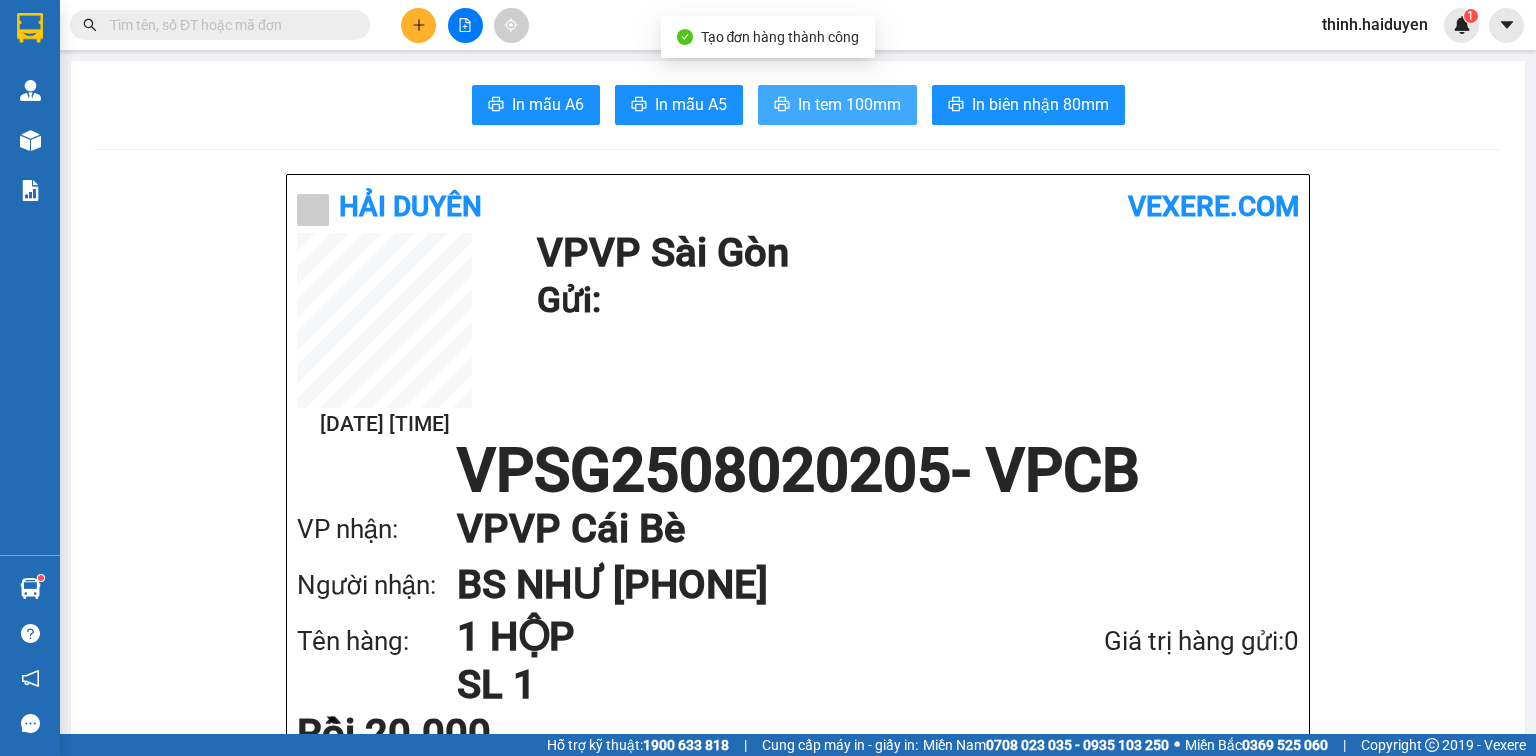 scroll, scrollTop: 0, scrollLeft: 0, axis: both 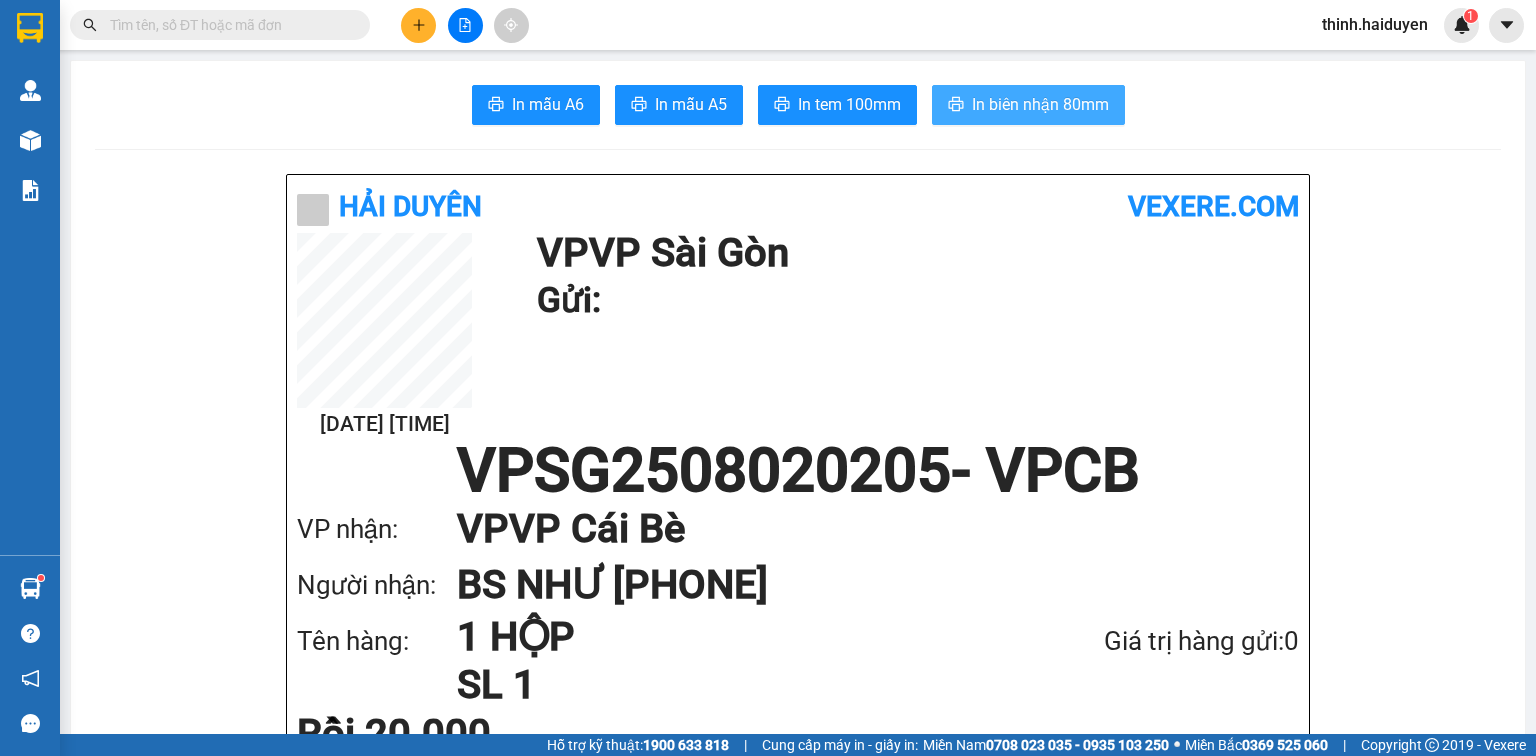 drag, startPoint x: 1036, startPoint y: 97, endPoint x: 1042, endPoint y: 106, distance: 10.816654 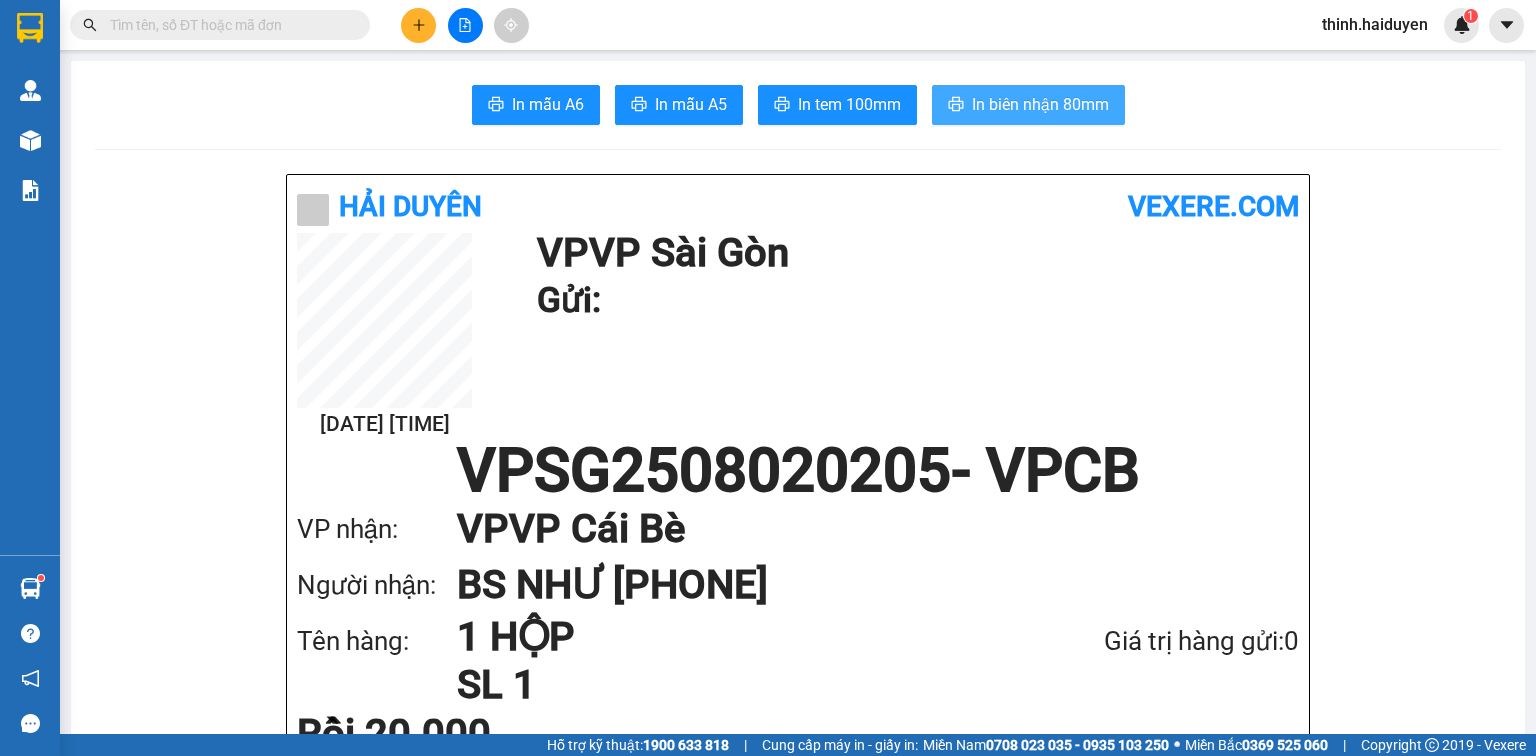 click on "In biên nhận 80mm" at bounding box center (1040, 104) 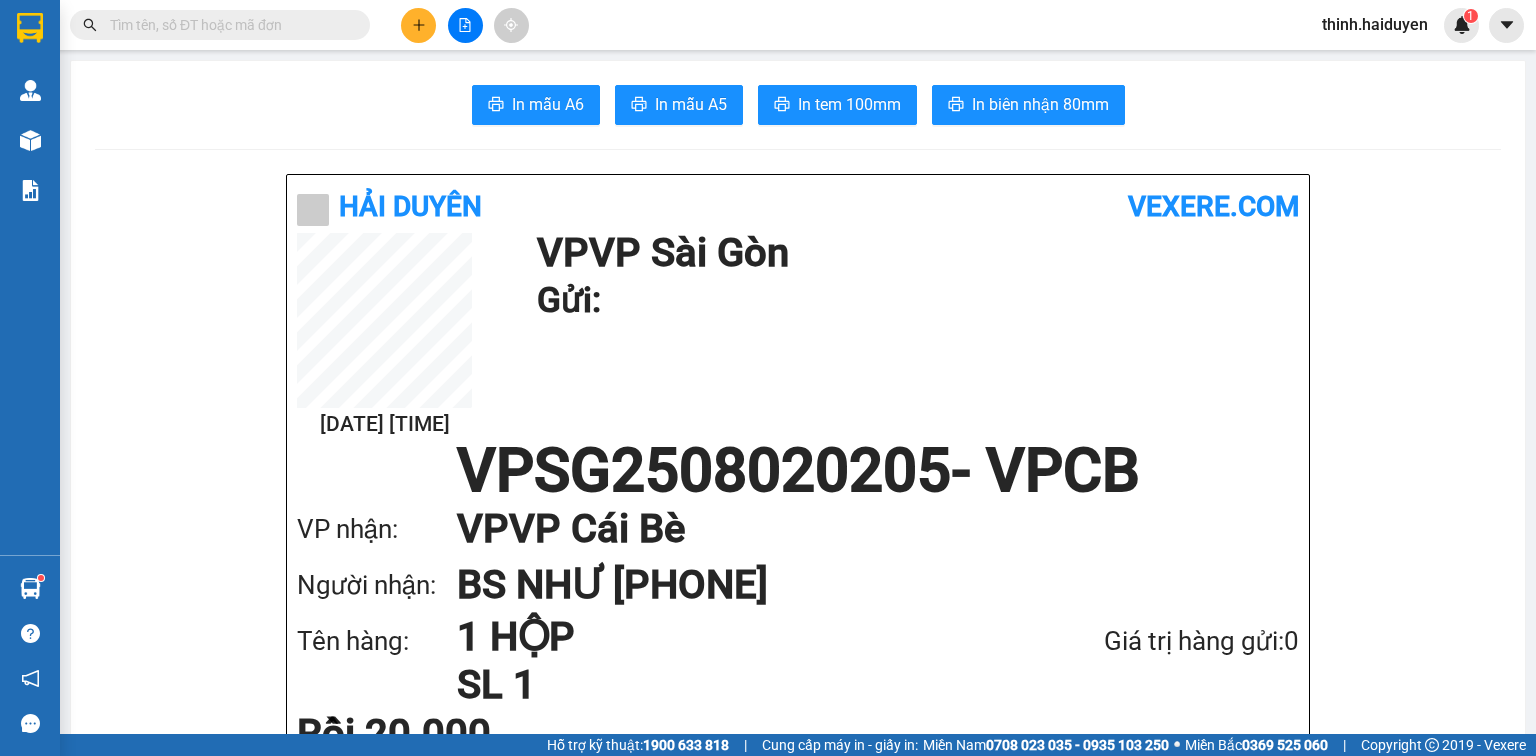 click at bounding box center (228, 25) 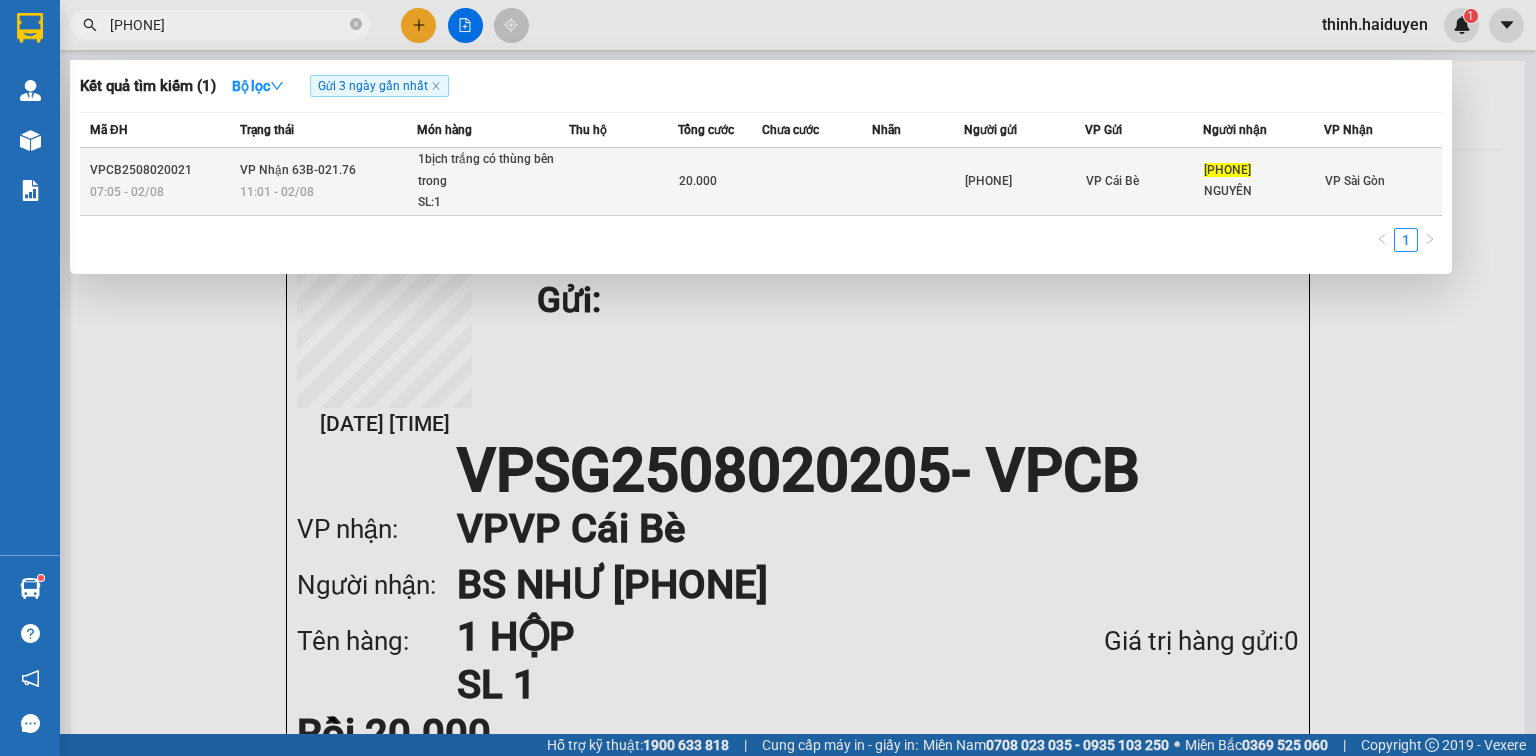 type on "0358606405" 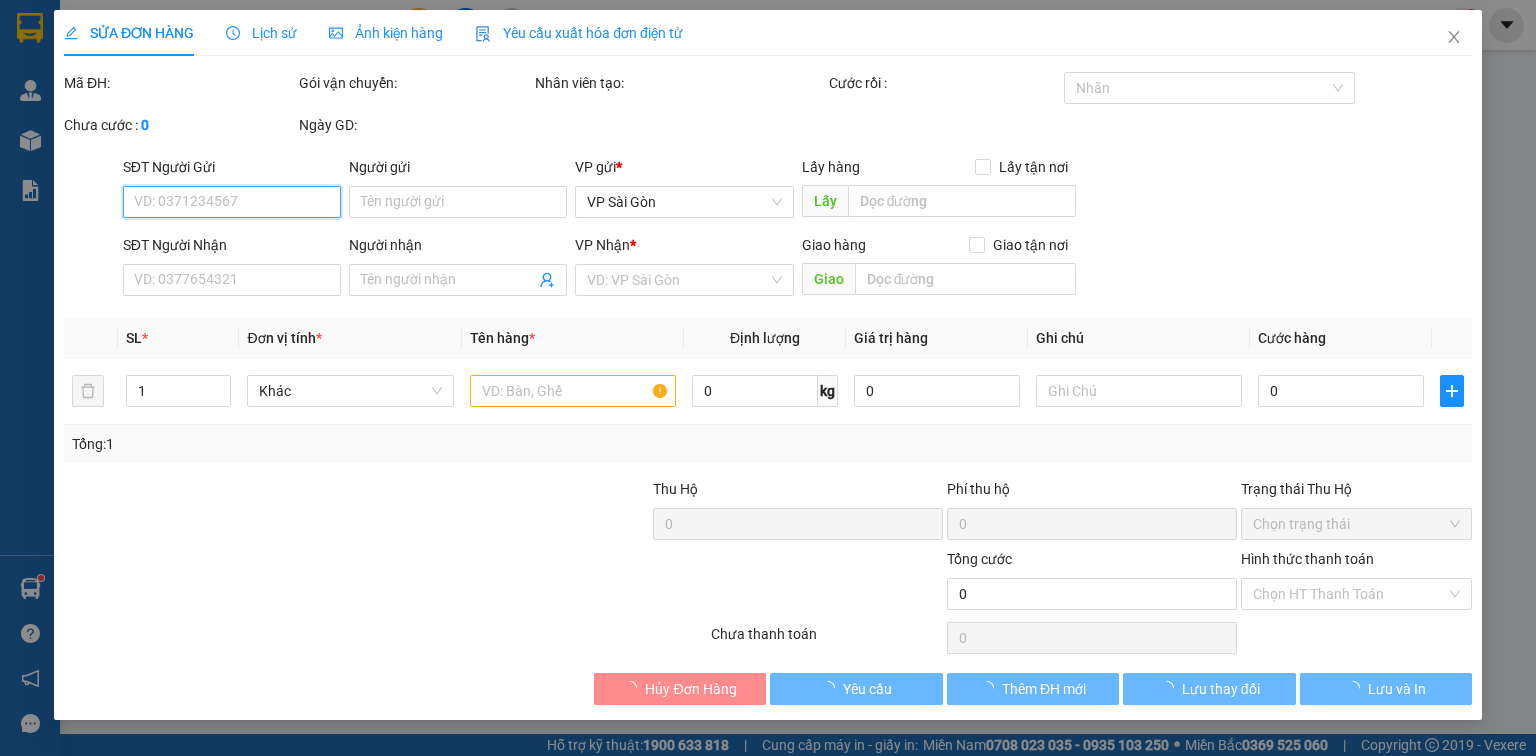type on "0984450880" 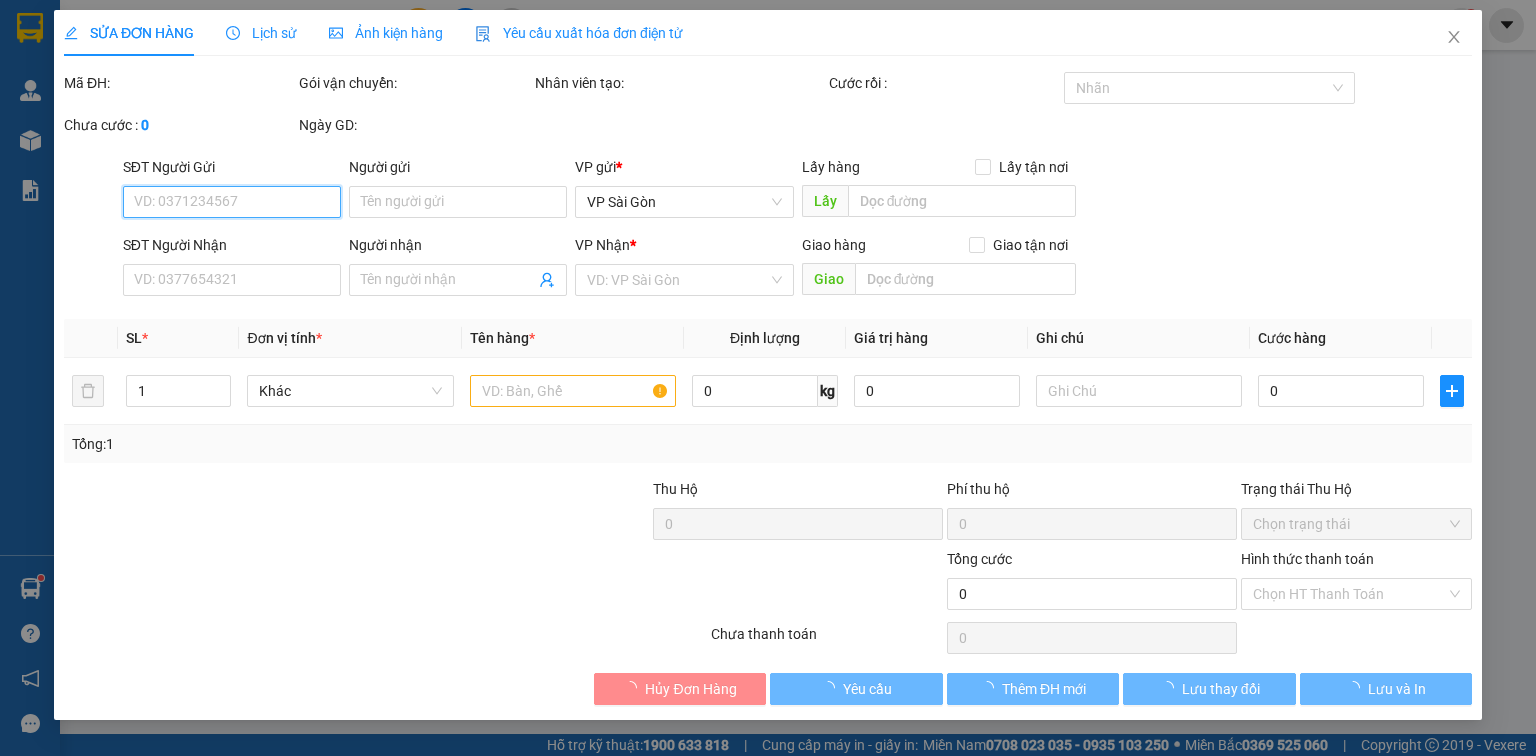 type on "0358606405" 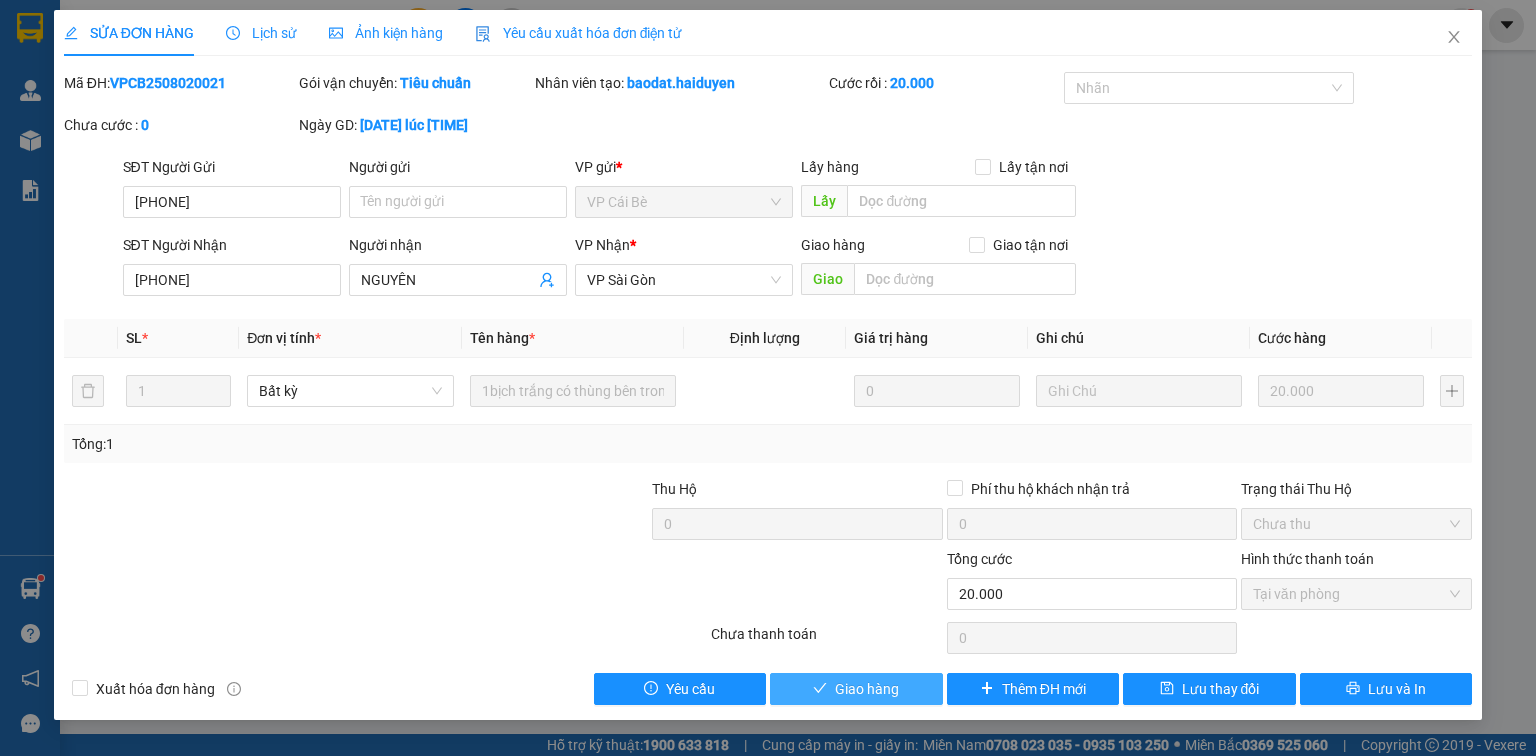 click on "Giao hàng" at bounding box center (867, 689) 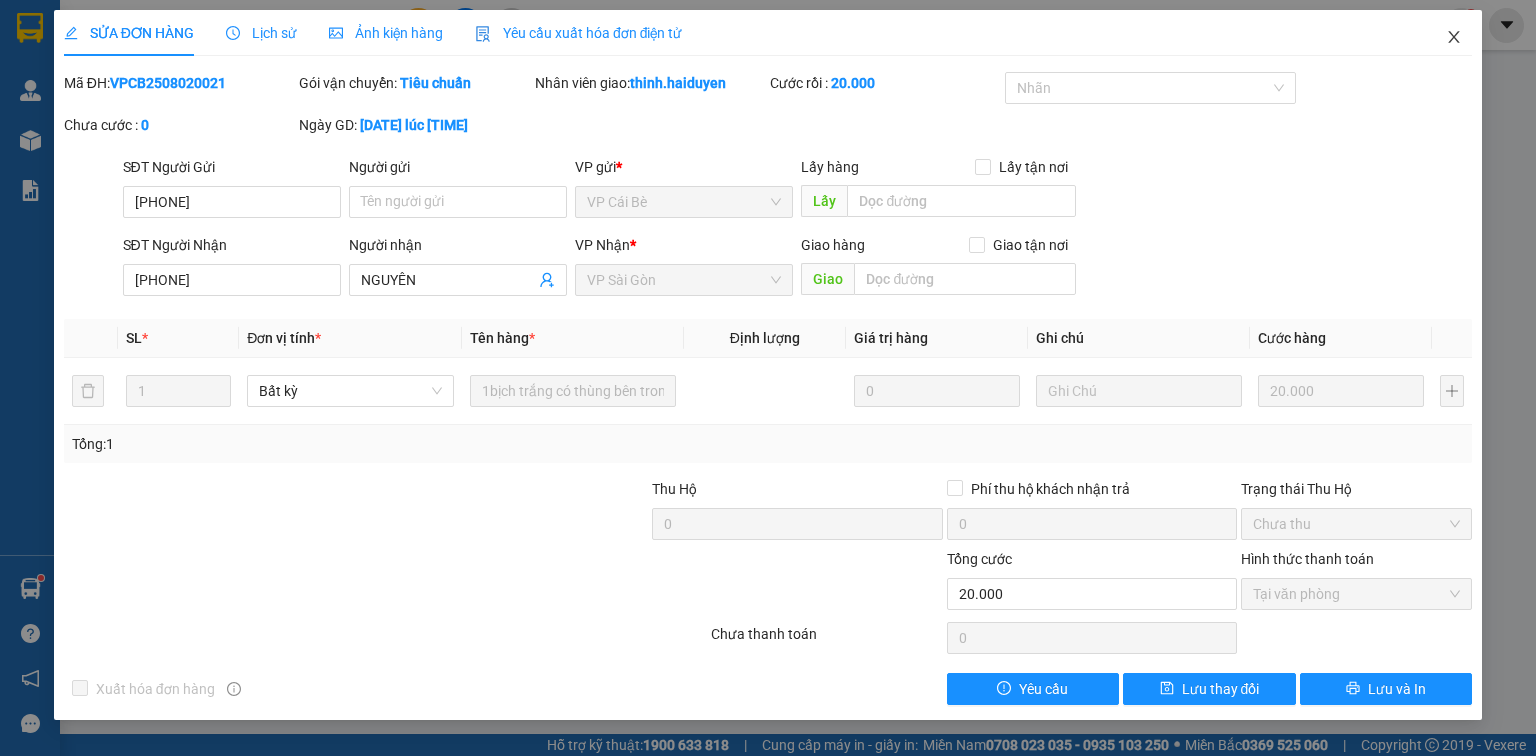 click 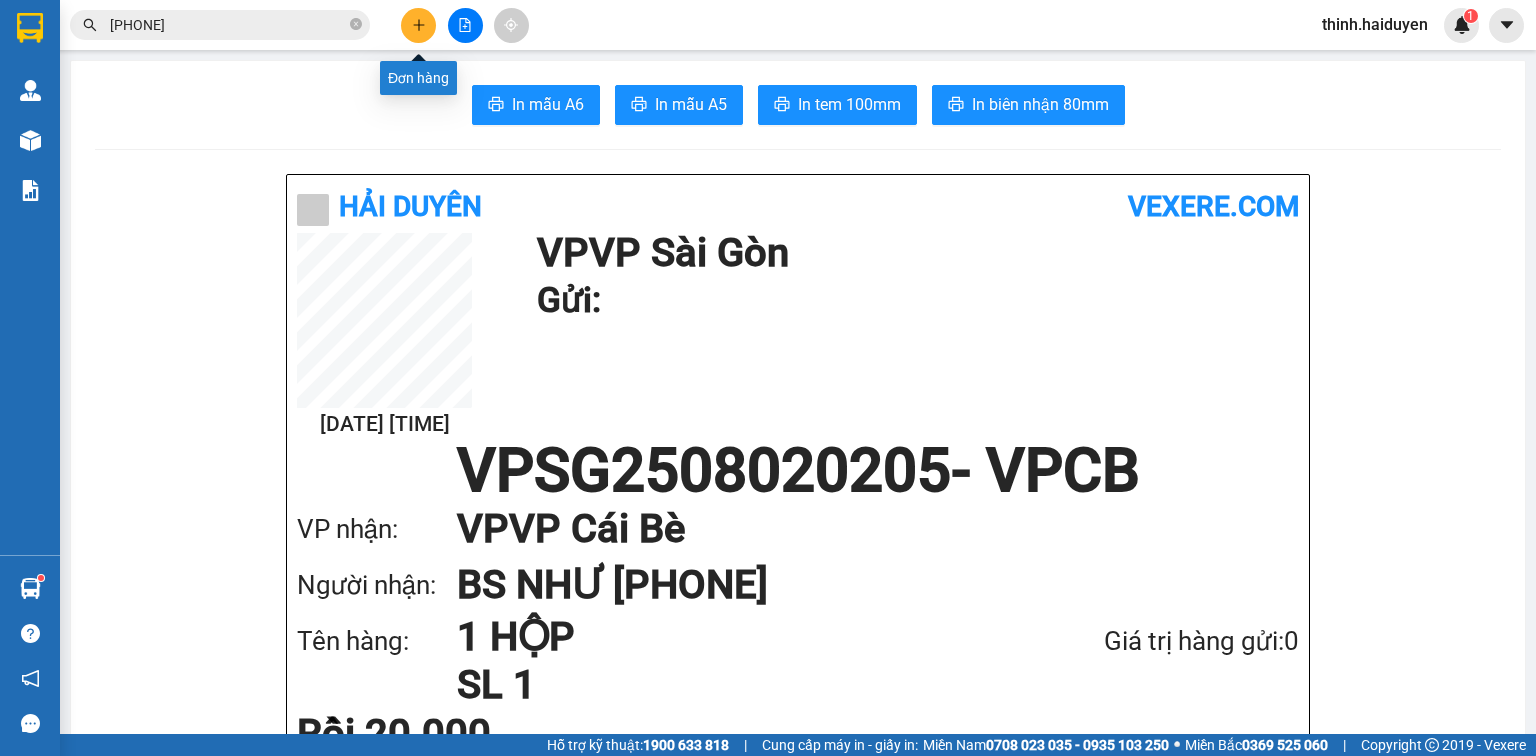 click at bounding box center [465, 25] 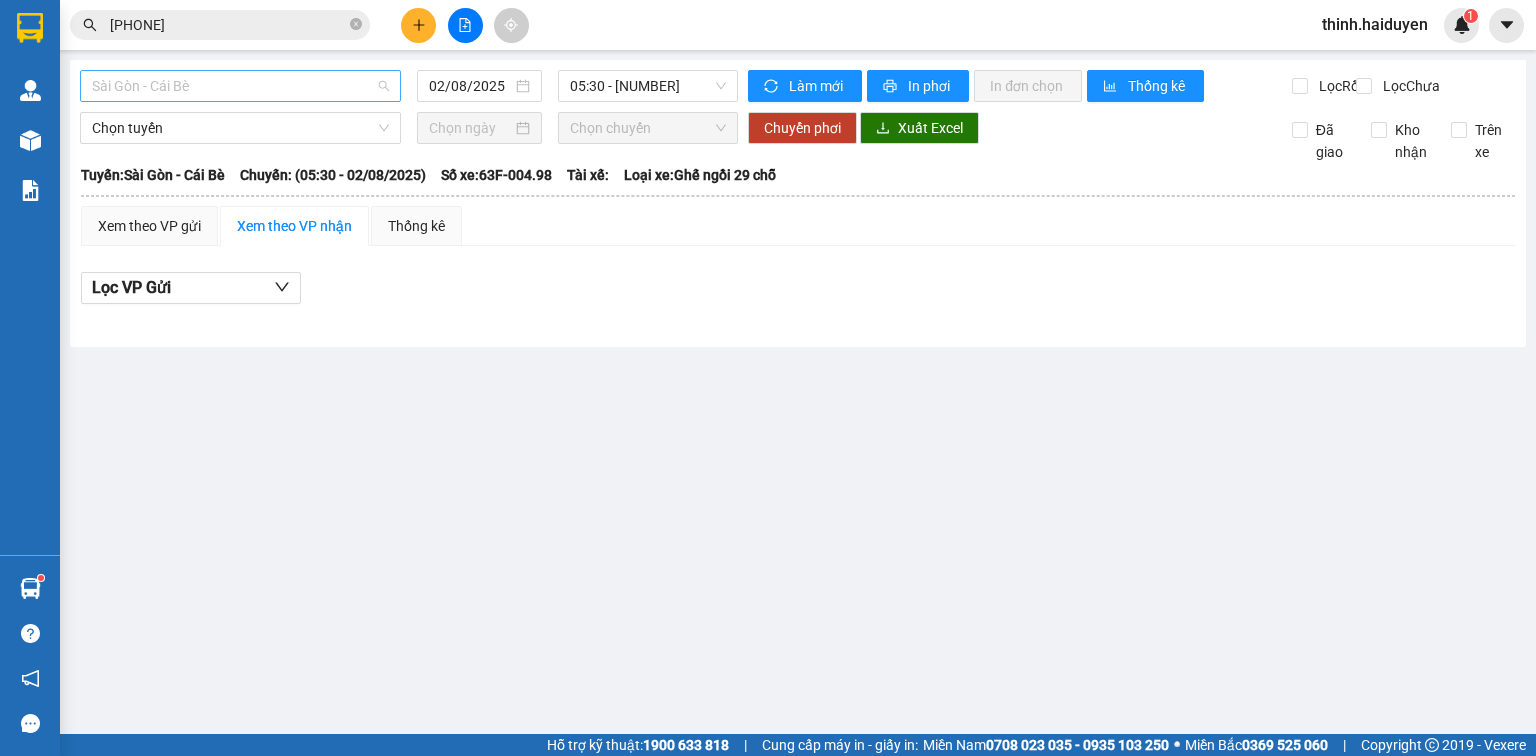 click on "Sài Gòn - Cái Bè" at bounding box center (240, 86) 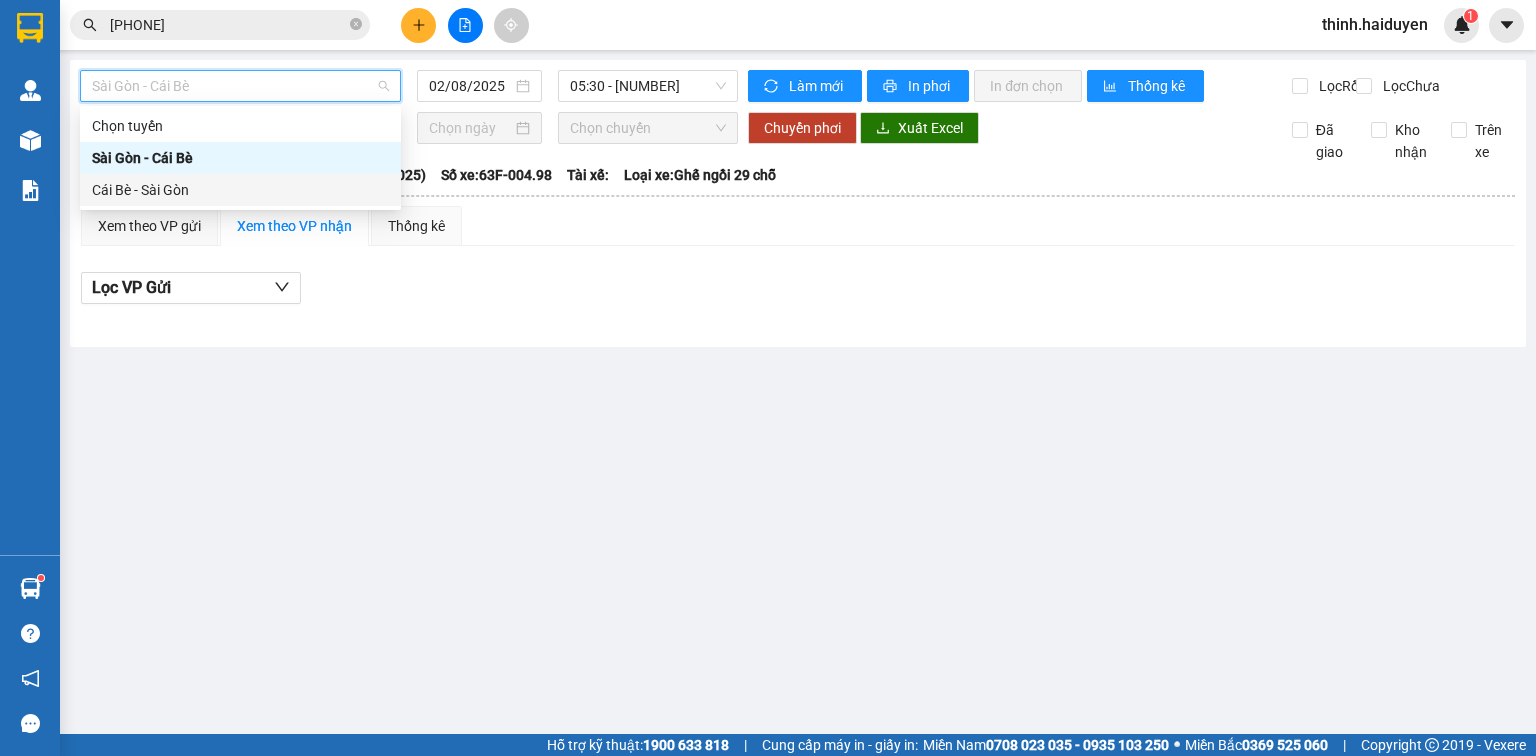 click on "Cái Bè - Sài Gòn" at bounding box center (240, 190) 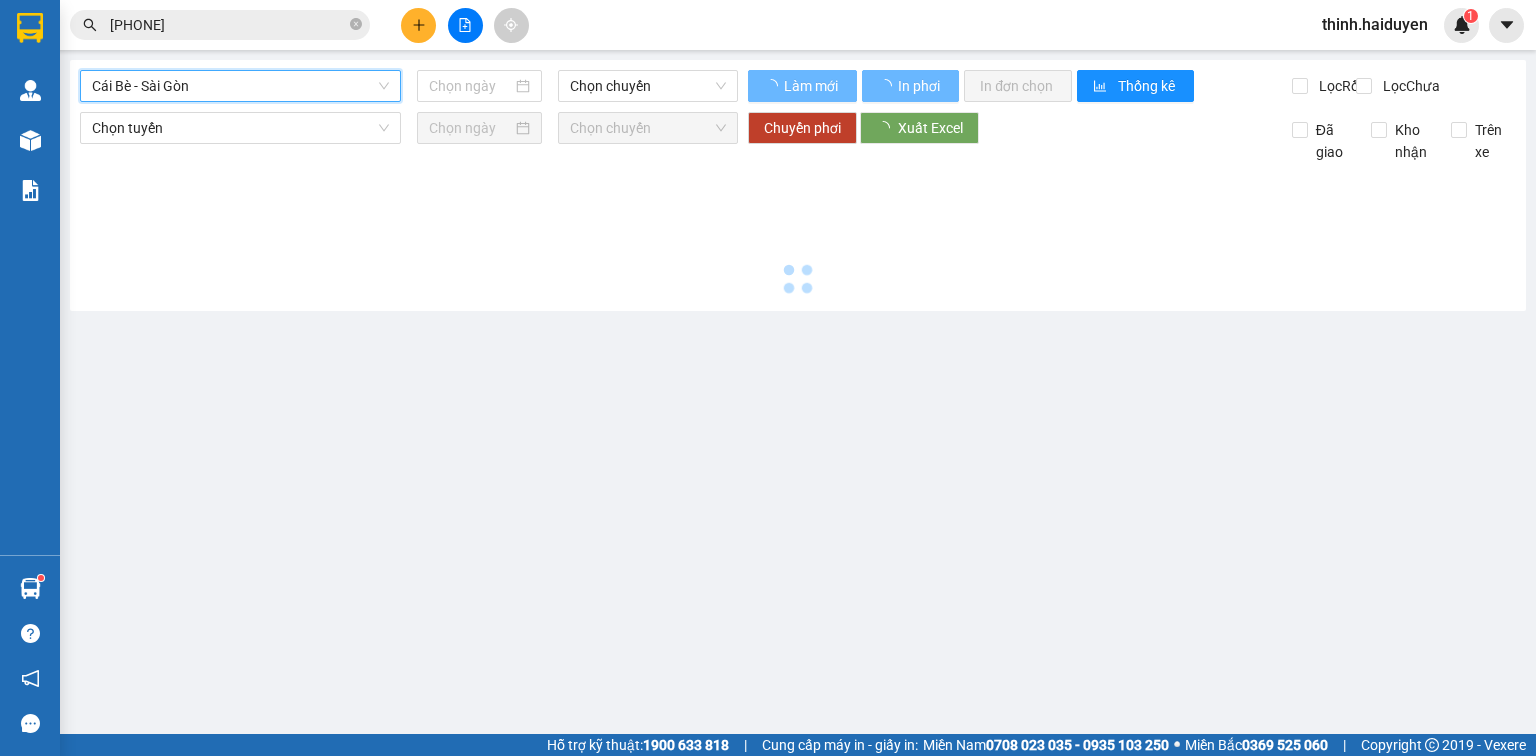 type on "02/08/2025" 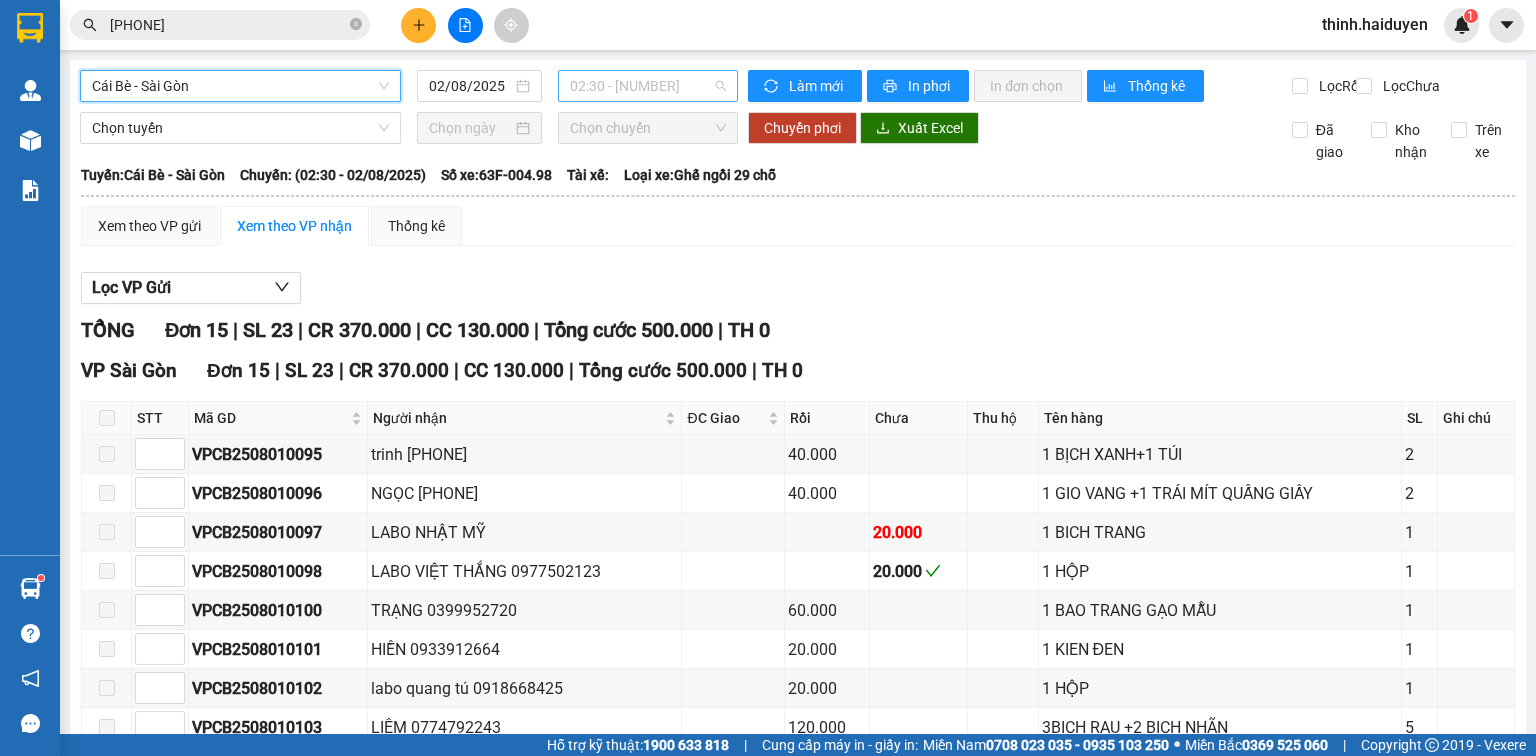 drag, startPoint x: 660, startPoint y: 89, endPoint x: 632, endPoint y: 149, distance: 66.211784 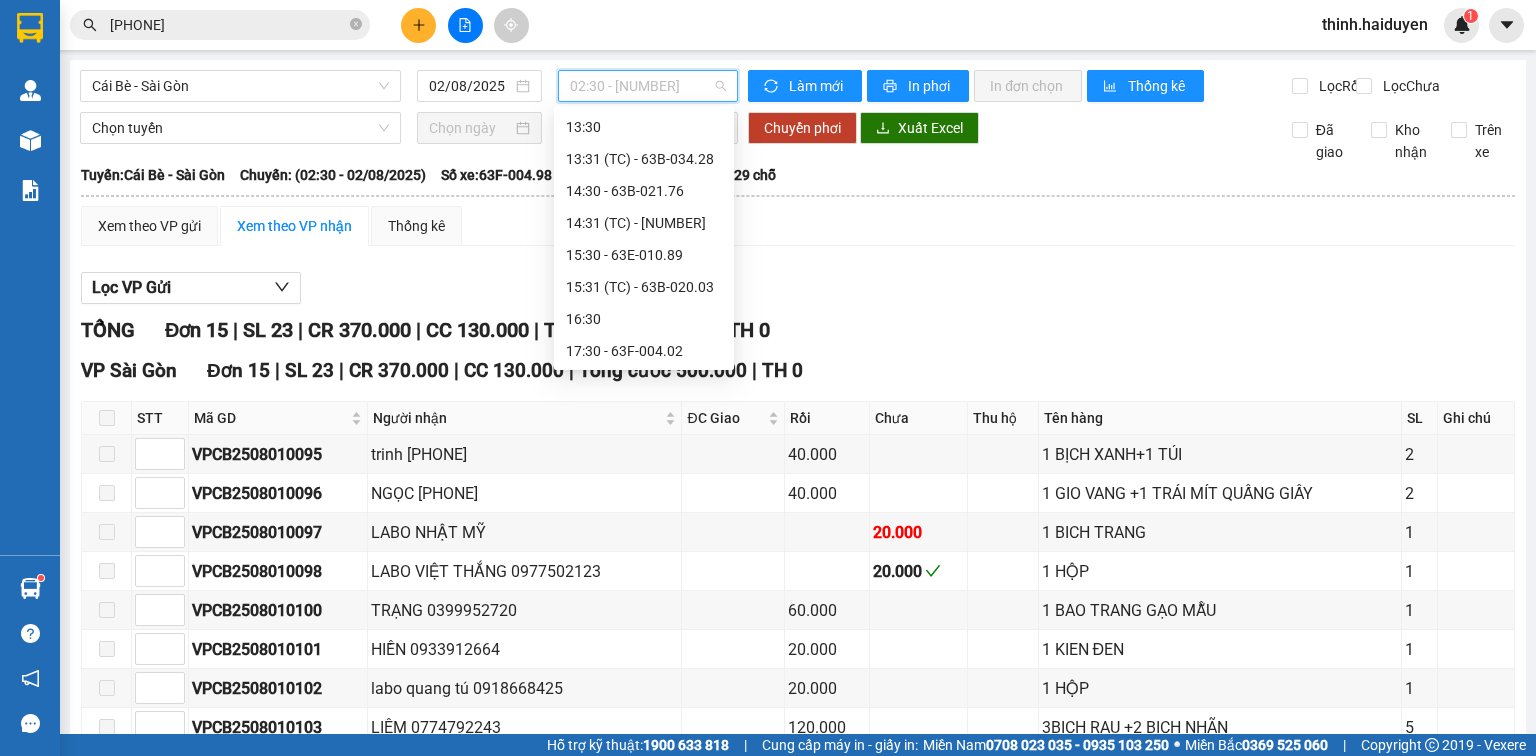 scroll, scrollTop: 640, scrollLeft: 0, axis: vertical 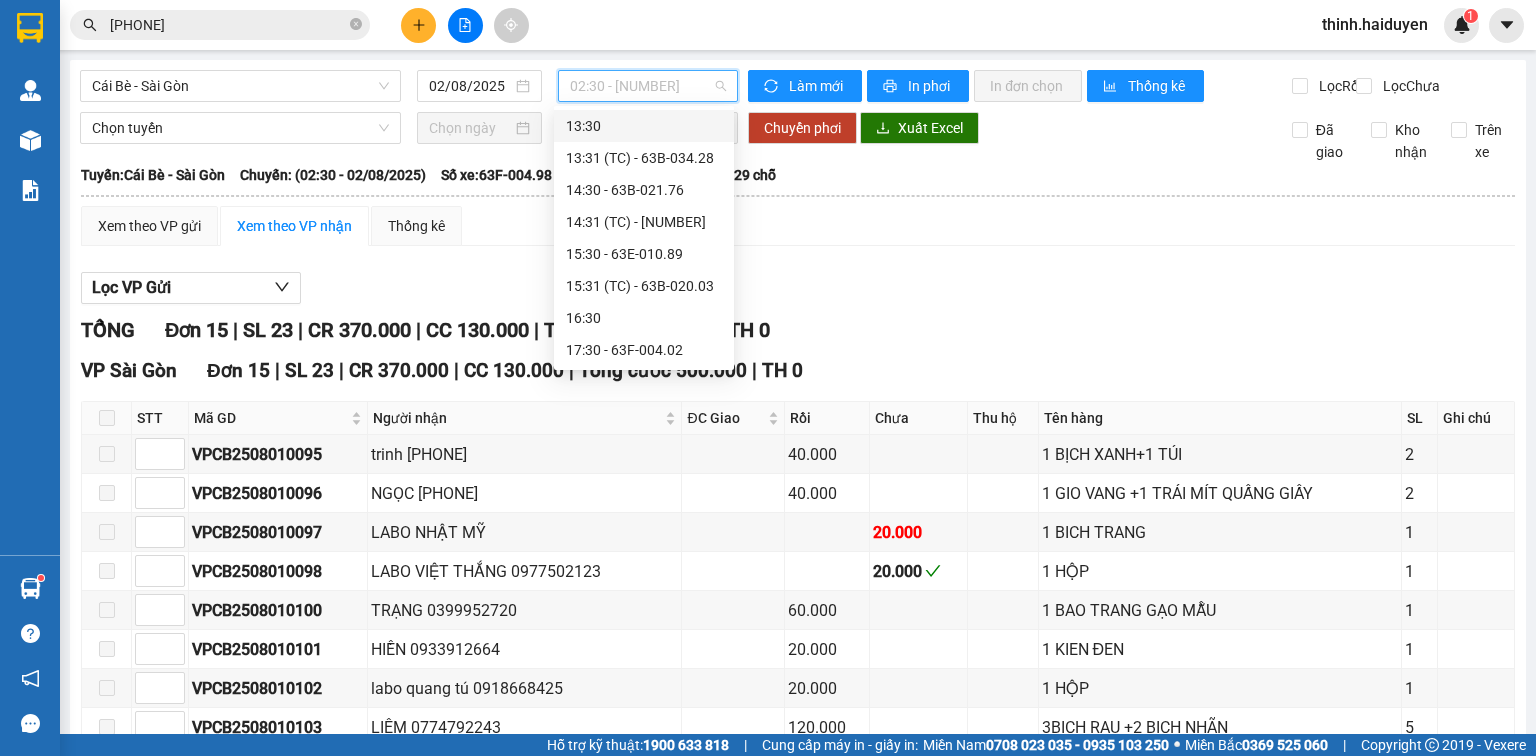 click on "13:30" at bounding box center (644, 126) 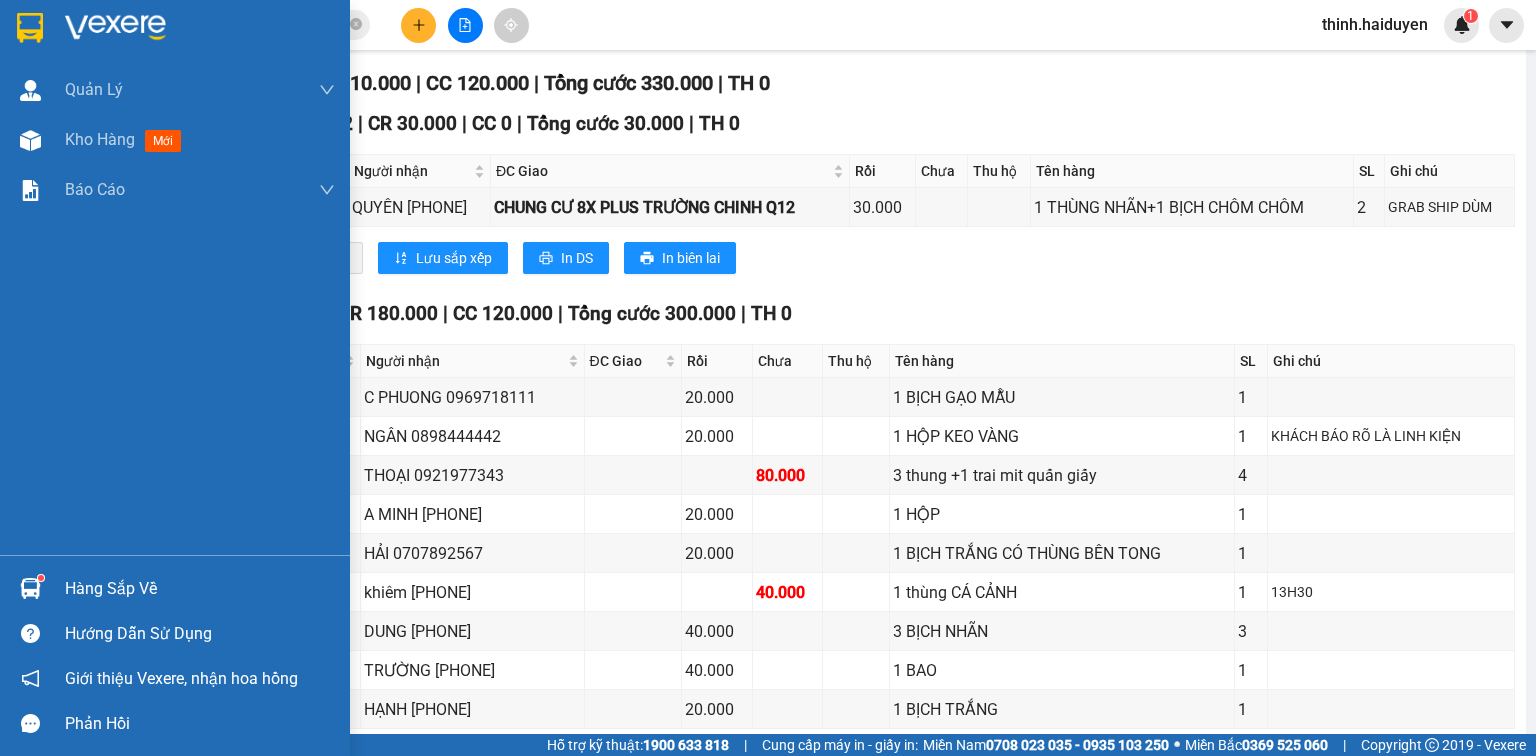 scroll, scrollTop: 354, scrollLeft: 0, axis: vertical 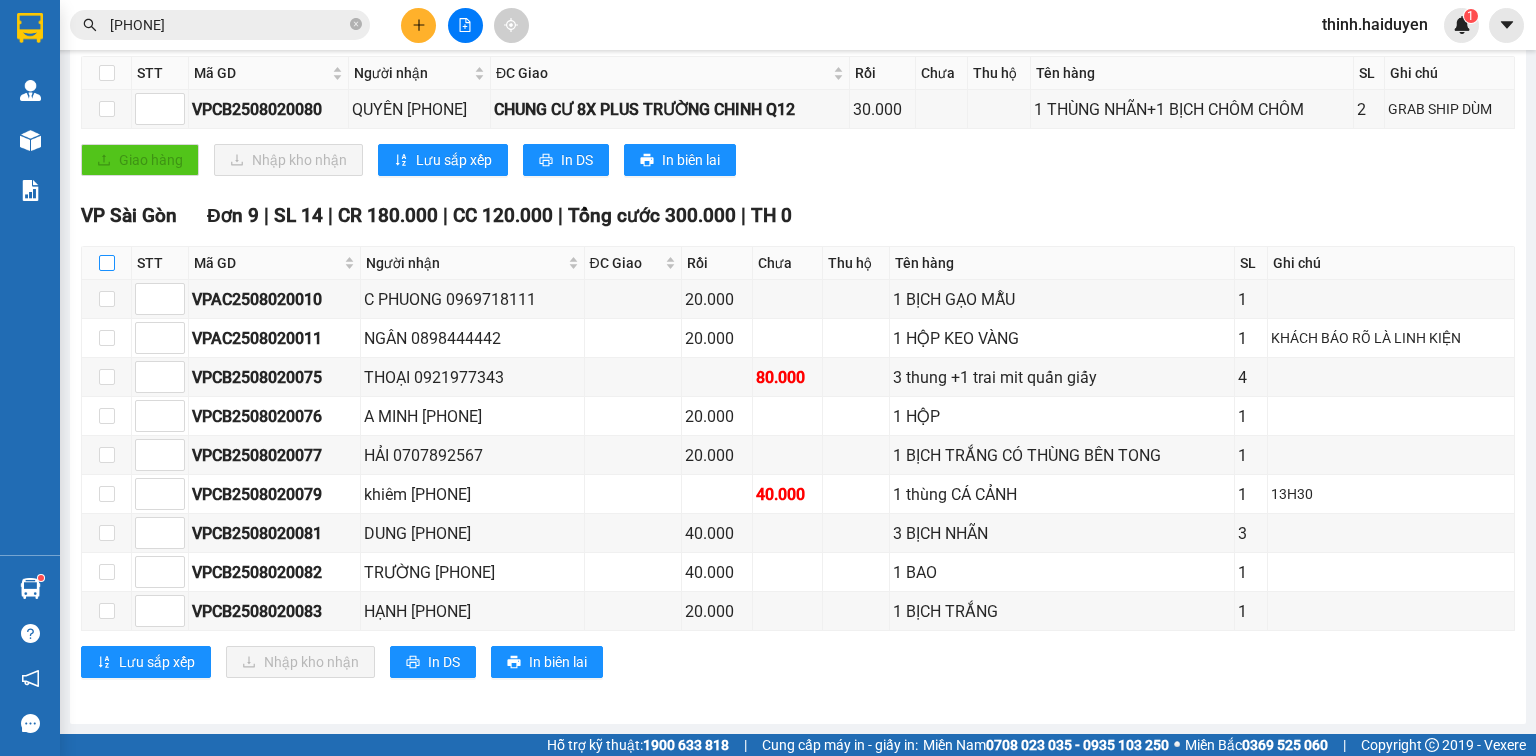 click at bounding box center [107, 263] 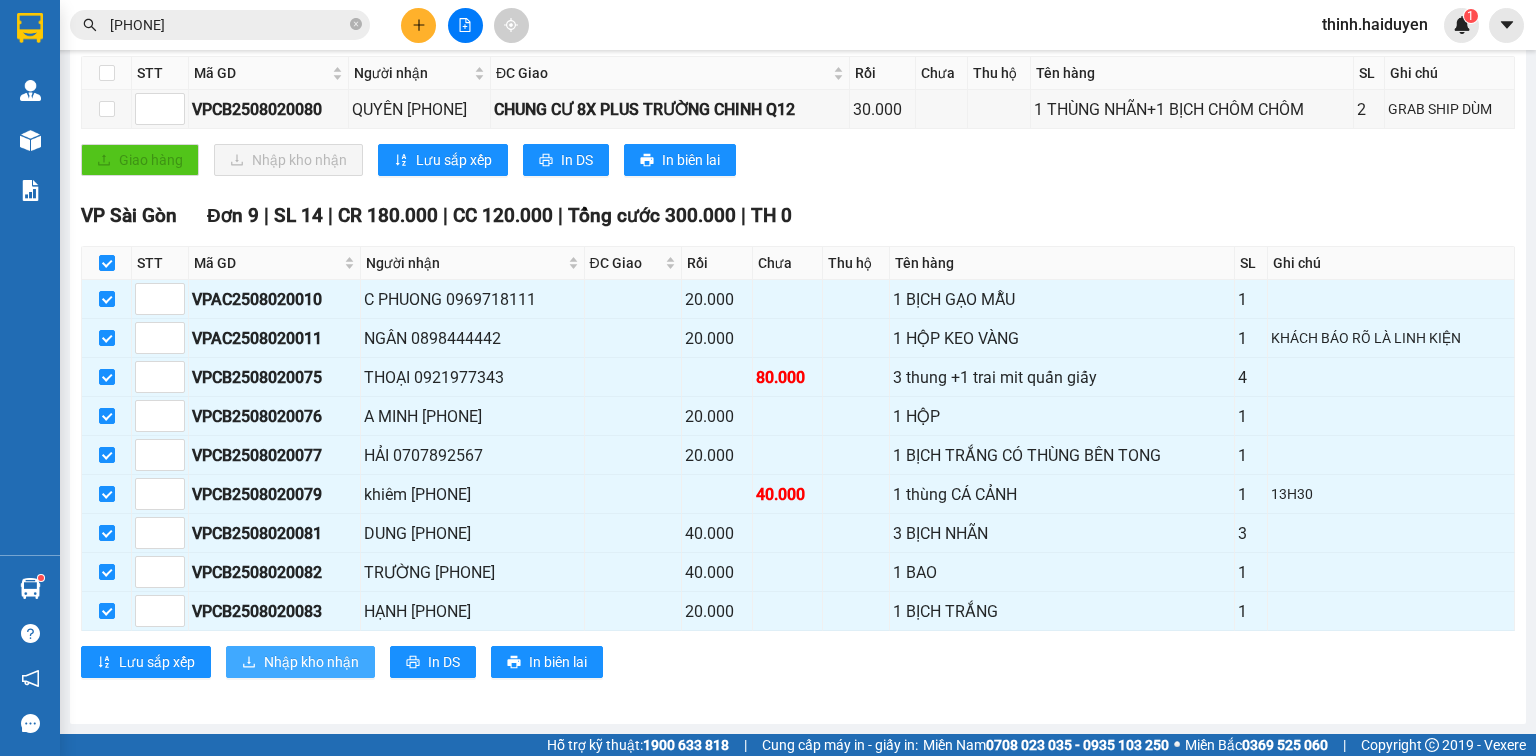click on "Nhập kho nhận" at bounding box center [311, 662] 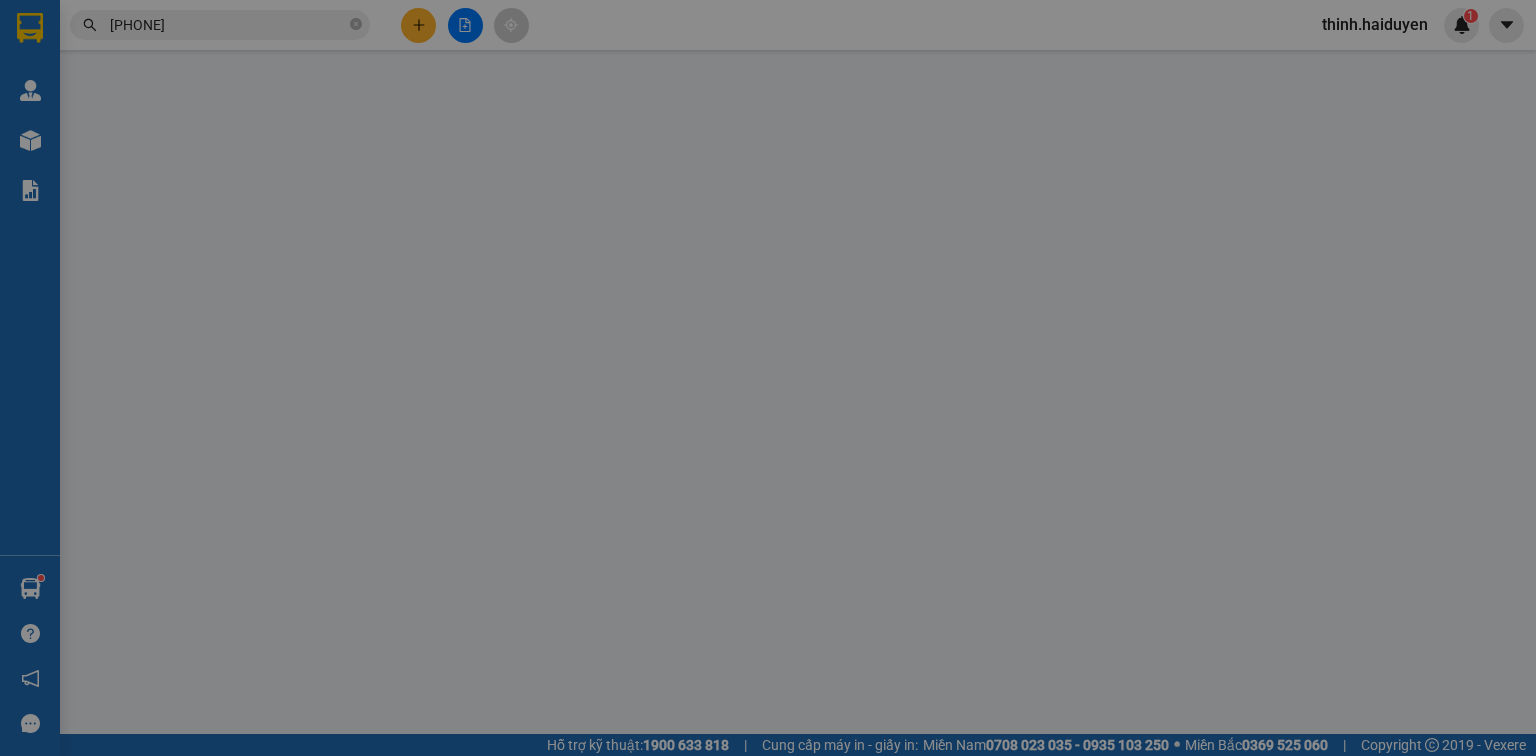 scroll, scrollTop: 0, scrollLeft: 0, axis: both 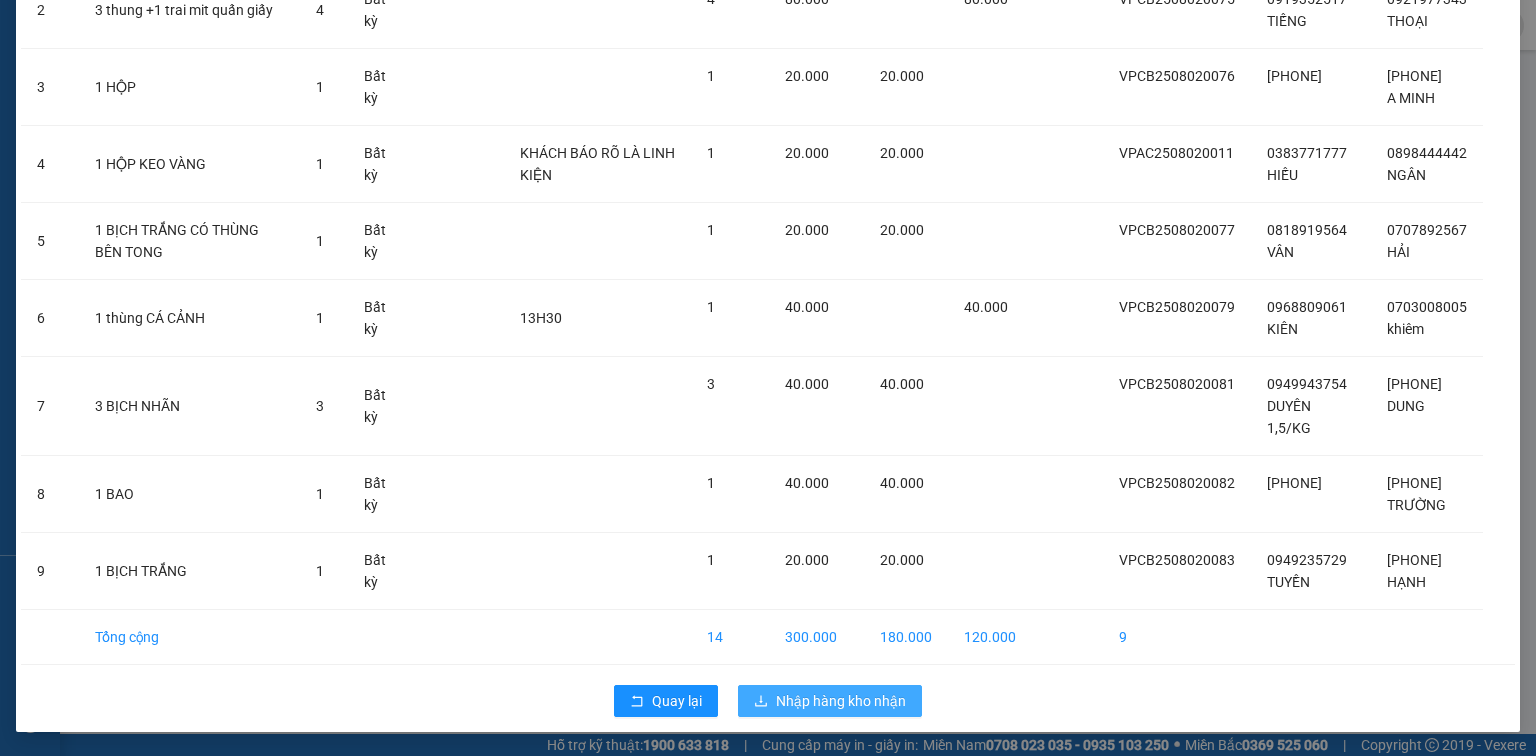 click on "Nhập hàng kho nhận" at bounding box center [841, 701] 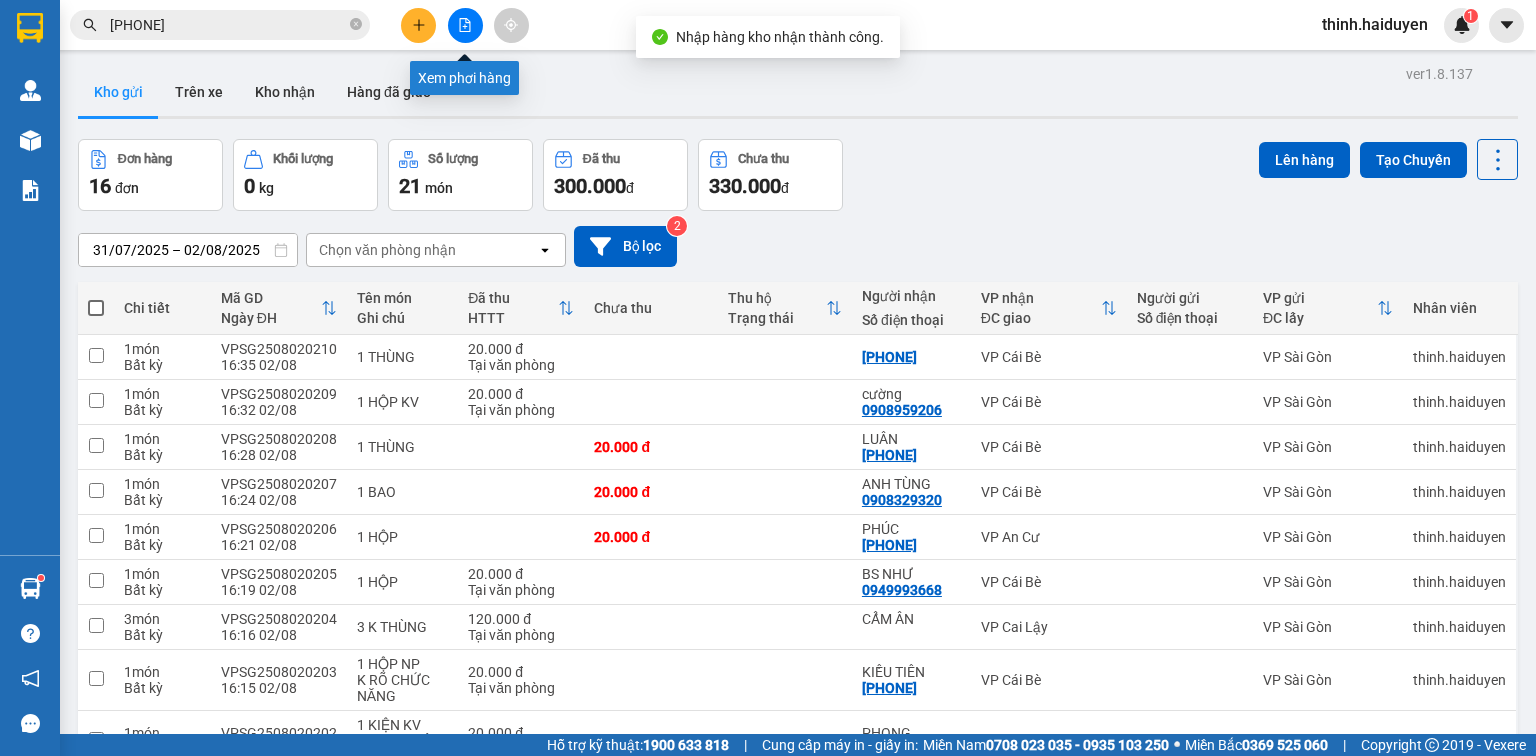 click at bounding box center [465, 25] 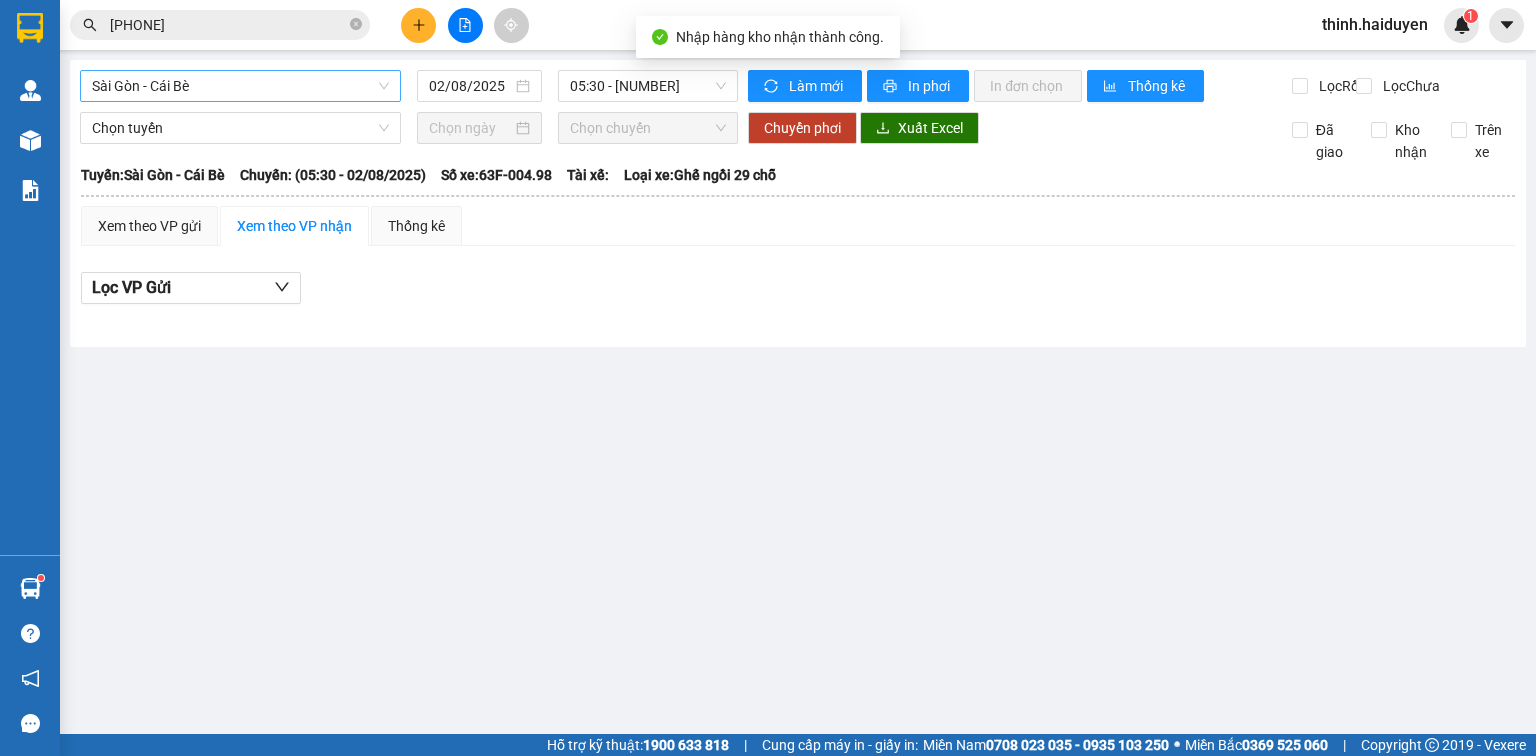 click on "Sài Gòn - Cái Bè" at bounding box center (240, 86) 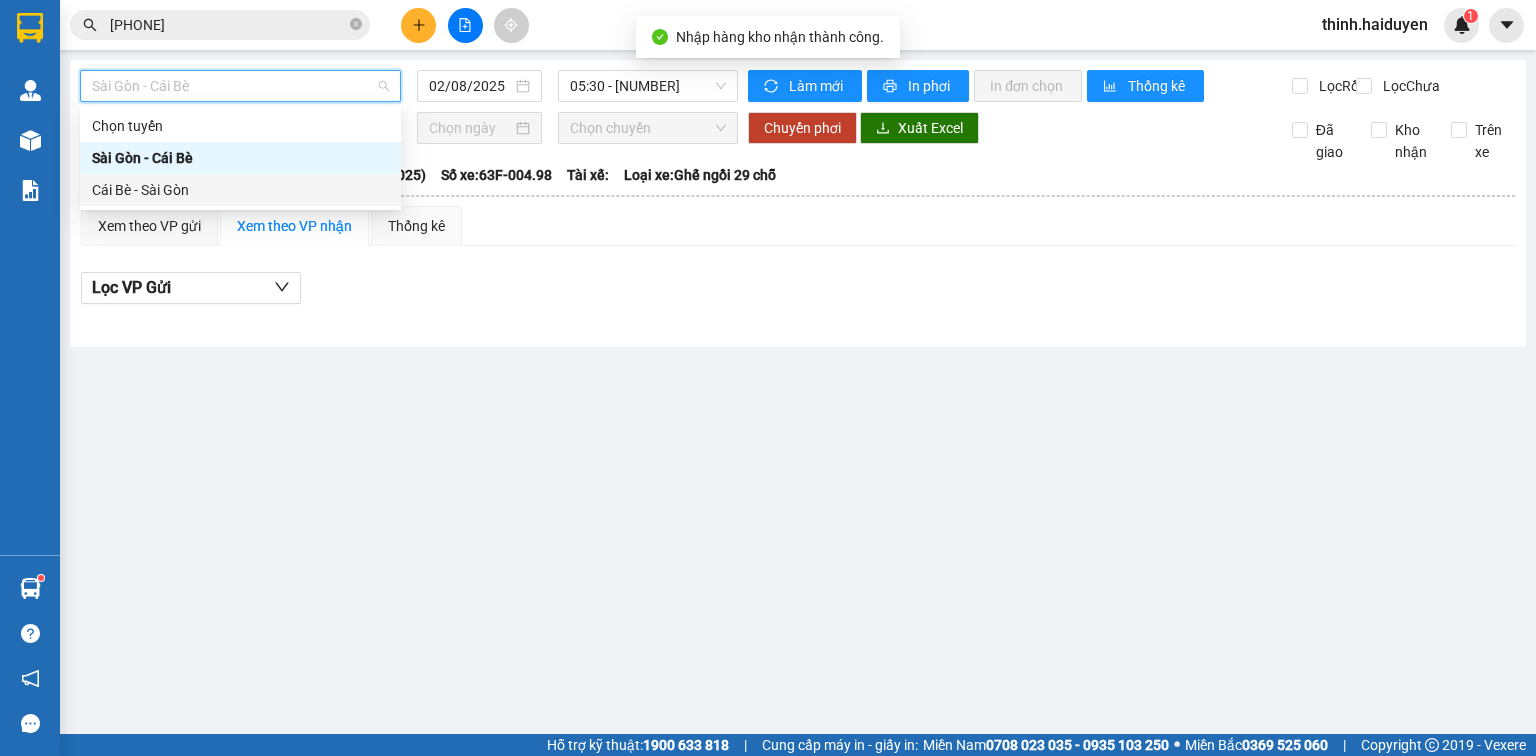 click on "Cái Bè - Sài Gòn" at bounding box center [240, 190] 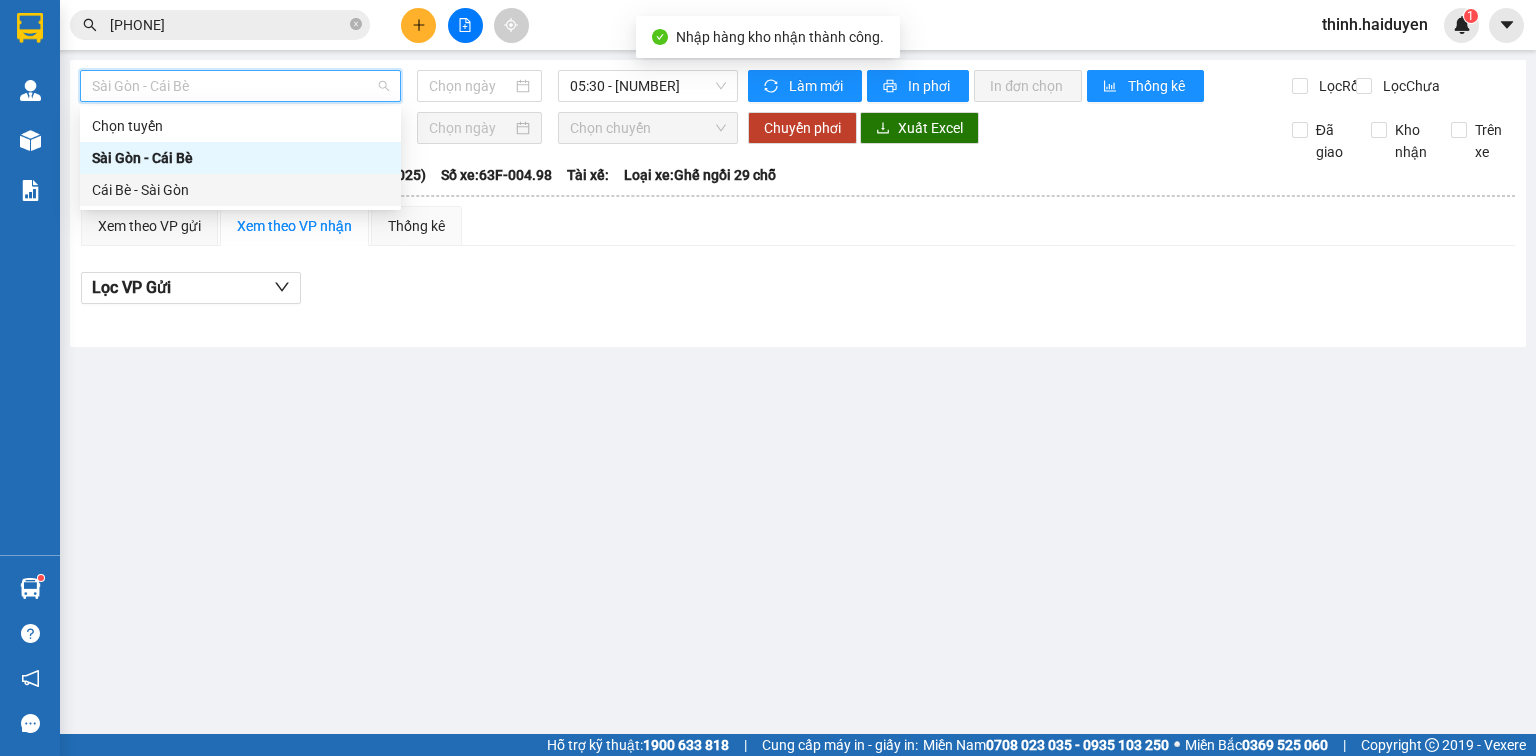 type on "02/08/2025" 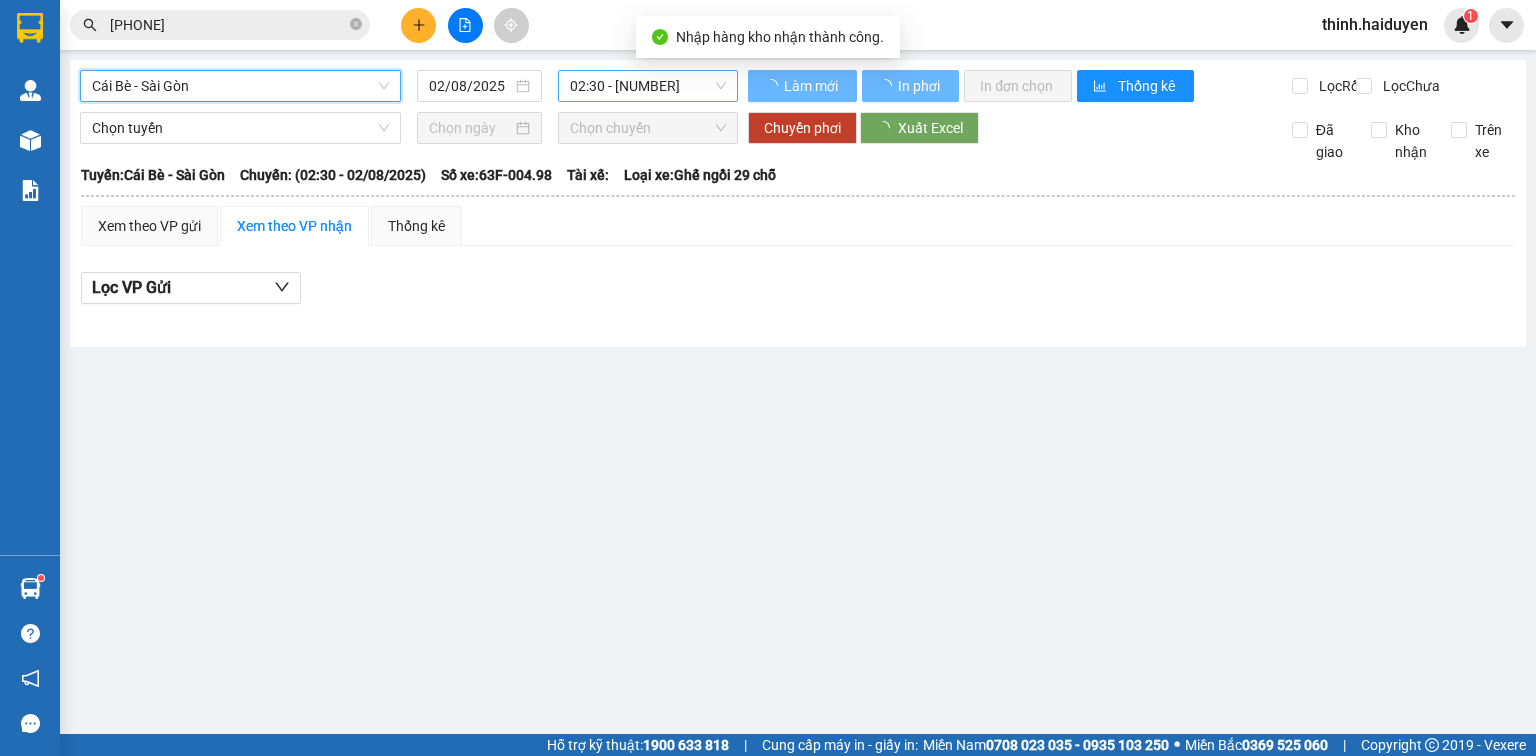click on "02:30     - 63F-004.98" at bounding box center (648, 86) 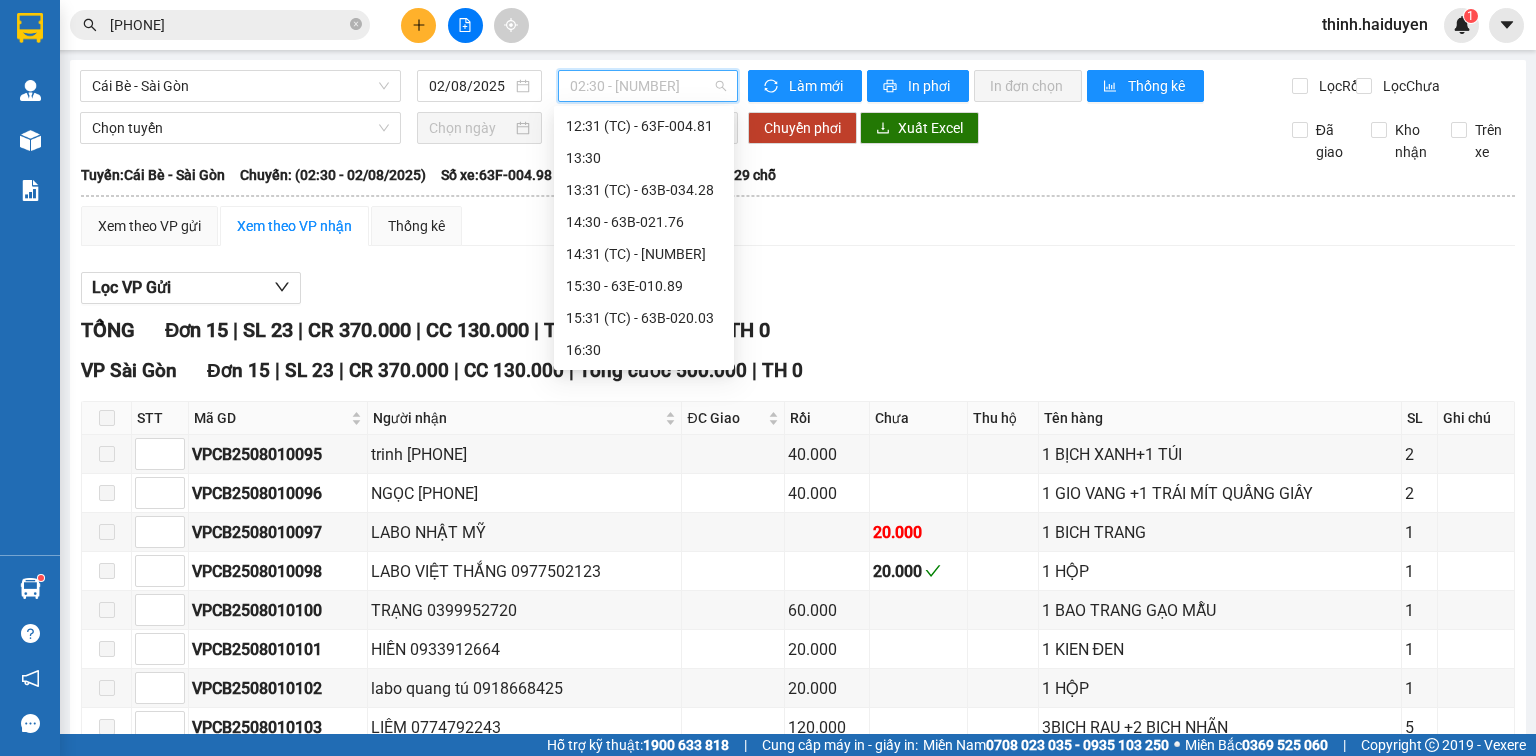 scroll, scrollTop: 640, scrollLeft: 0, axis: vertical 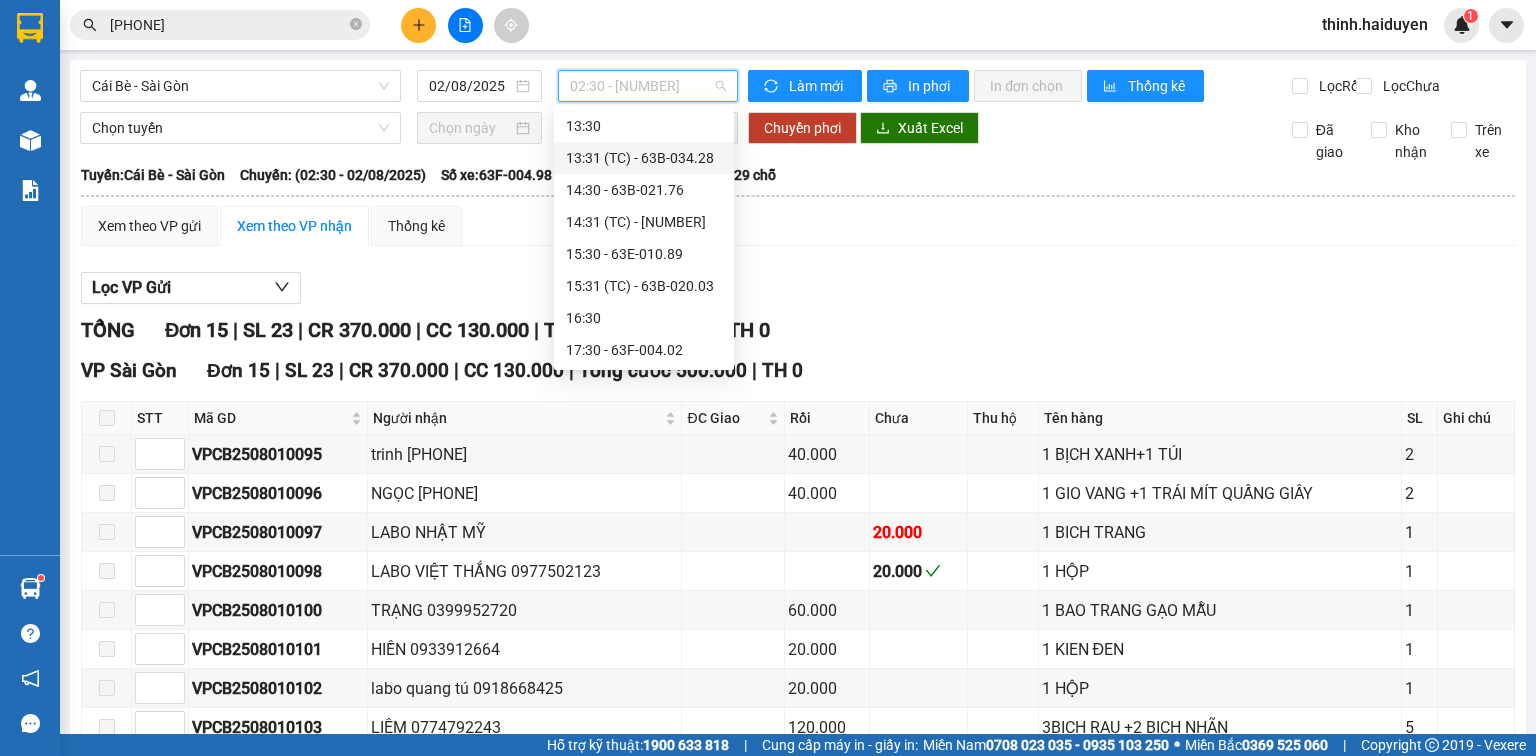 click on "13:31   (TC)   - 63B-034.28" at bounding box center (644, 158) 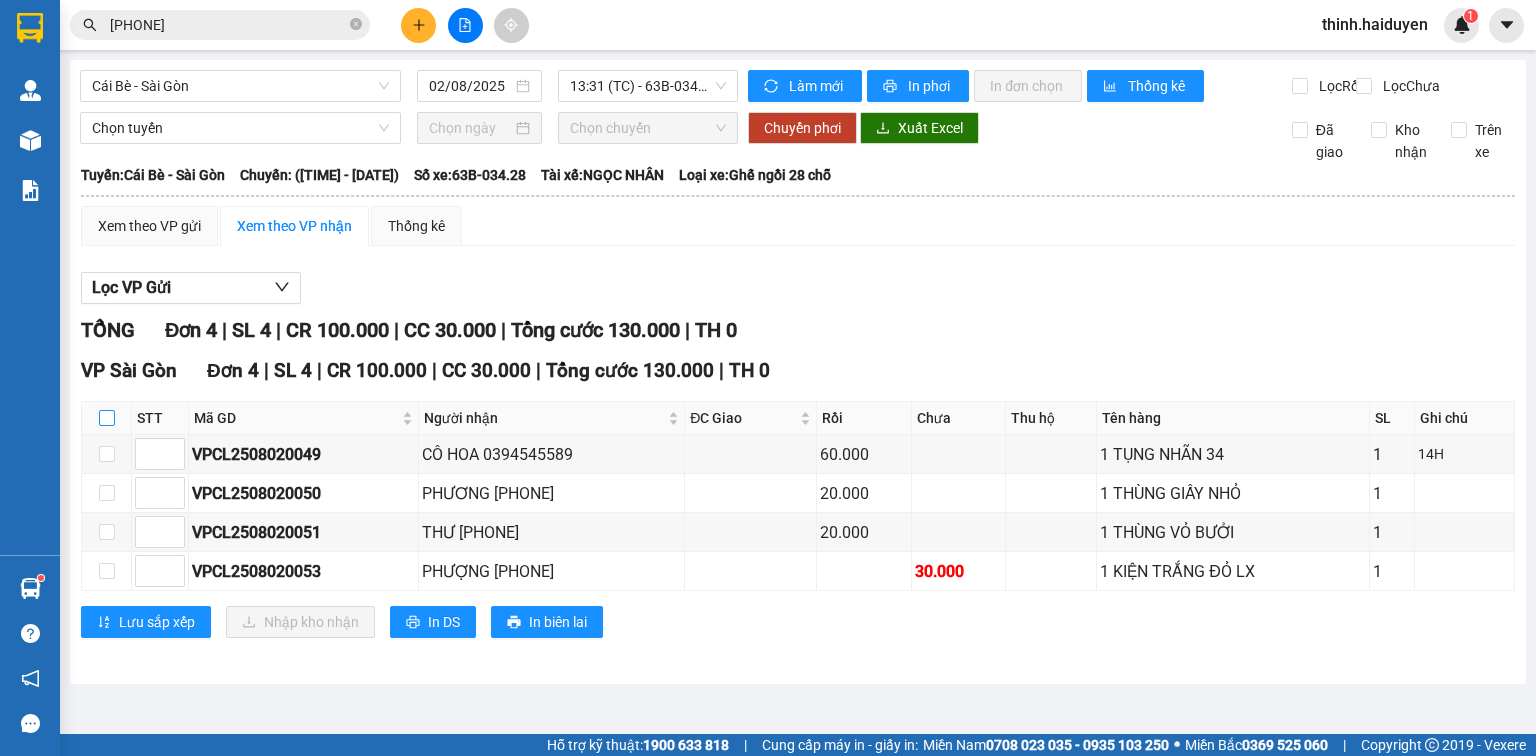click at bounding box center (107, 418) 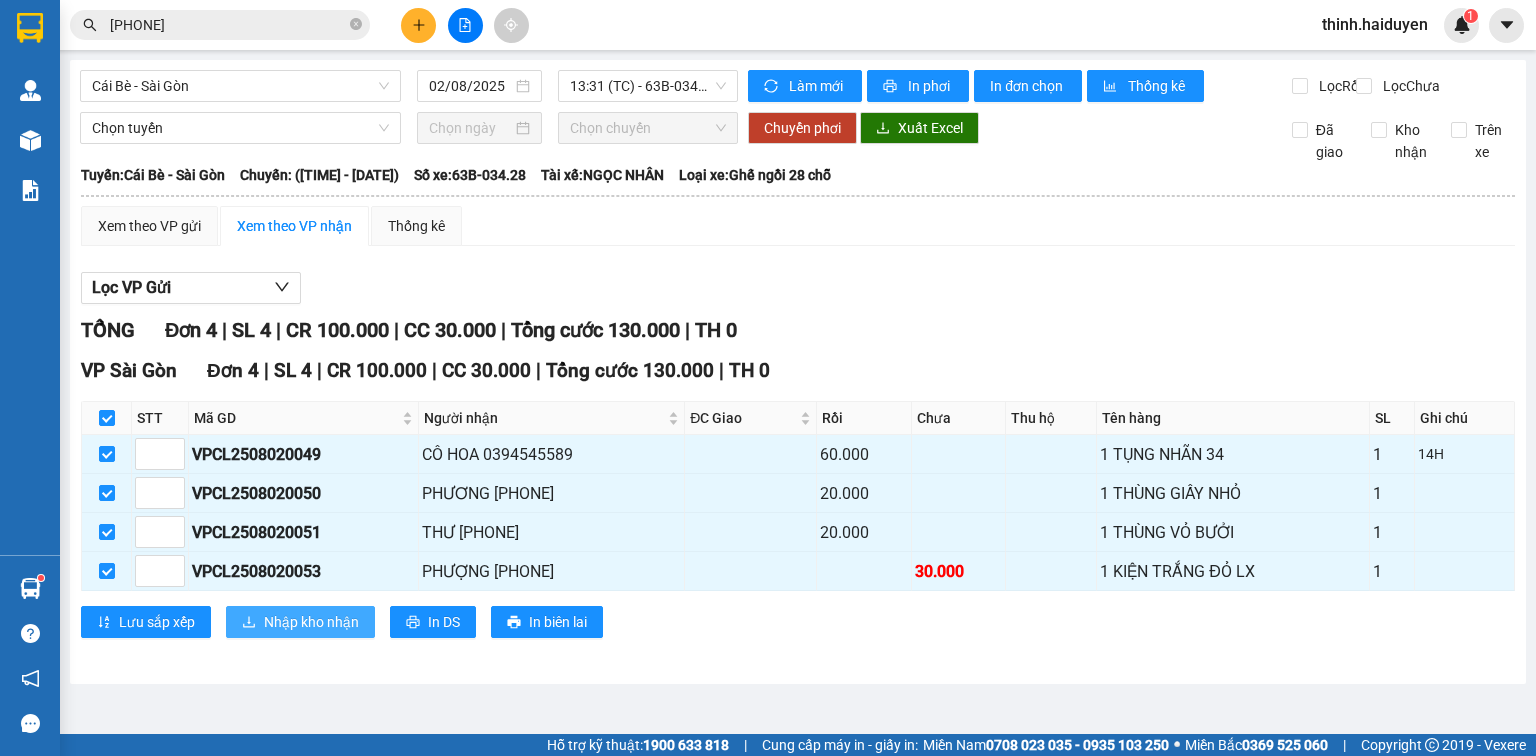 click on "Nhập kho nhận" at bounding box center (311, 622) 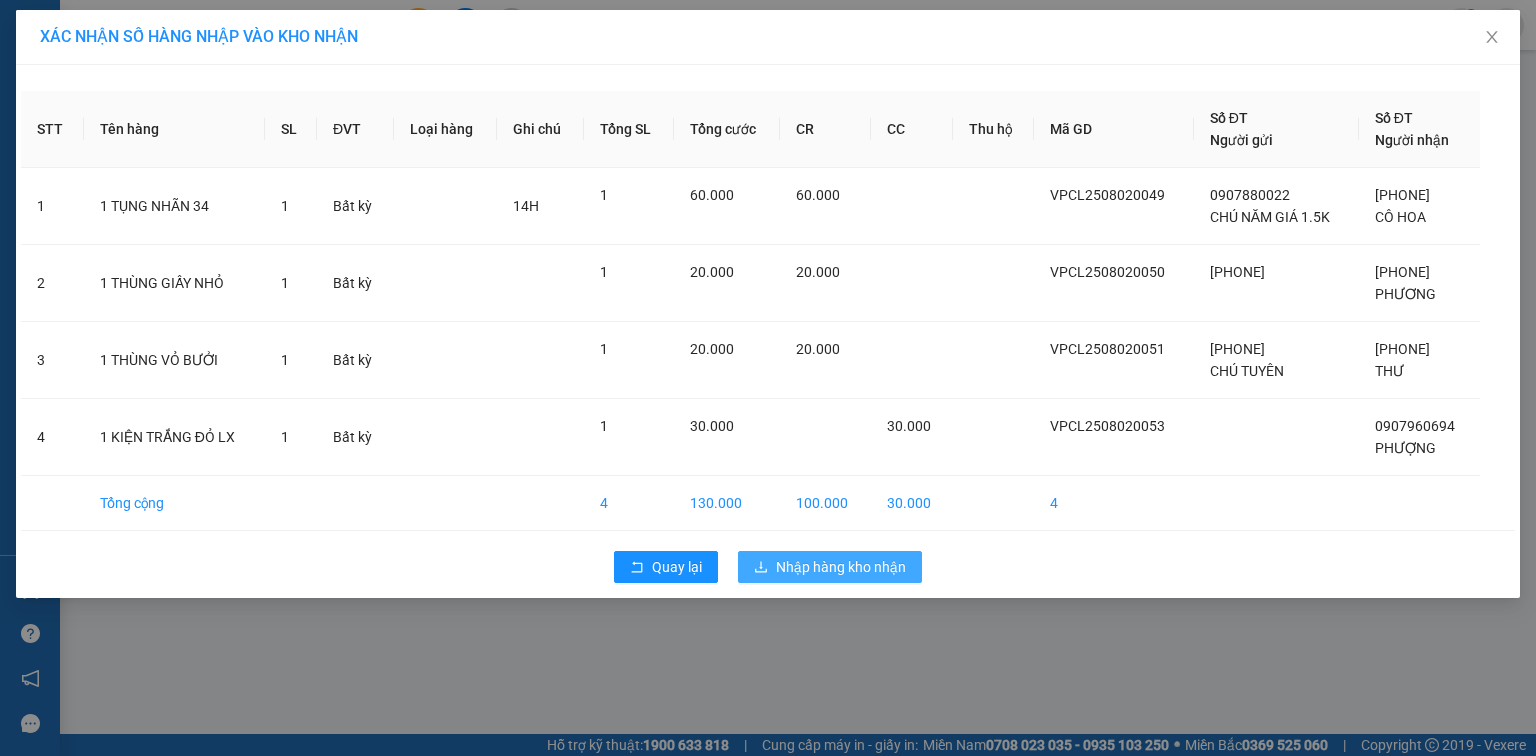 click on "Nhập hàng kho nhận" at bounding box center (841, 567) 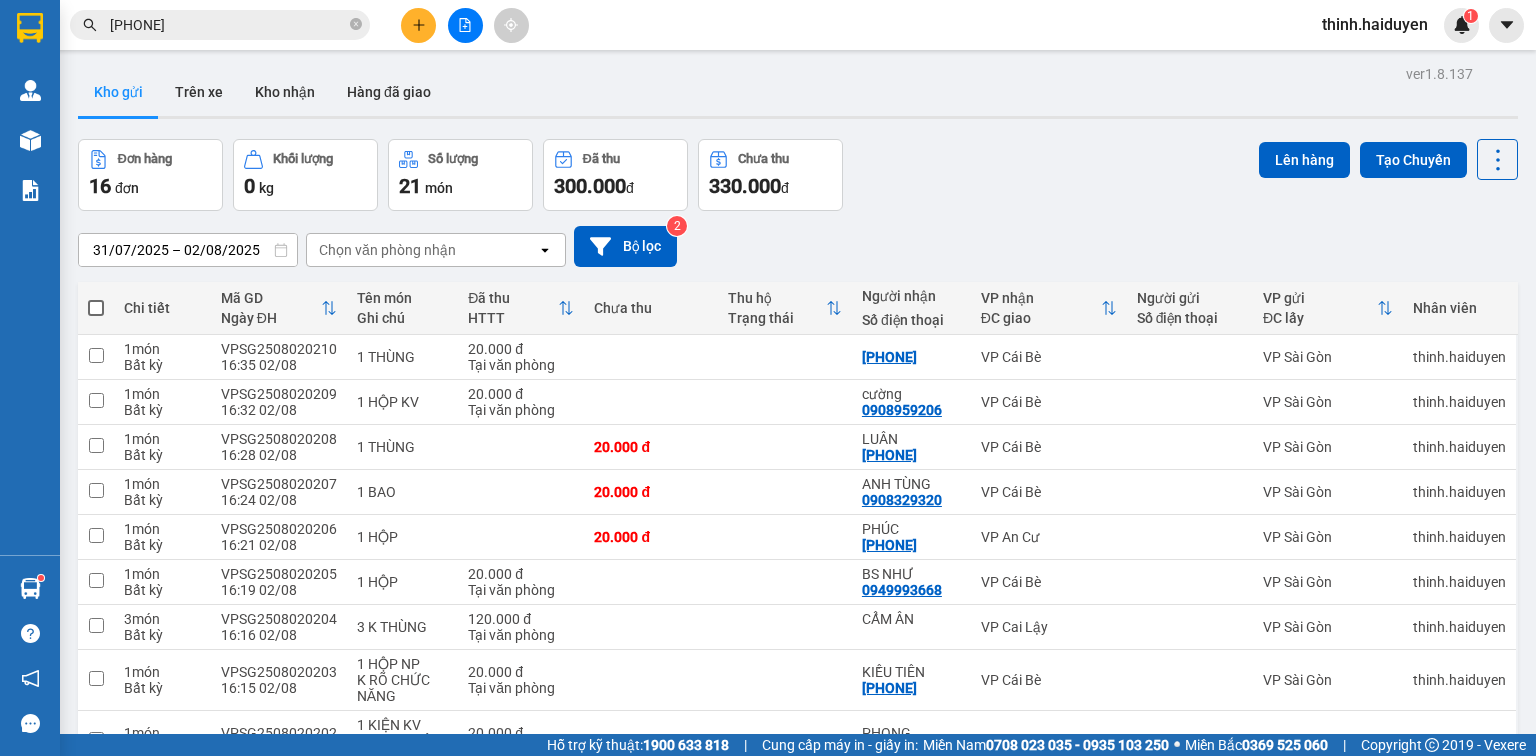 click 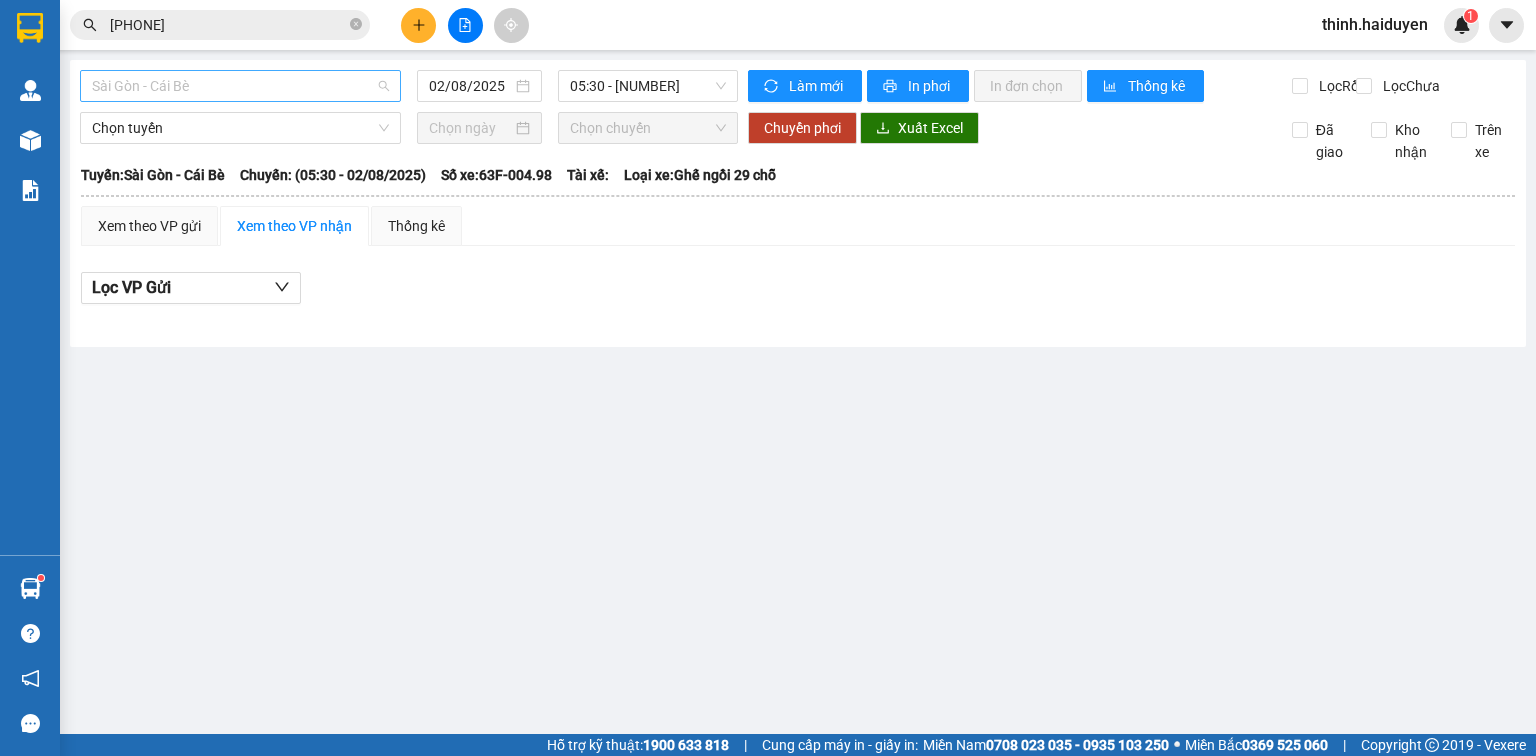 click on "Sài Gòn - Cái Bè" at bounding box center [240, 86] 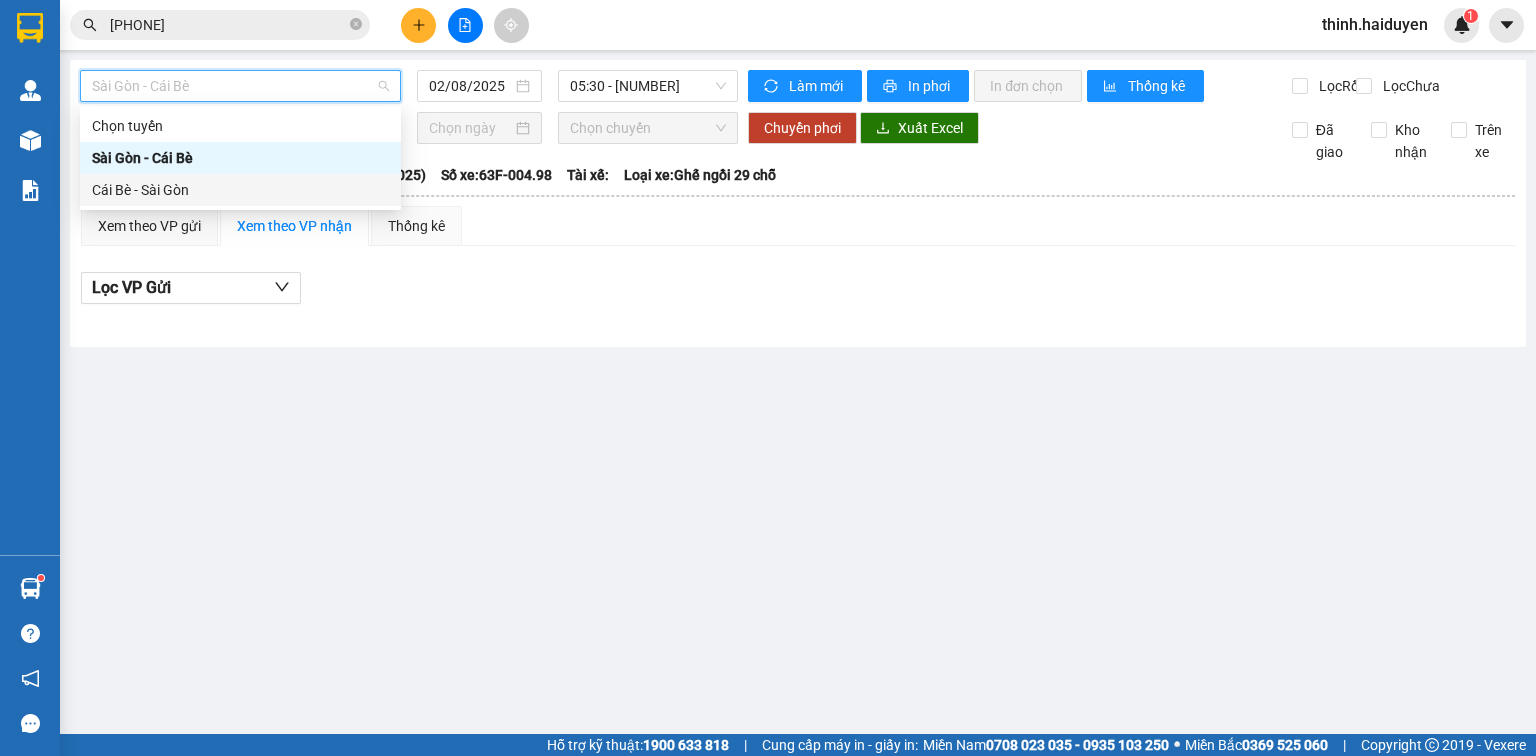 click on "Cái Bè - Sài Gòn" at bounding box center [240, 190] 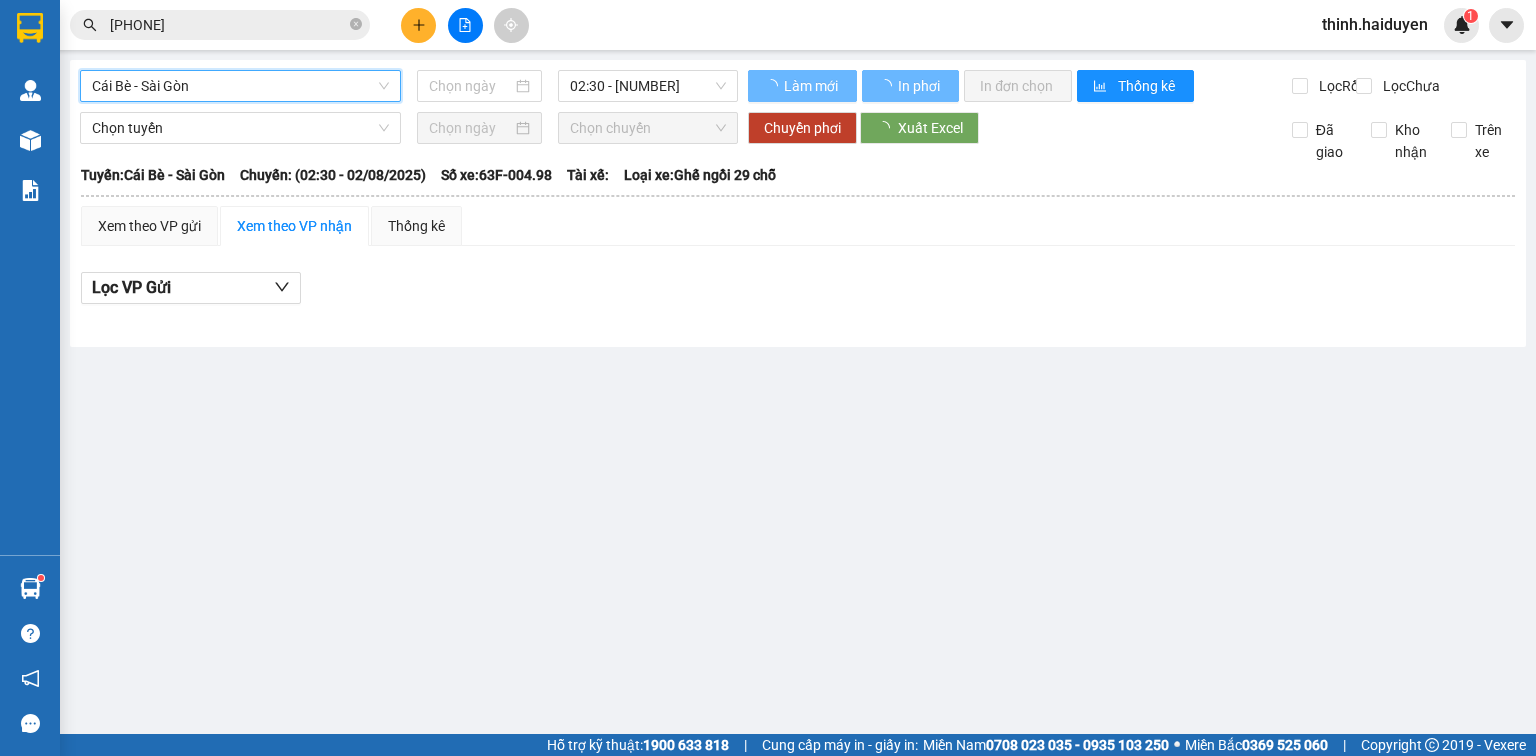 type on "02/08/2025" 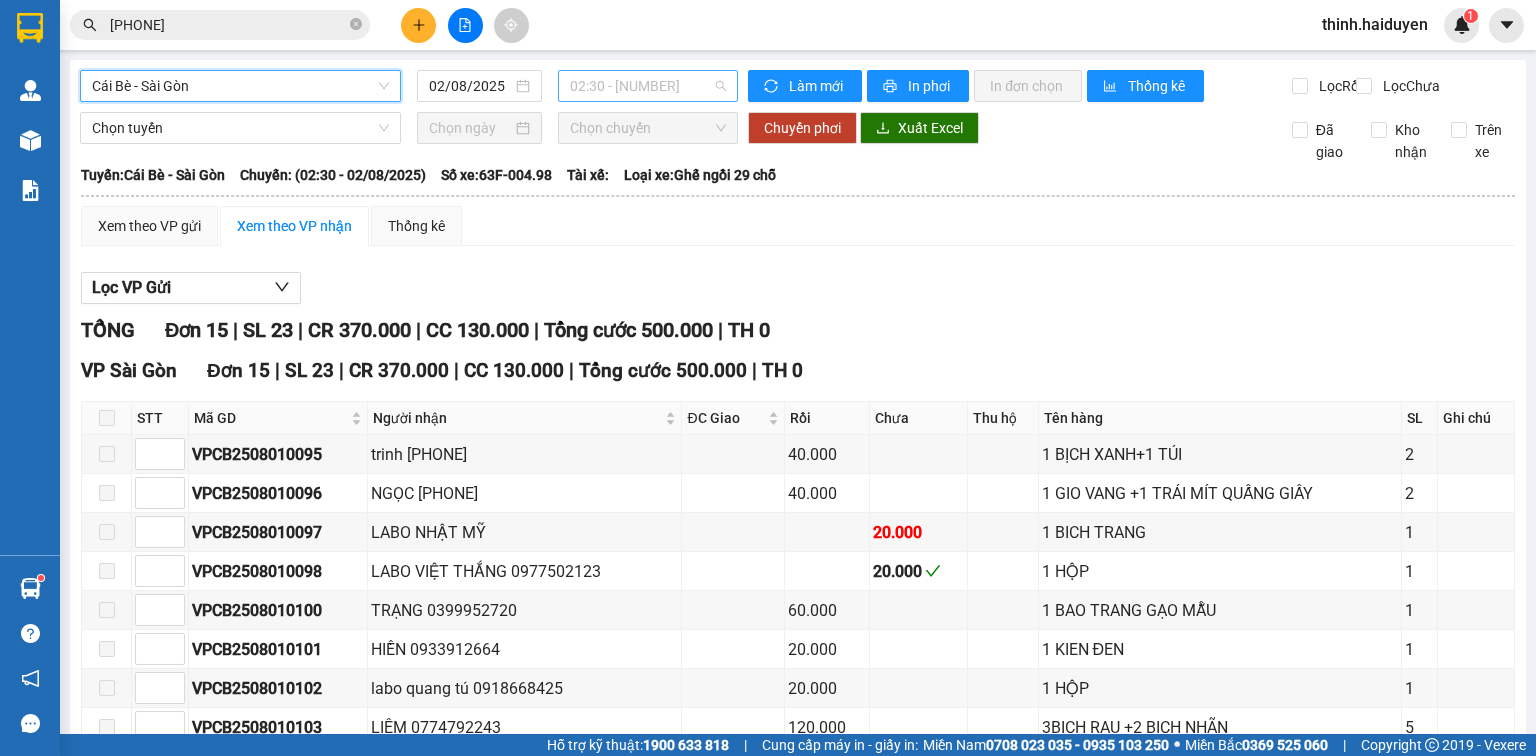 click on "02:30     - 63F-004.98" at bounding box center (648, 86) 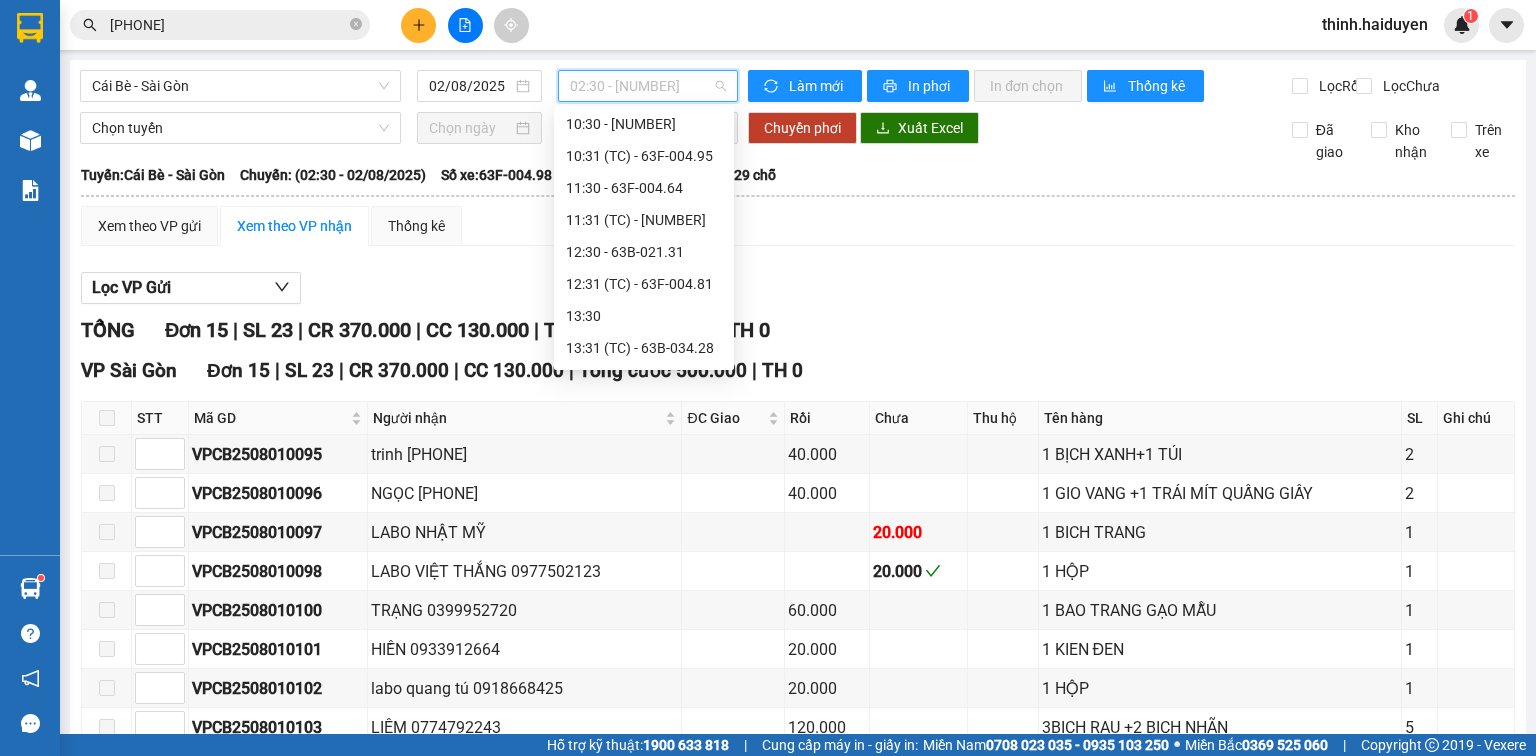 scroll, scrollTop: 640, scrollLeft: 0, axis: vertical 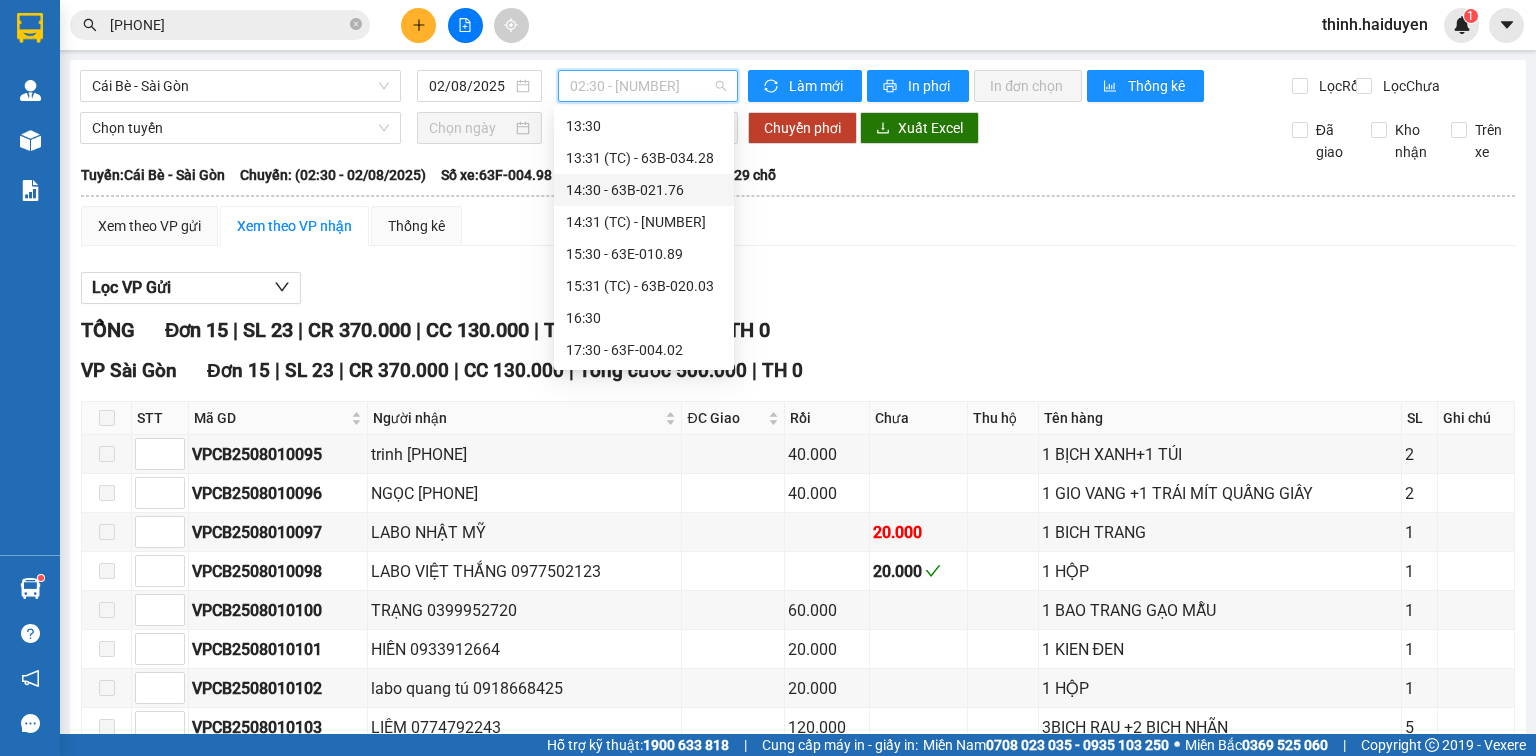 click on "14:30     - 63B-021.76" at bounding box center [644, 190] 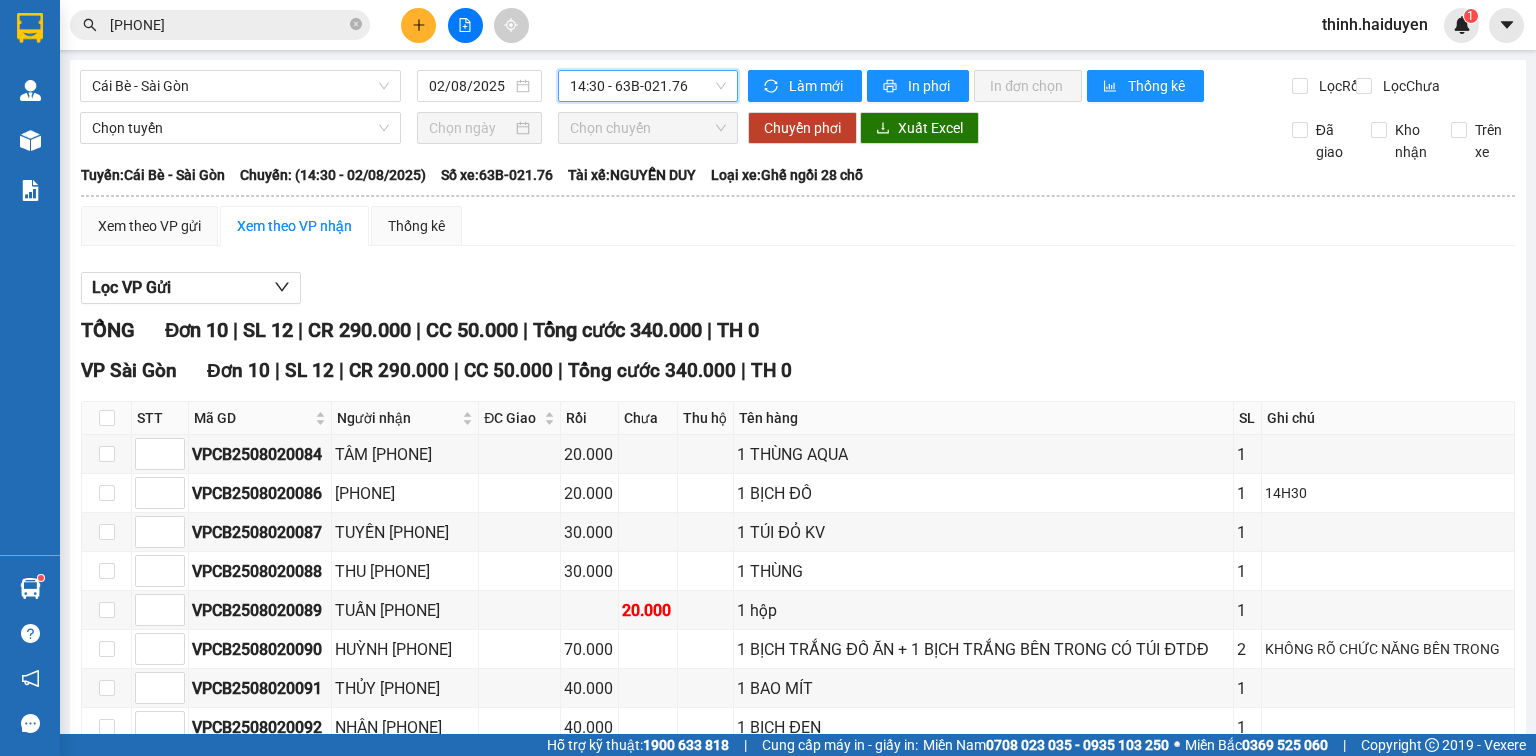 click on "Cái Bè - Sài Gòn 02/08/2025 14:30 14:30     - 63B-021.76" at bounding box center (409, 86) 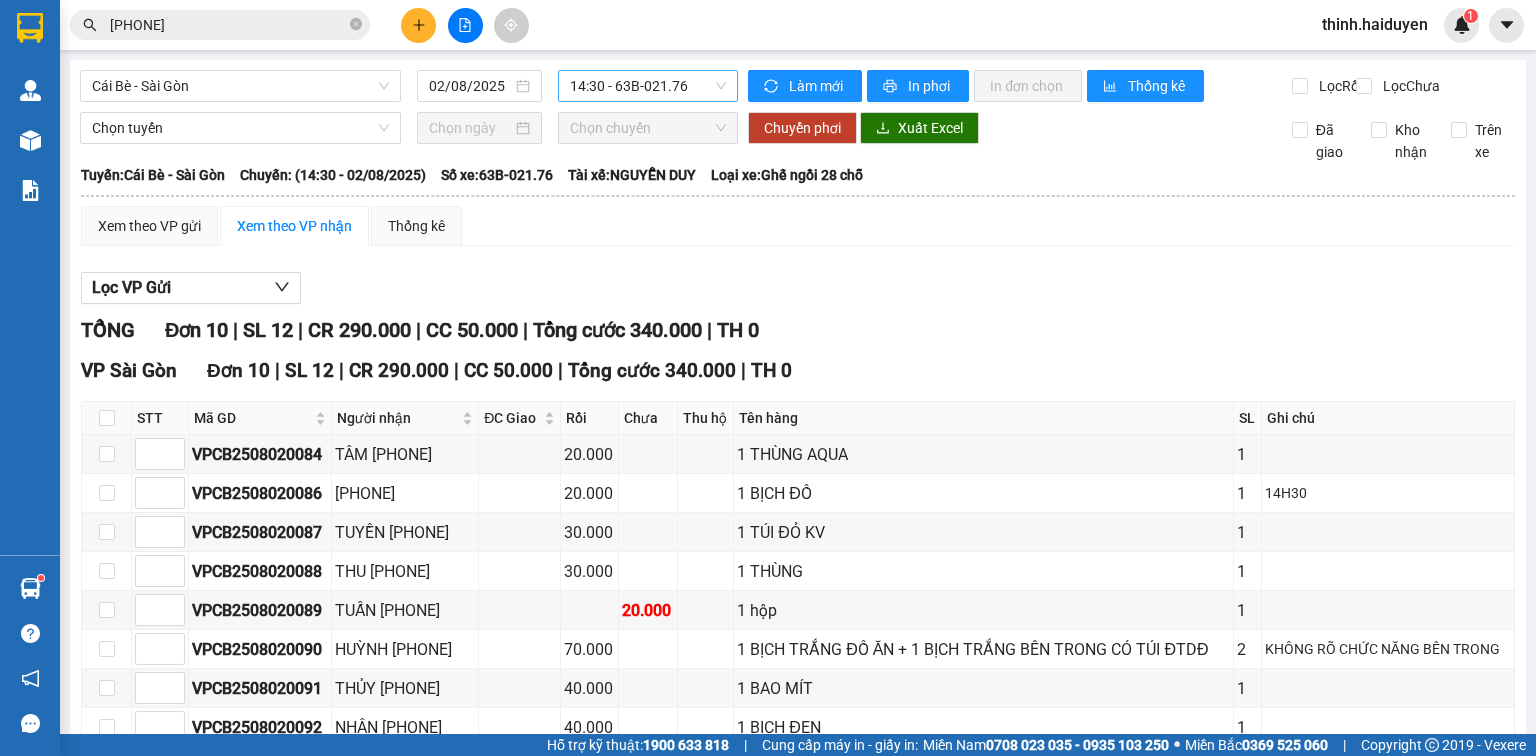 click on "14:30     - 63B-021.76" at bounding box center [648, 86] 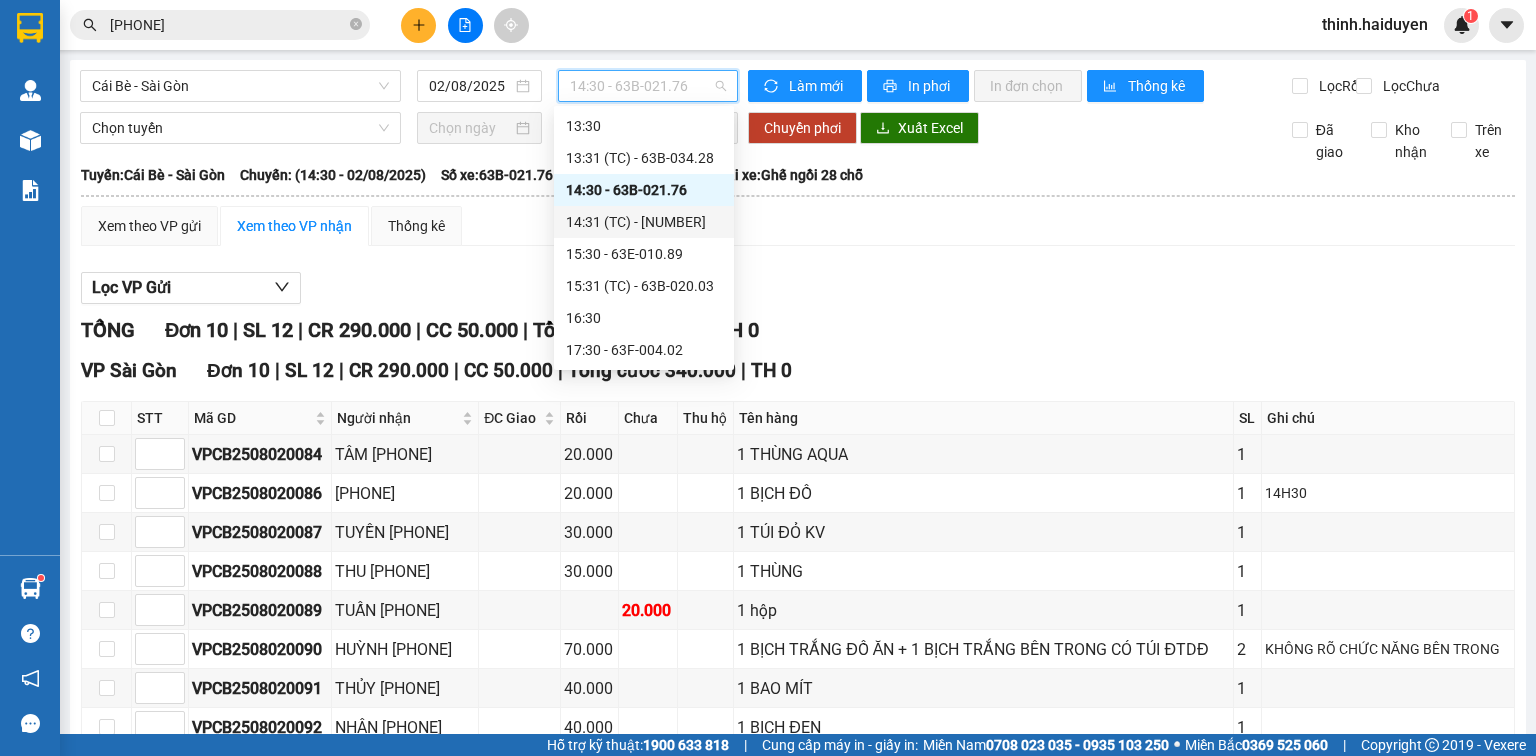 click on "14:31   (TC)   - 63F-004.27" at bounding box center [644, 222] 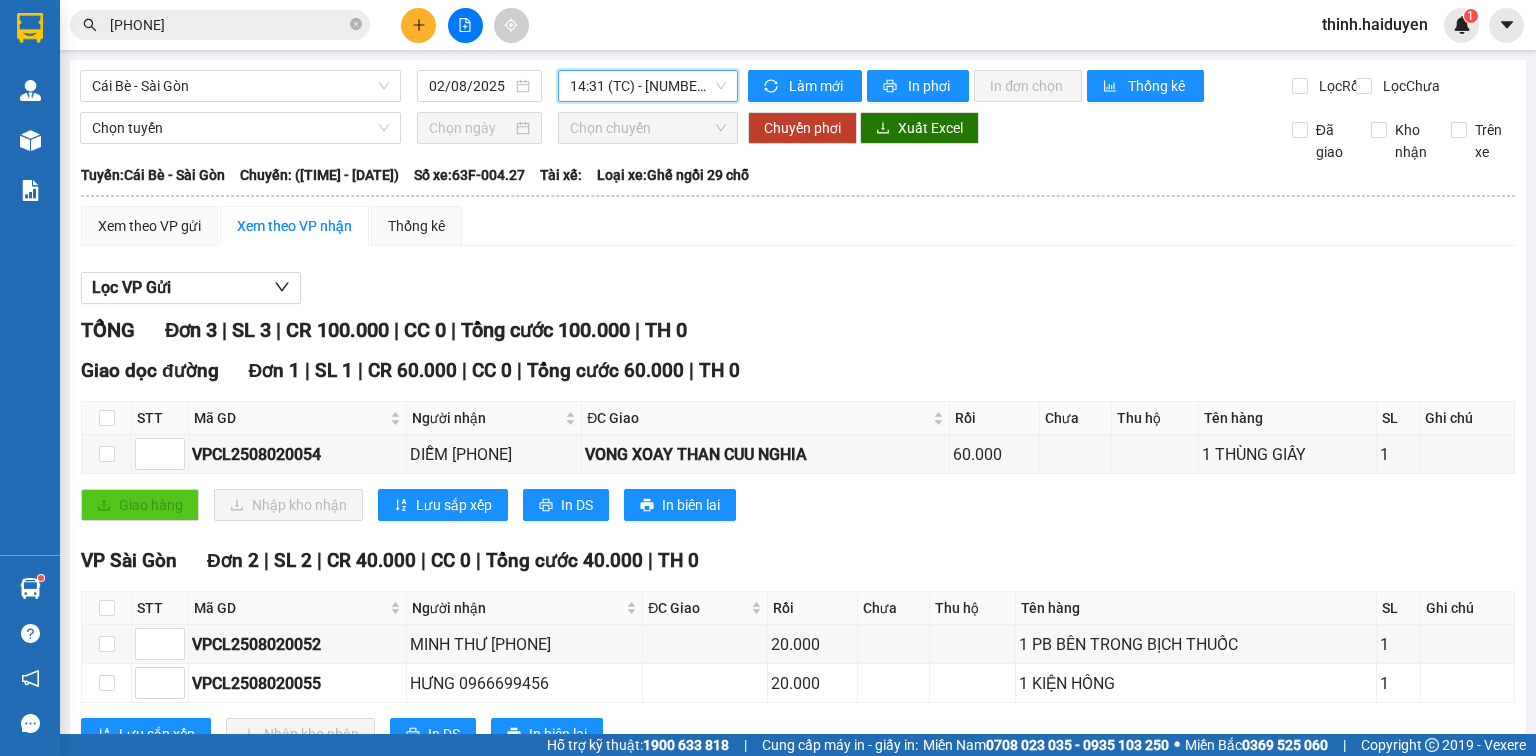 click on "14:31   (TC)   - 63F-004.27" at bounding box center [648, 86] 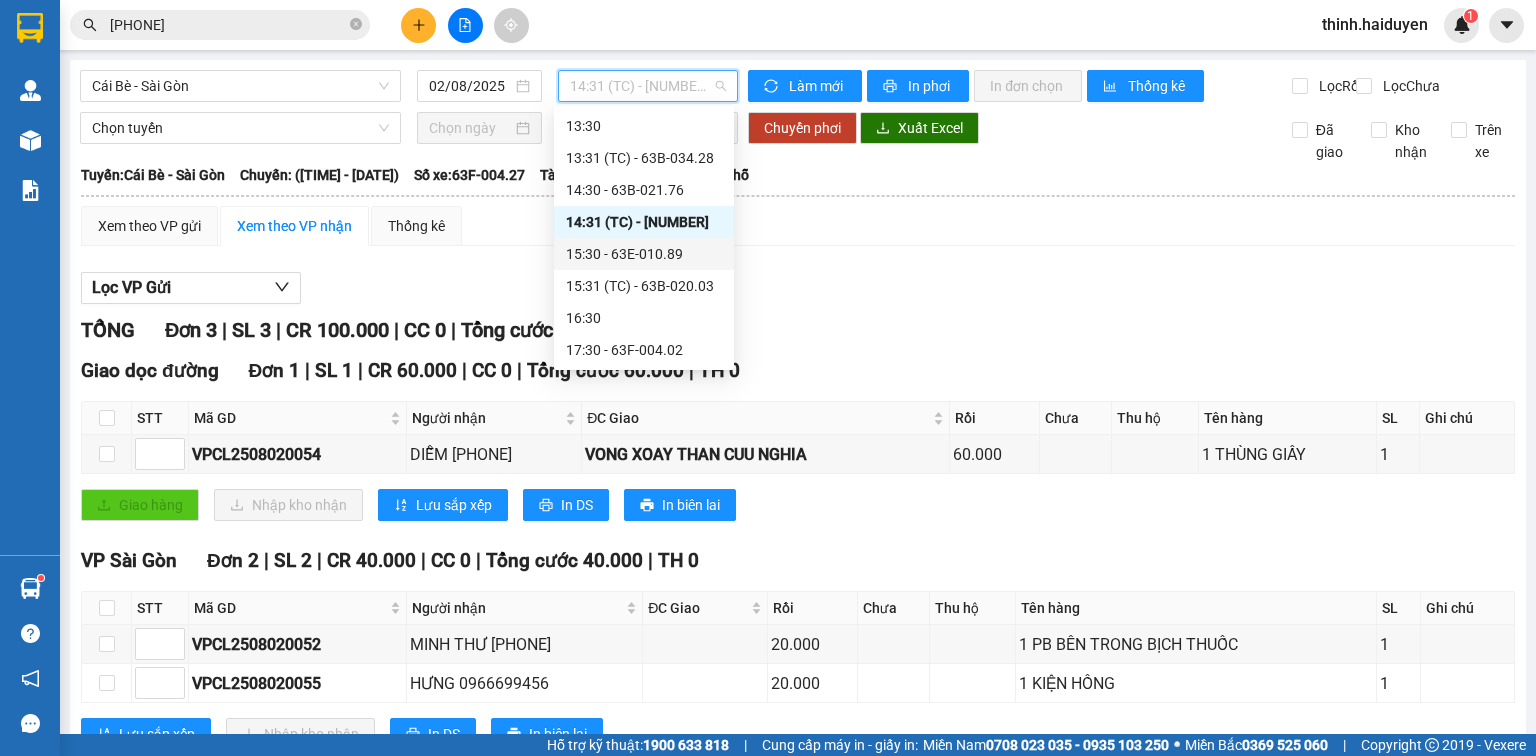 click on "15:30     - 63E-010.89" at bounding box center [644, 254] 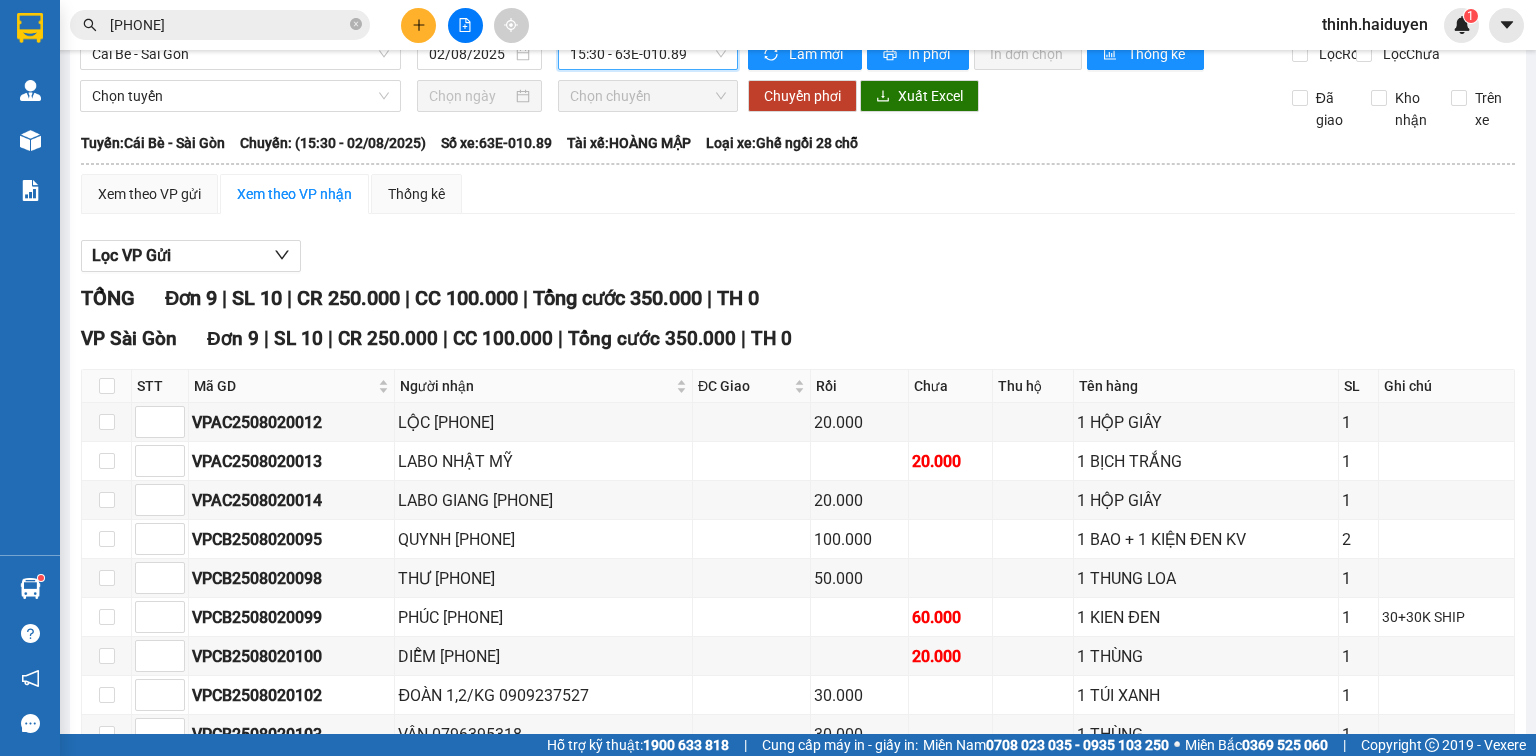 scroll, scrollTop: 0, scrollLeft: 0, axis: both 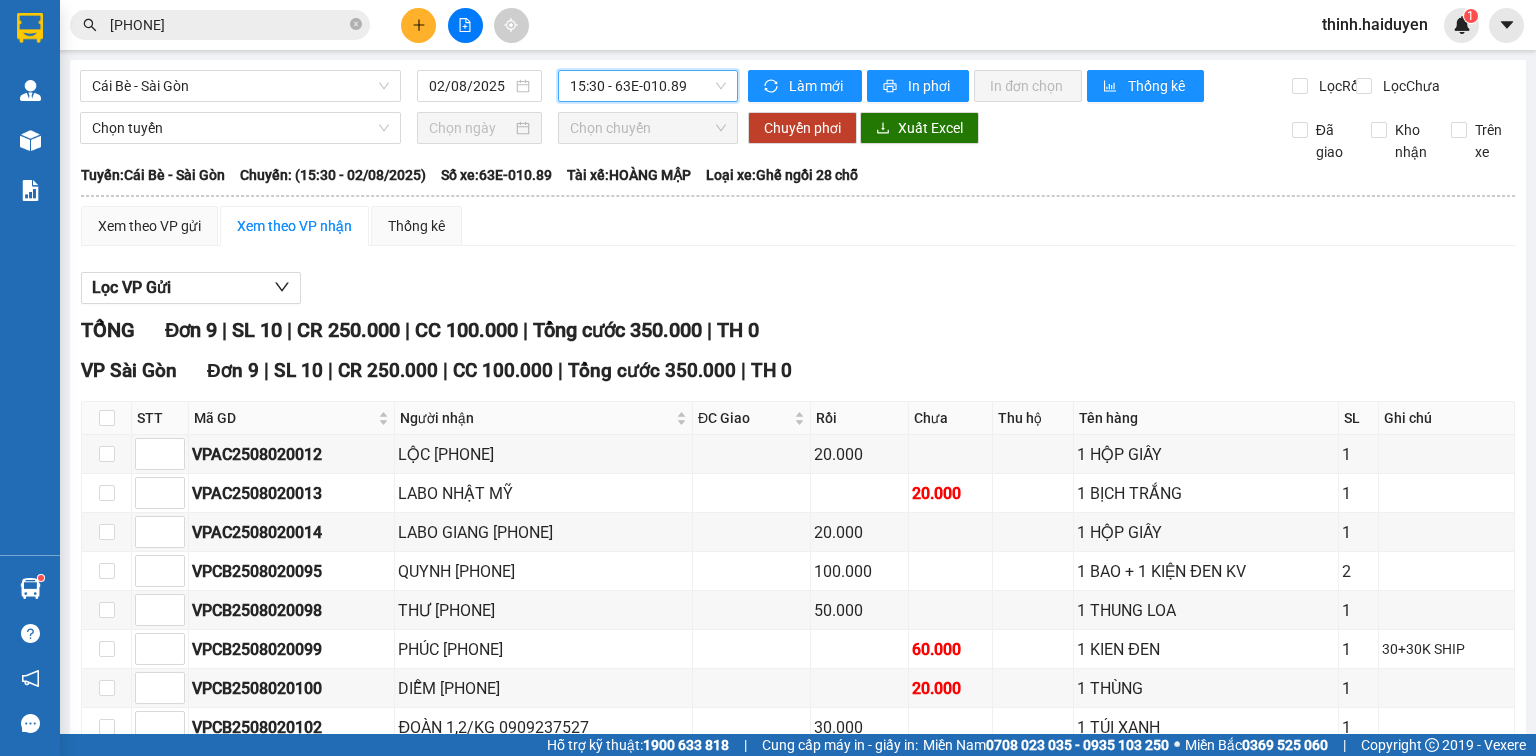 click on "15:30     - 63E-010.89" at bounding box center (648, 86) 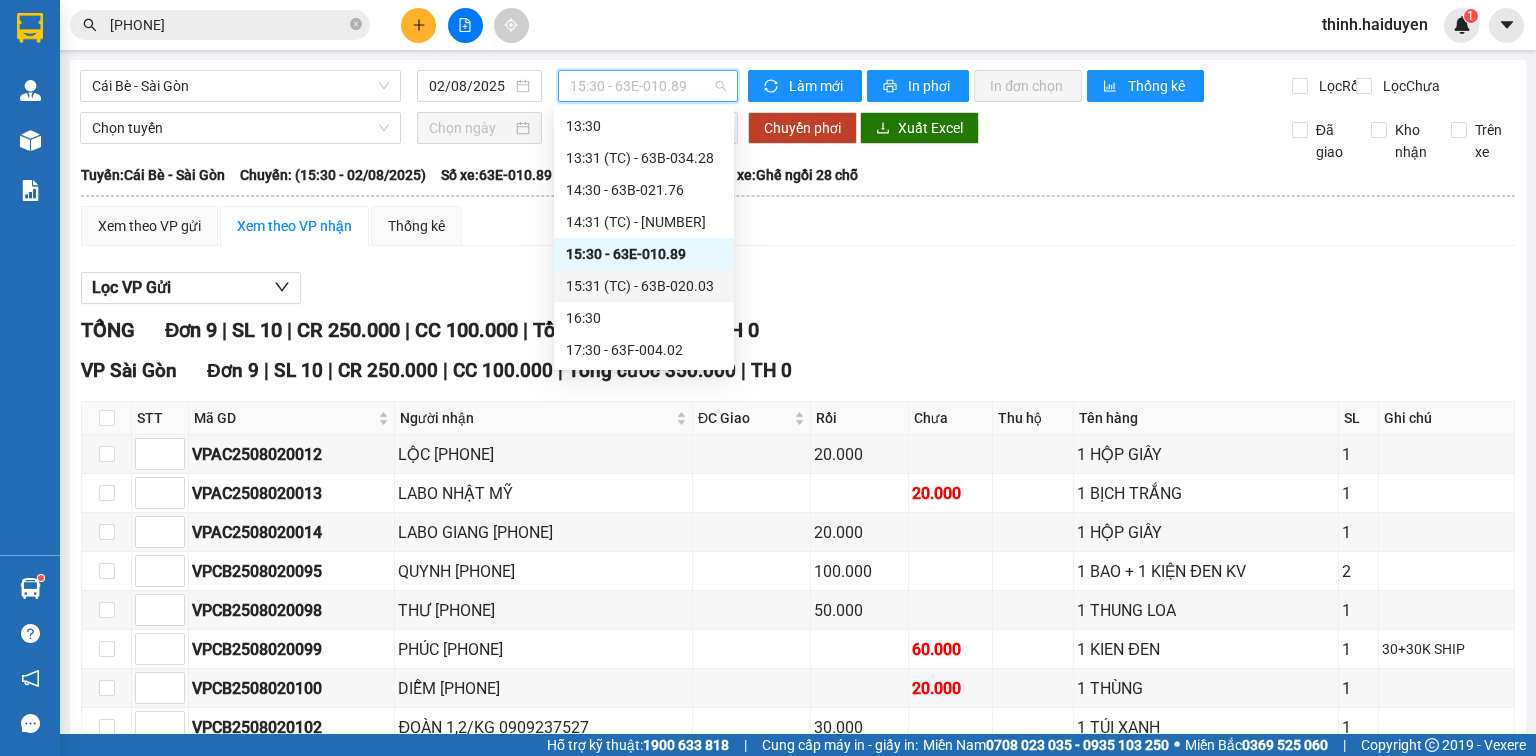 click on "15:31   (TC)   - 63B-020.03" at bounding box center (644, 286) 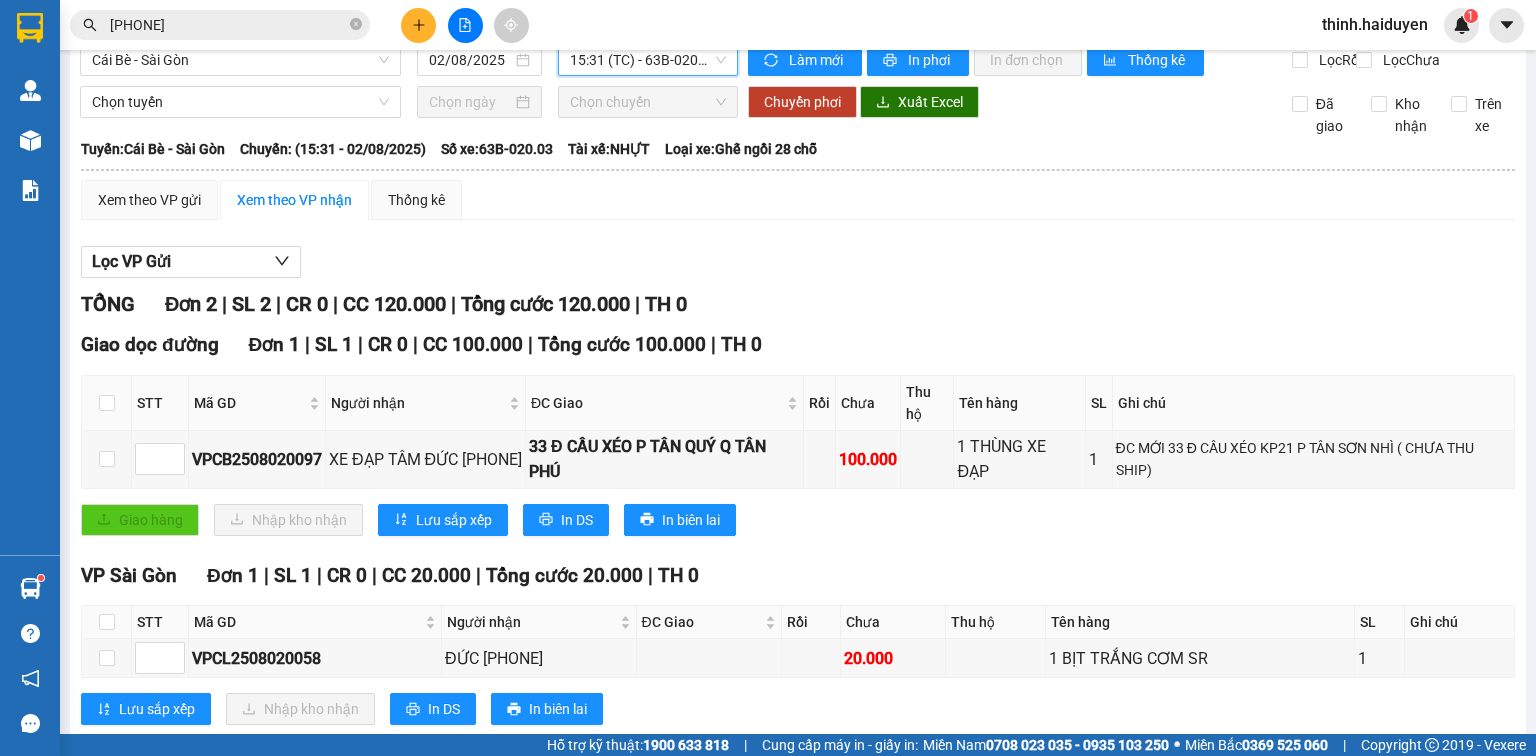 scroll, scrollTop: 0, scrollLeft: 0, axis: both 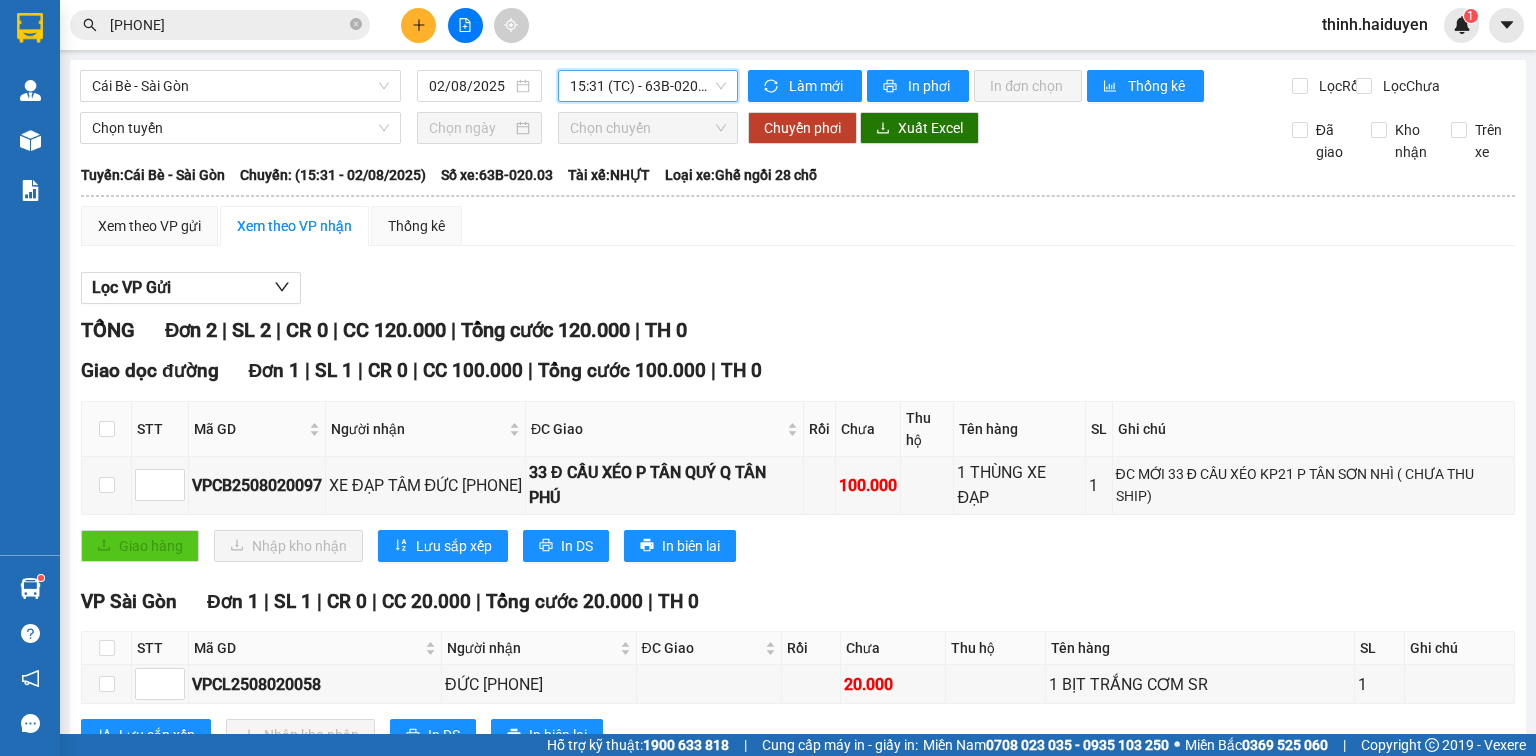 click on "15:31   (TC)   - 63B-020.03" at bounding box center (648, 86) 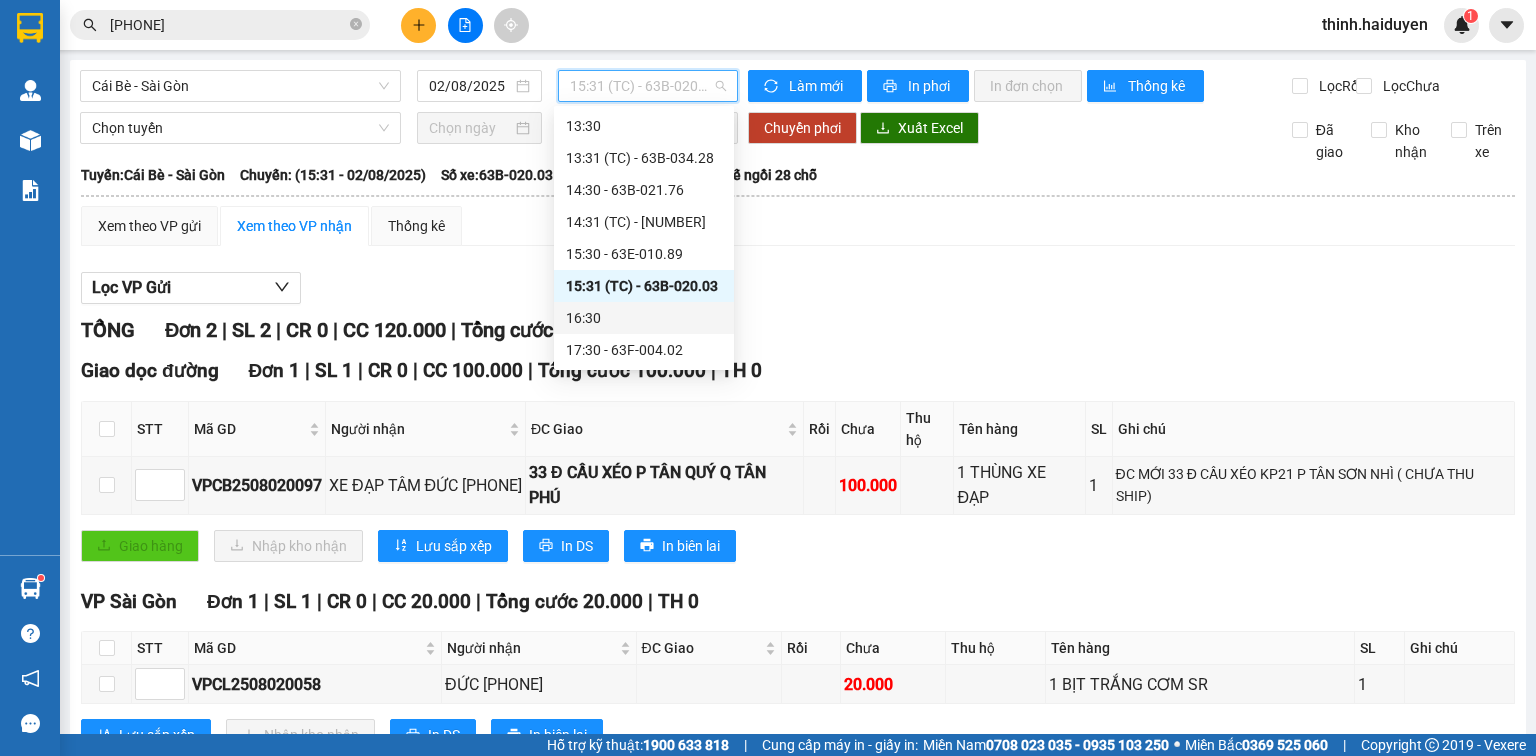 drag, startPoint x: 625, startPoint y: 312, endPoint x: 622, endPoint y: 322, distance: 10.440307 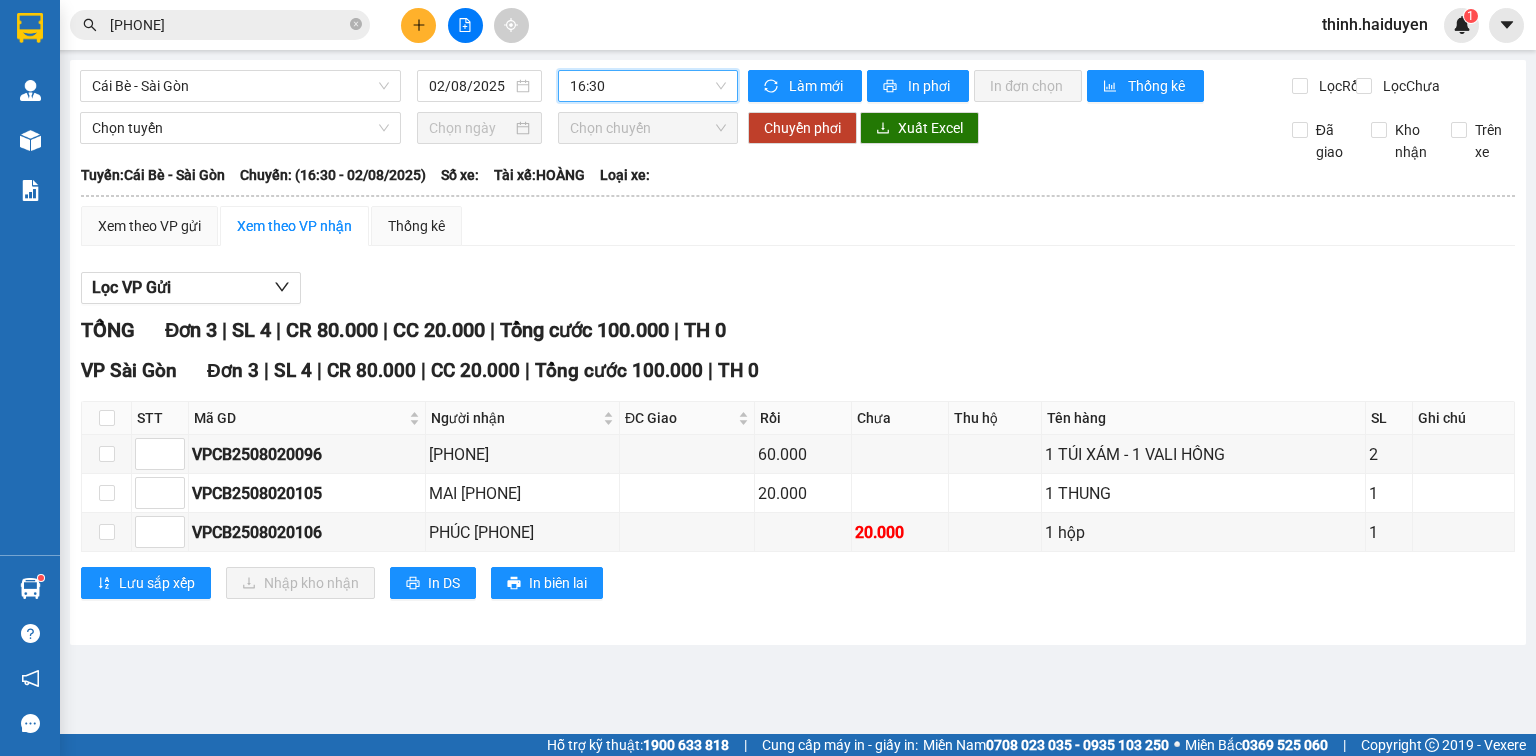 click on "16:30" at bounding box center [648, 86] 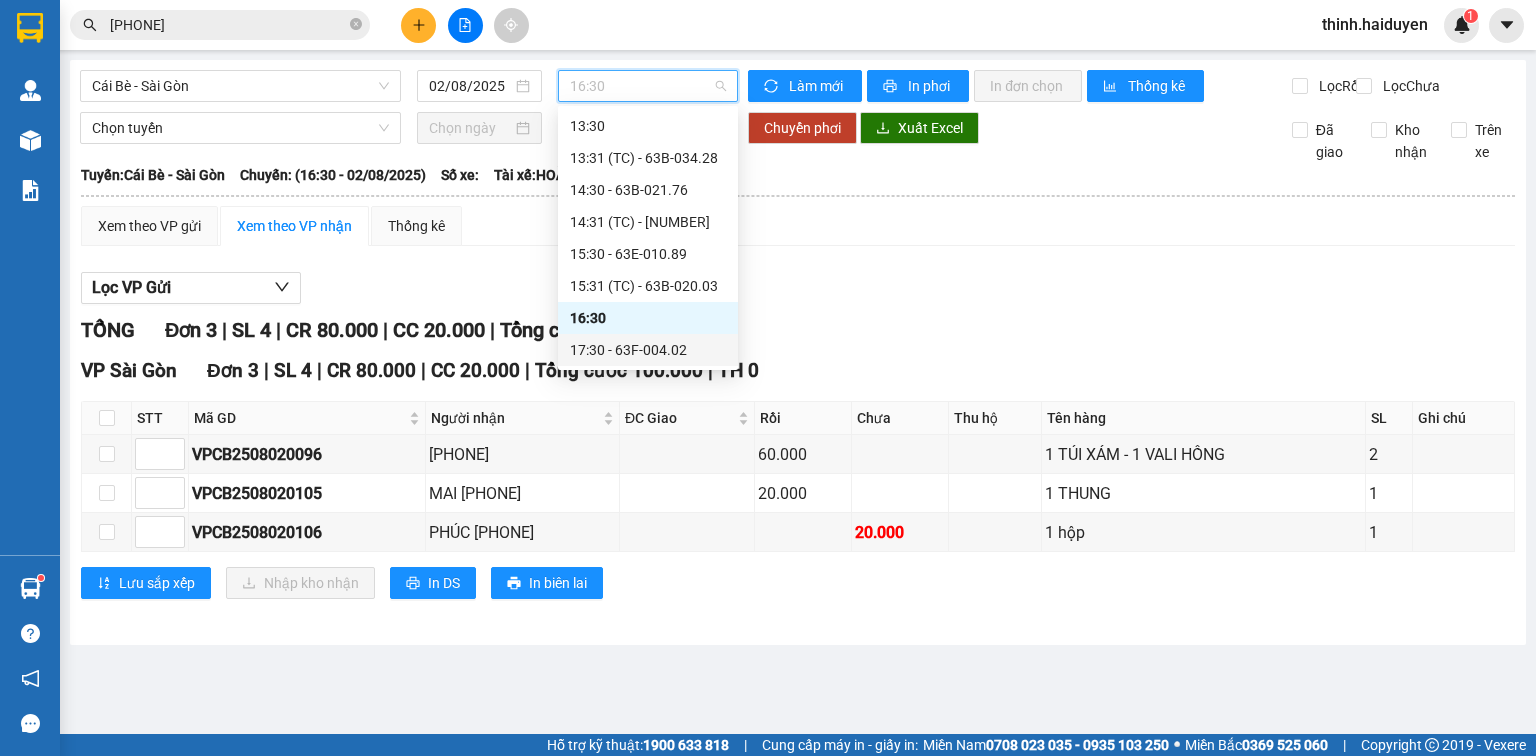 click on "17:30     - 63F-004.02" at bounding box center [648, 350] 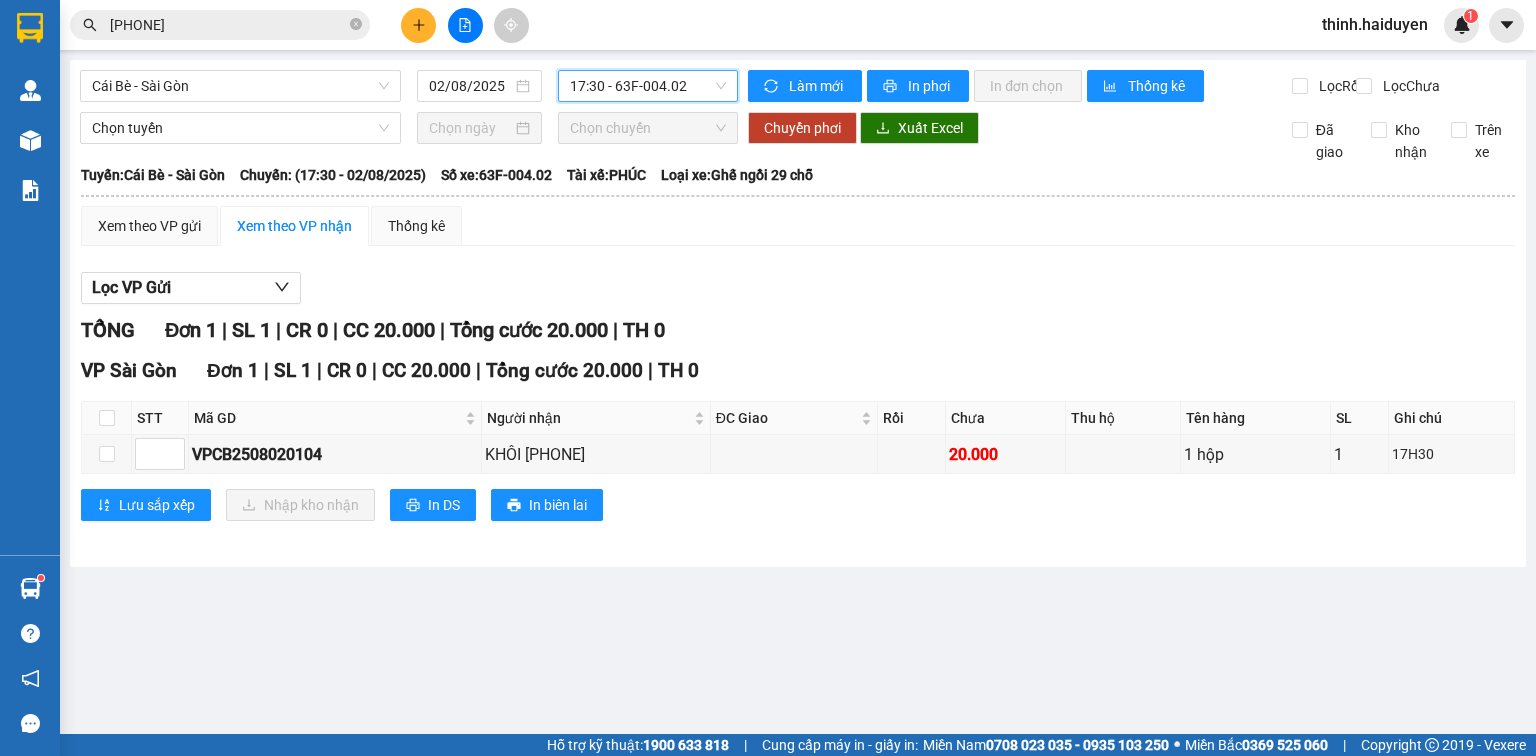 click on "17:30     - 63F-004.02" at bounding box center (648, 86) 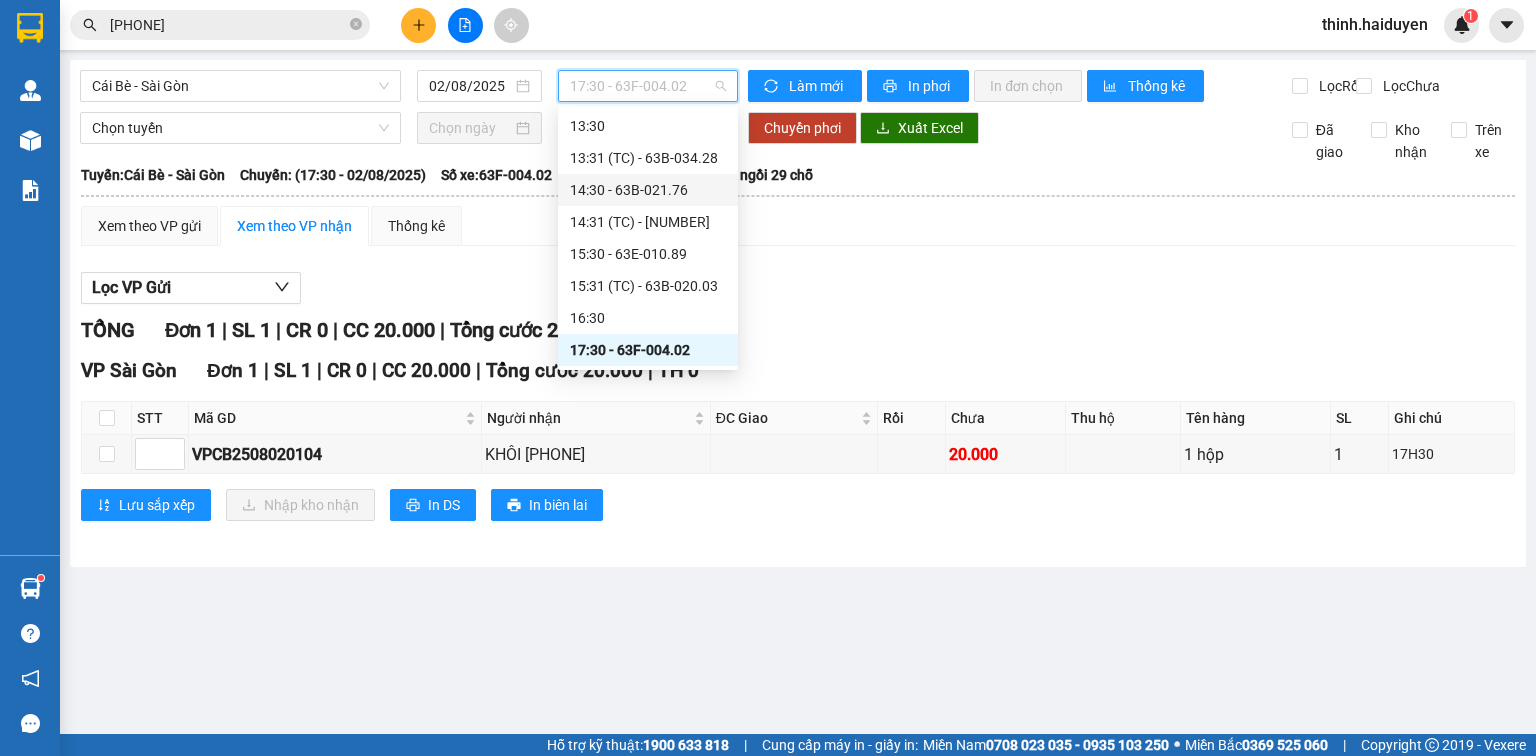 click on "14:30     - 63B-021.76" at bounding box center [648, 190] 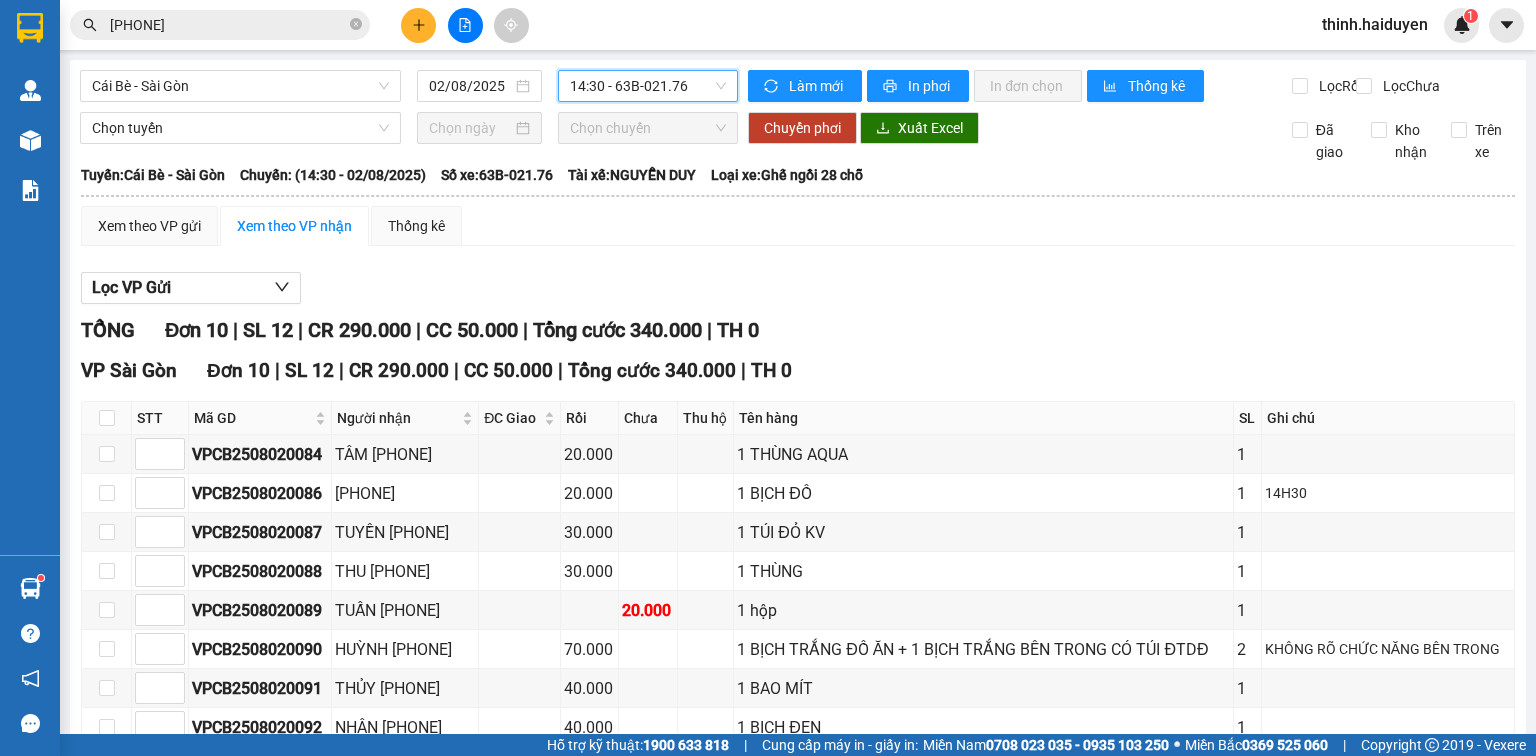 click on "0358606405" at bounding box center [228, 25] 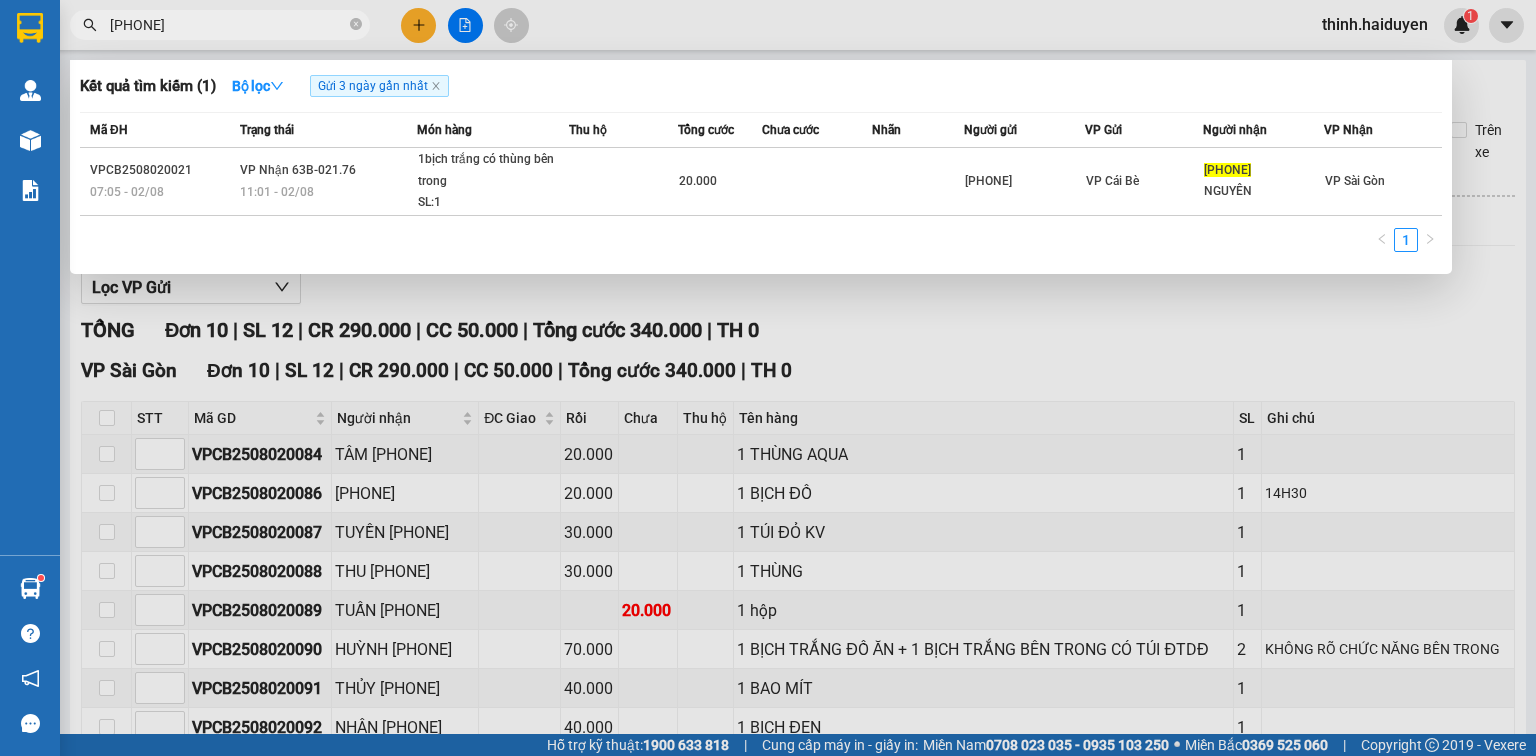 click on "0358606405" at bounding box center (228, 25) 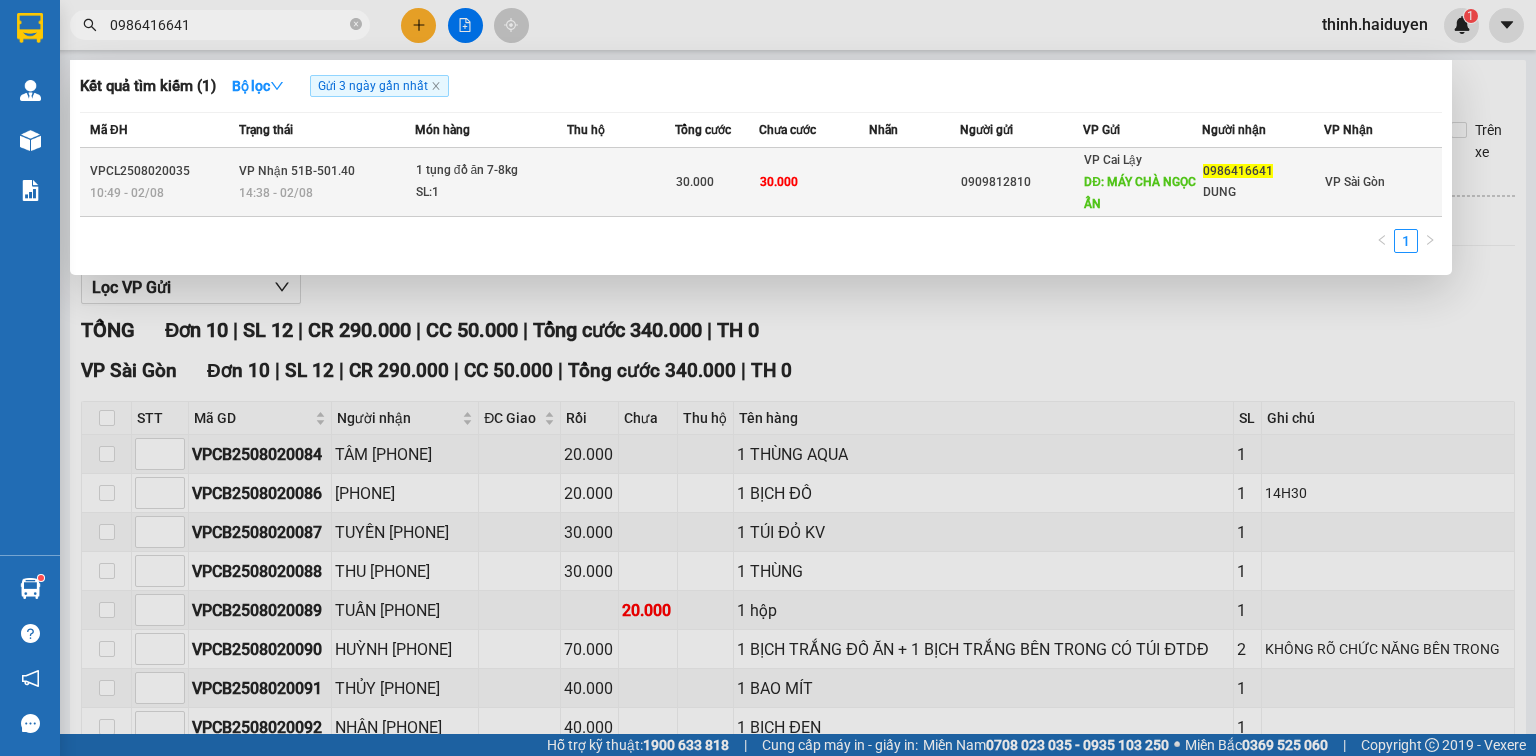 type on "0986416641" 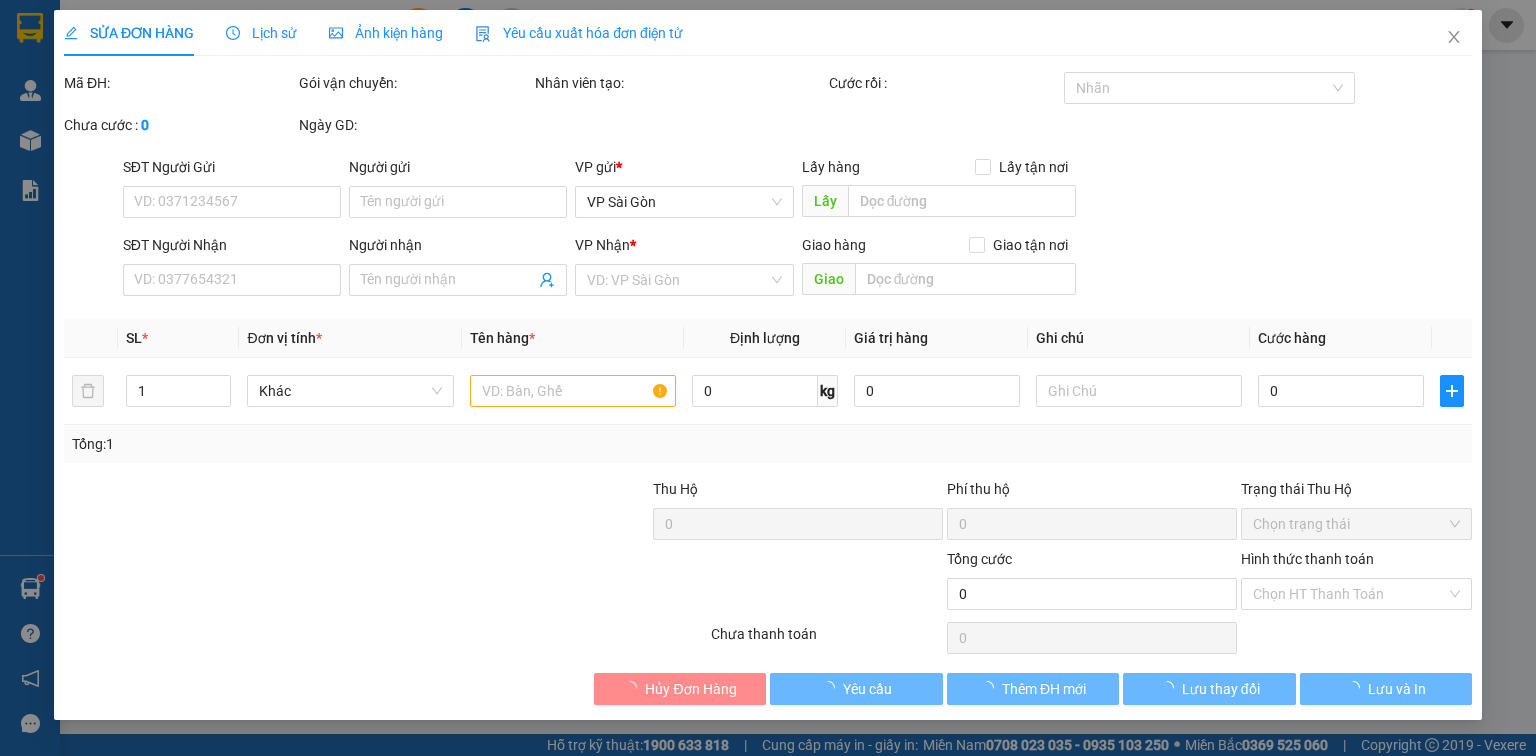 type on "0909812810" 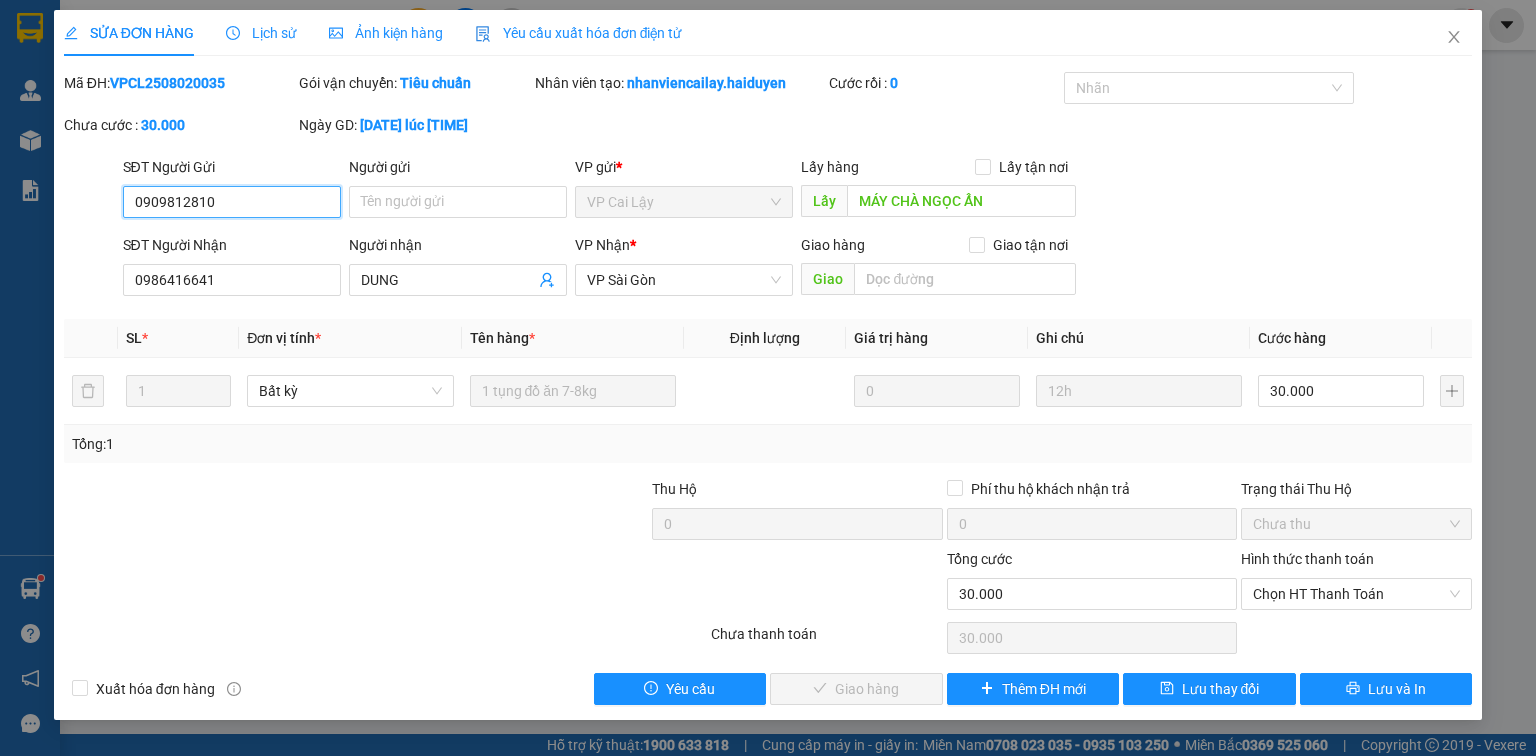 drag, startPoint x: 1358, startPoint y: 586, endPoint x: 1344, endPoint y: 612, distance: 29.529646 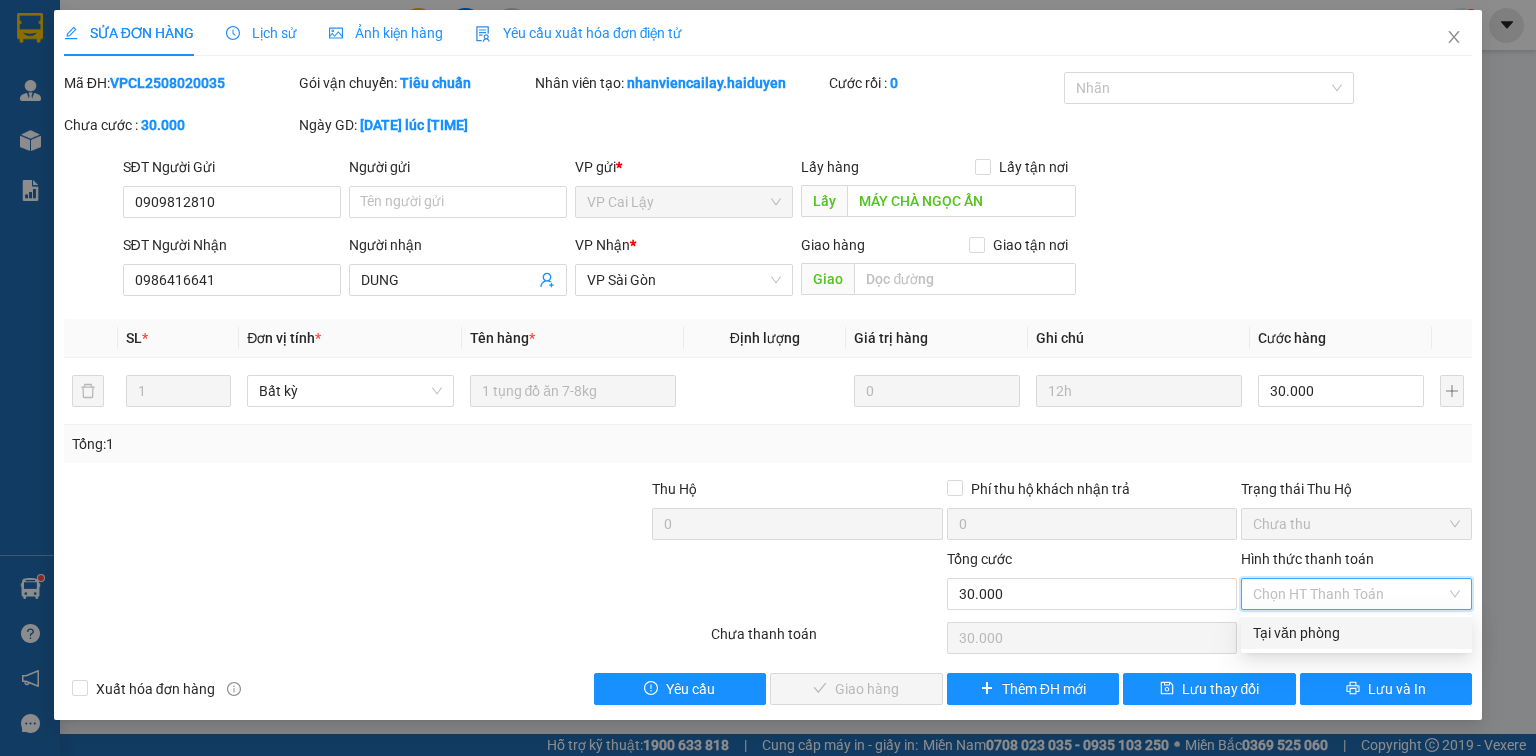 drag, startPoint x: 1329, startPoint y: 632, endPoint x: 1310, endPoint y: 636, distance: 19.416489 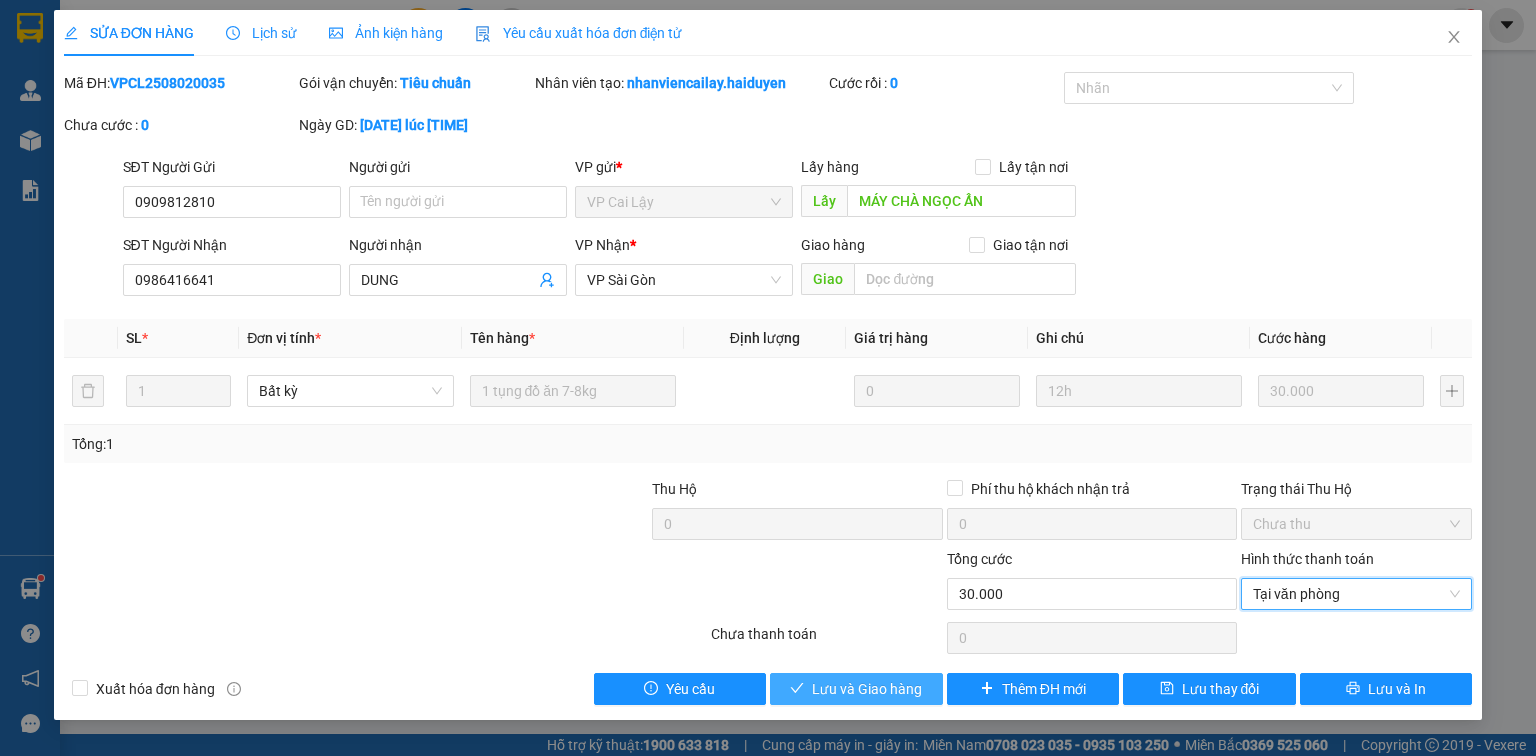 click on "Lưu và Giao hàng" at bounding box center (867, 689) 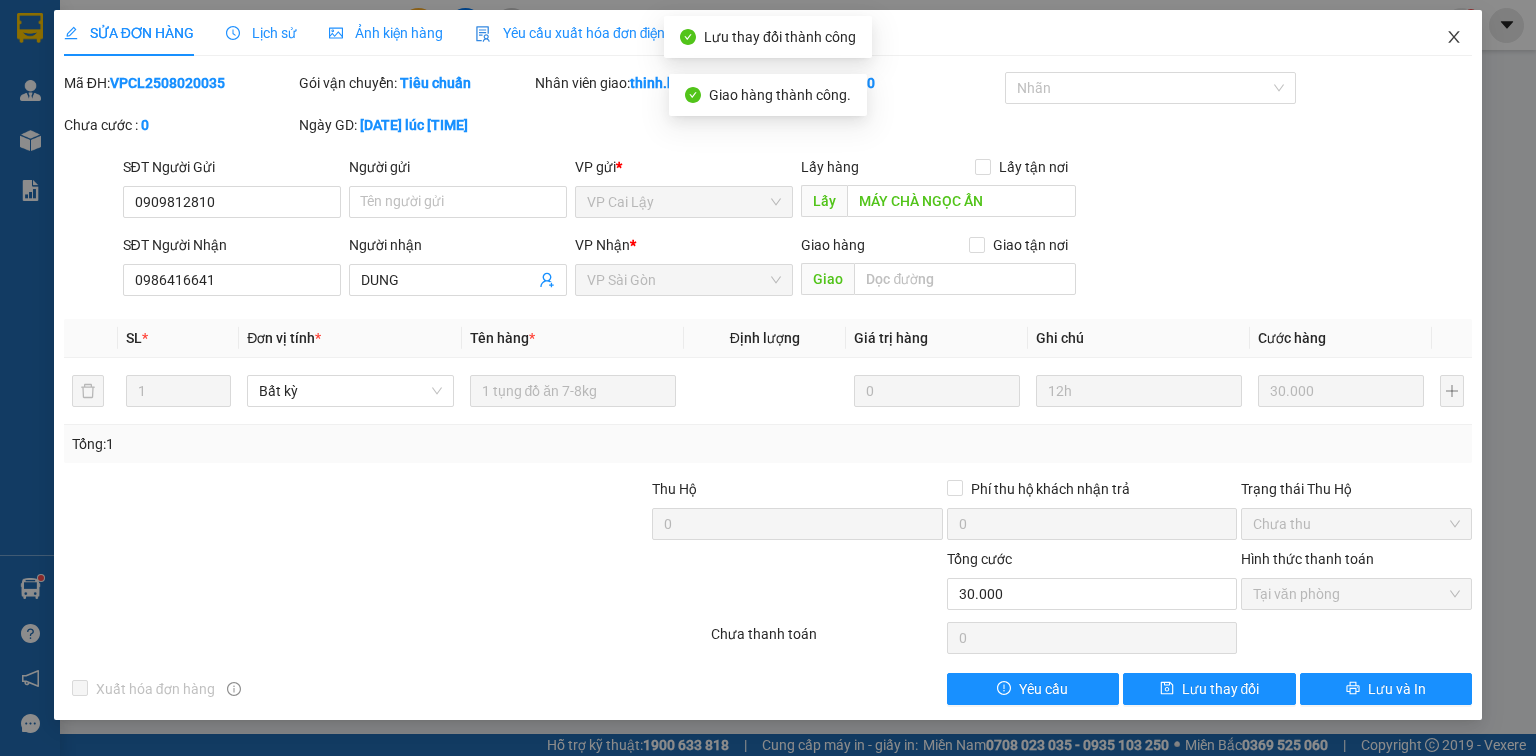 click 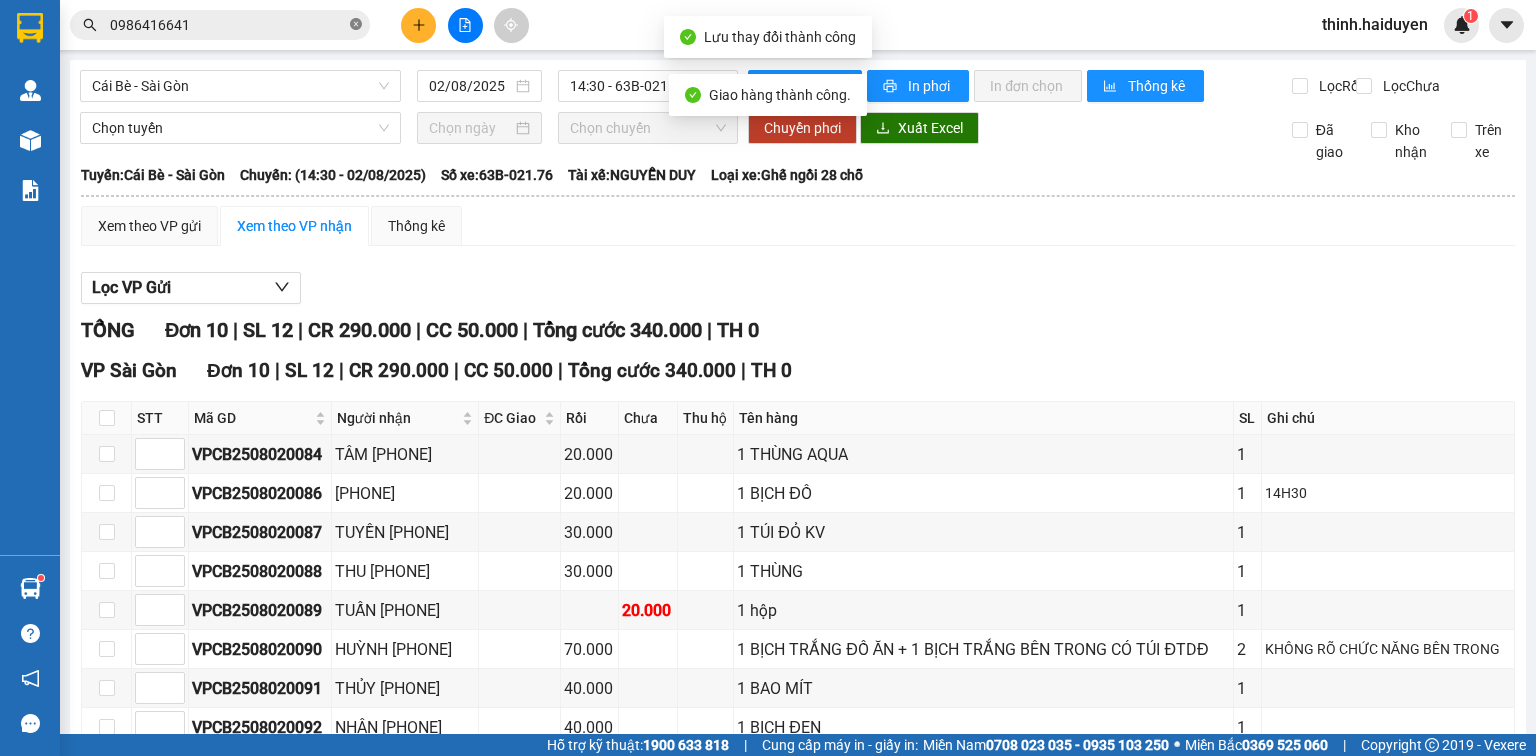 click 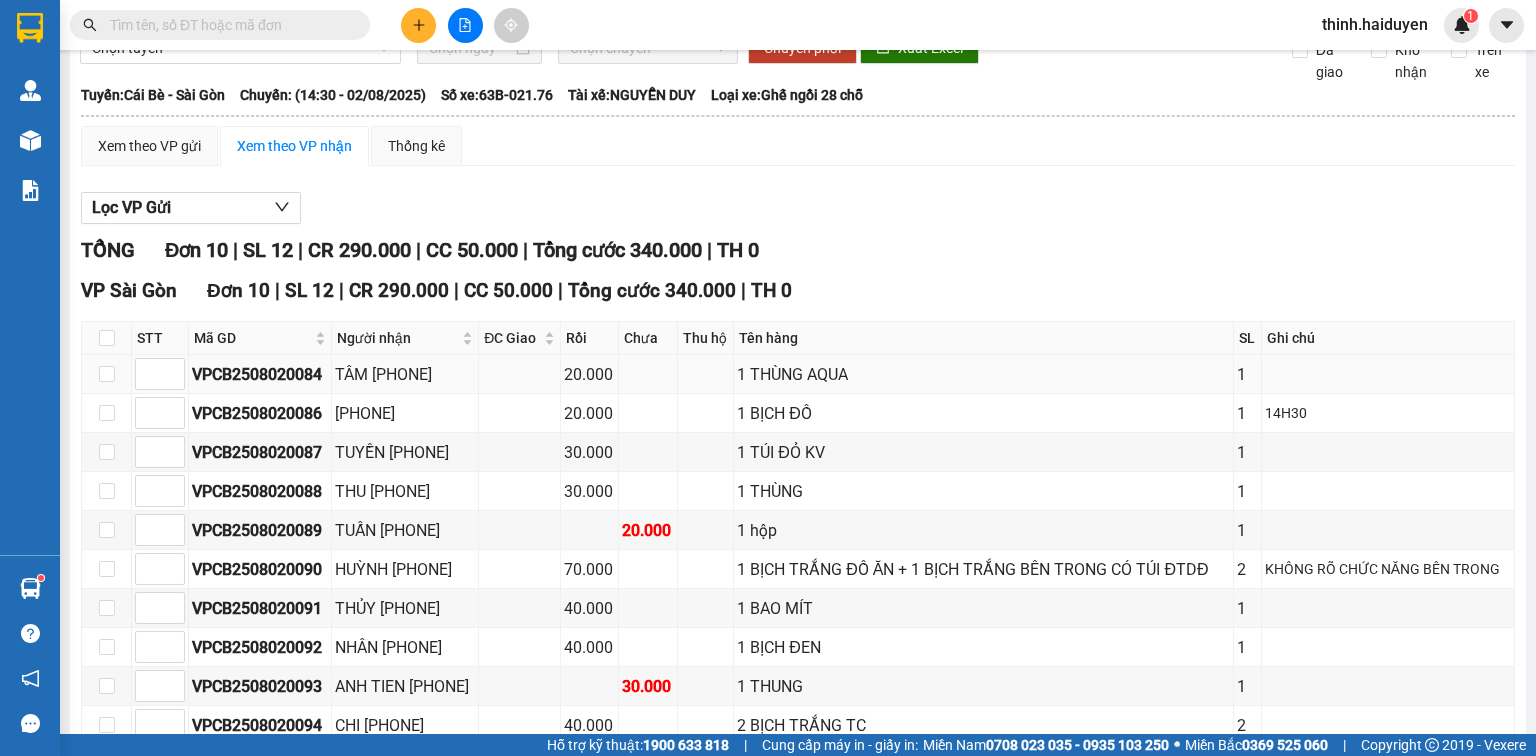 scroll, scrollTop: 0, scrollLeft: 0, axis: both 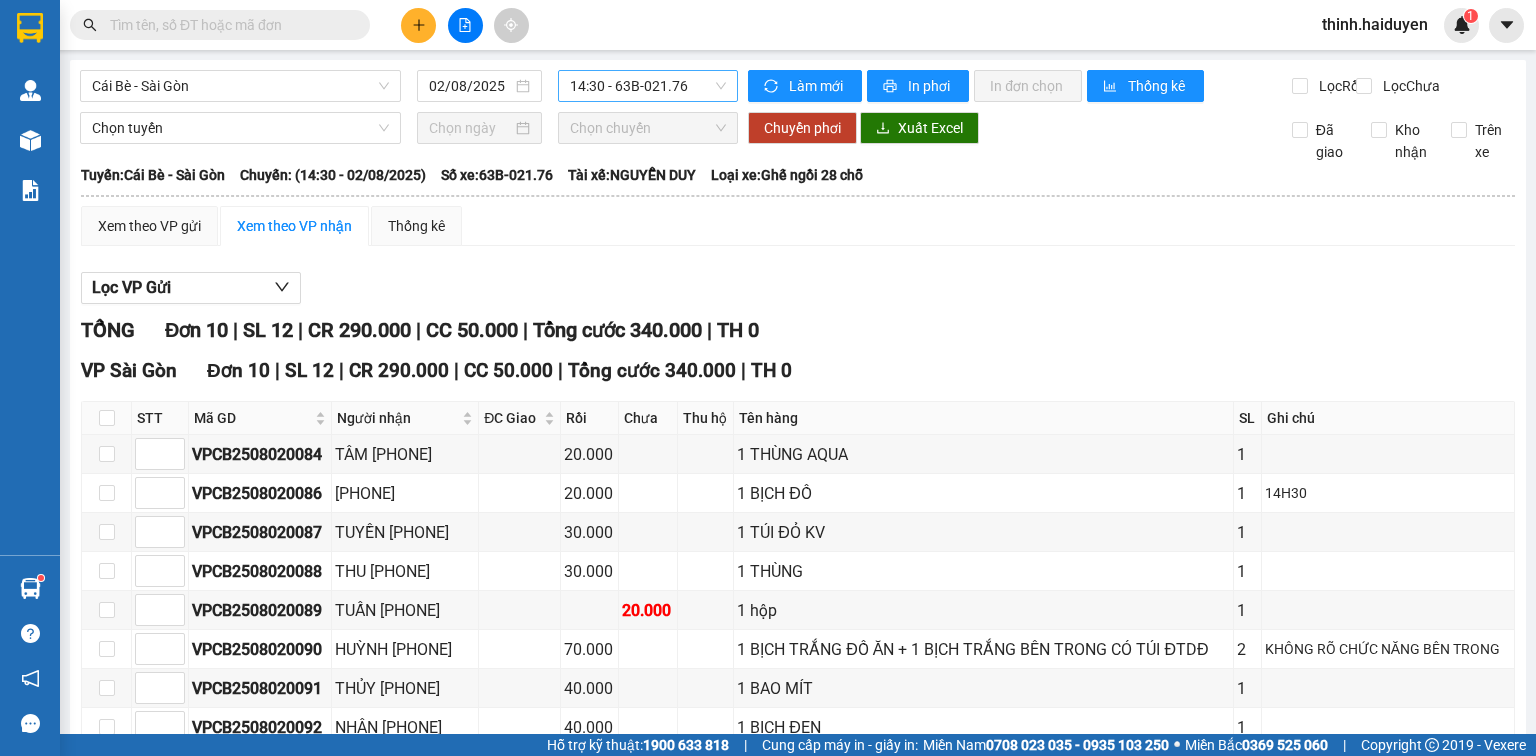 click on "14:30     - 63B-021.76" at bounding box center [648, 86] 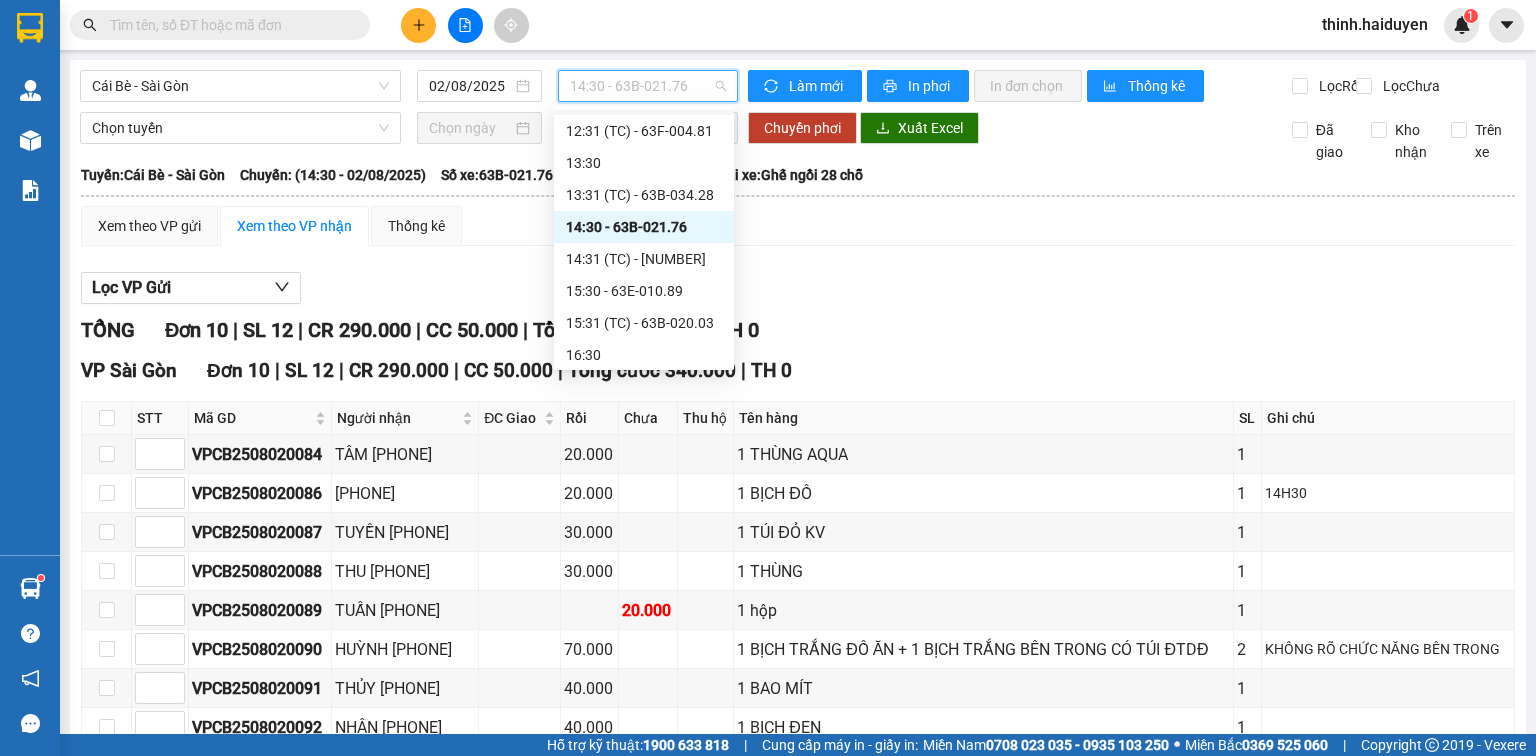 scroll, scrollTop: 640, scrollLeft: 0, axis: vertical 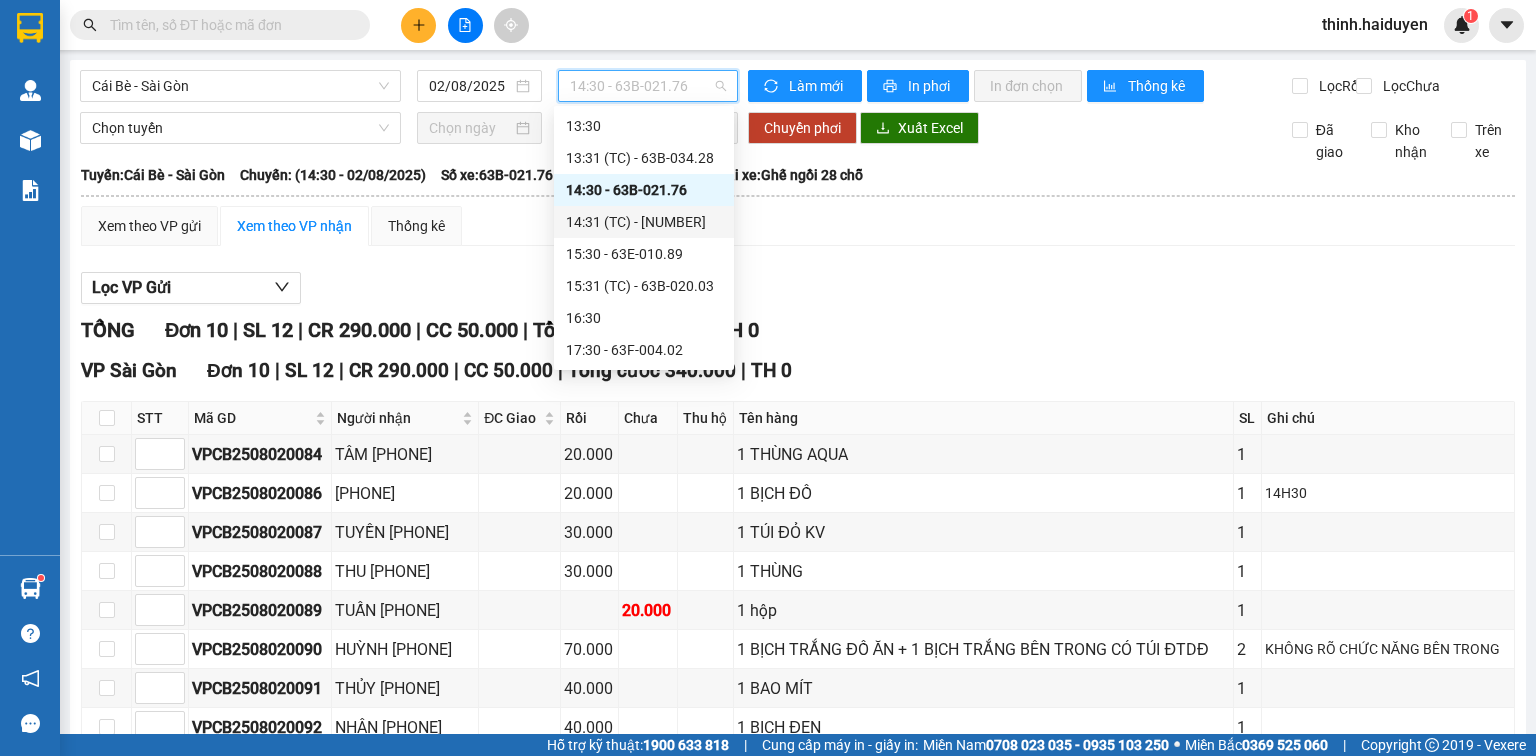 click on "14:31   (TC)   - 63F-004.27" at bounding box center (644, 222) 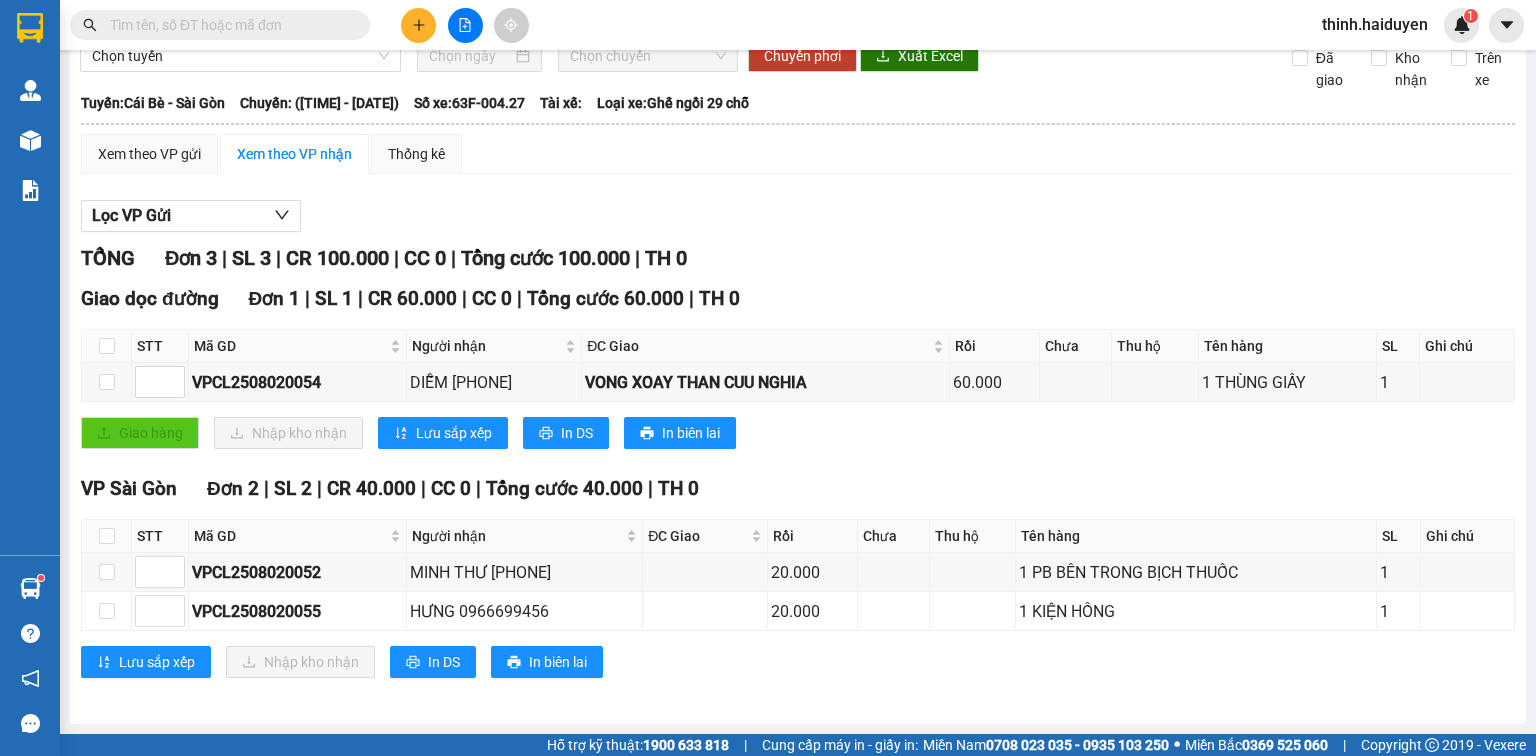 scroll, scrollTop: 0, scrollLeft: 0, axis: both 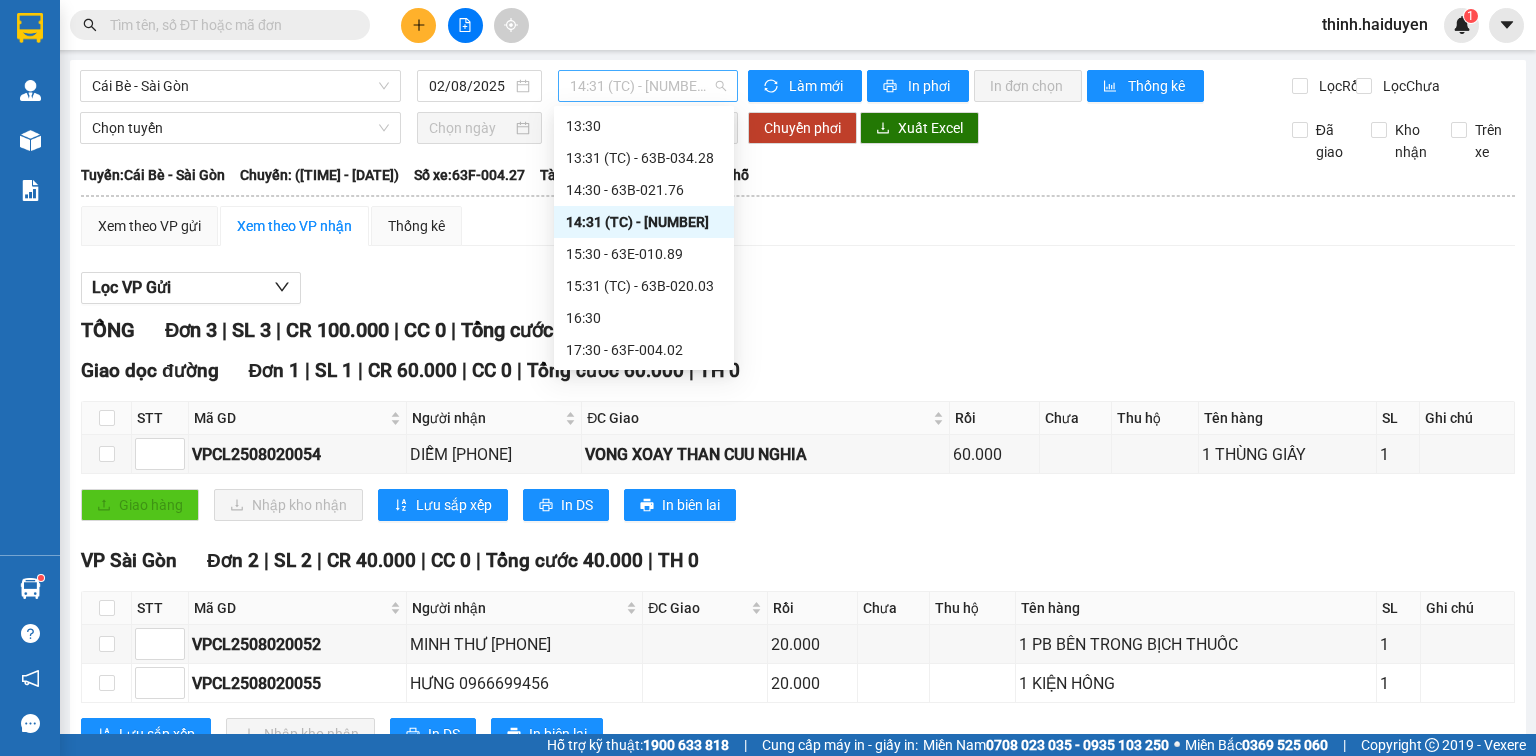 click on "14:31   (TC)   - 63F-004.27" at bounding box center (648, 86) 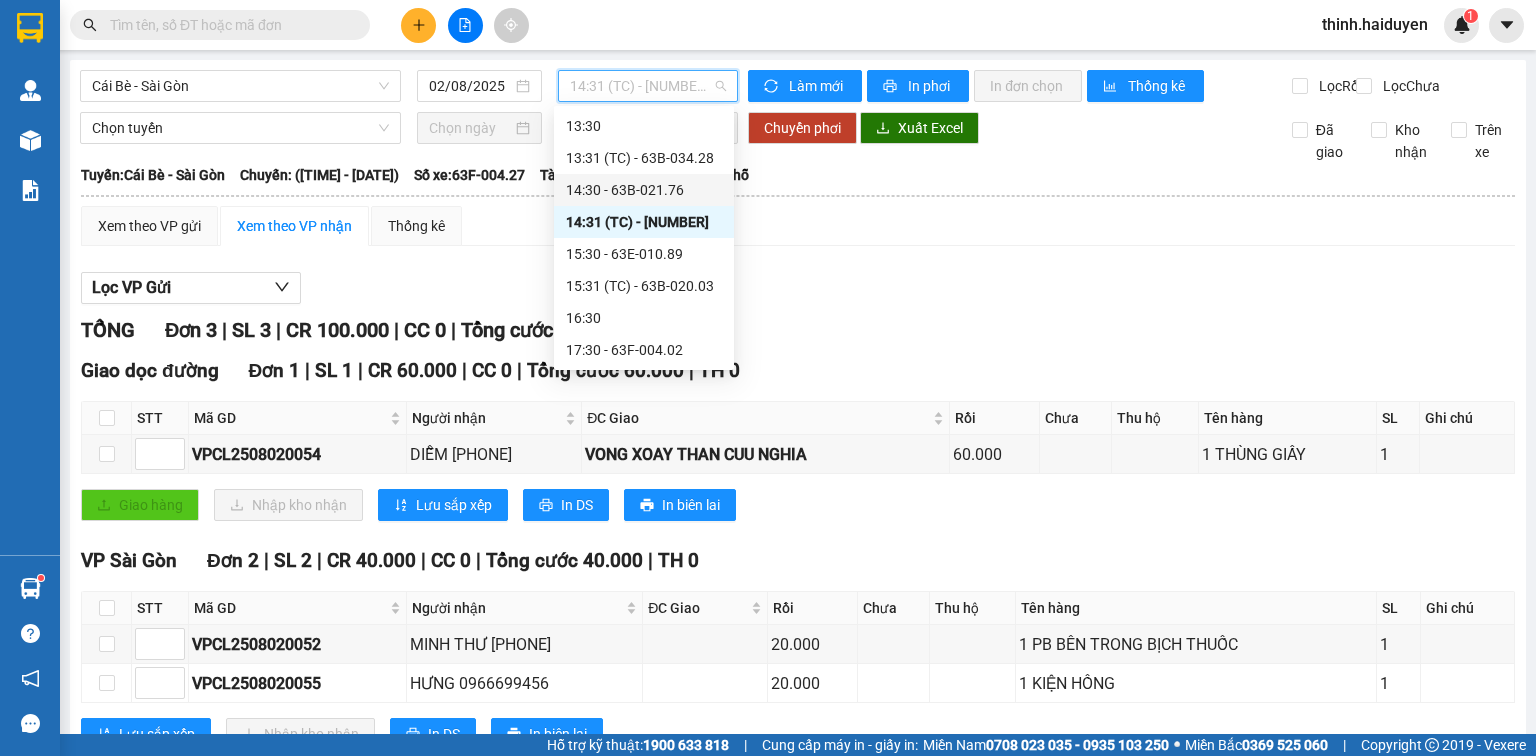 click on "14:30     - 63B-021.76" at bounding box center [644, 190] 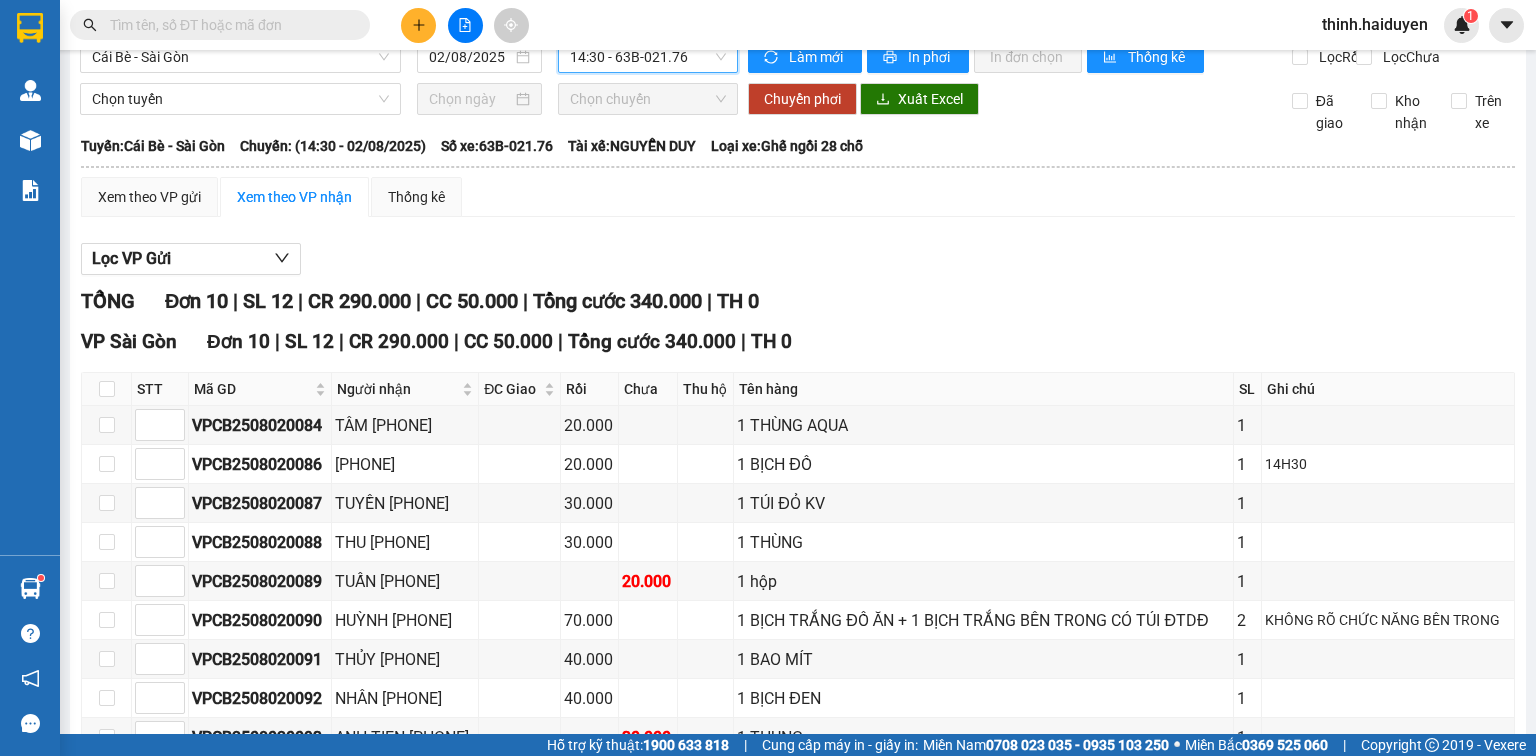 scroll, scrollTop: 0, scrollLeft: 0, axis: both 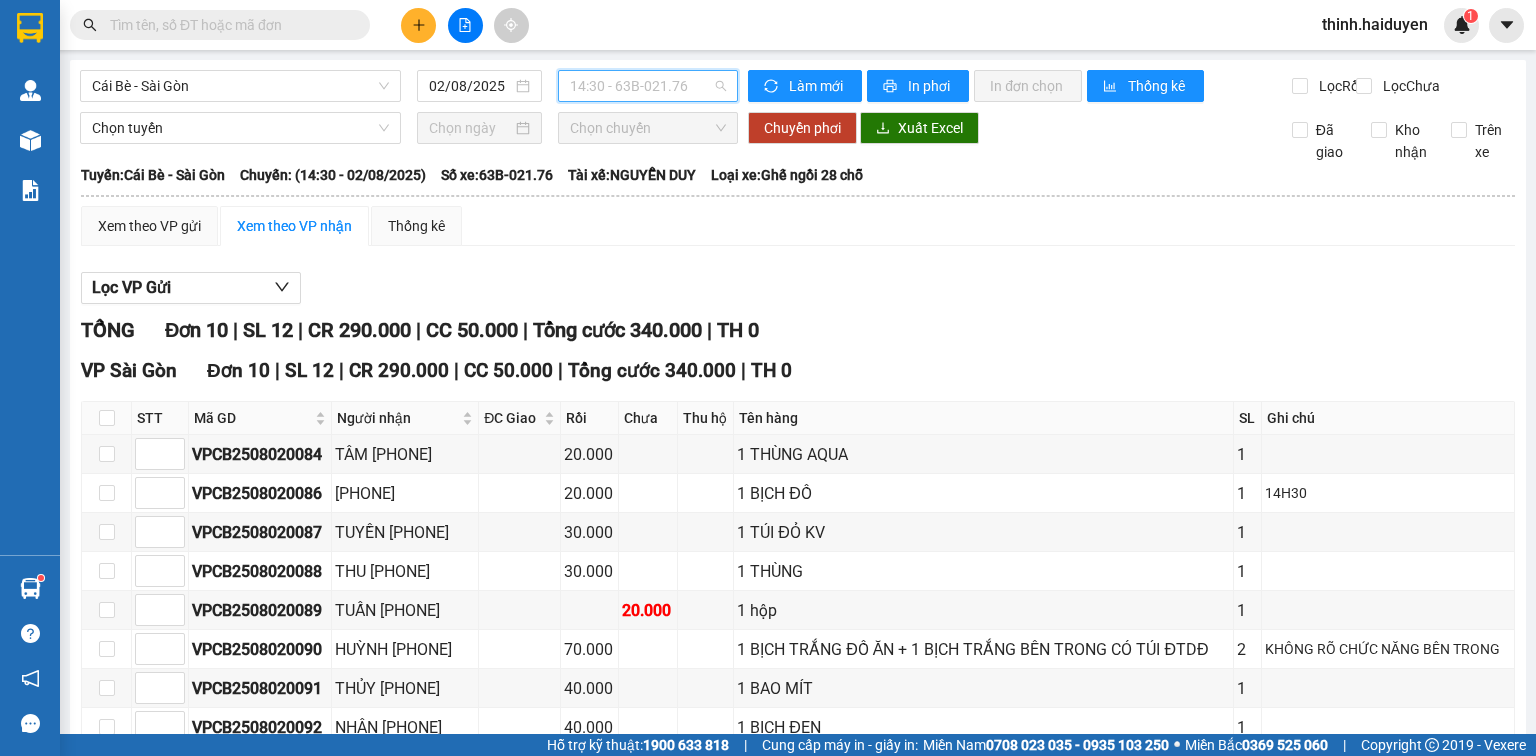 click on "14:30     - 63B-021.76" at bounding box center [648, 86] 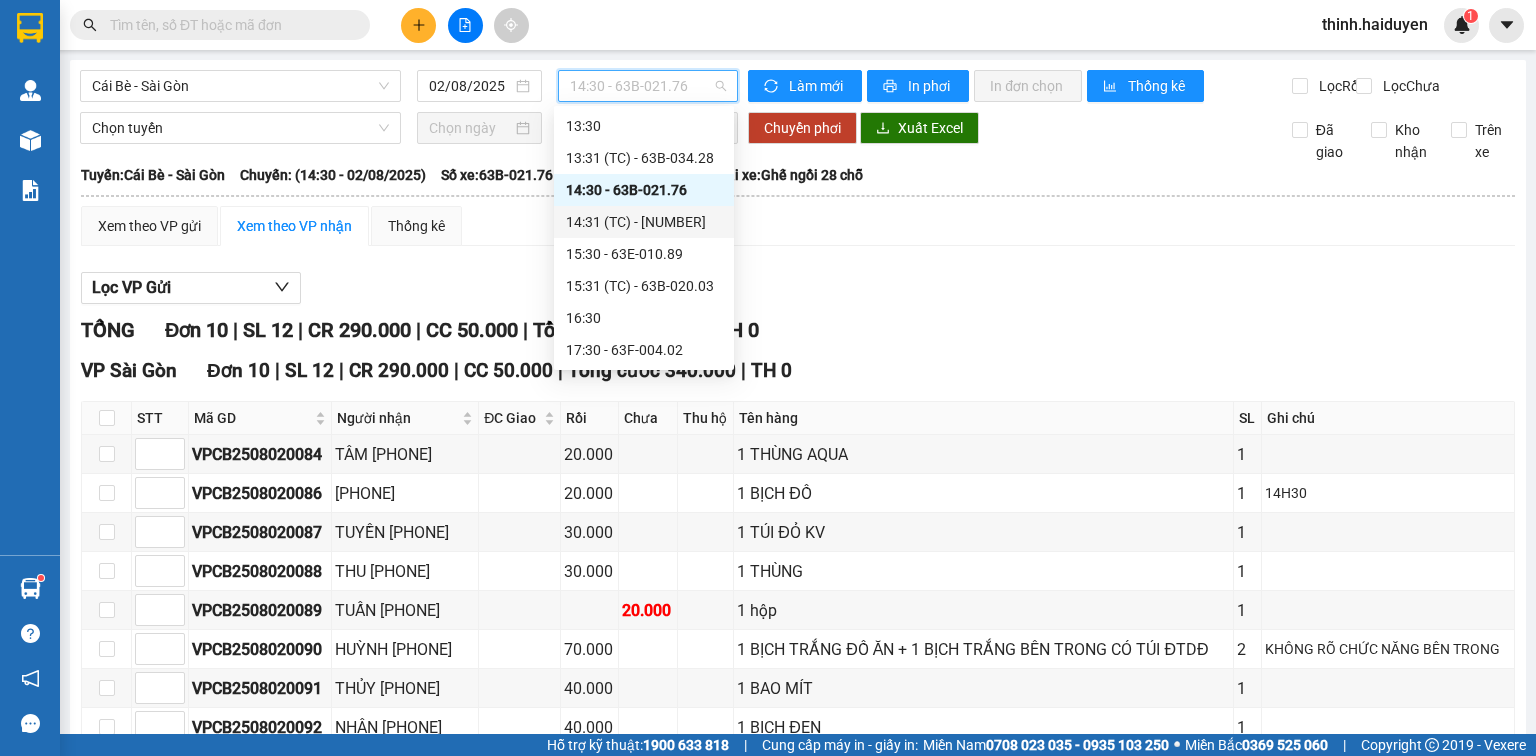 click on "14:31   (TC)   - 63F-004.27" at bounding box center (644, 222) 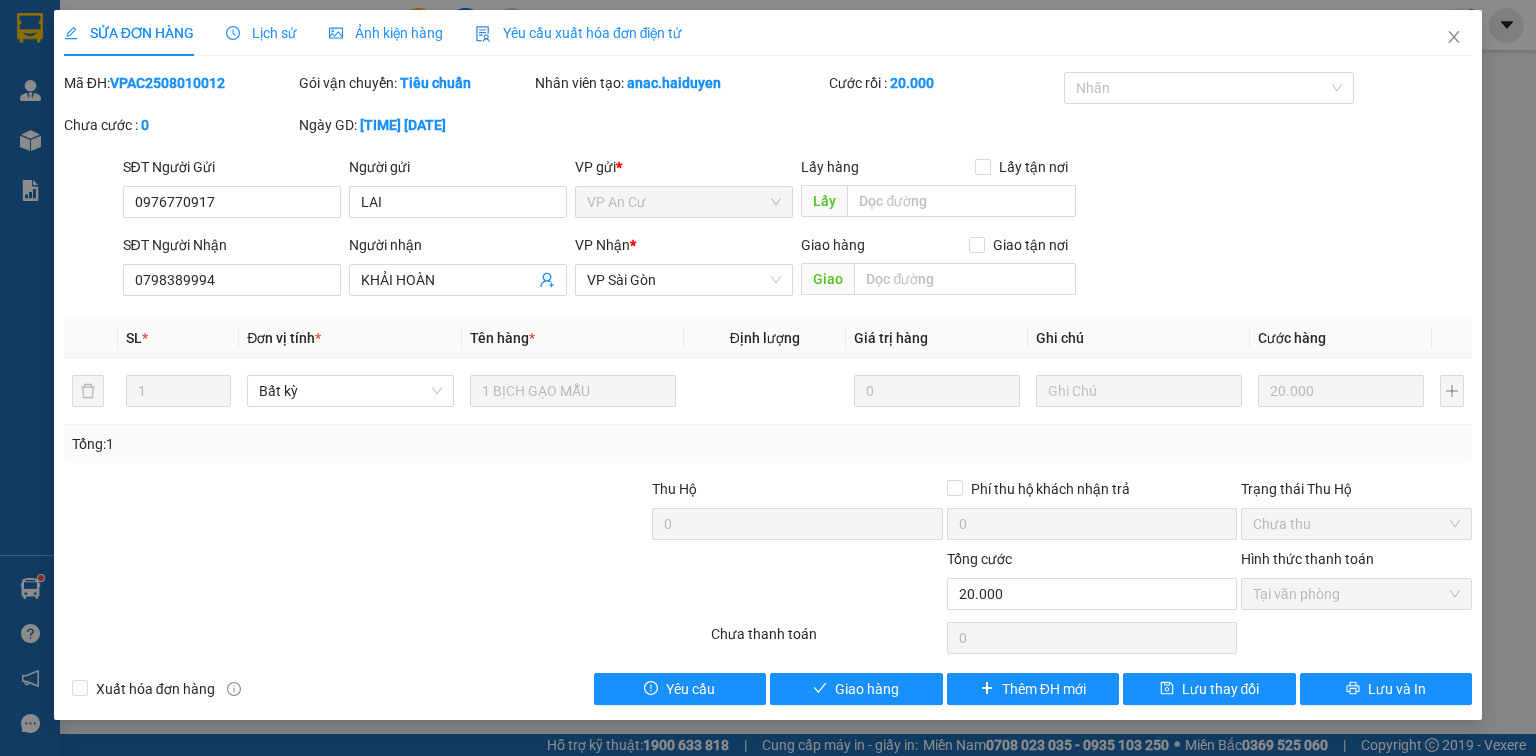scroll, scrollTop: 0, scrollLeft: 0, axis: both 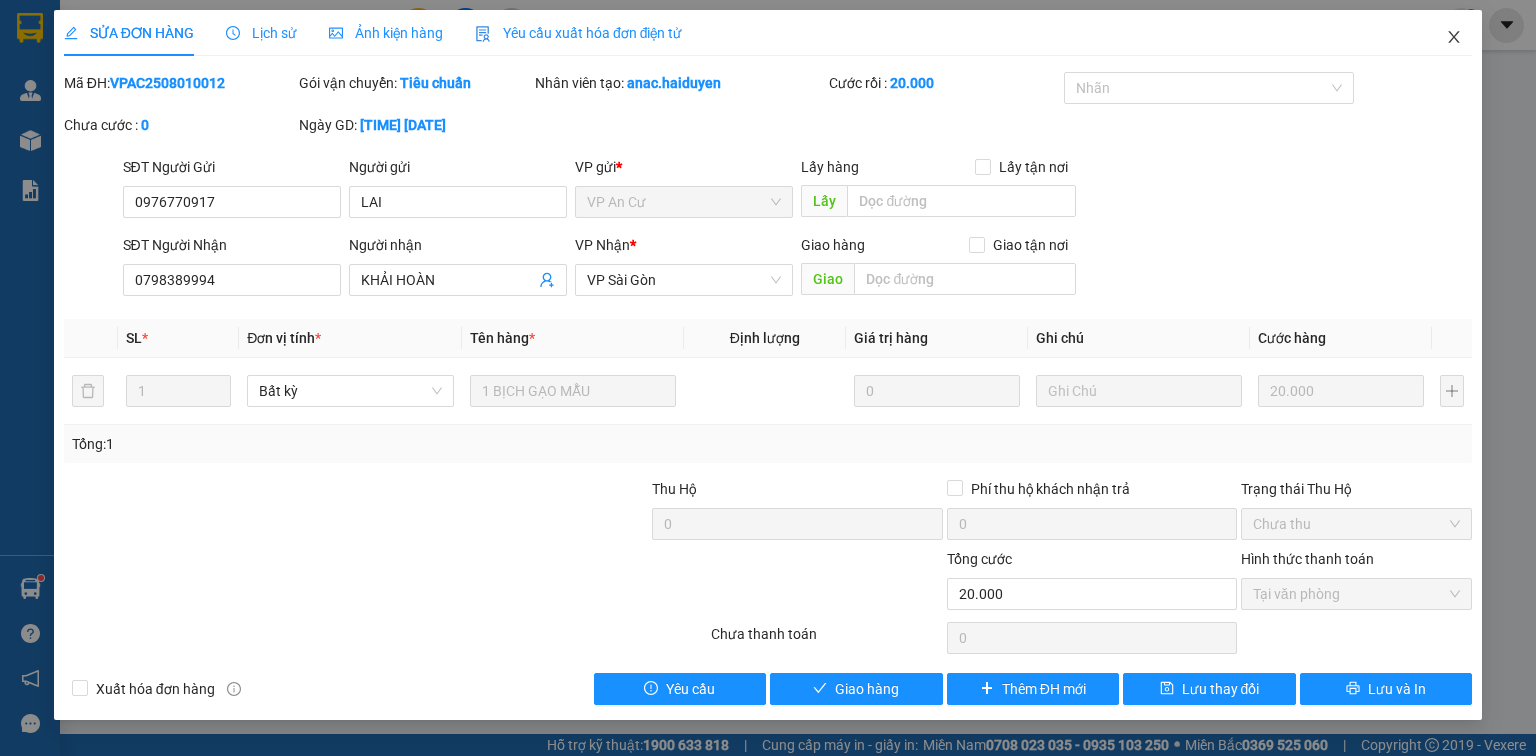 click 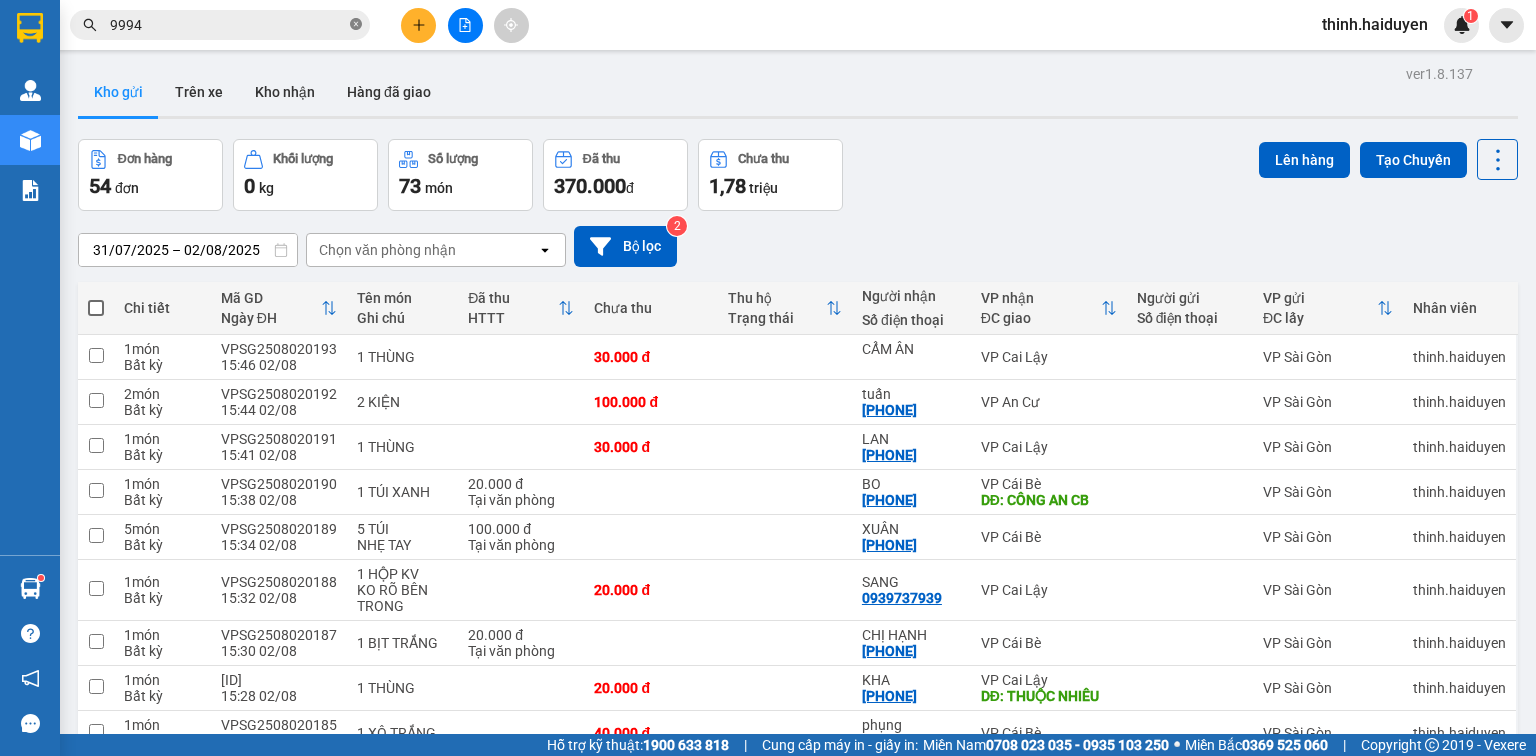 click 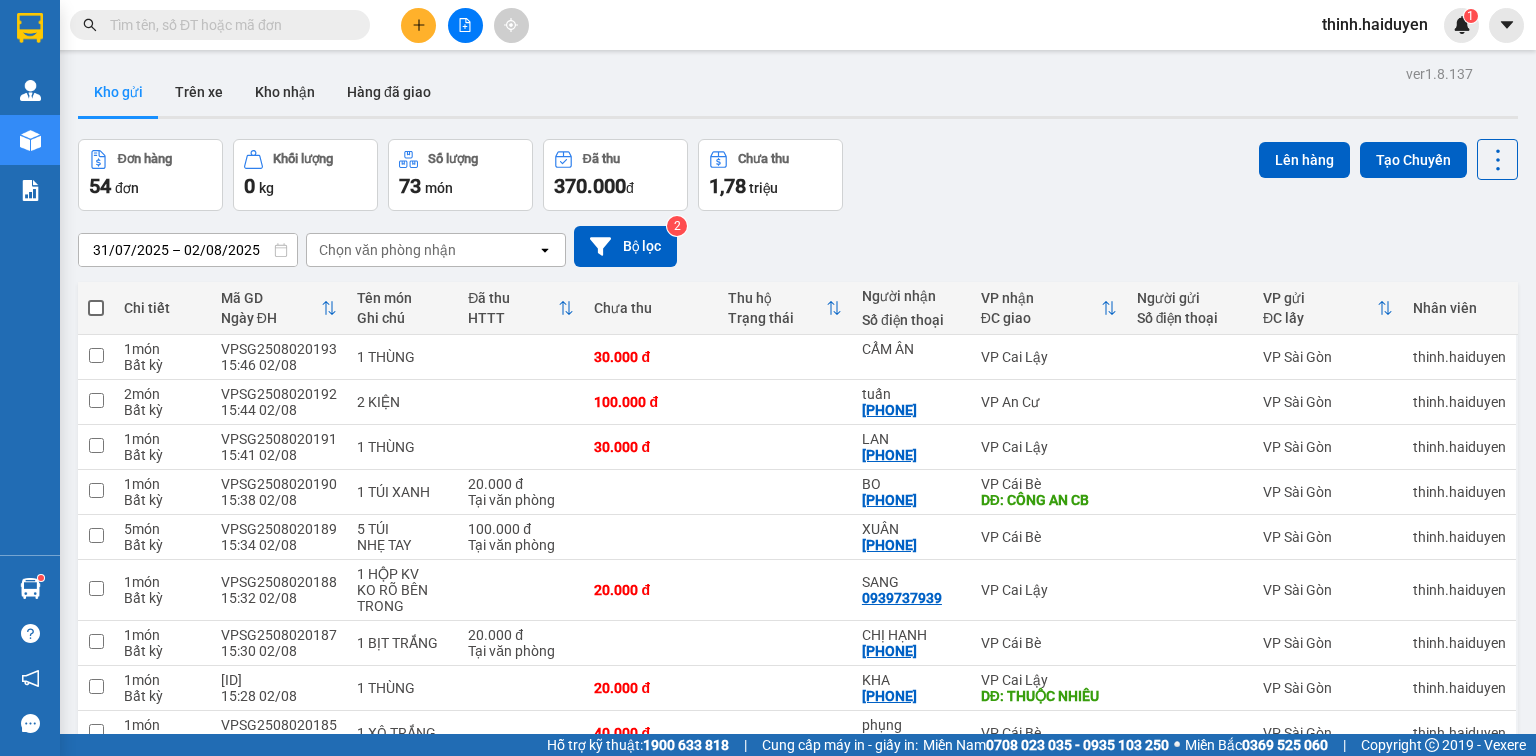 click at bounding box center [228, 25] 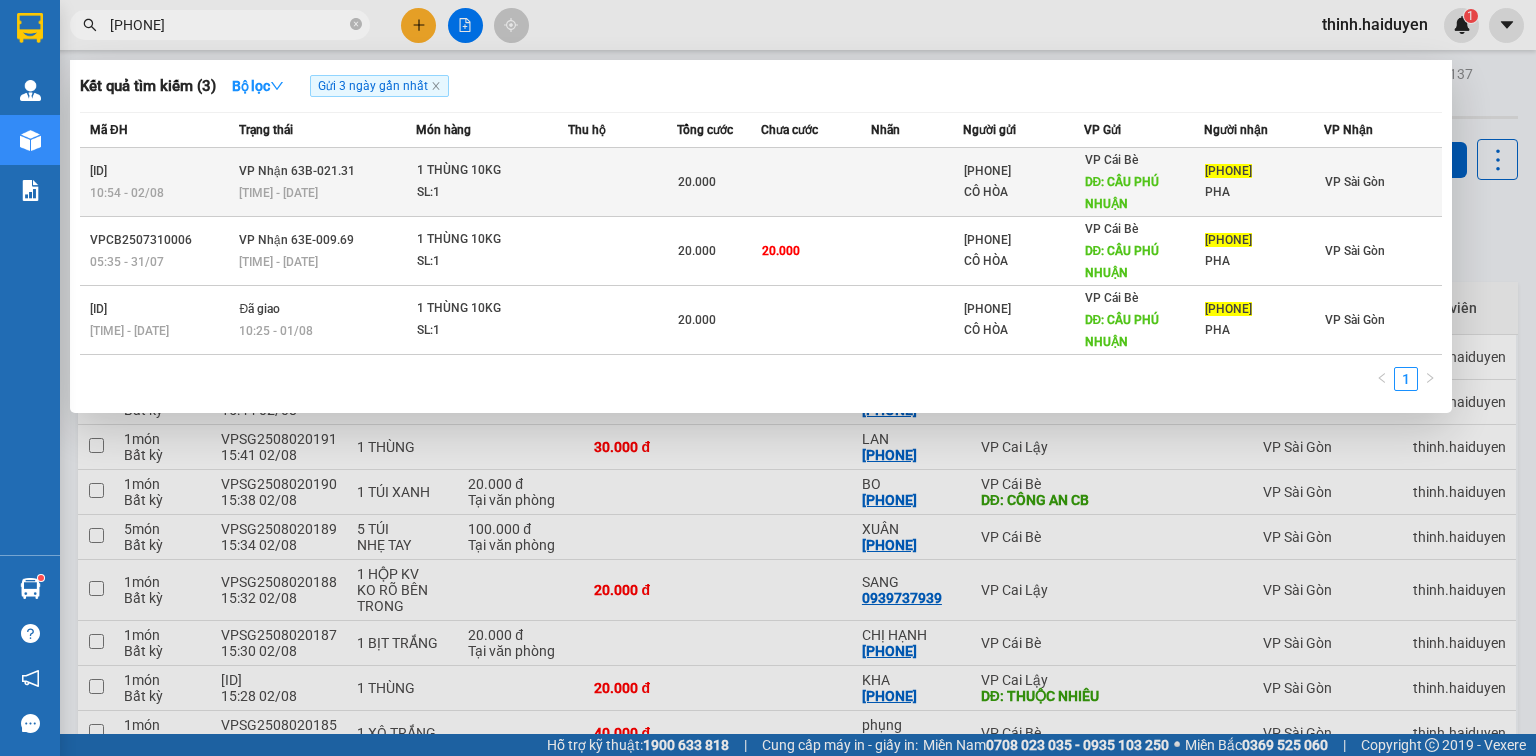 type on "0902823202" 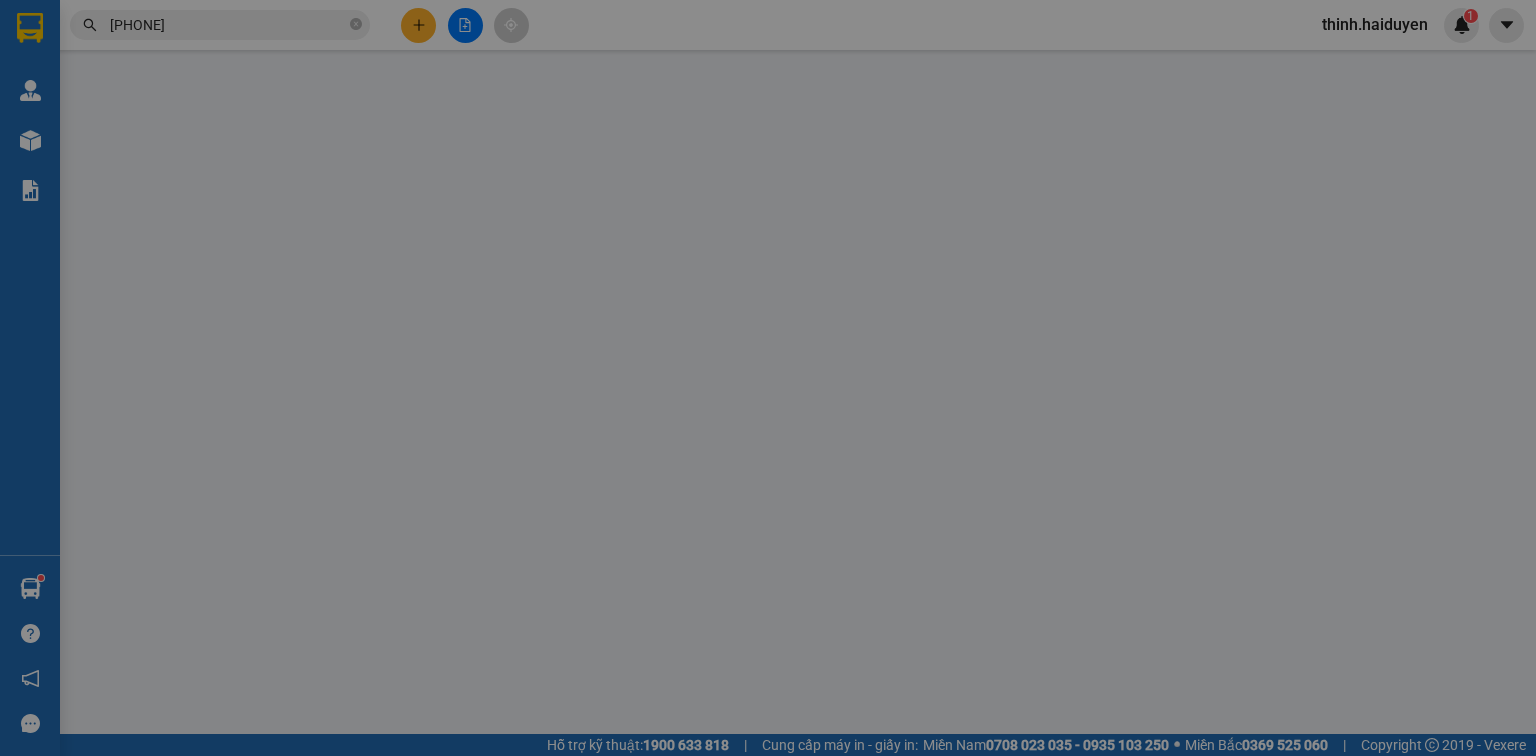 type on "[PHONE]" 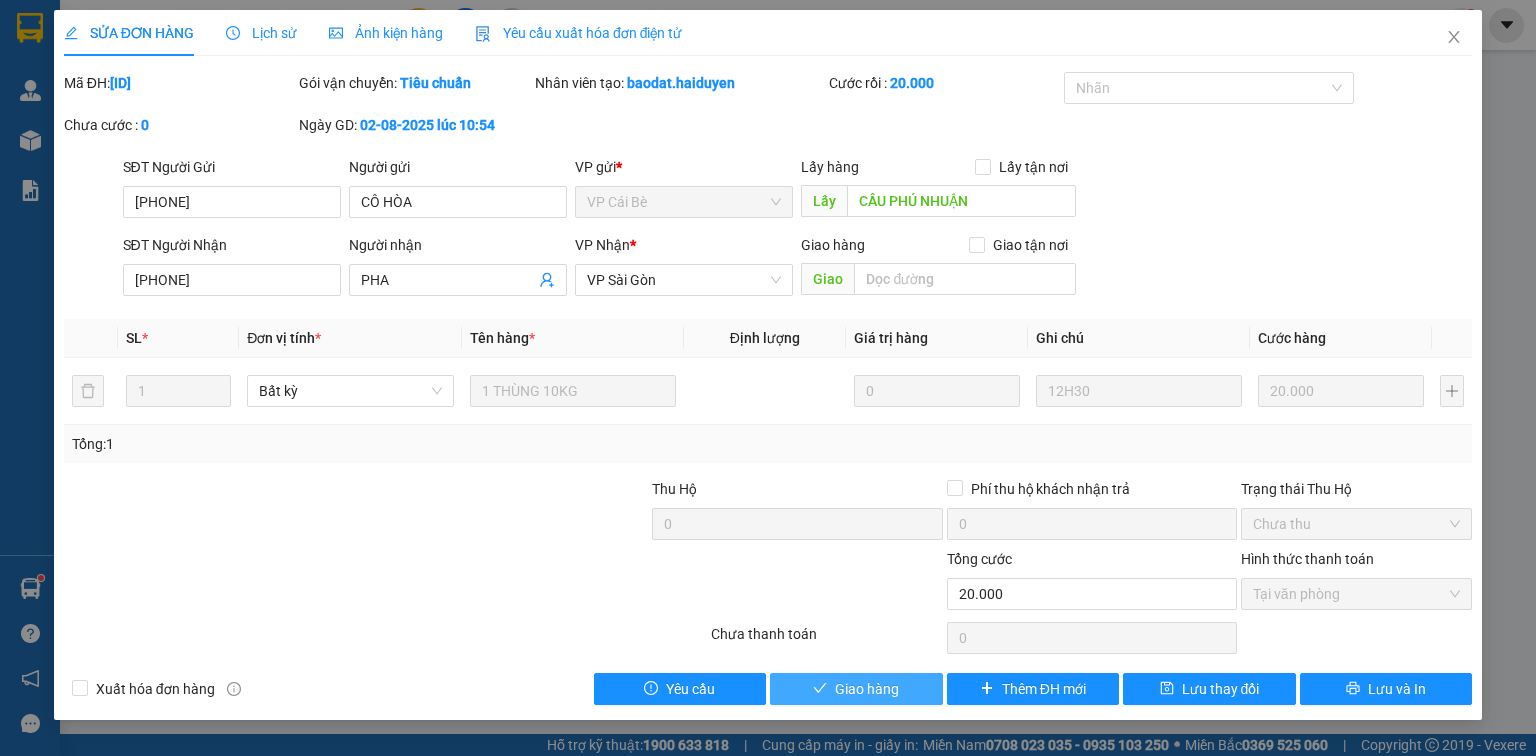 click on "Giao hàng" at bounding box center (867, 689) 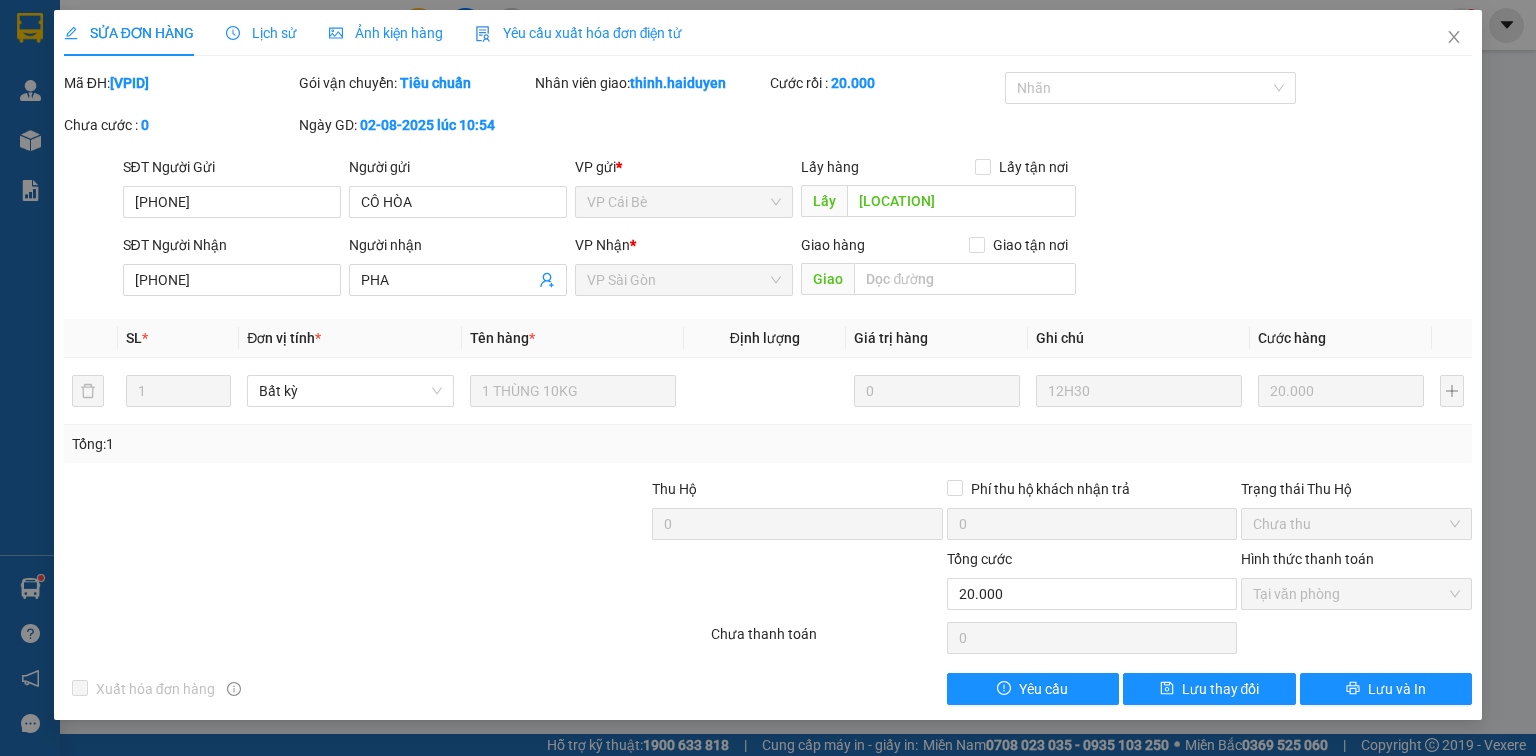 scroll, scrollTop: 0, scrollLeft: 0, axis: both 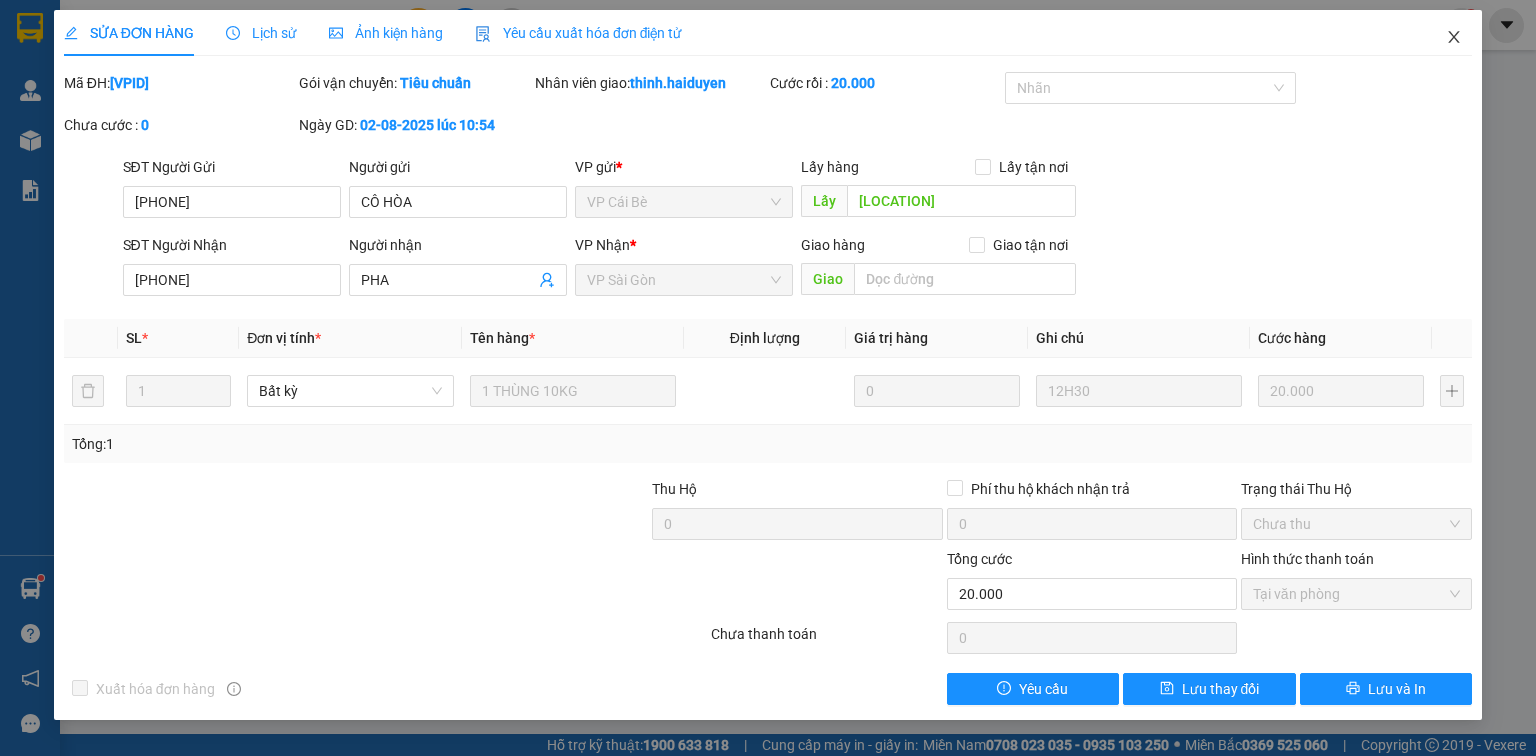 click 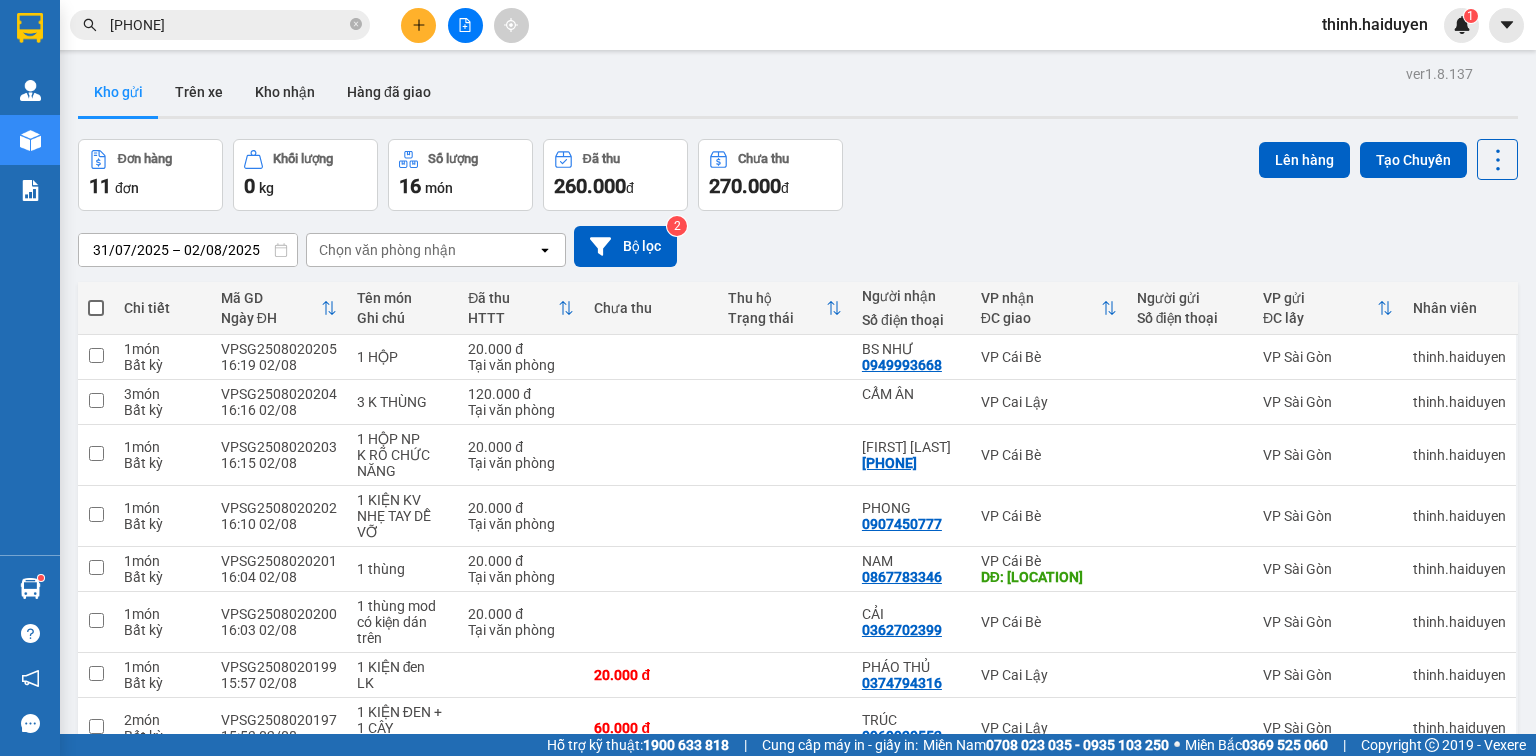 click at bounding box center (465, 25) 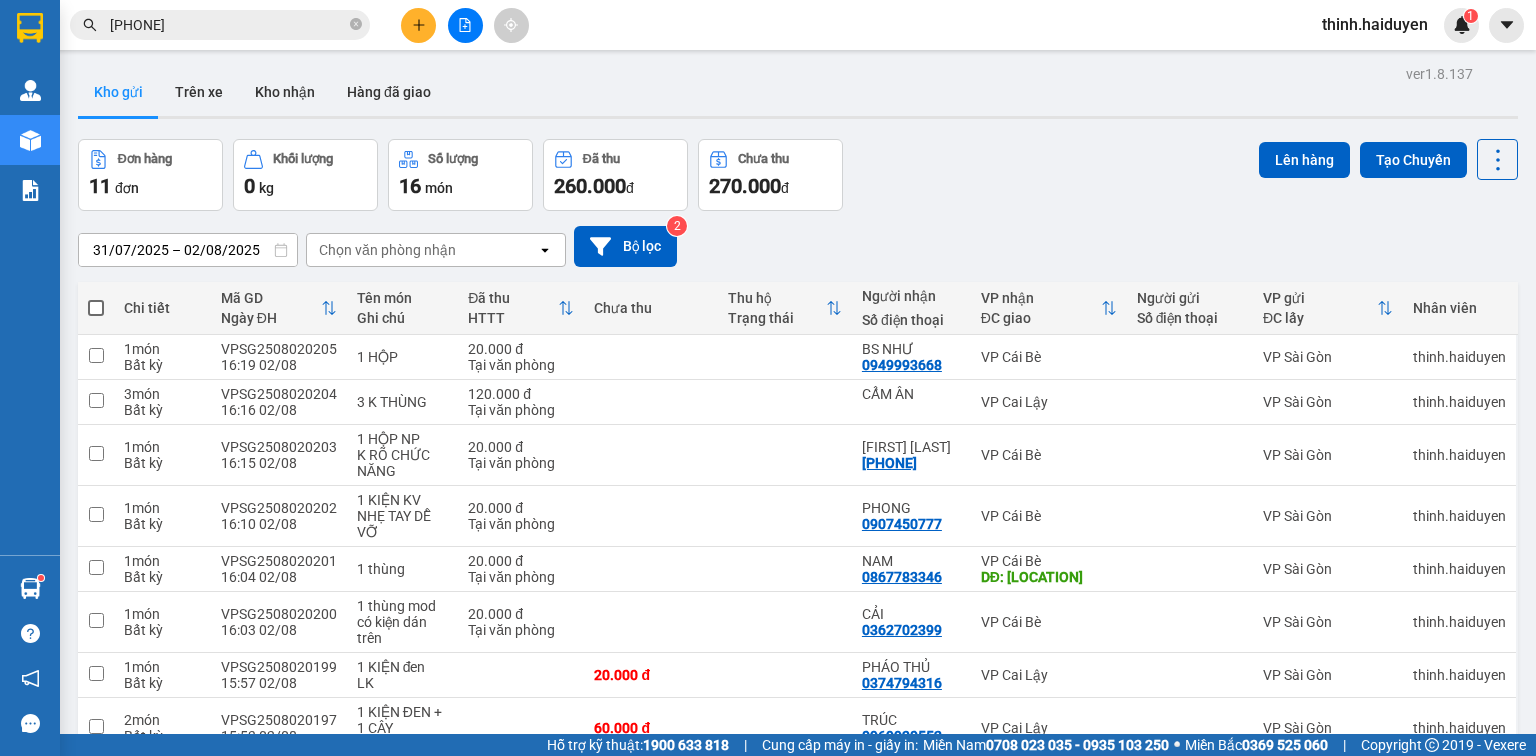 click at bounding box center (418, 25) 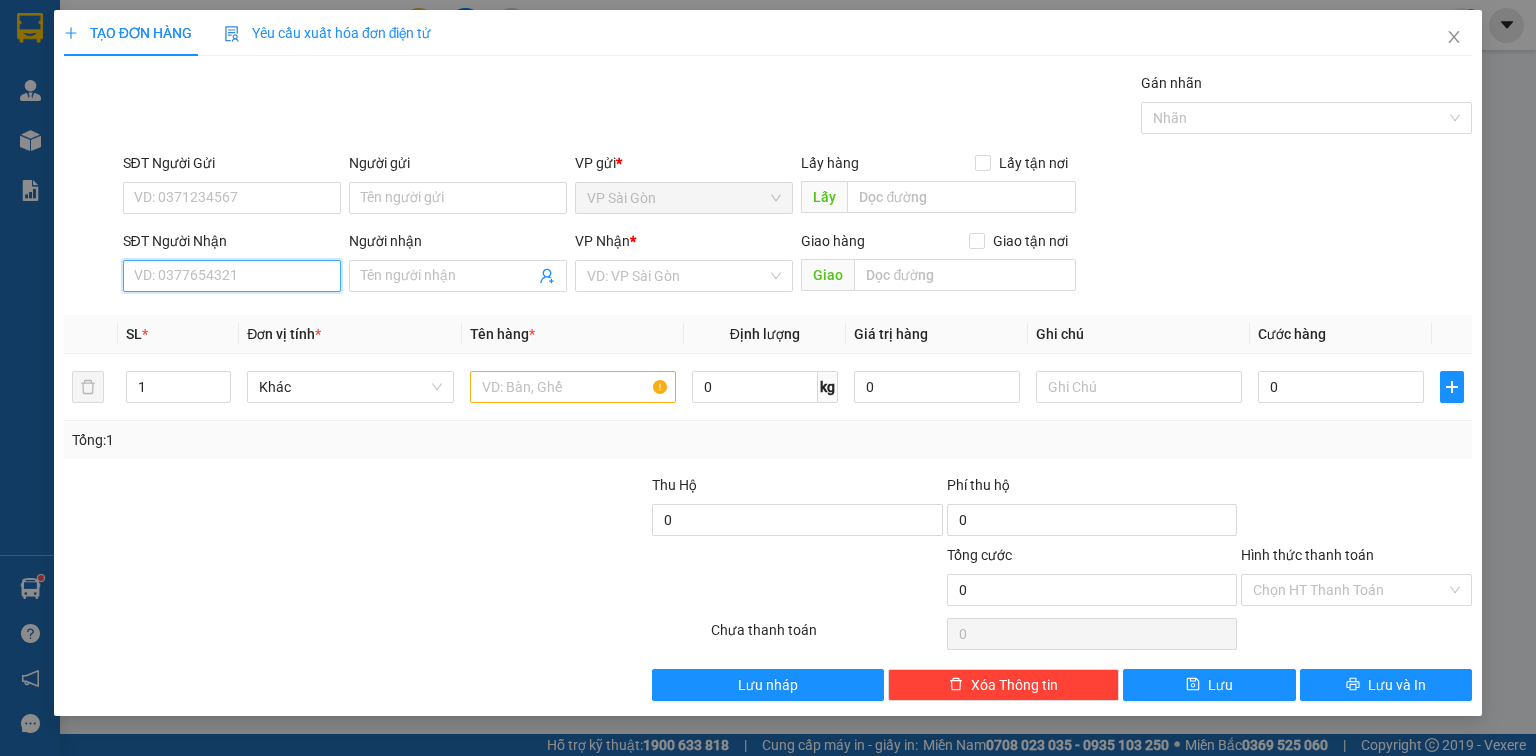 click on "SĐT Người Nhận" at bounding box center [232, 276] 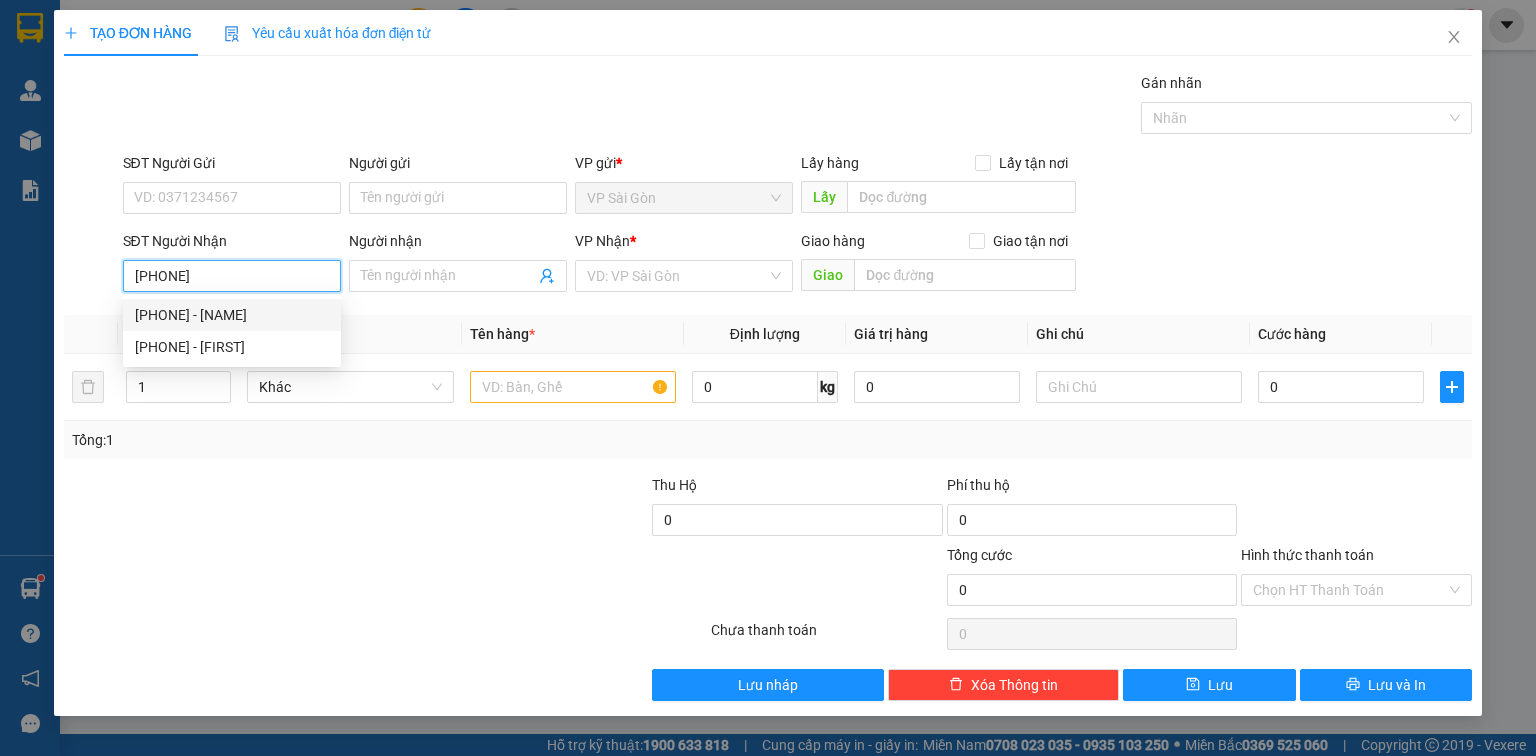 click on "0907342527 - PHÚC" at bounding box center [232, 315] 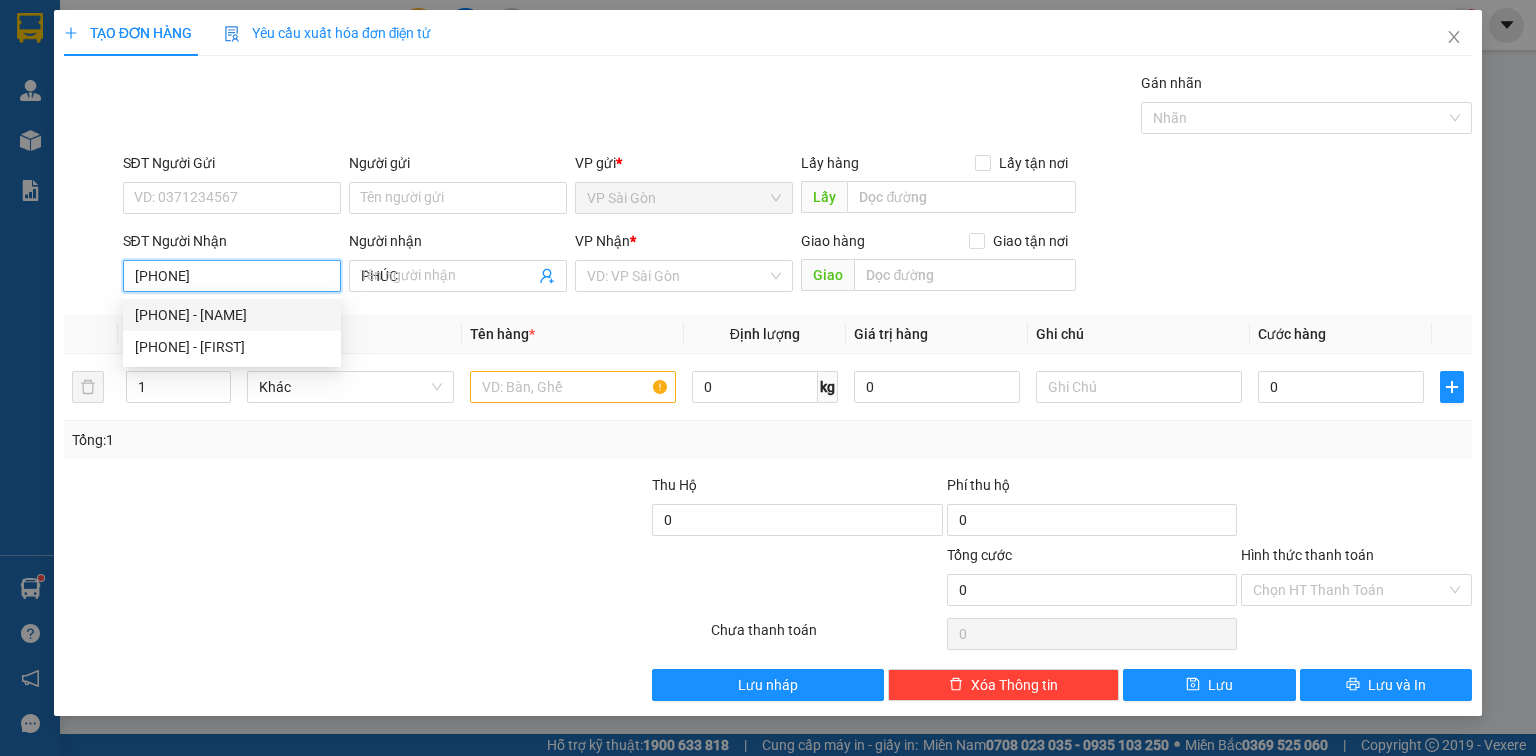 type on "20.000" 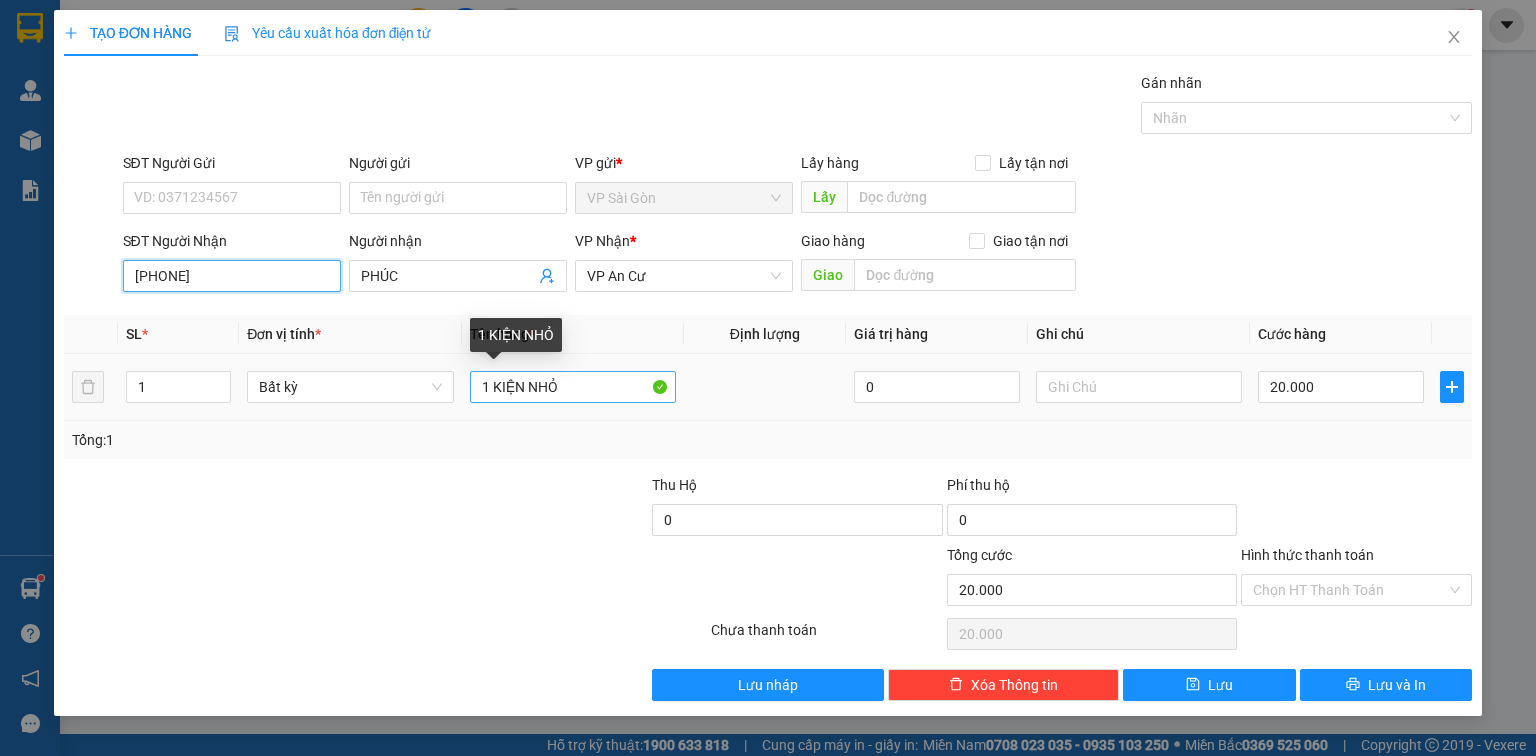 type on "0907342527" 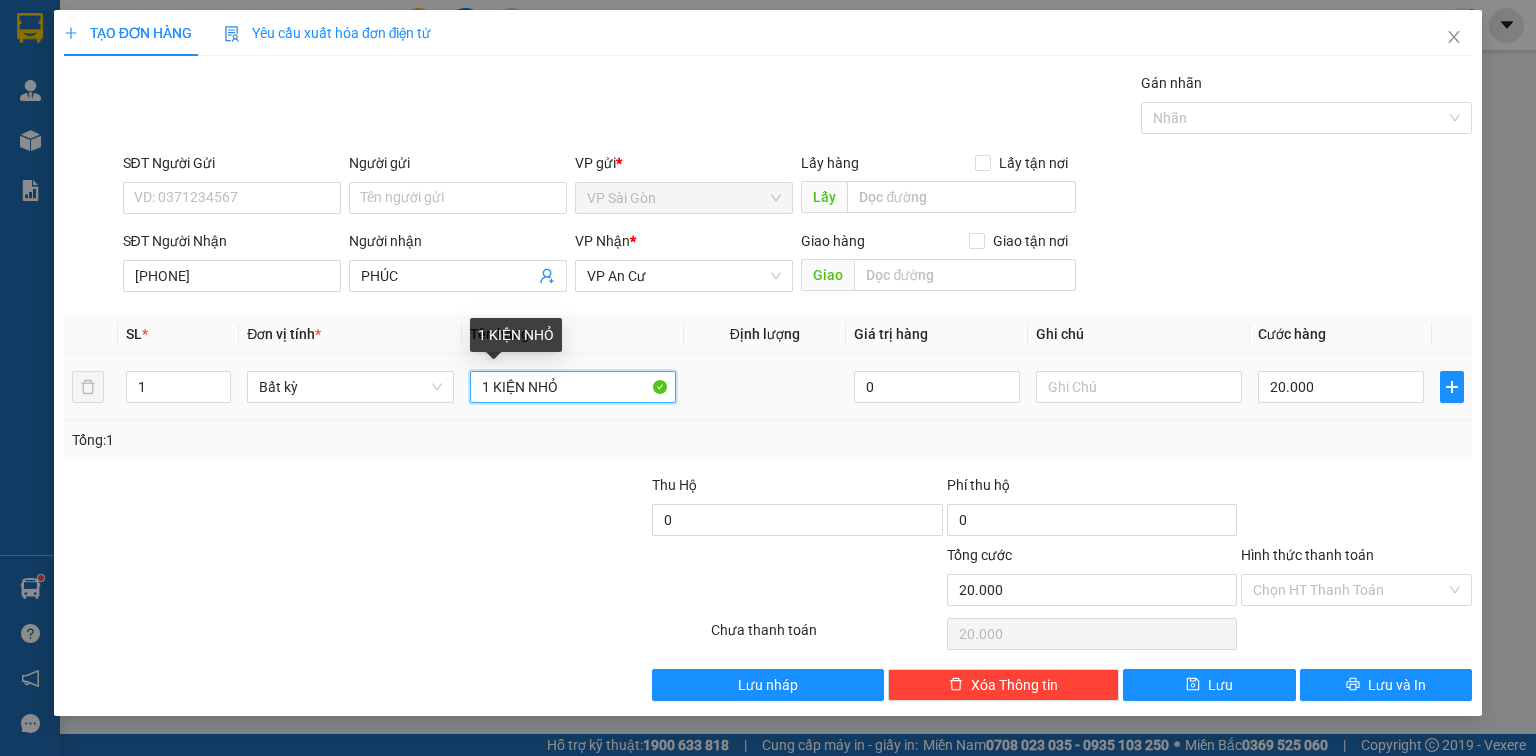 click on "1 KIỆN NHỎ" at bounding box center (573, 387) 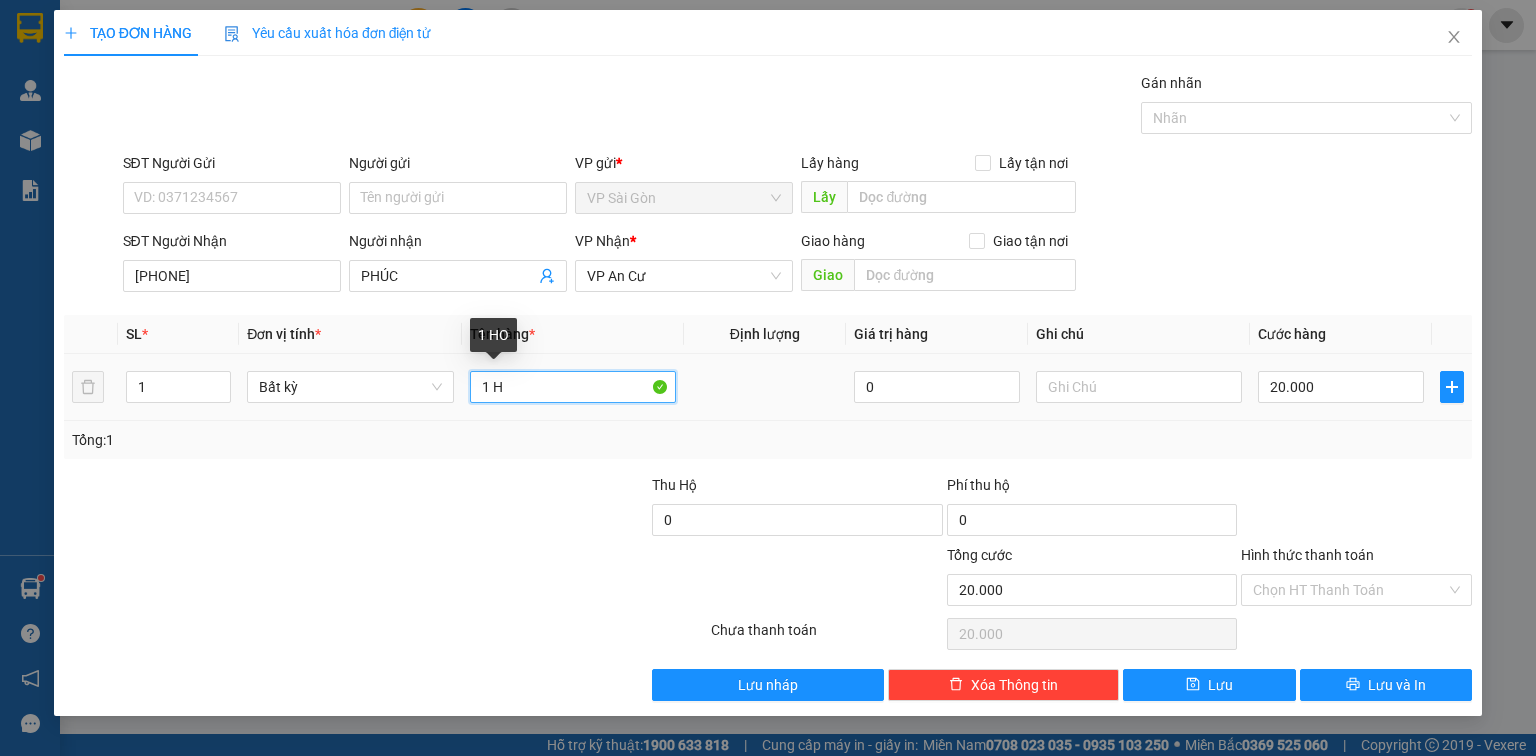 paste on "Ô" 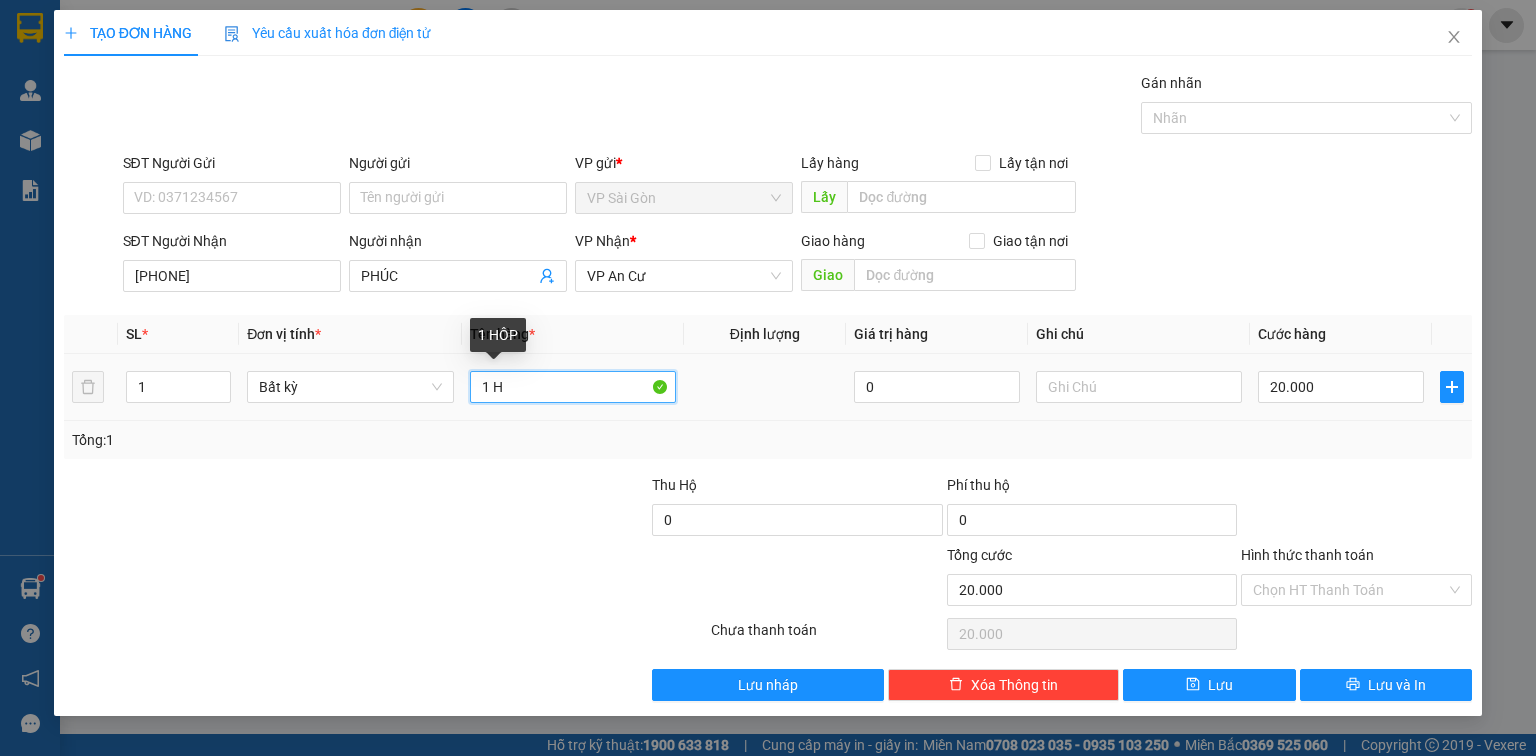 paste on "ỘP" 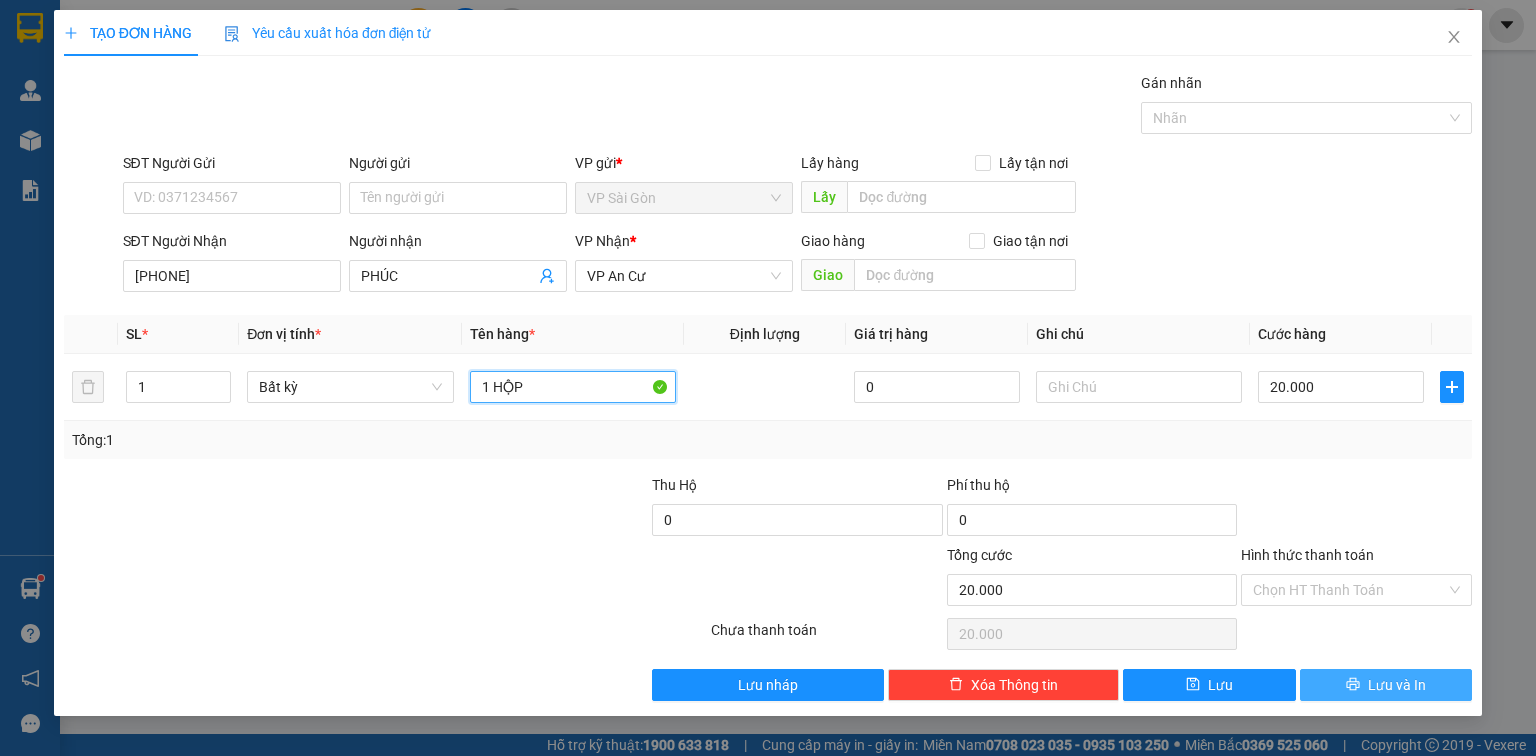type on "1 HỘP" 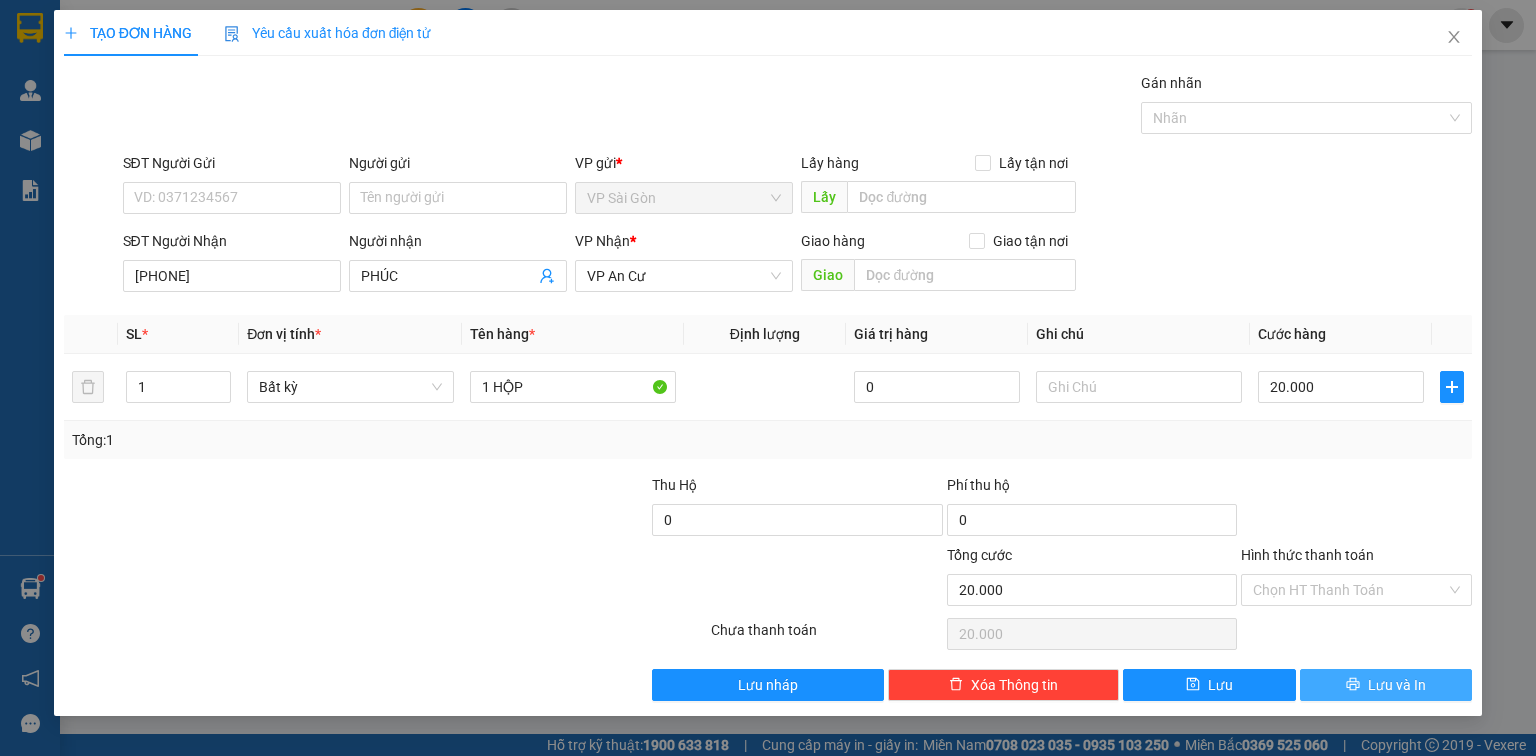 click on "Lưu và In" at bounding box center (1397, 685) 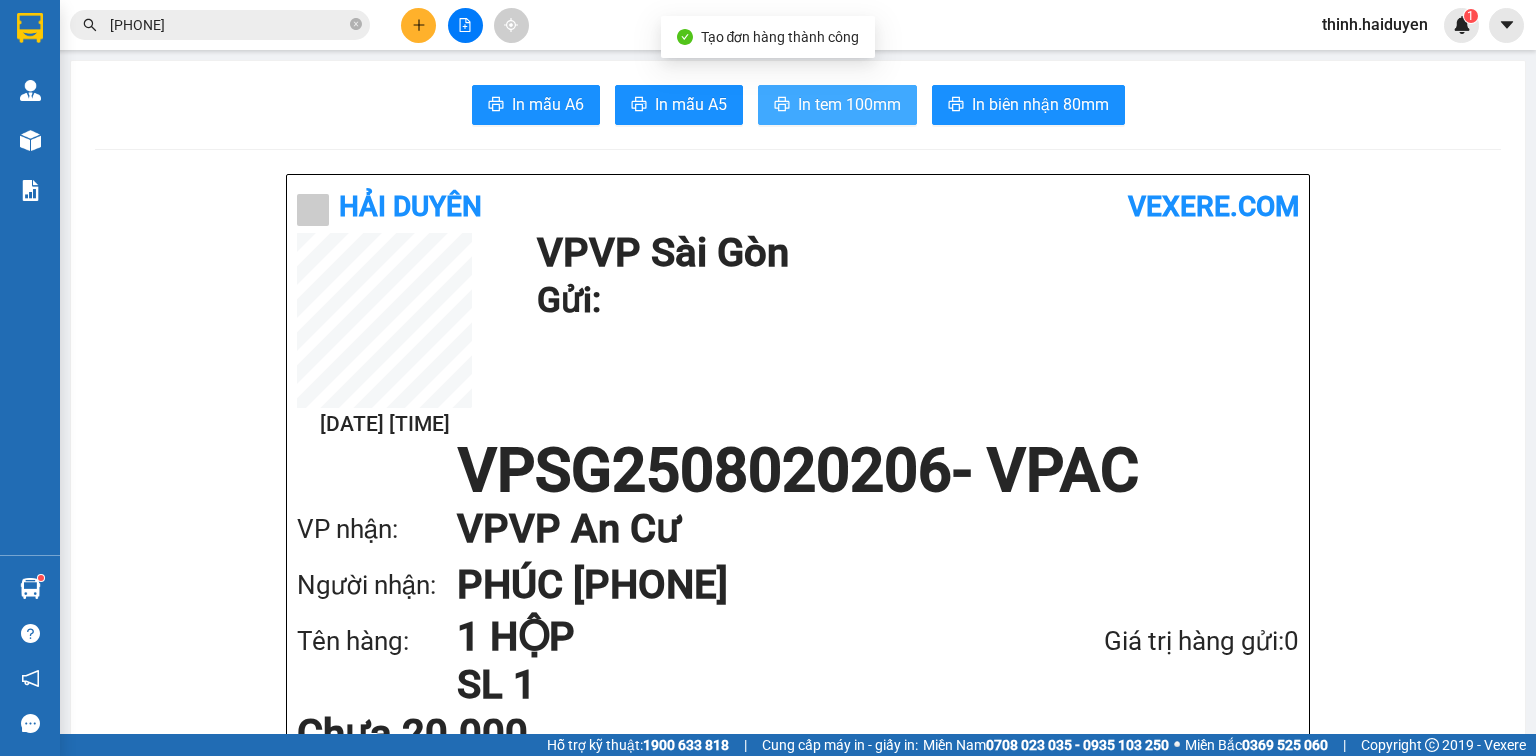 click on "In tem 100mm" at bounding box center (849, 104) 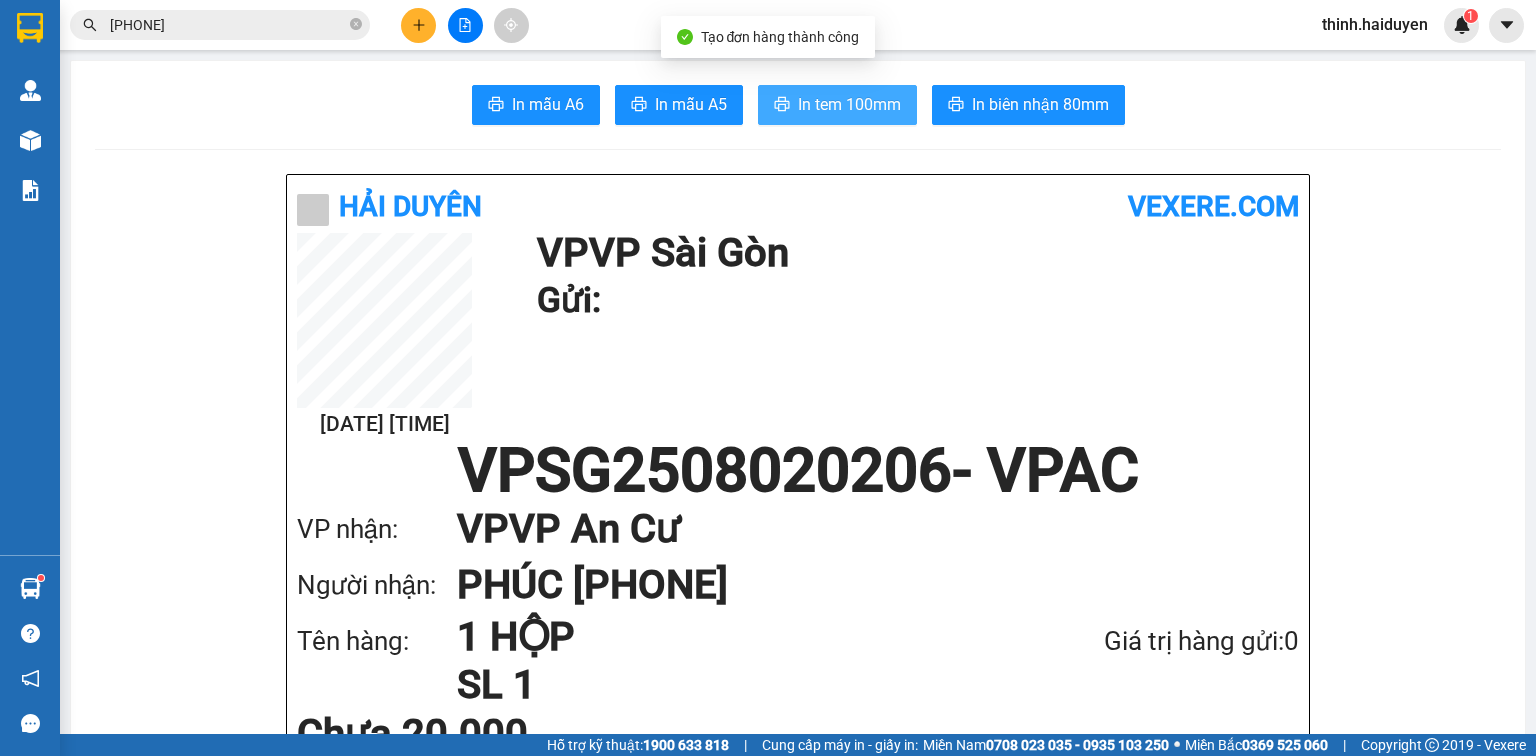scroll, scrollTop: 0, scrollLeft: 0, axis: both 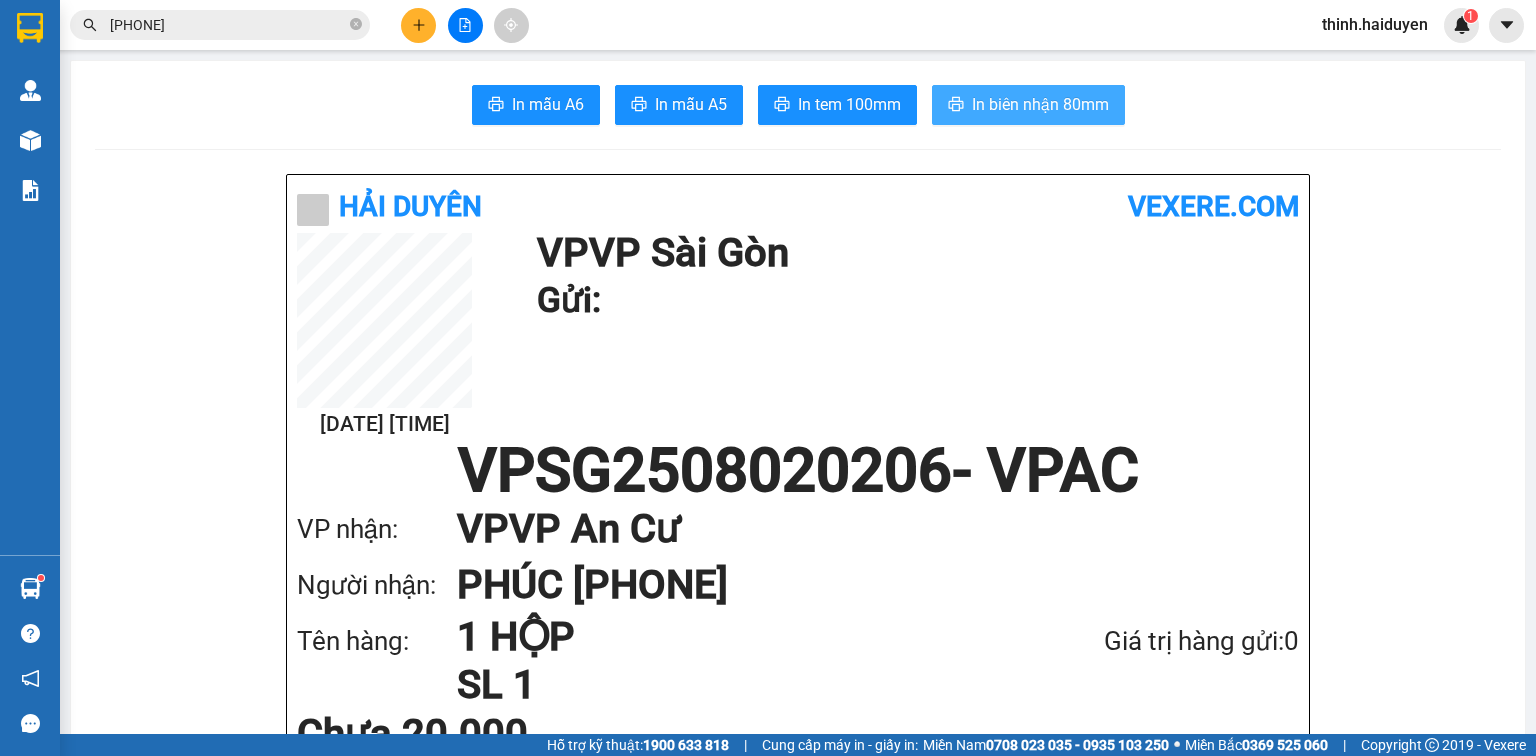click on "In biên nhận 80mm" at bounding box center [1040, 104] 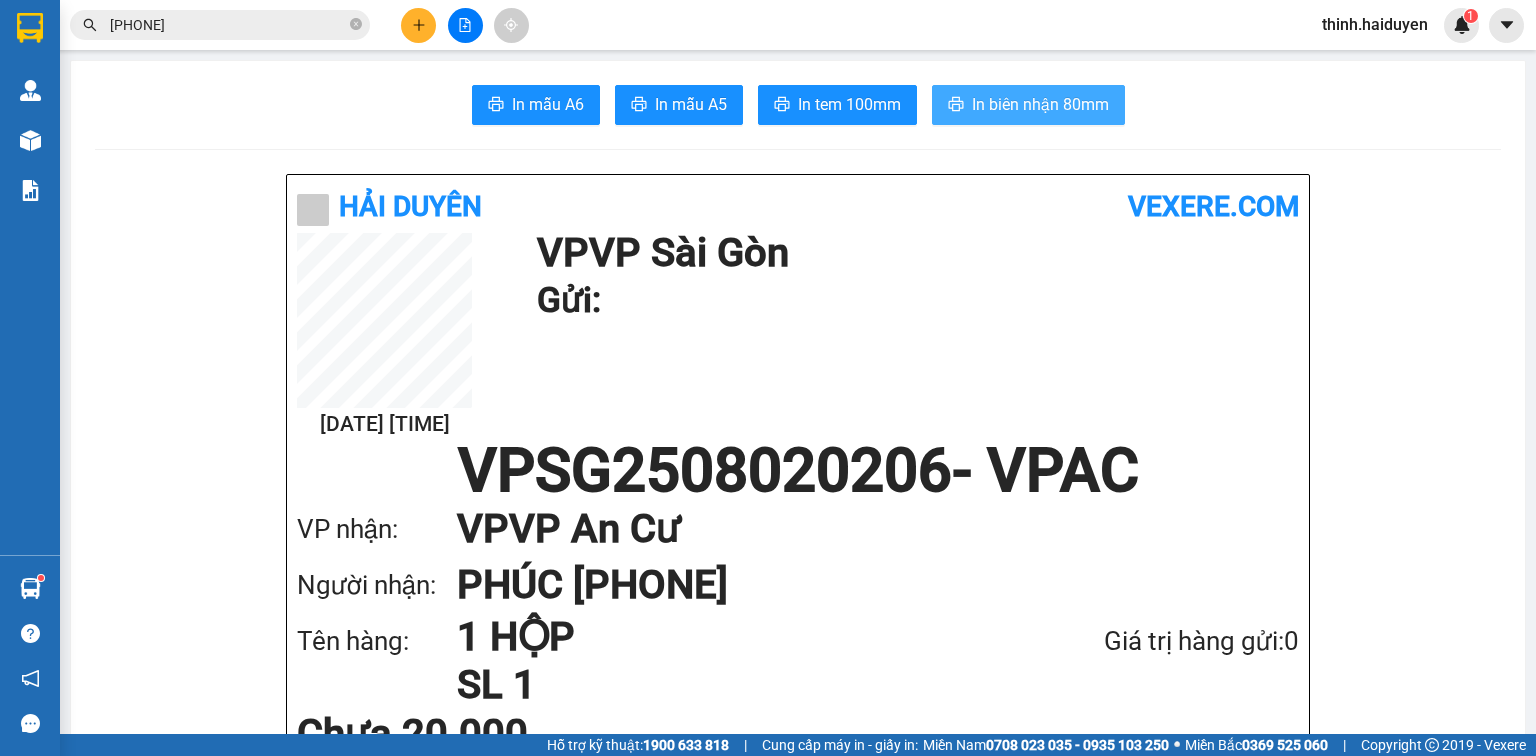 scroll, scrollTop: 0, scrollLeft: 0, axis: both 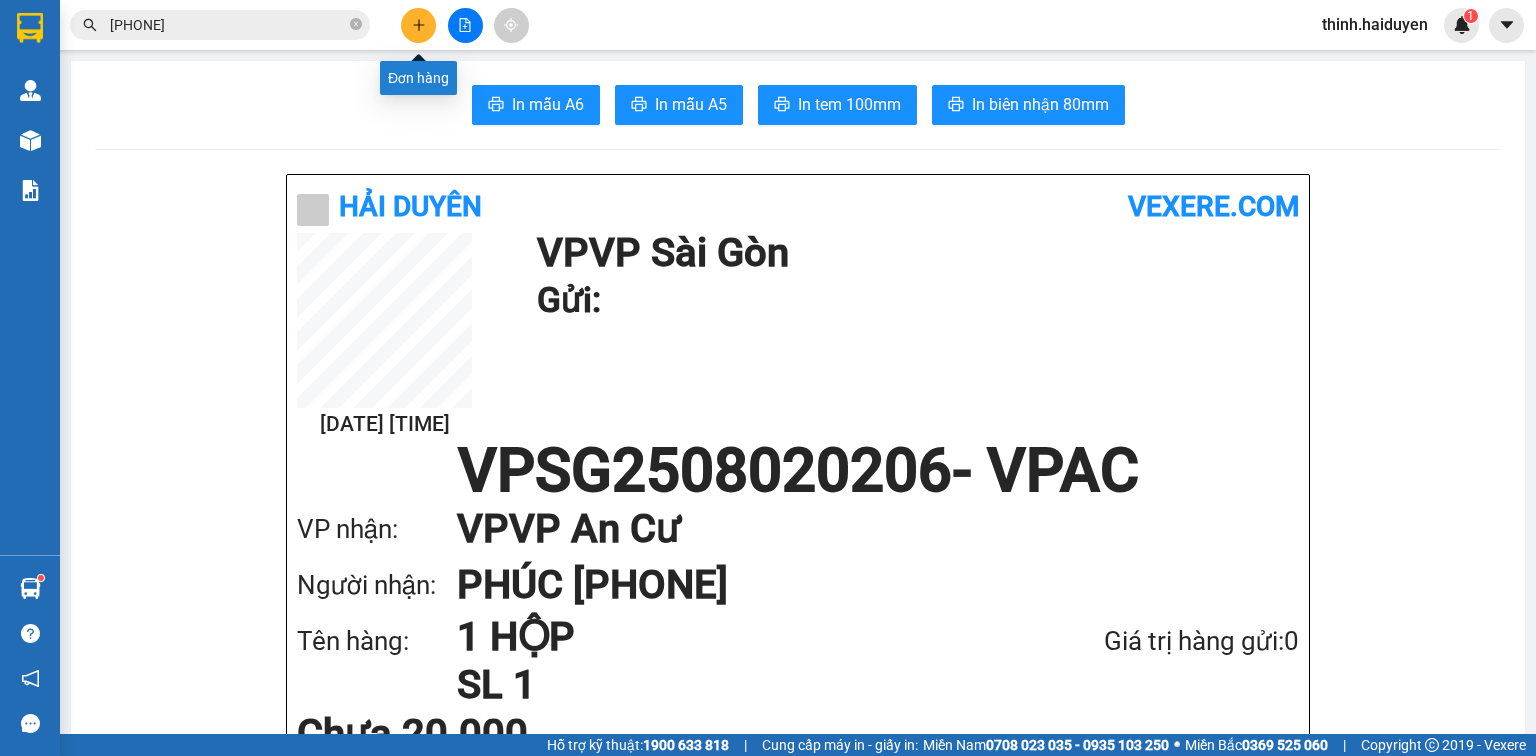 click 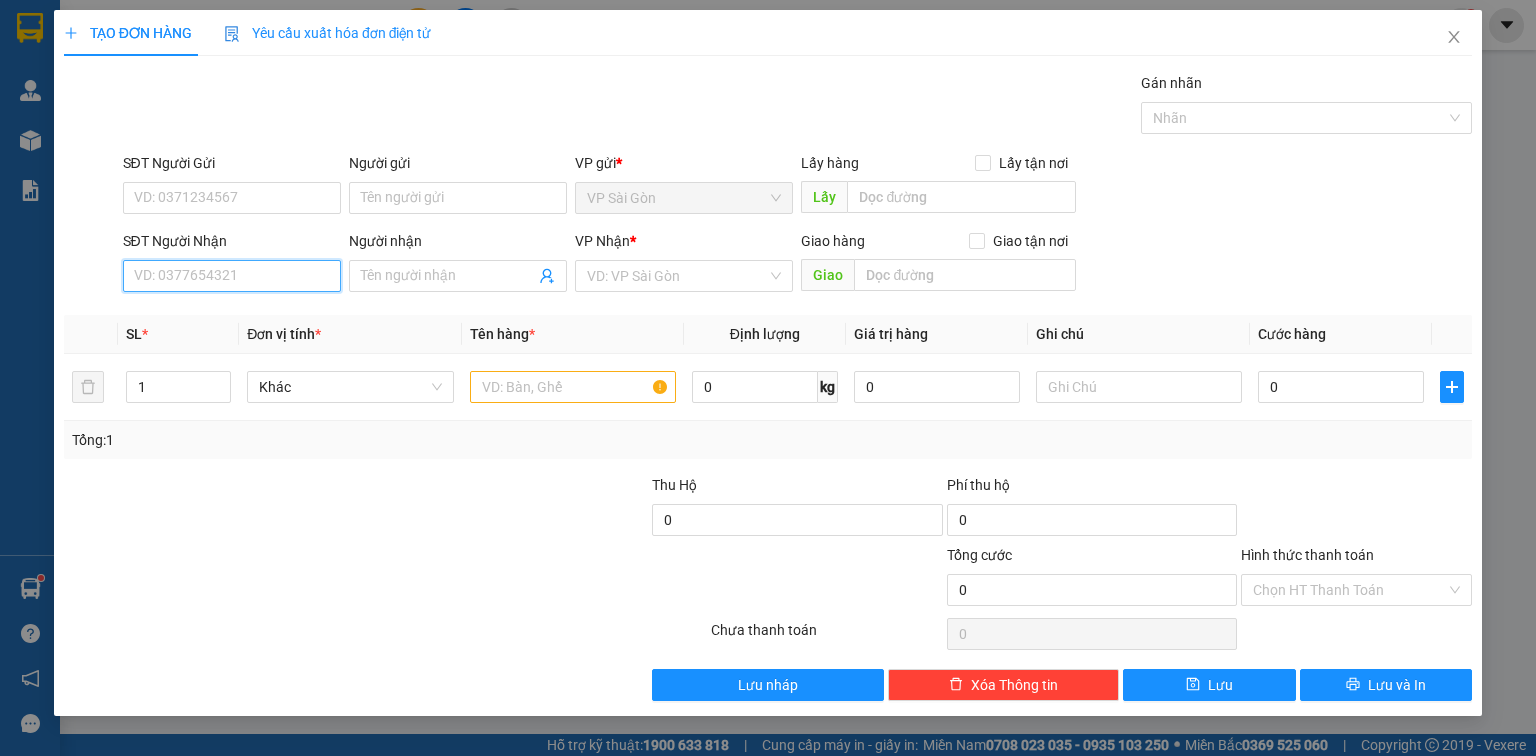 click on "SĐT Người Nhận" at bounding box center (232, 276) 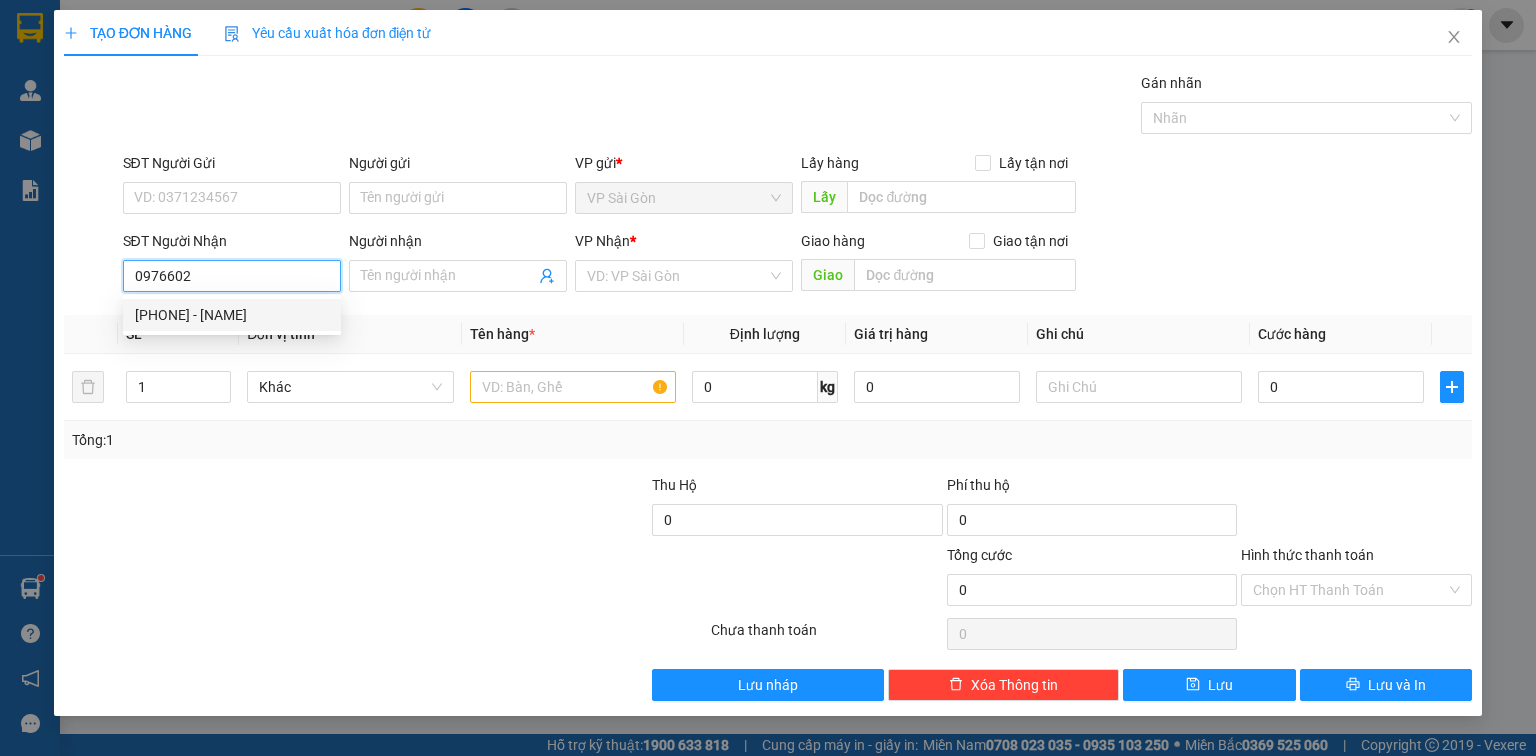 click on "0976602728 - LUÂN" at bounding box center (232, 315) 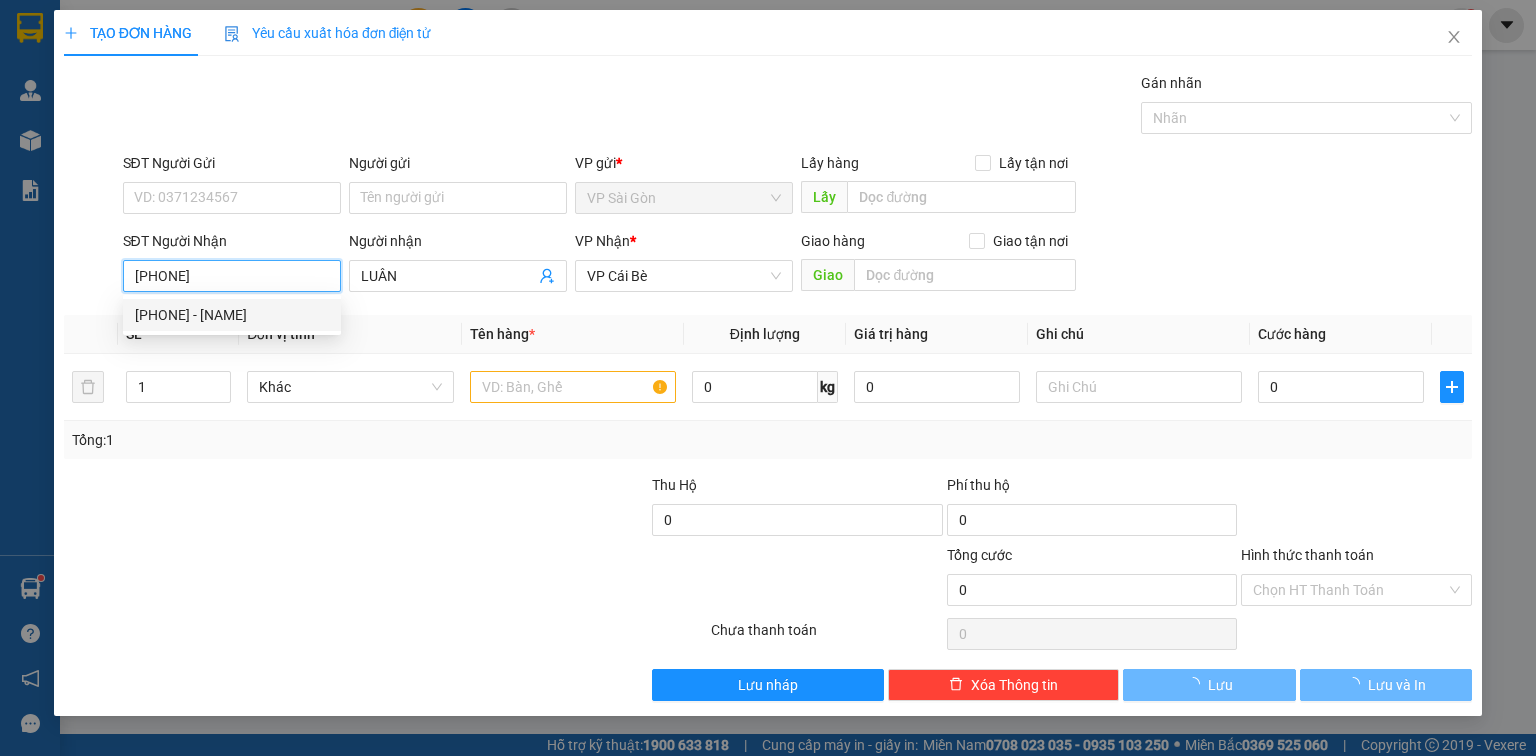 type on "20.000" 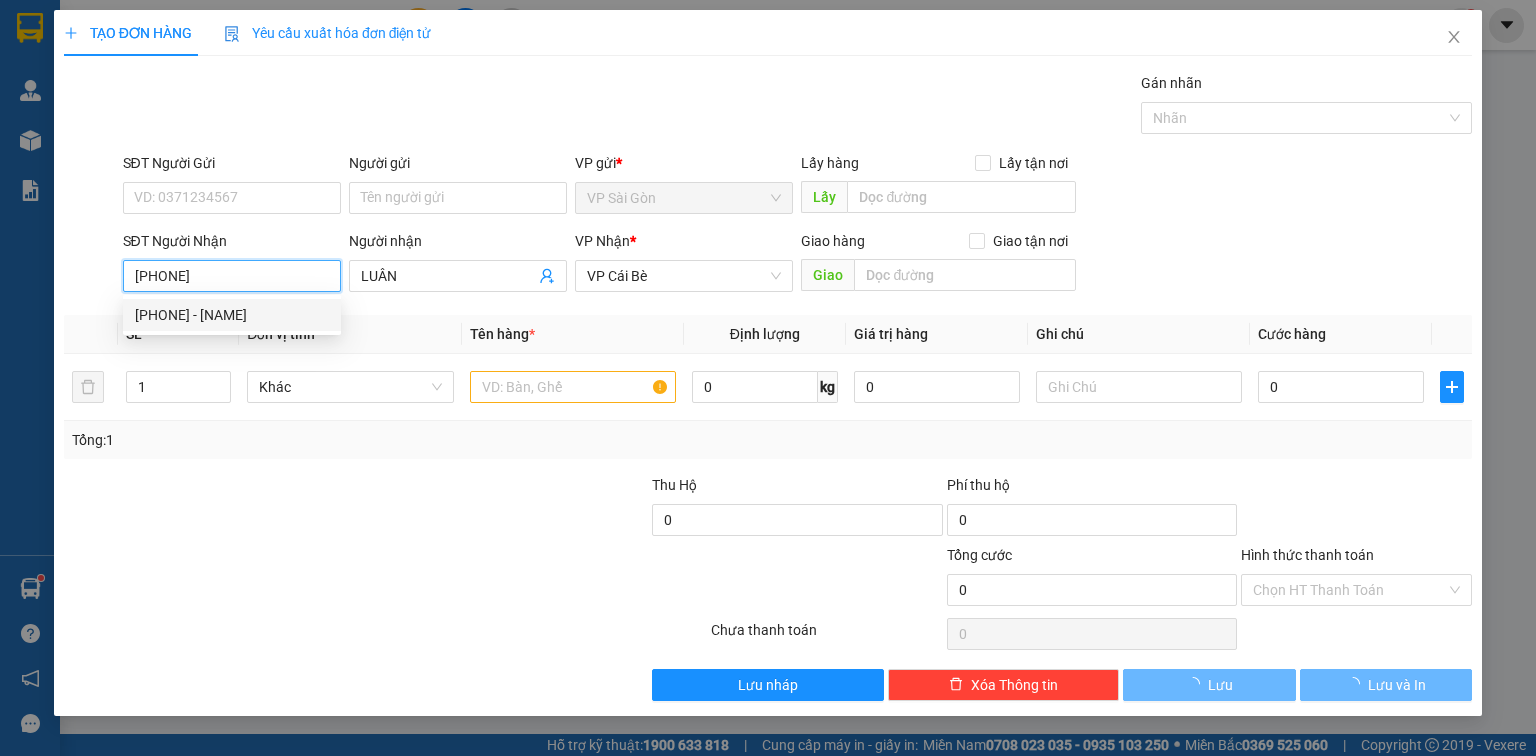 type on "20.000" 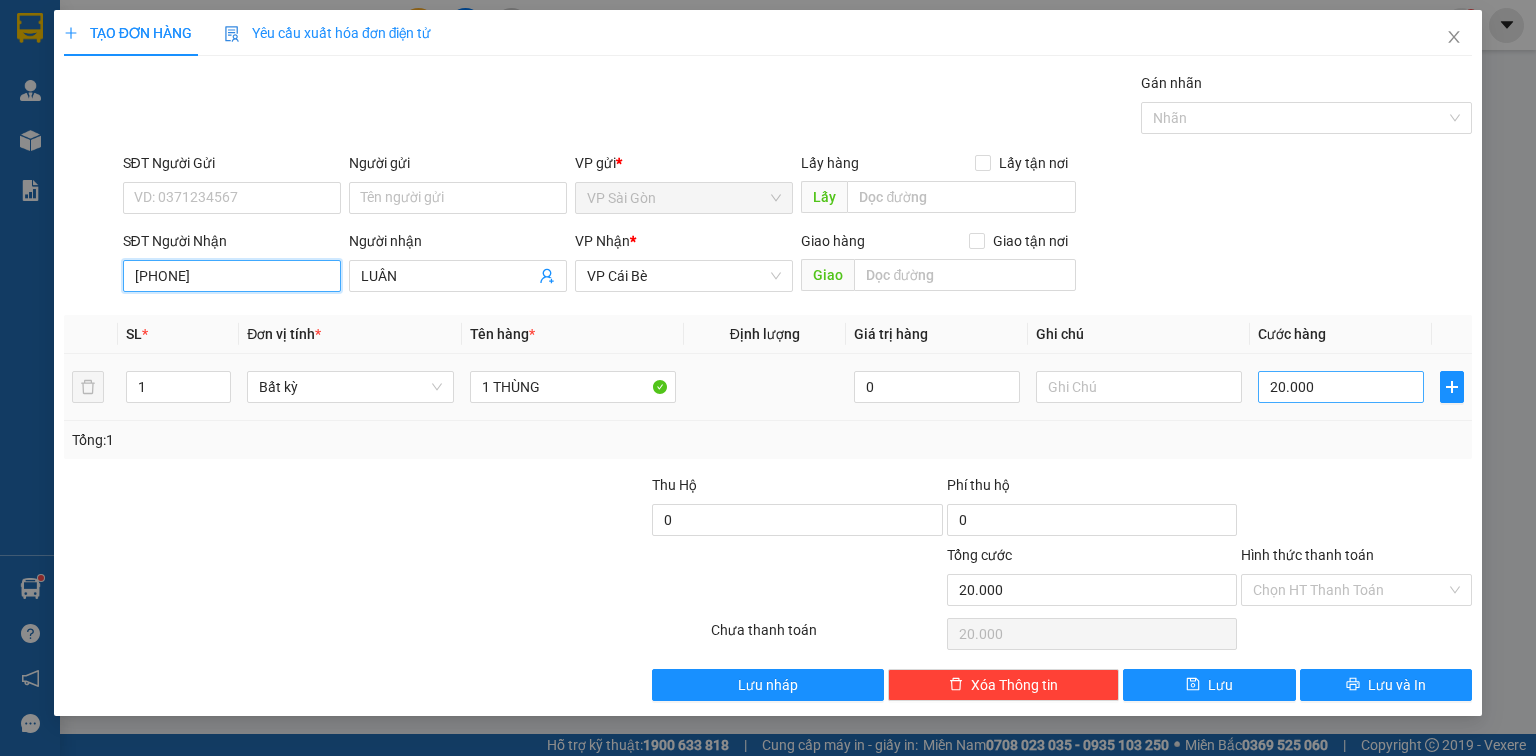 type on "0976602728" 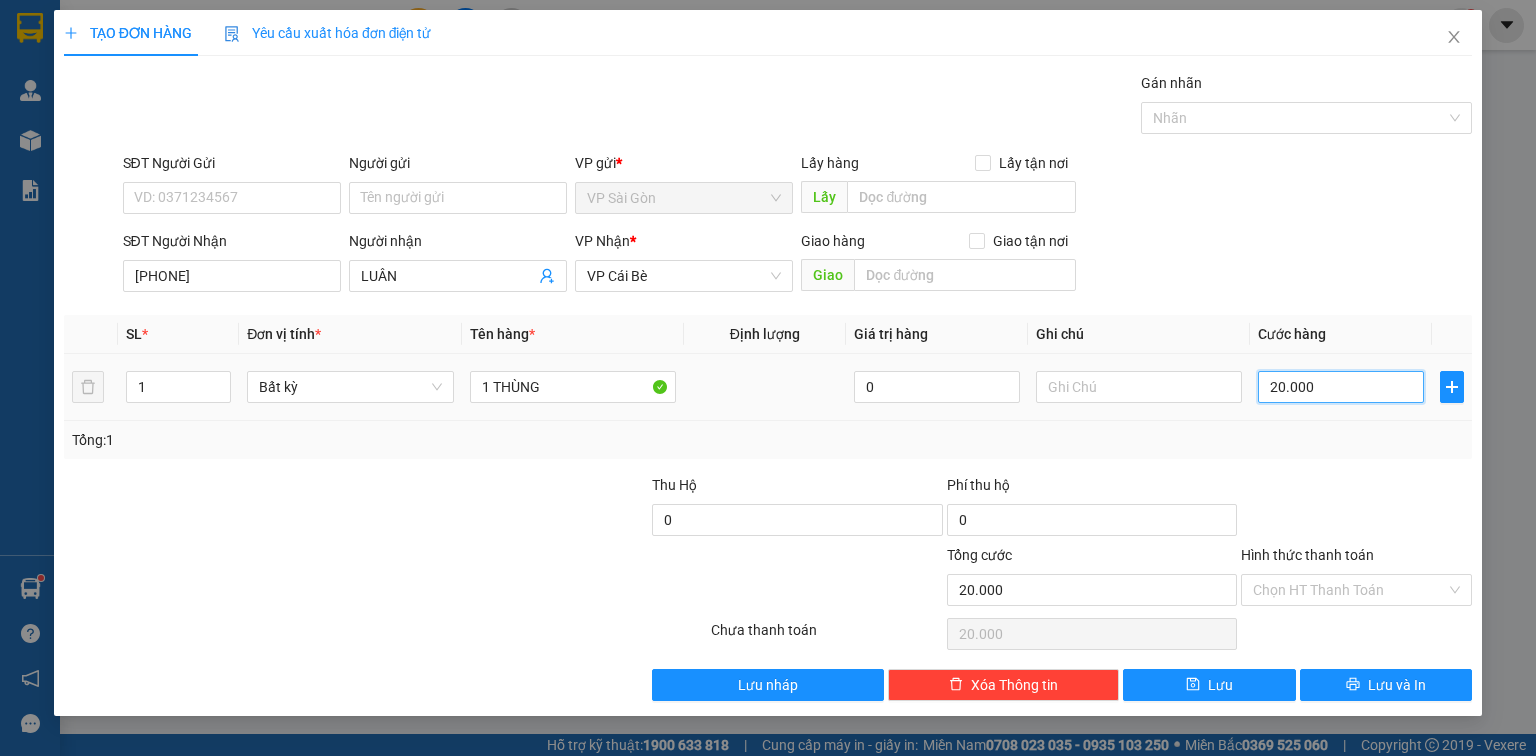 click on "20.000" at bounding box center [1341, 387] 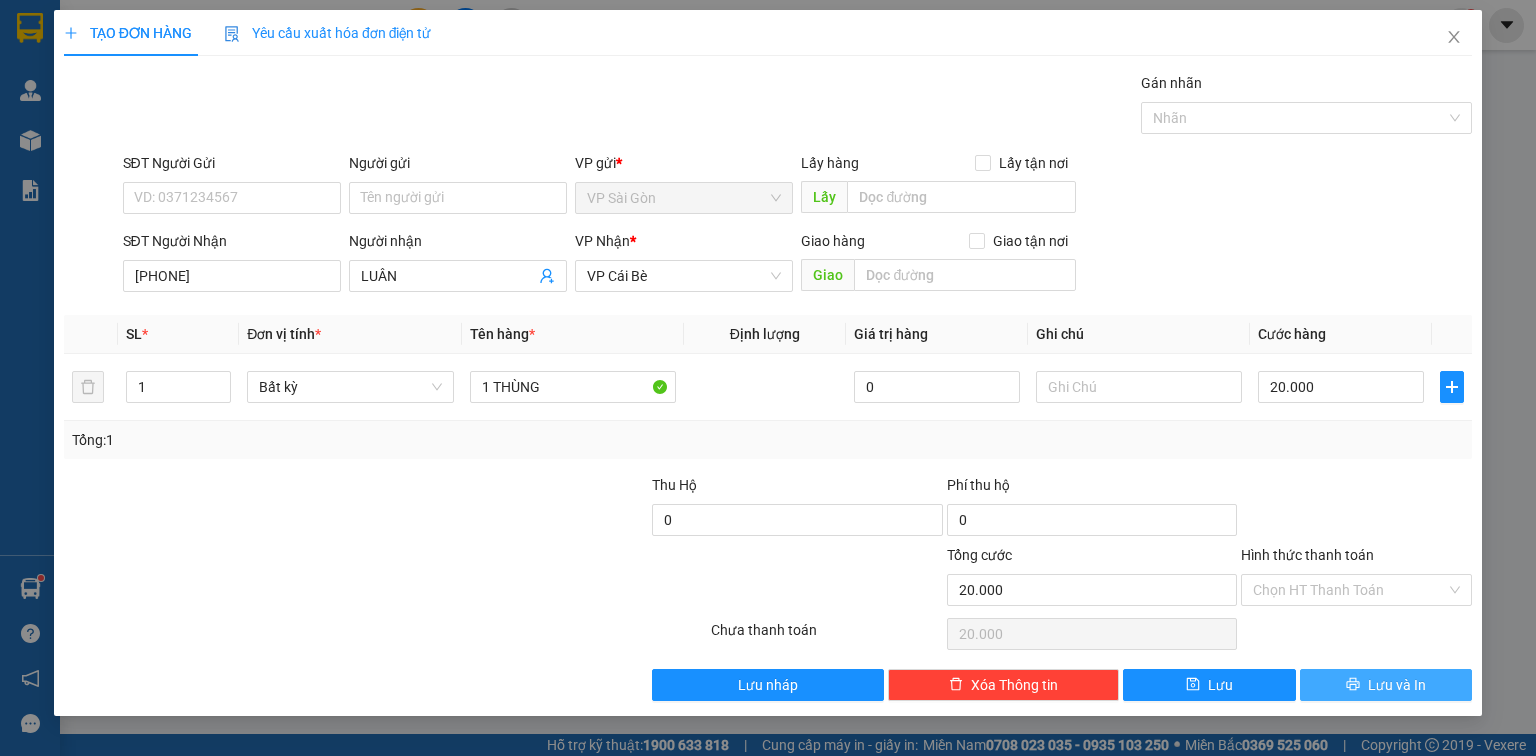 click on "Lưu và In" at bounding box center [1386, 685] 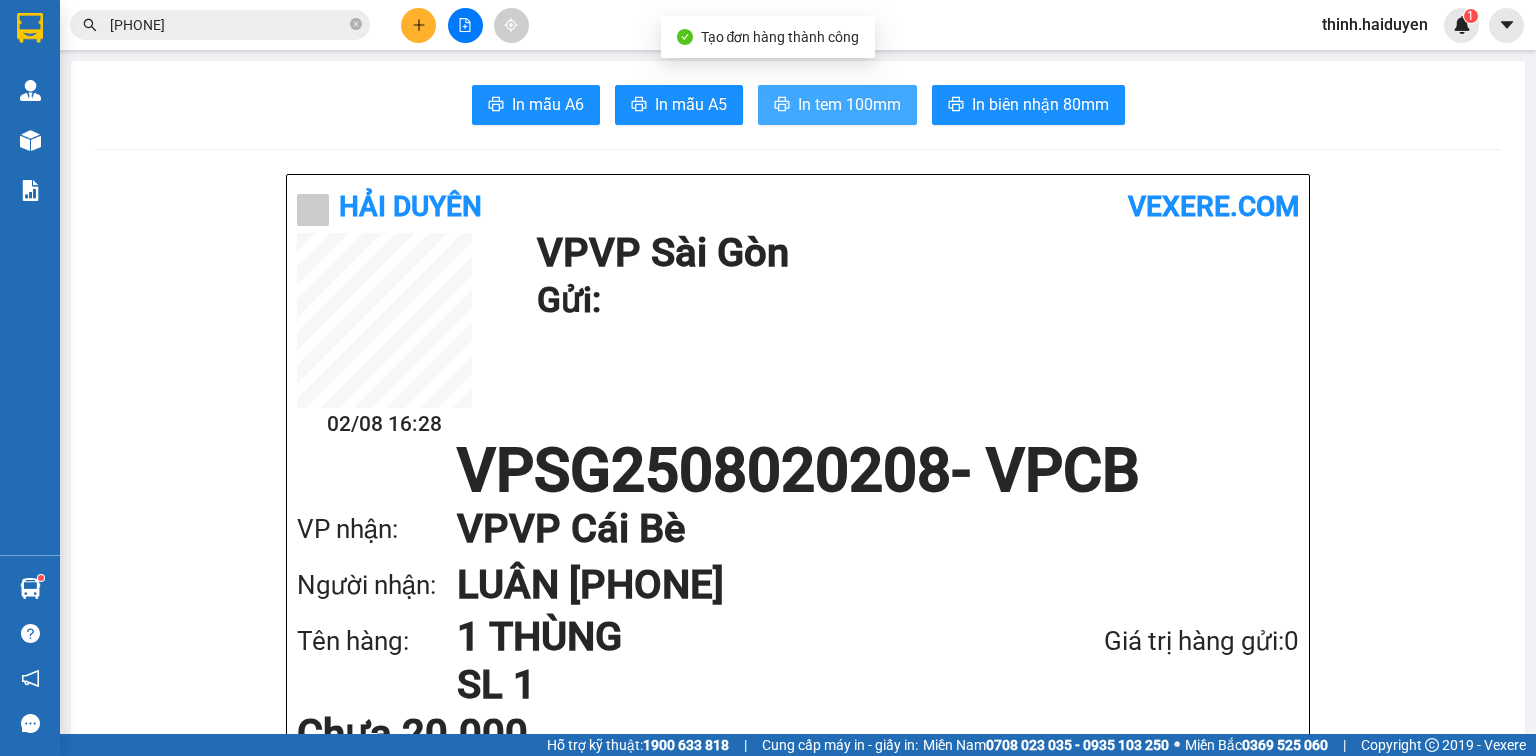 click on "In tem 100mm" at bounding box center (849, 104) 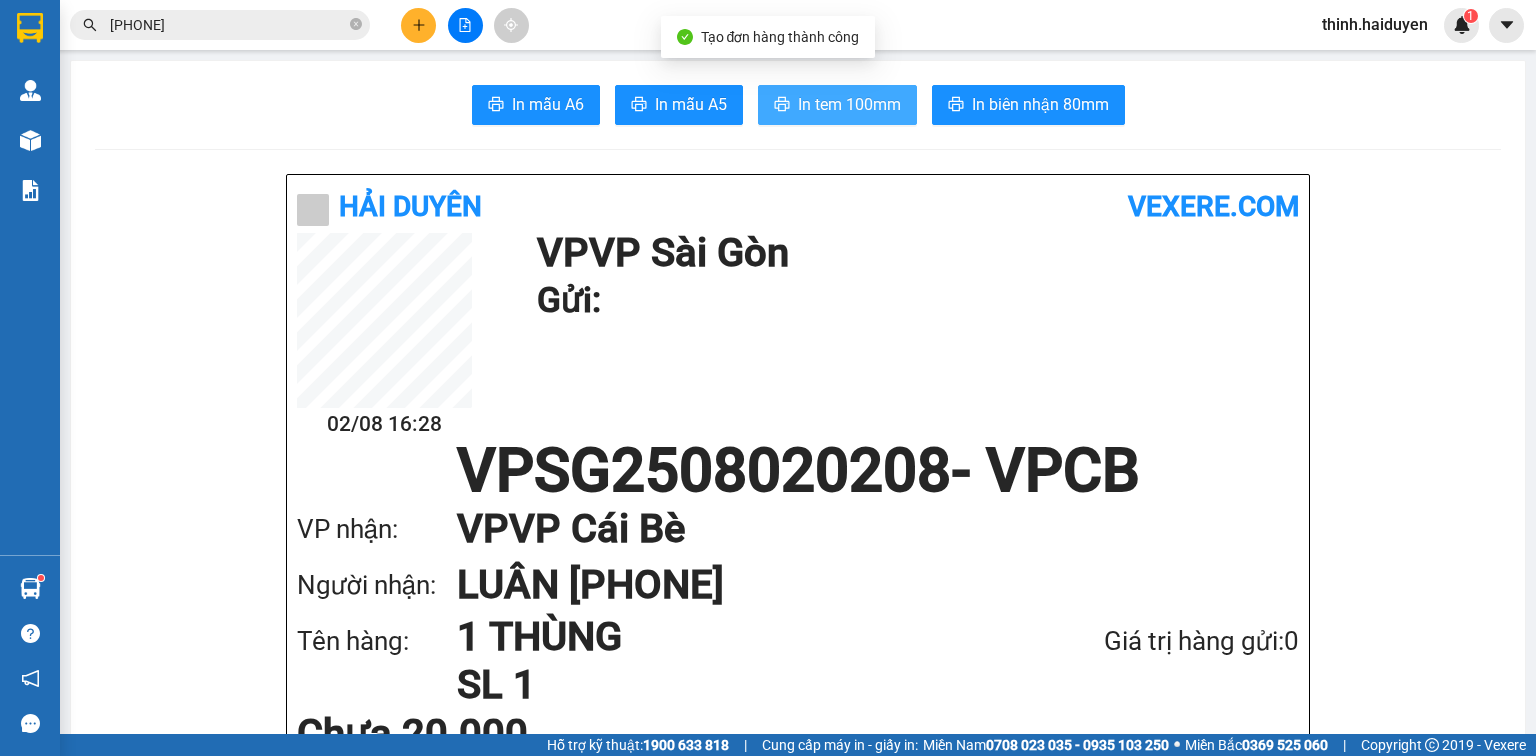 scroll, scrollTop: 0, scrollLeft: 0, axis: both 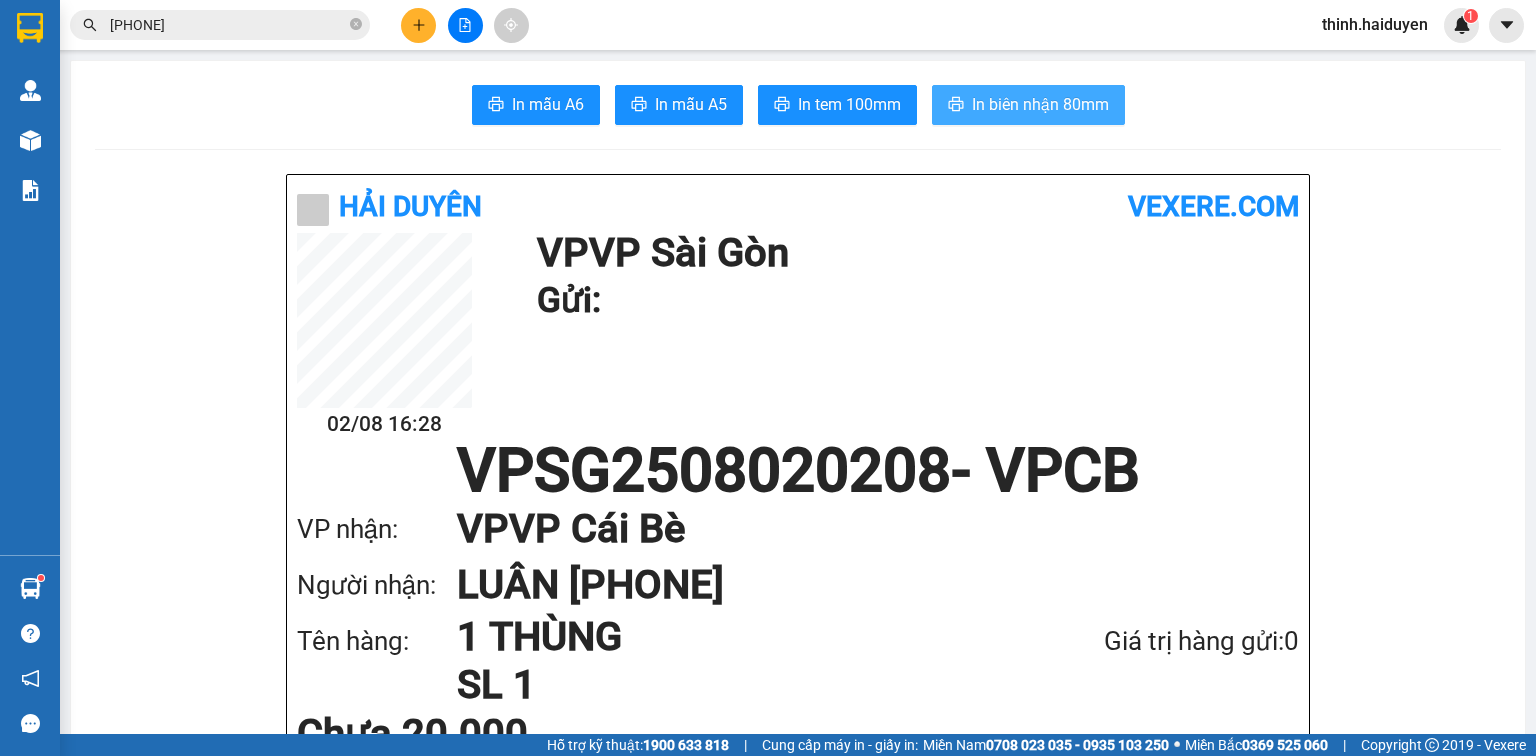click on "In biên nhận 80mm" at bounding box center (1040, 104) 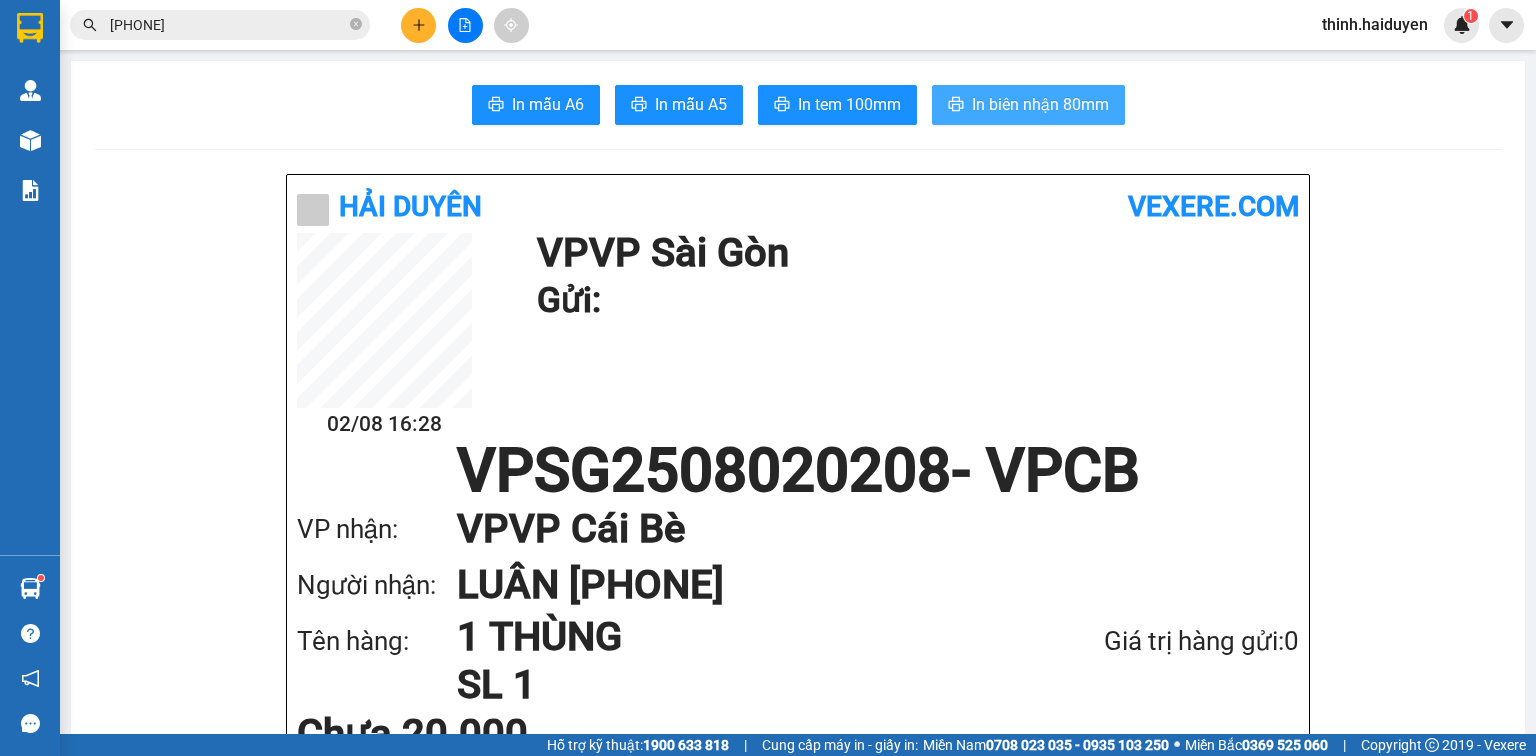 scroll, scrollTop: 0, scrollLeft: 0, axis: both 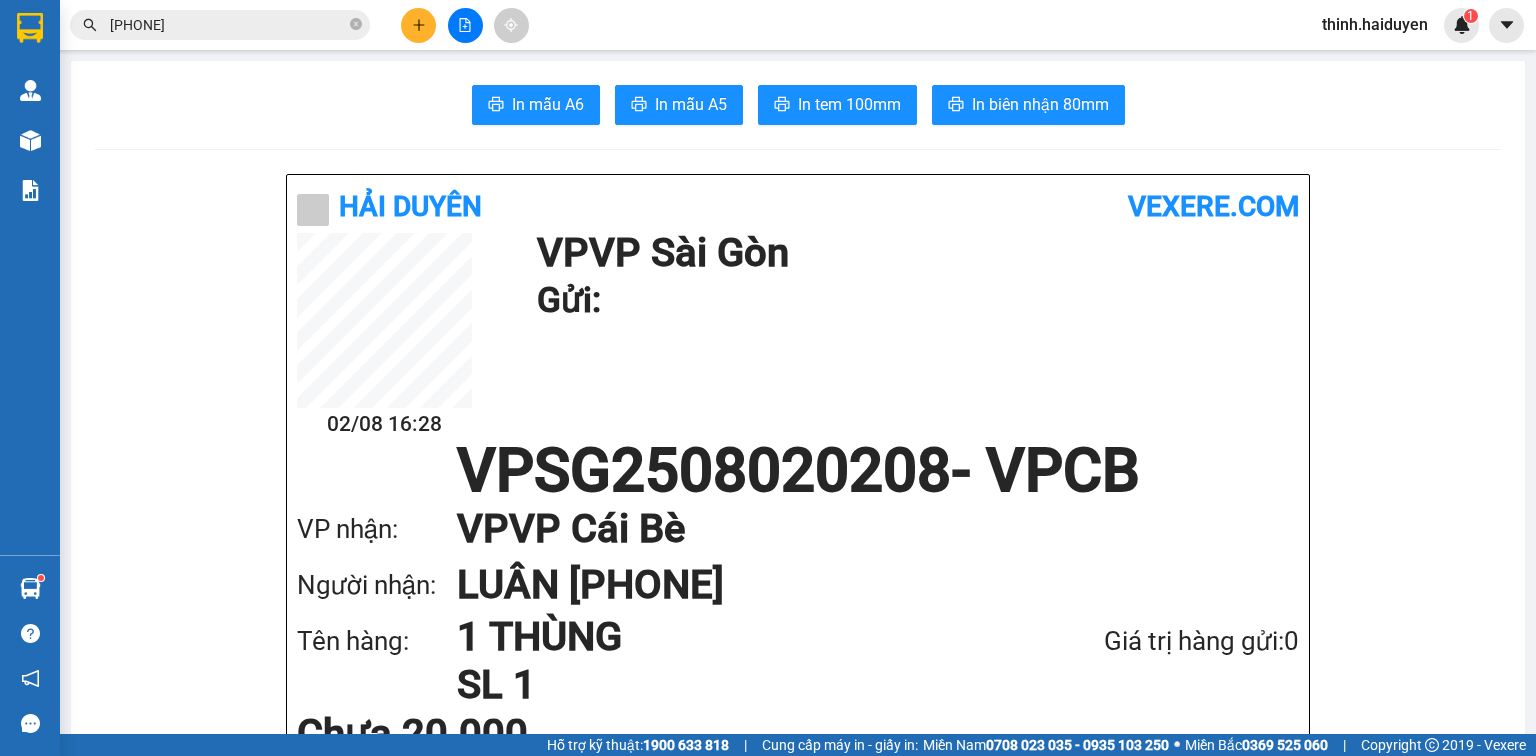 click on "0902823202" at bounding box center [228, 25] 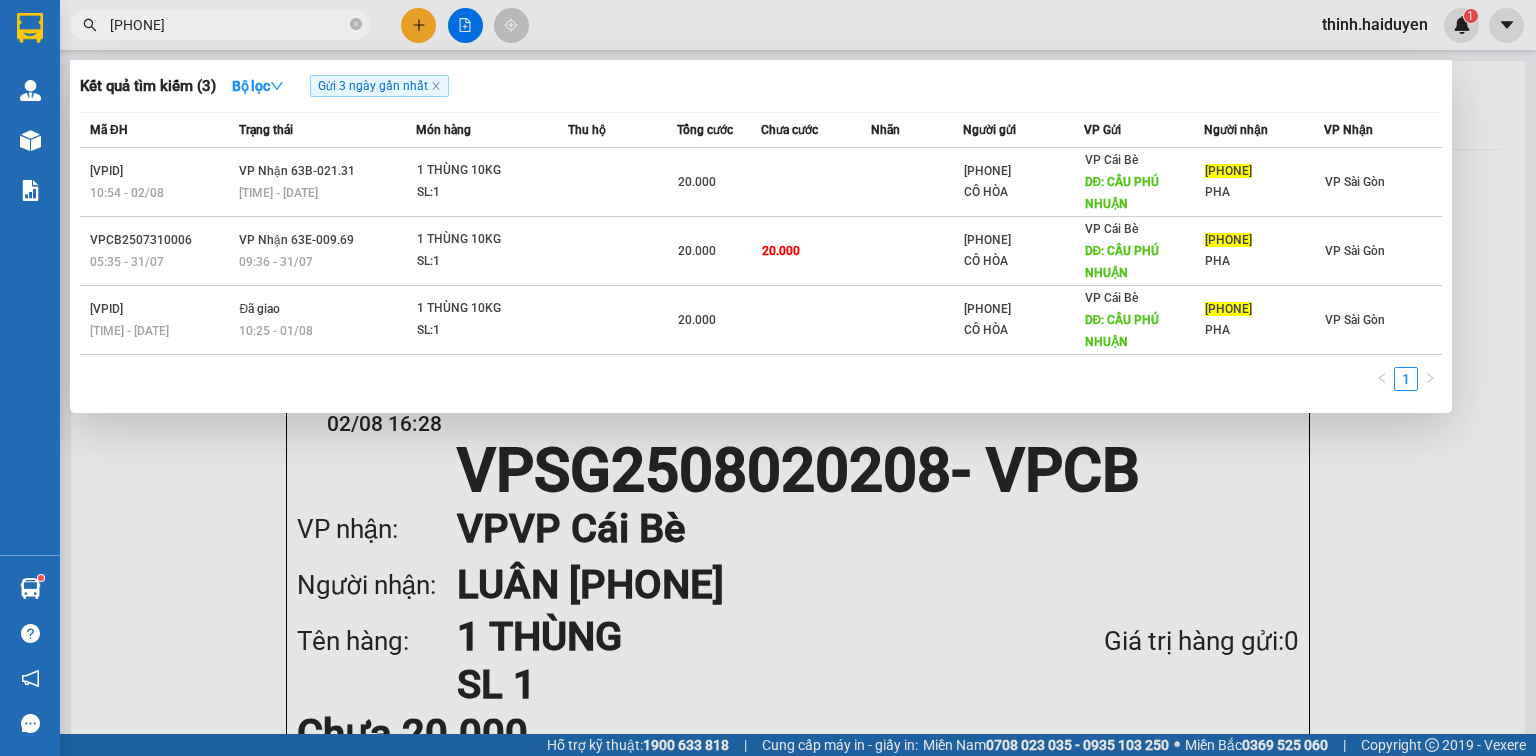 click on "0902823202" at bounding box center (228, 25) 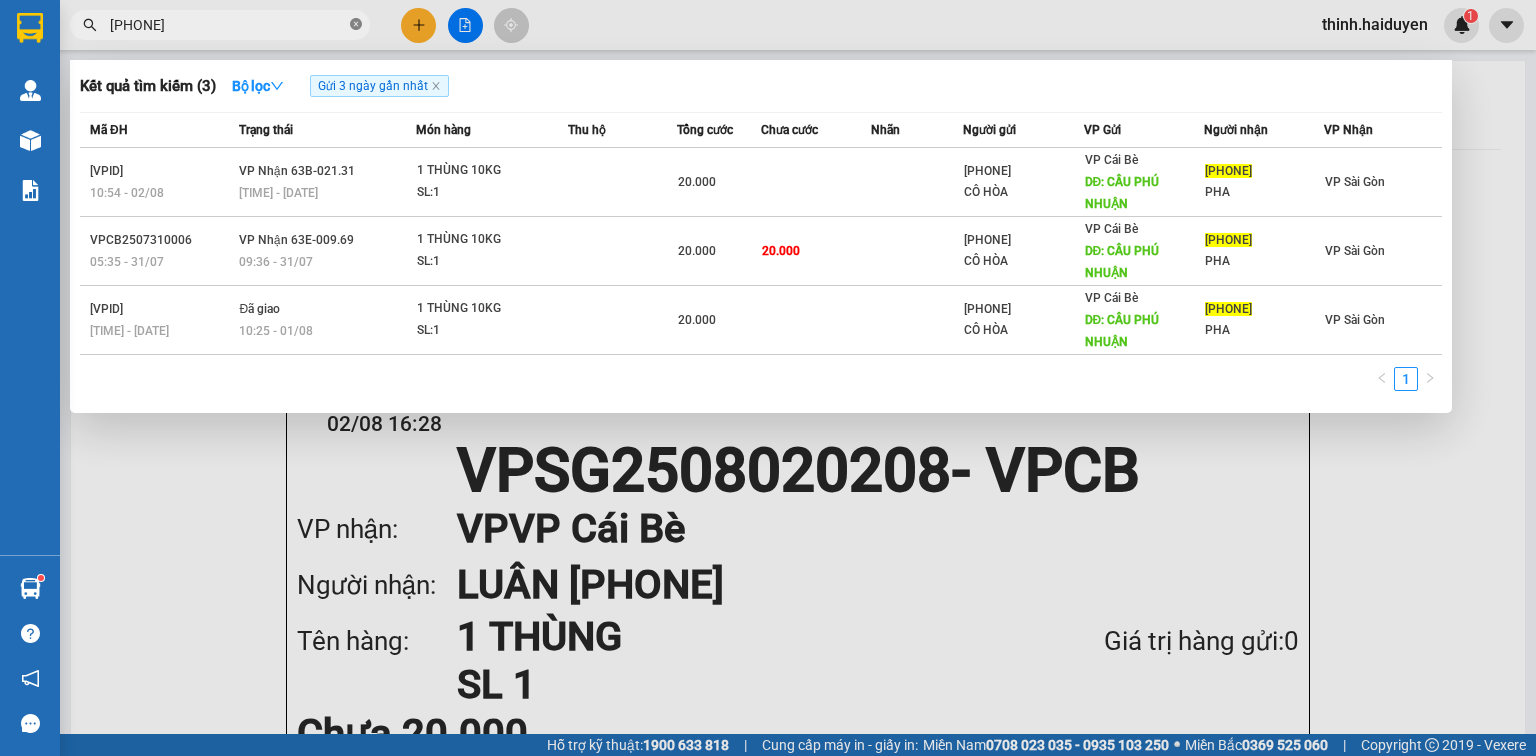 click 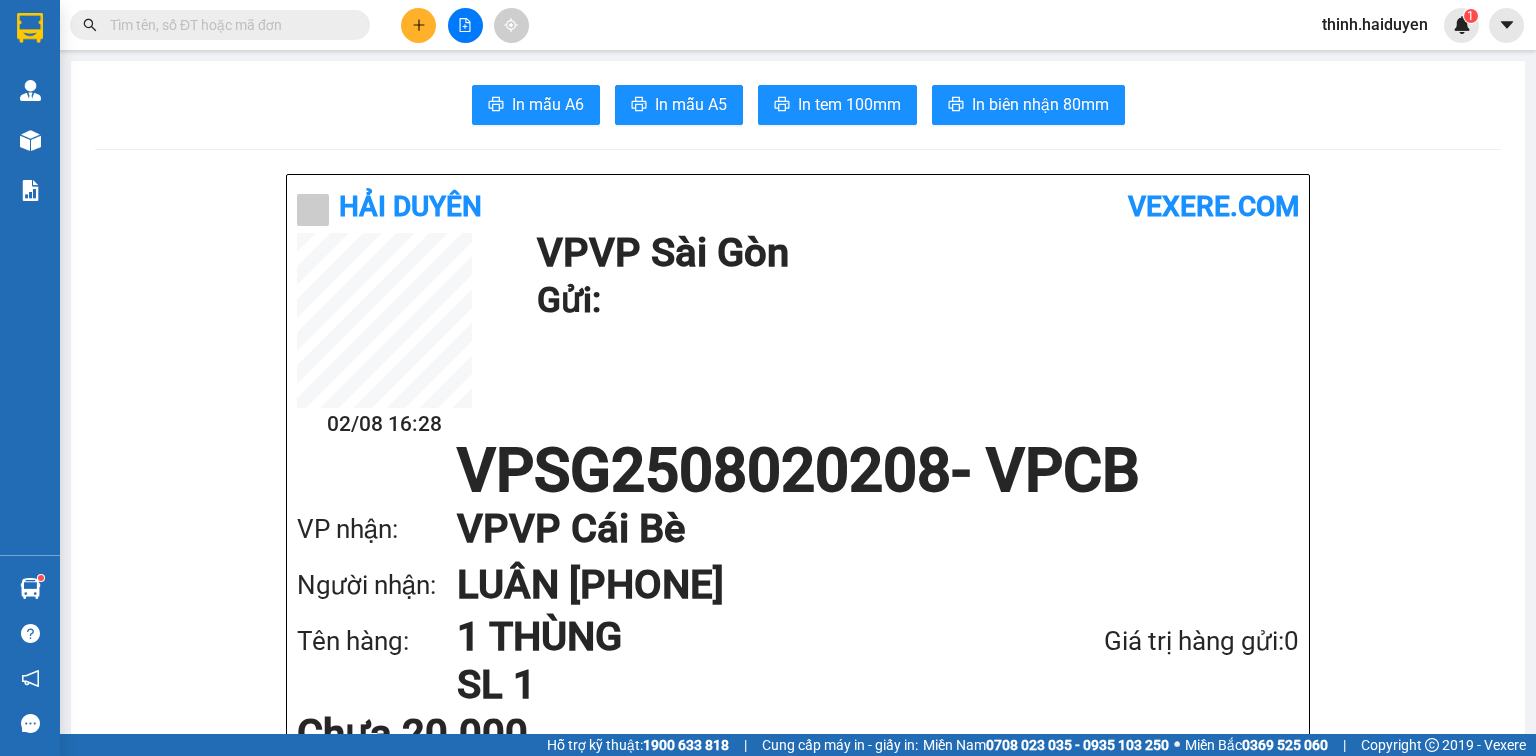 click 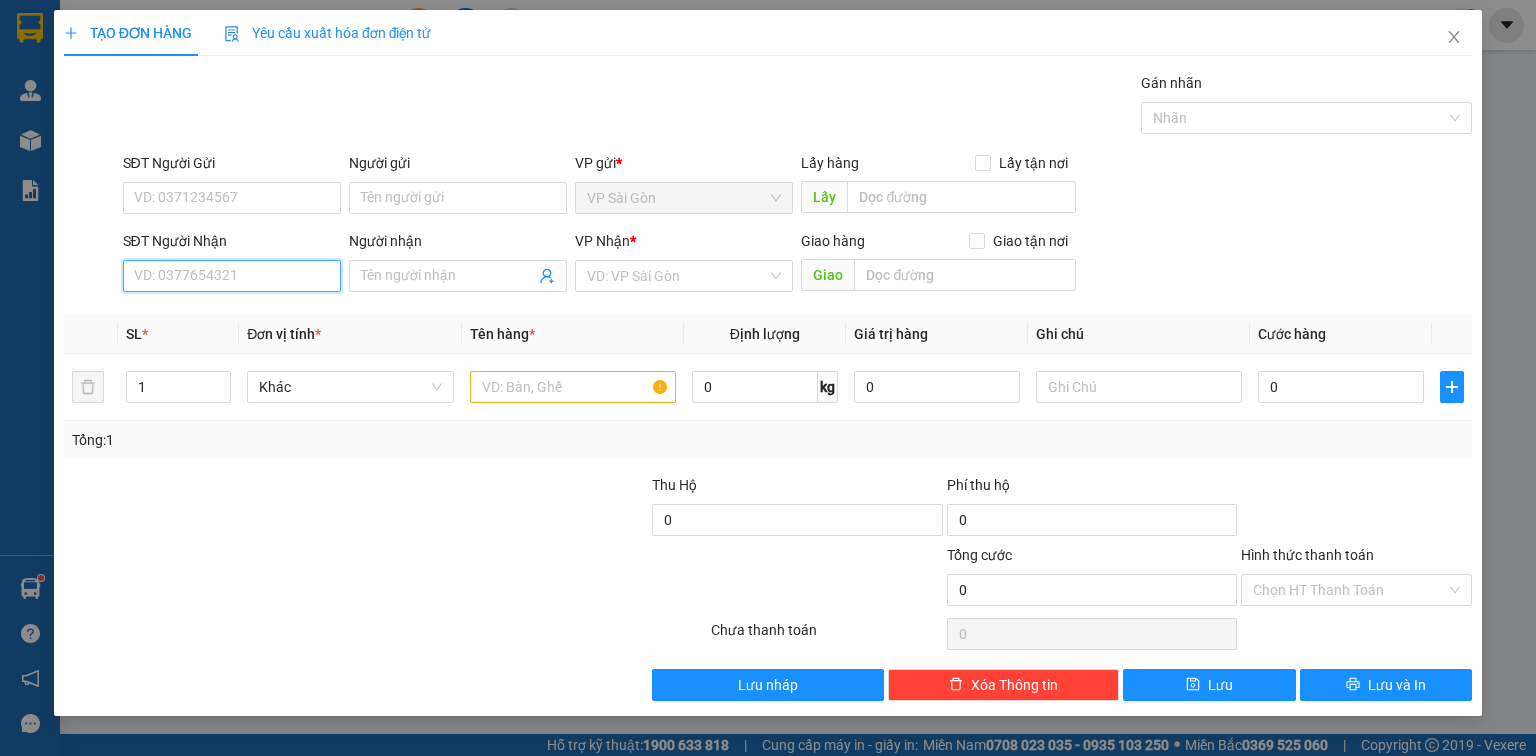 click on "SĐT Người Nhận" at bounding box center [232, 276] 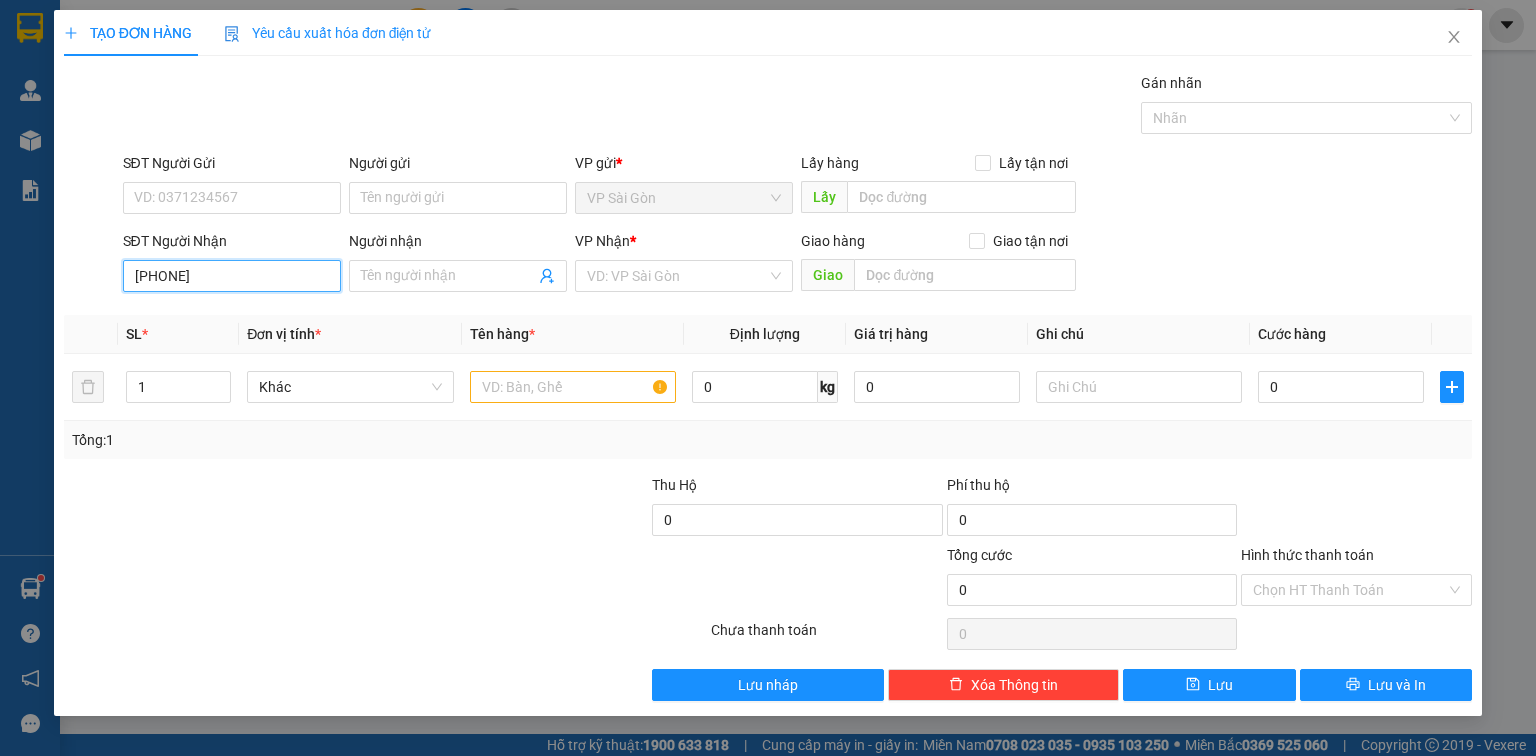 type on "0908959206" 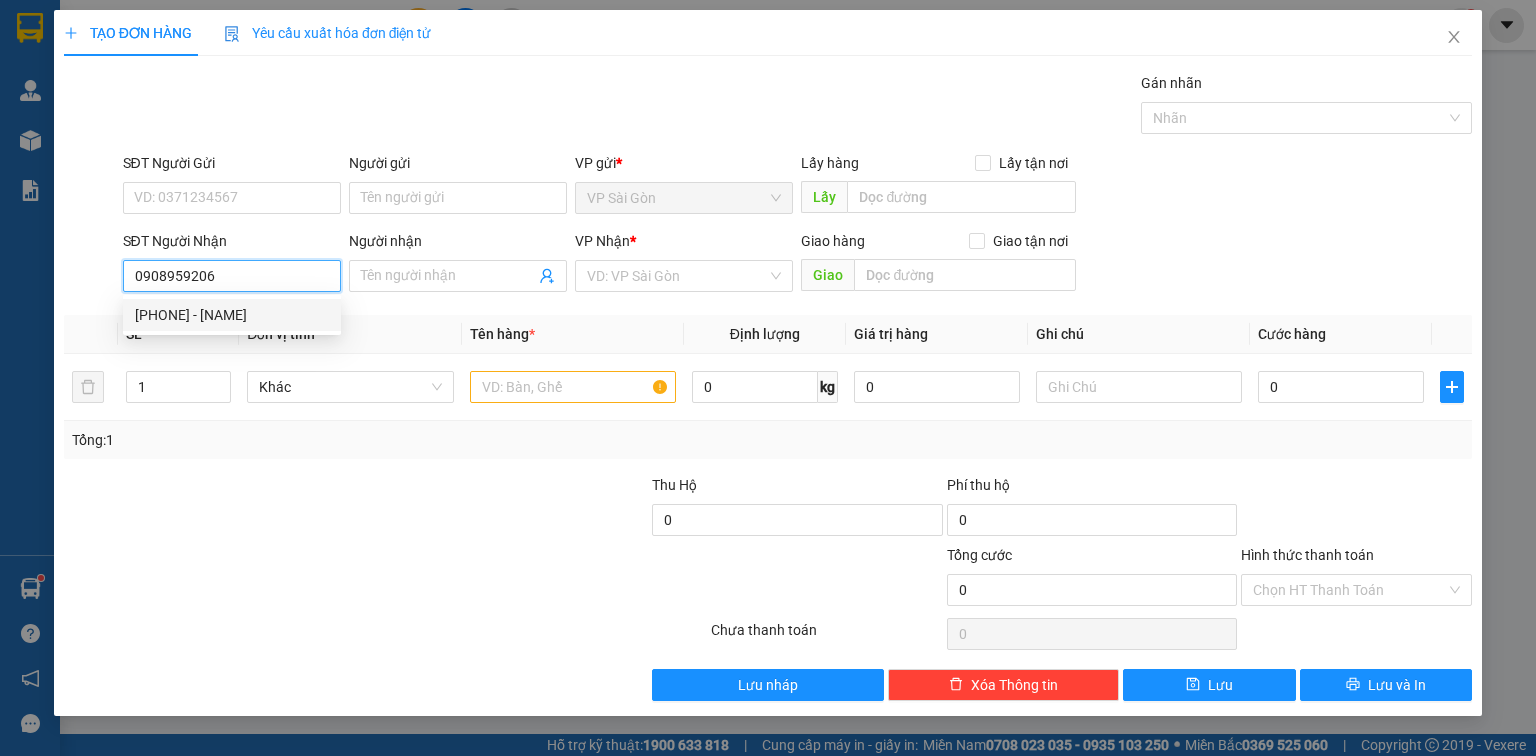 click on "0908959206 - cường" at bounding box center (232, 315) 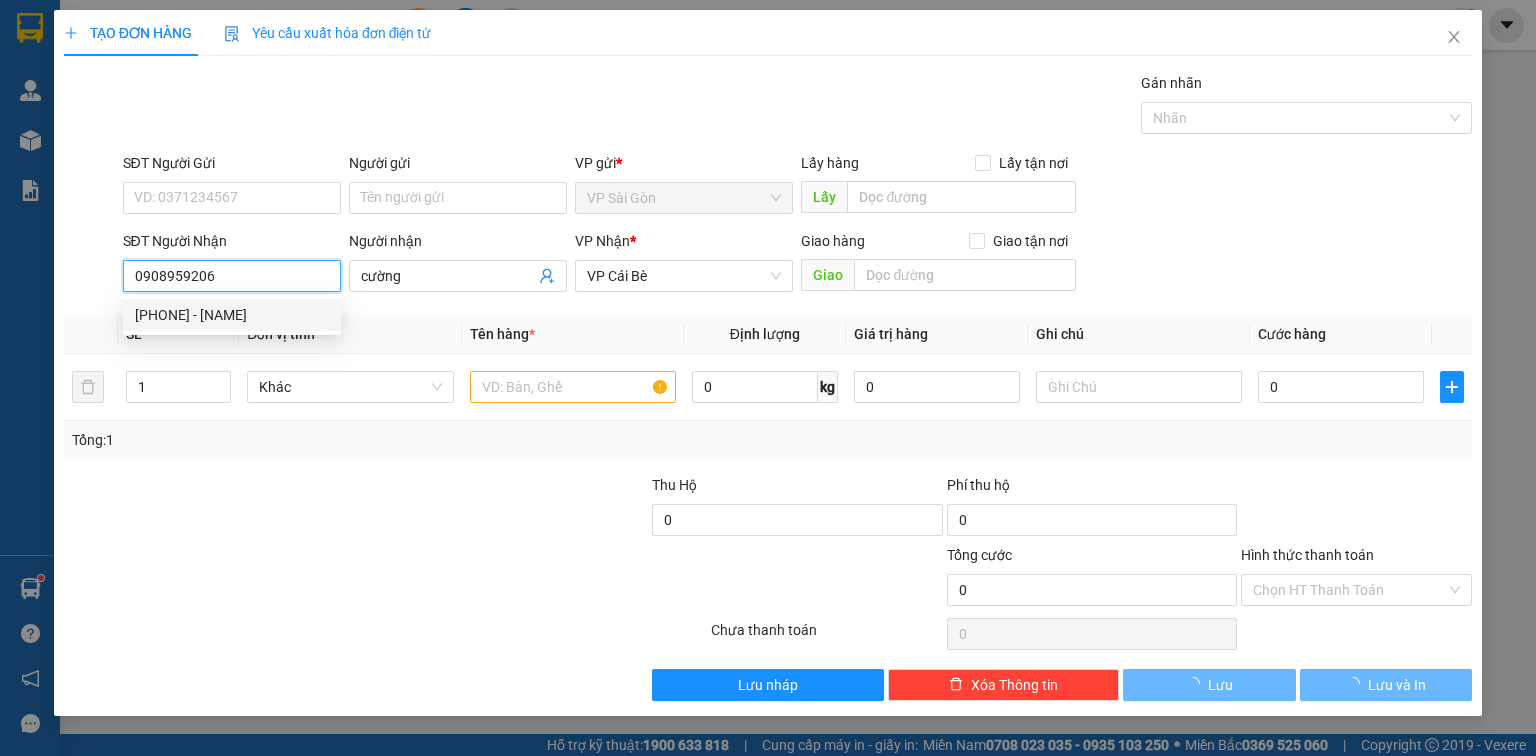 type on "cường" 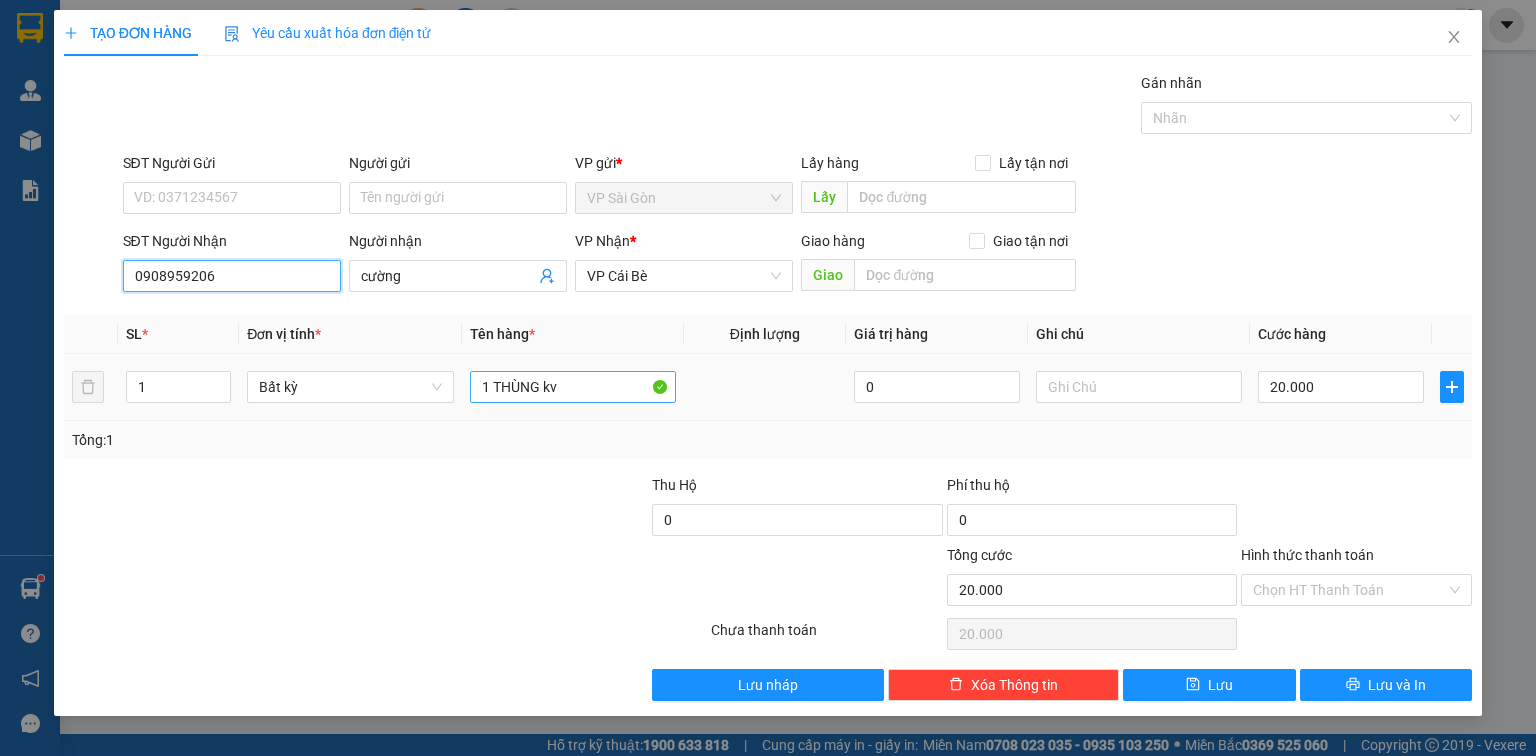 type on "0908959206" 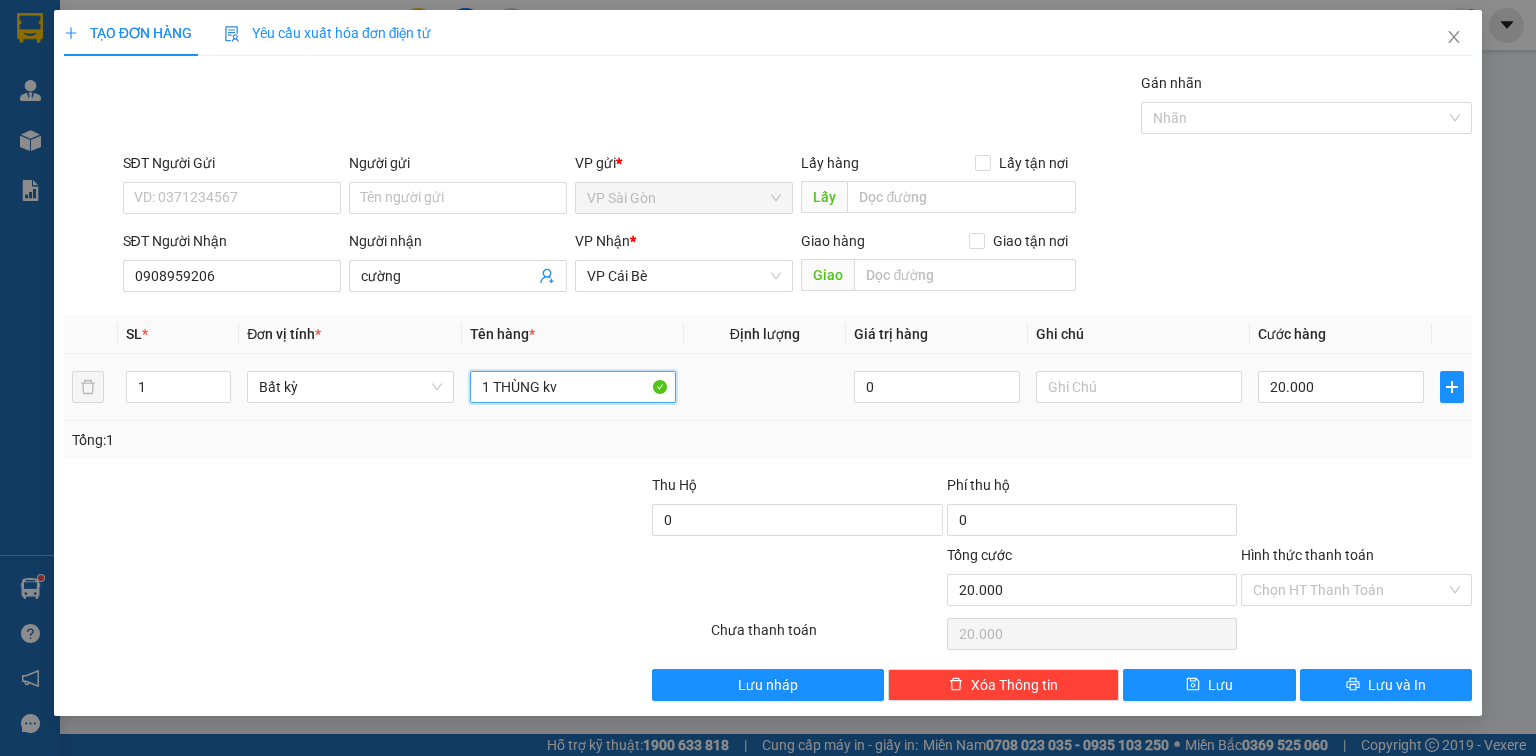 click on "1 THÙNG kv" at bounding box center [573, 387] 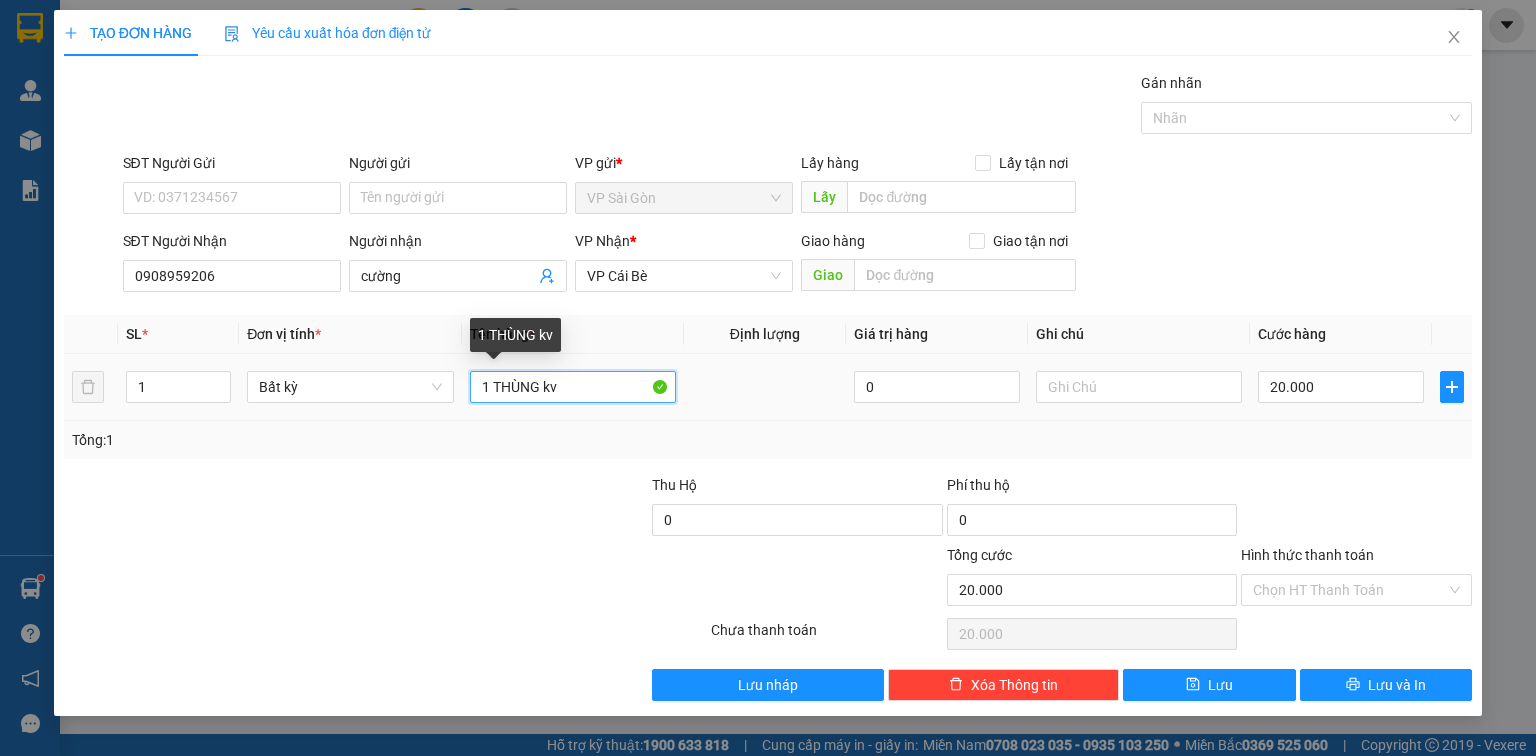 click on "1 THÙNG kv" at bounding box center (573, 387) 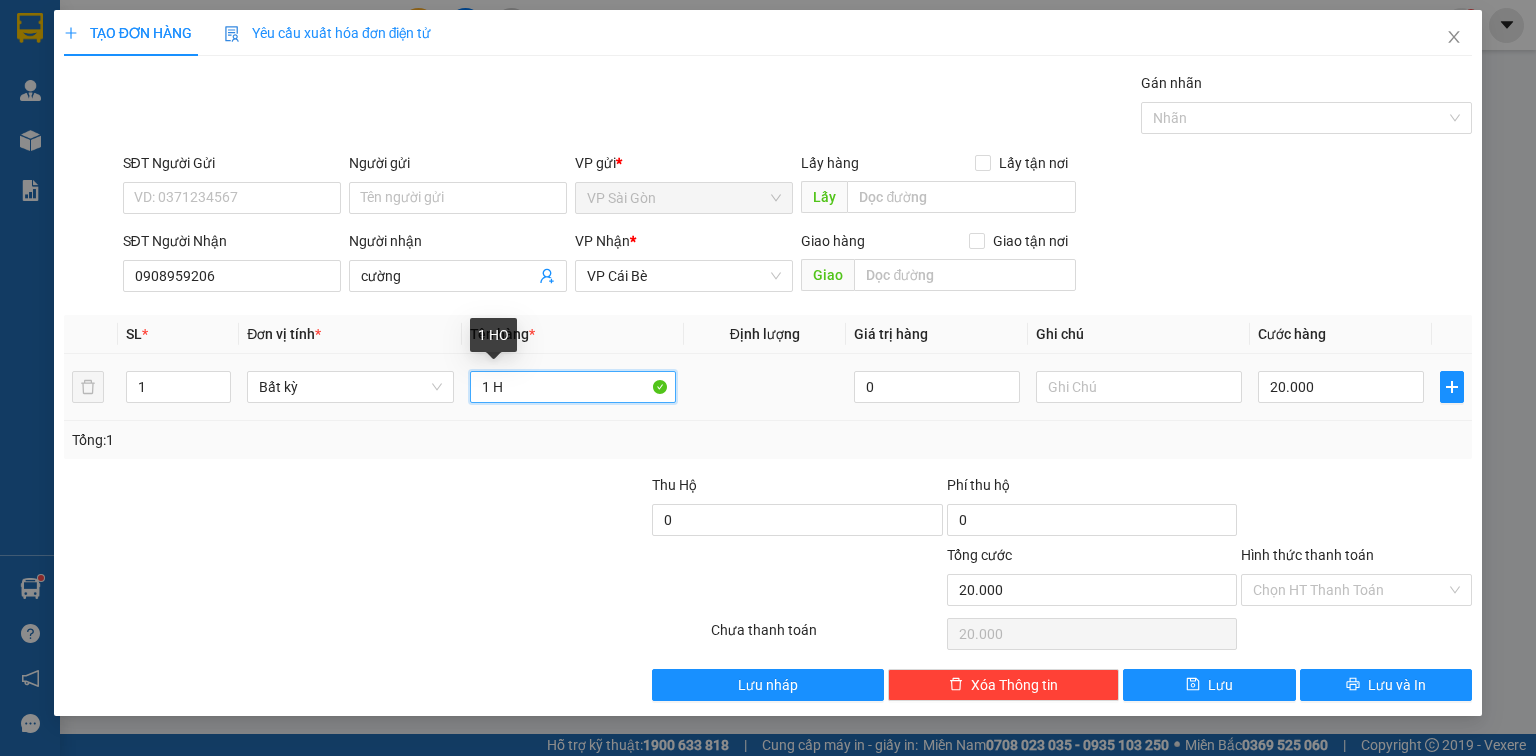 paste on "Ô" 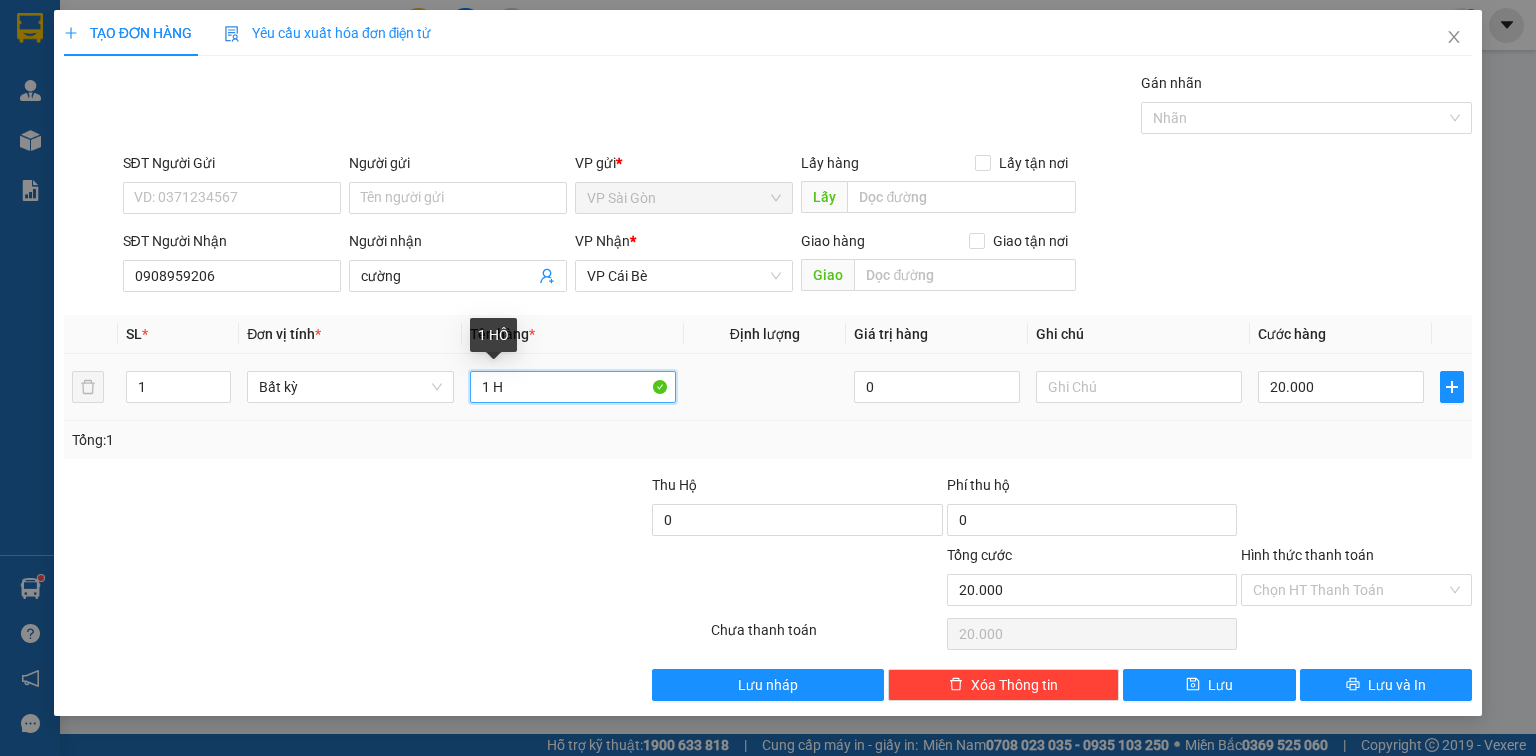 paste on "ỘP" 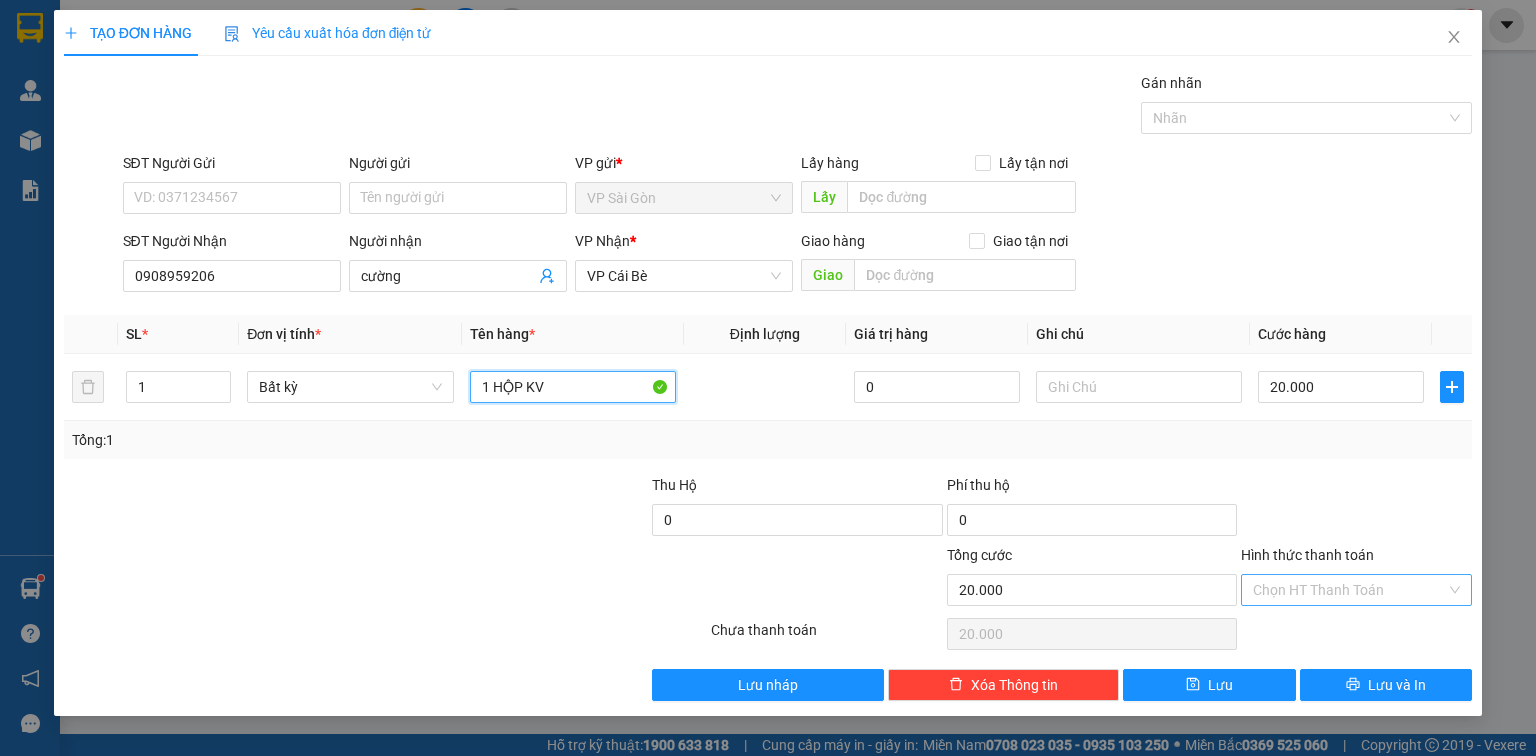 type on "1 HỘP KV" 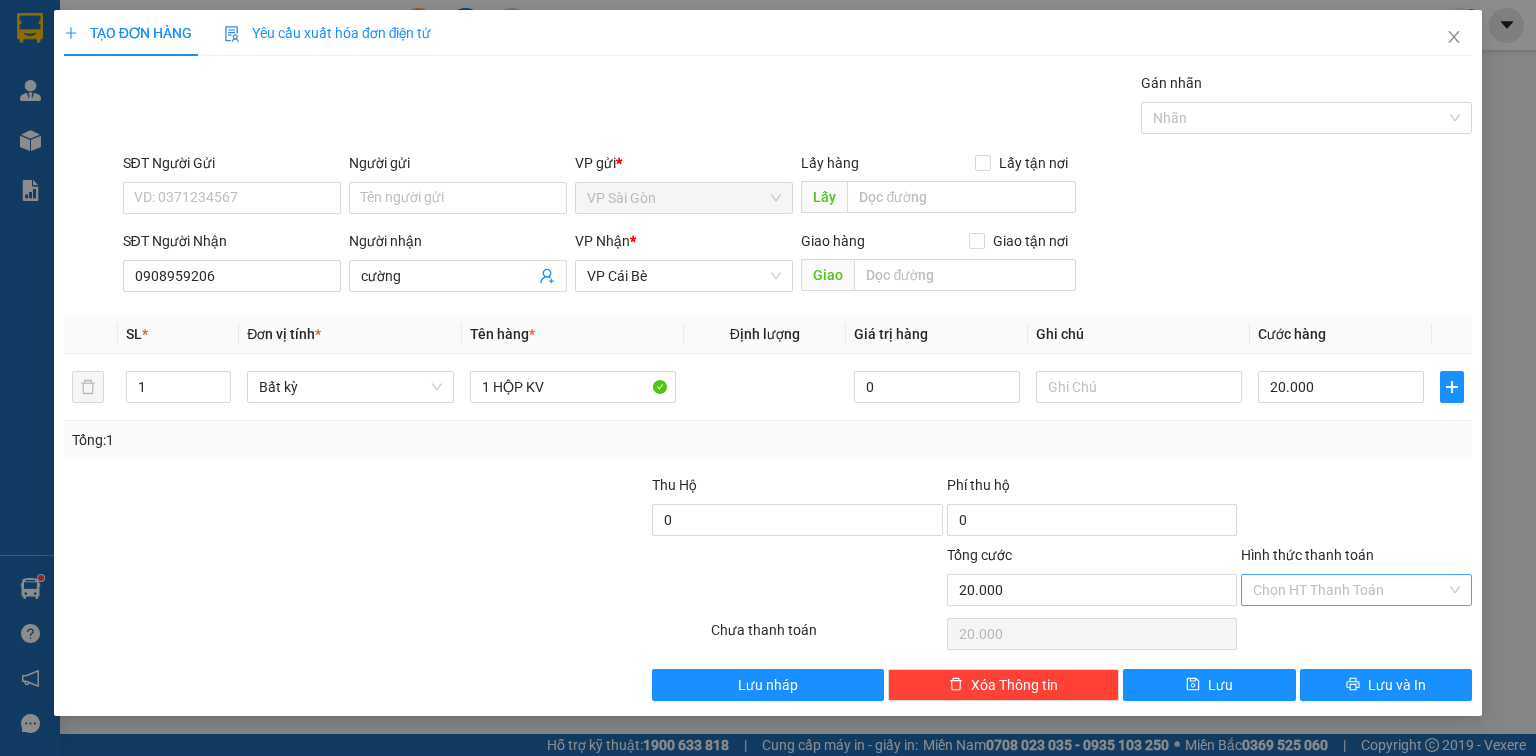 click on "Hình thức thanh toán" at bounding box center (1349, 590) 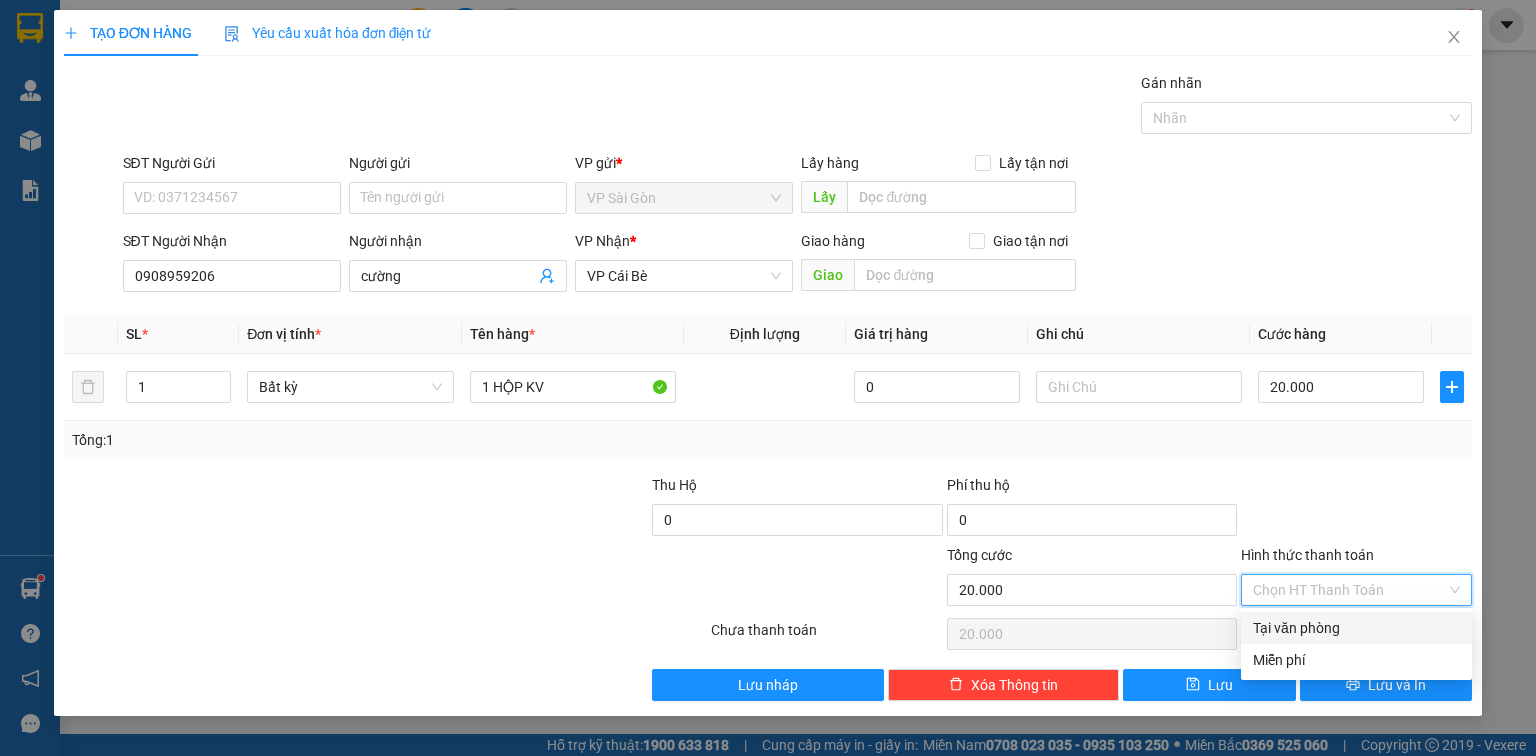 drag, startPoint x: 1345, startPoint y: 628, endPoint x: 1356, endPoint y: 661, distance: 34.785053 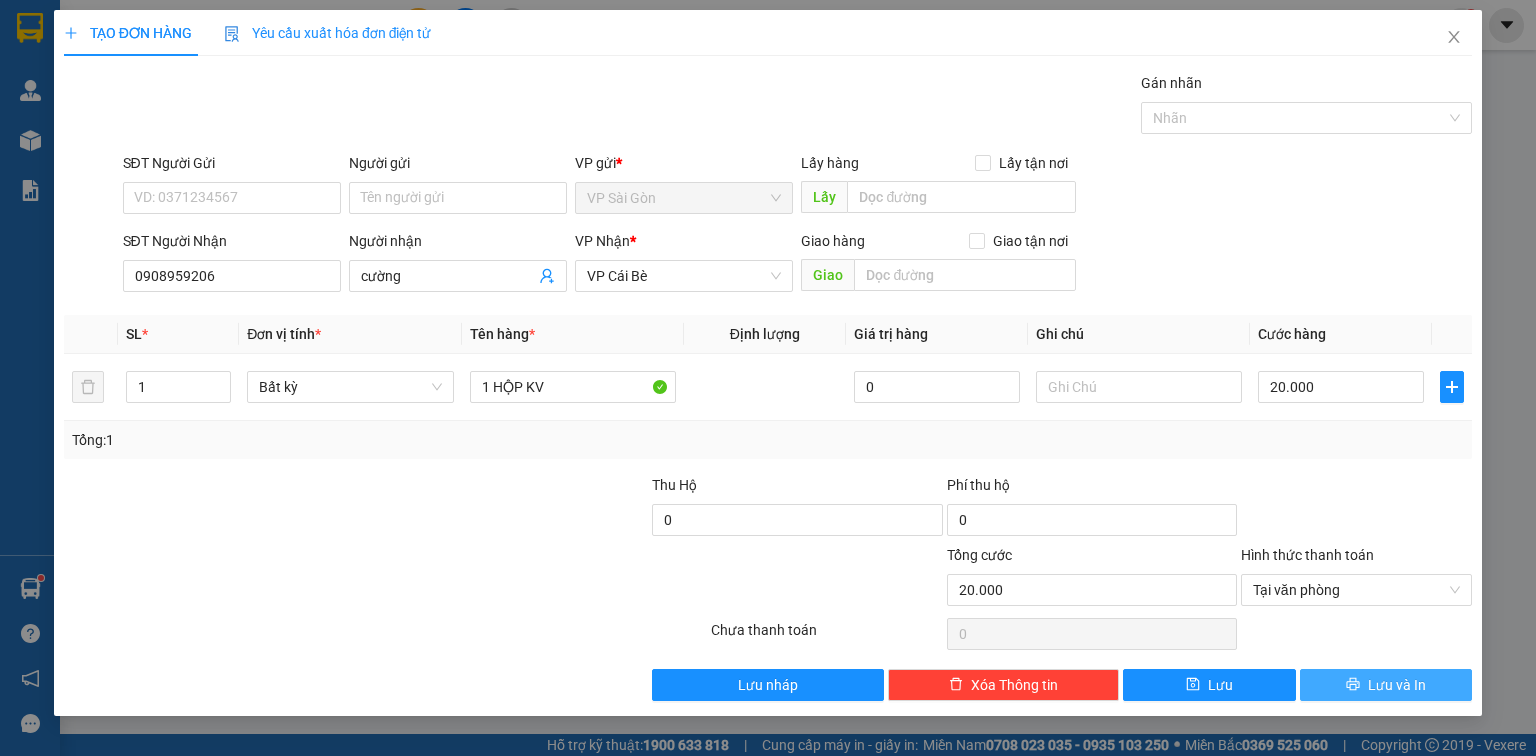 click on "Lưu và In" at bounding box center [1397, 685] 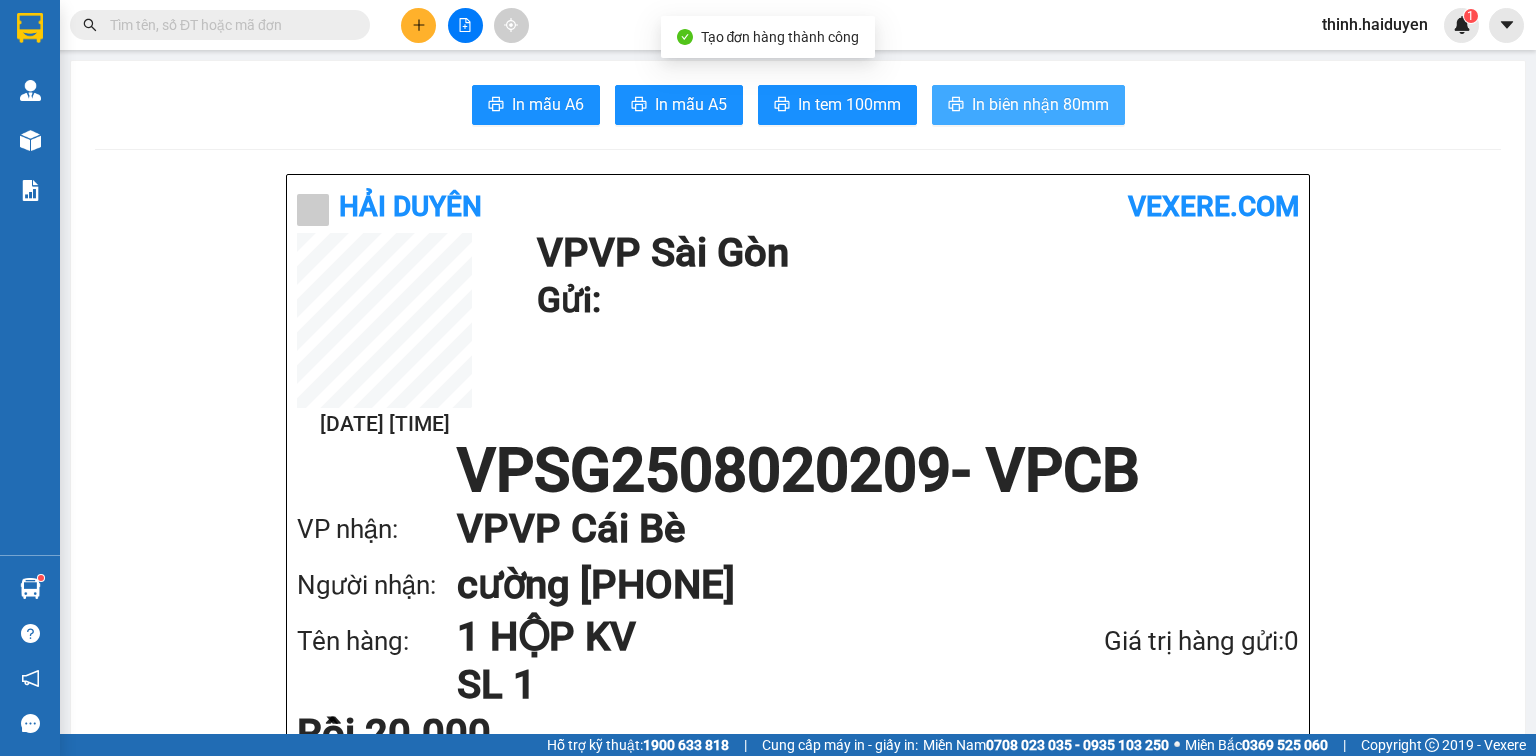click on "In biên nhận 80mm" at bounding box center (1040, 104) 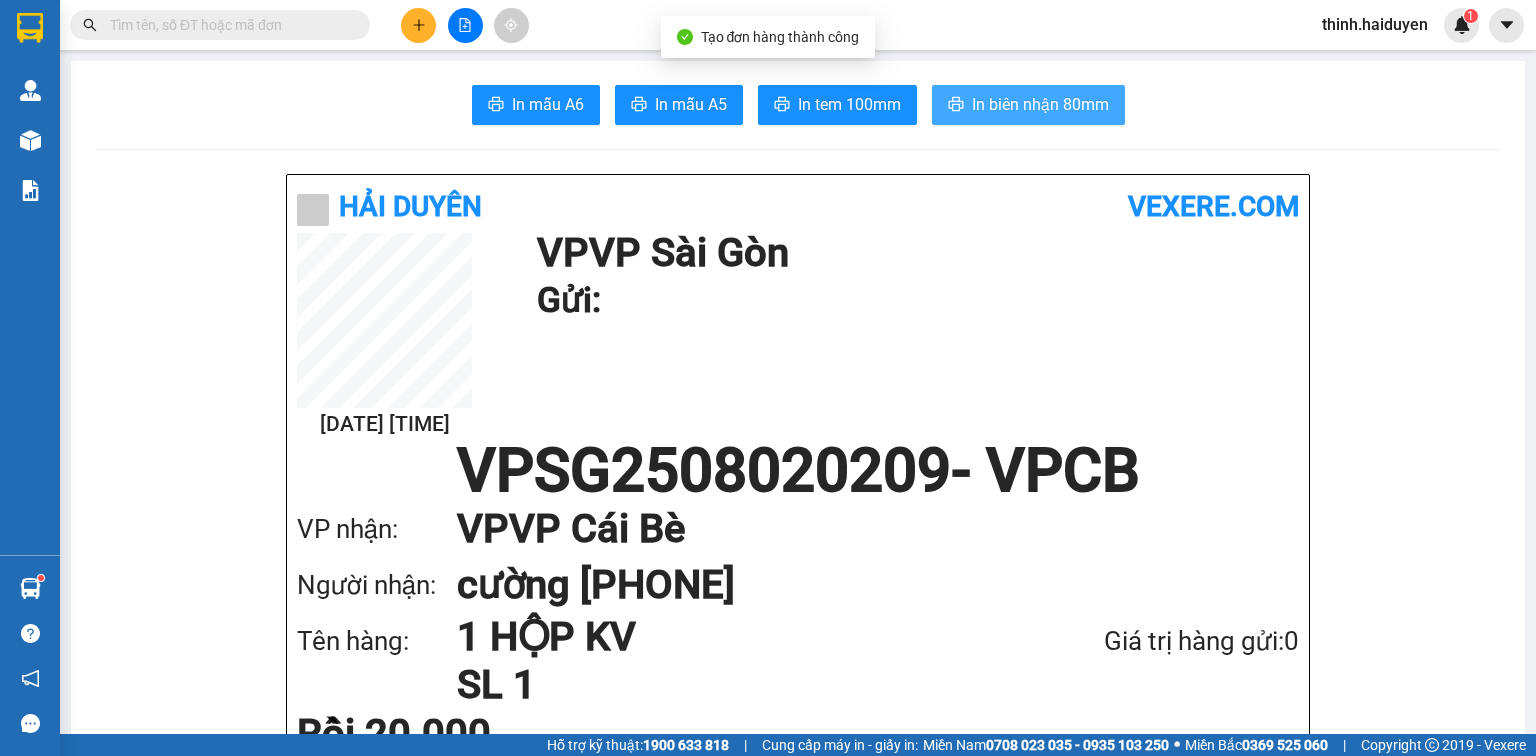scroll, scrollTop: 0, scrollLeft: 0, axis: both 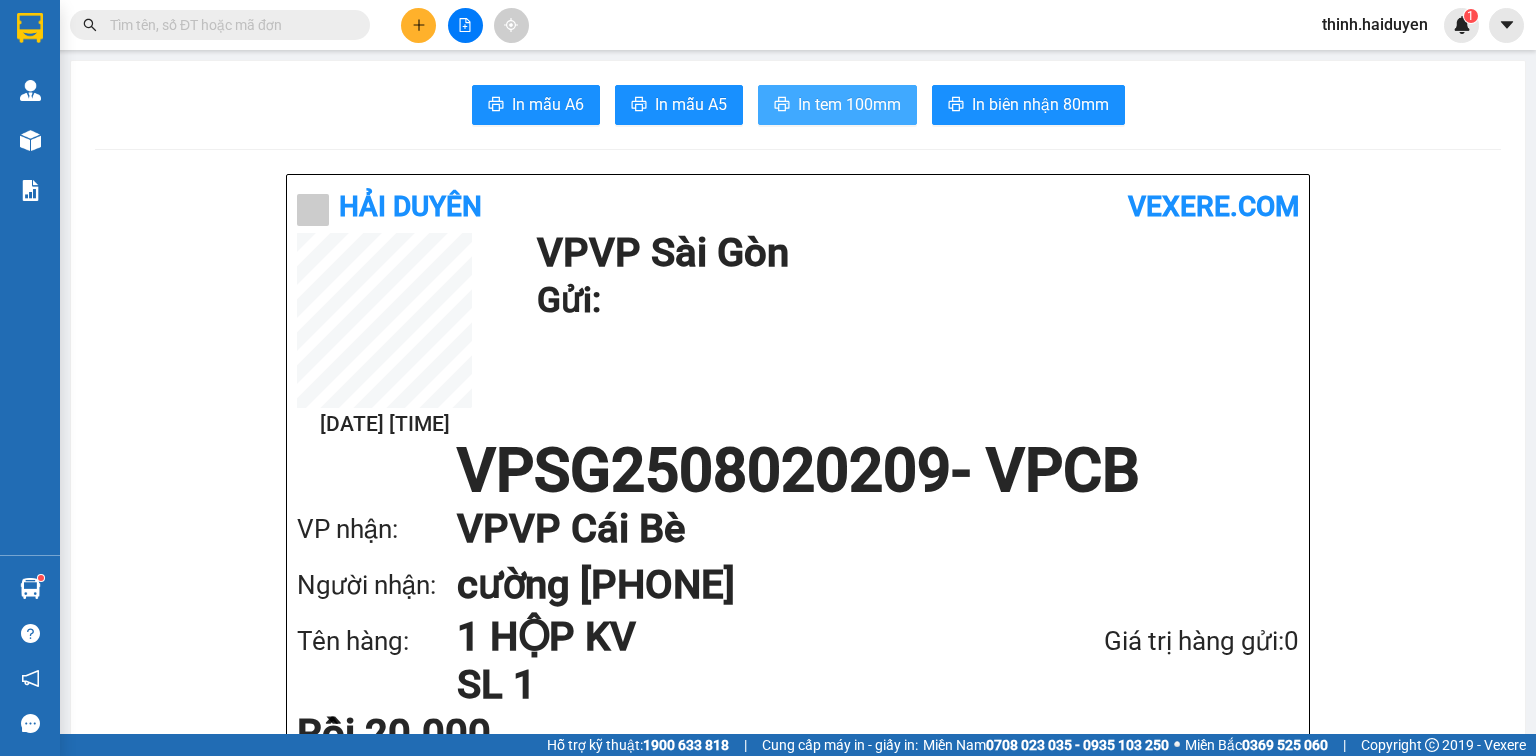 click on "In tem 100mm" at bounding box center (849, 104) 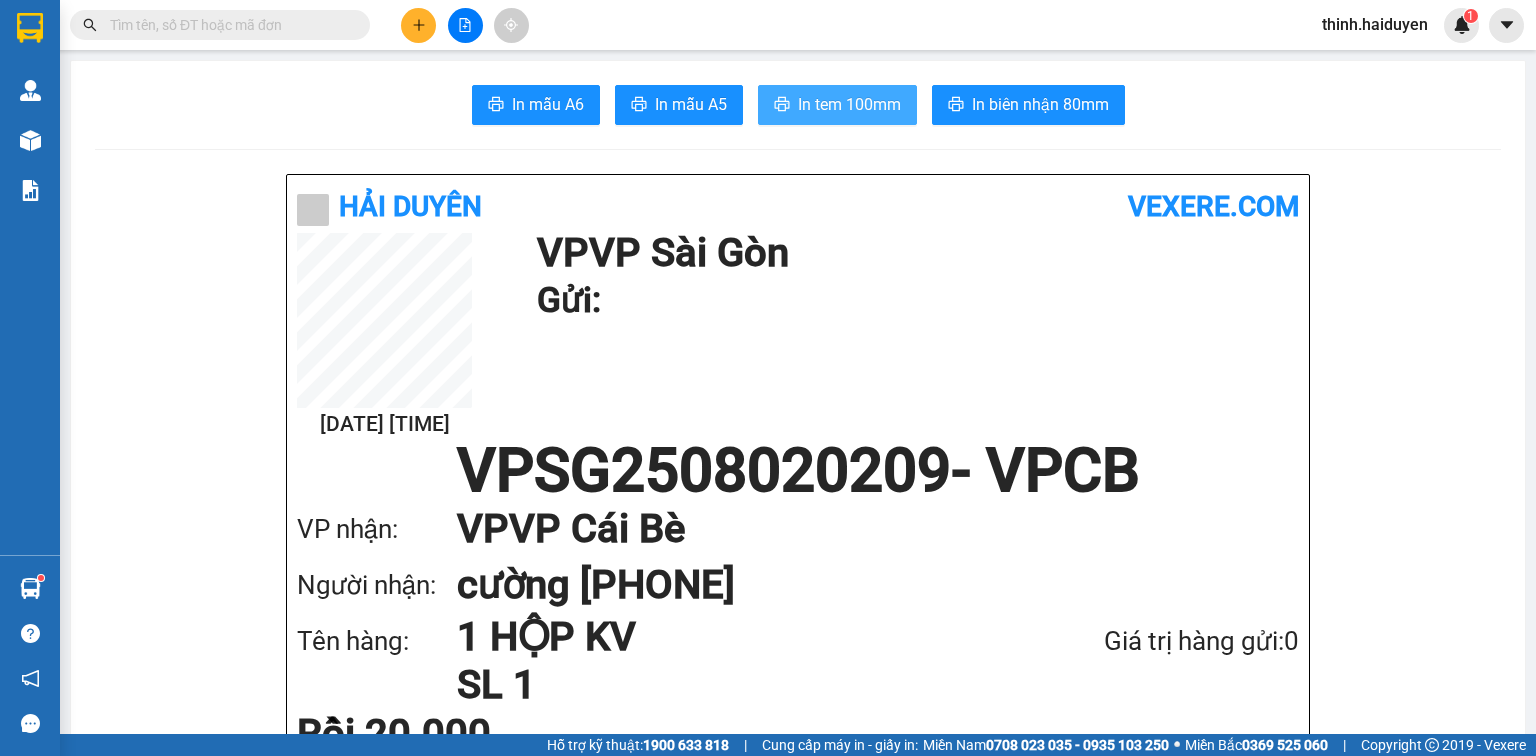 scroll, scrollTop: 0, scrollLeft: 0, axis: both 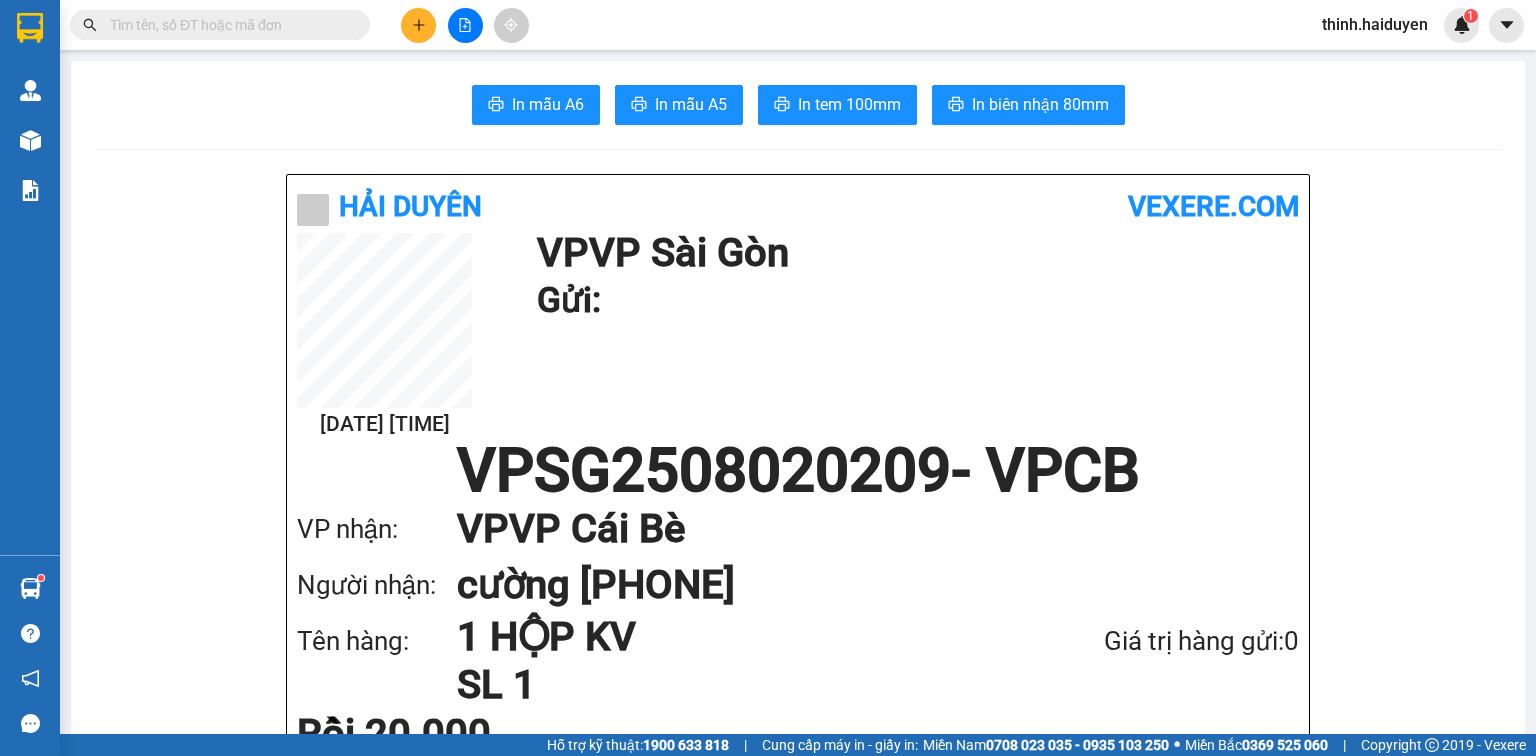 click at bounding box center [228, 25] 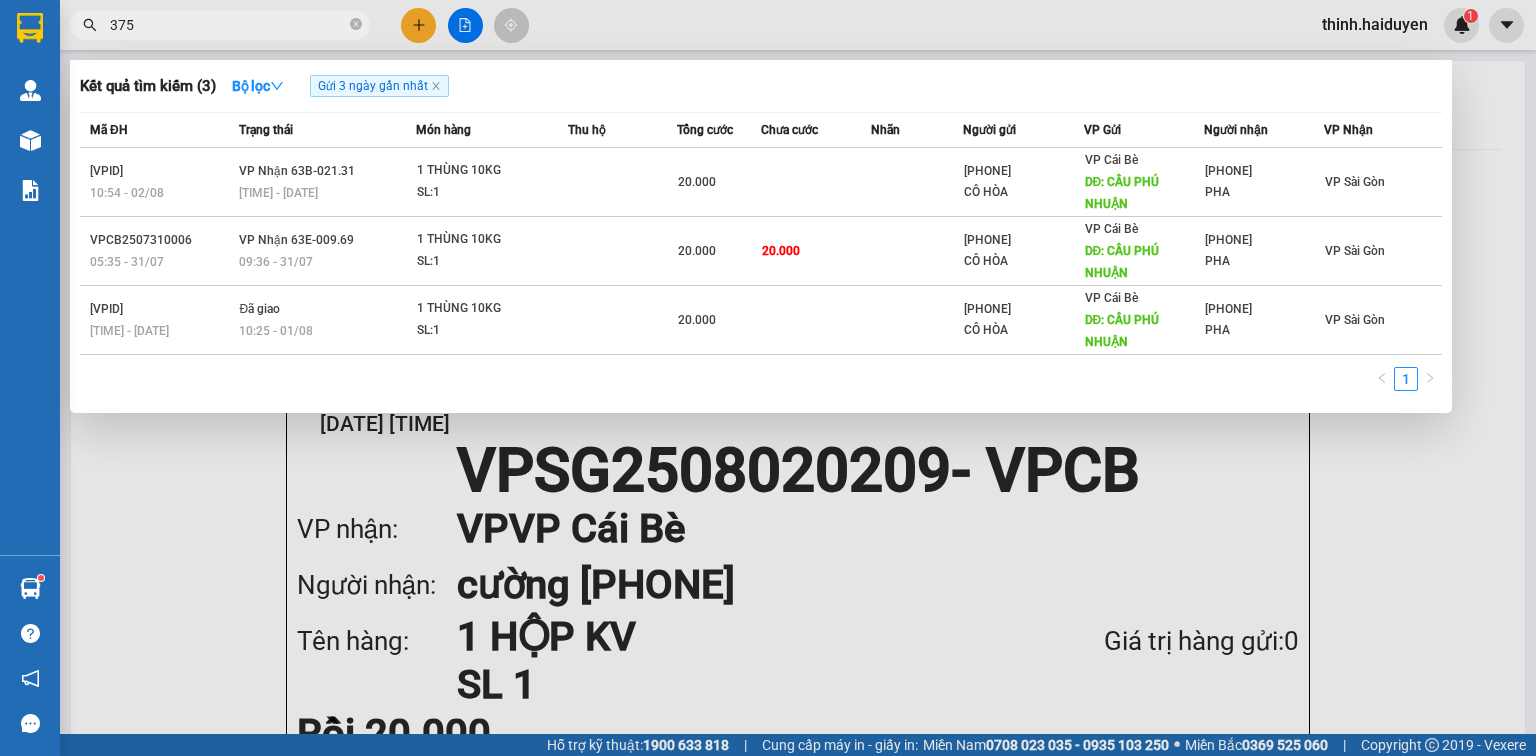 type on "3754" 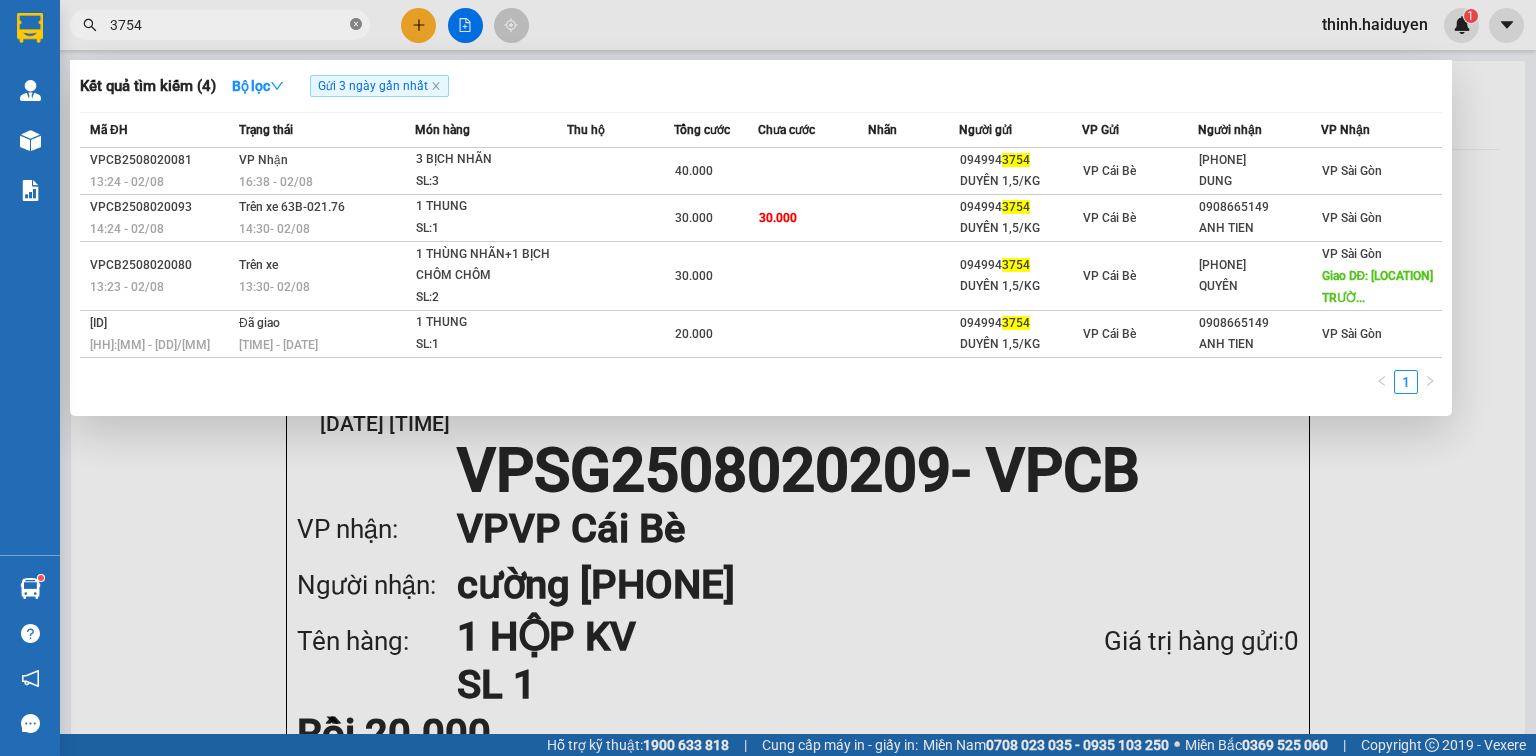 click 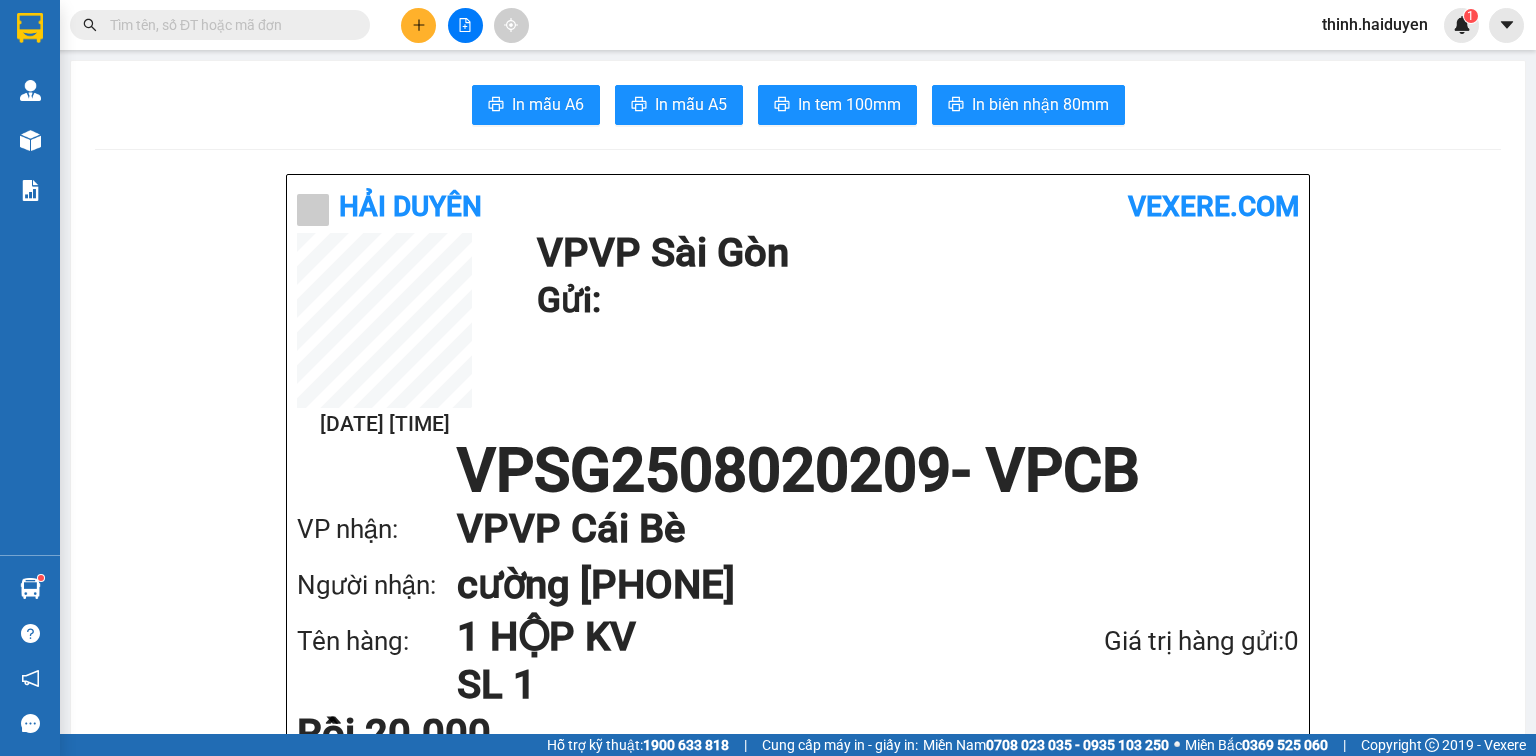 click 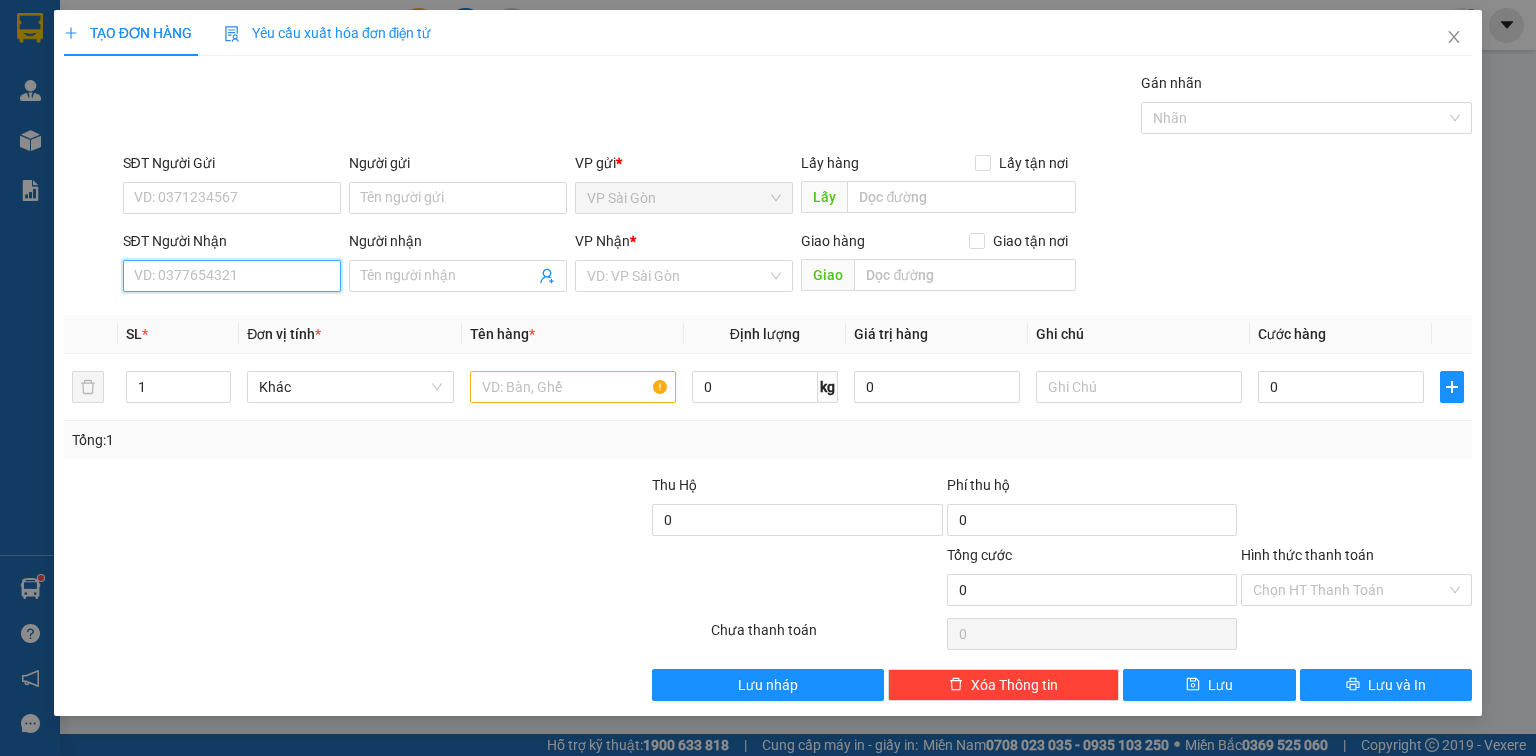 click on "SĐT Người Nhận" at bounding box center (232, 276) 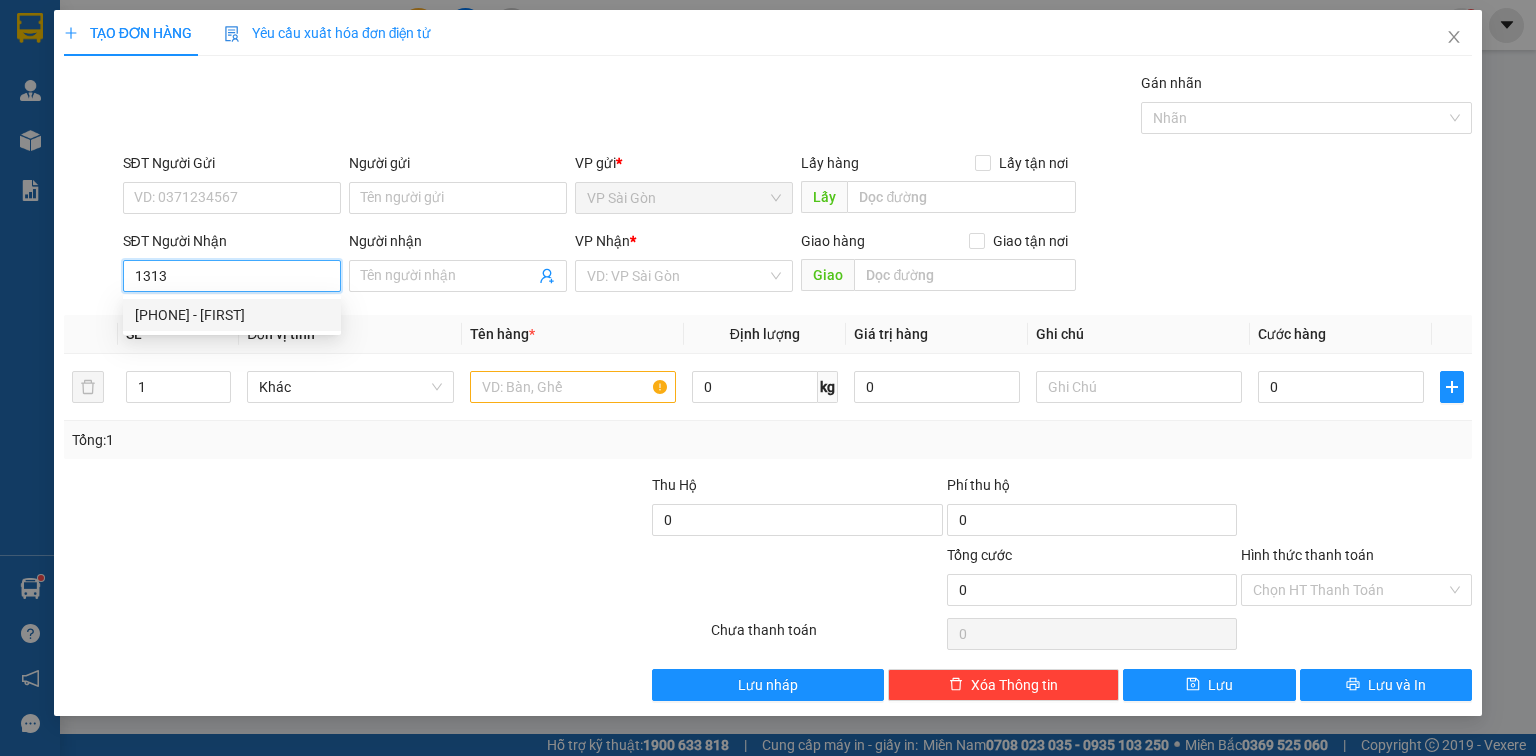 click on "0975171313 - ANH KIỆT" at bounding box center [232, 315] 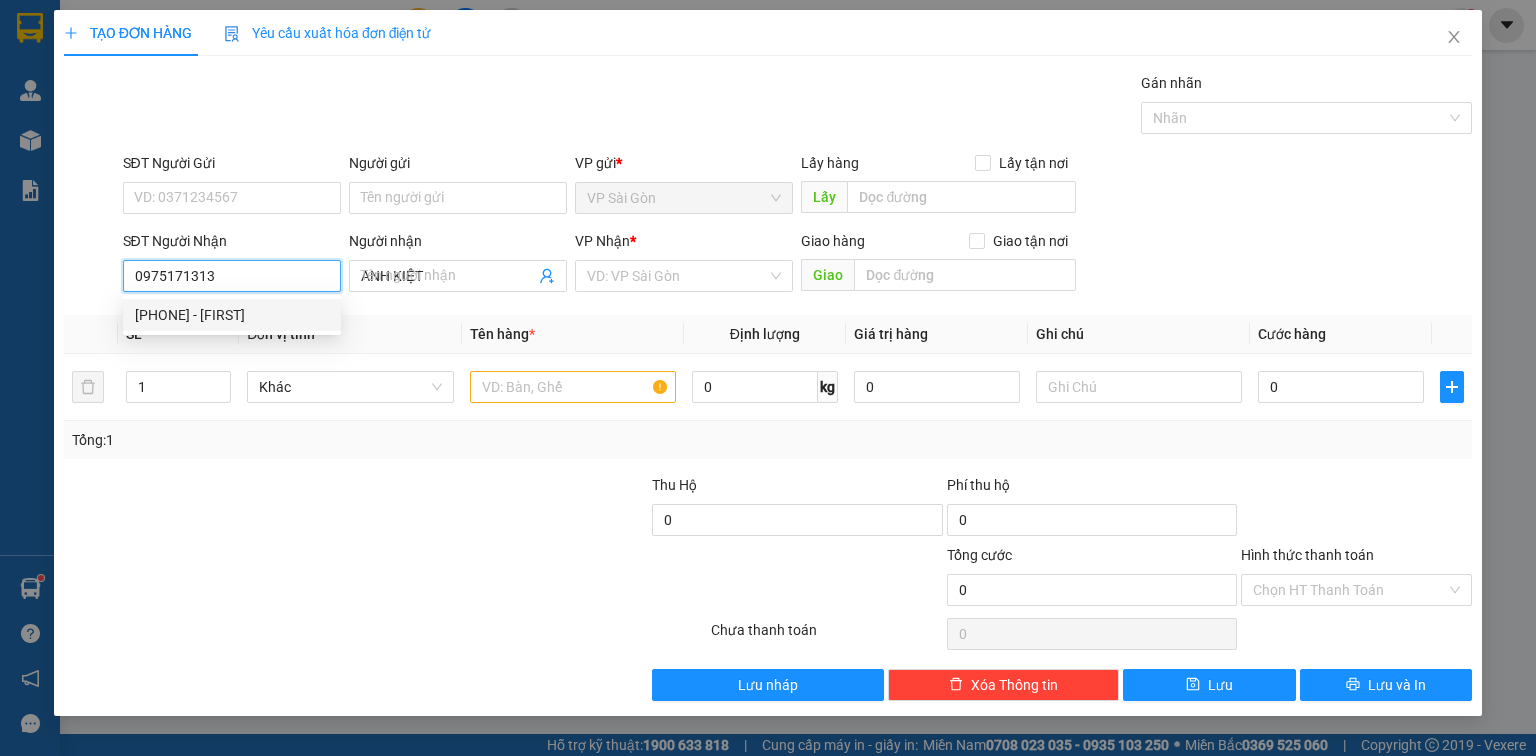 type on "40.000" 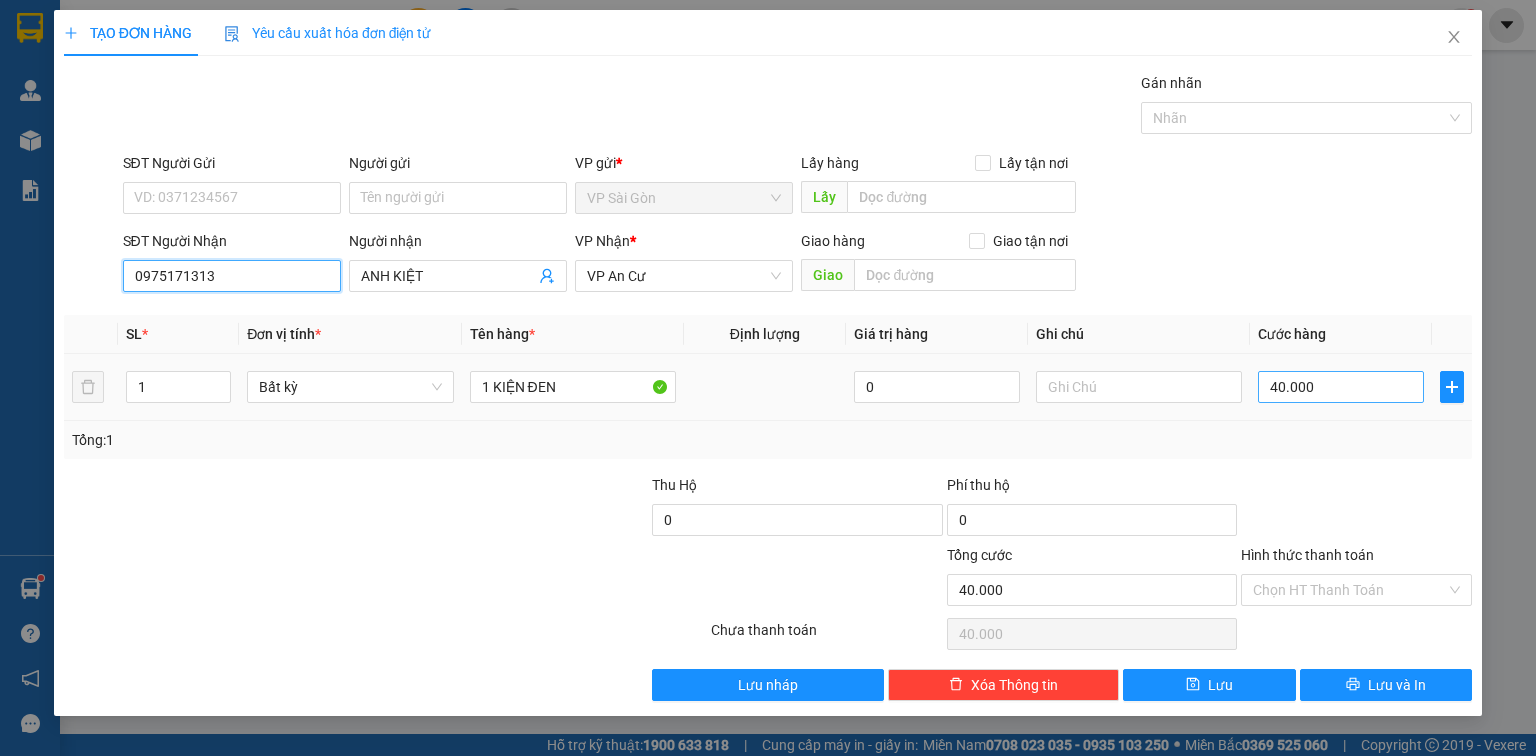 type on "0975171313" 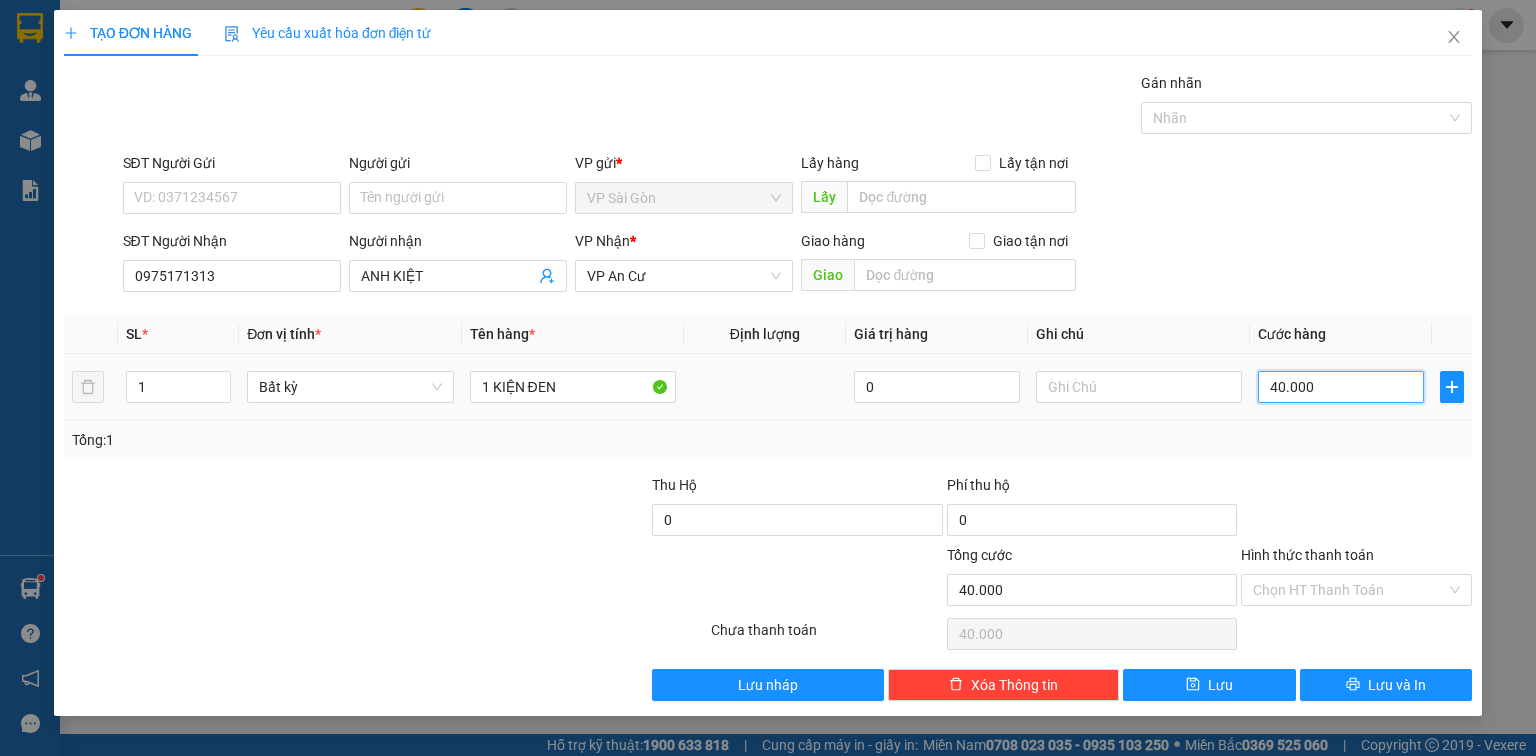 click on "40.000" at bounding box center (1341, 387) 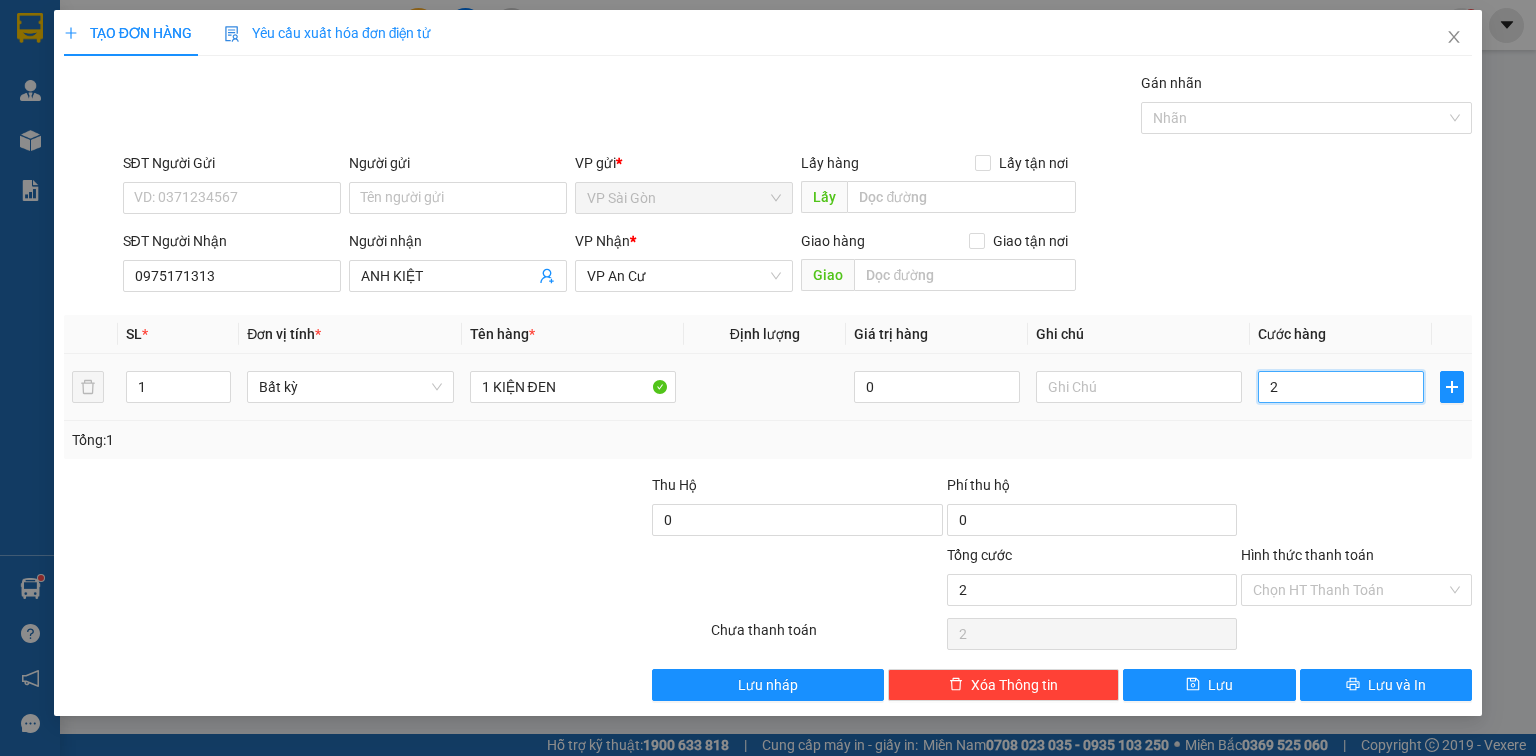 type on "20" 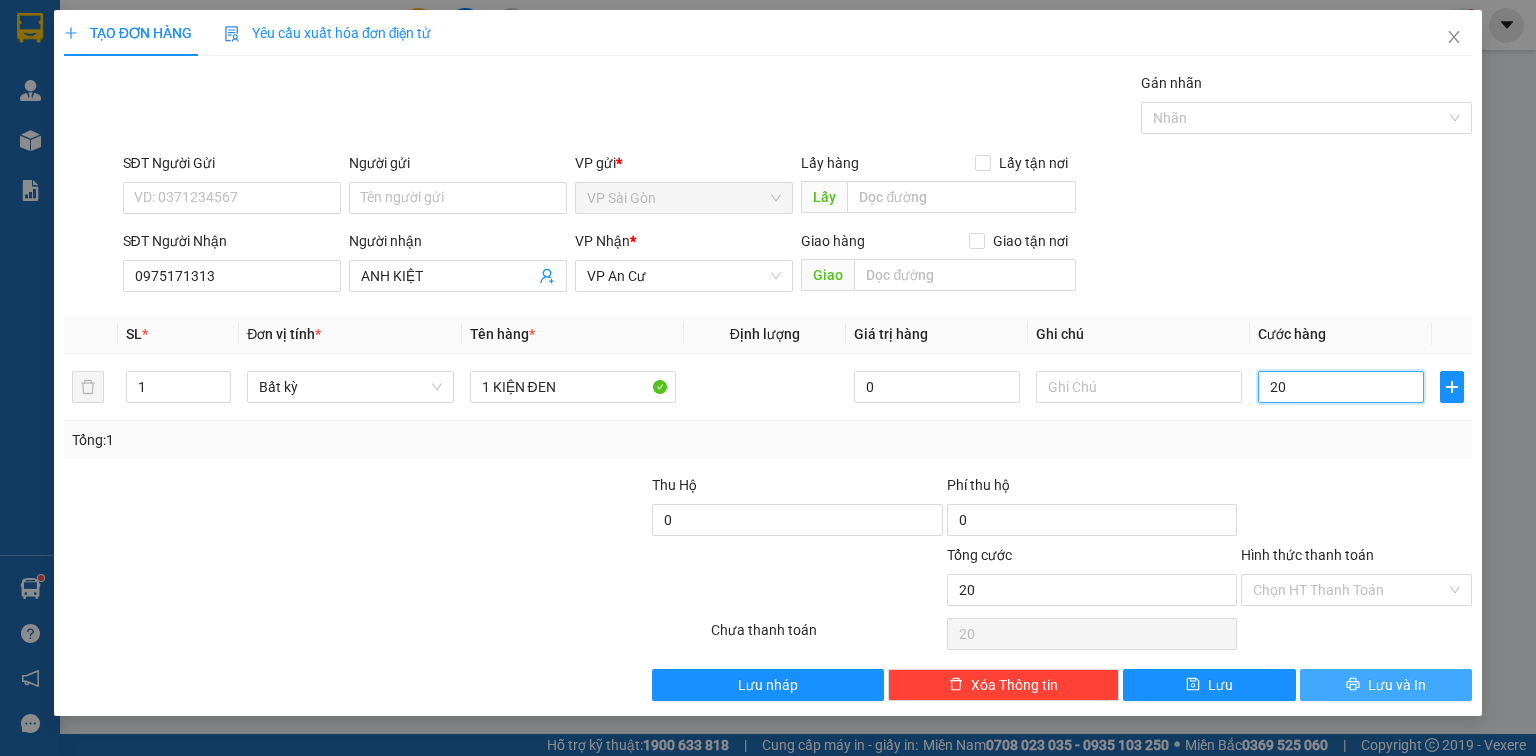 type on "20" 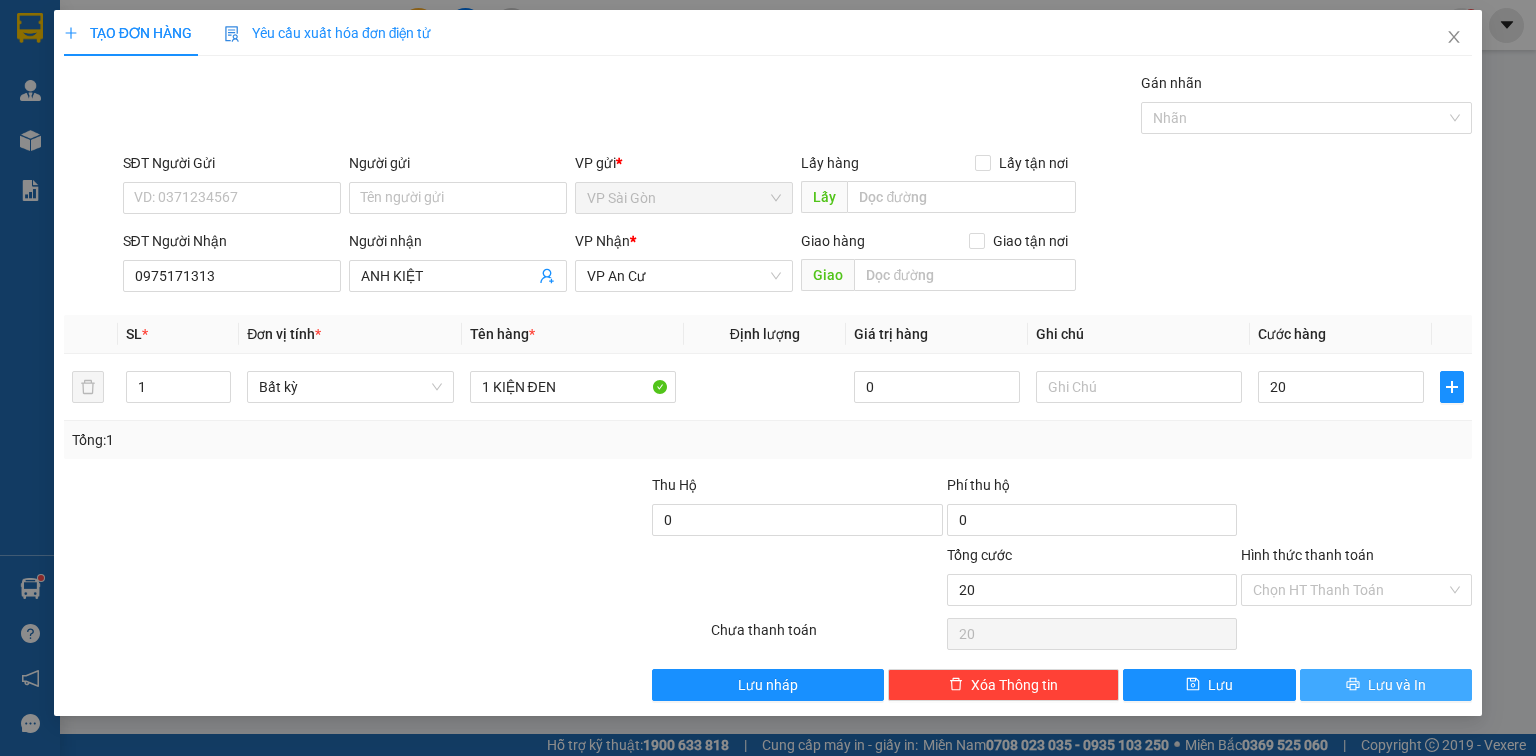 type on "20.000" 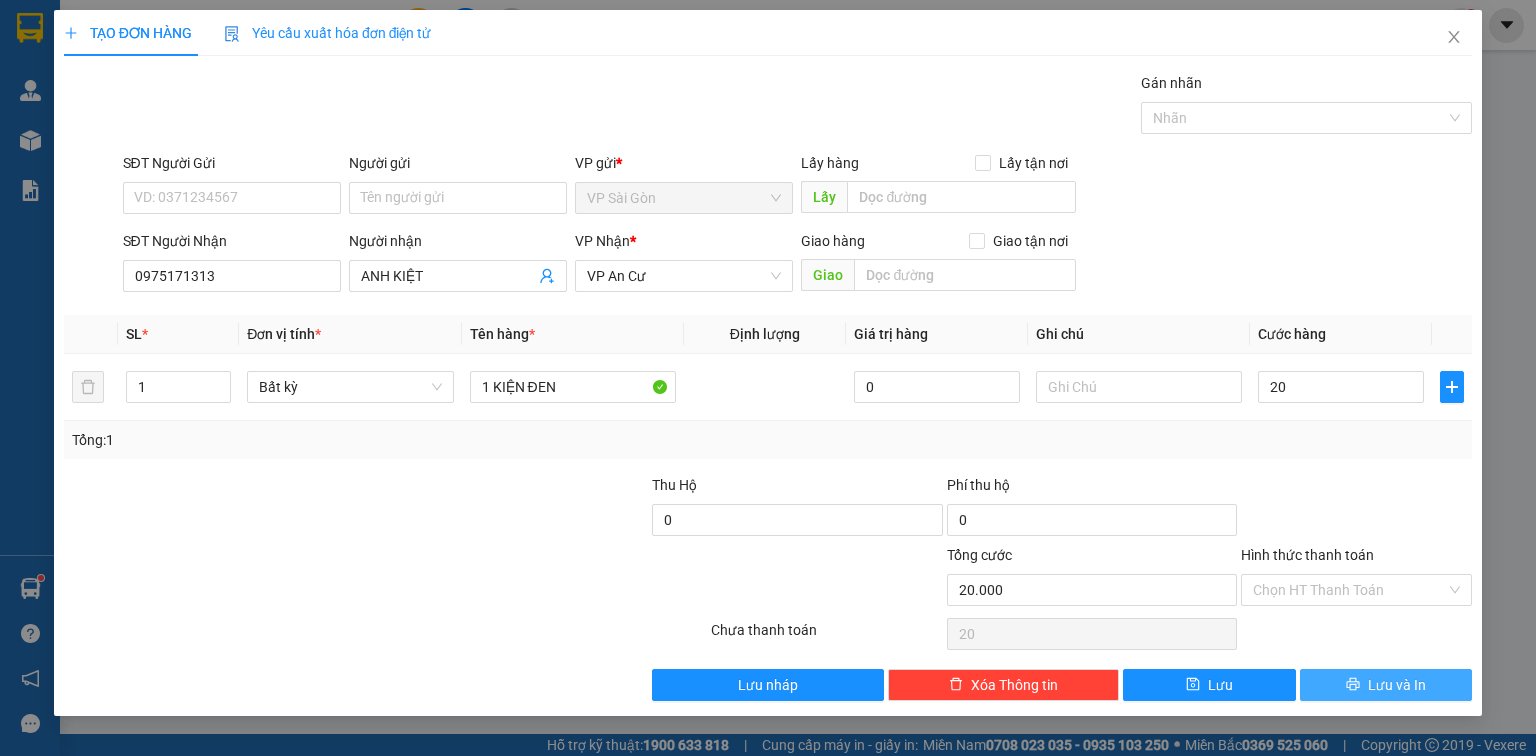 type on "20.000" 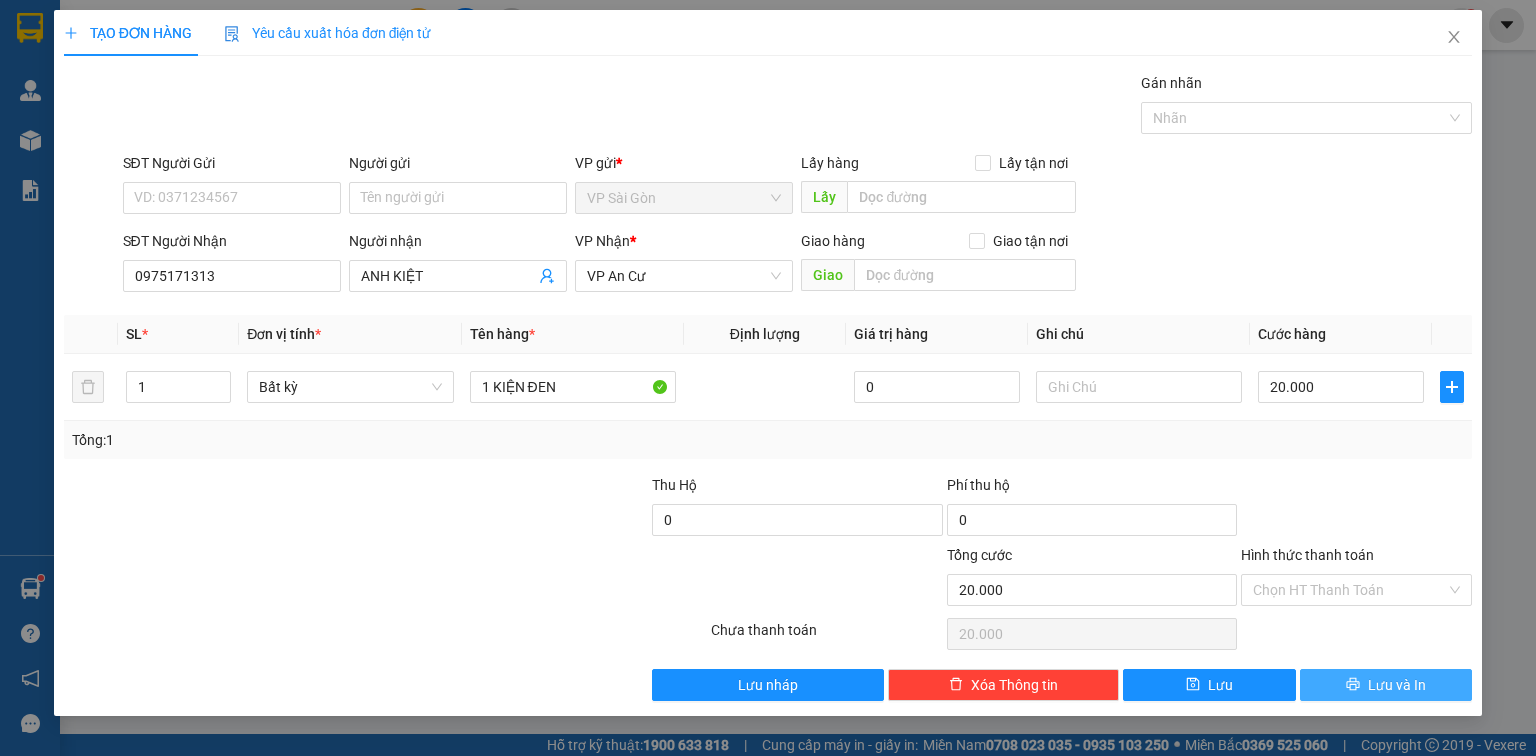 click on "Lưu và In" at bounding box center [1397, 685] 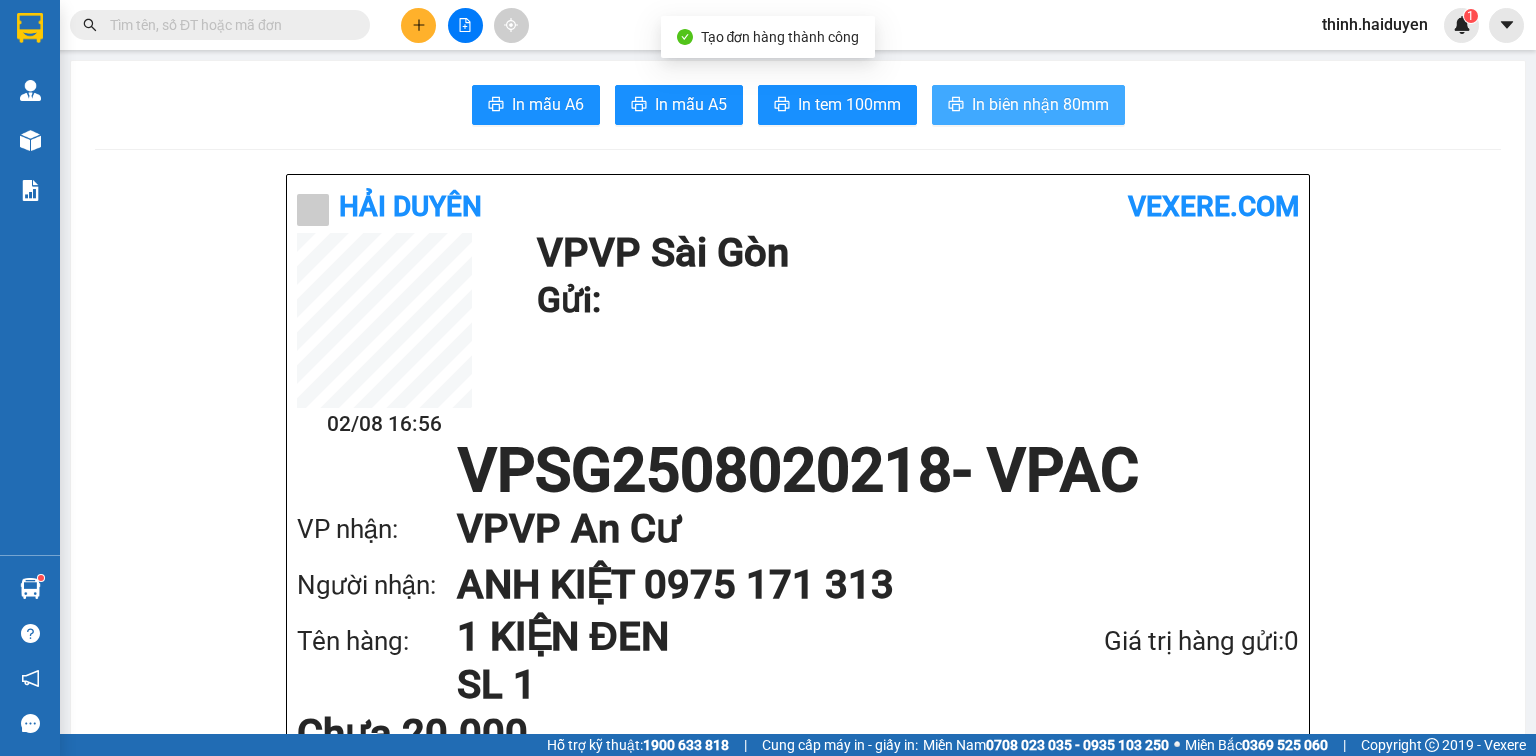 click on "In biên nhận 80mm" at bounding box center (1040, 104) 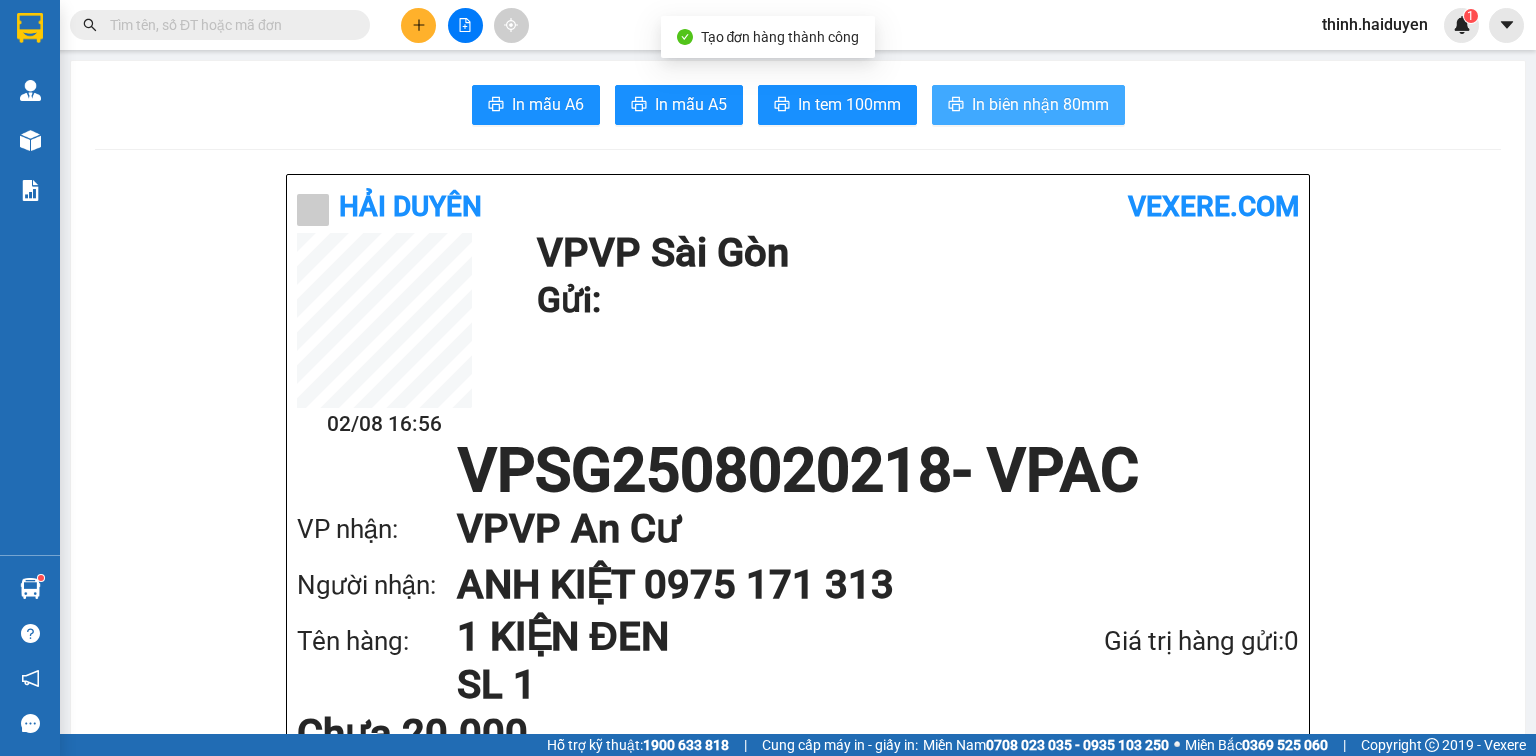 scroll, scrollTop: 0, scrollLeft: 0, axis: both 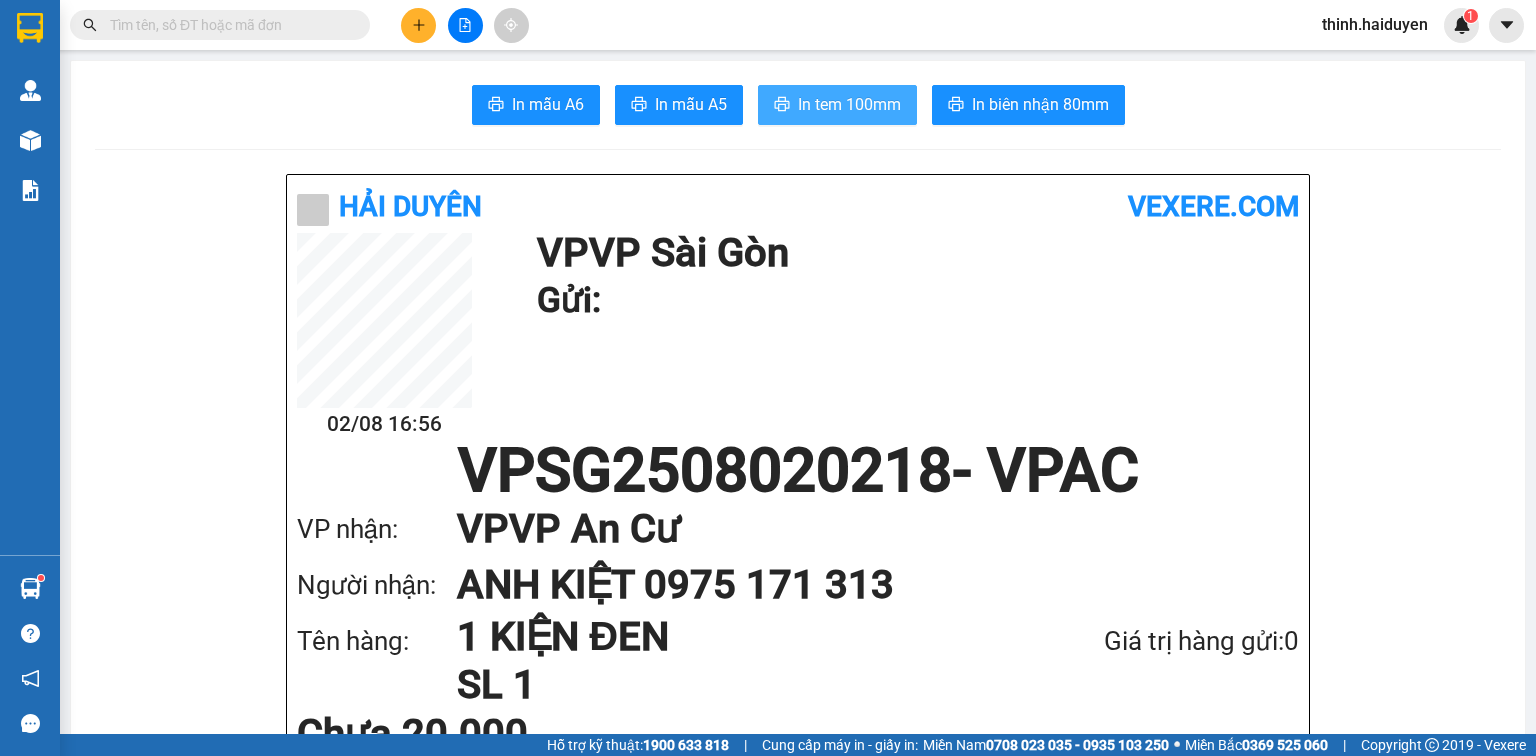 click on "In tem 100mm" at bounding box center (849, 104) 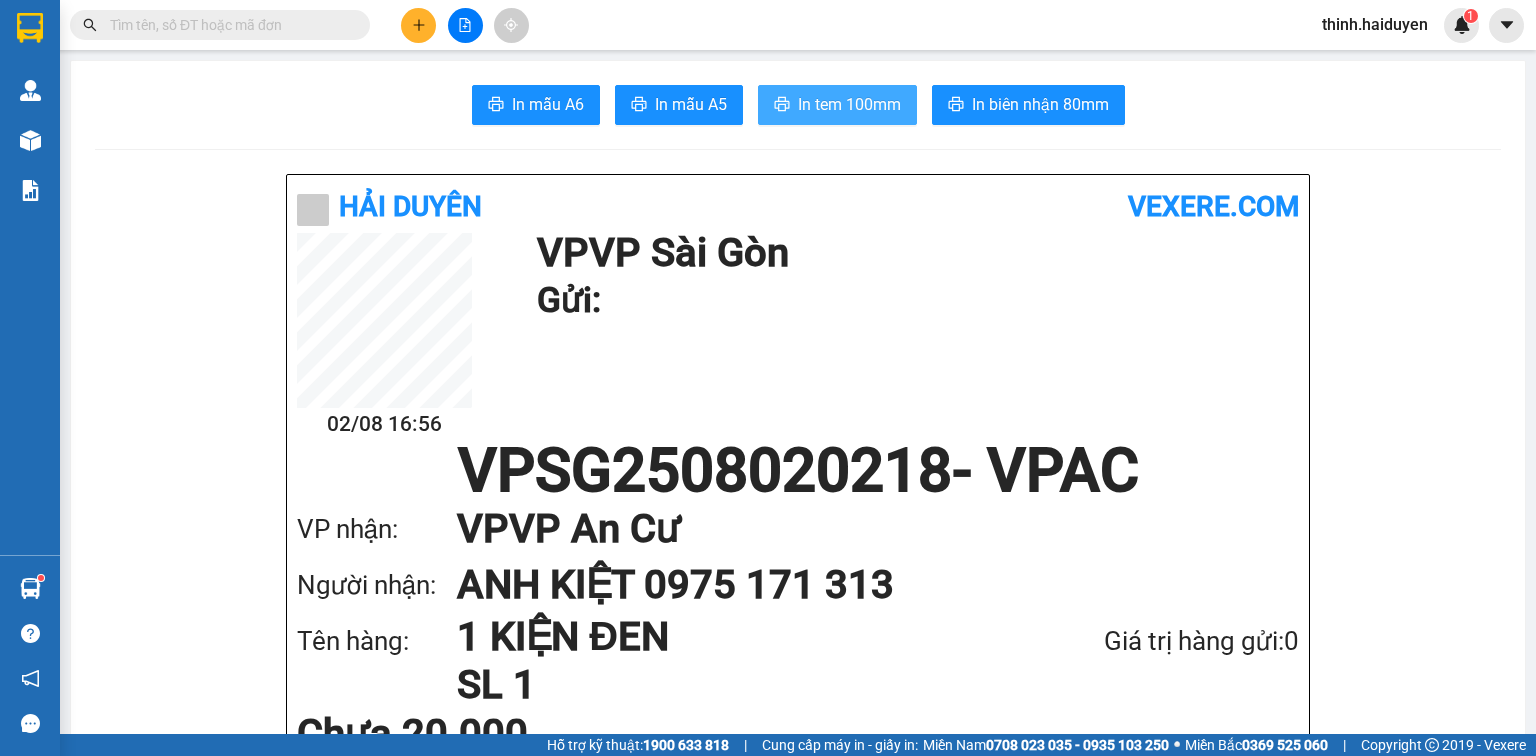 scroll, scrollTop: 0, scrollLeft: 0, axis: both 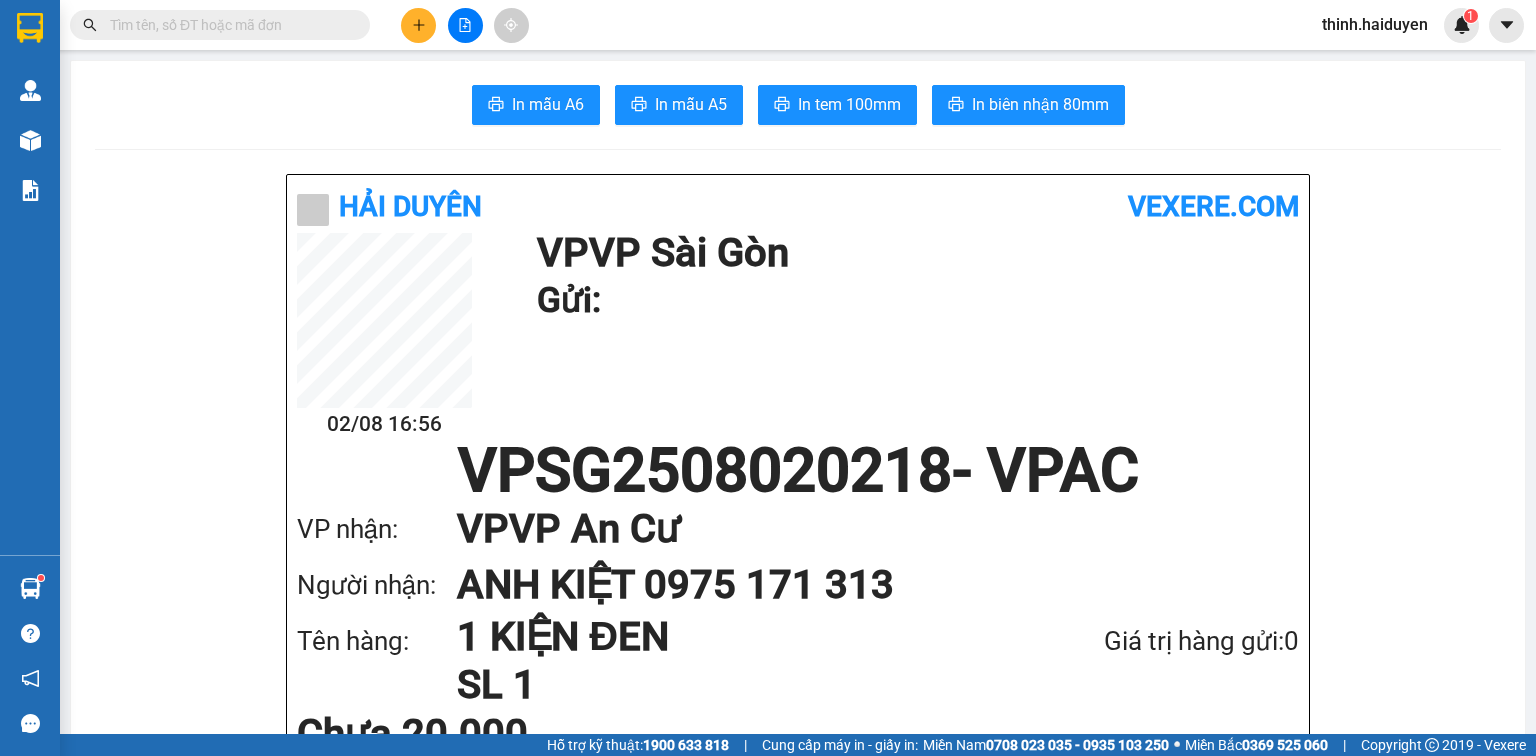 click at bounding box center (418, 25) 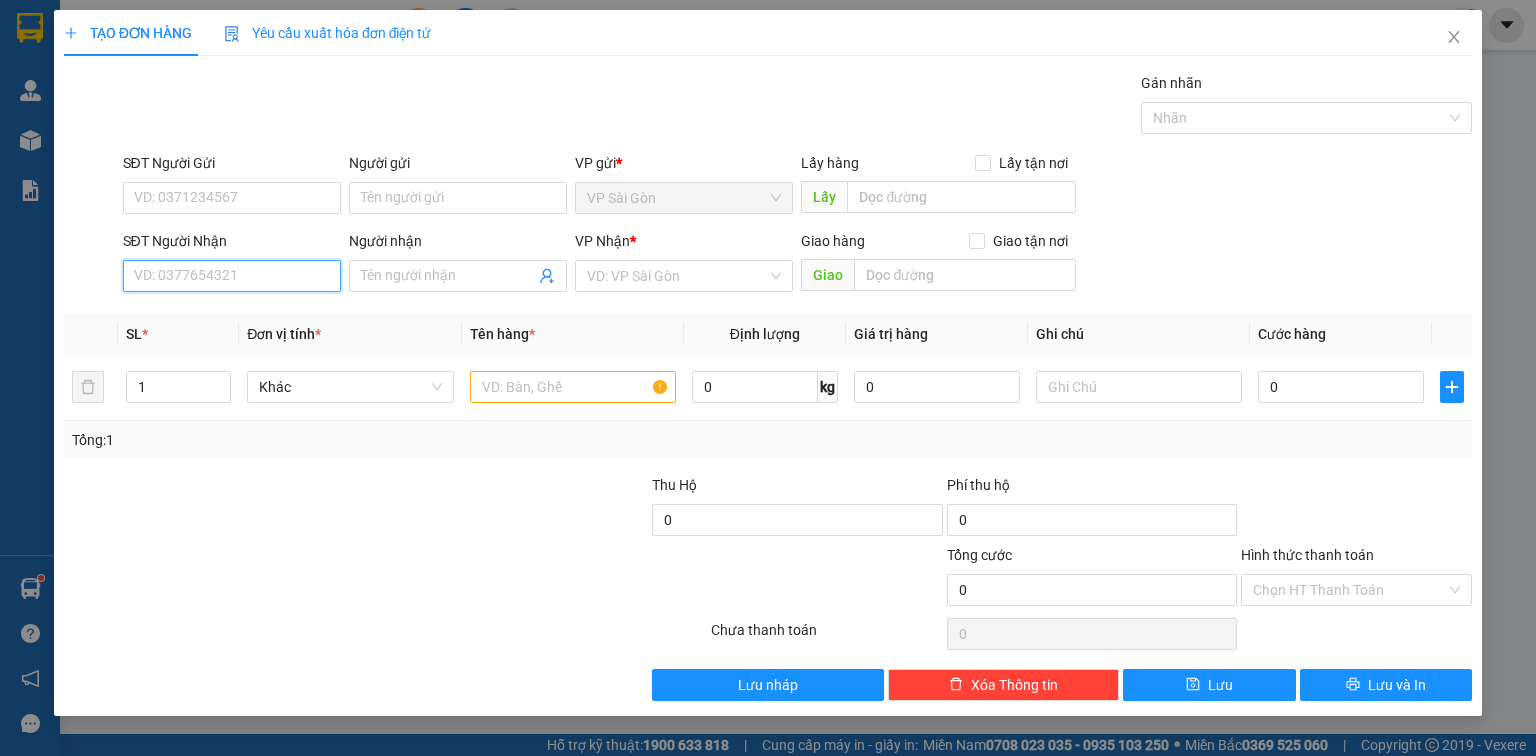 click on "SĐT Người Nhận" at bounding box center (232, 276) 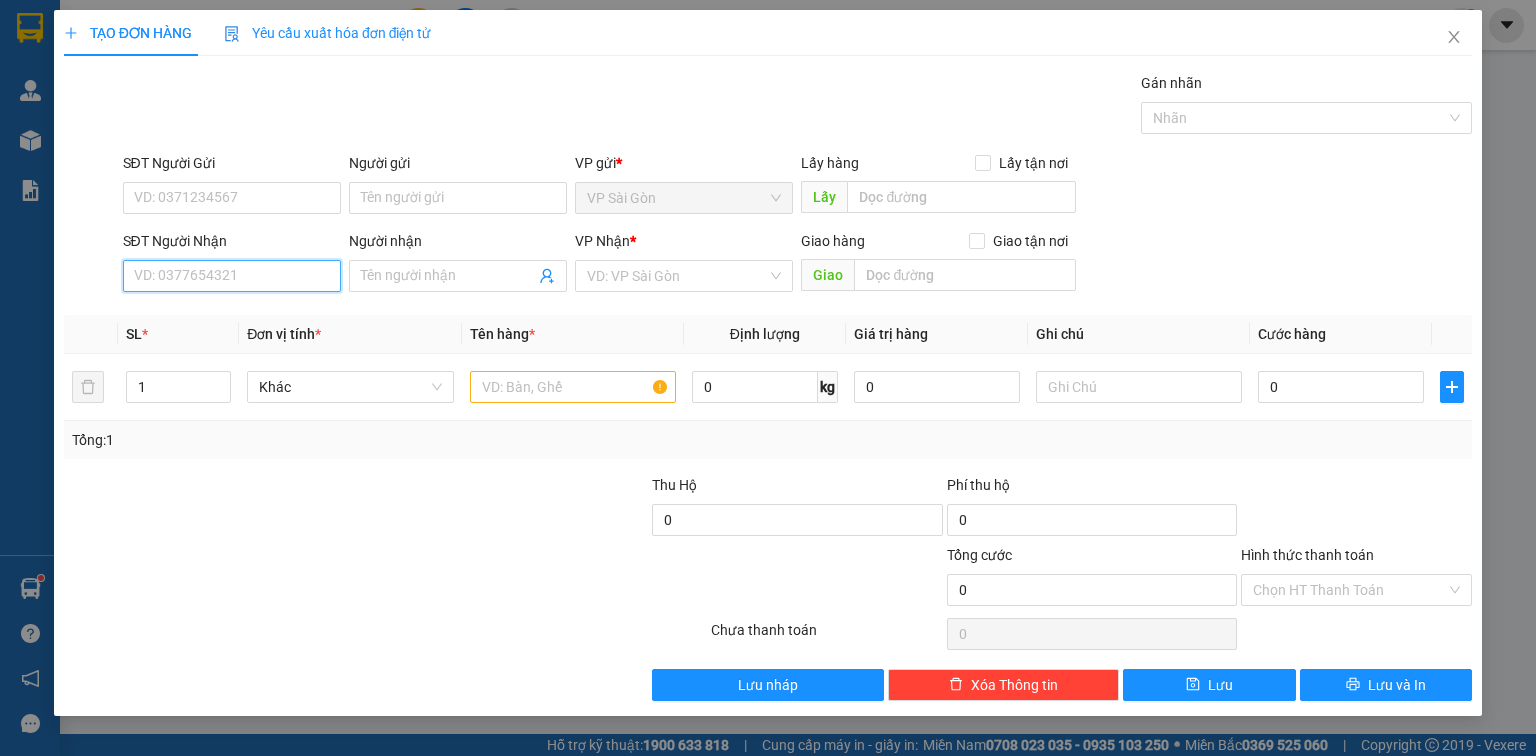 type on "0" 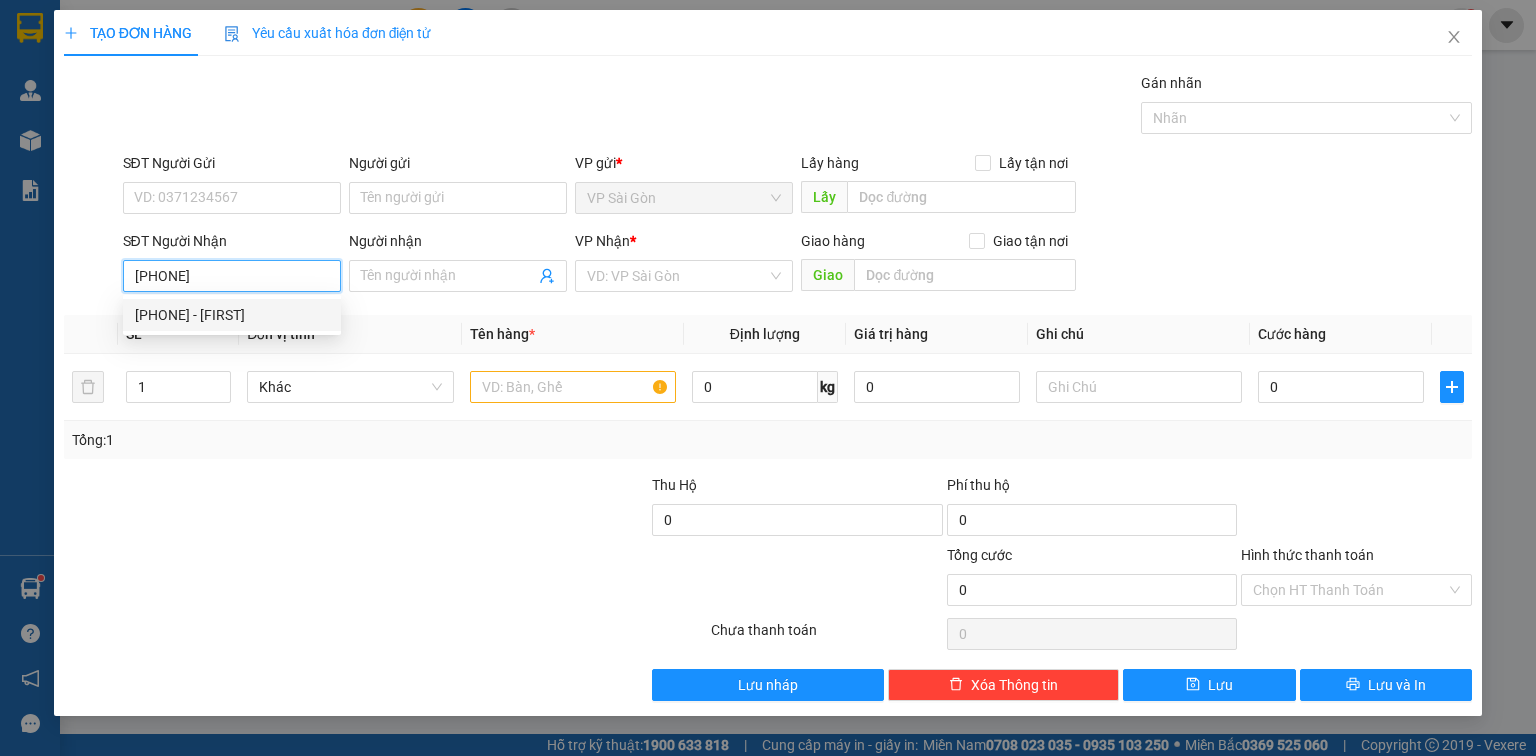 click on "0787807079 - BỬU" at bounding box center (232, 315) 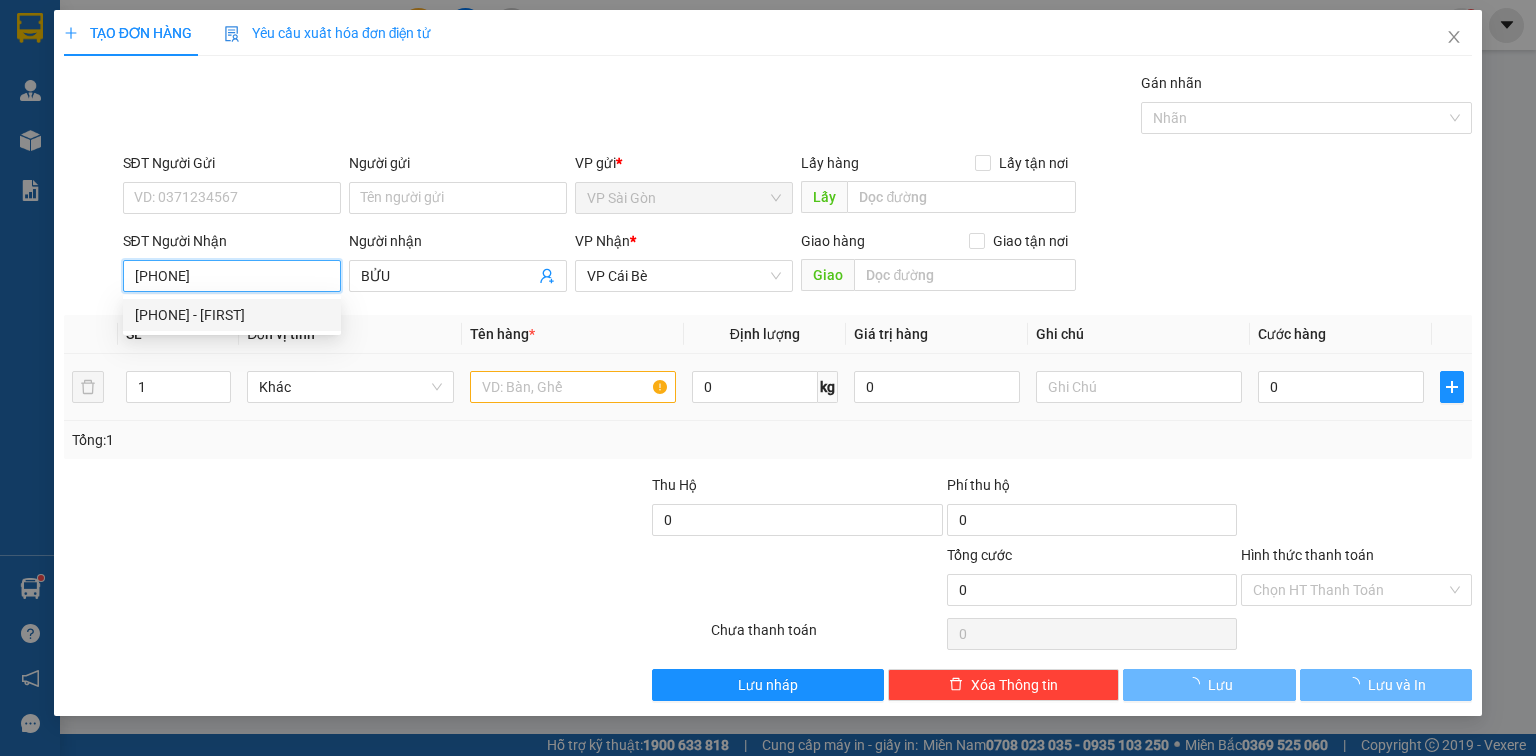 type on "20.000" 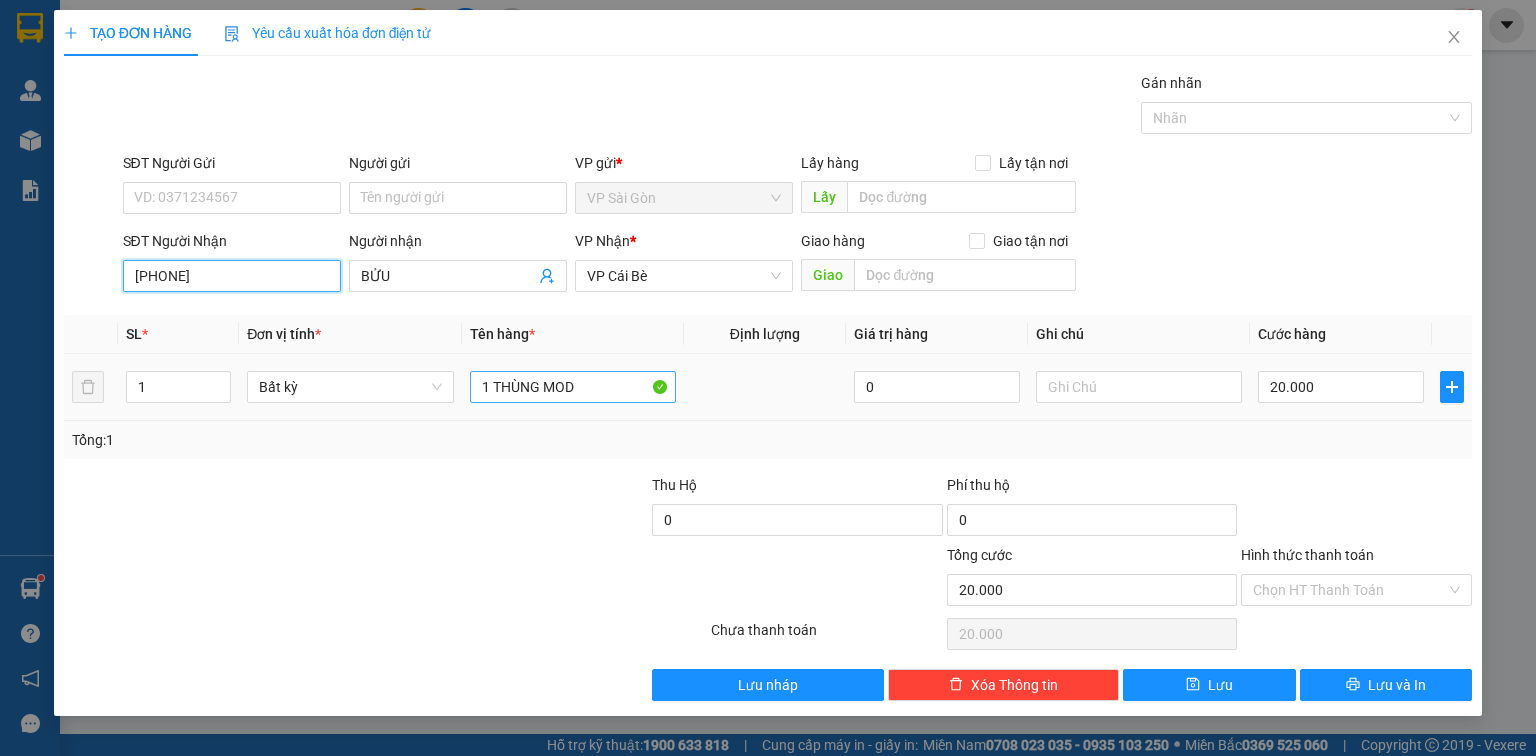 type on "0787807079" 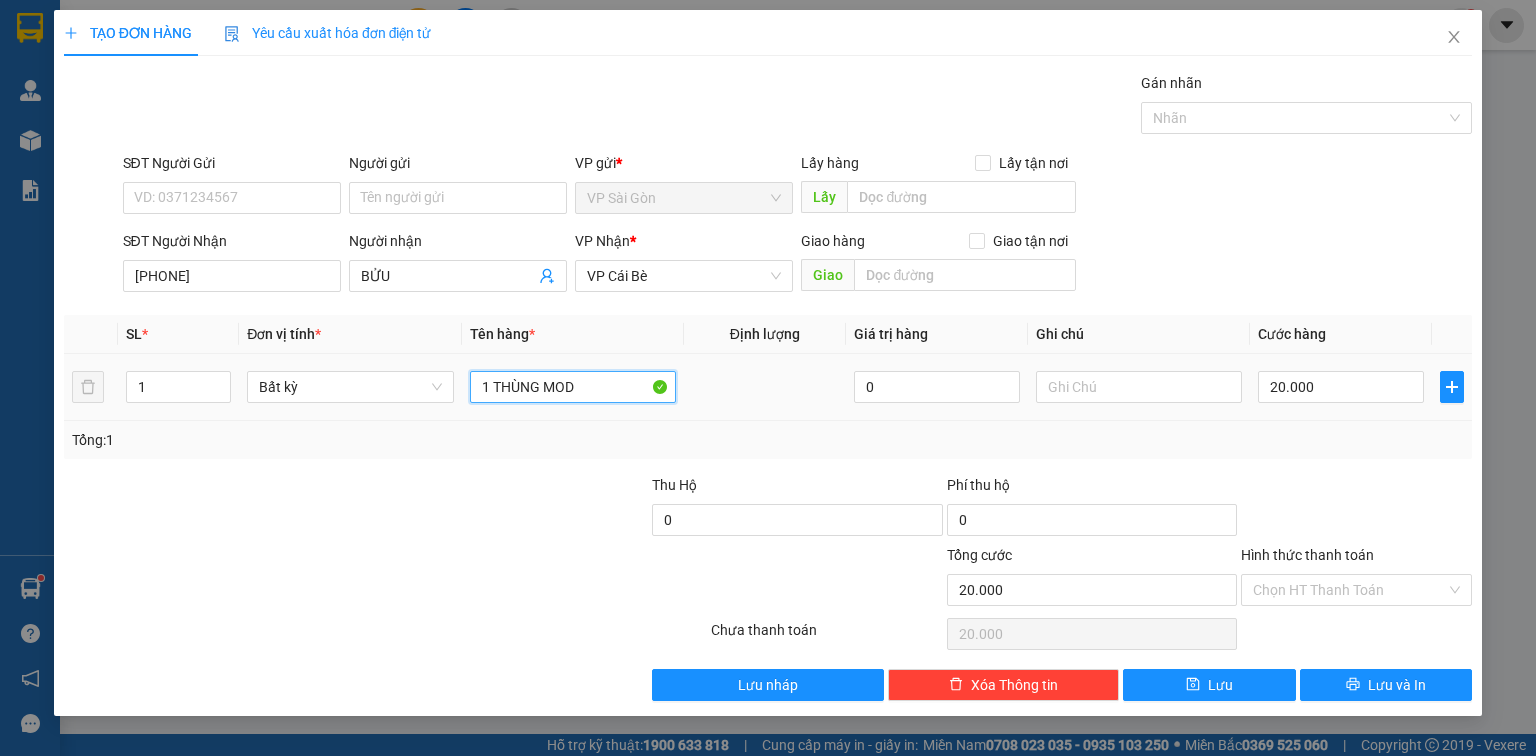 click on "1 THÙNG MOD" at bounding box center (573, 387) 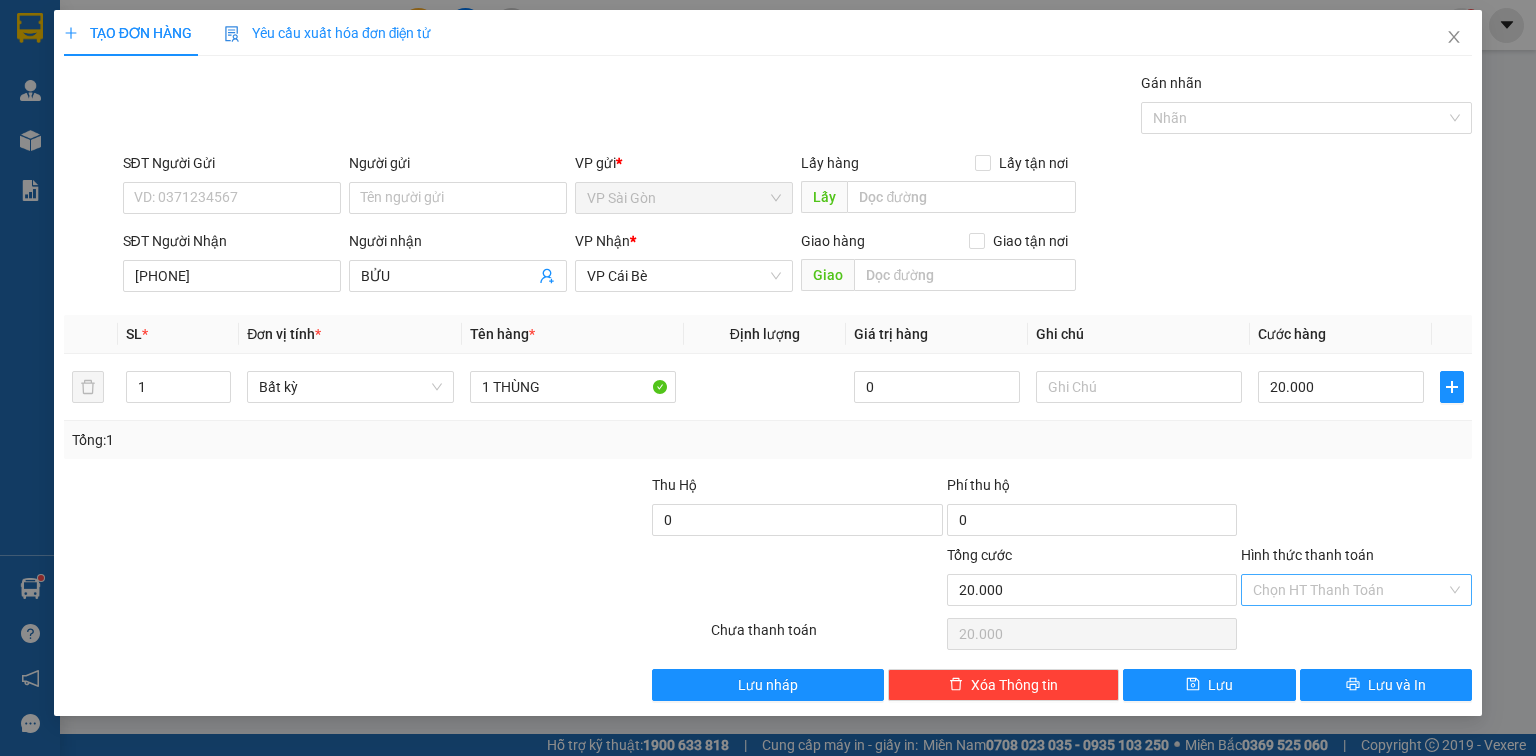 click on "Hình thức thanh toán" at bounding box center (1349, 590) 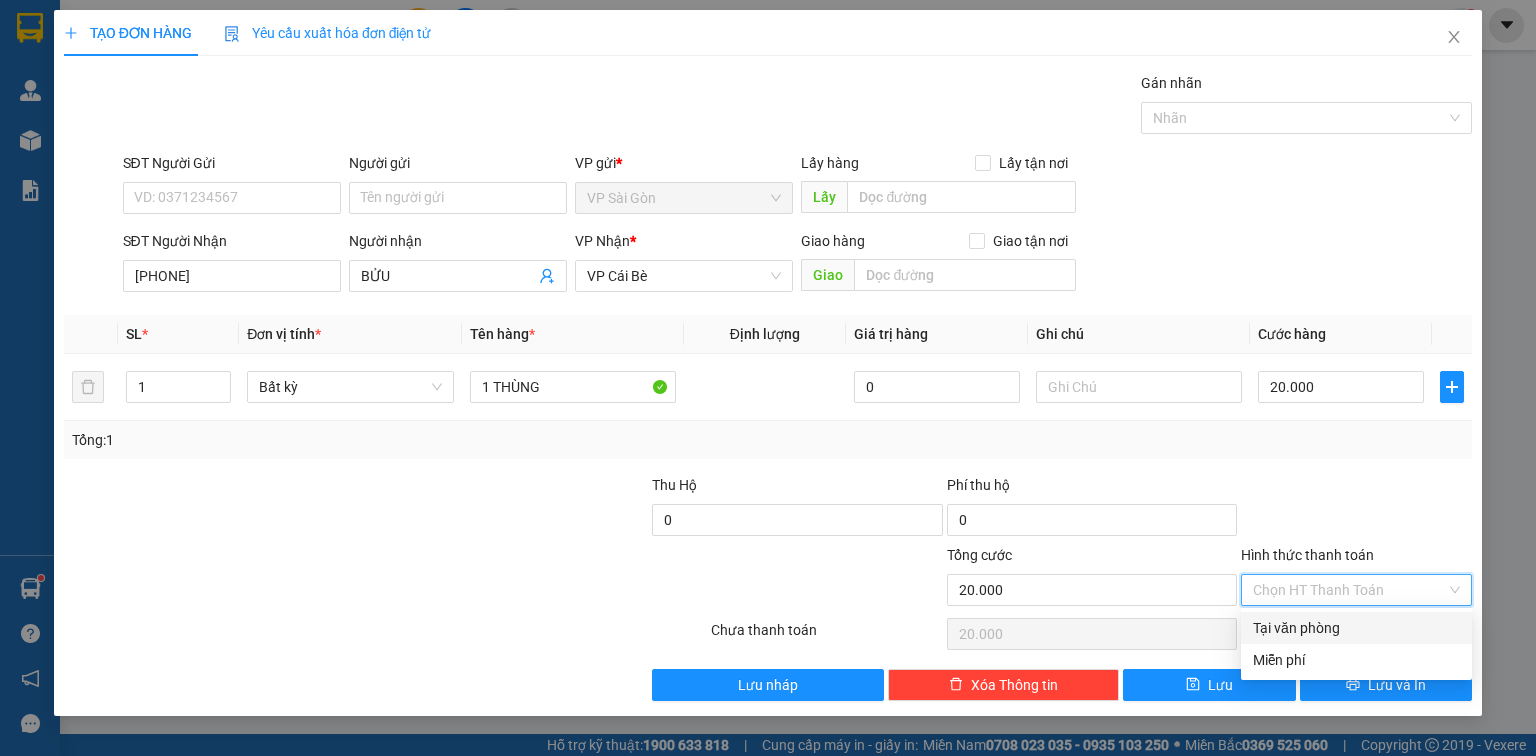 click on "Tại văn phòng" at bounding box center (1356, 628) 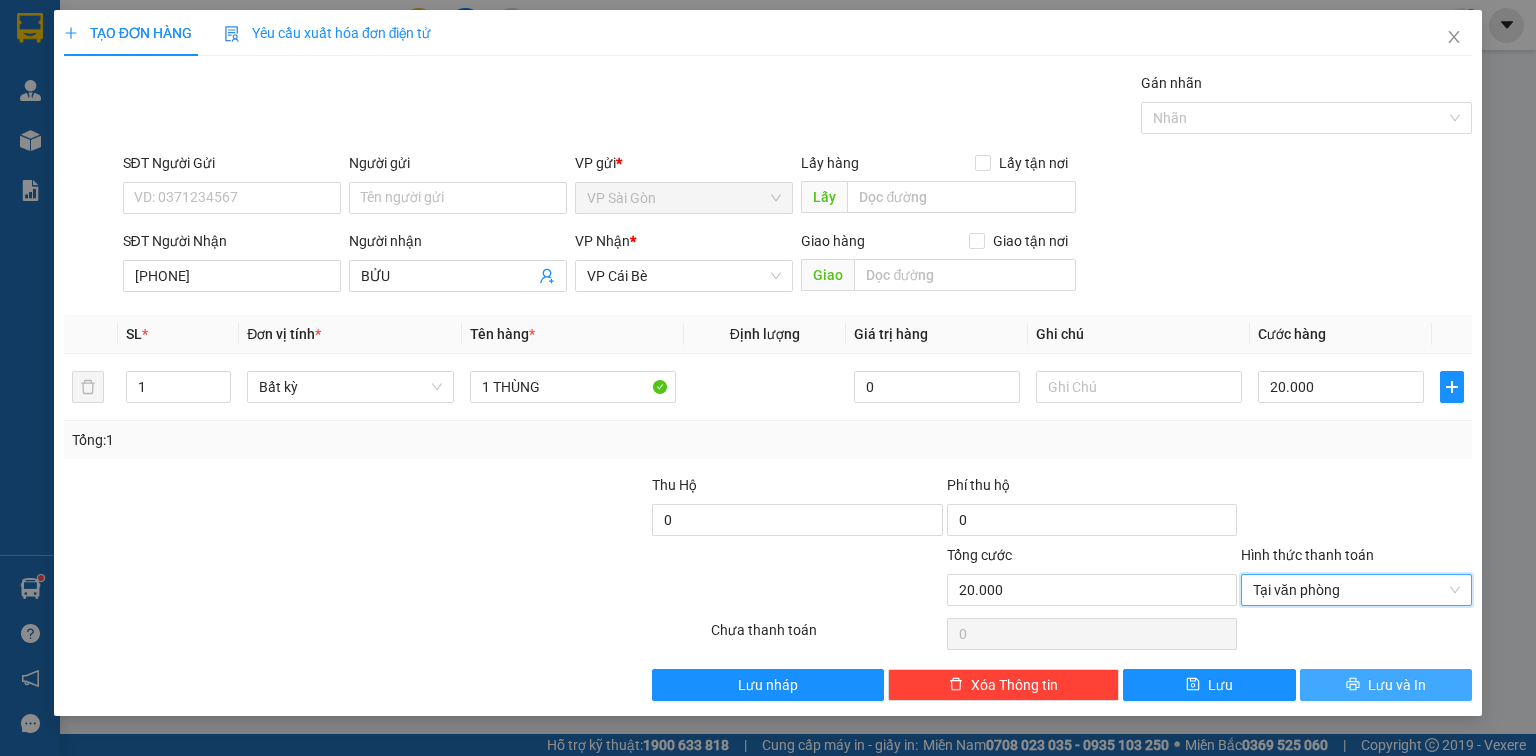 click on "Lưu và In" at bounding box center [1397, 685] 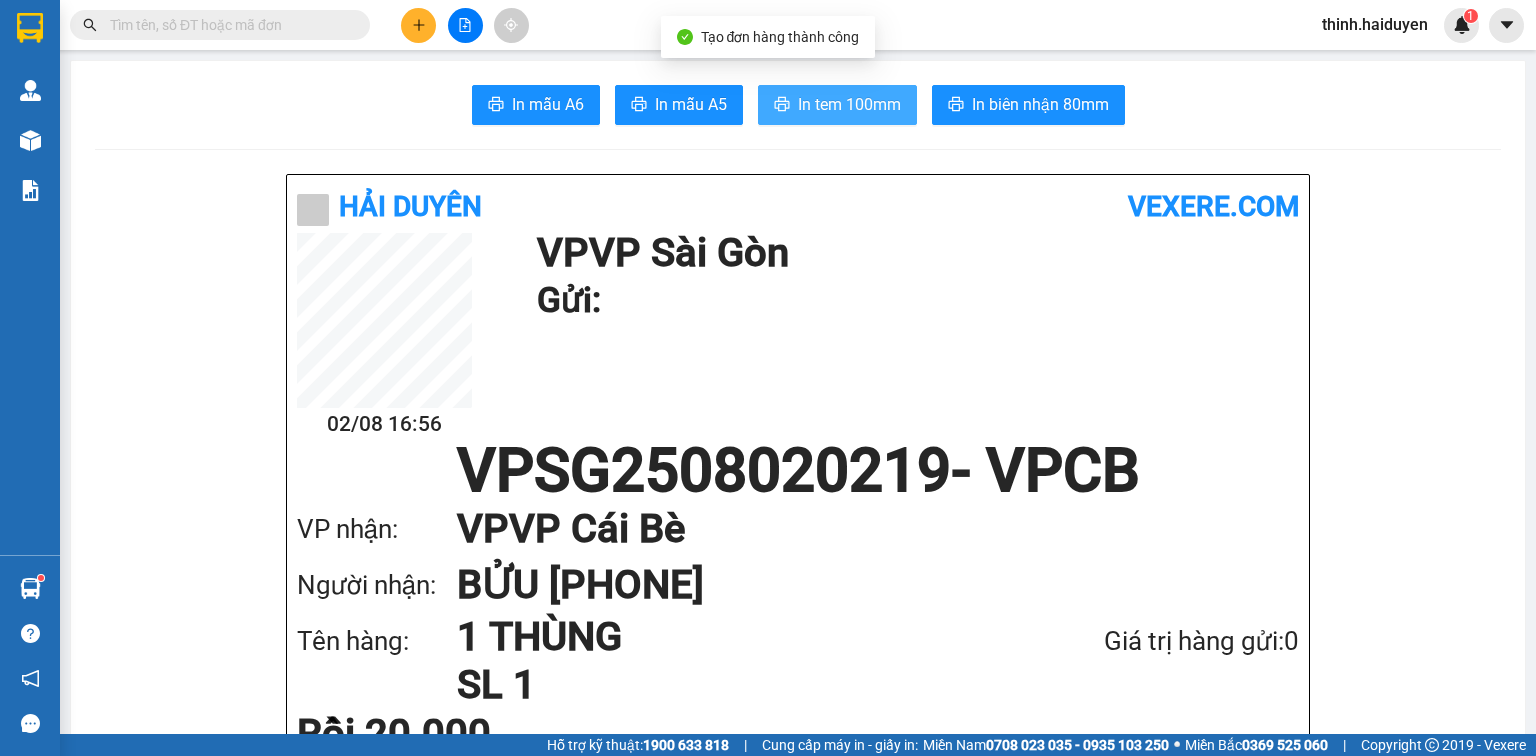 click on "In tem 100mm" at bounding box center (849, 104) 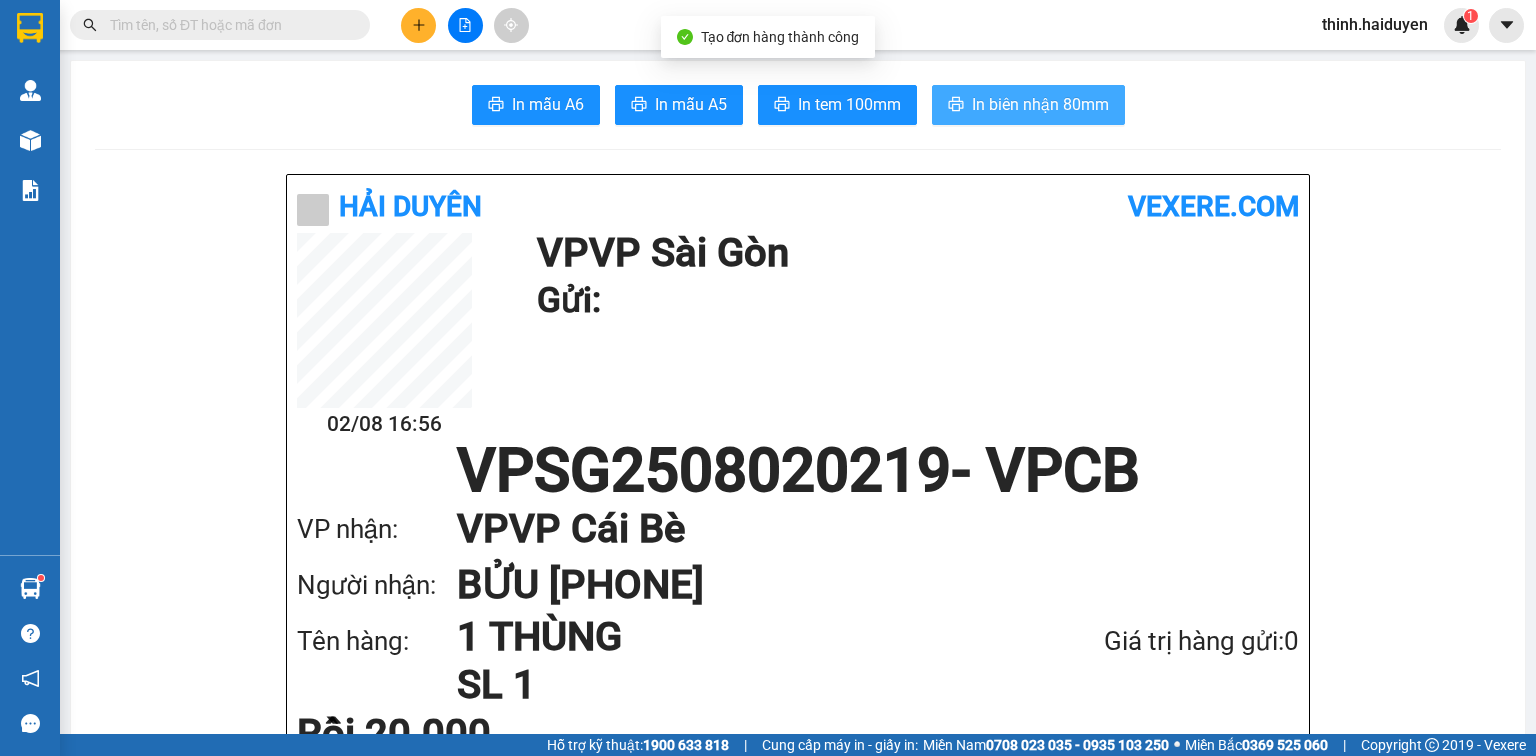 click on "In biên nhận 80mm" at bounding box center [1040, 104] 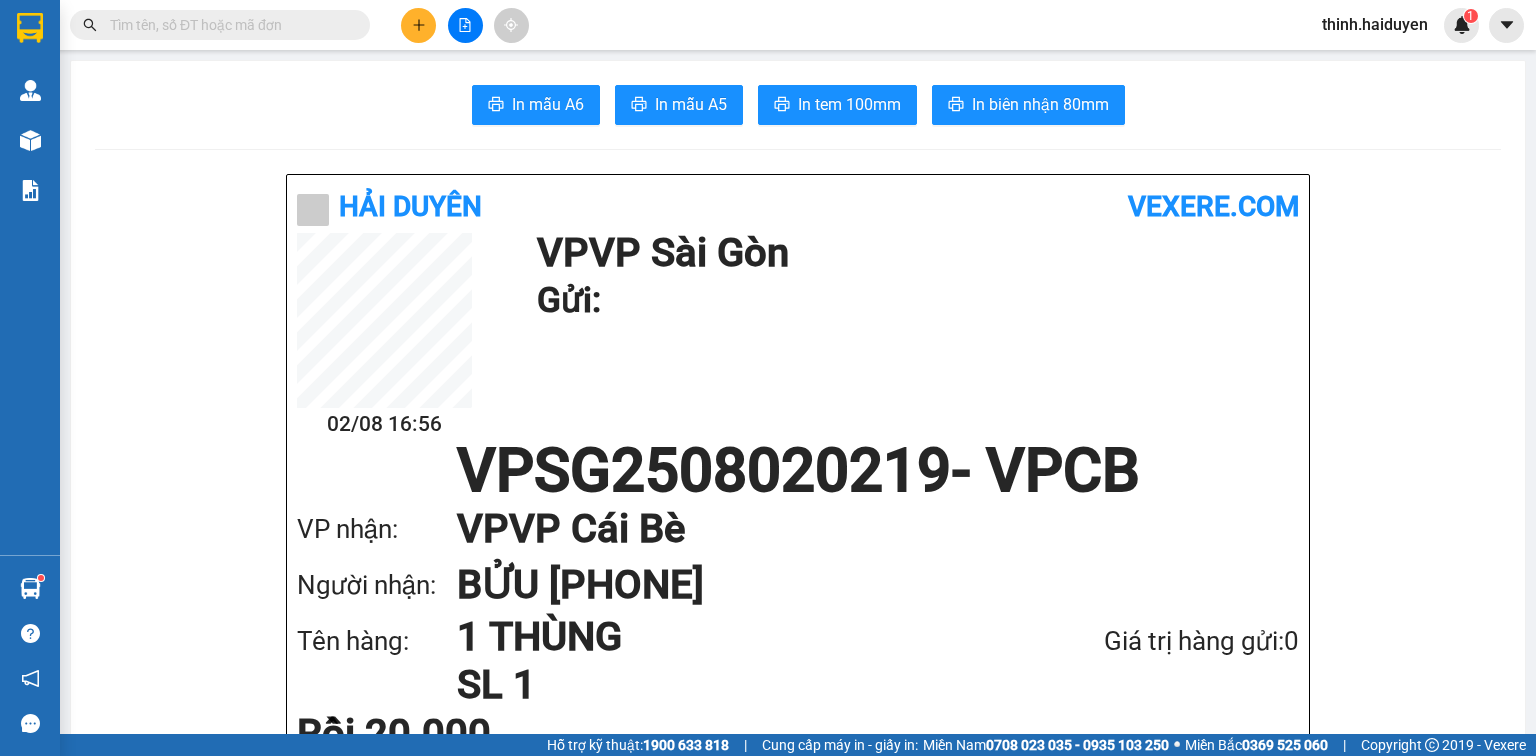 click at bounding box center [418, 25] 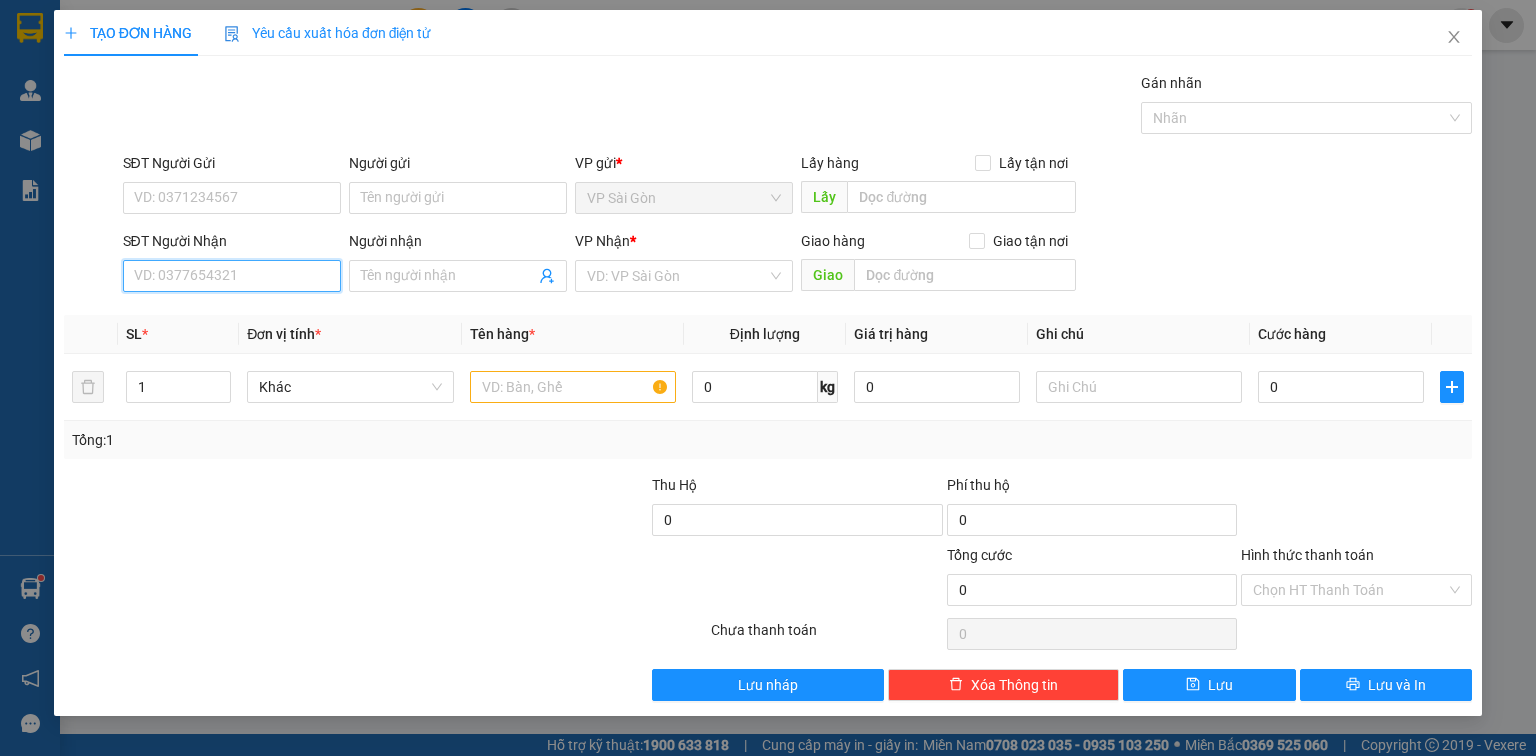 click on "SĐT Người Nhận" at bounding box center [232, 276] 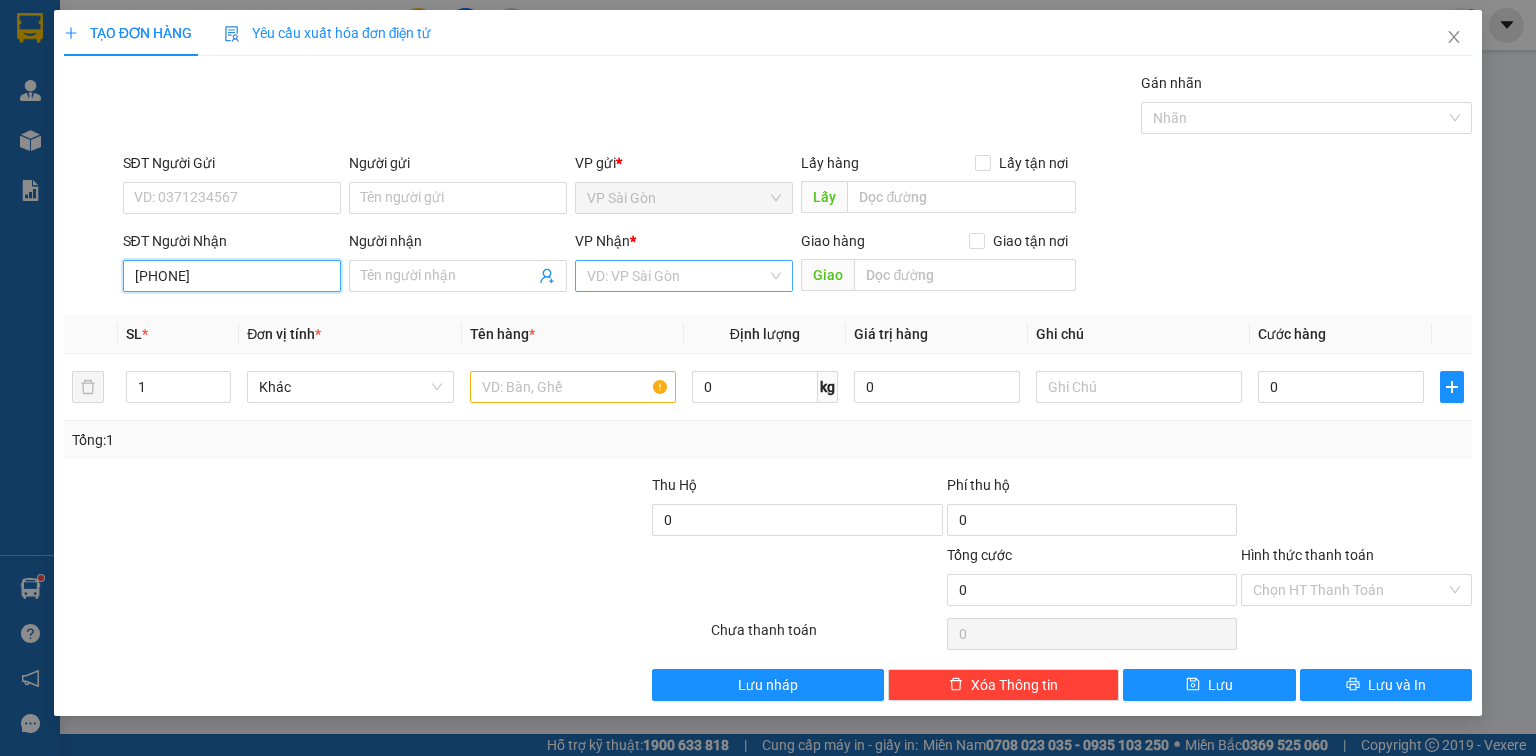 type on "0917297700" 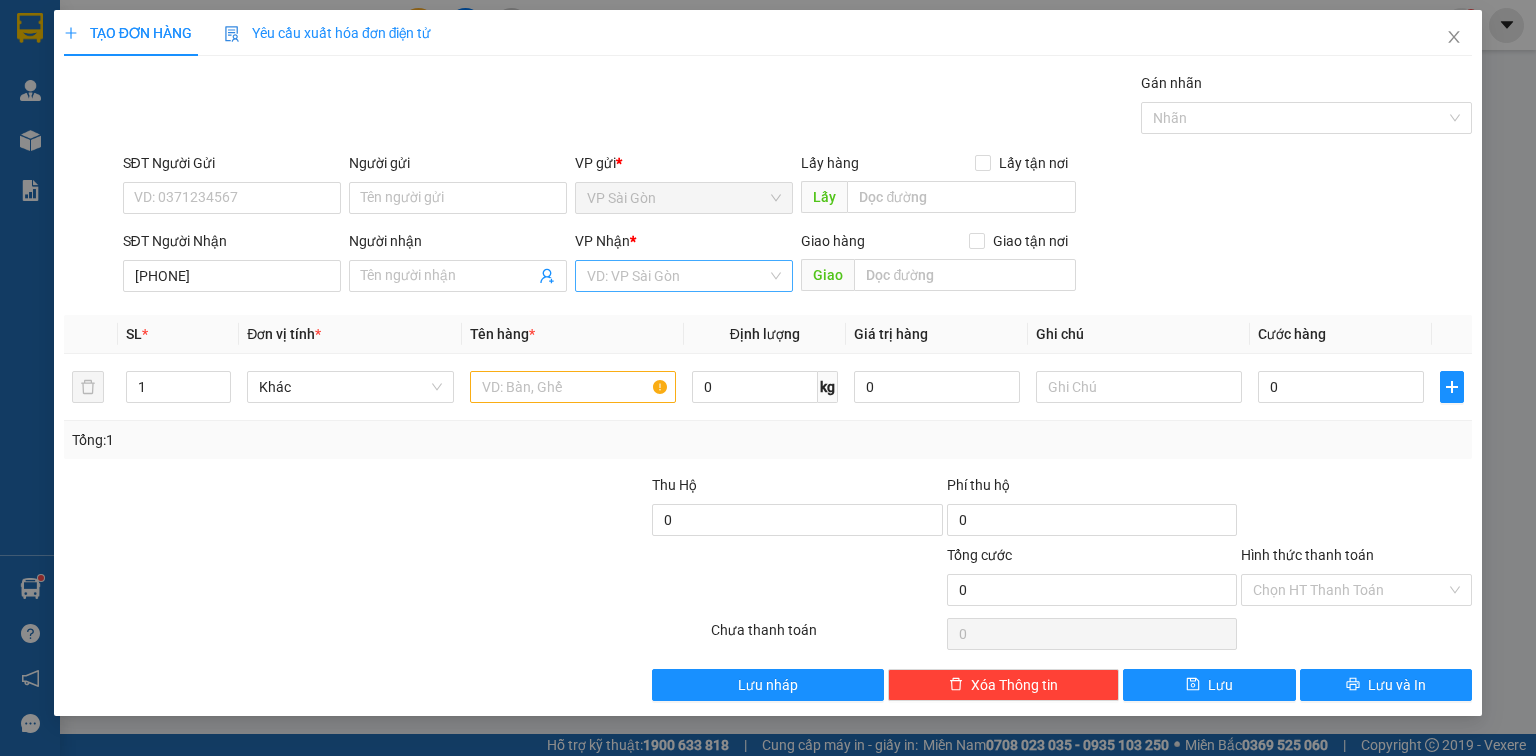 click at bounding box center (677, 276) 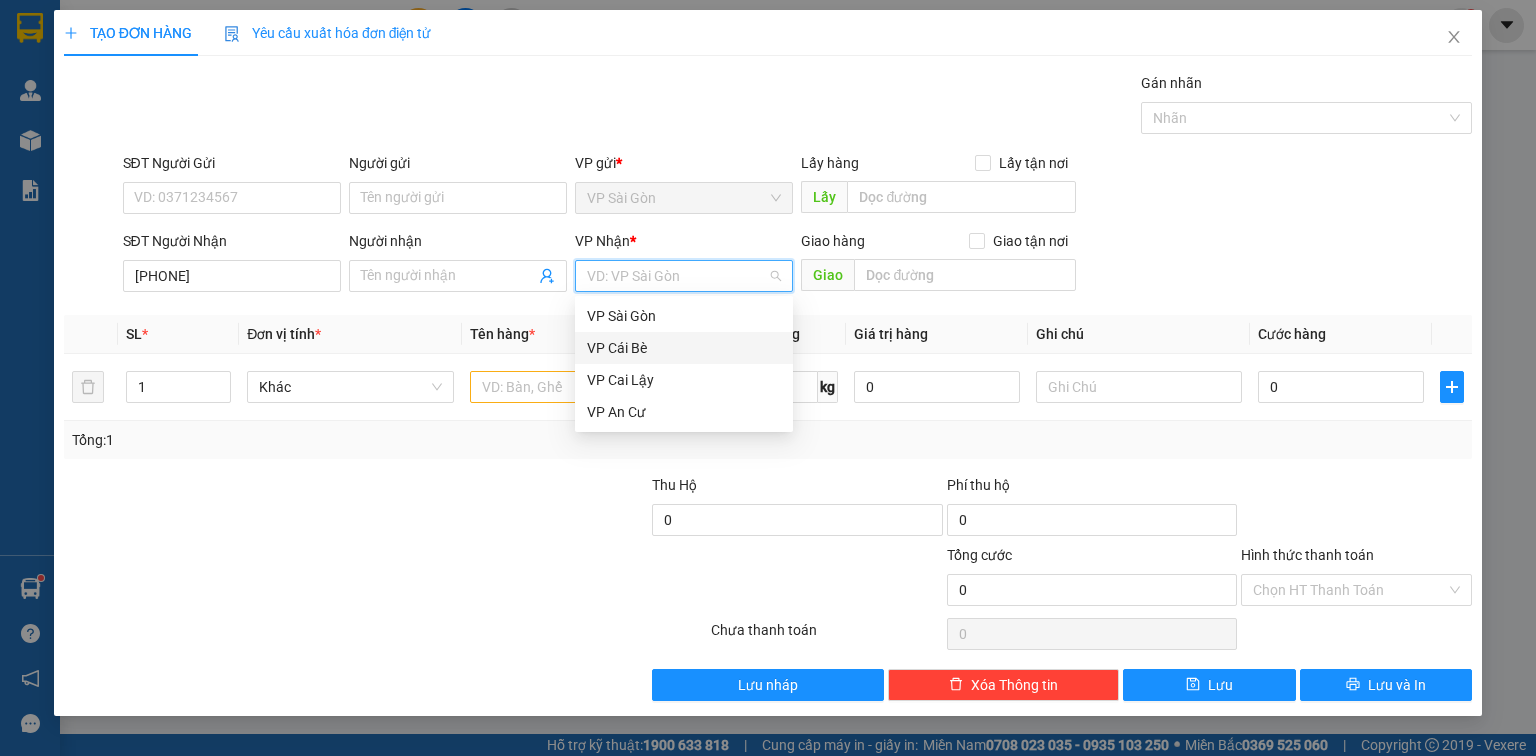 click on "VP Cái Bè" at bounding box center [684, 348] 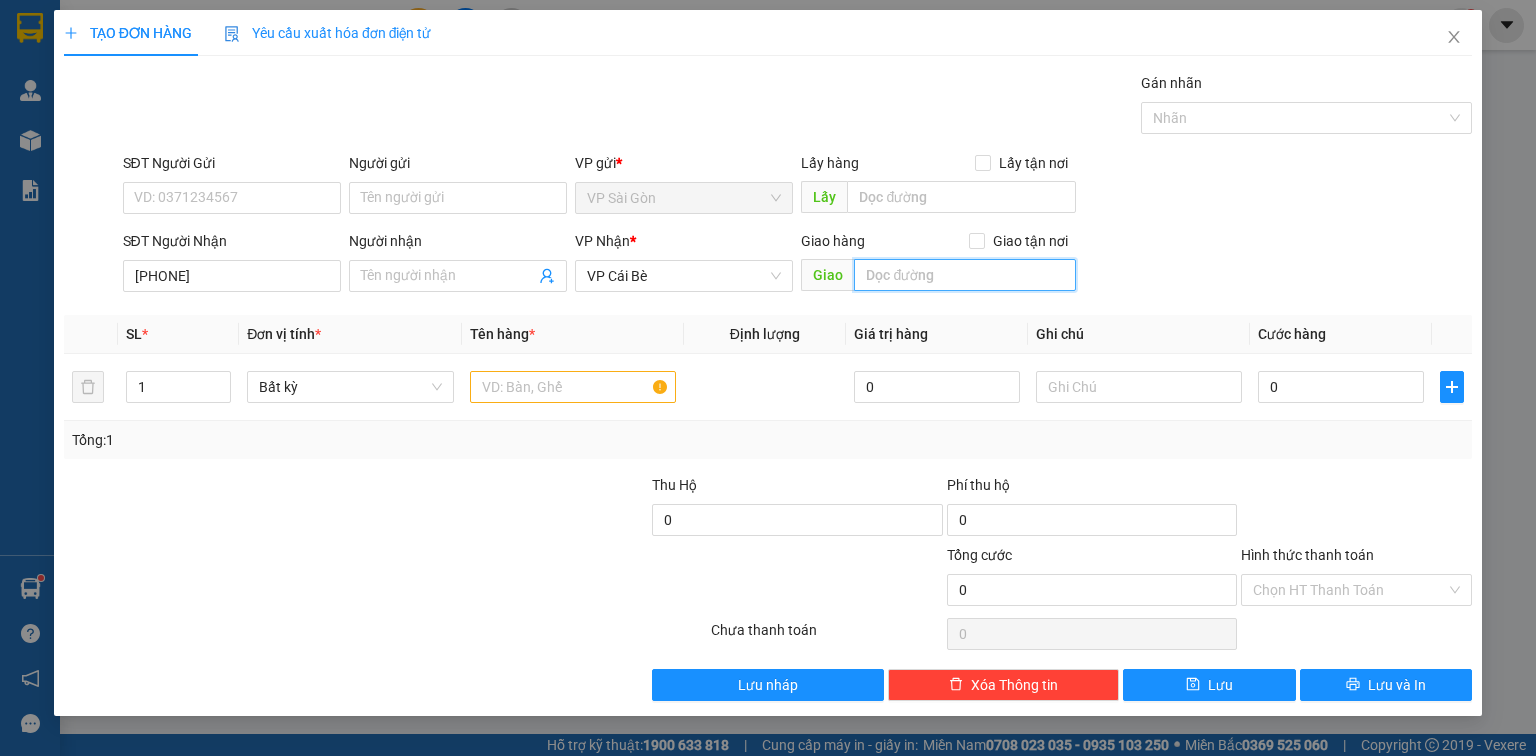 click at bounding box center [965, 275] 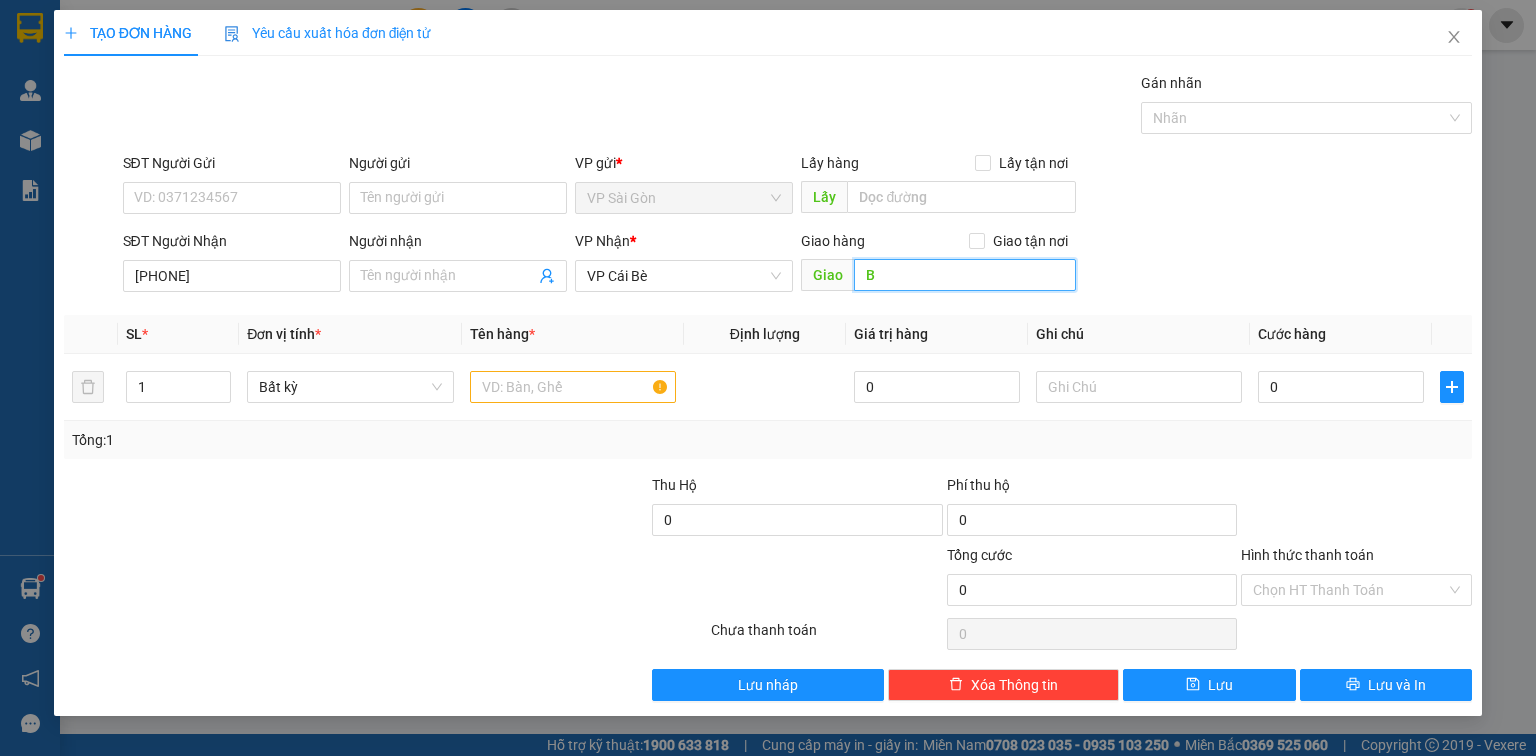 paste on "ÌNH" 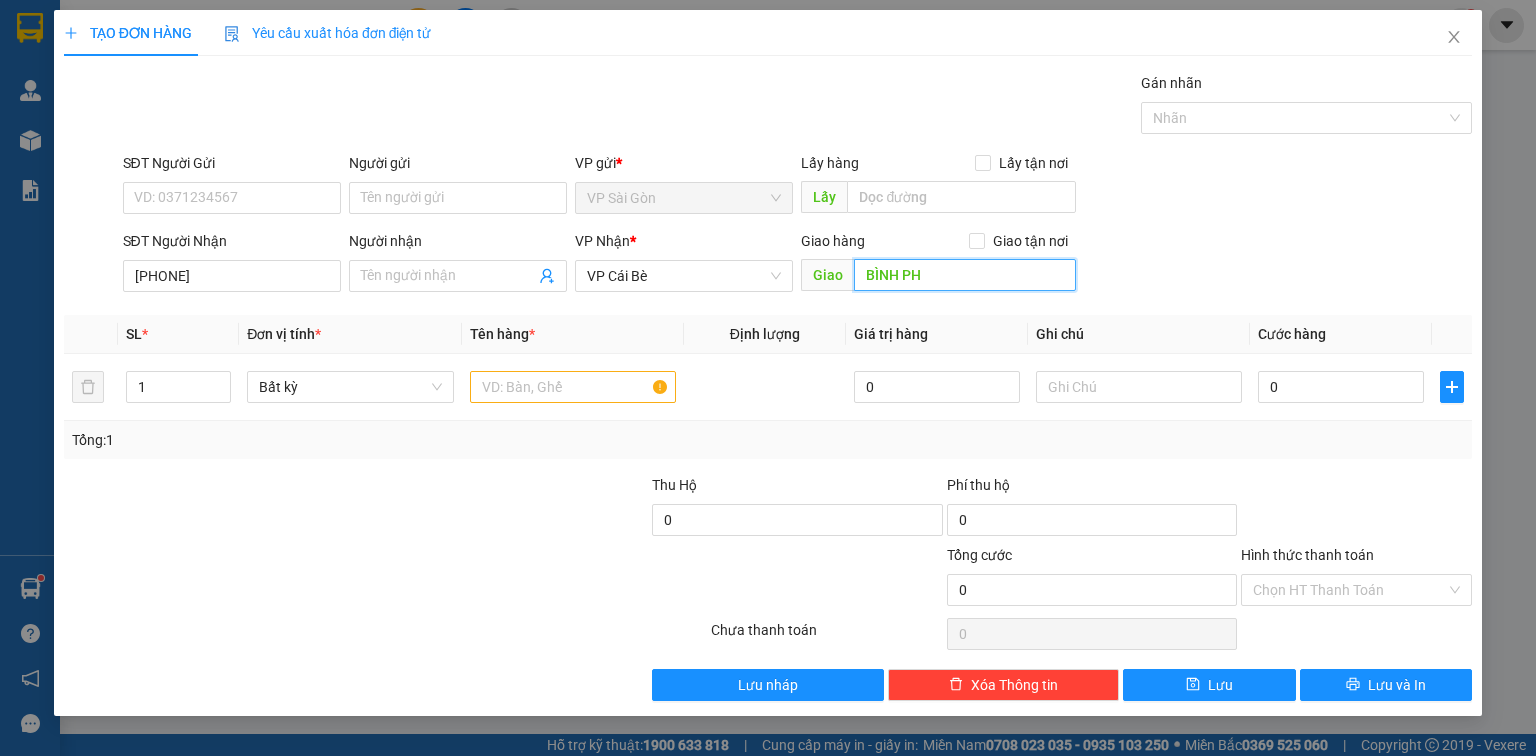 paste on "Ú" 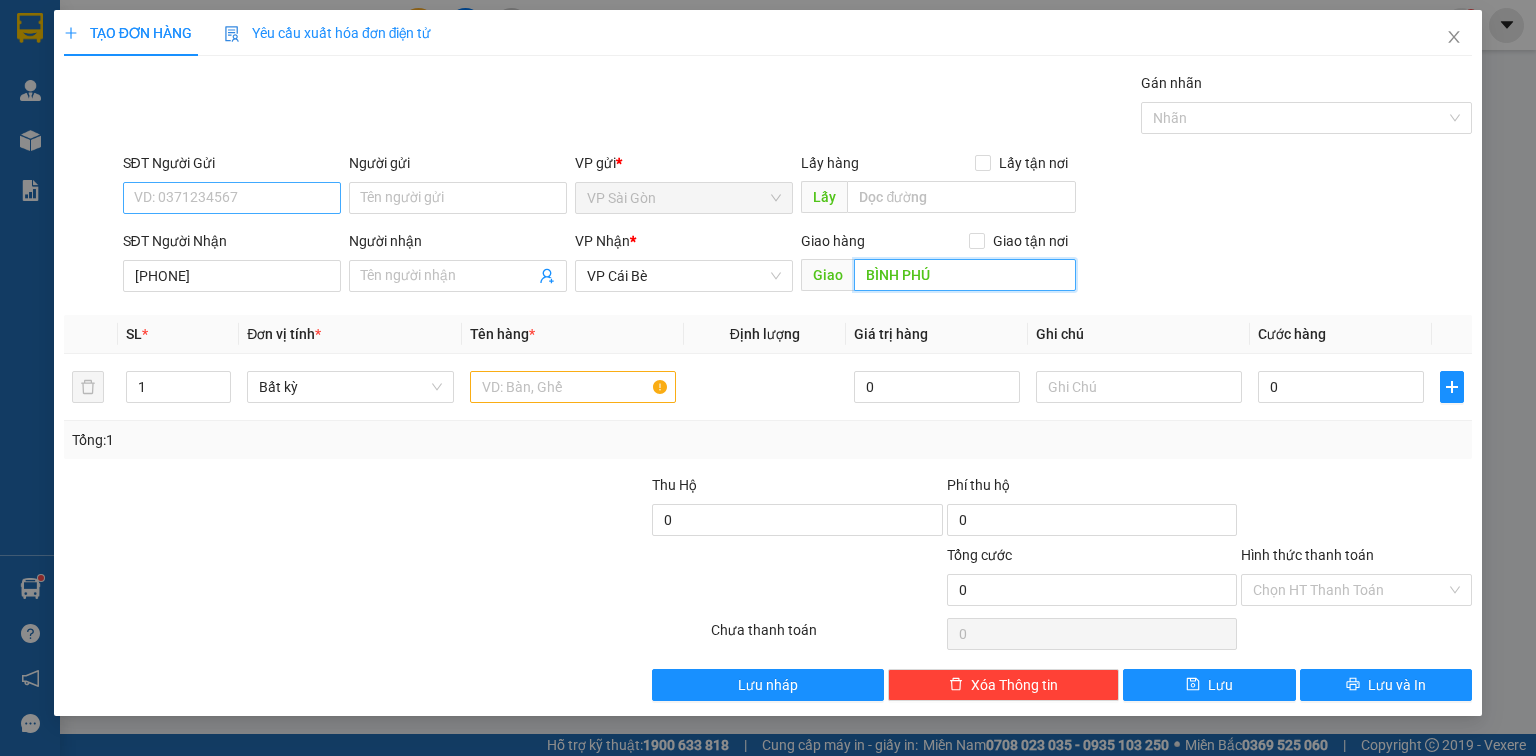 type on "BÌNH PHÚ" 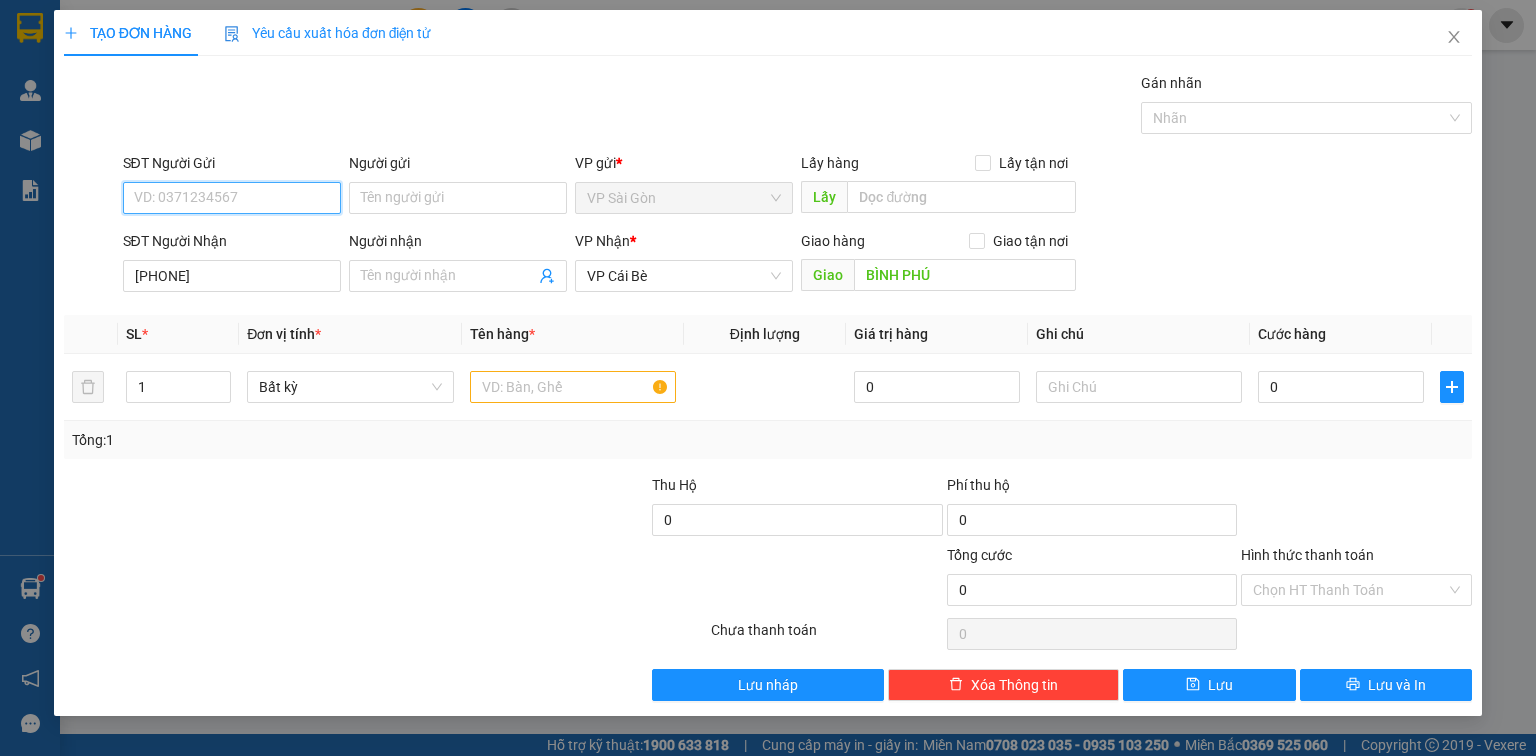 click on "SĐT Người Gửi" at bounding box center [232, 198] 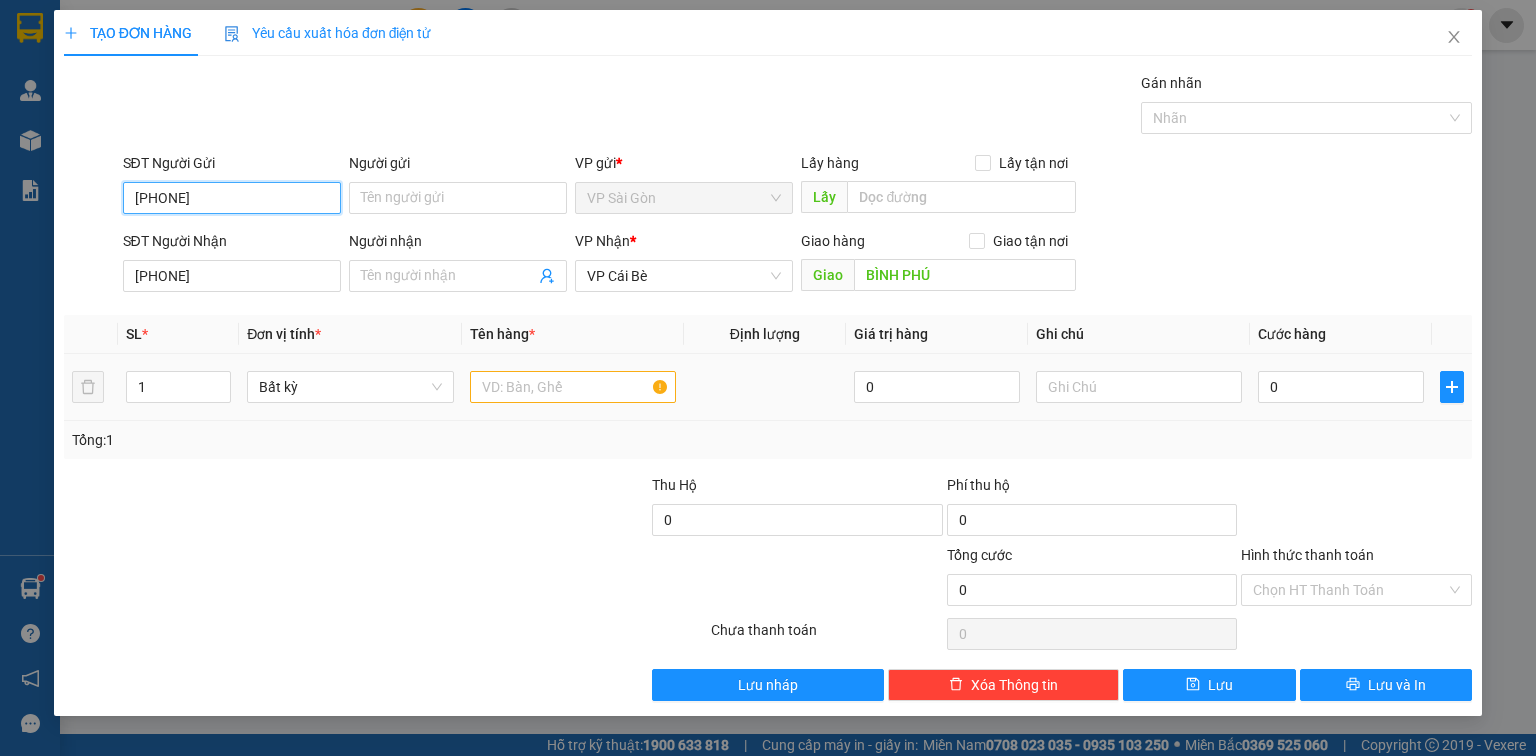 type on "0907180216" 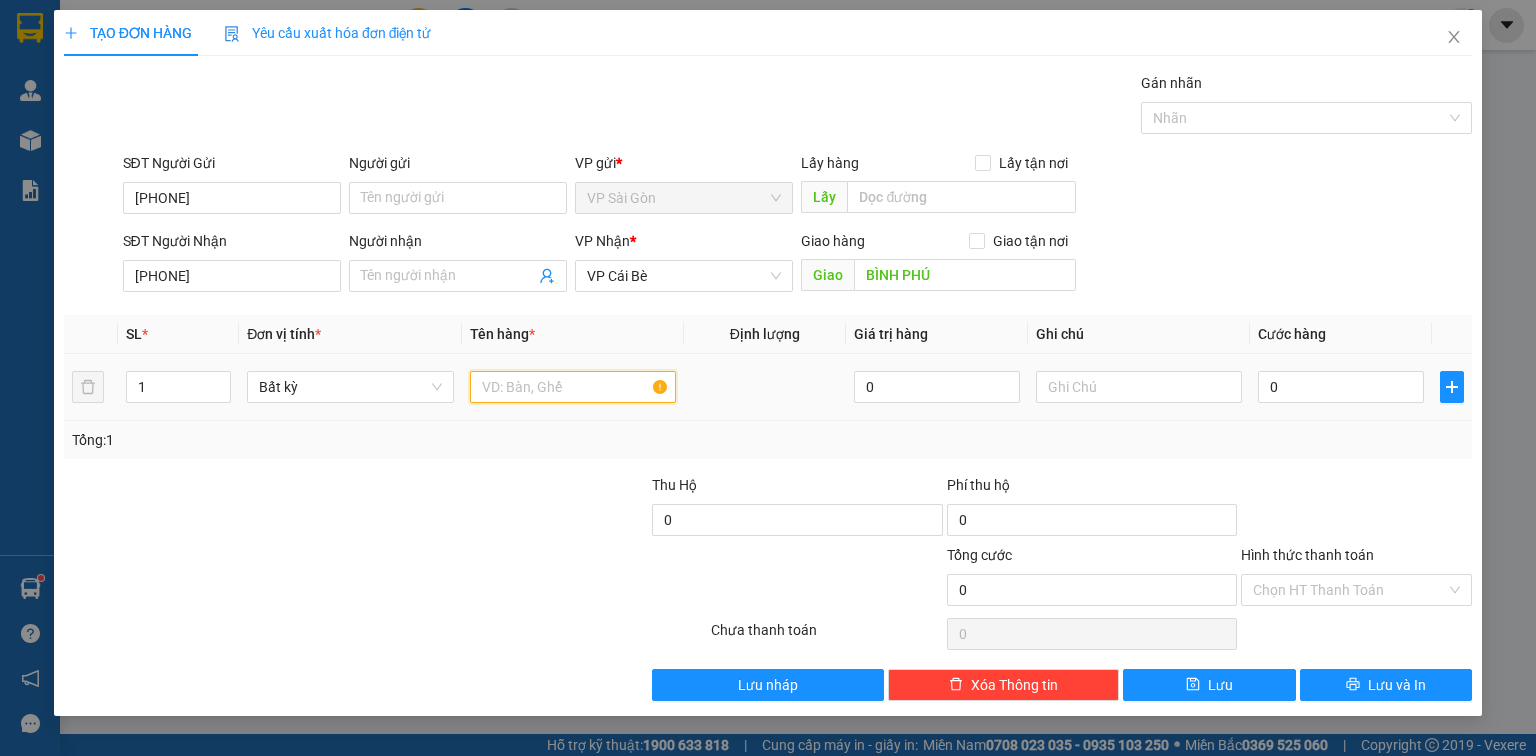 click at bounding box center (573, 387) 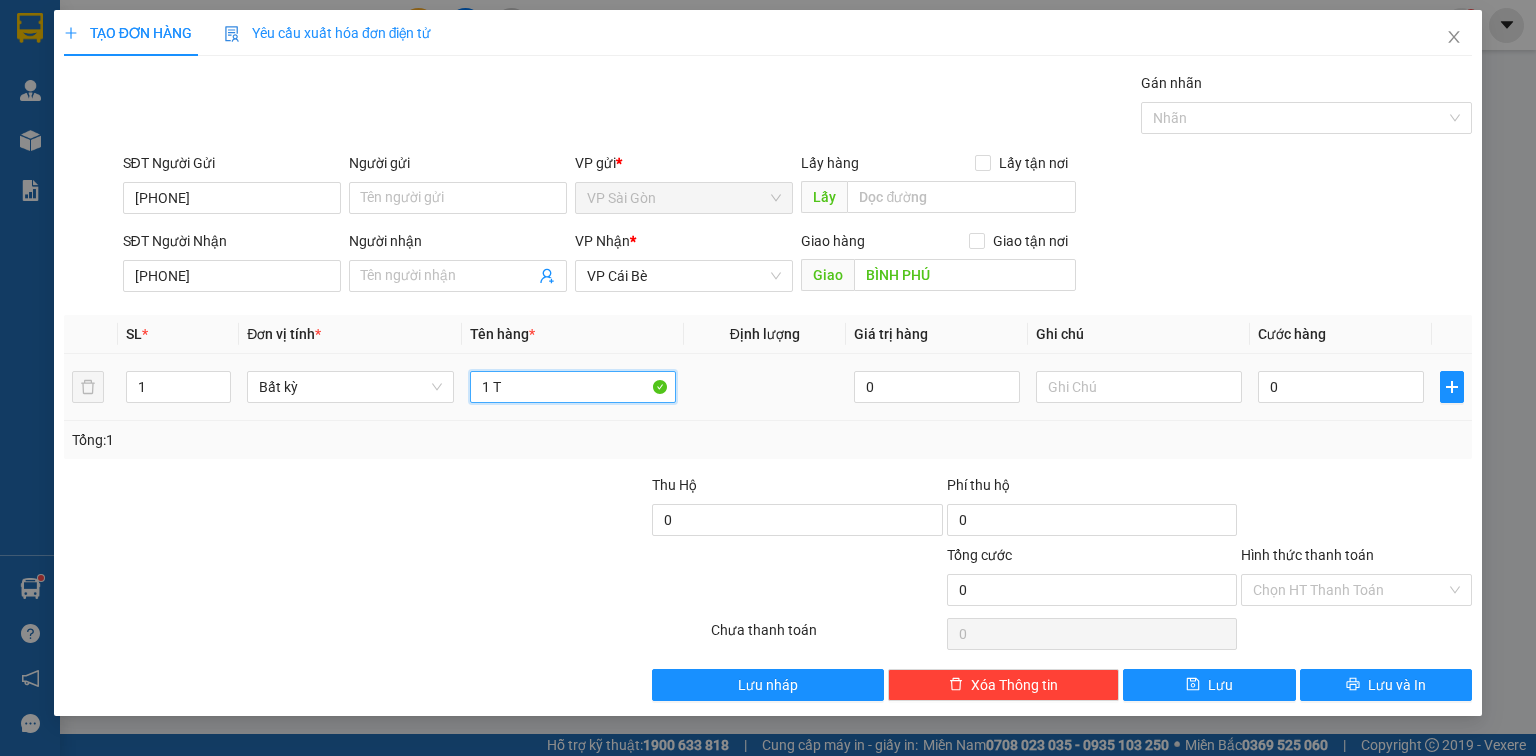 paste on "ÚI" 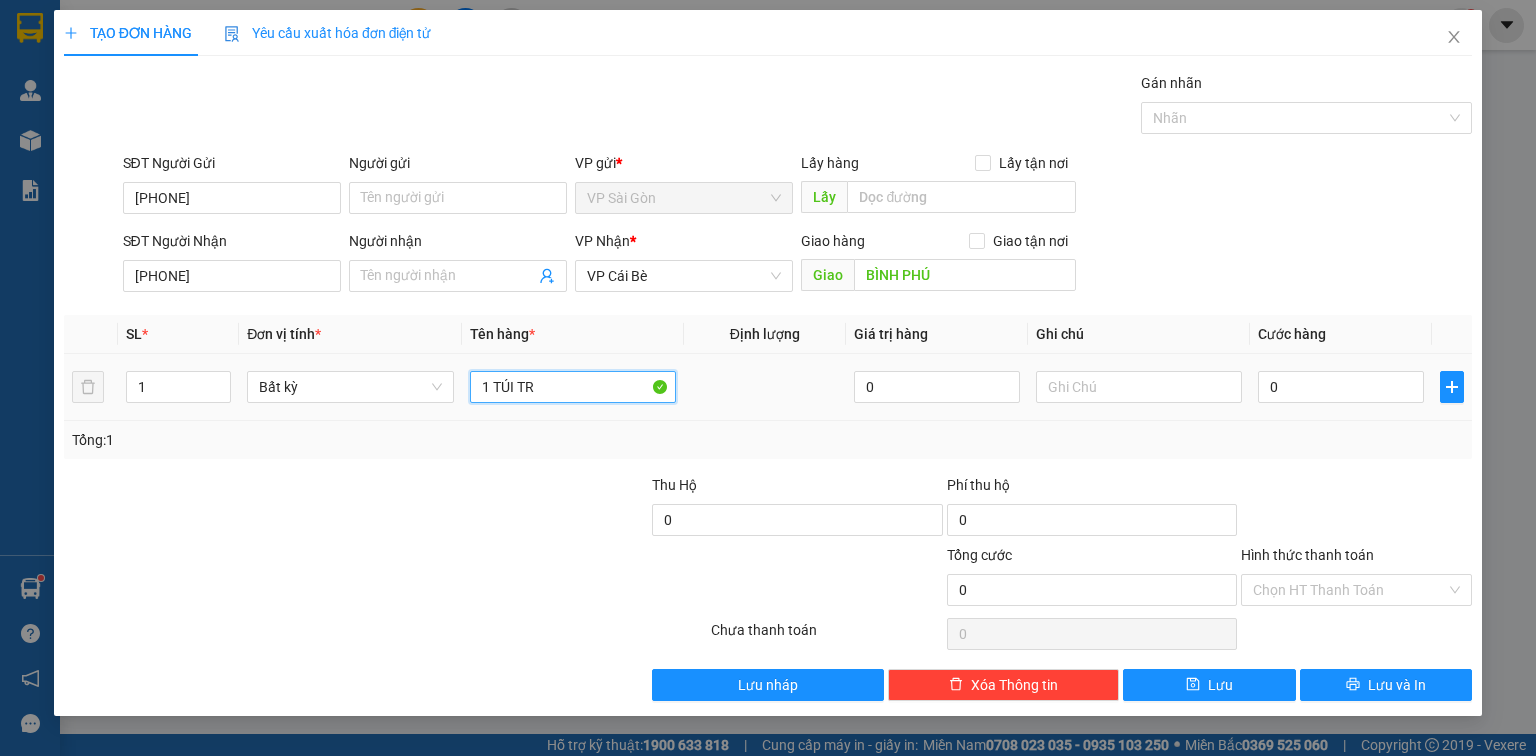 paste on "ĂN" 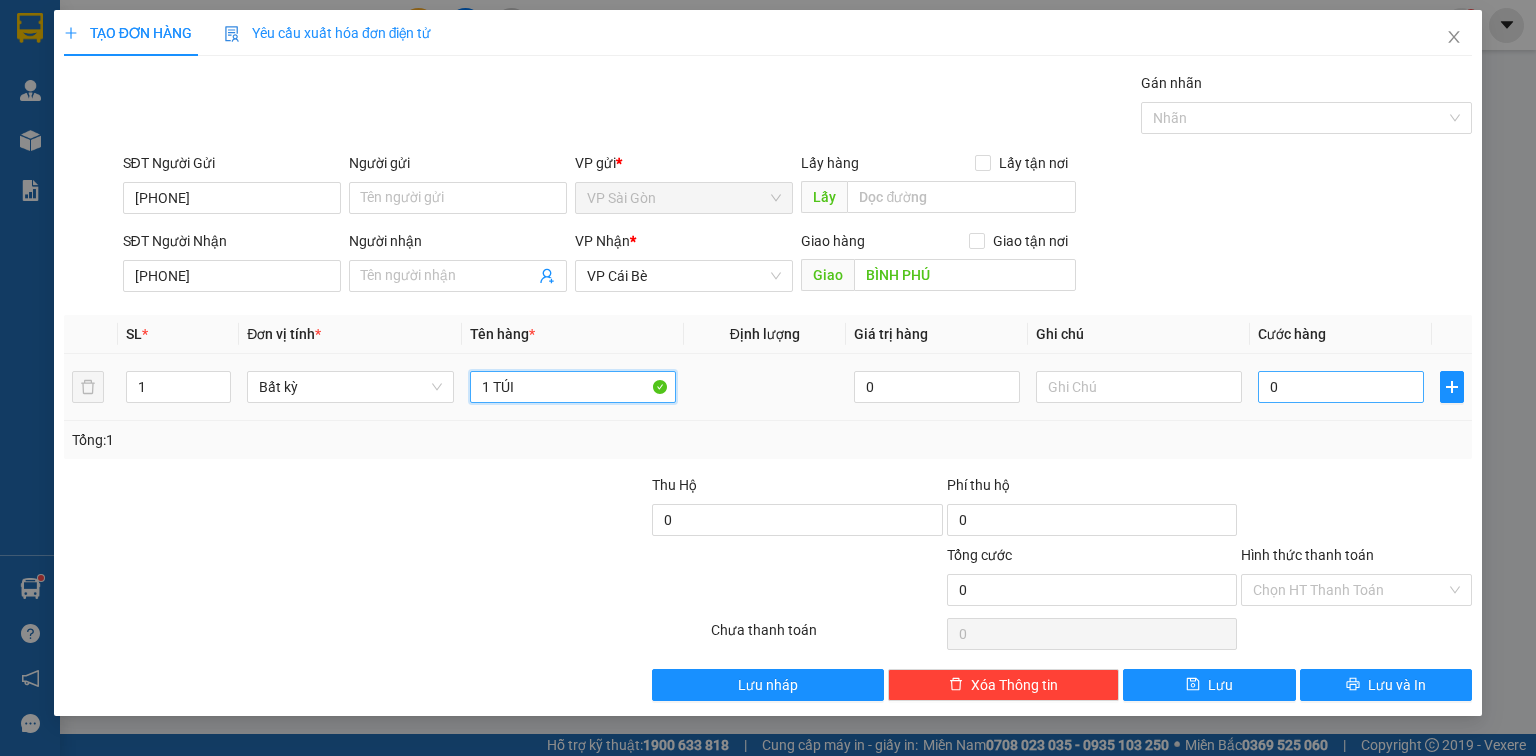 type on "1 TÚI" 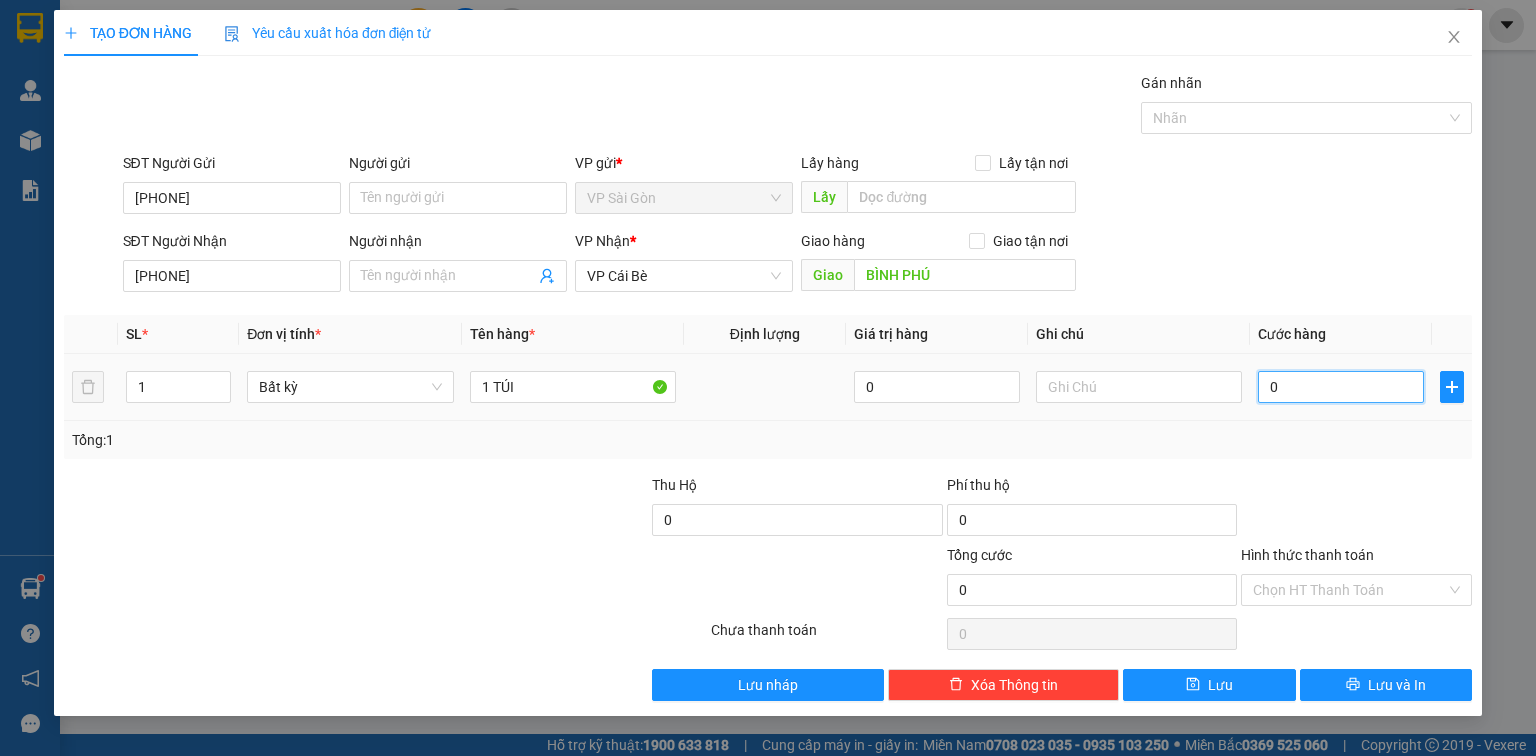 click on "0" at bounding box center (1341, 387) 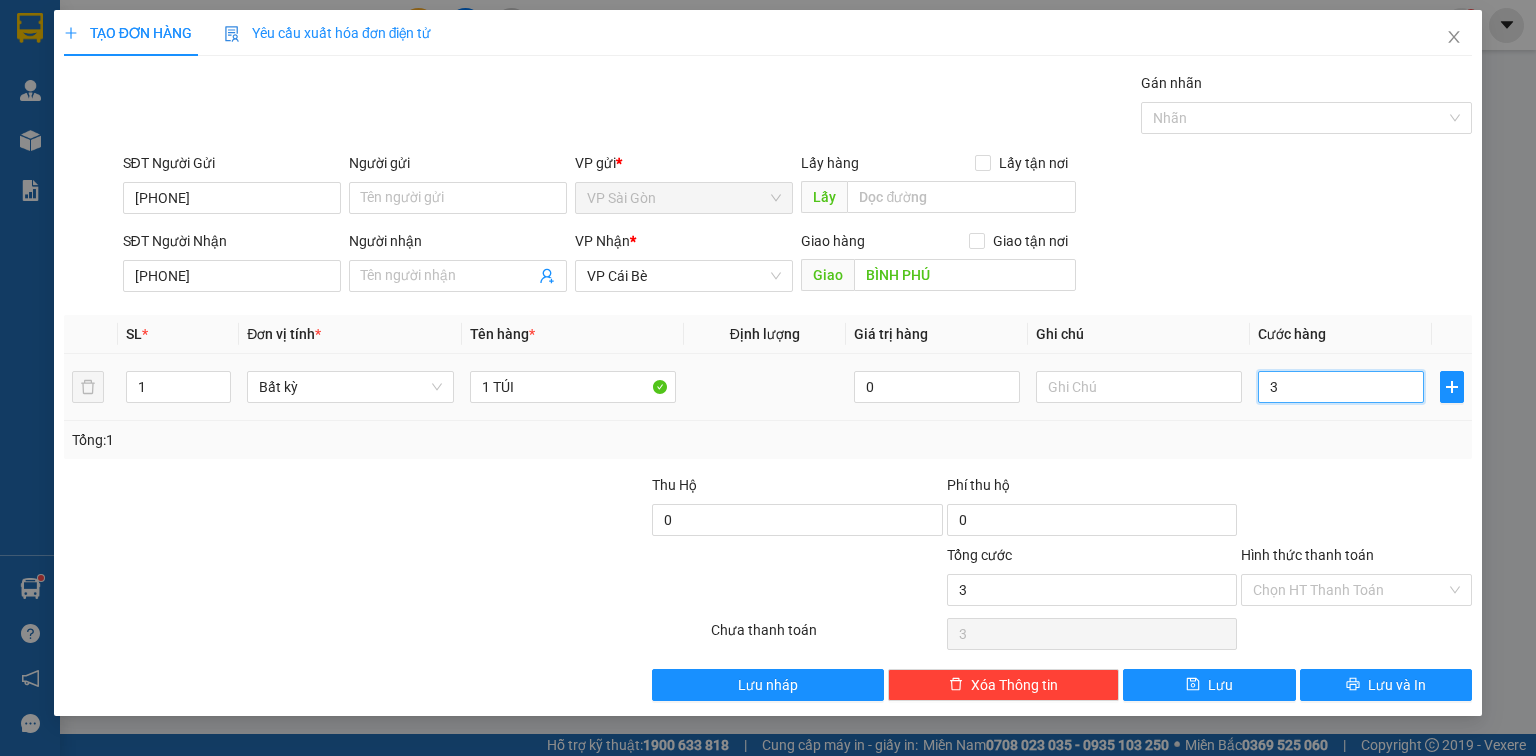 type on "30" 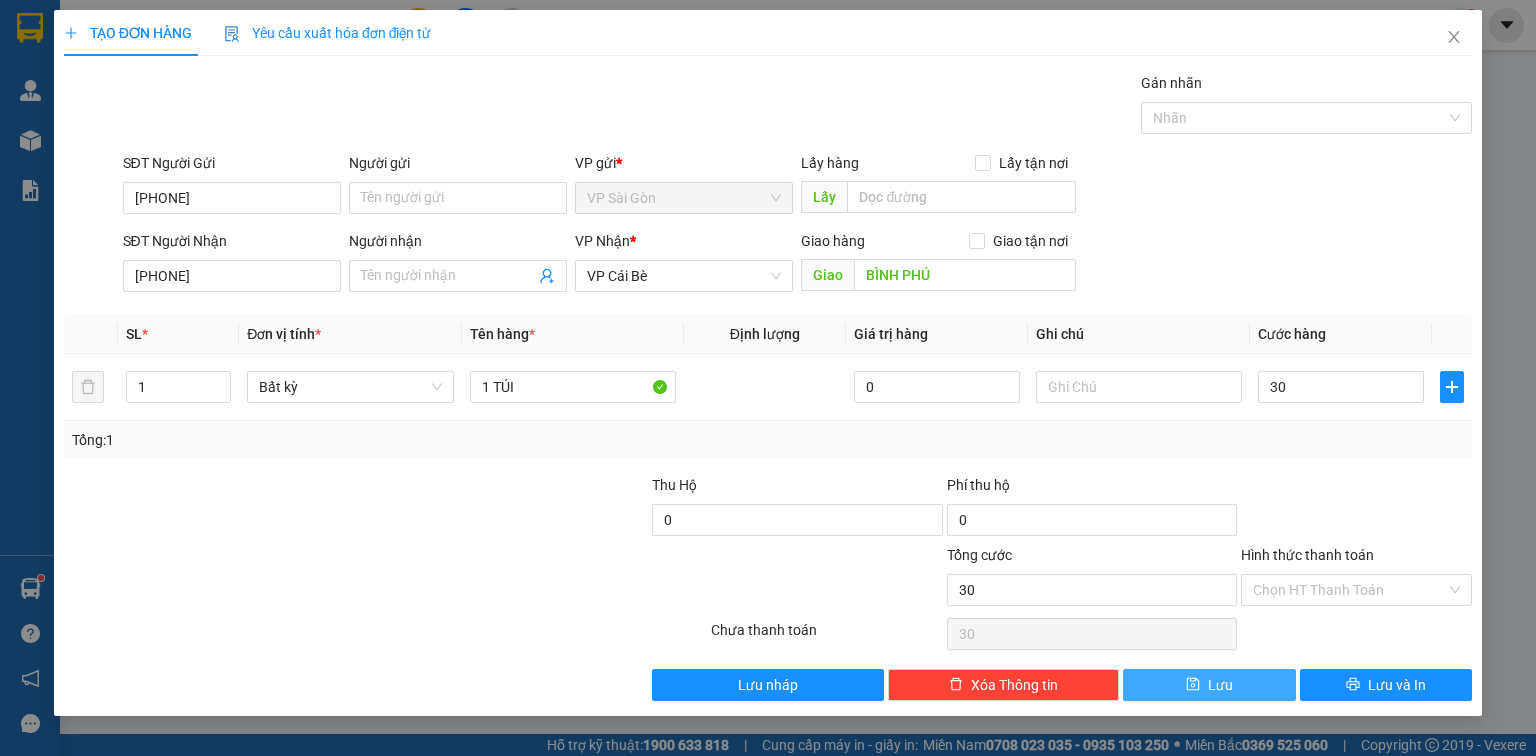 type on "30.000" 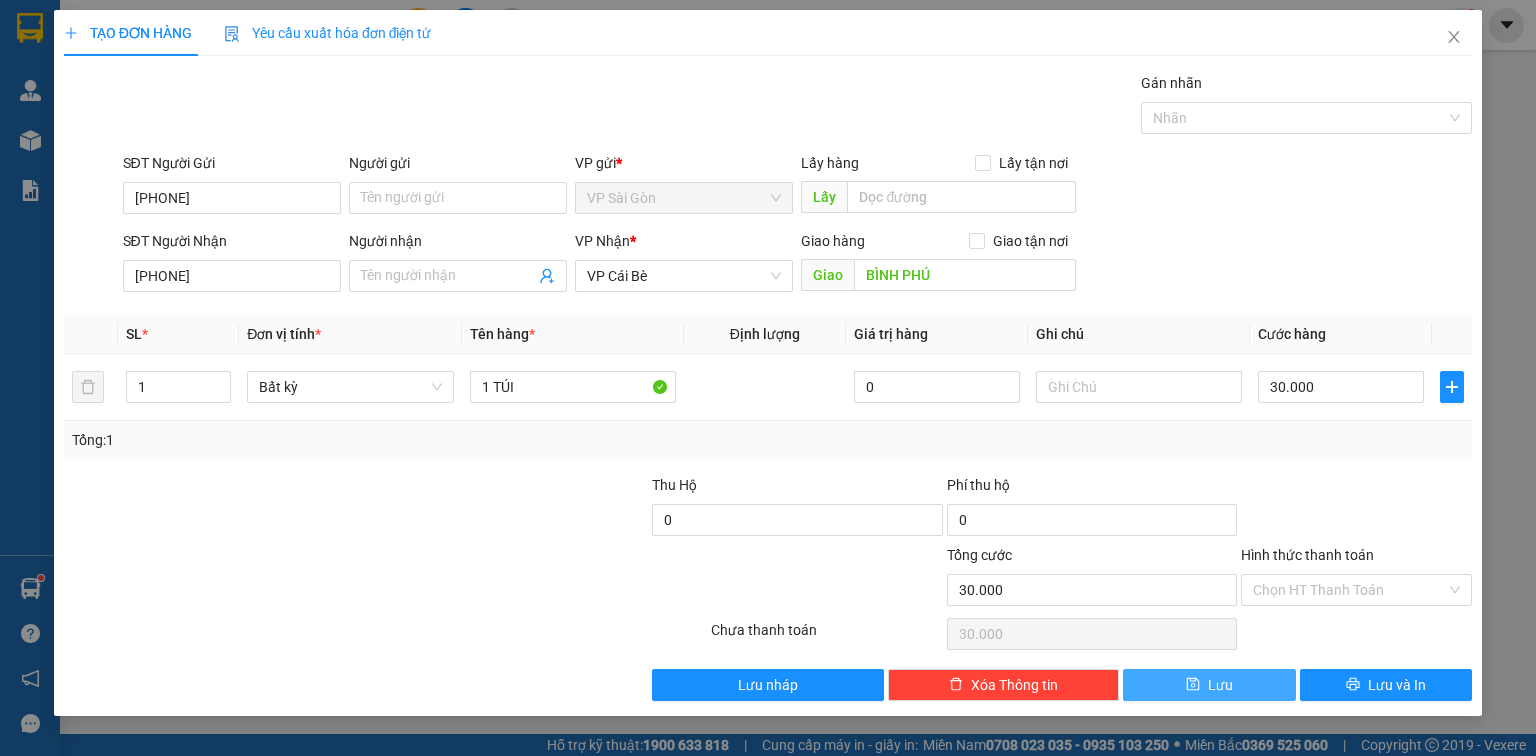click on "Lưu" at bounding box center (1209, 685) 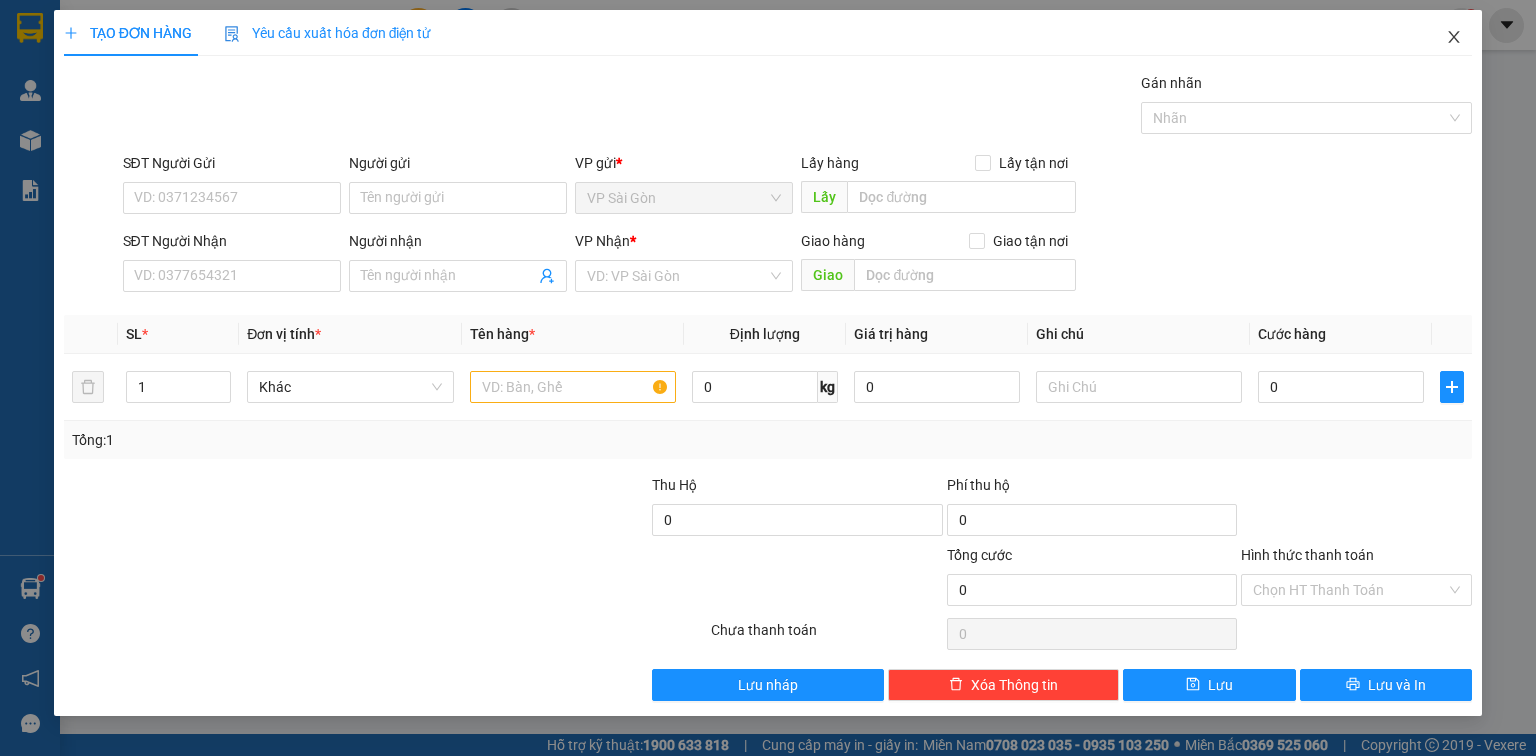 click 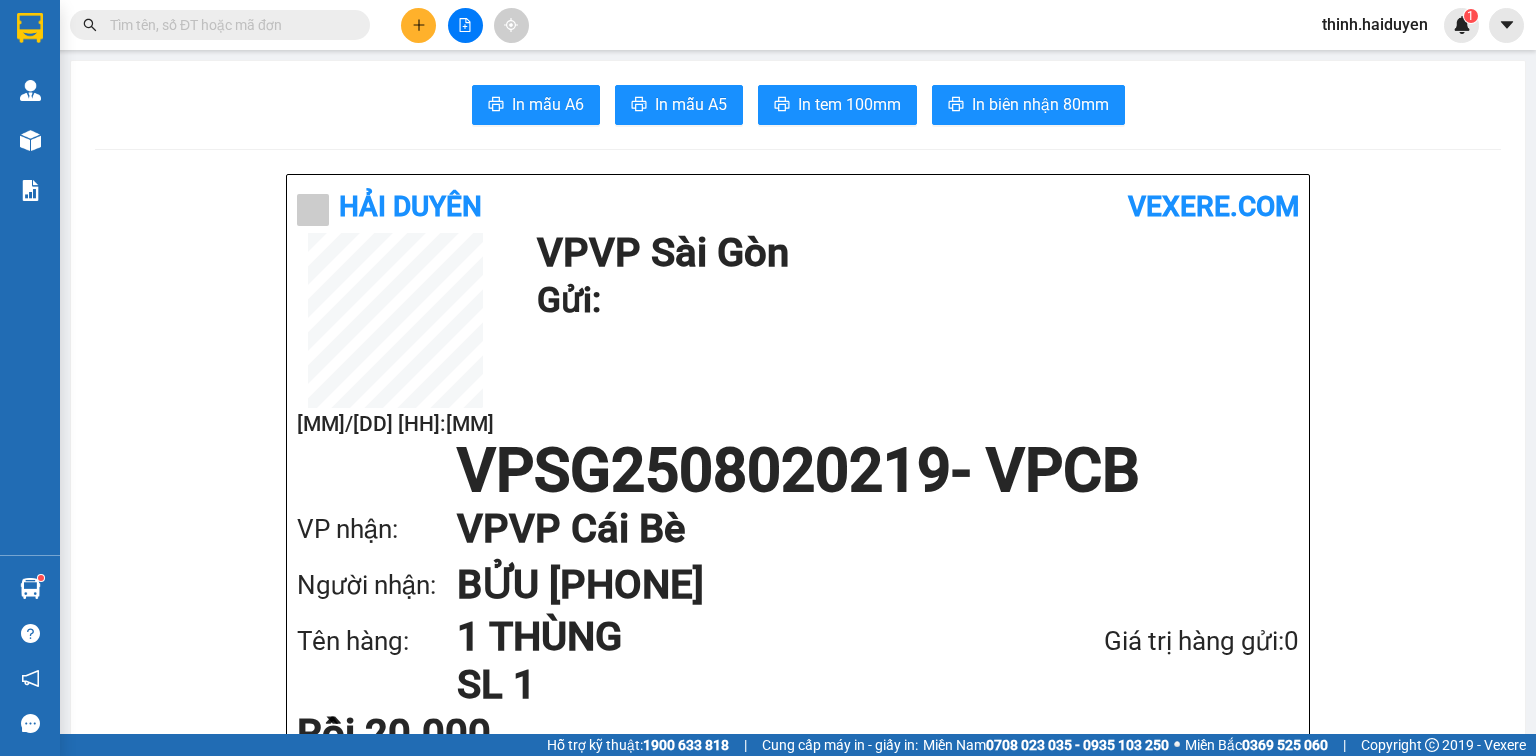 click at bounding box center (228, 25) 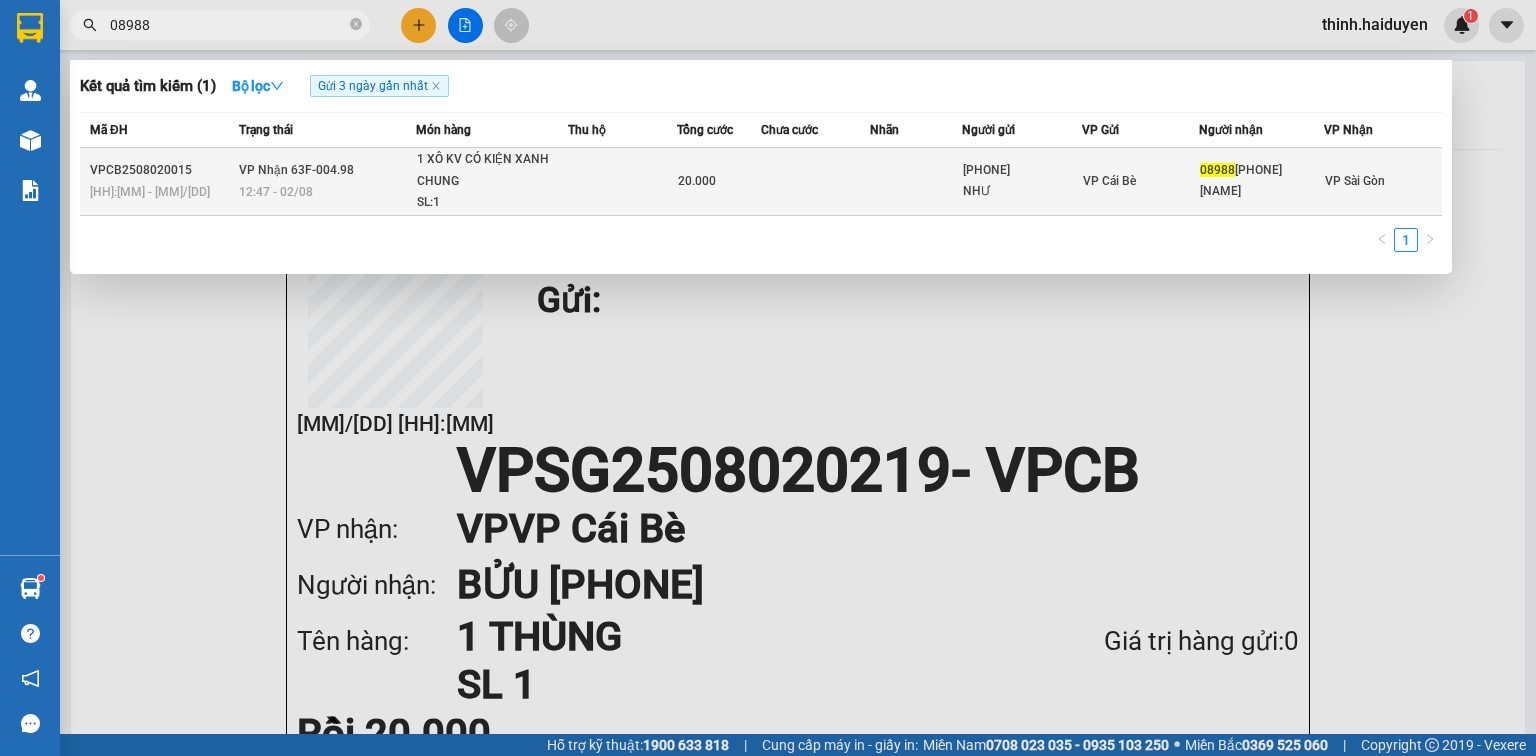 type on "08988" 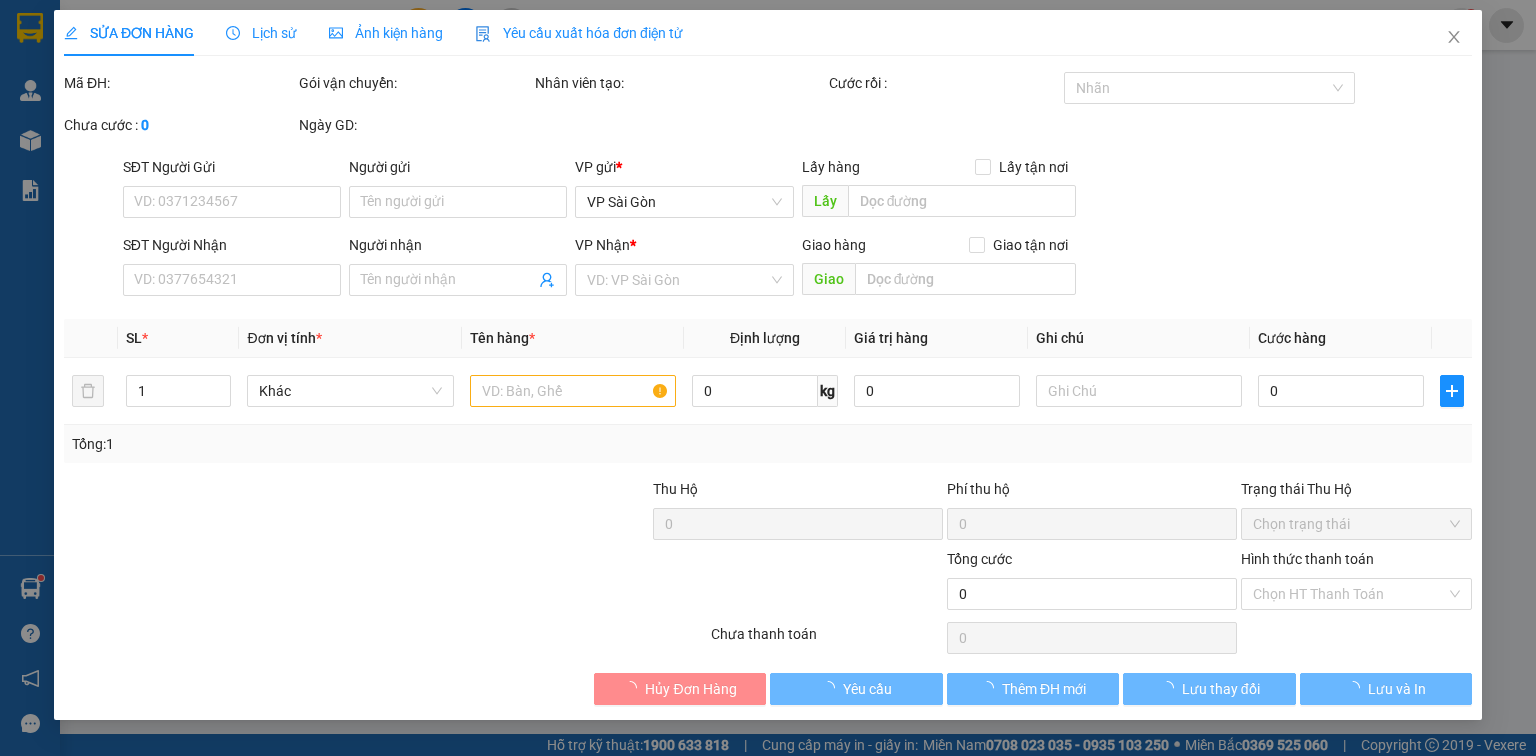 type on "0984449674" 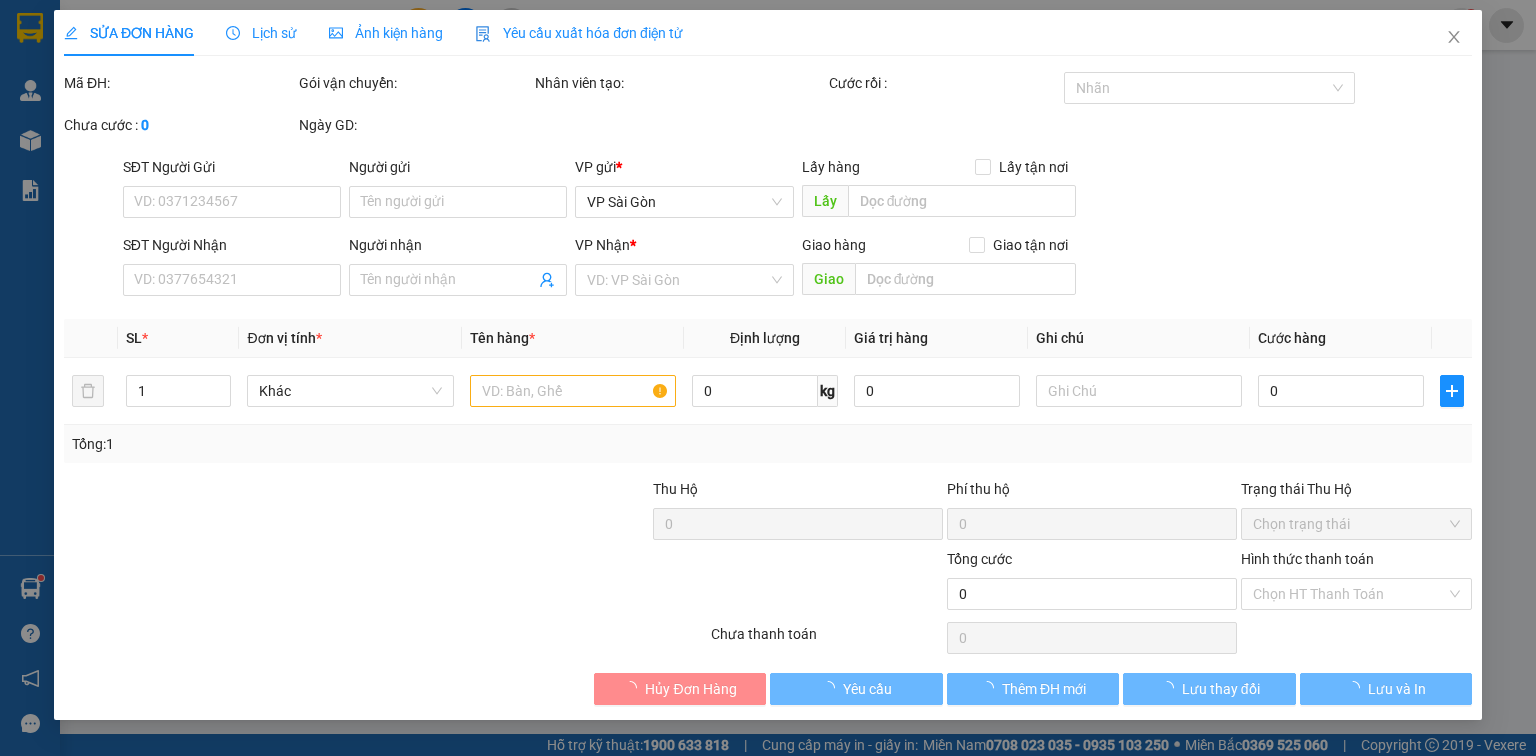 type on "NHƯ" 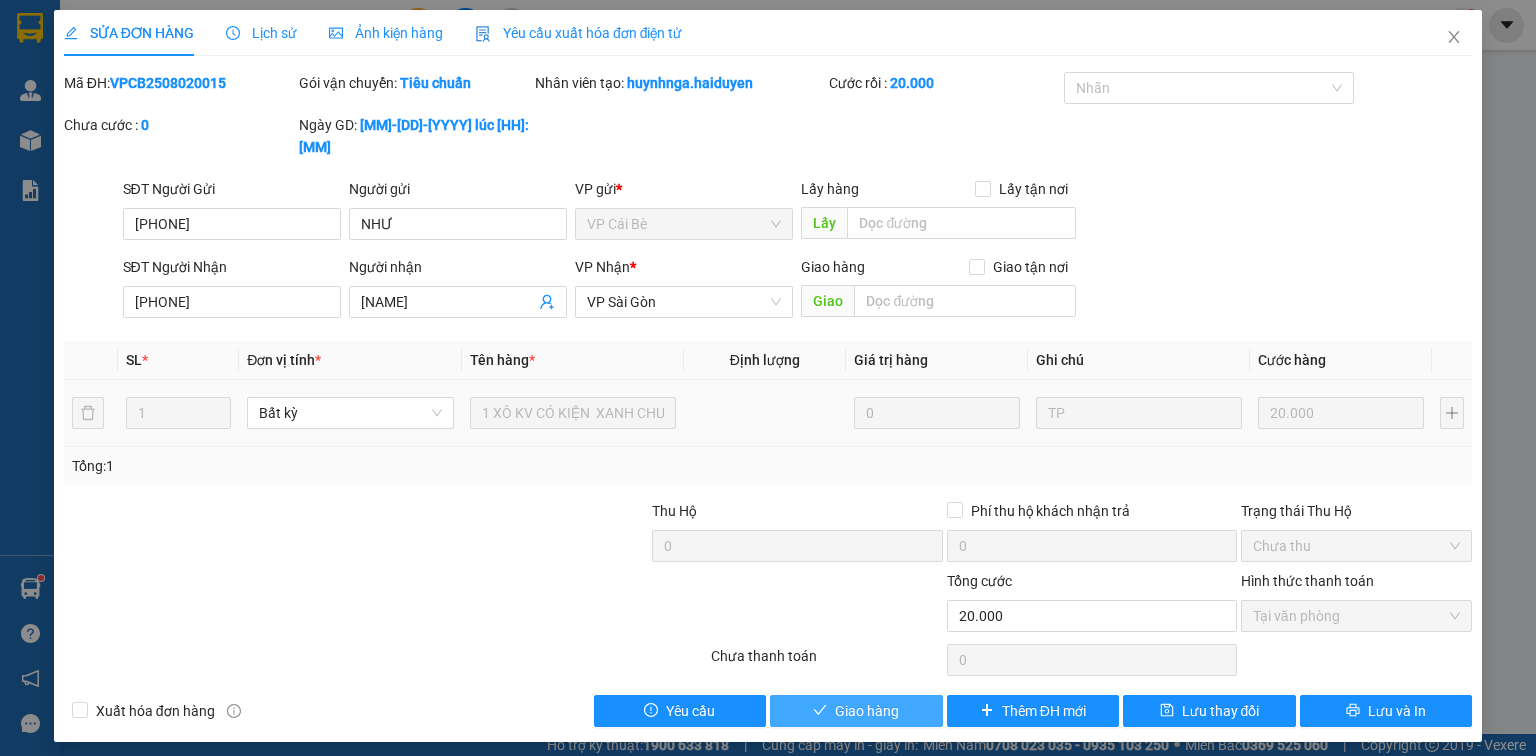 click on "Giao hàng" at bounding box center [867, 711] 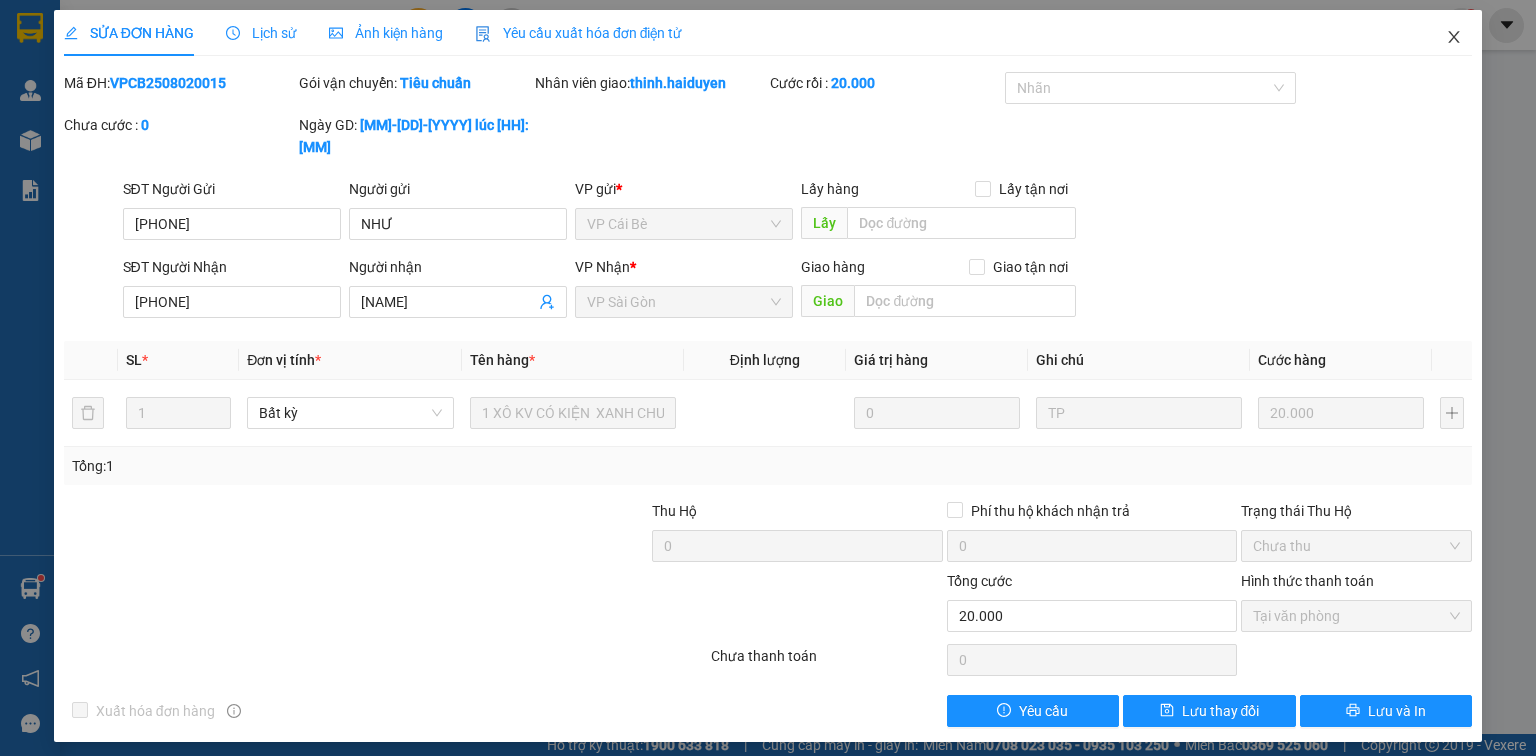 click at bounding box center [1454, 38] 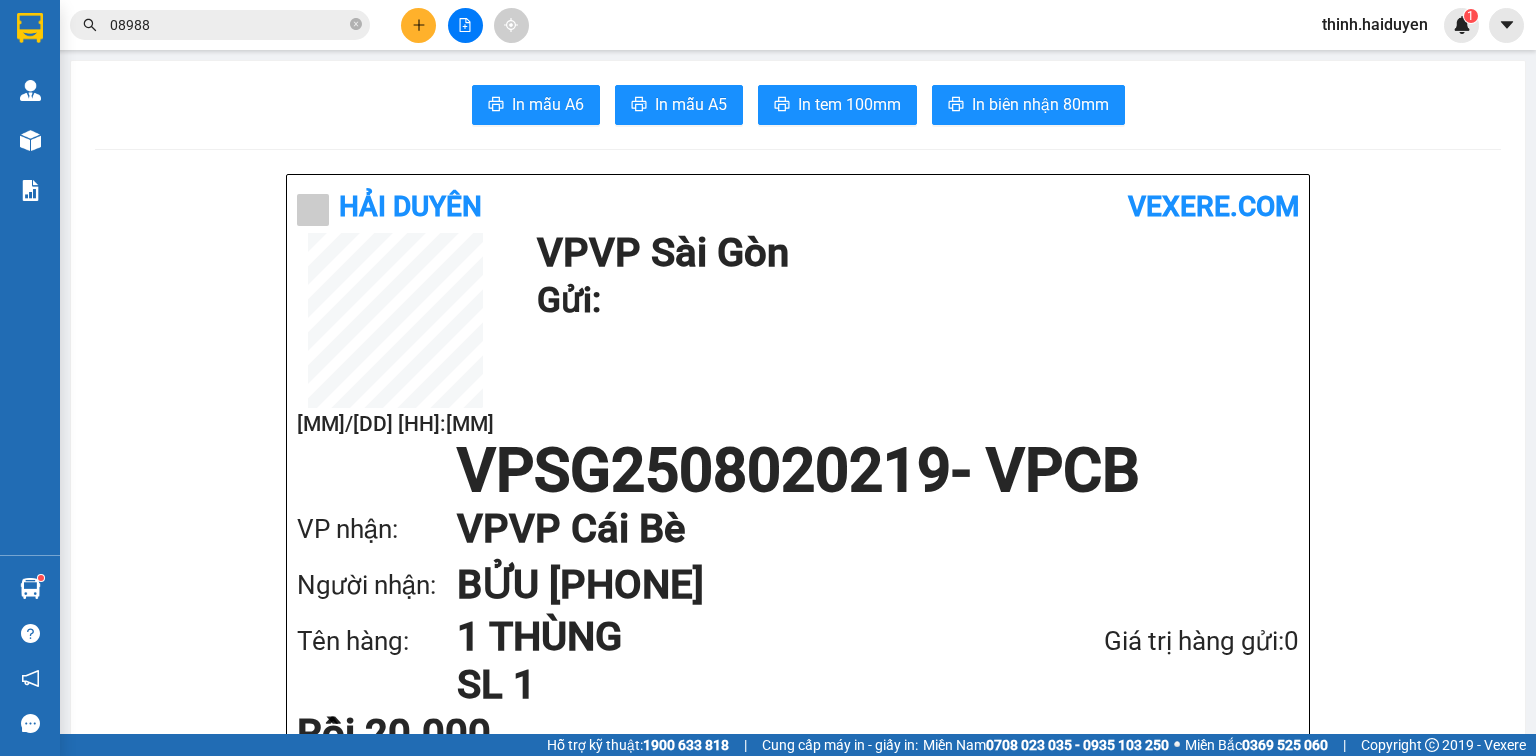 click 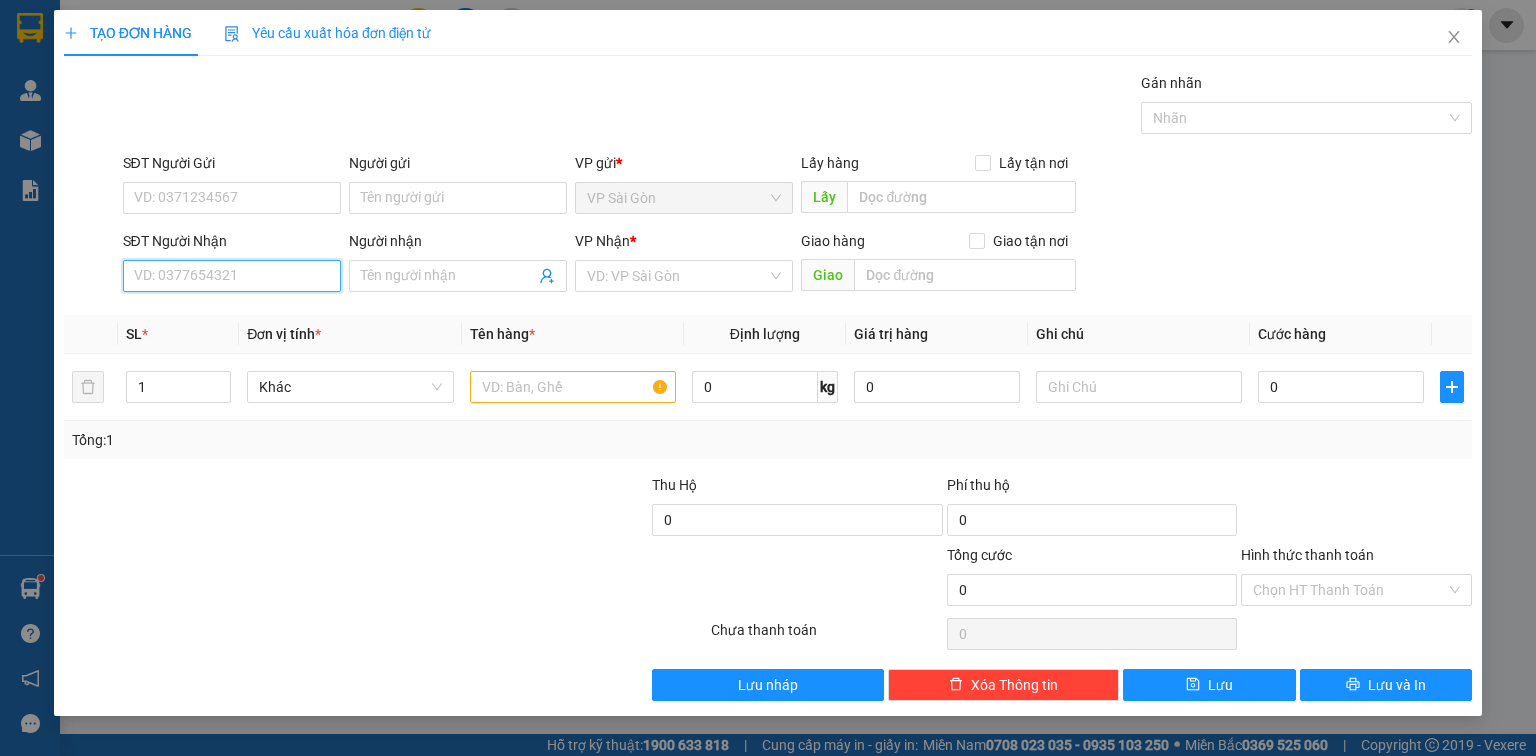 click on "SĐT Người Nhận" at bounding box center (232, 276) 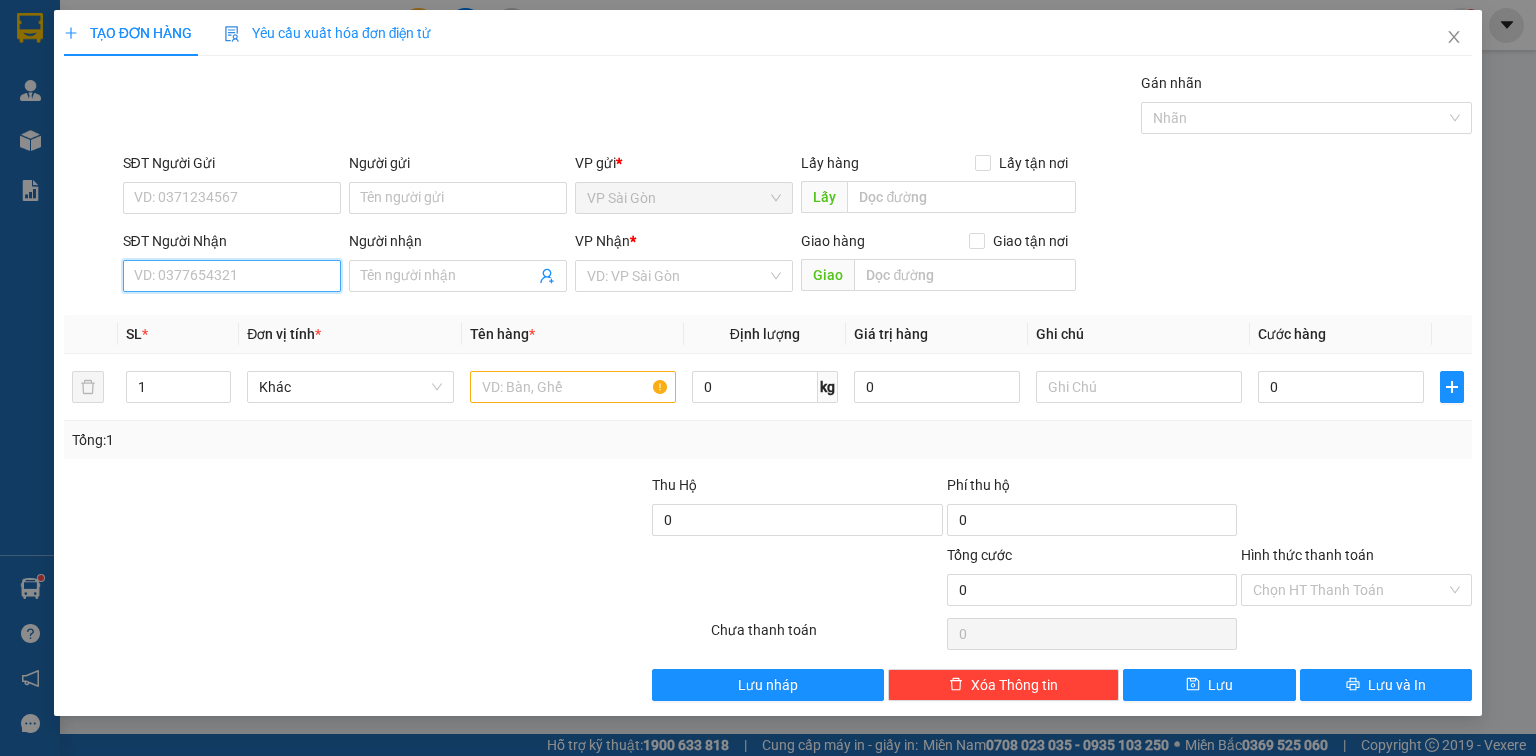 click on "SĐT Người Nhận" at bounding box center (232, 276) 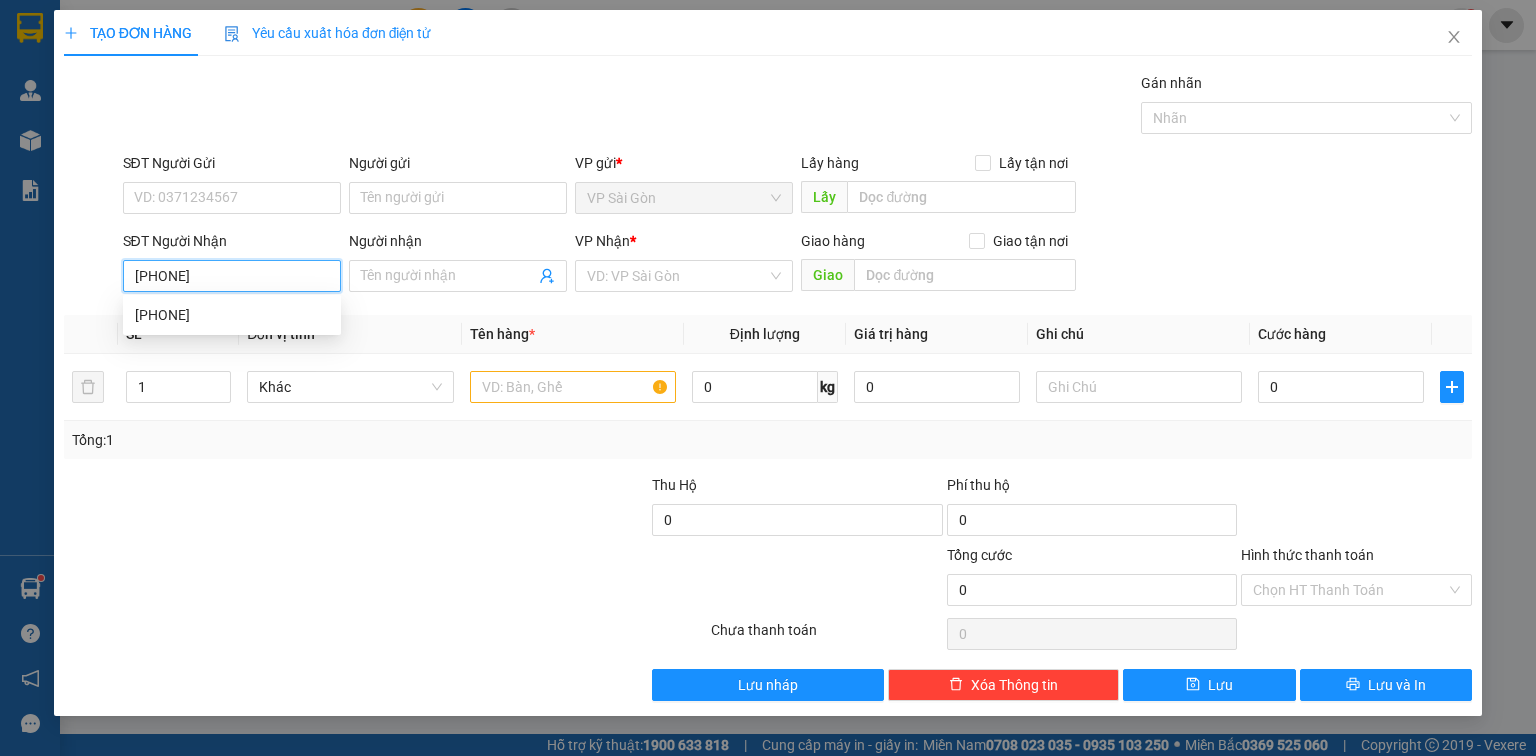 type on "0932955043" 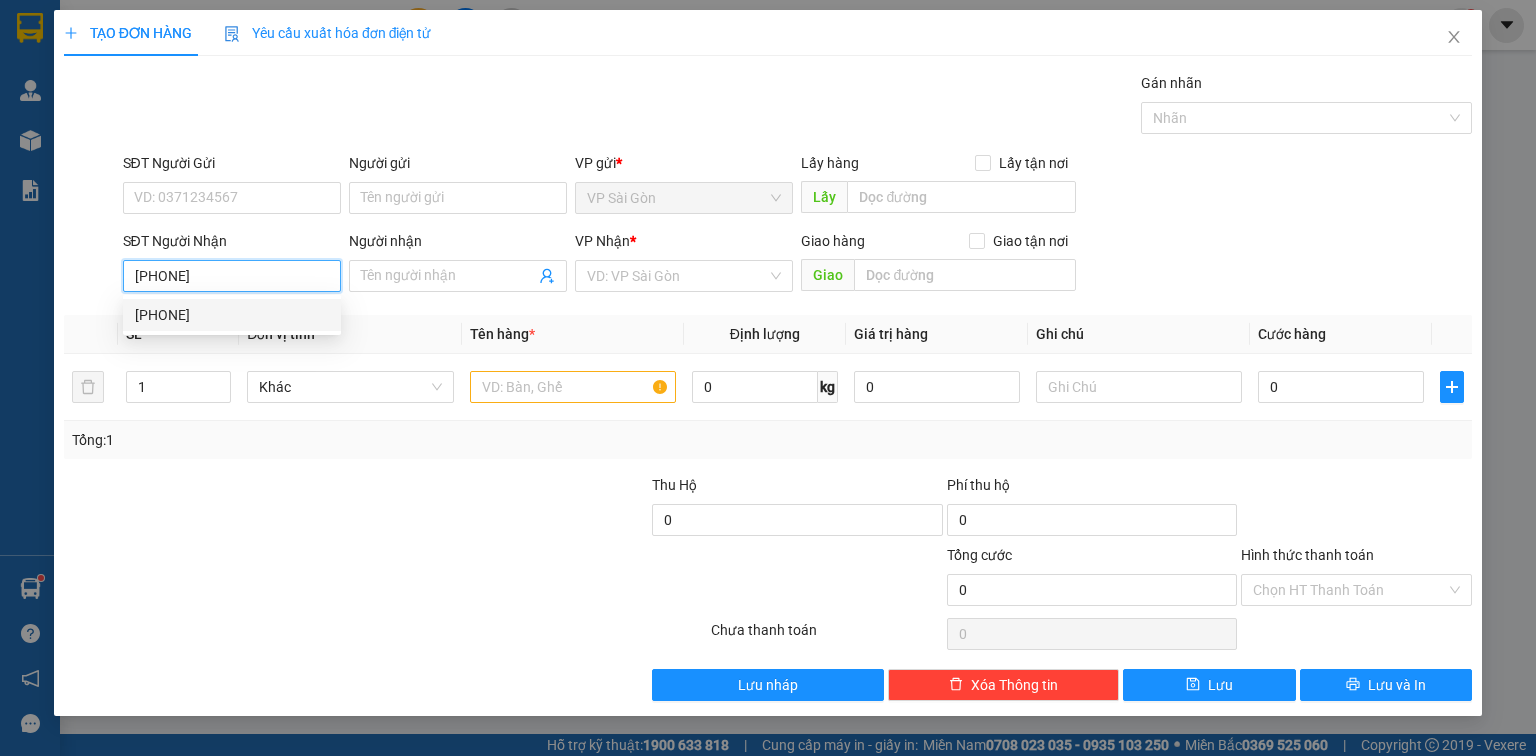 click on "0932955043" at bounding box center [232, 315] 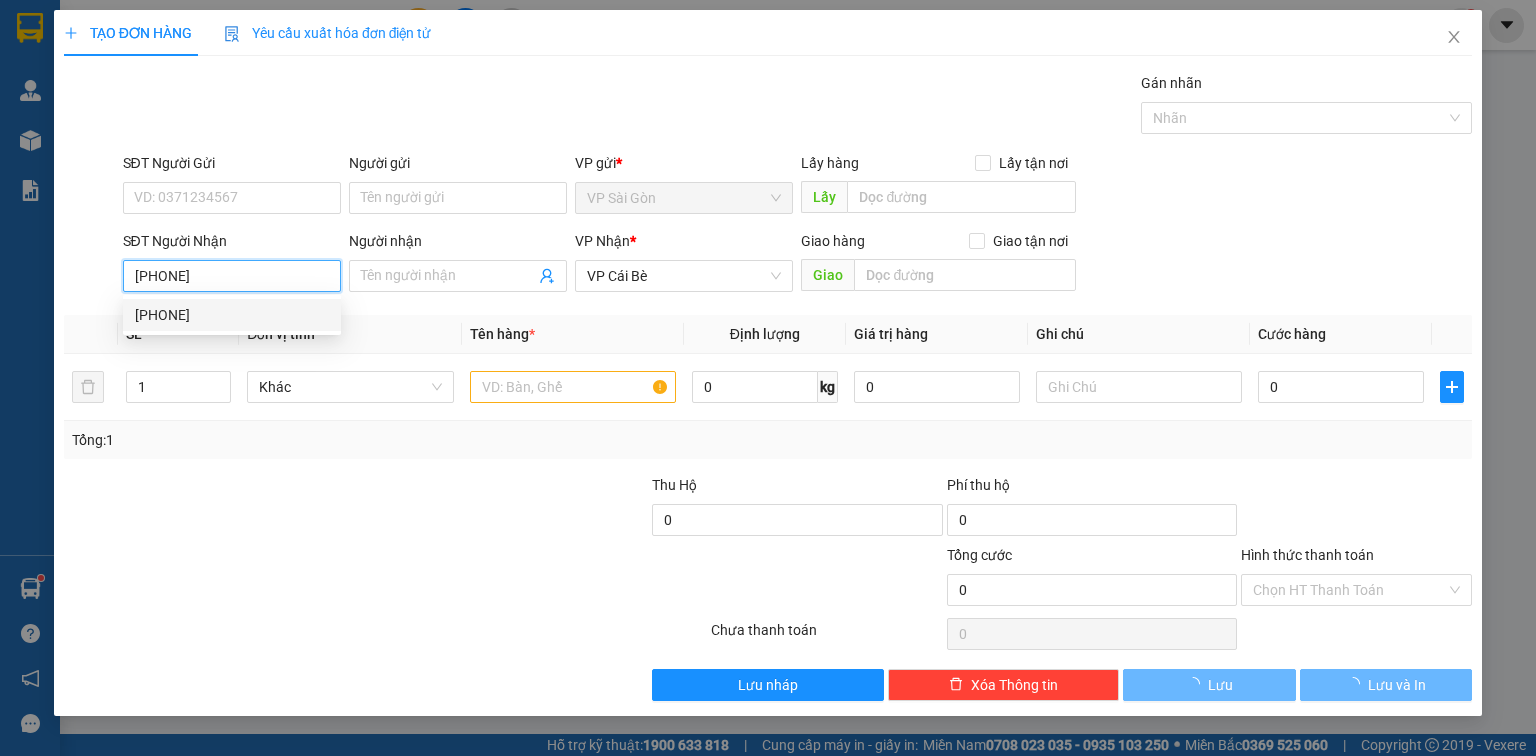 type on "30.000" 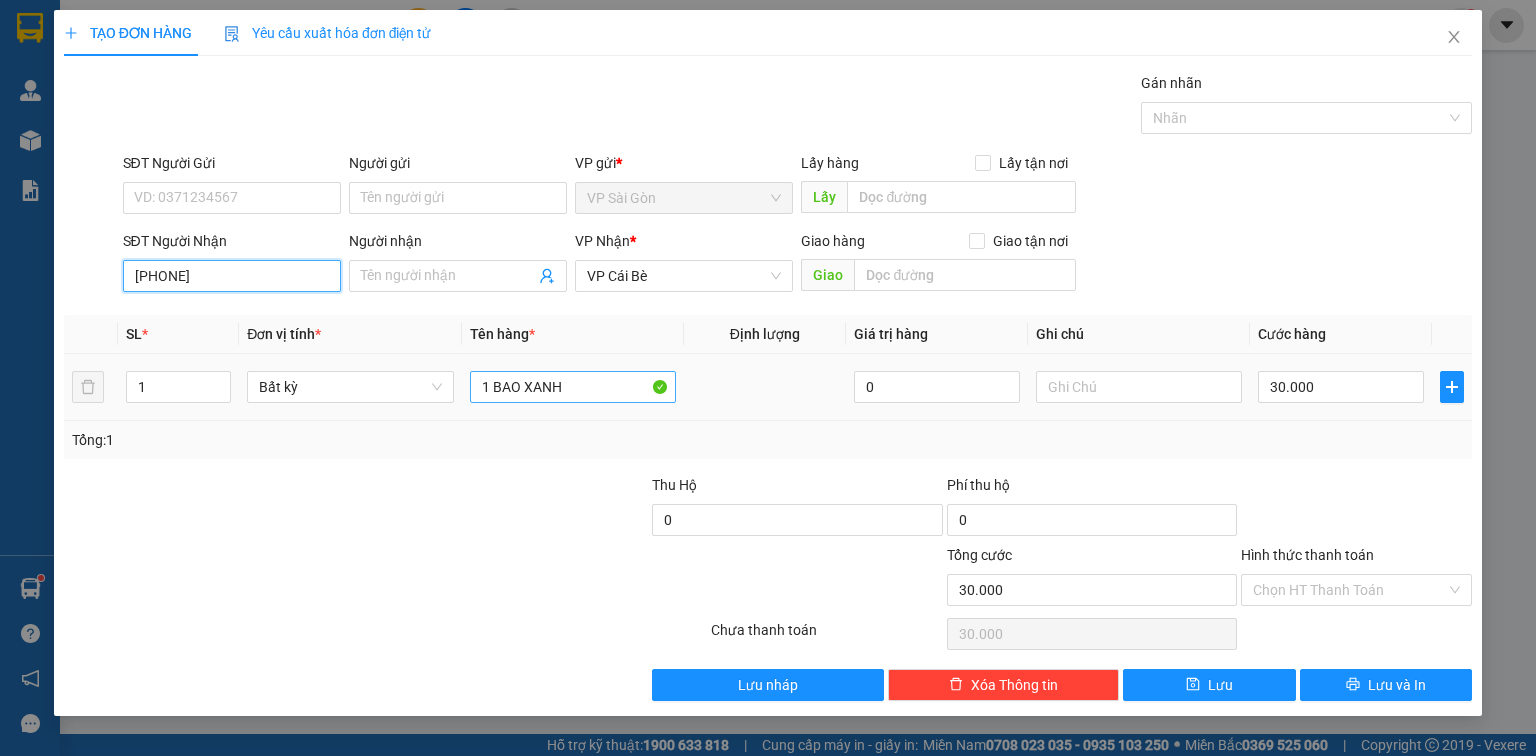 type on "0932955043" 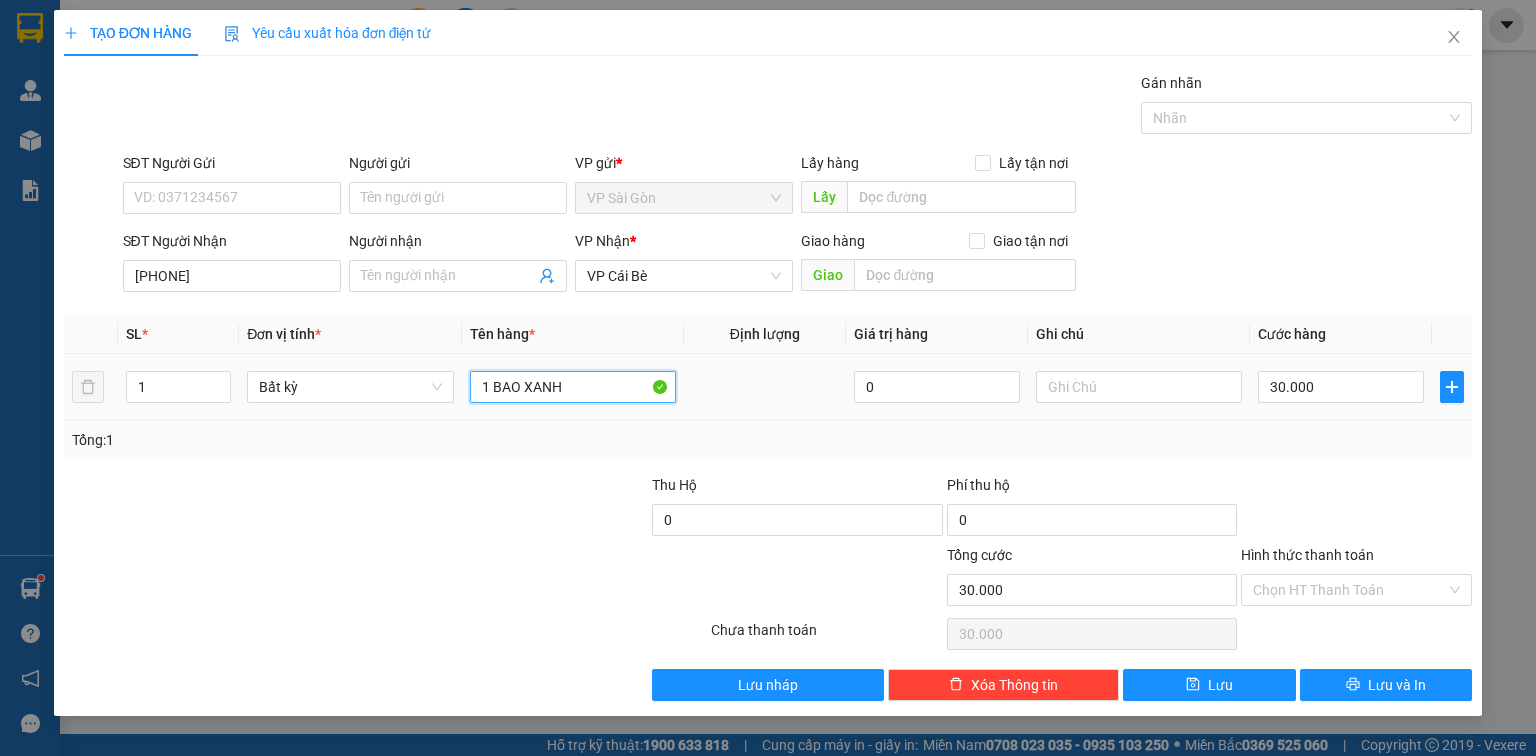 click on "1 BAO XANH" at bounding box center [573, 387] 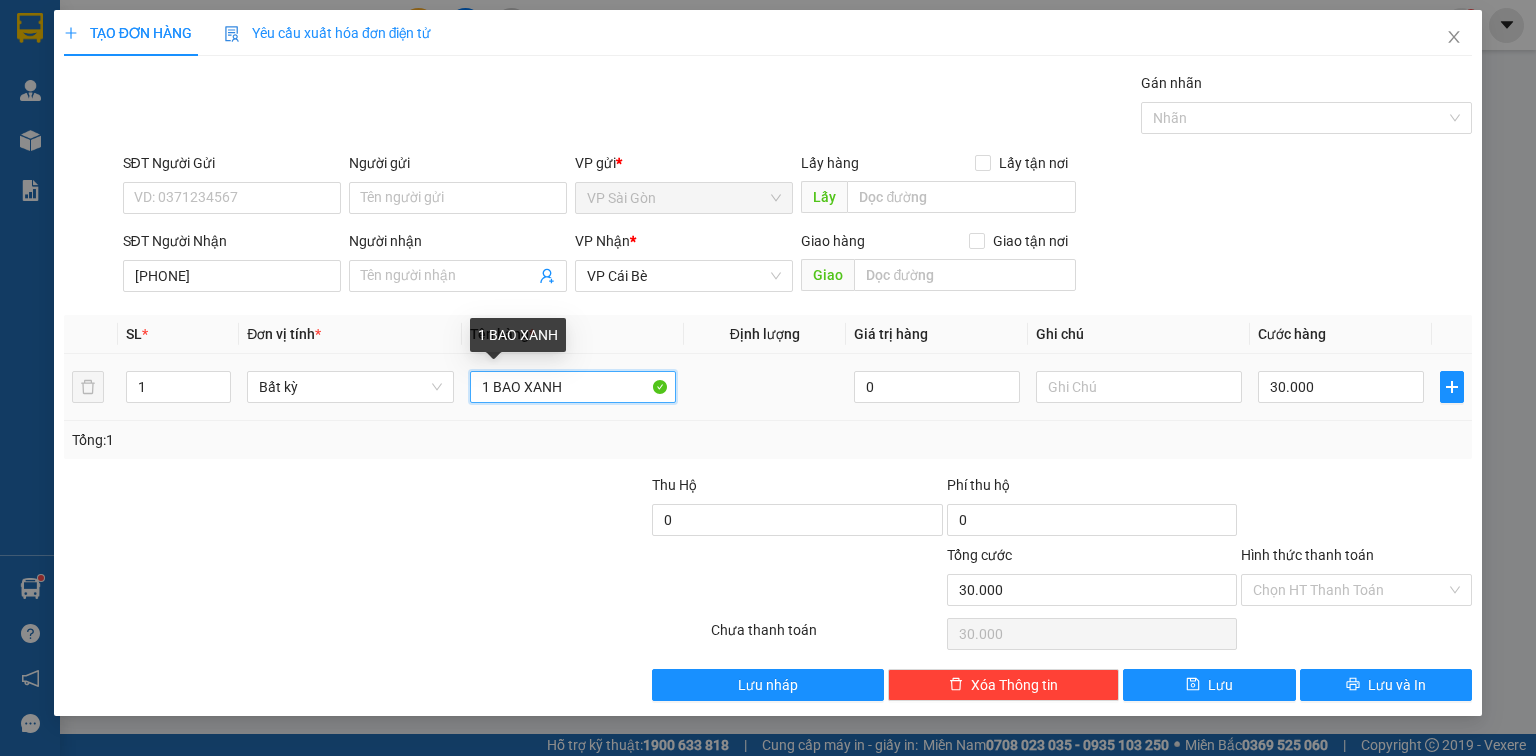 click on "1 BAO XANH" at bounding box center (573, 387) 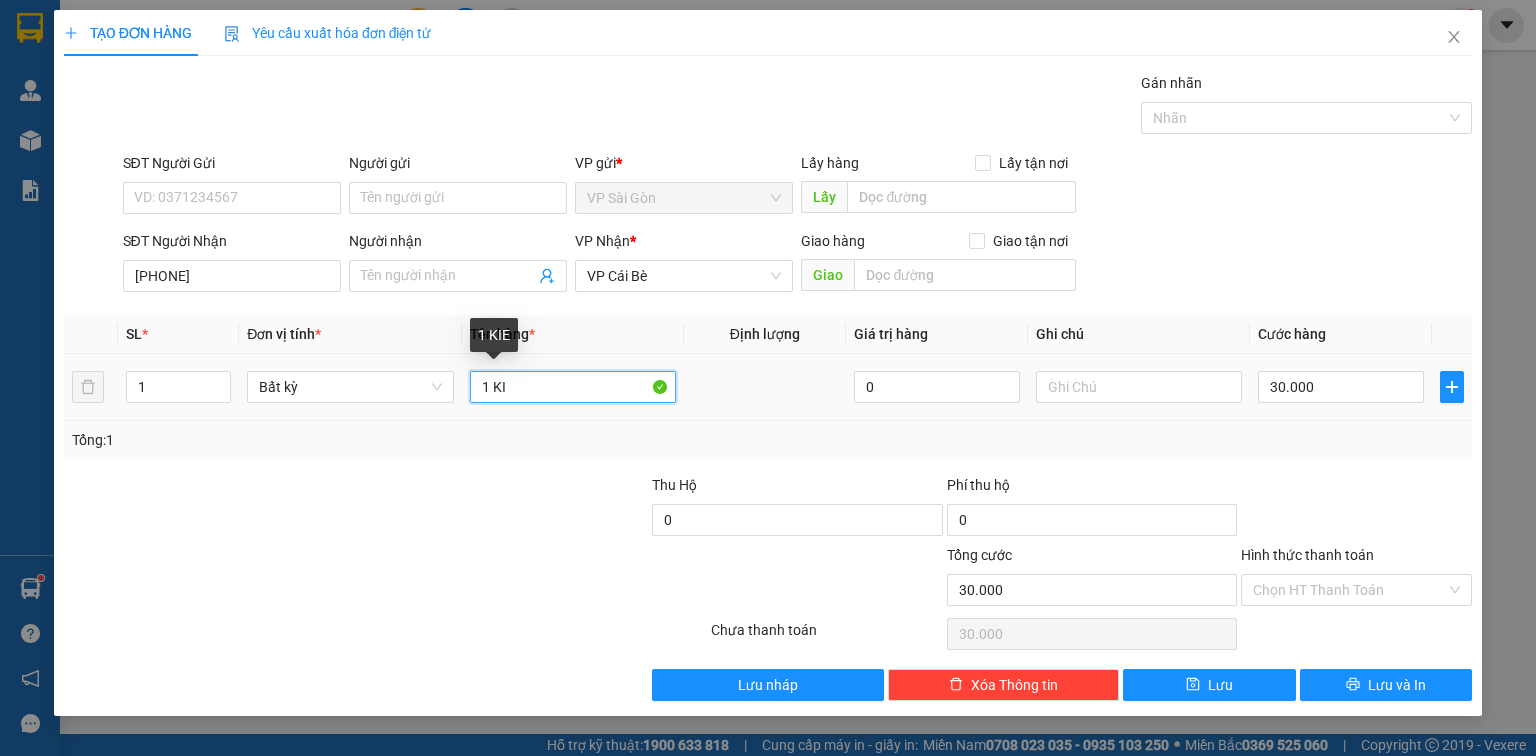 paste on "Ê" 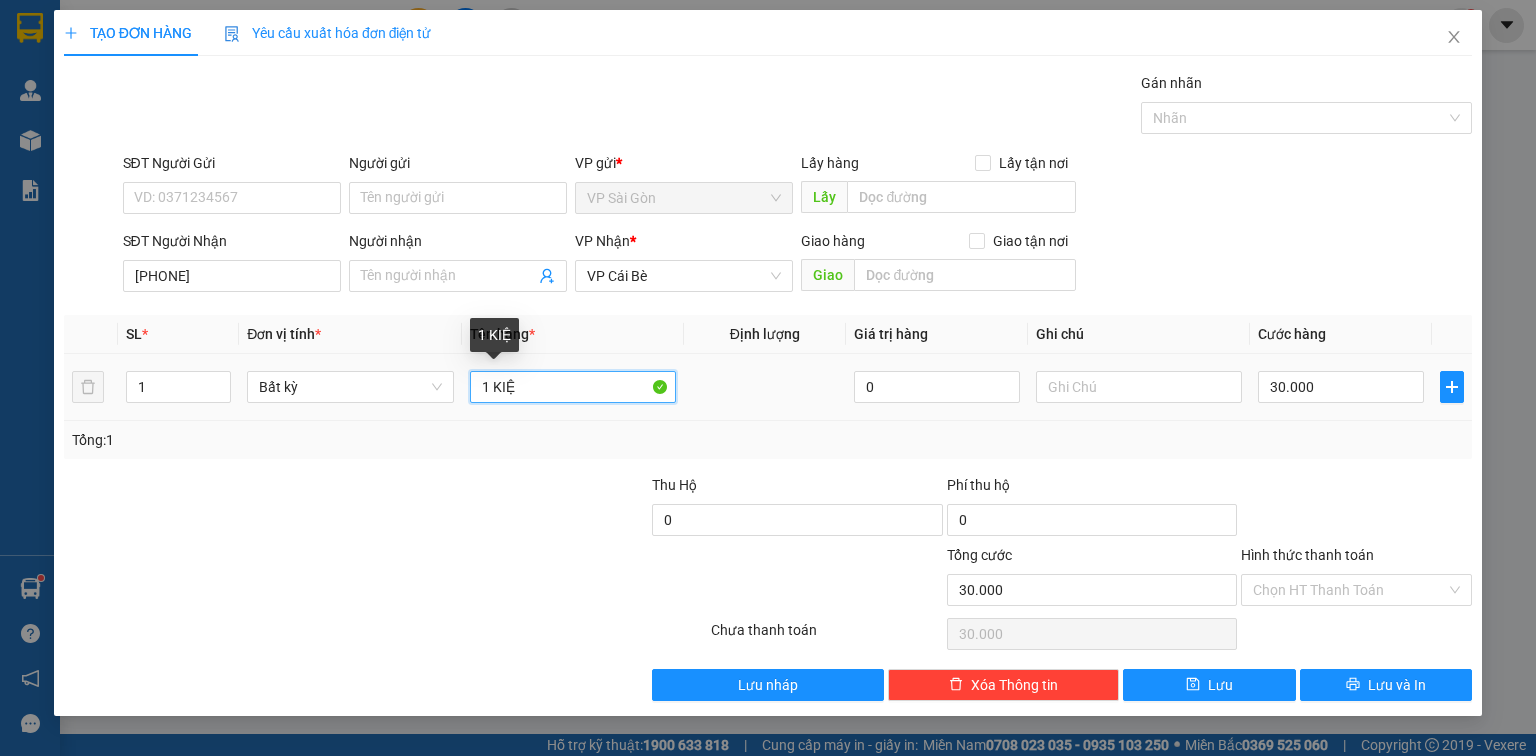 type on "1 KIỆN" 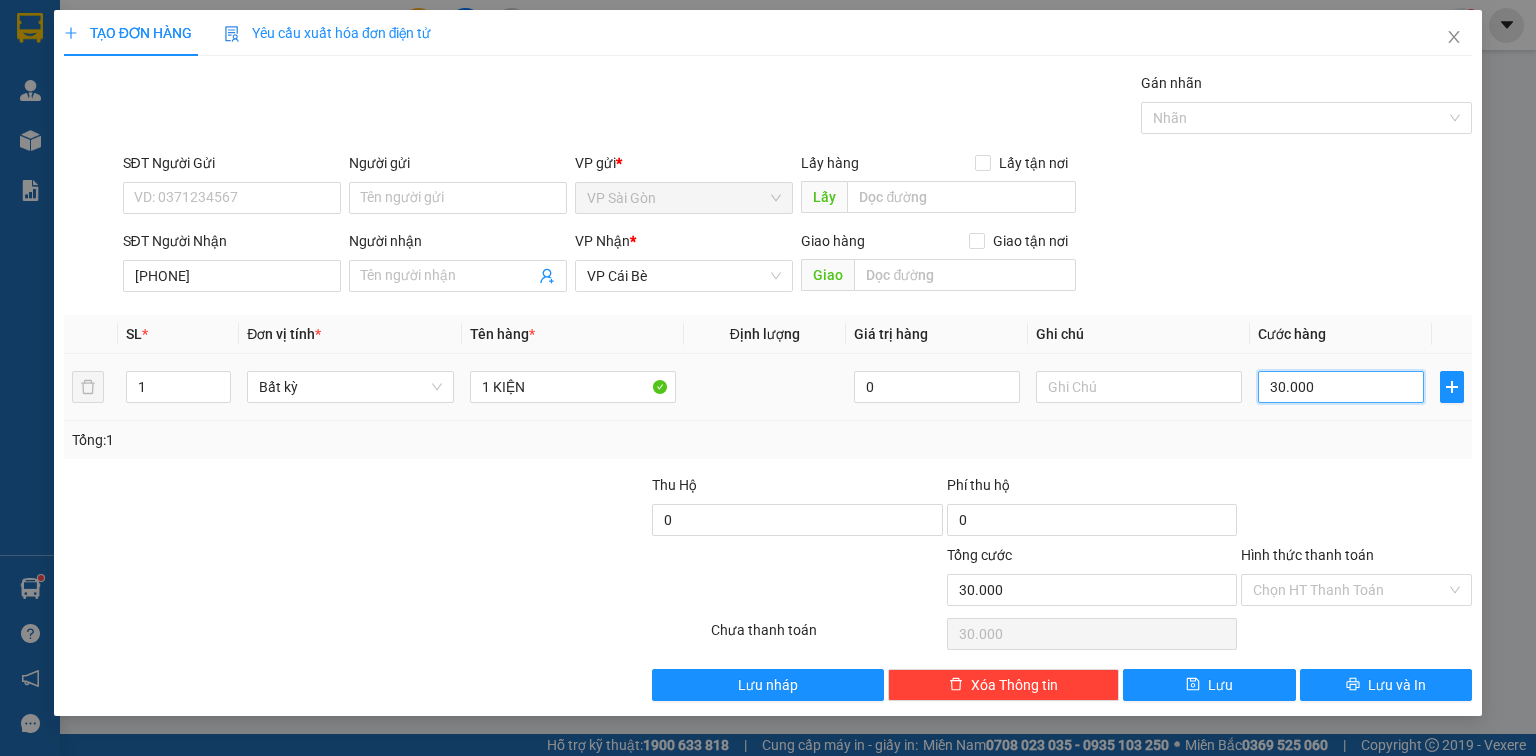 click on "30.000" at bounding box center [1341, 387] 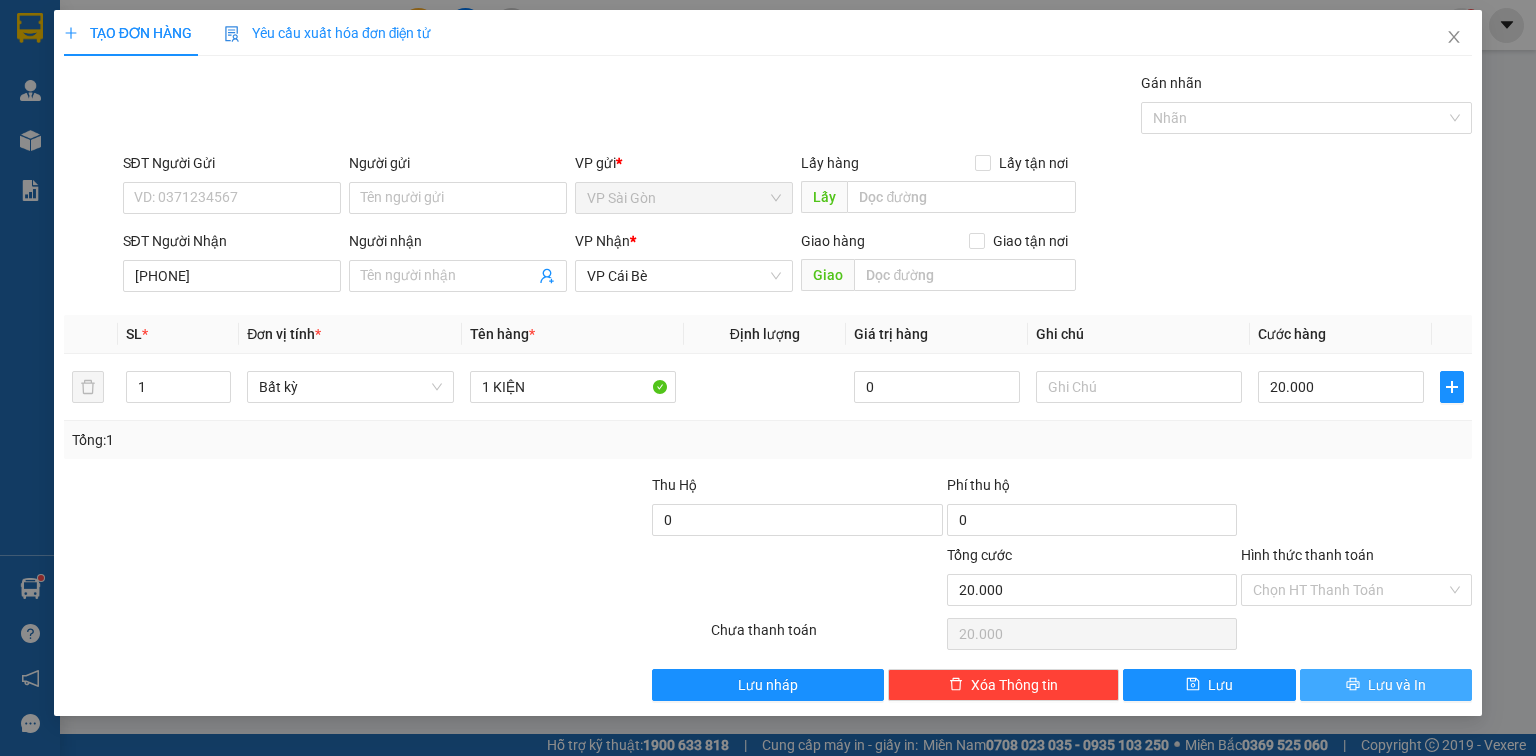 click on "Lưu và In" at bounding box center [1397, 685] 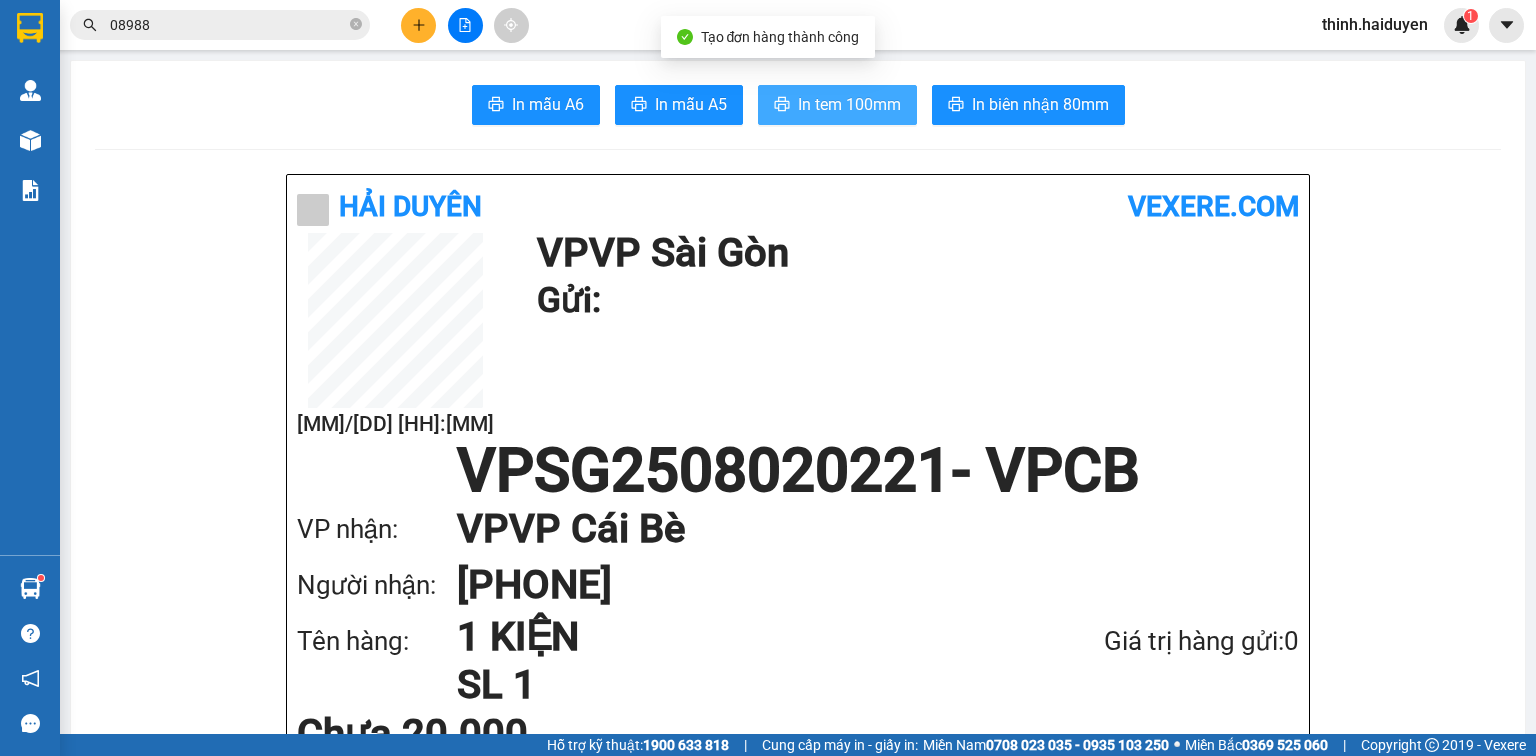 click on "In tem 100mm" at bounding box center [849, 104] 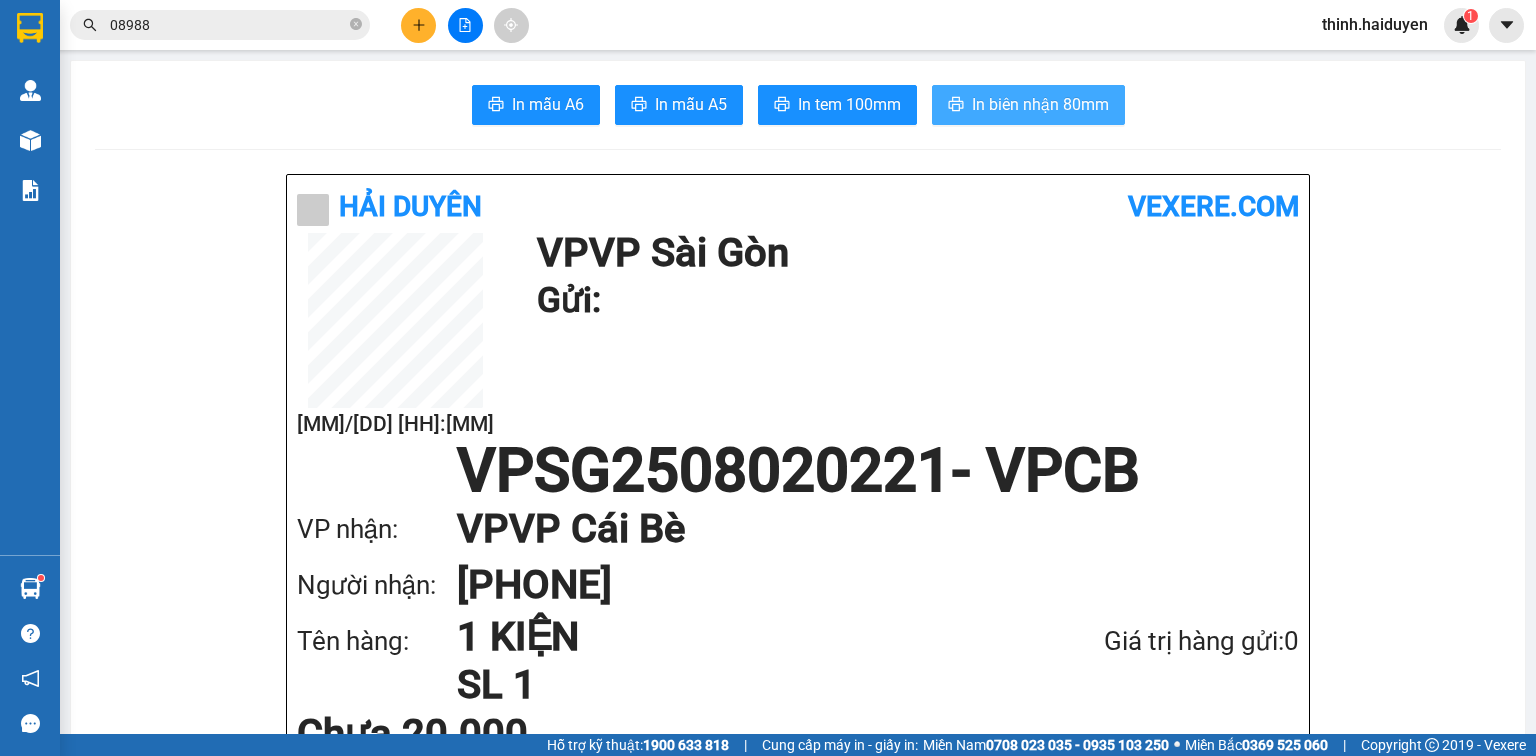 click on "In biên nhận 80mm" at bounding box center (1040, 104) 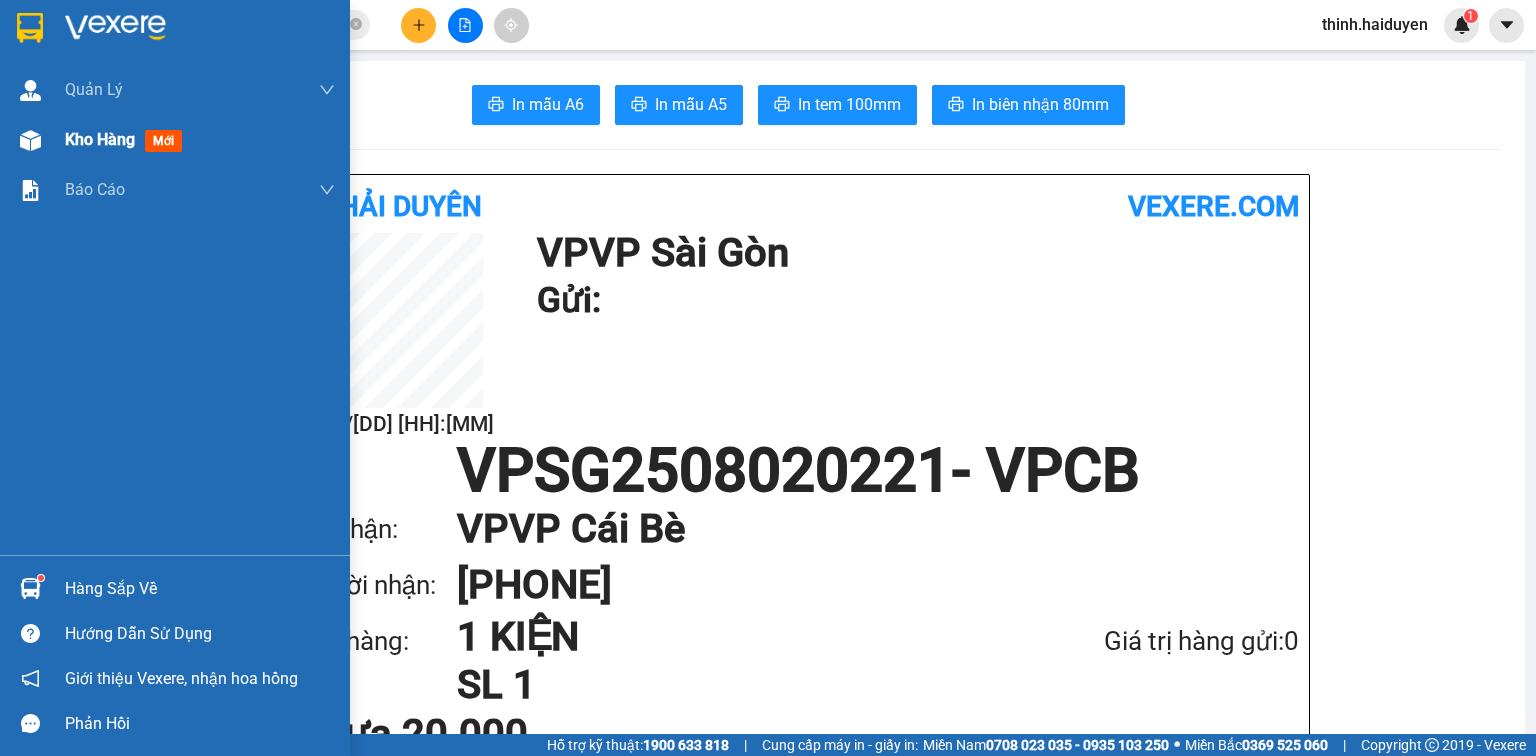 click on "Kho hàng" at bounding box center [100, 139] 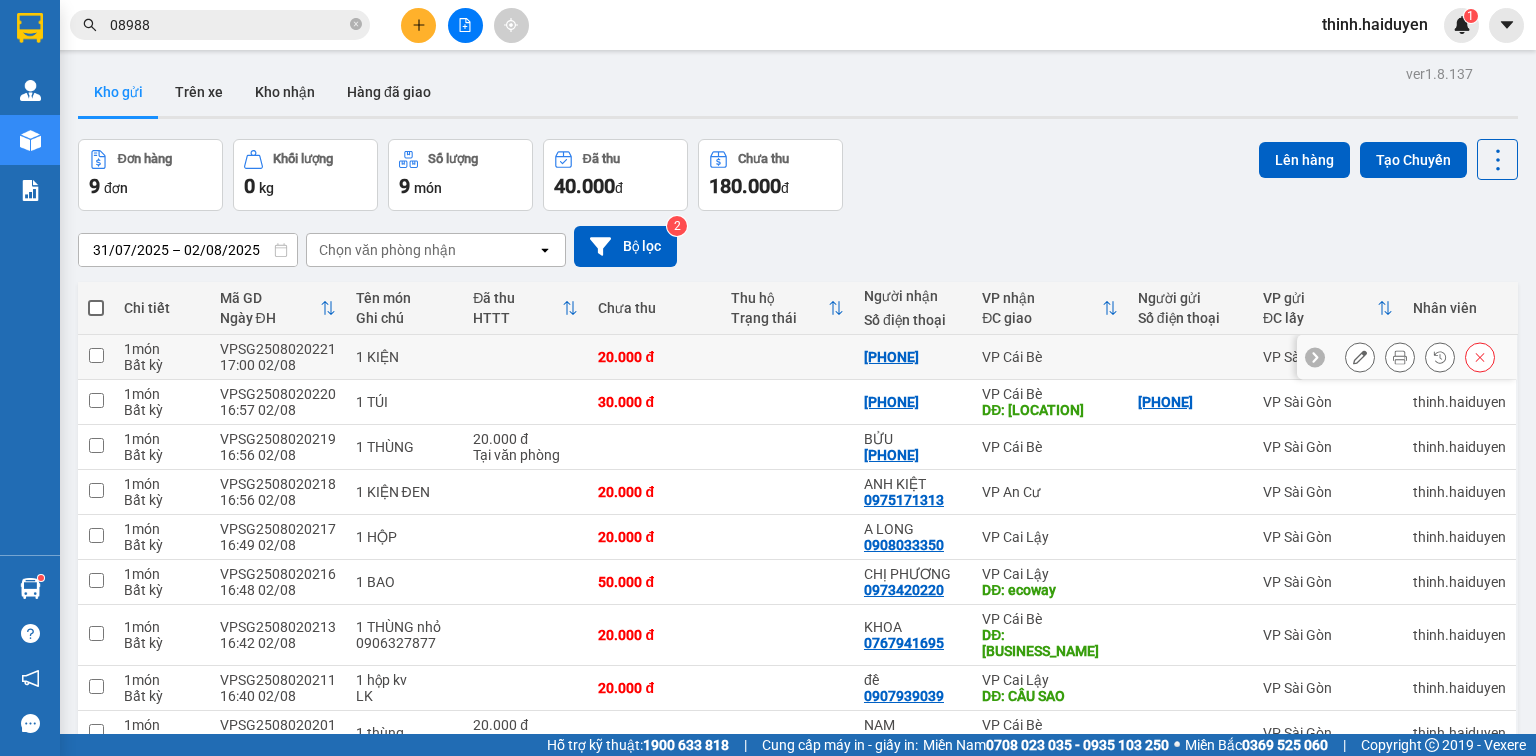 click 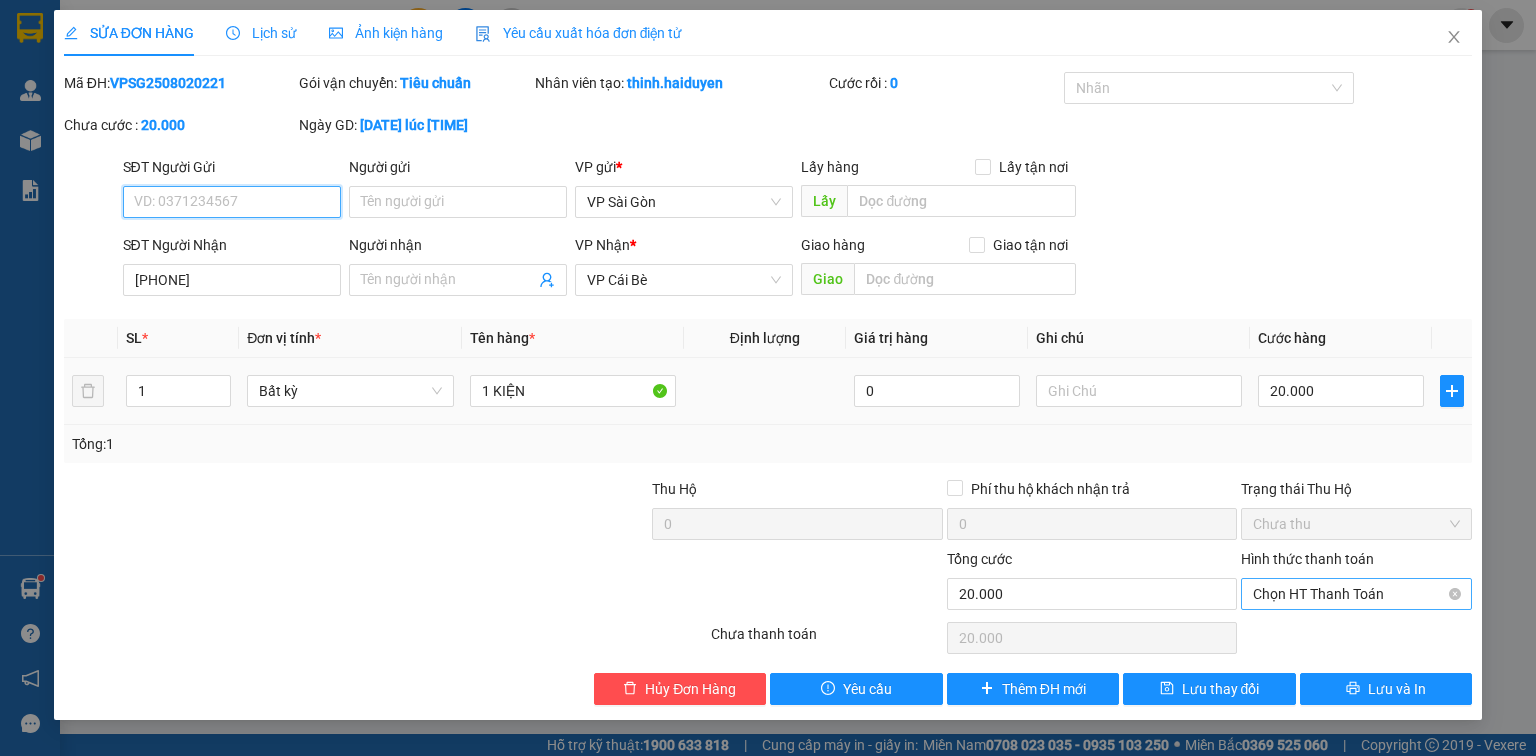click on "Chọn HT Thanh Toán" at bounding box center [1356, 594] 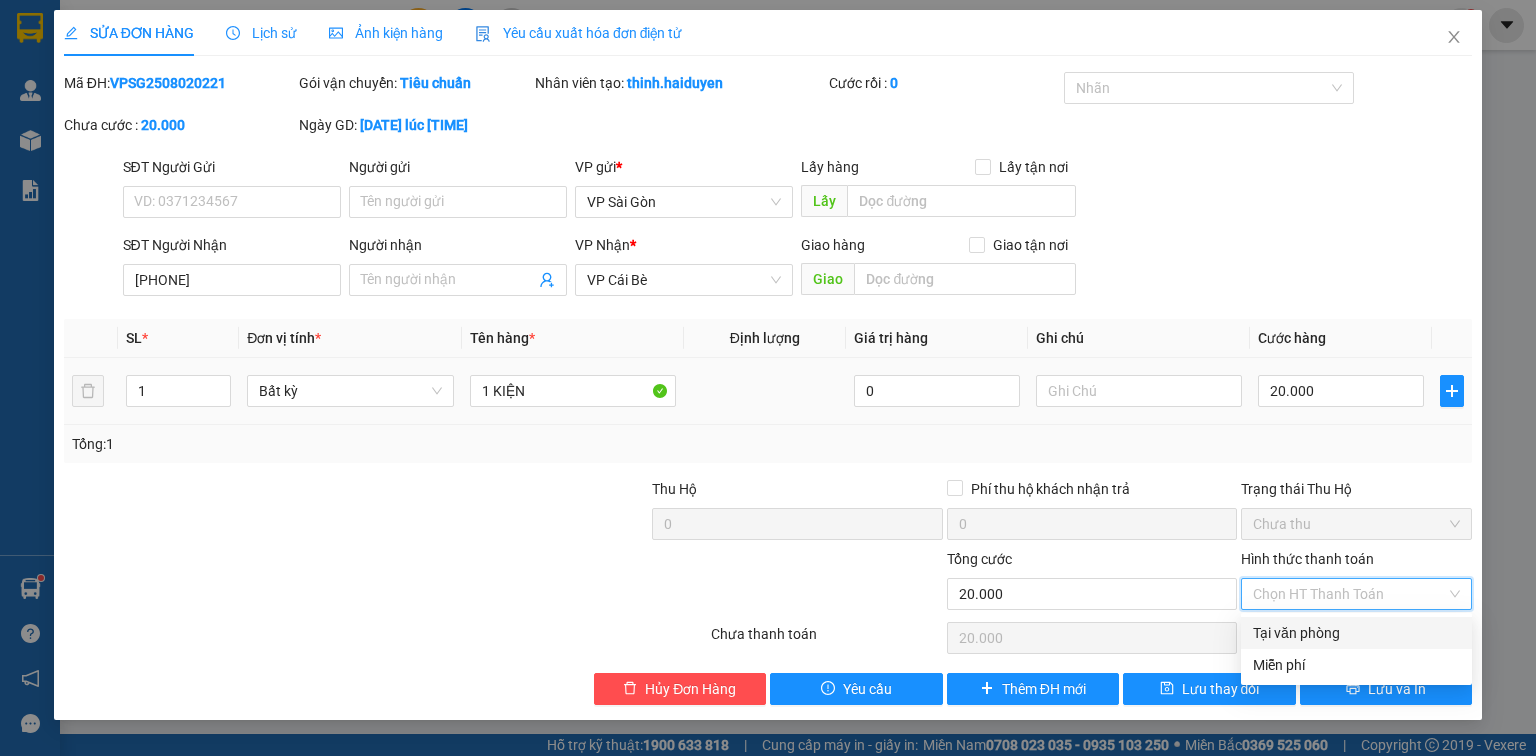 click on "Tại văn phòng" at bounding box center [1356, 633] 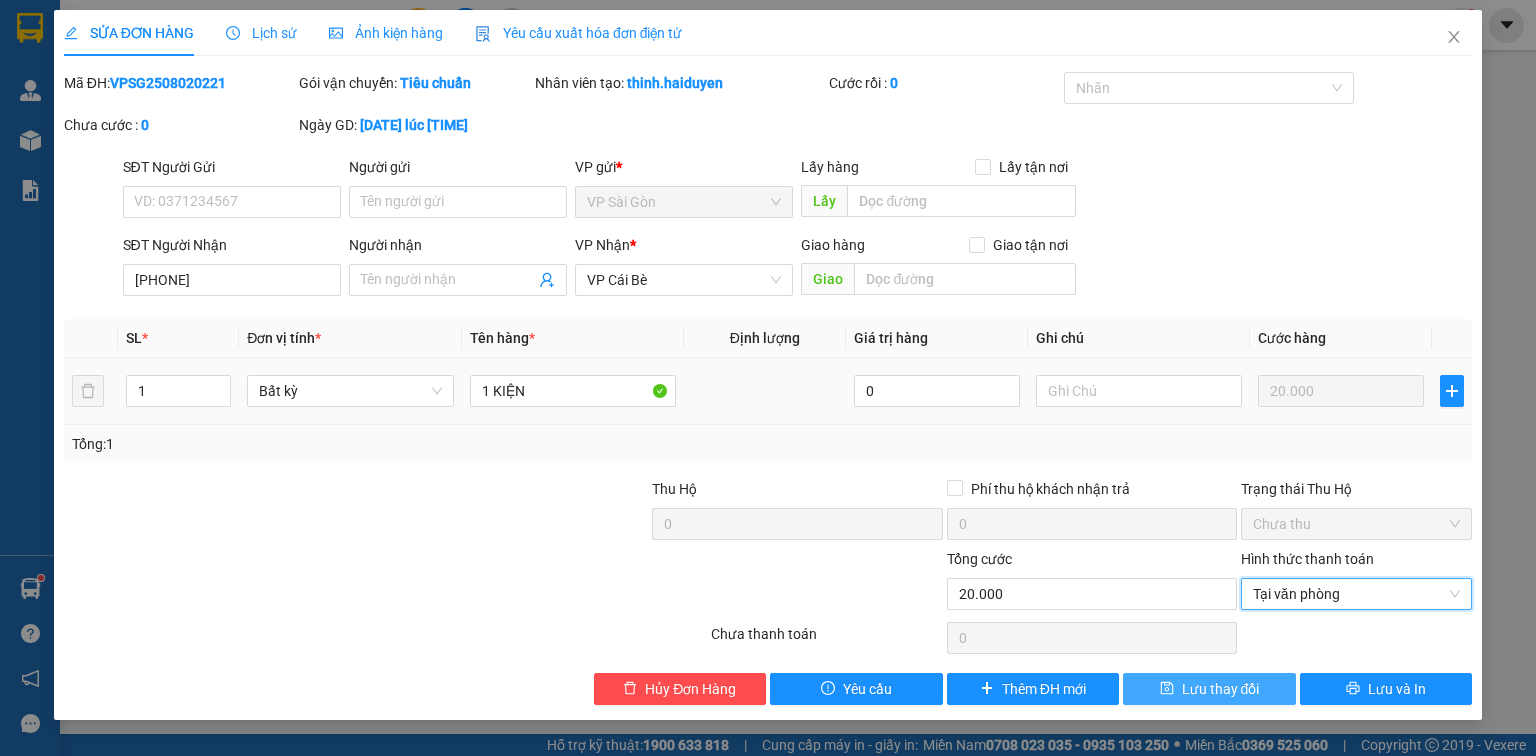 click on "Lưu thay đổi" at bounding box center (1221, 689) 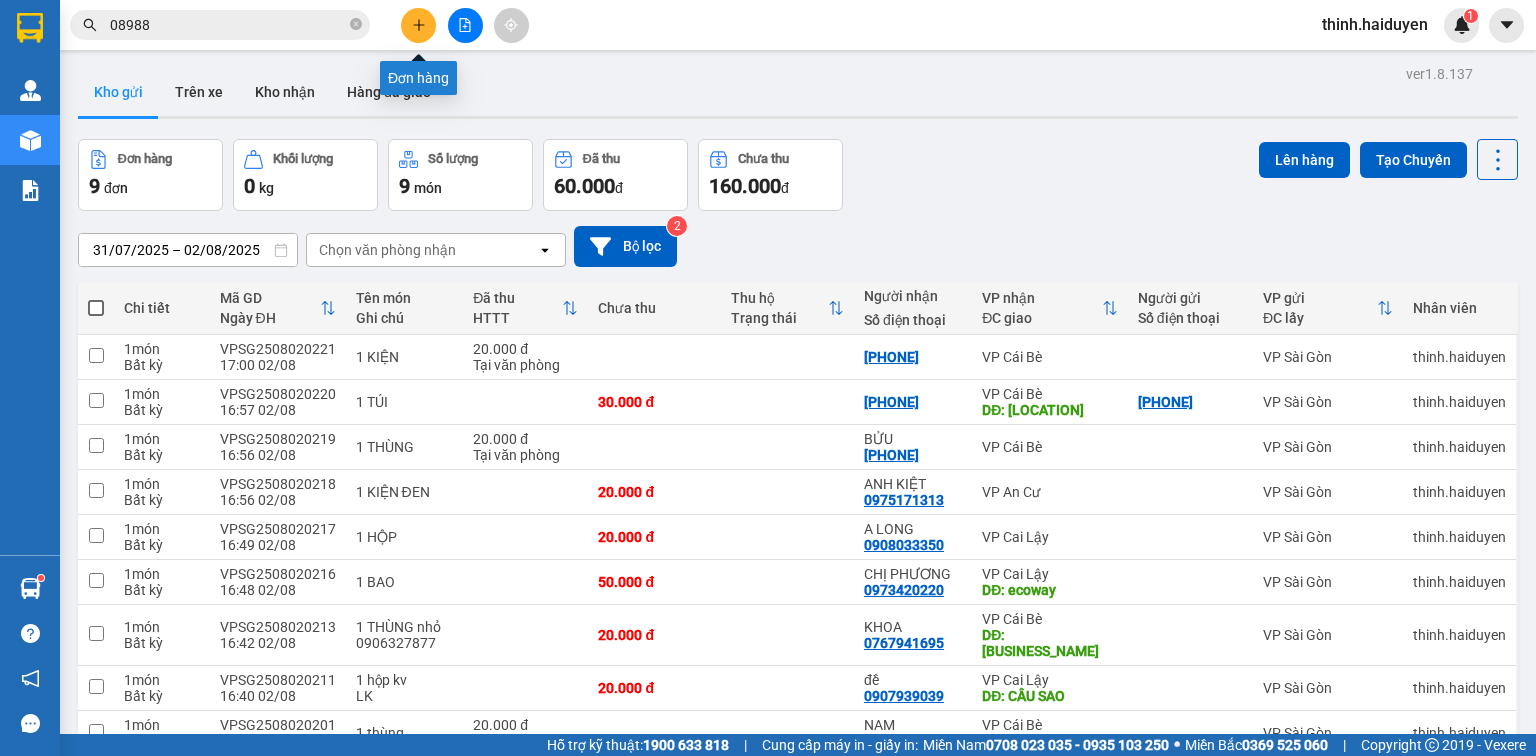 click 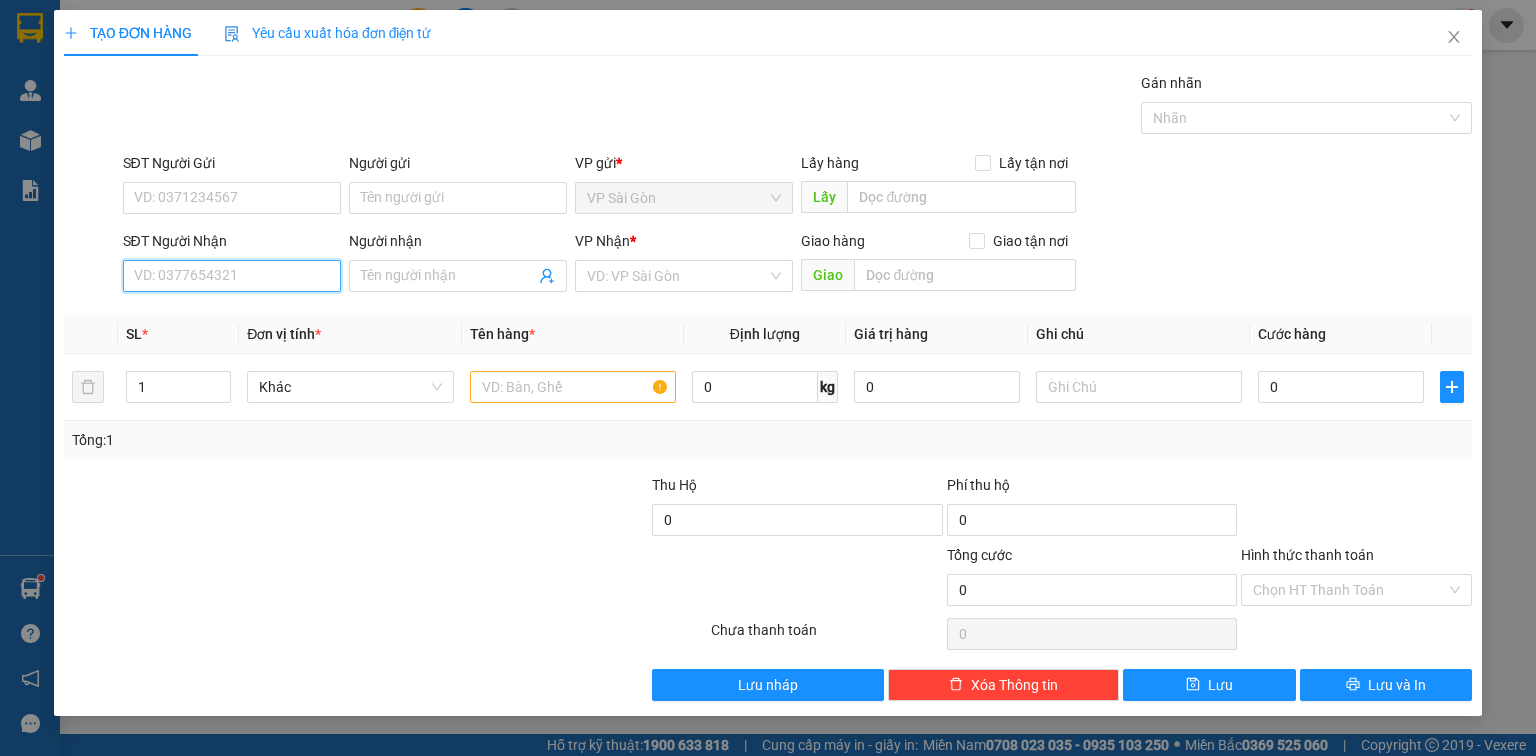 click on "SĐT Người Nhận" at bounding box center [232, 276] 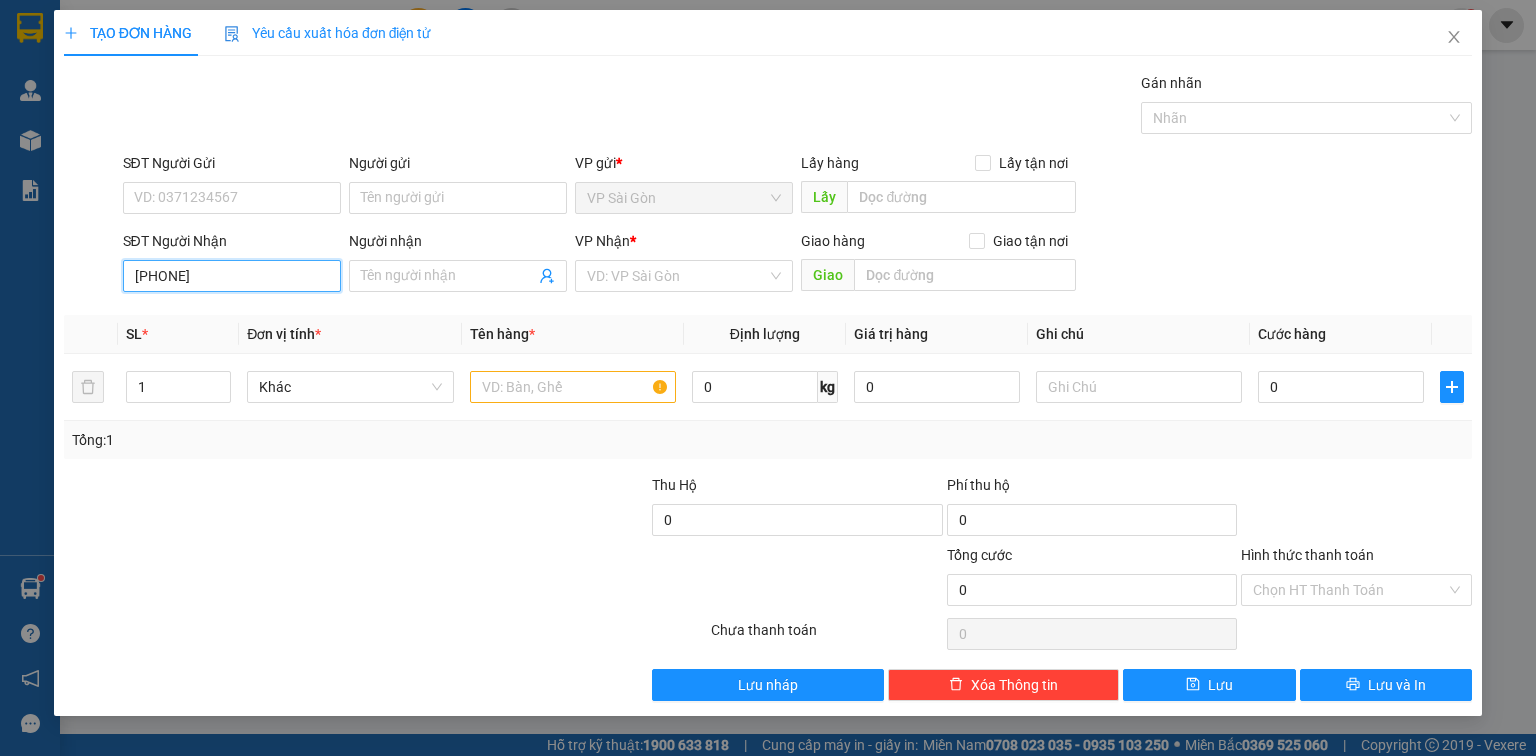 type on "0906895129" 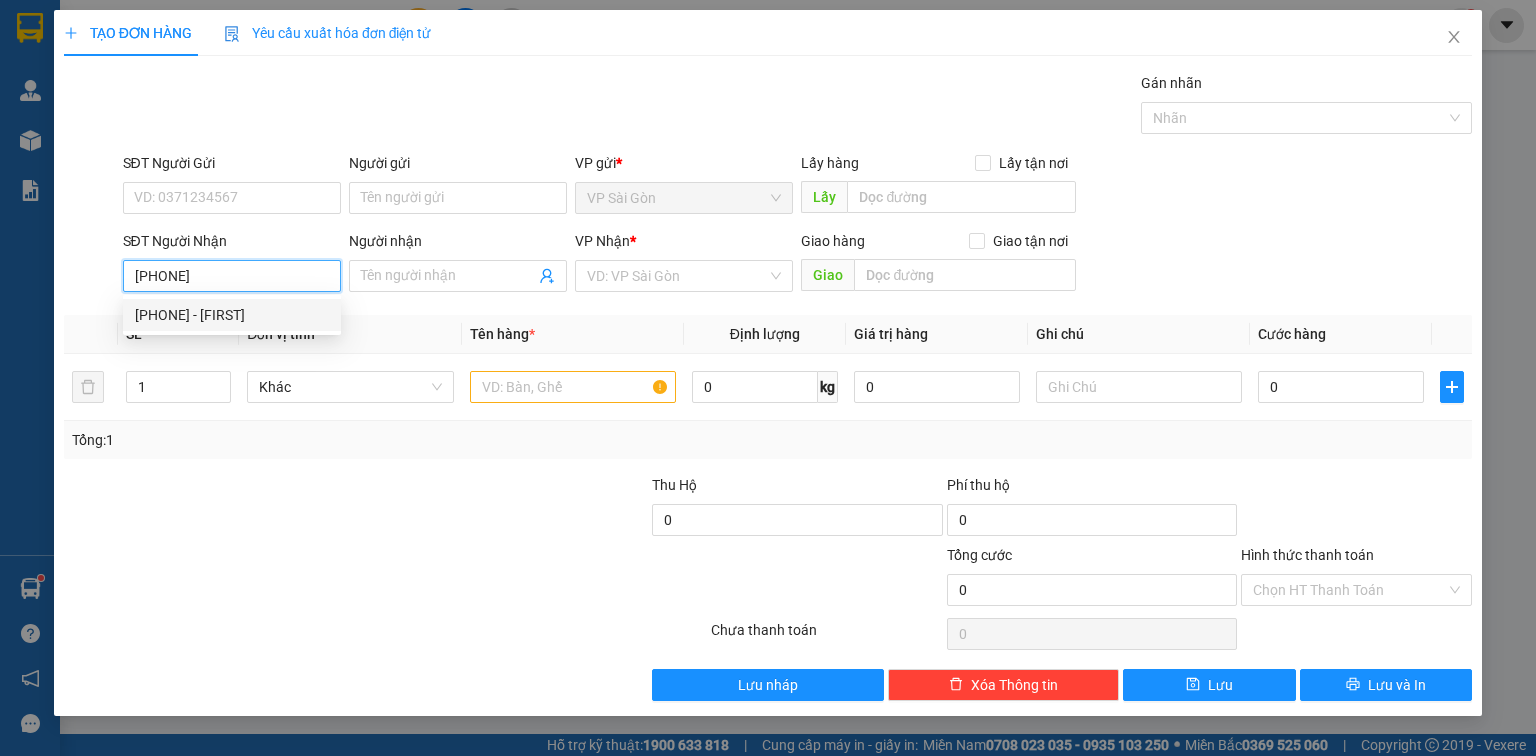 click on "0906895129 - XUÂN" at bounding box center [232, 315] 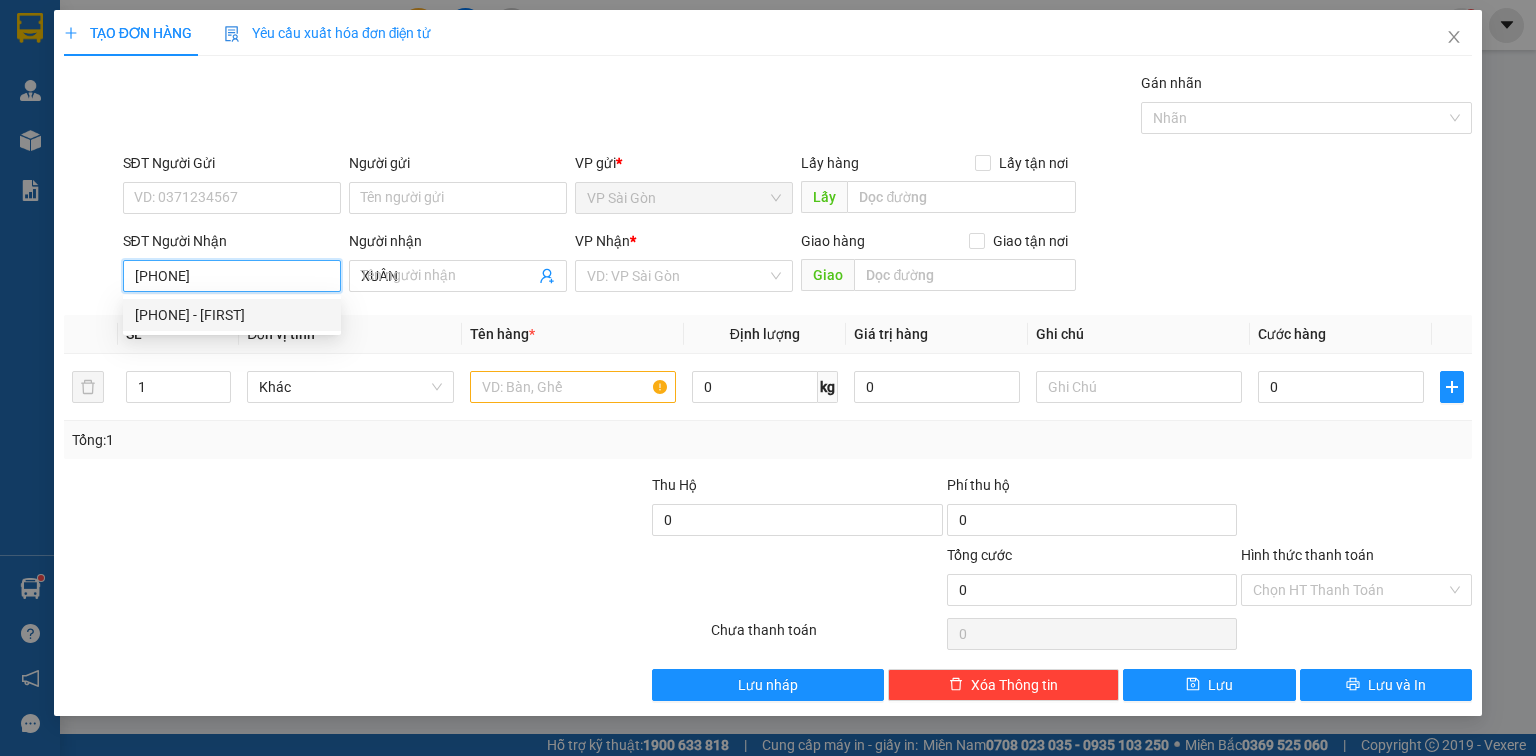 type on "40.000" 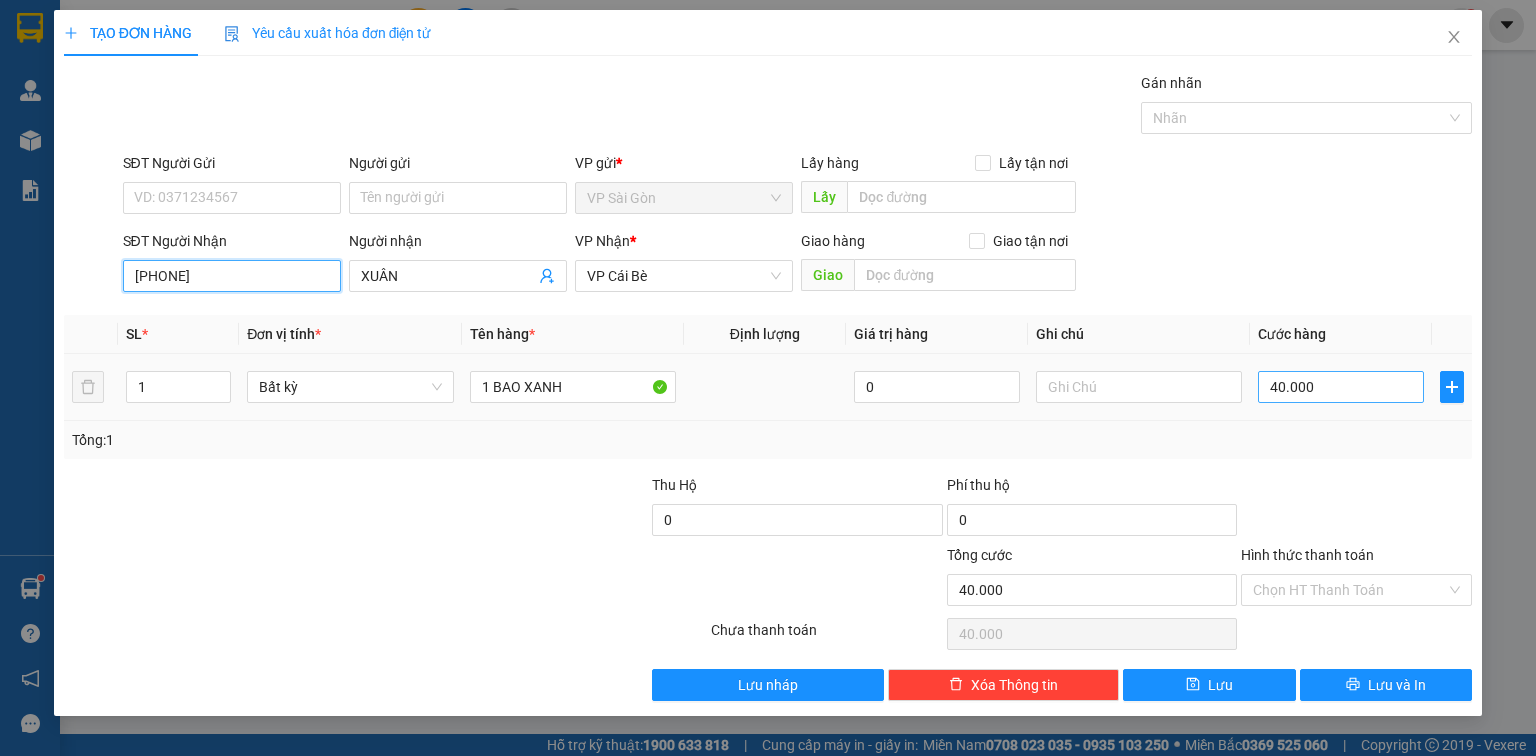 type on "0906895129" 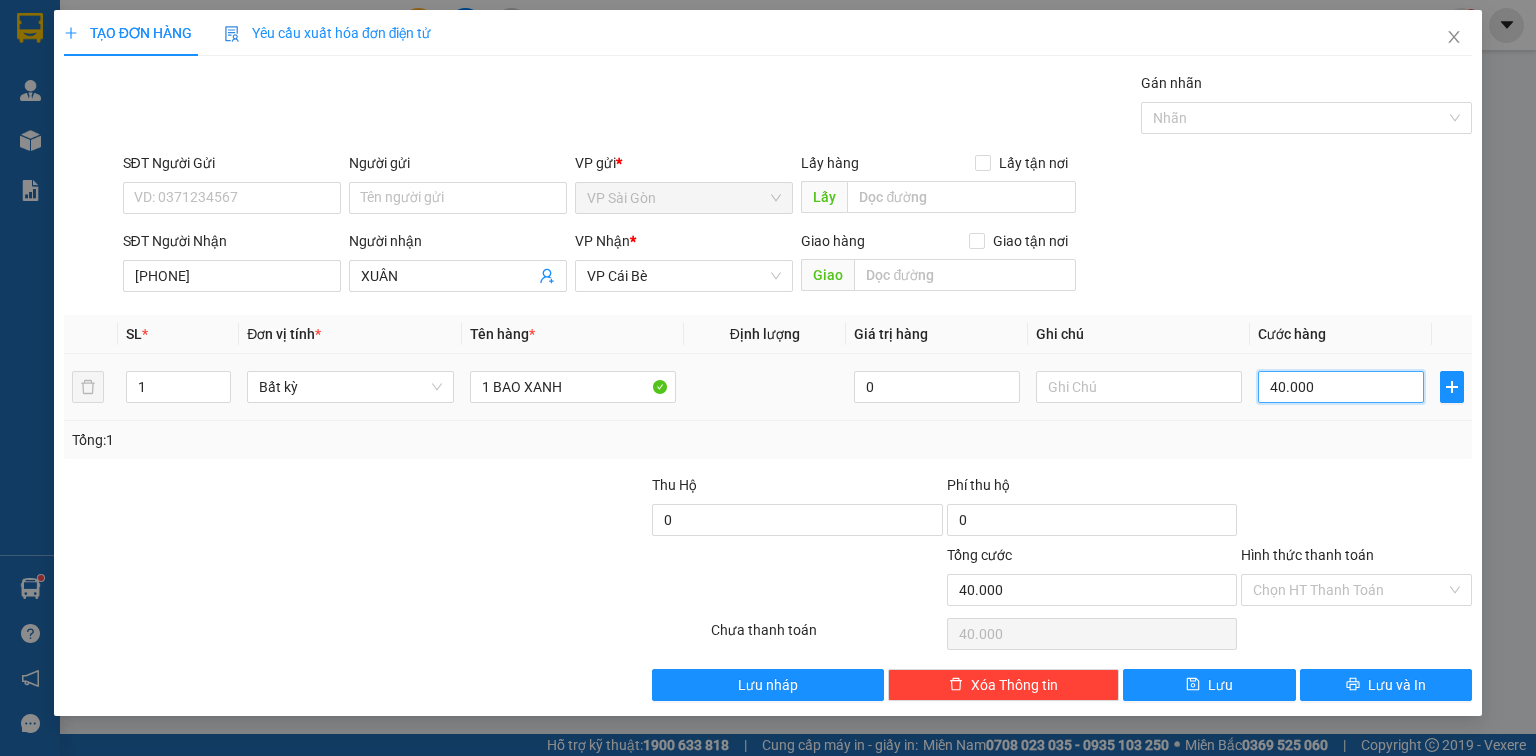click on "40.000" at bounding box center [1341, 387] 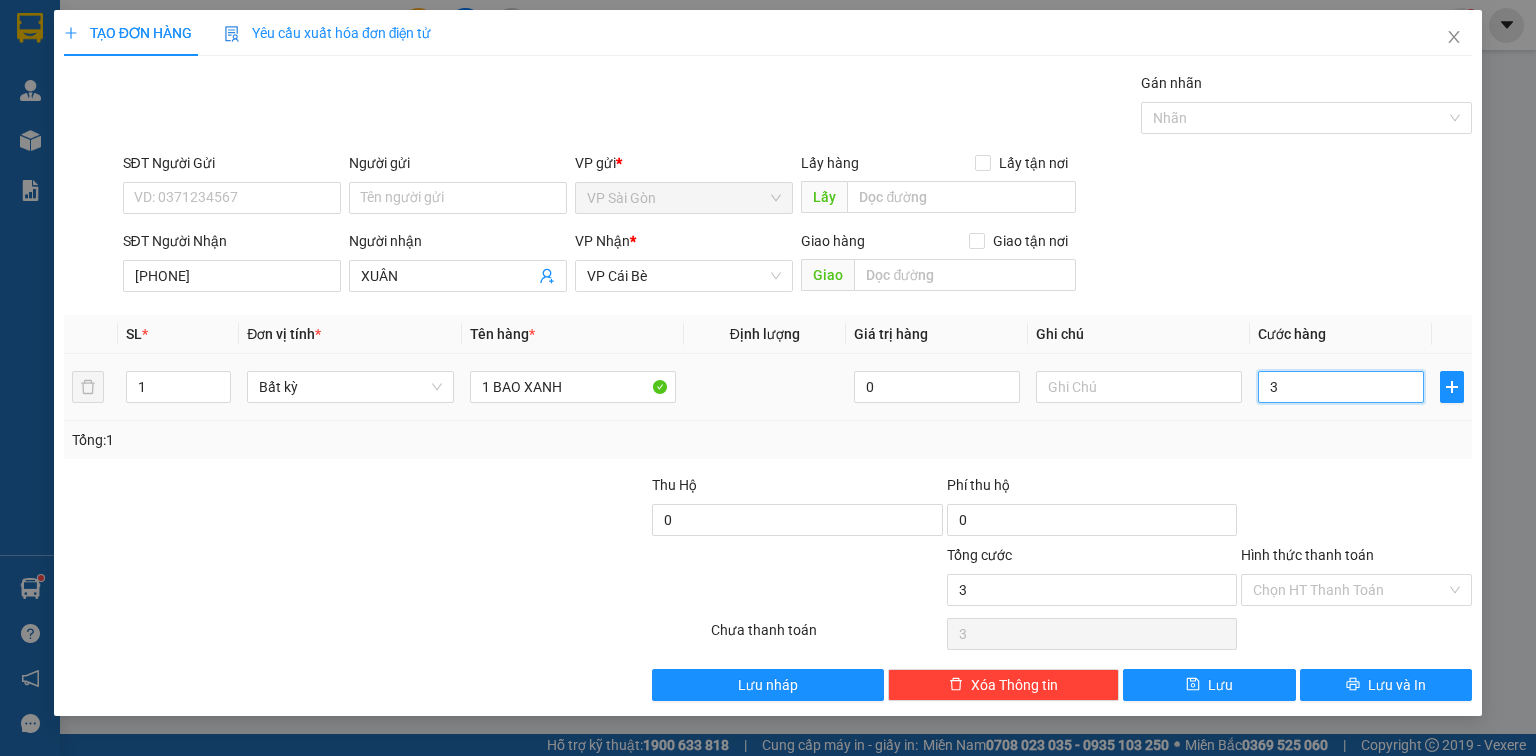 type on "30" 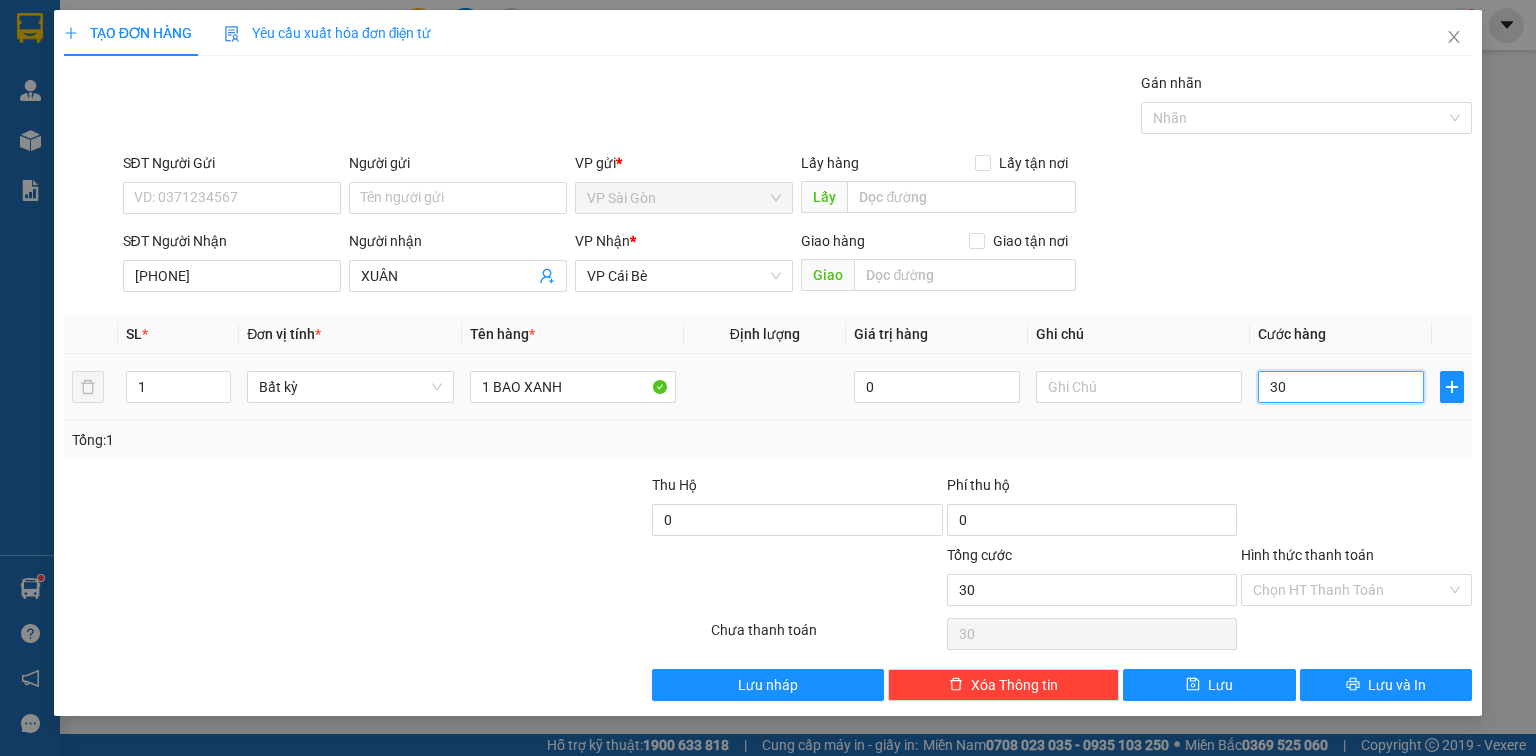 click on "30" at bounding box center (1341, 387) 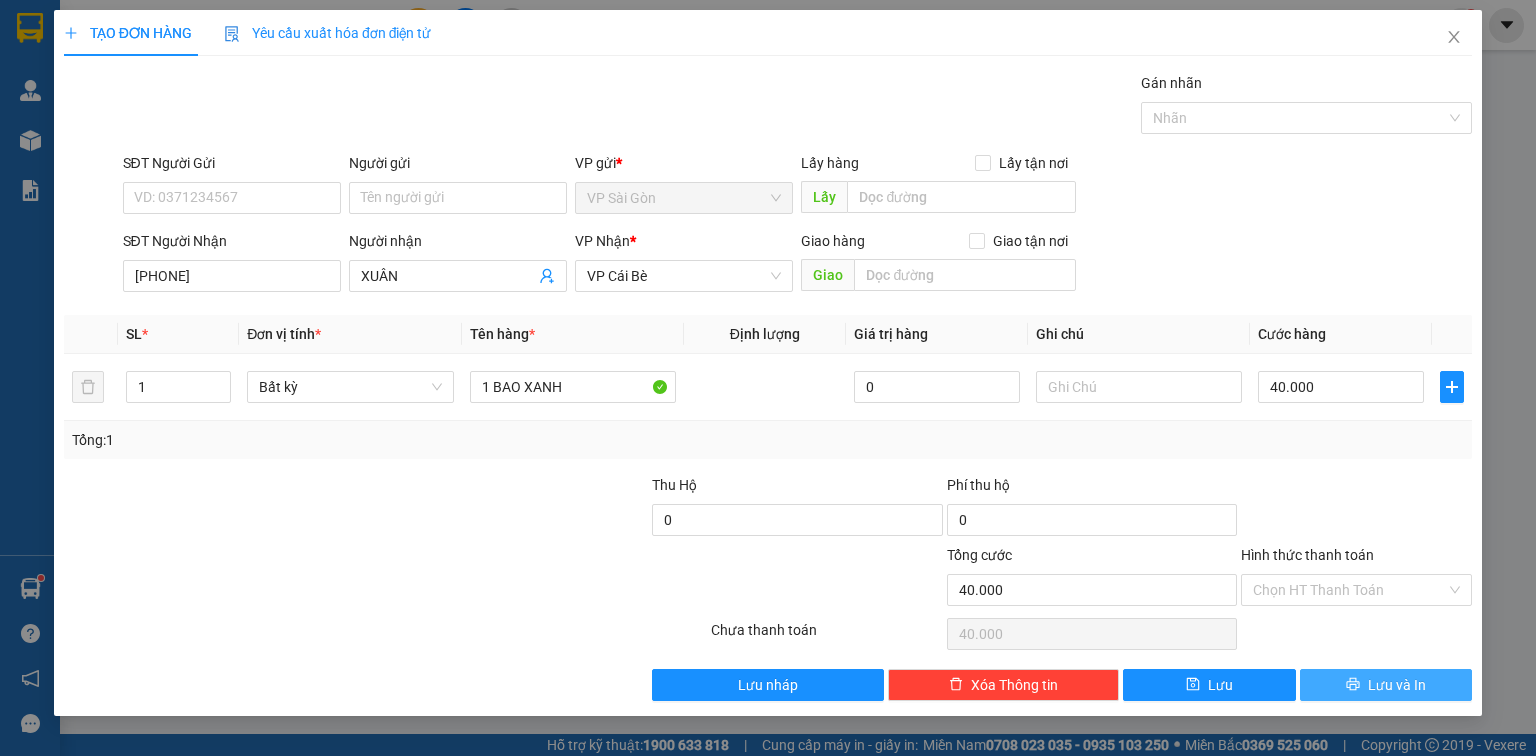 click on "Lưu và In" at bounding box center [1397, 685] 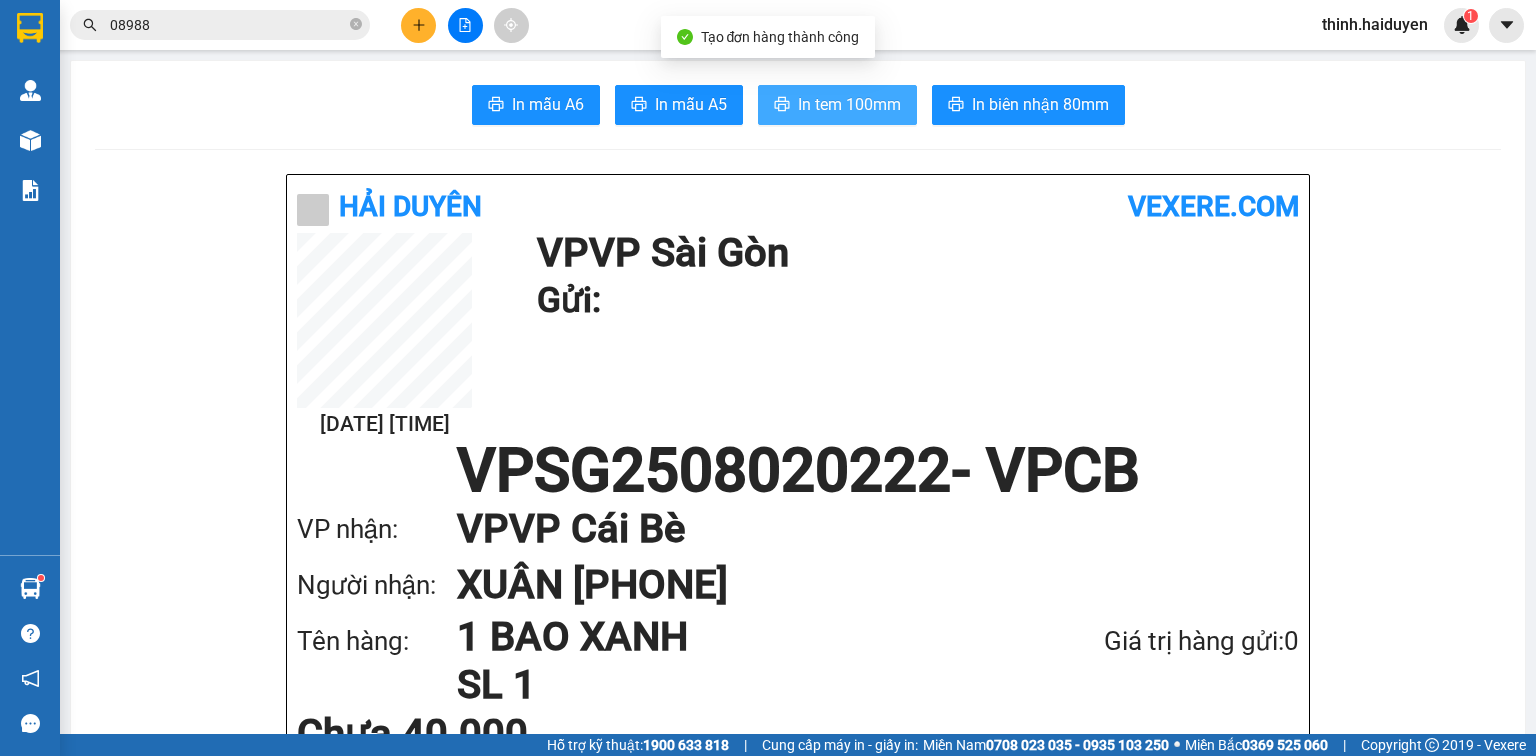 click on "In tem 100mm" at bounding box center (849, 104) 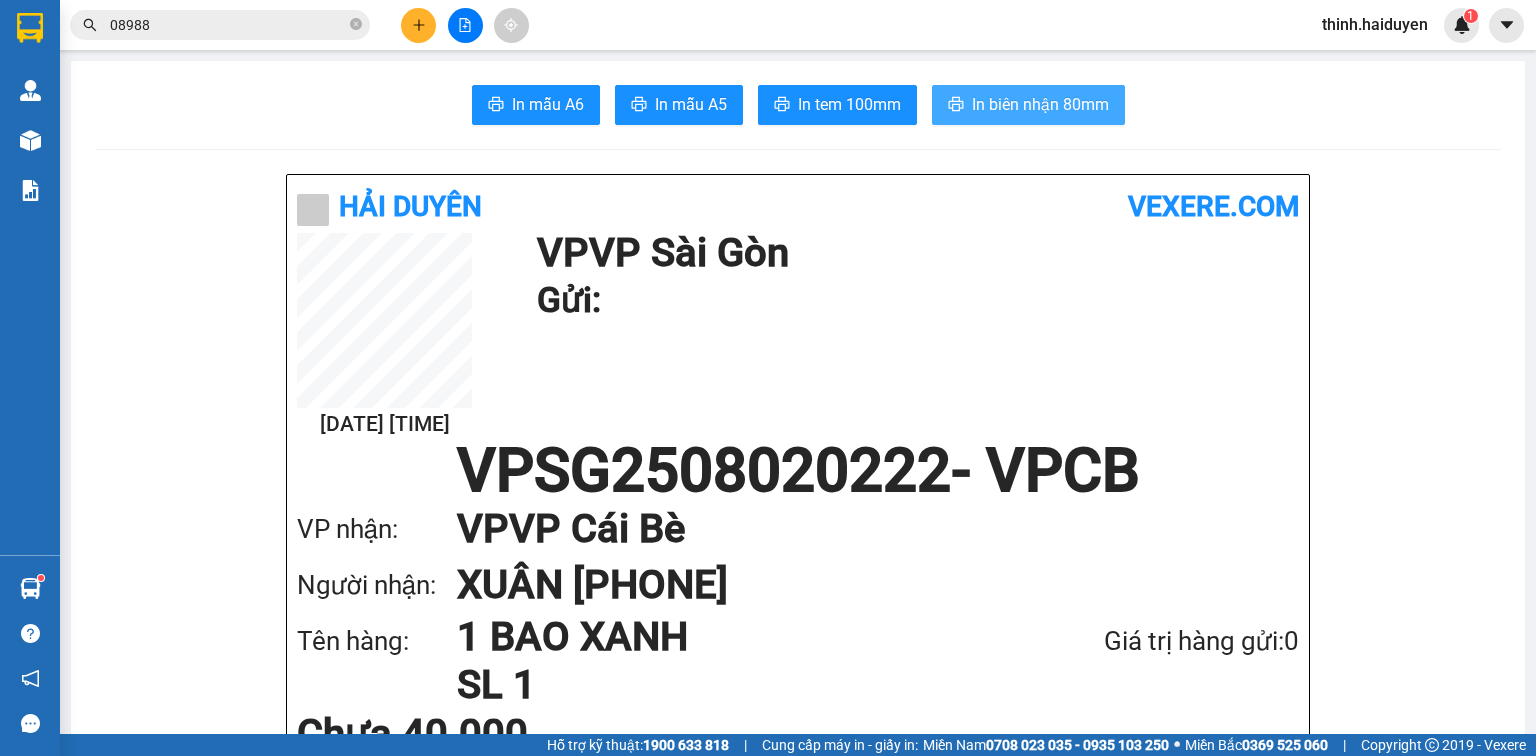 click on "In biên nhận 80mm" at bounding box center [1028, 105] 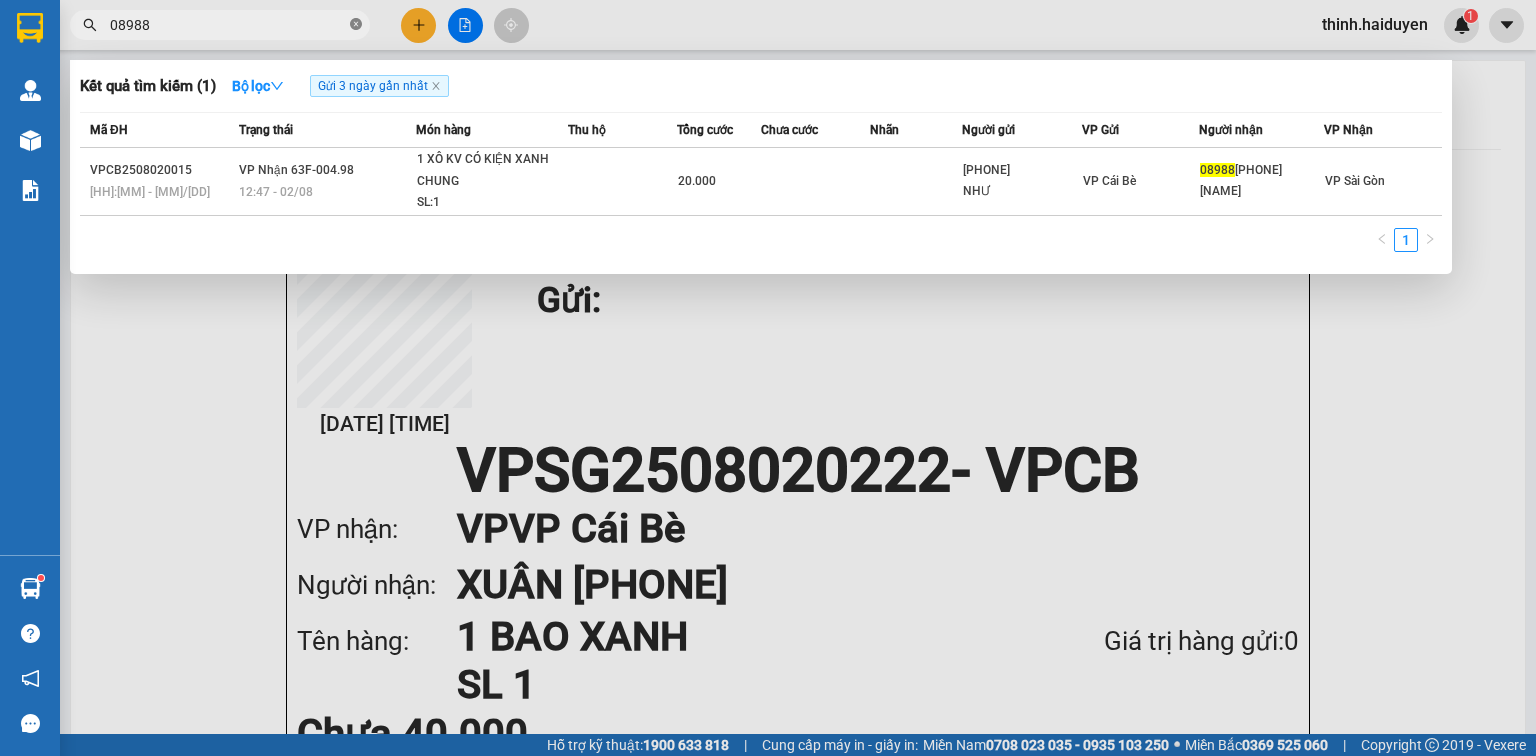 click 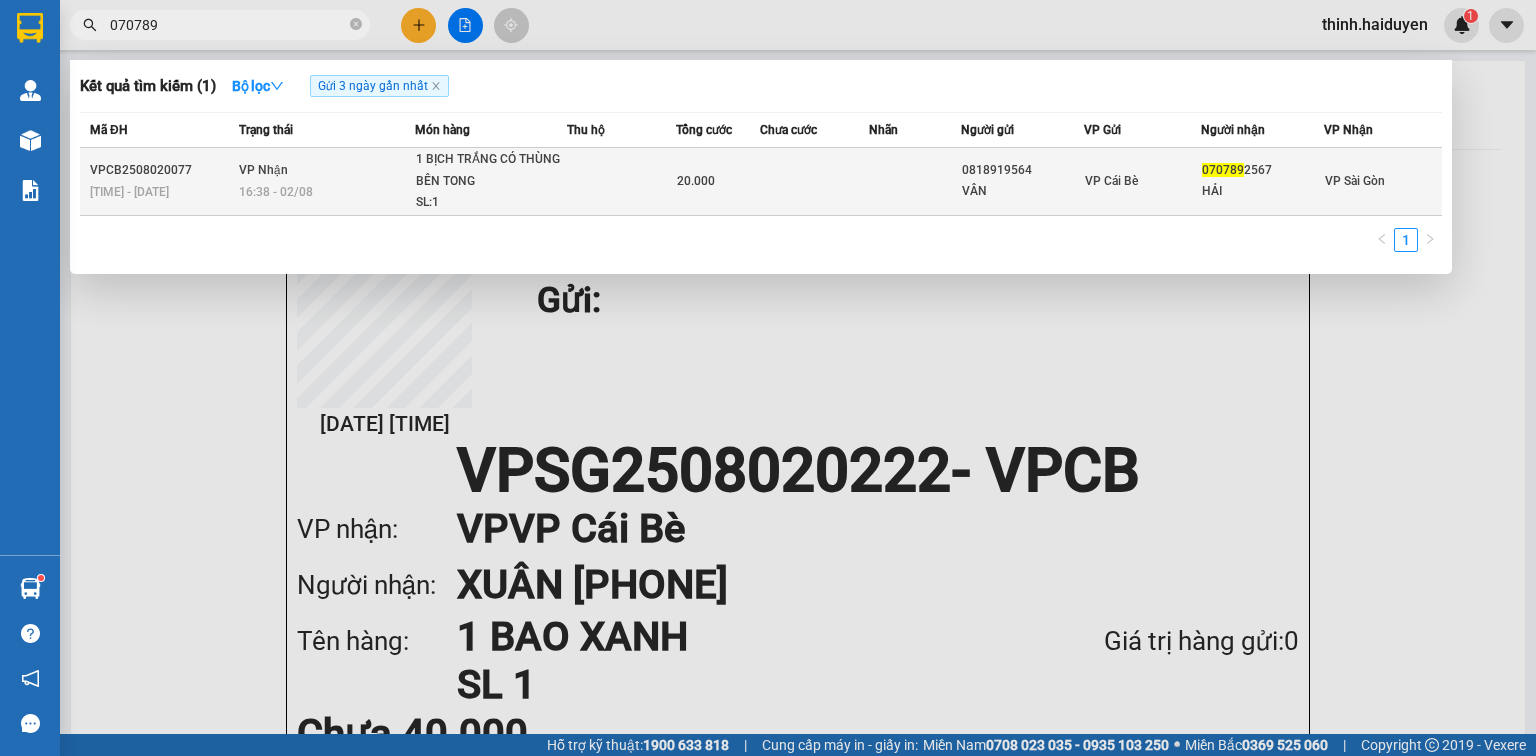 type on "070789" 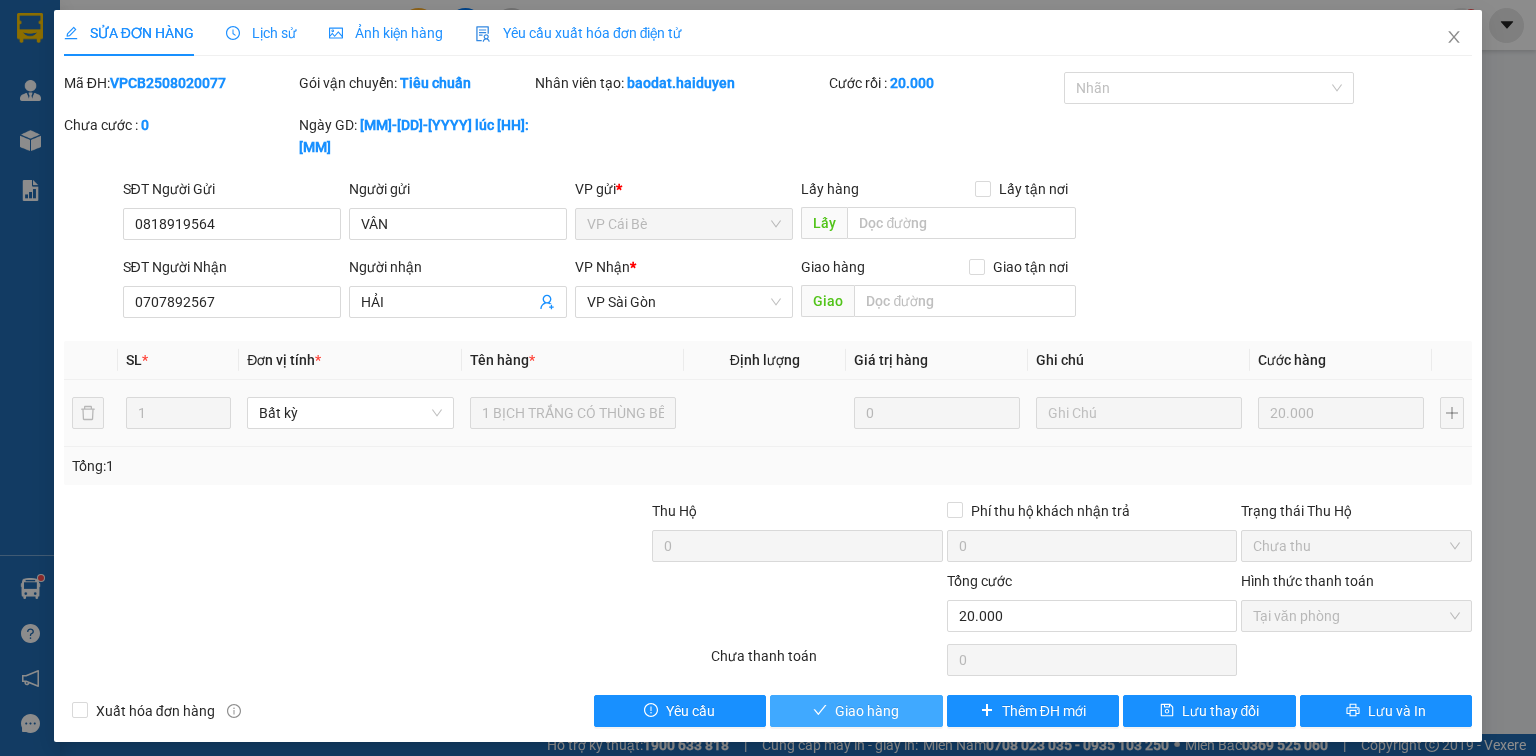 click on "Giao hàng" at bounding box center [867, 711] 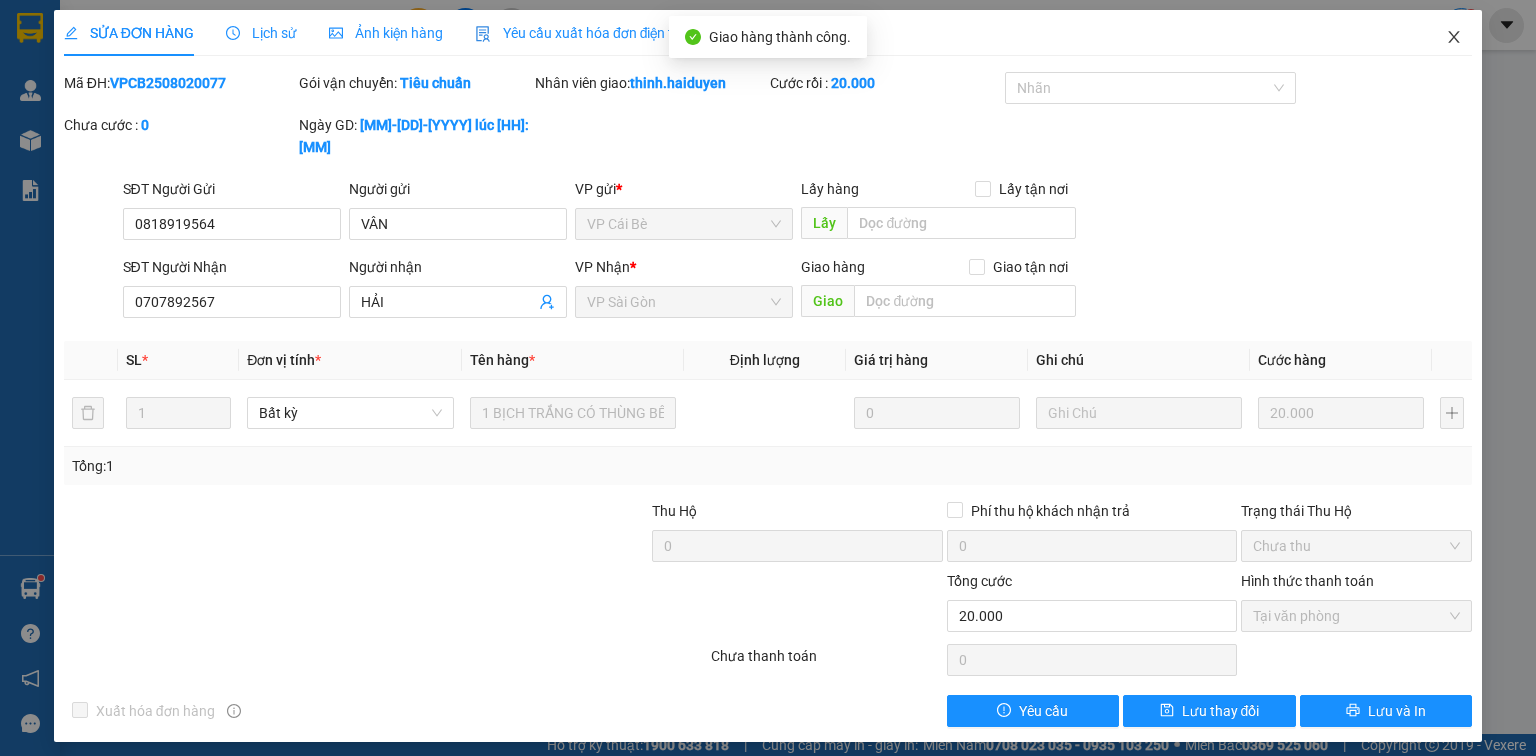 click at bounding box center (1454, 38) 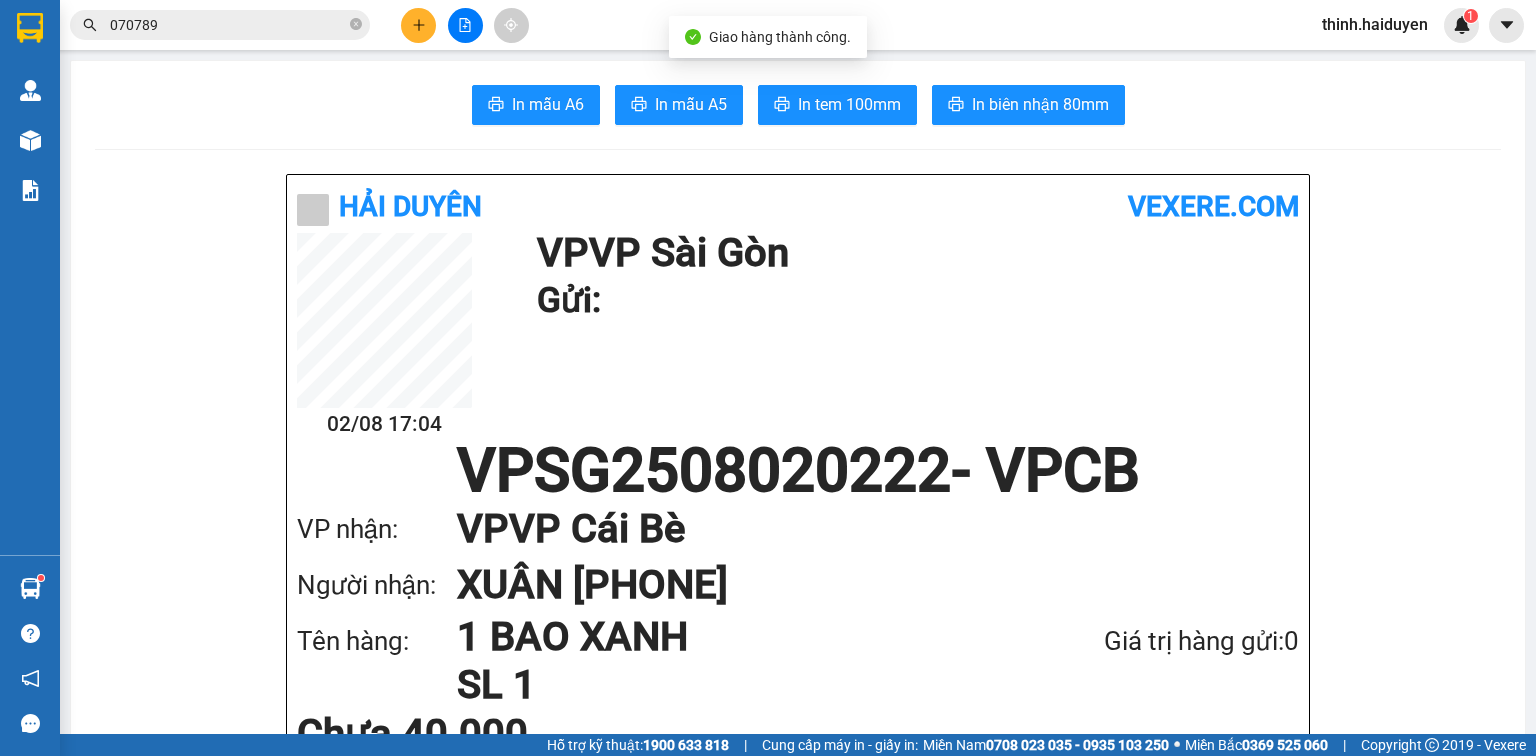 click at bounding box center [418, 25] 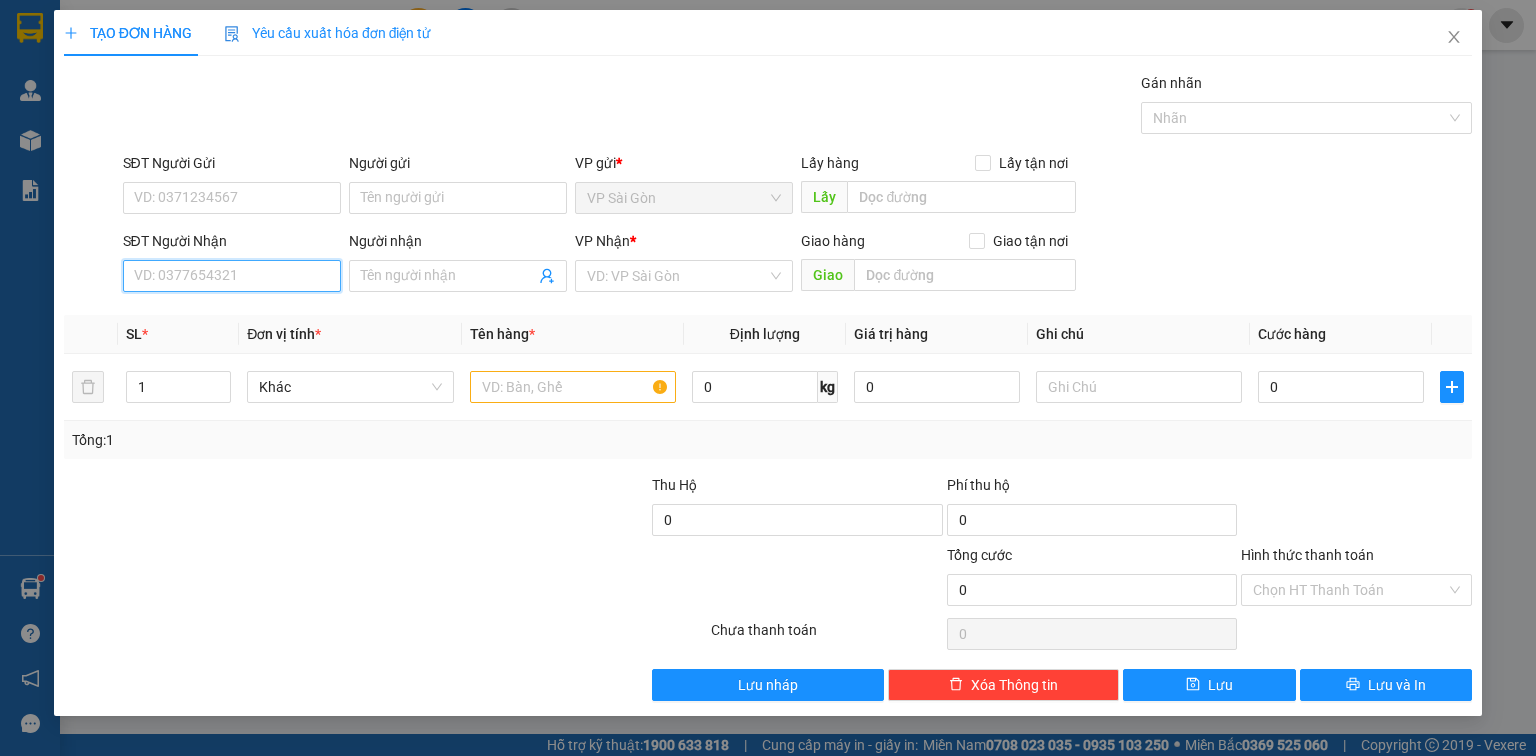 click on "SĐT Người Nhận" at bounding box center (232, 276) 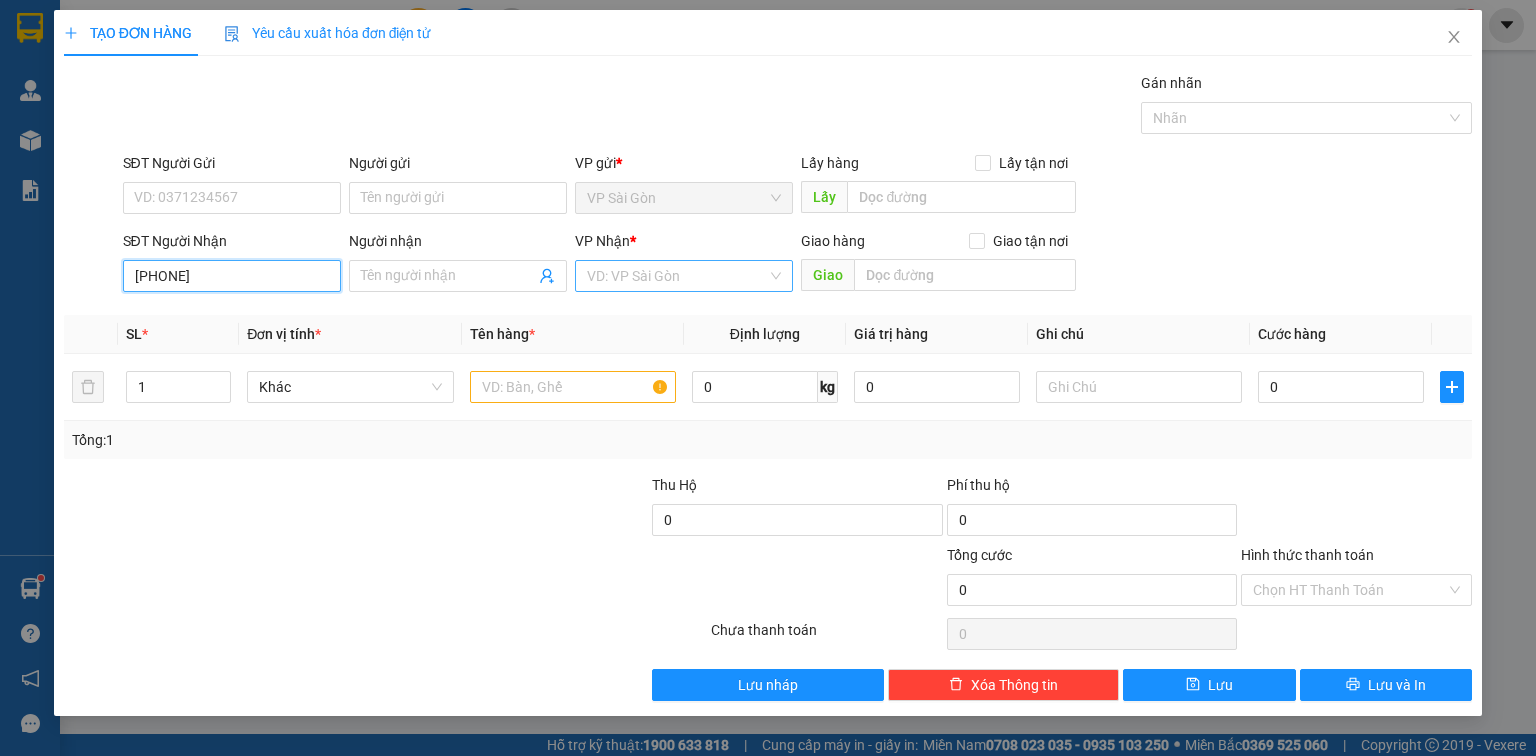 type on "0359294861" 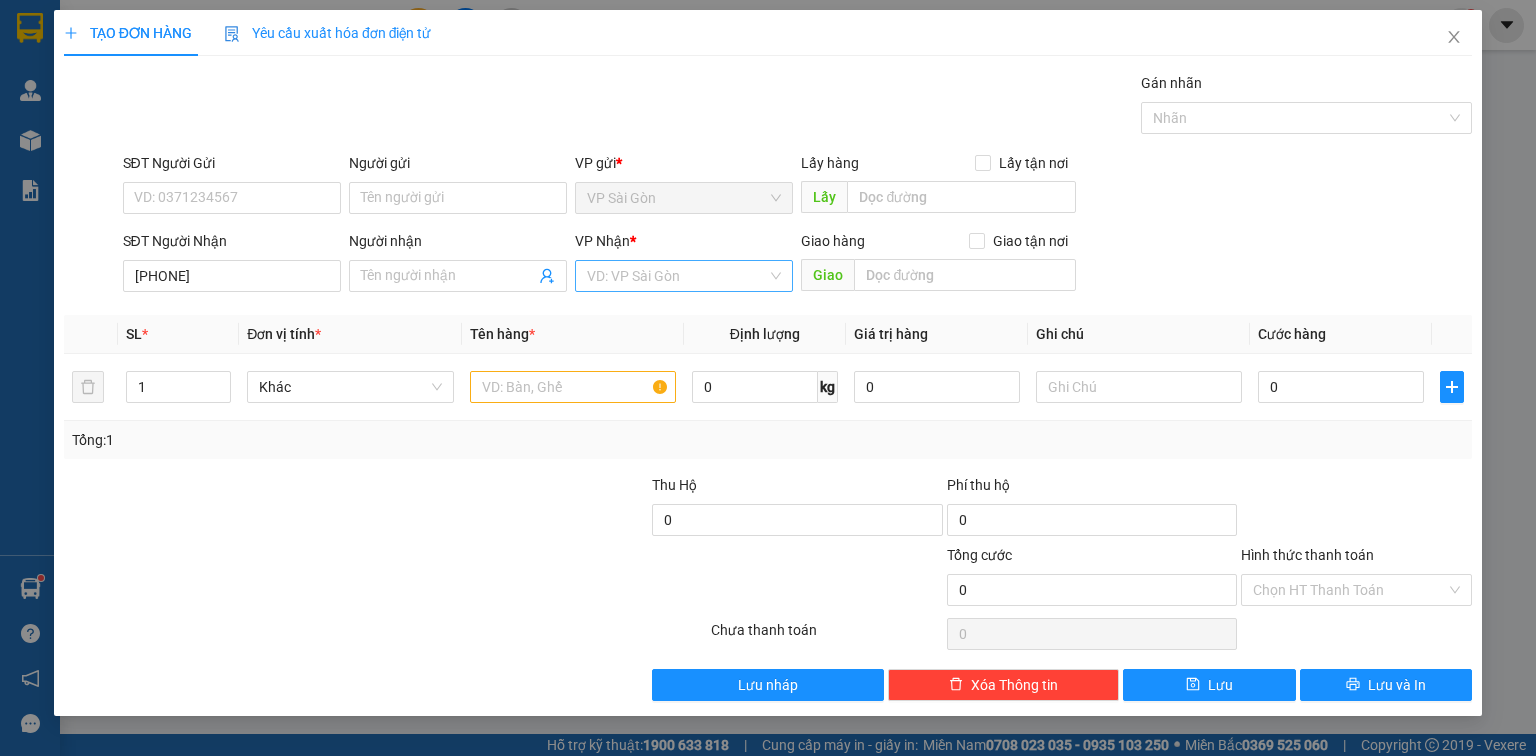 click at bounding box center (677, 276) 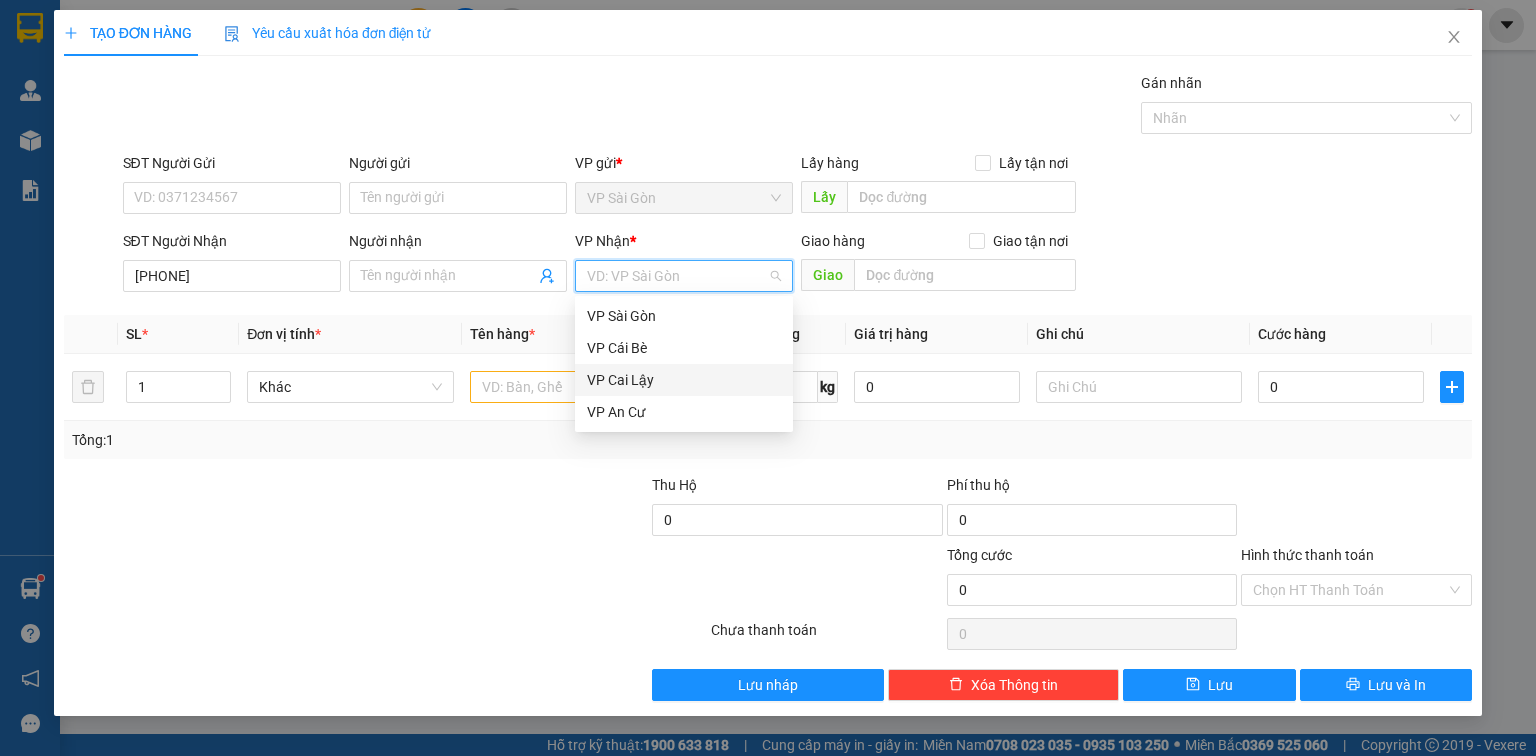 click on "VP Cai Lậy" at bounding box center (684, 380) 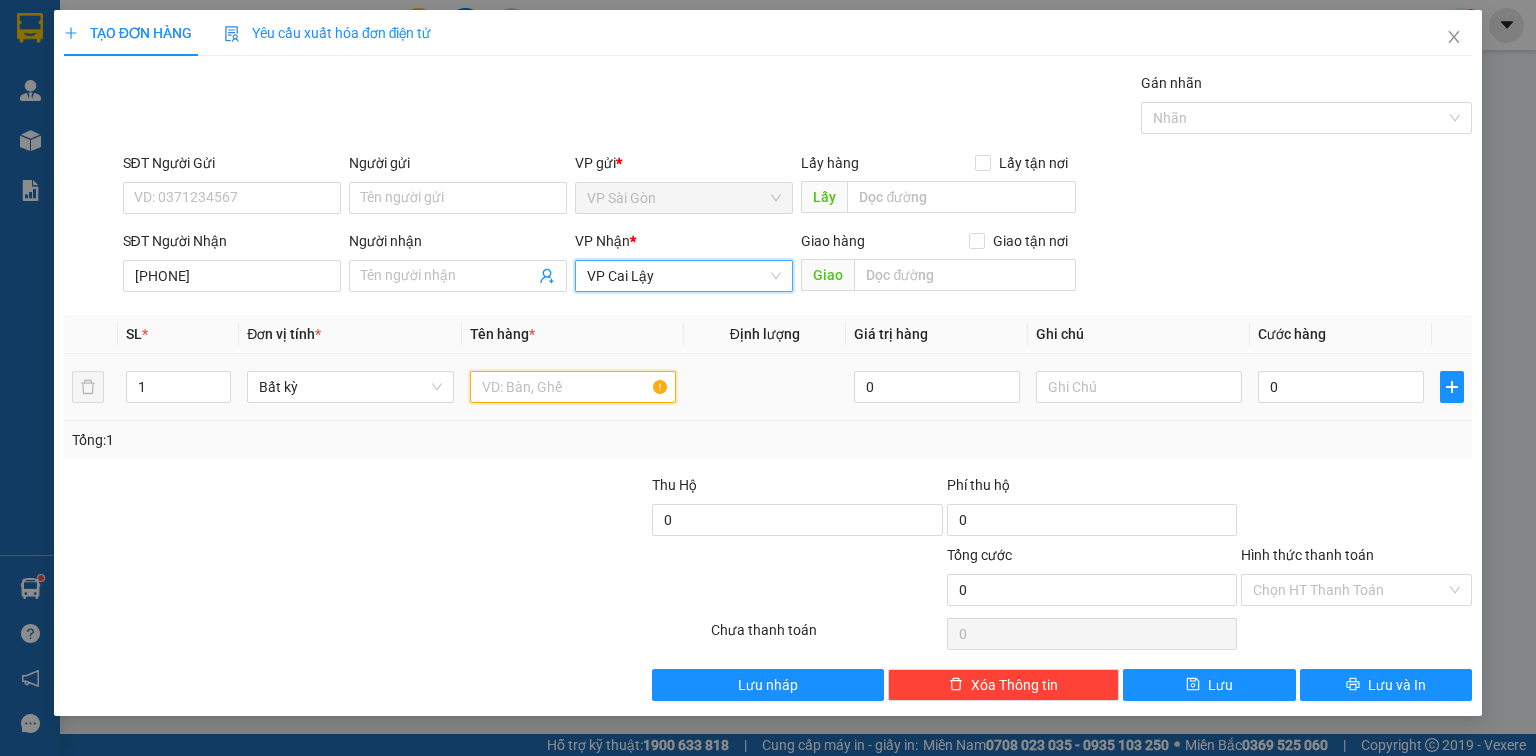 click at bounding box center (573, 387) 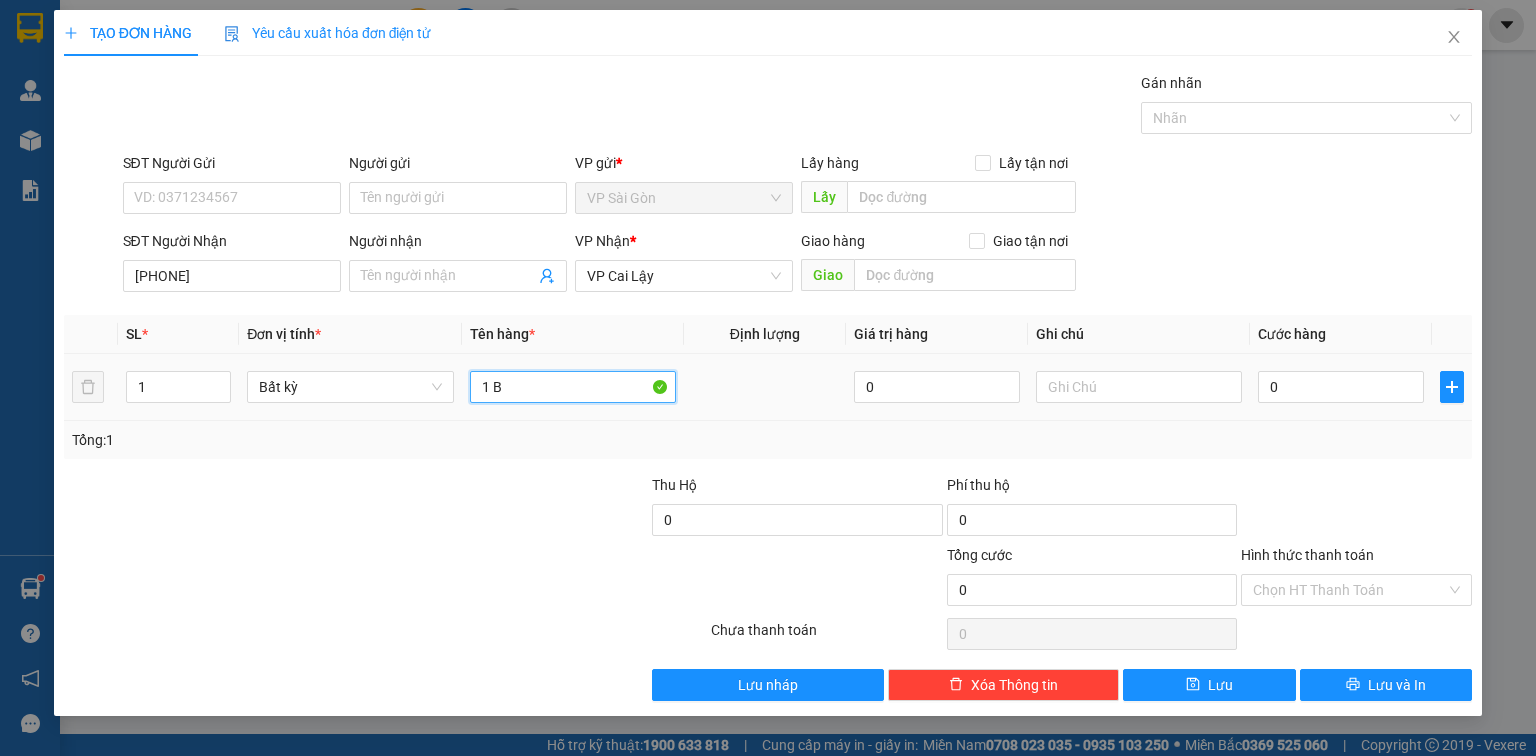 paste on "Ị" 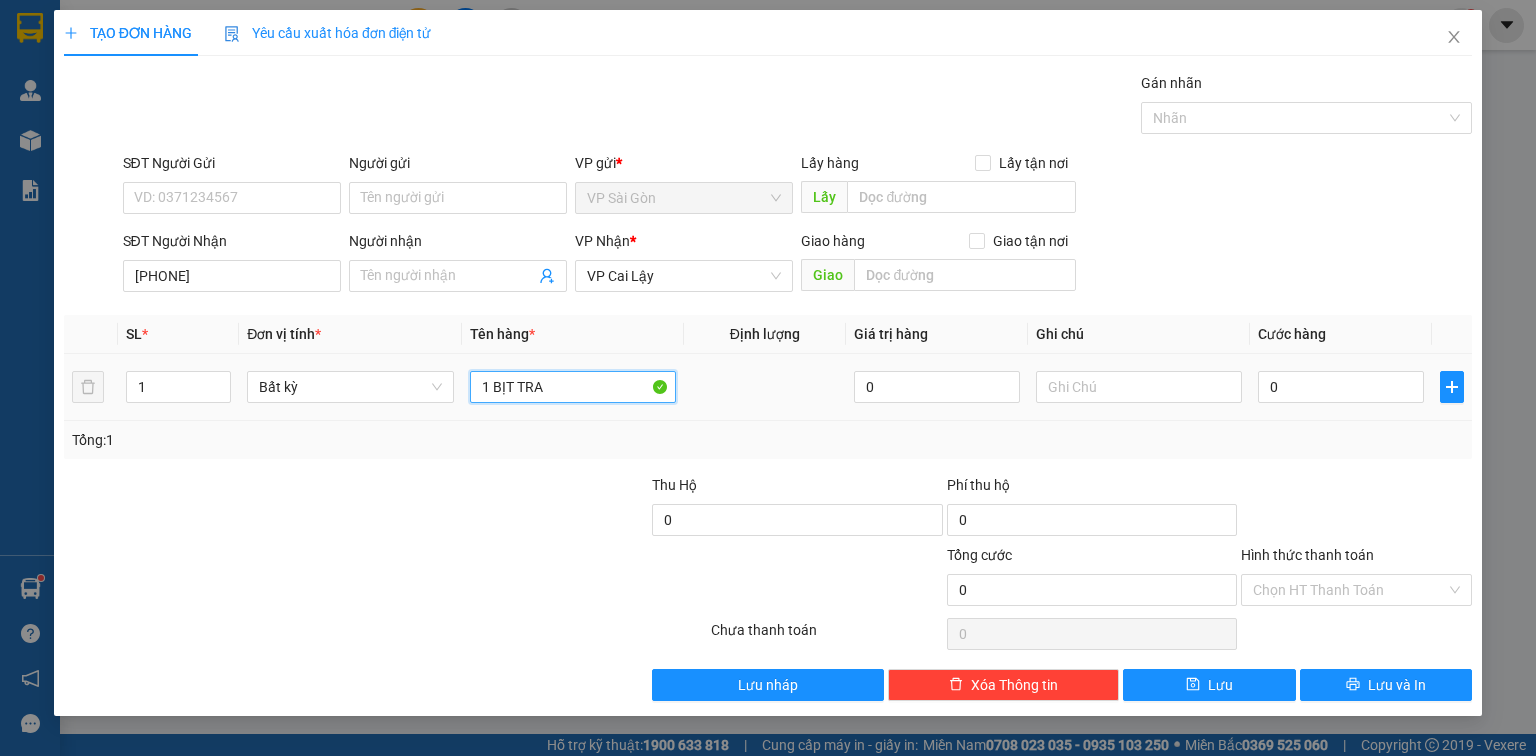 paste on "ĂNG" 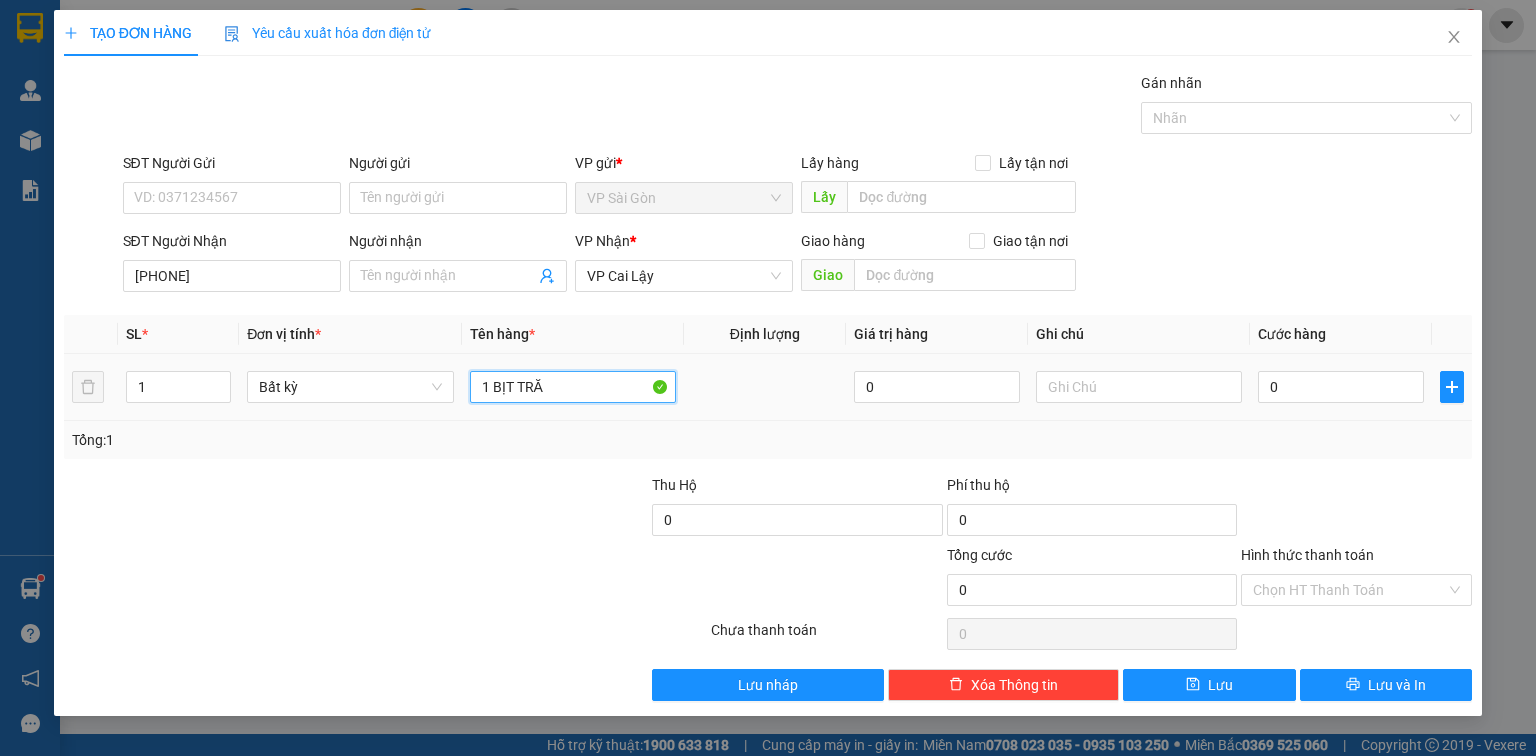 paste on "ẮNG" 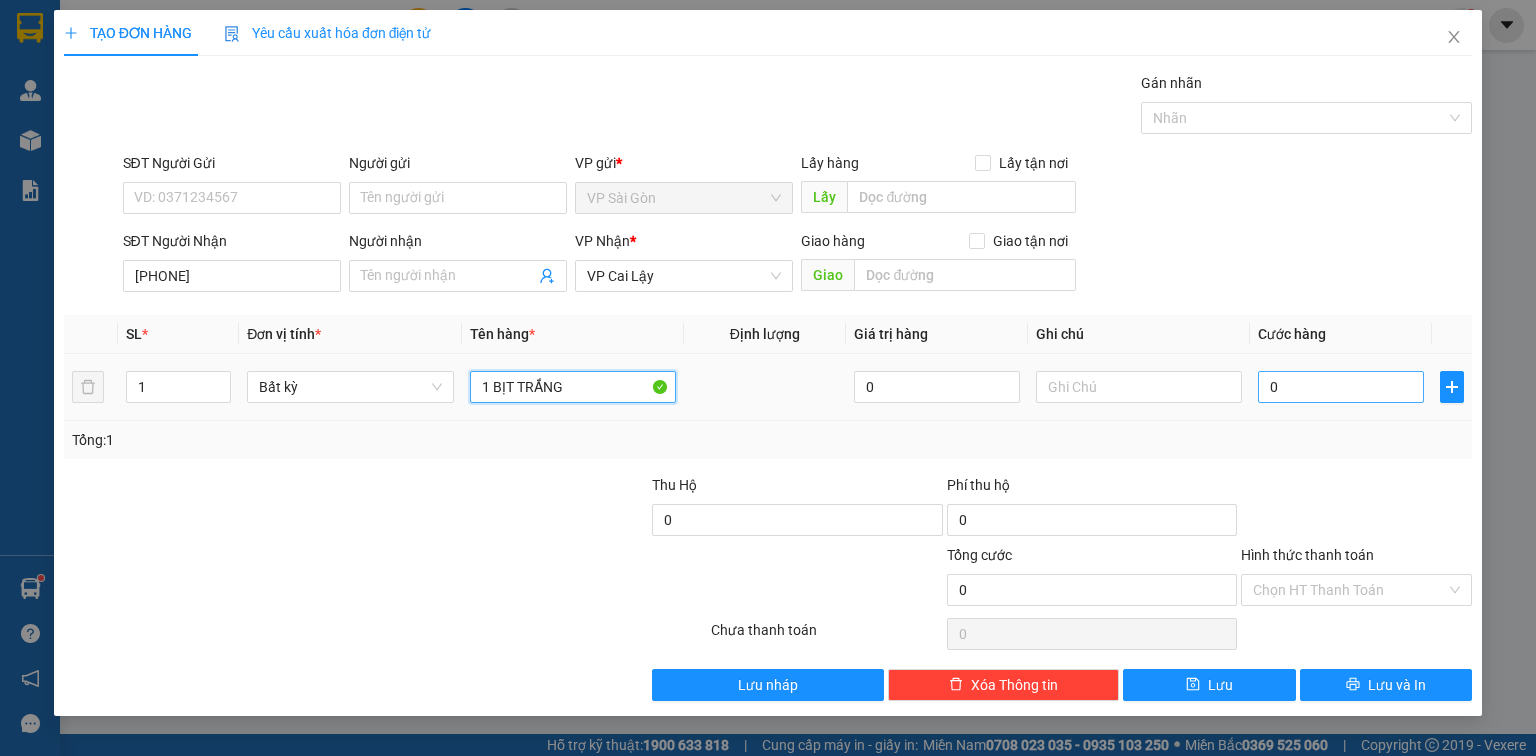 type on "1 BỊT TRẮNG" 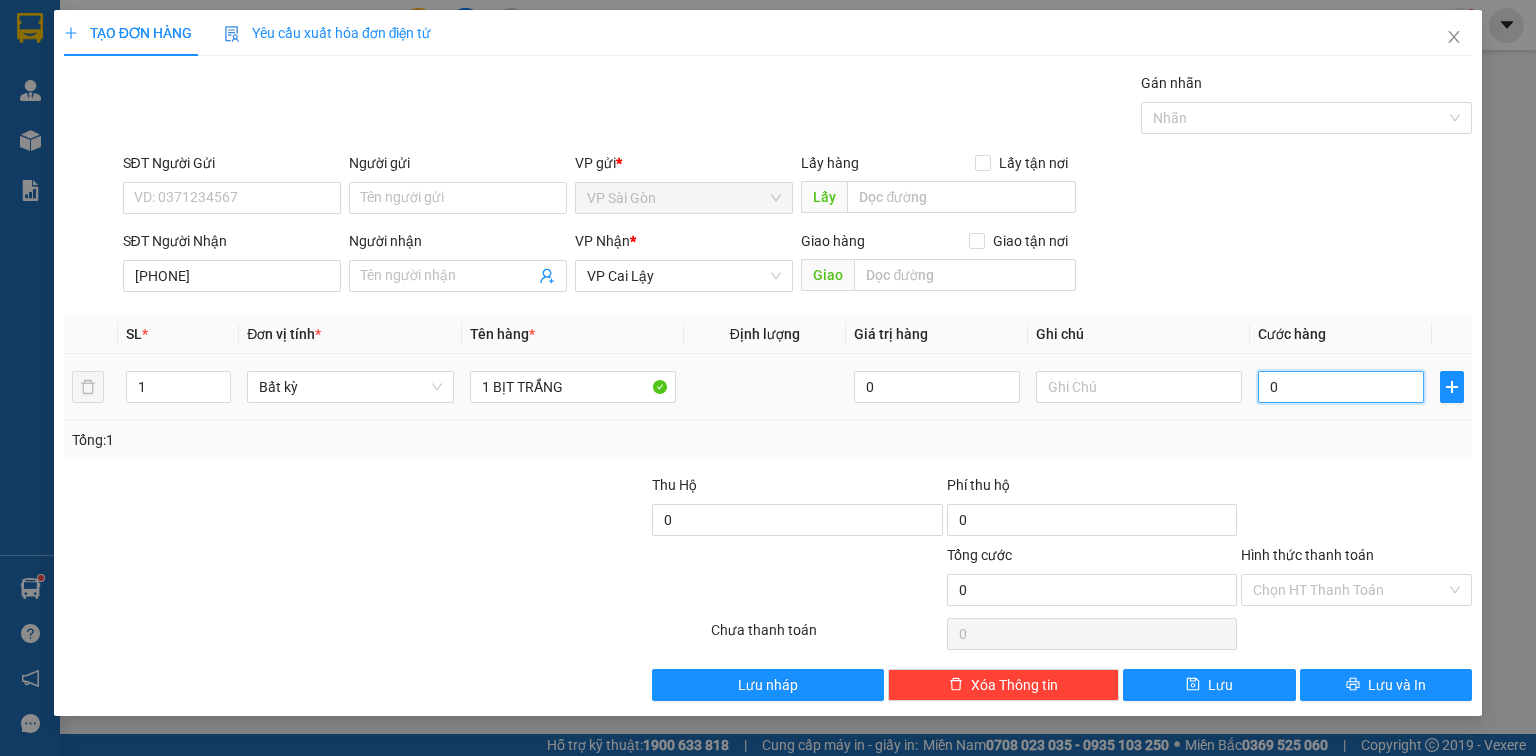 click on "0" at bounding box center (1341, 387) 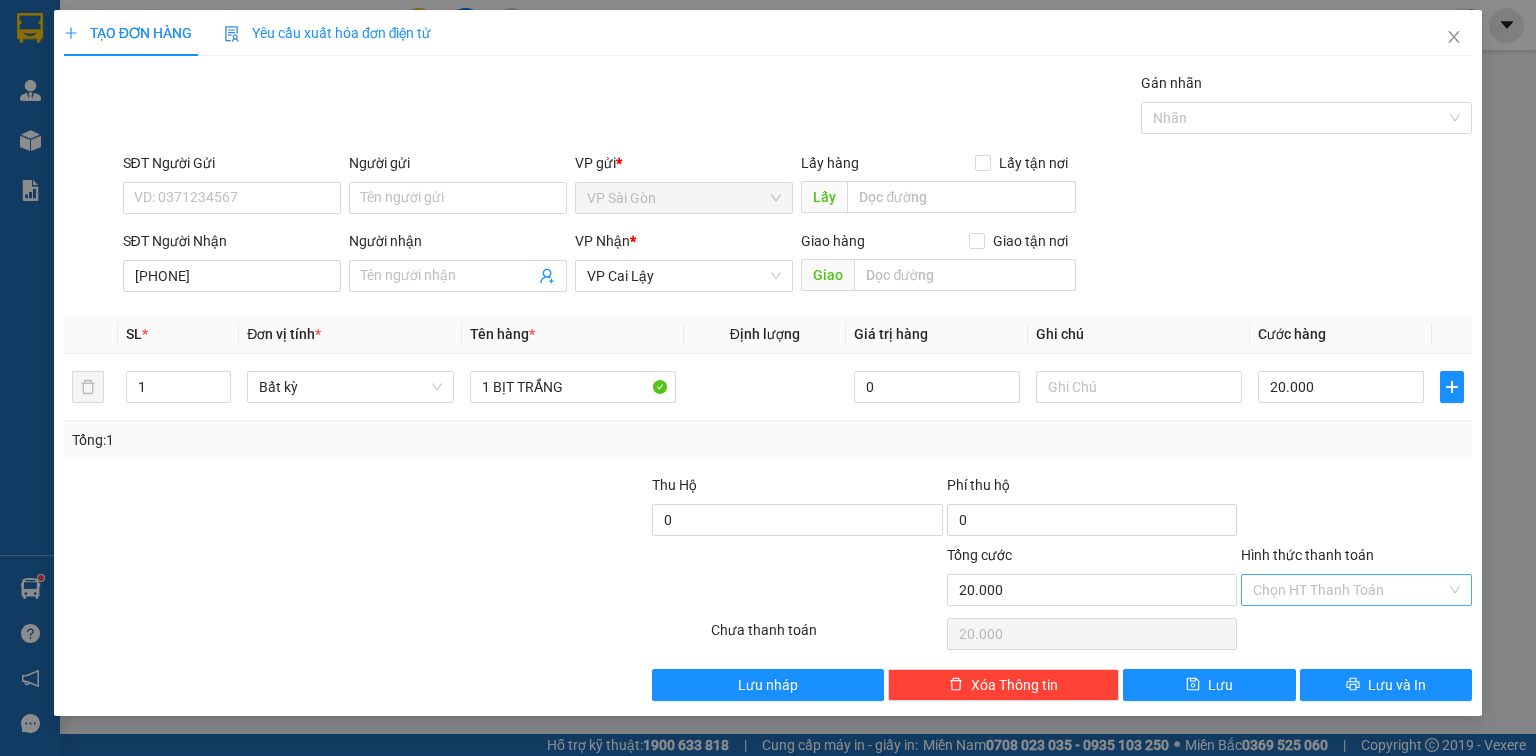click on "Hình thức thanh toán" at bounding box center (1349, 590) 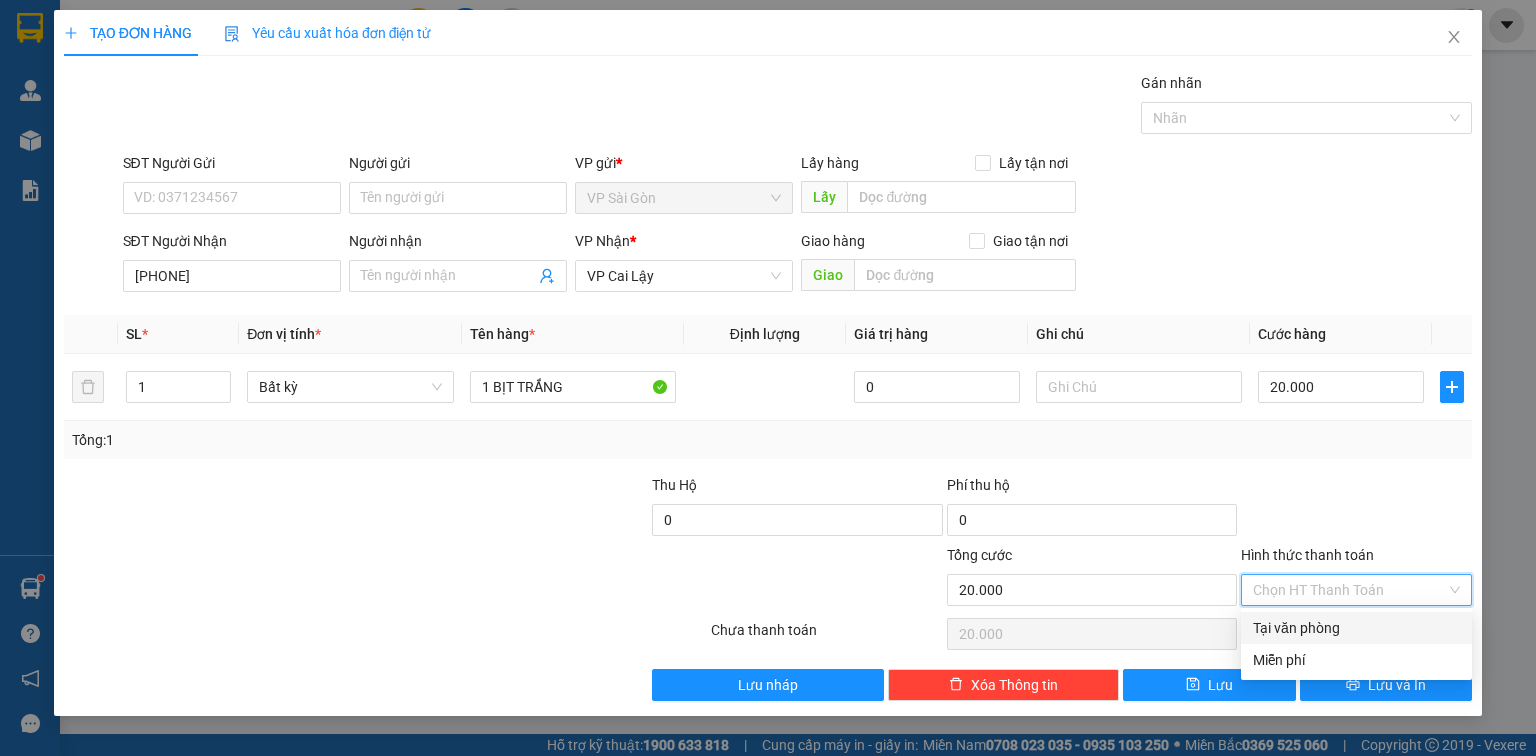 click on "Tại văn phòng" at bounding box center [1356, 628] 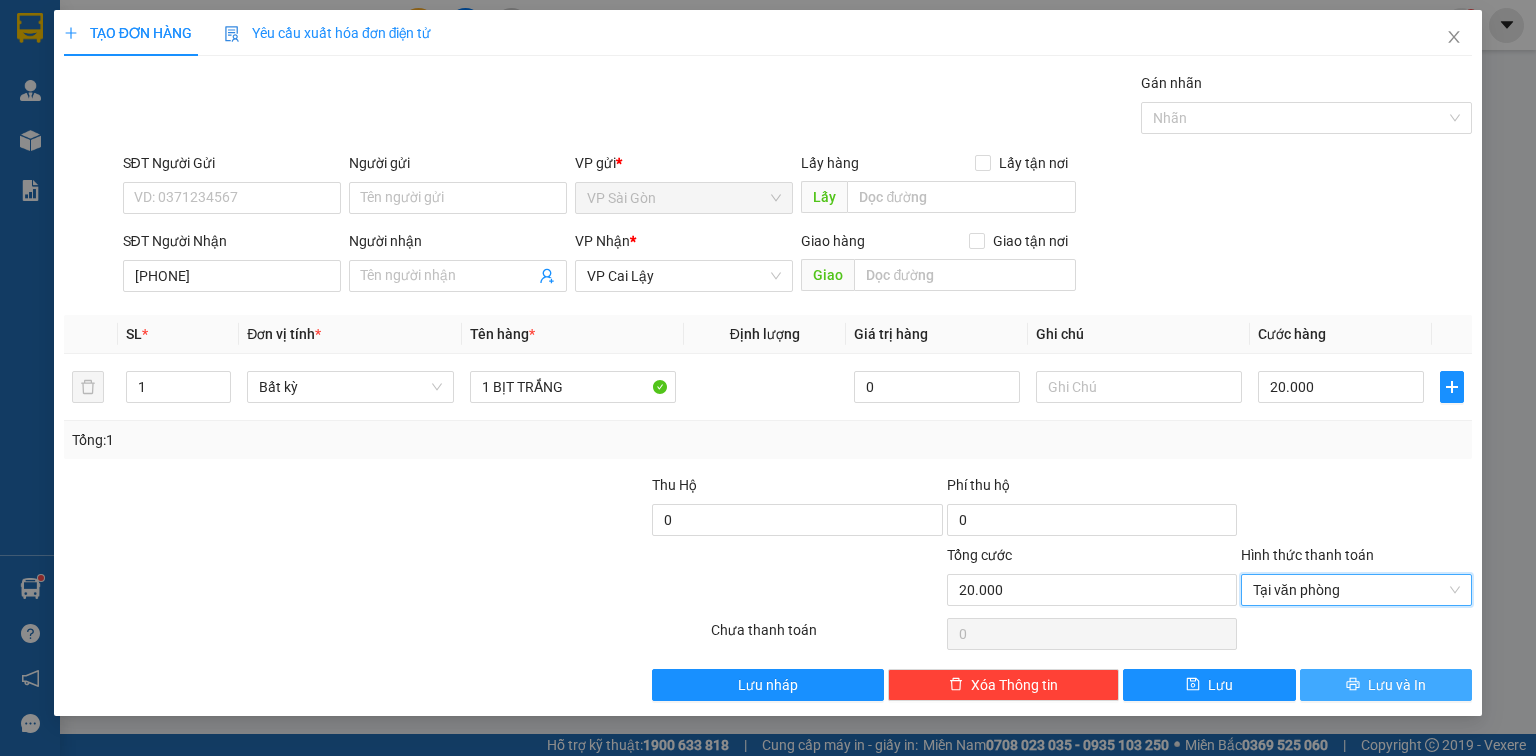 click on "Lưu và In" at bounding box center [1397, 685] 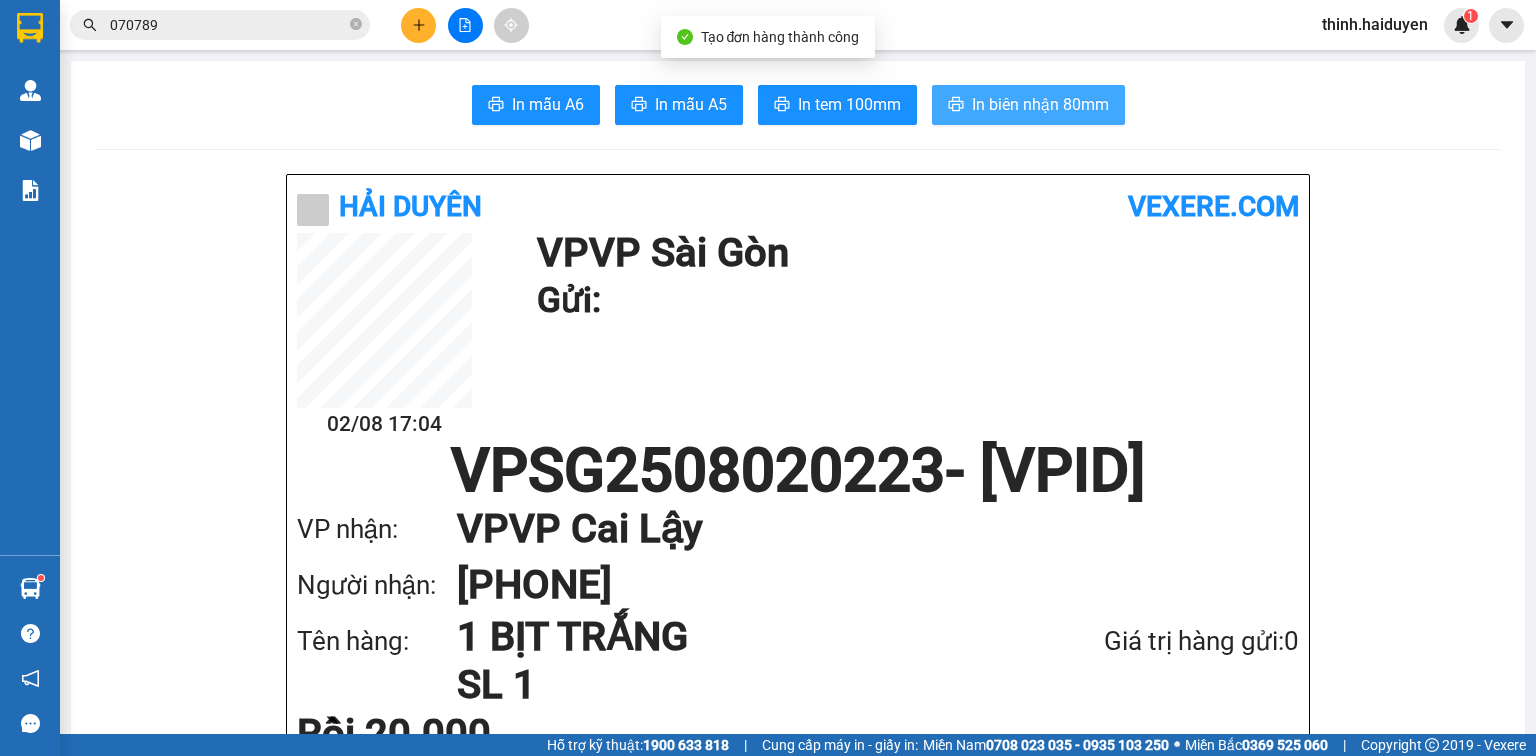 click on "In biên nhận 80mm" at bounding box center (1040, 104) 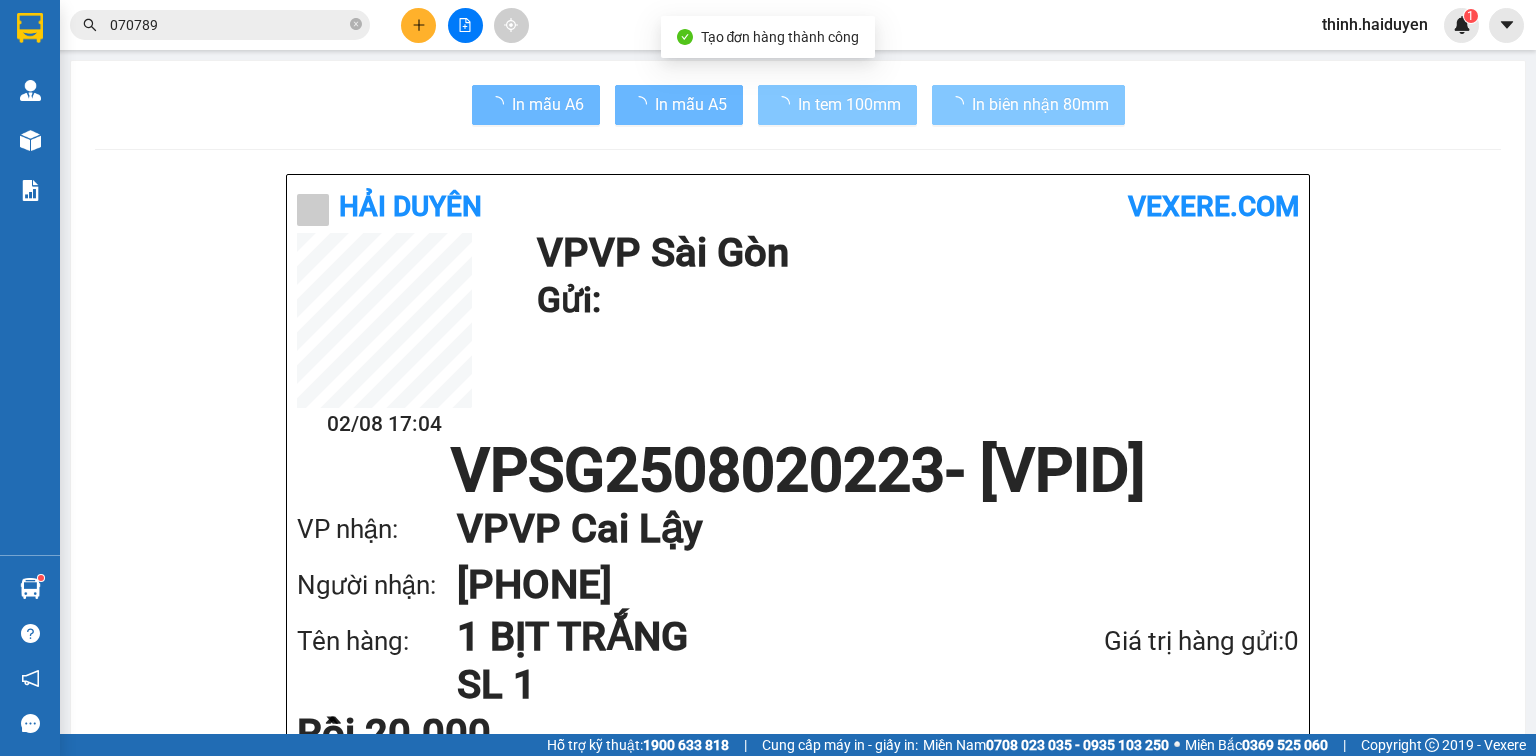 click on "In tem 100mm" at bounding box center (849, 104) 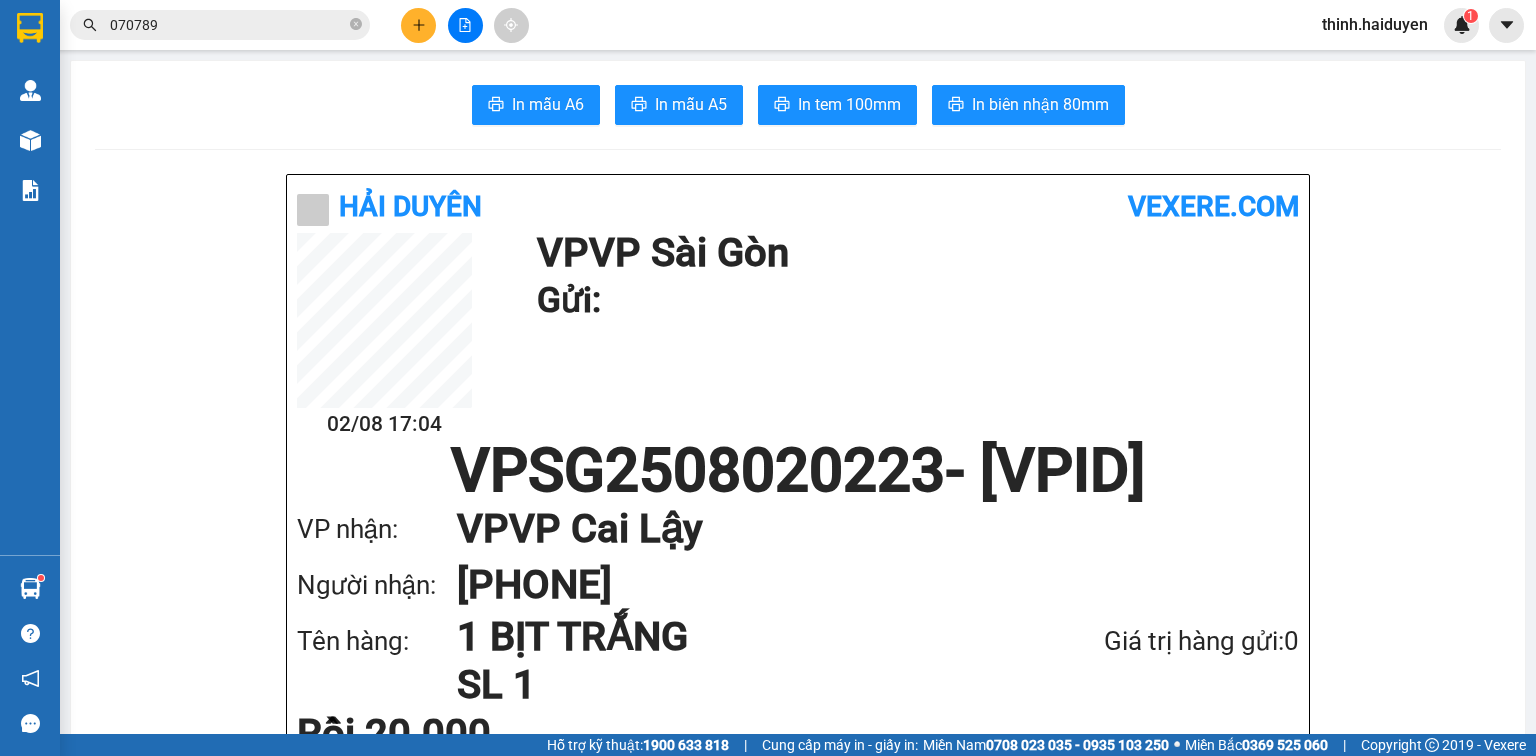 click 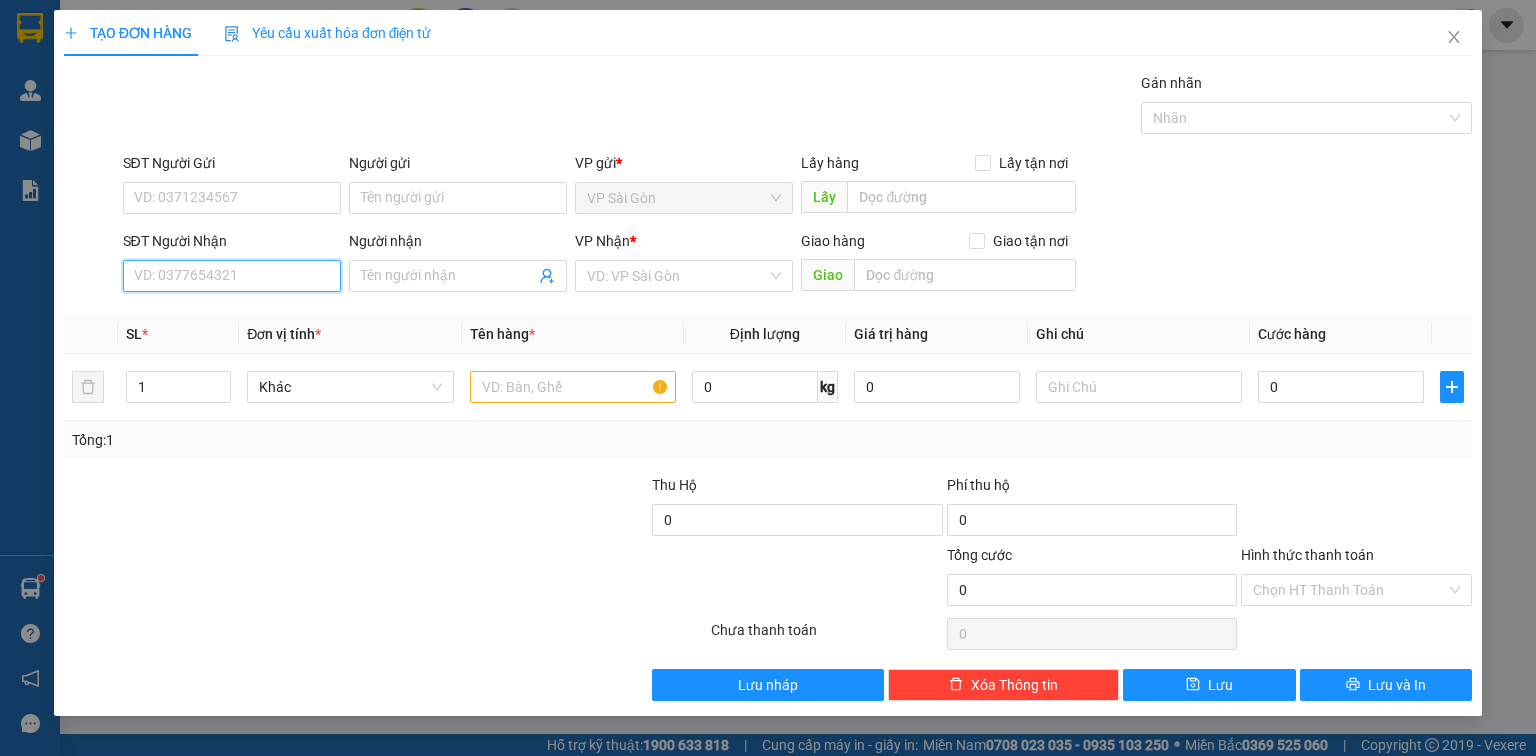 click on "SĐT Người Nhận" at bounding box center [232, 276] 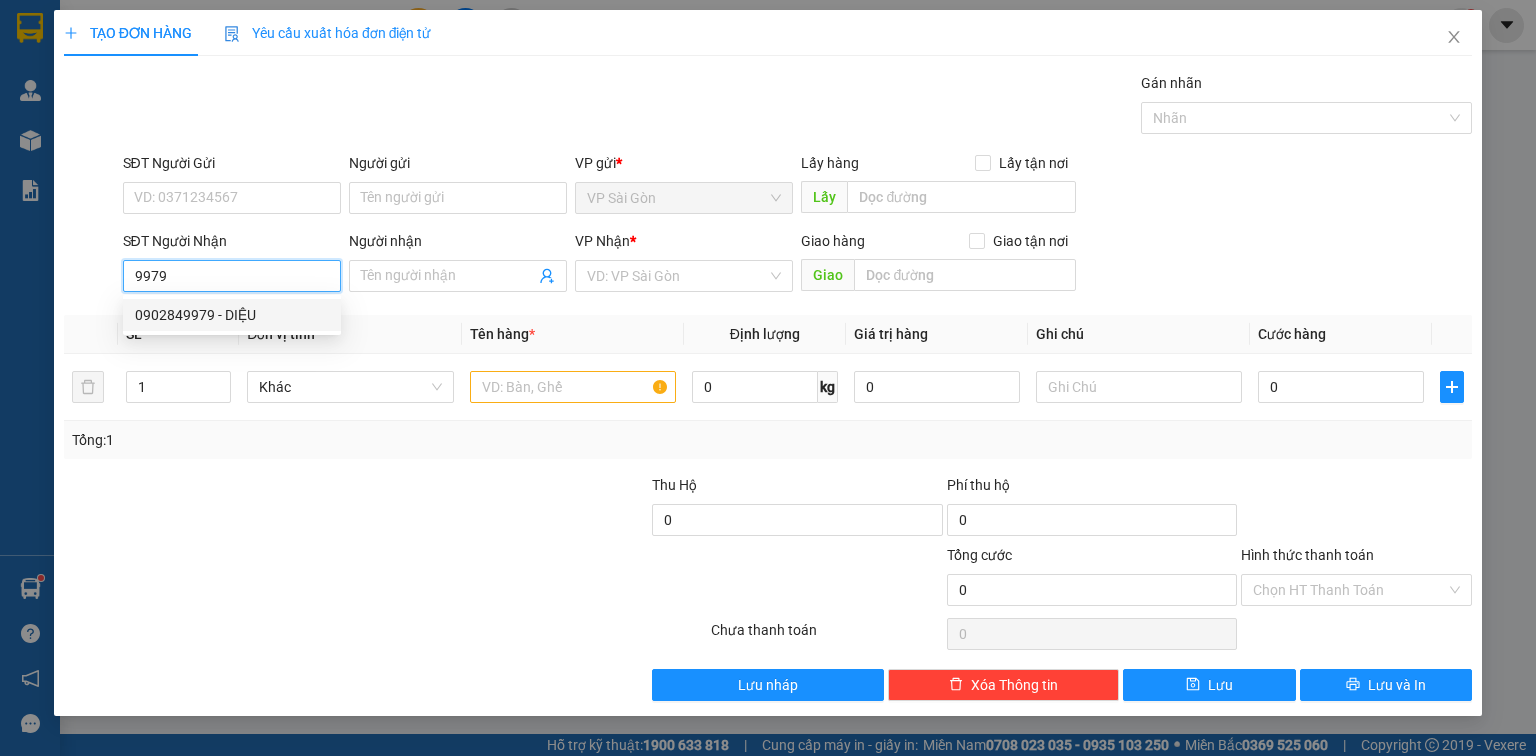 click on "0902849979 - DIỆU" at bounding box center (232, 315) 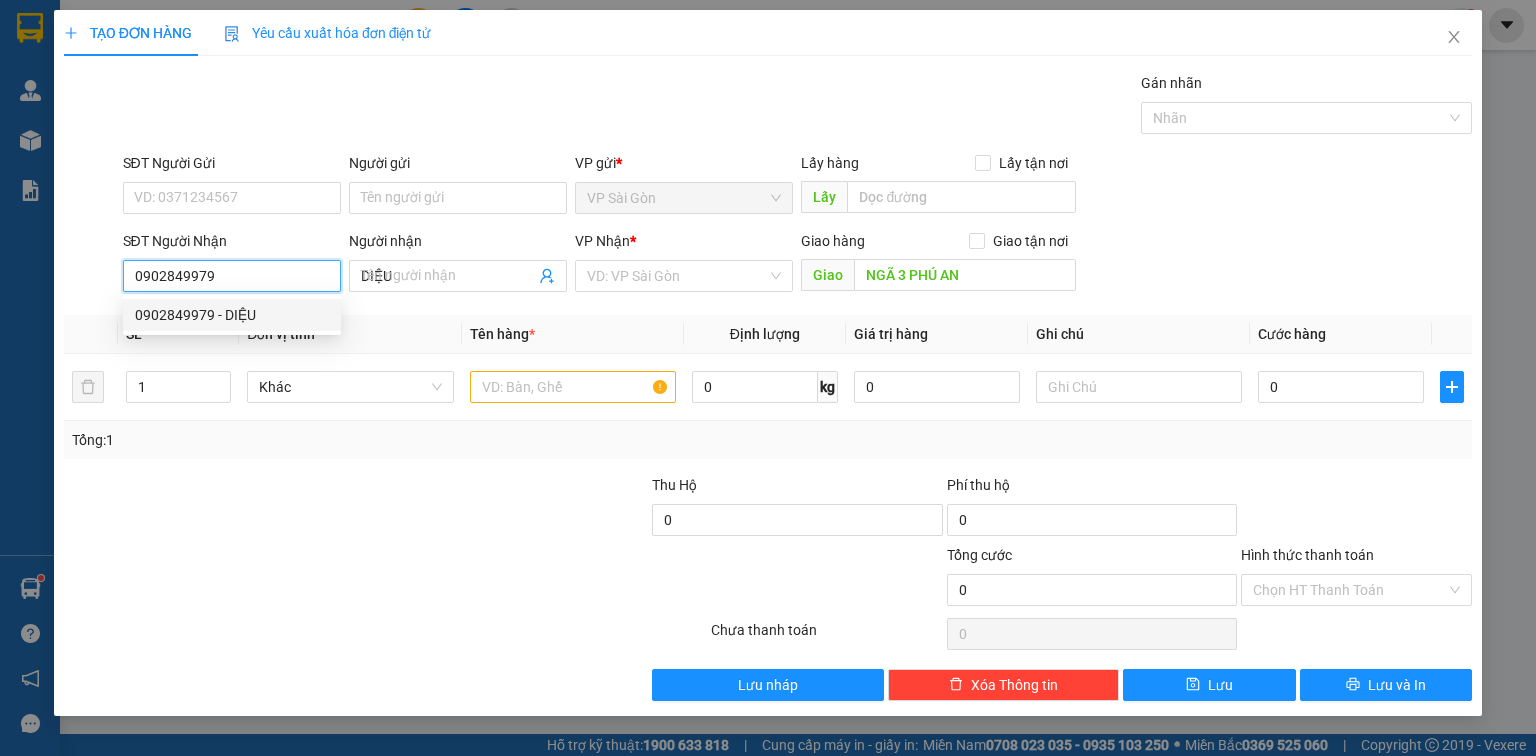 type on "30.000" 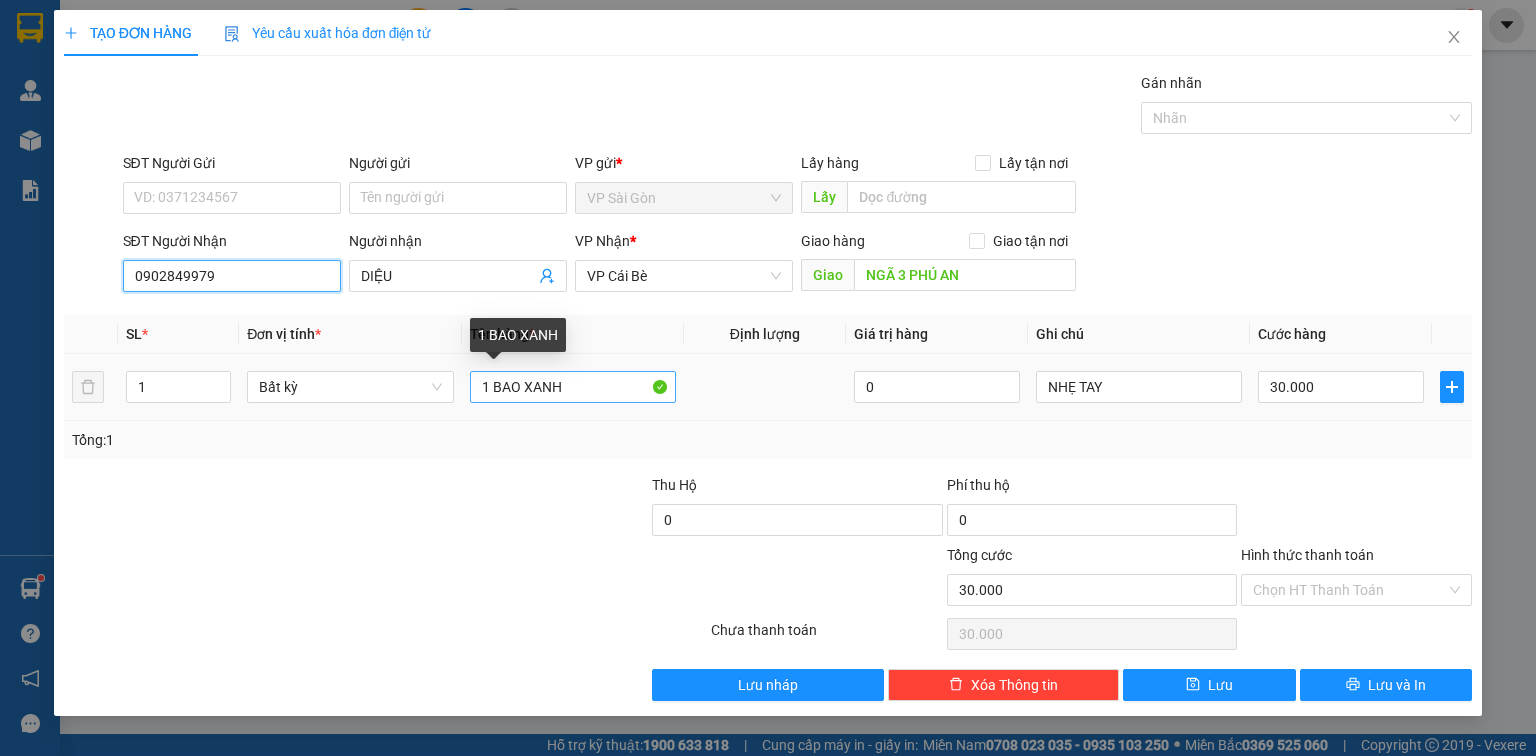 type on "0902849979" 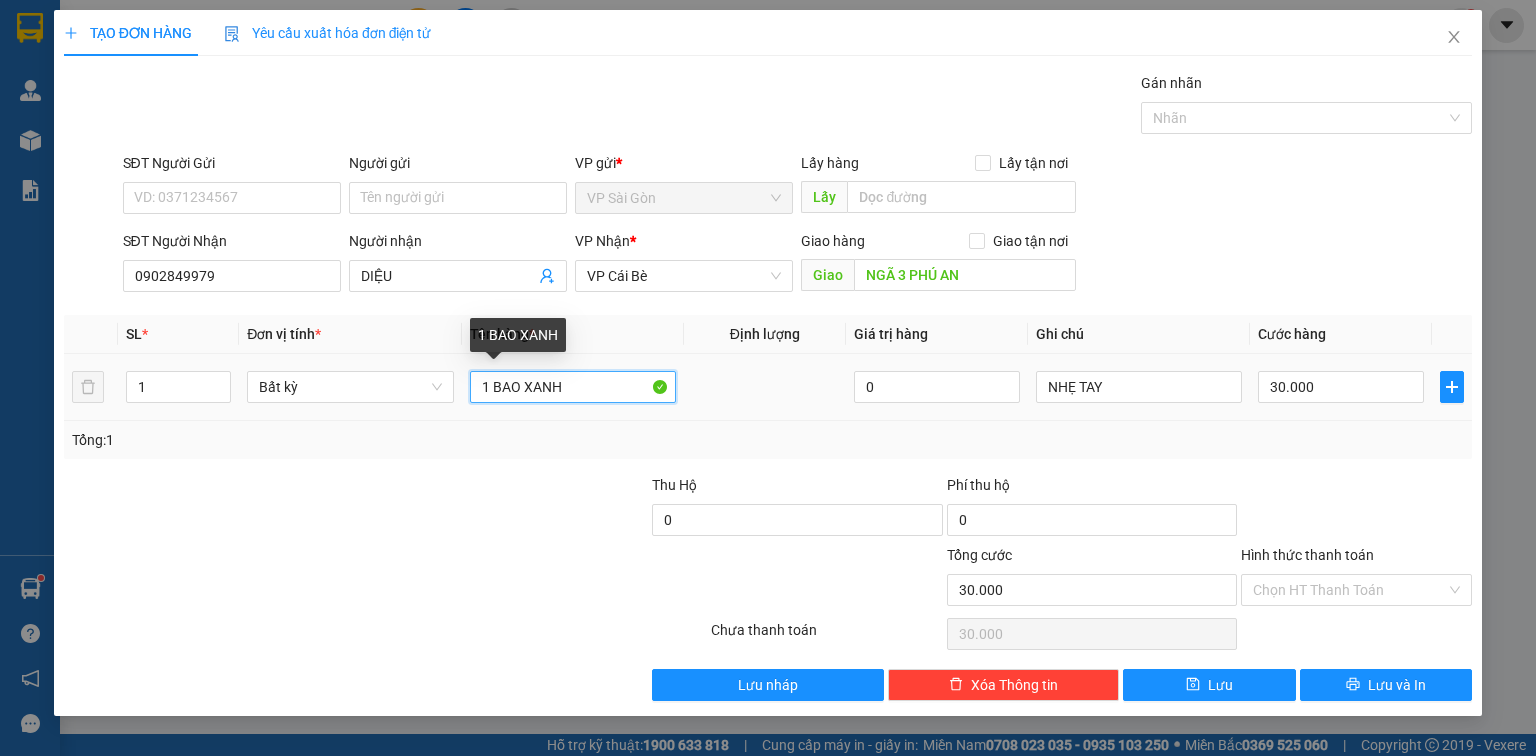 click on "1 BAO XANH" at bounding box center [573, 387] 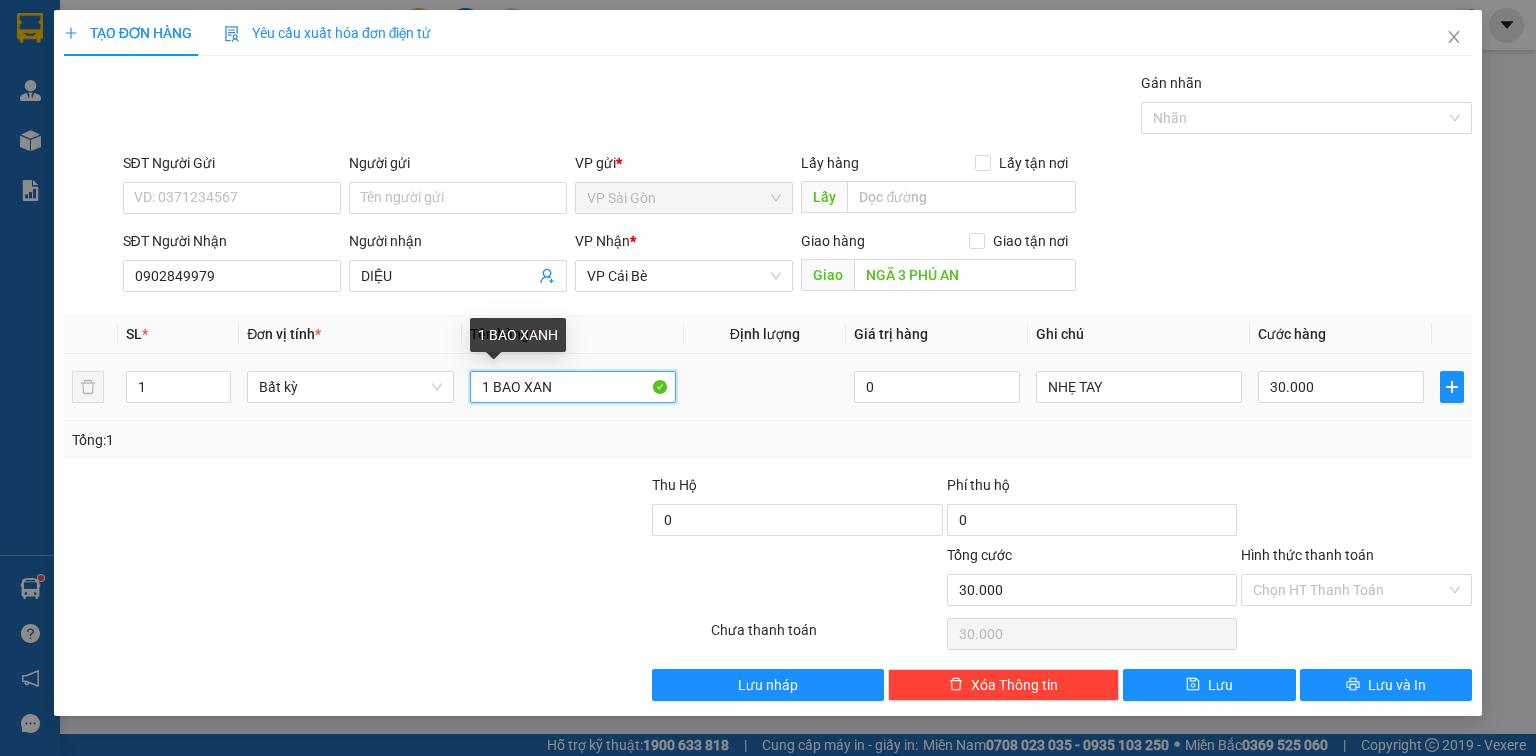 type on "1 BAO XA" 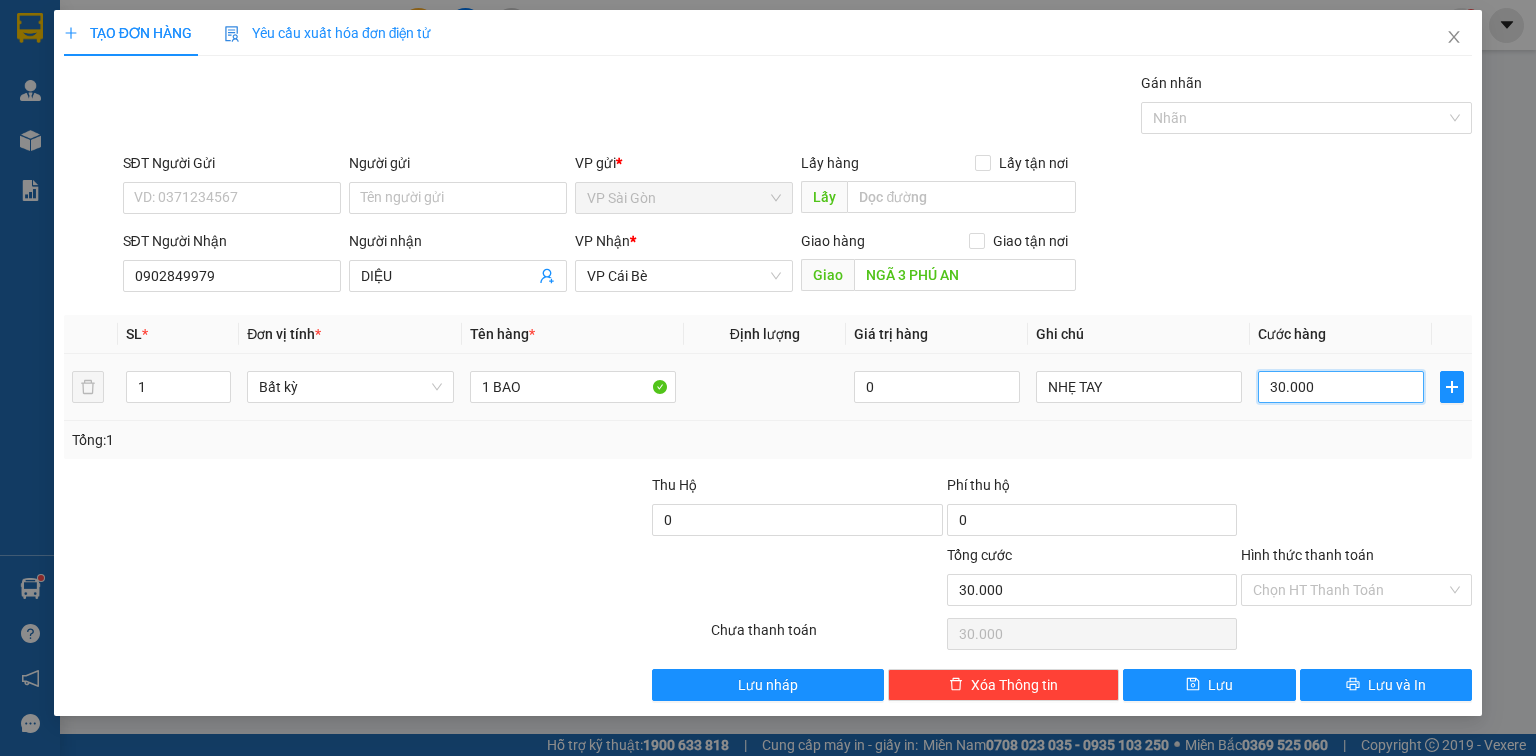 click on "30.000" at bounding box center (1341, 387) 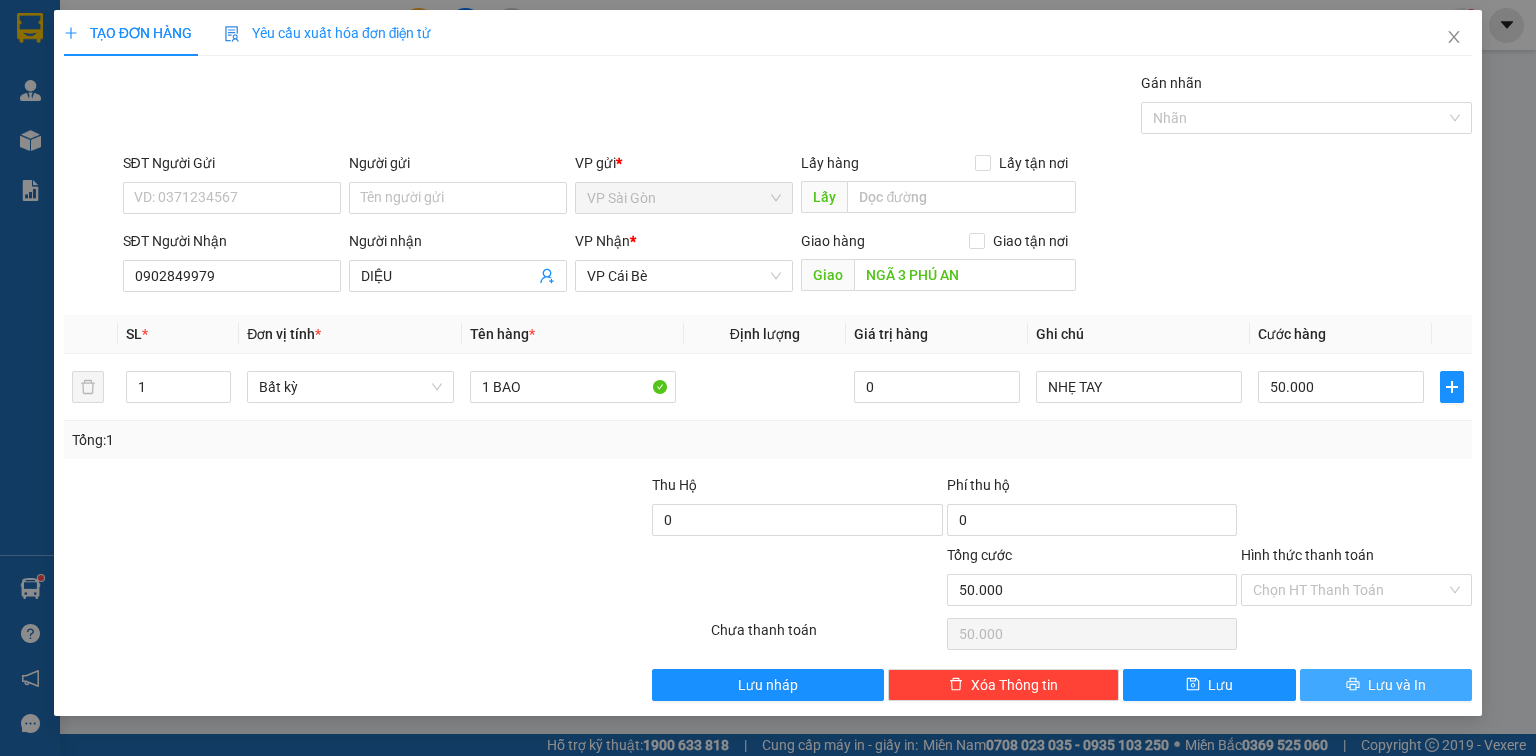click on "Lưu và In" at bounding box center (1397, 685) 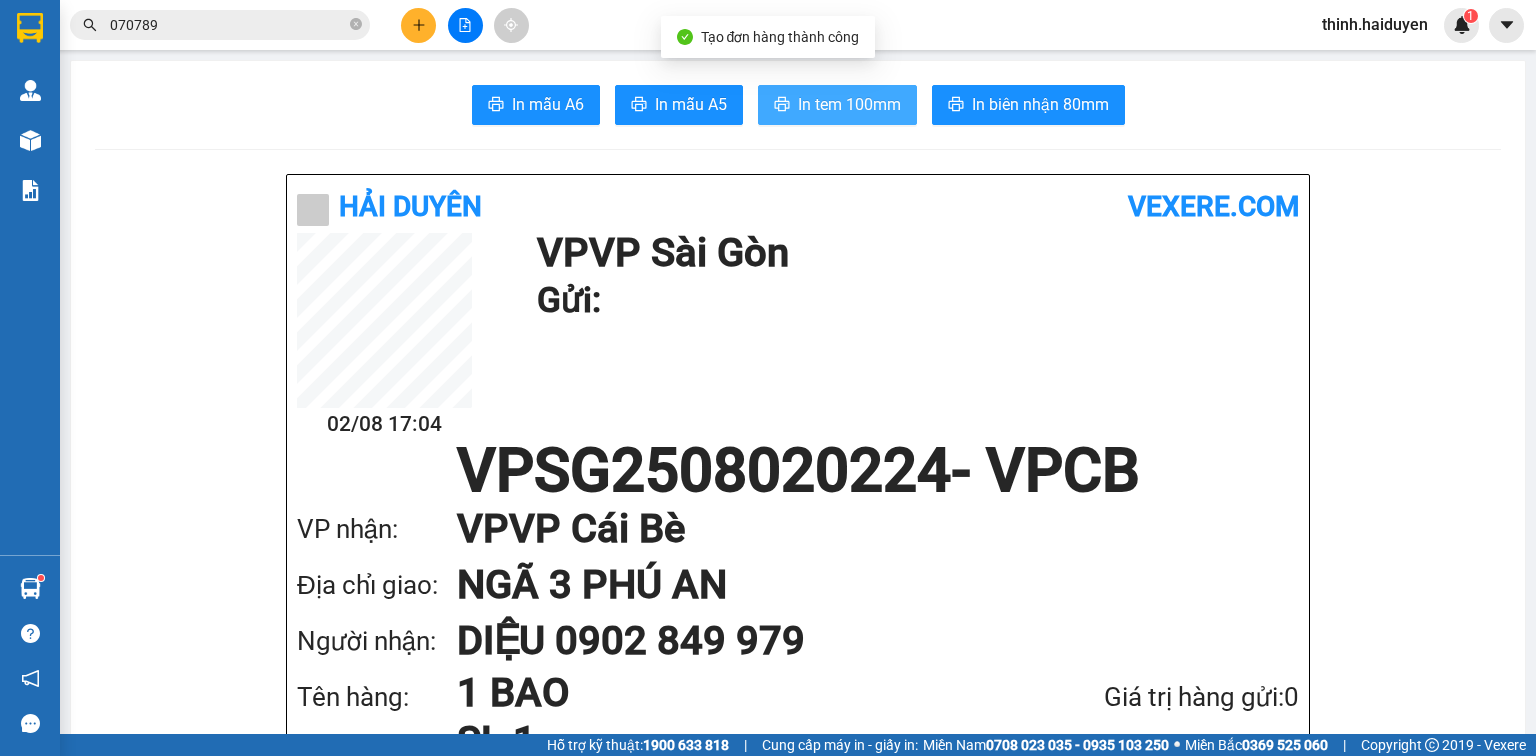 click on "In tem 100mm" at bounding box center [837, 105] 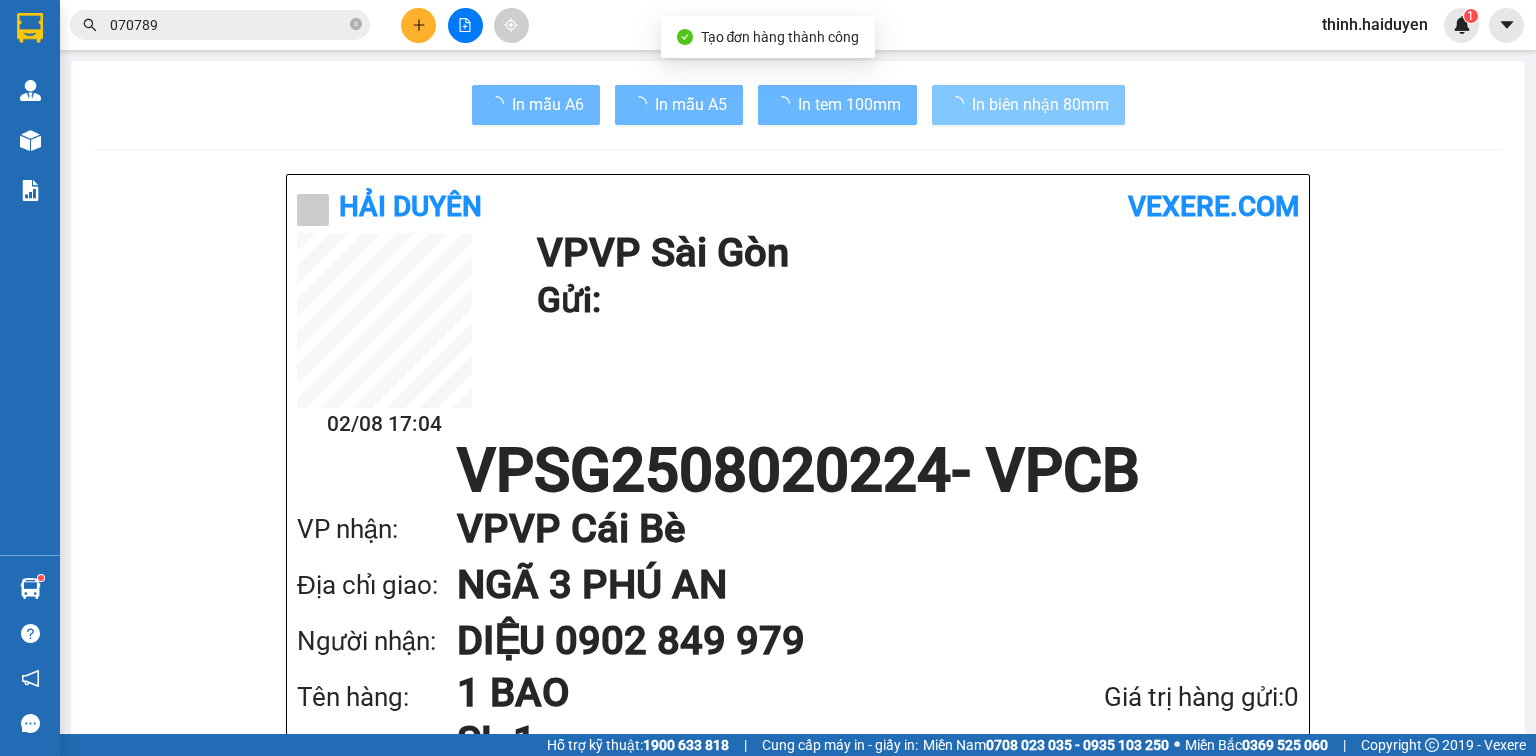 click on "In biên nhận 80mm" at bounding box center [1040, 104] 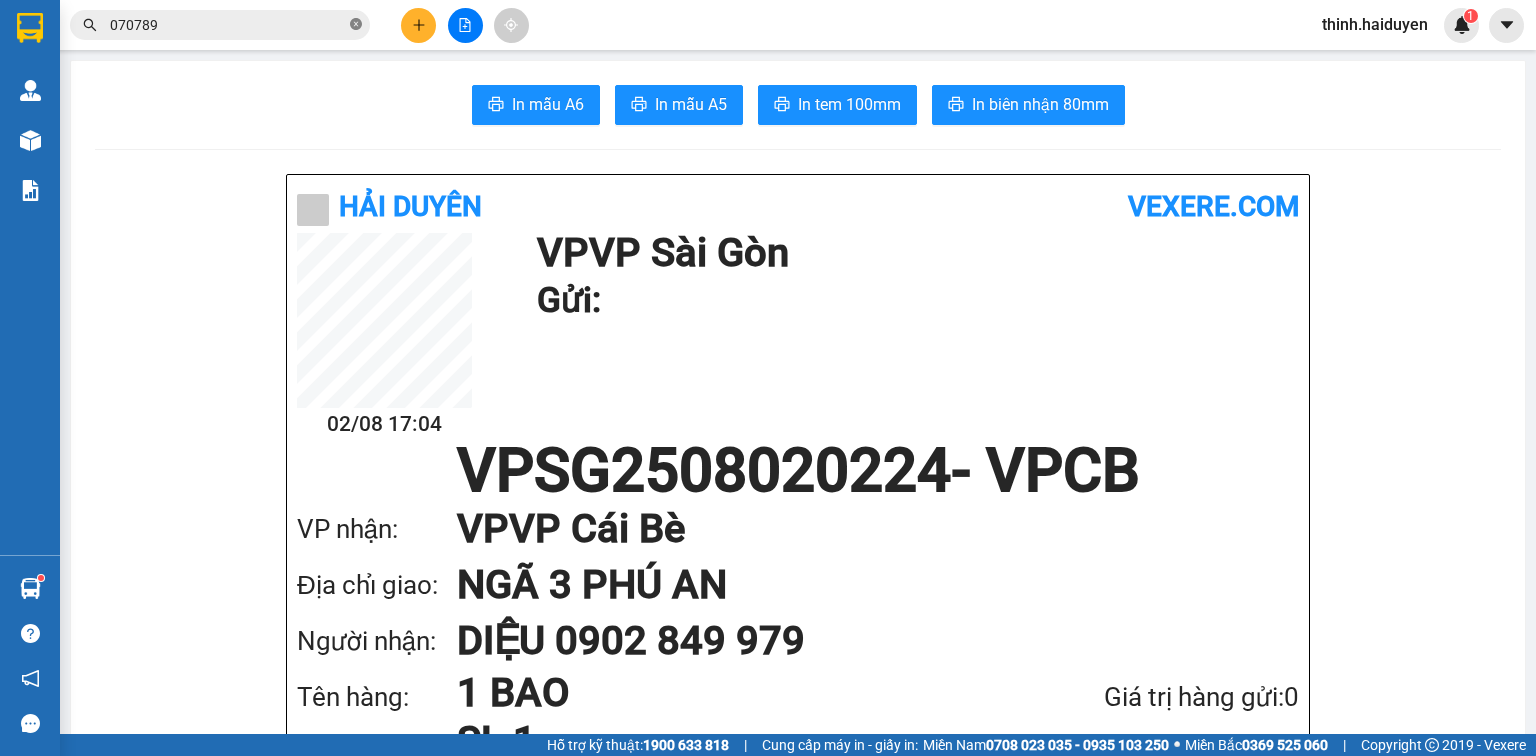 click 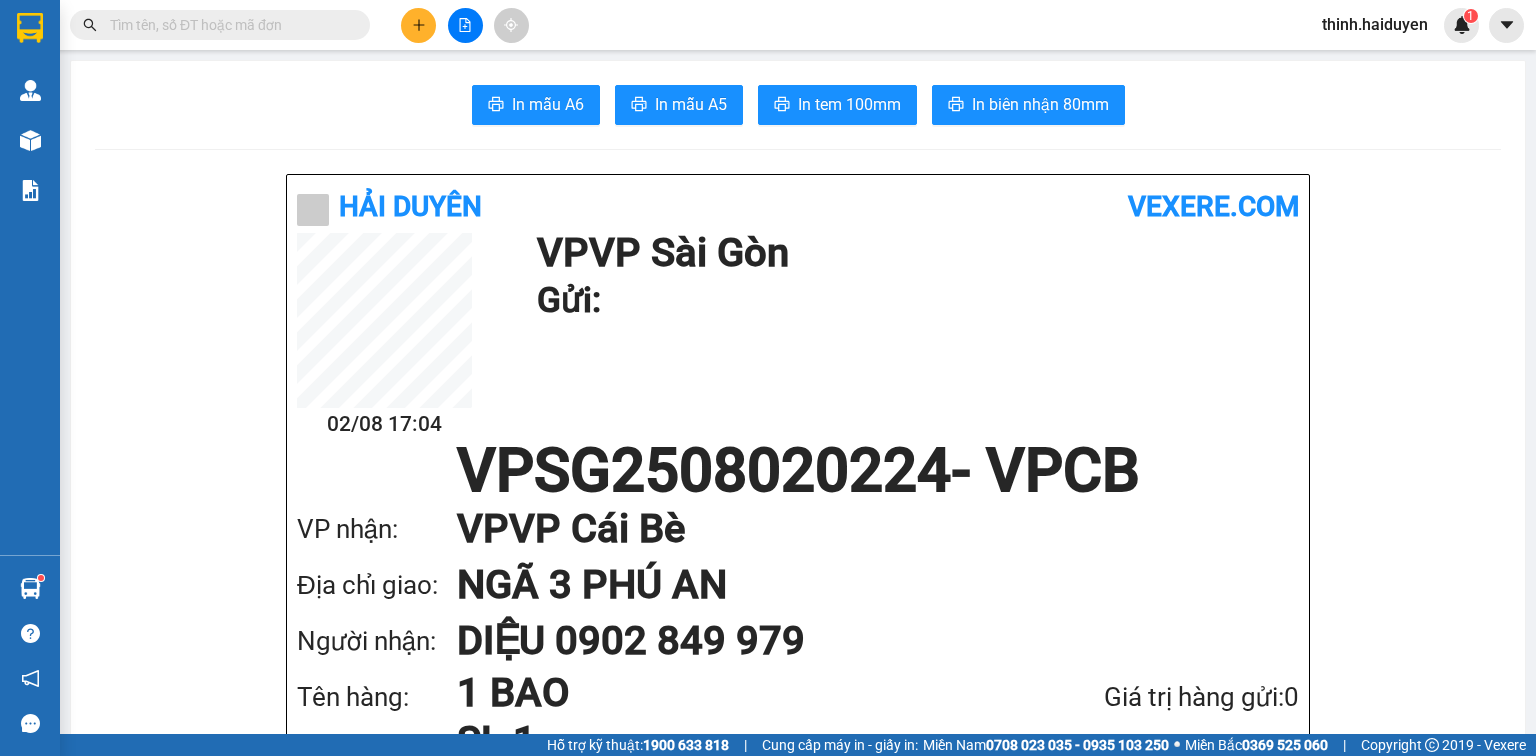 click at bounding box center [228, 25] 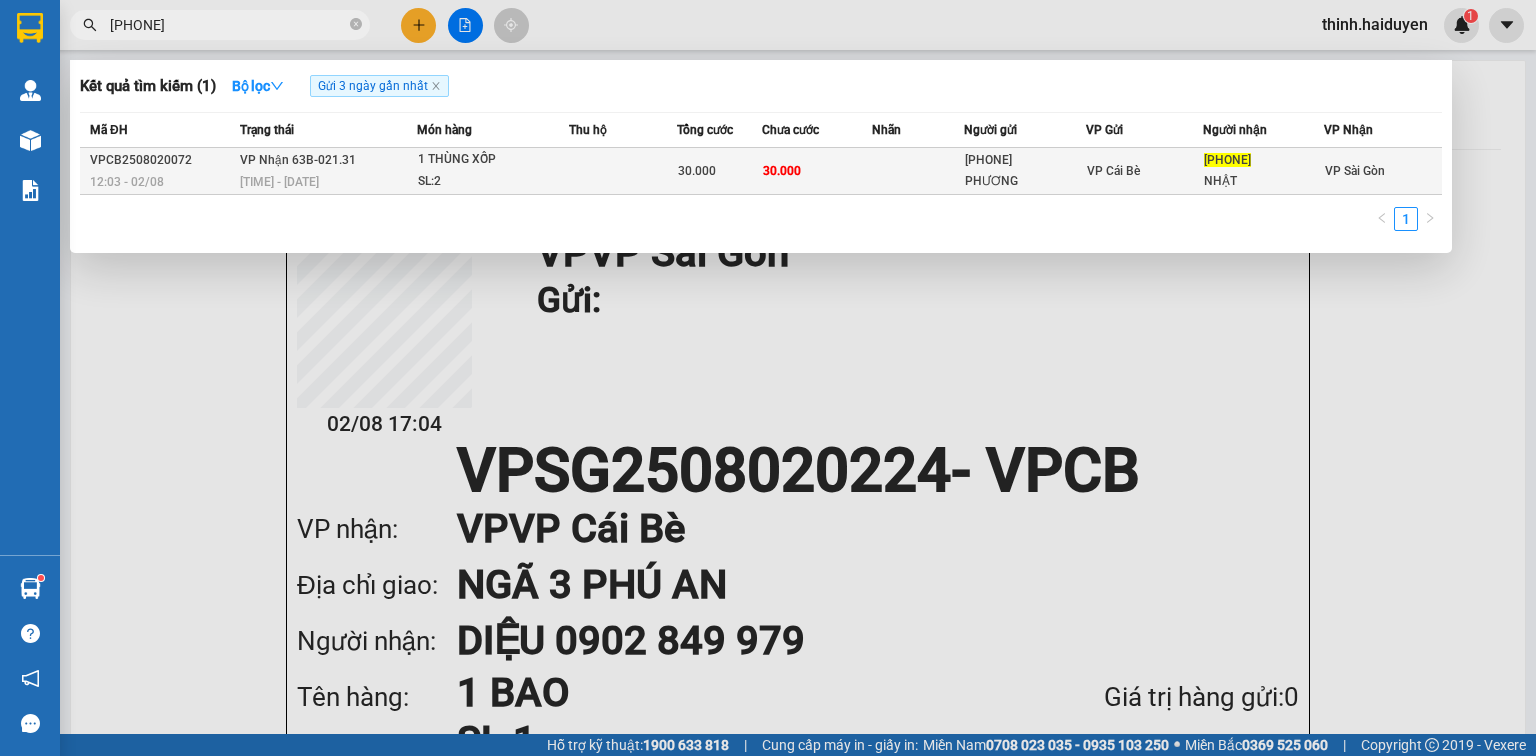 type on "0913134662" 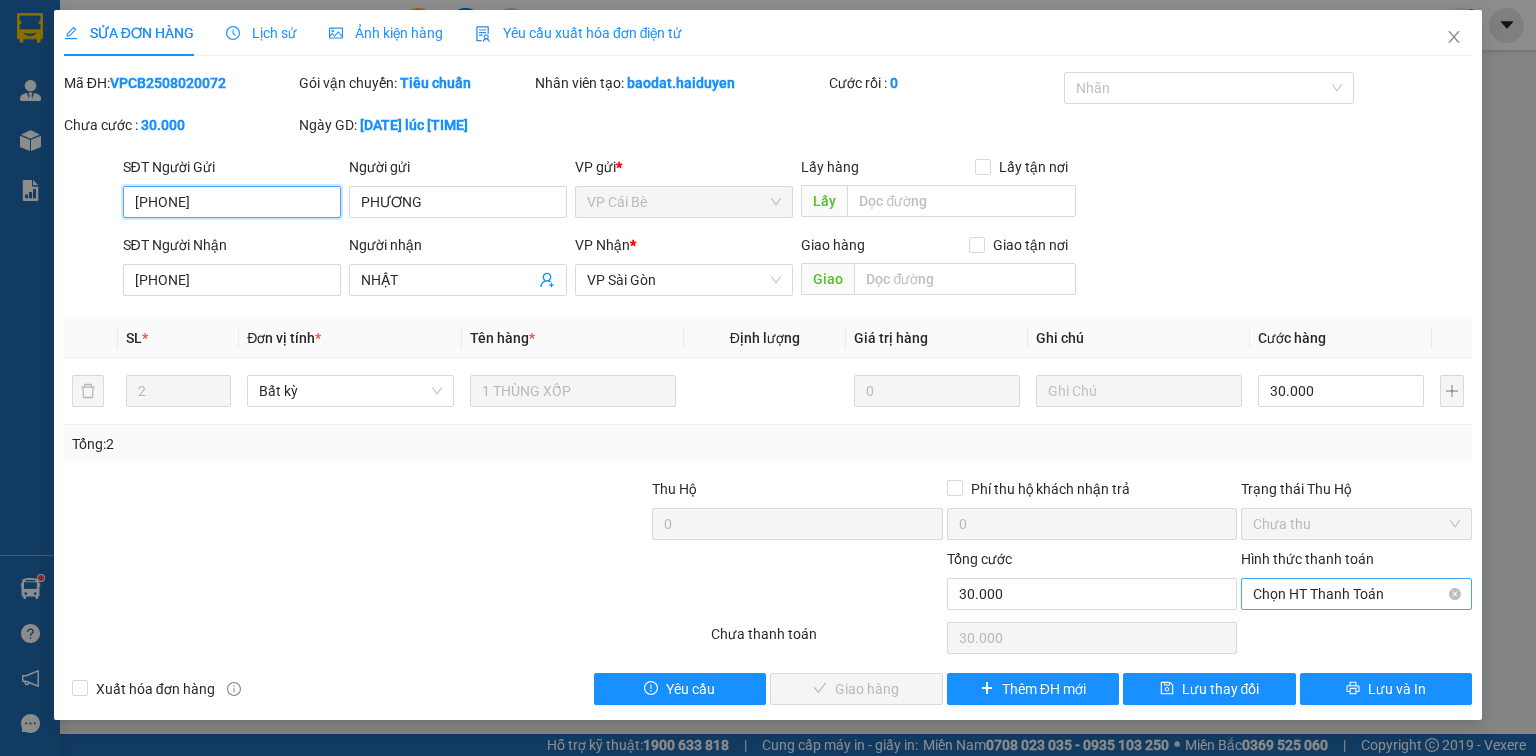 click on "Chọn HT Thanh Toán" at bounding box center (1356, 594) 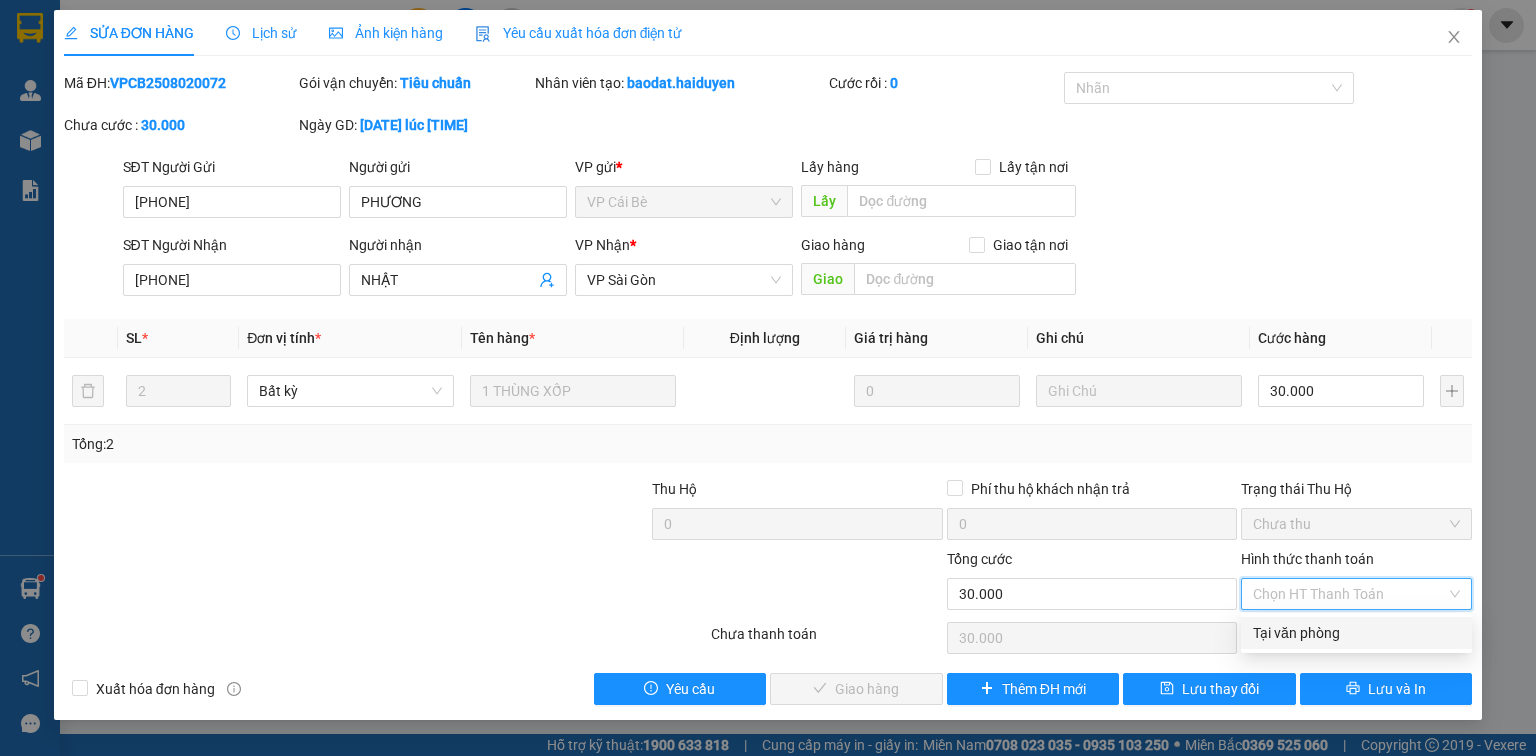 drag, startPoint x: 1320, startPoint y: 604, endPoint x: 1266, endPoint y: 639, distance: 64.3506 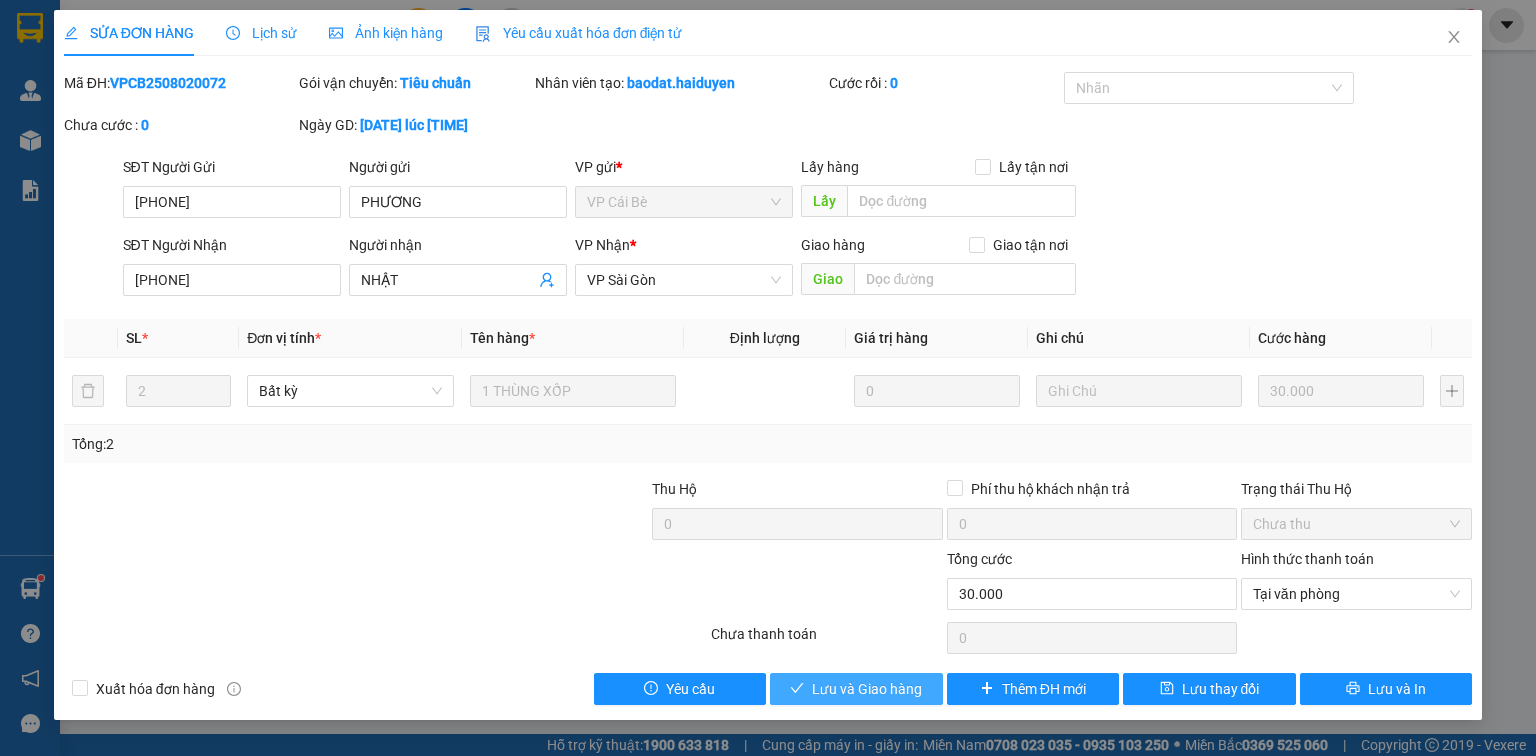 click on "Lưu và Giao hàng" at bounding box center (867, 689) 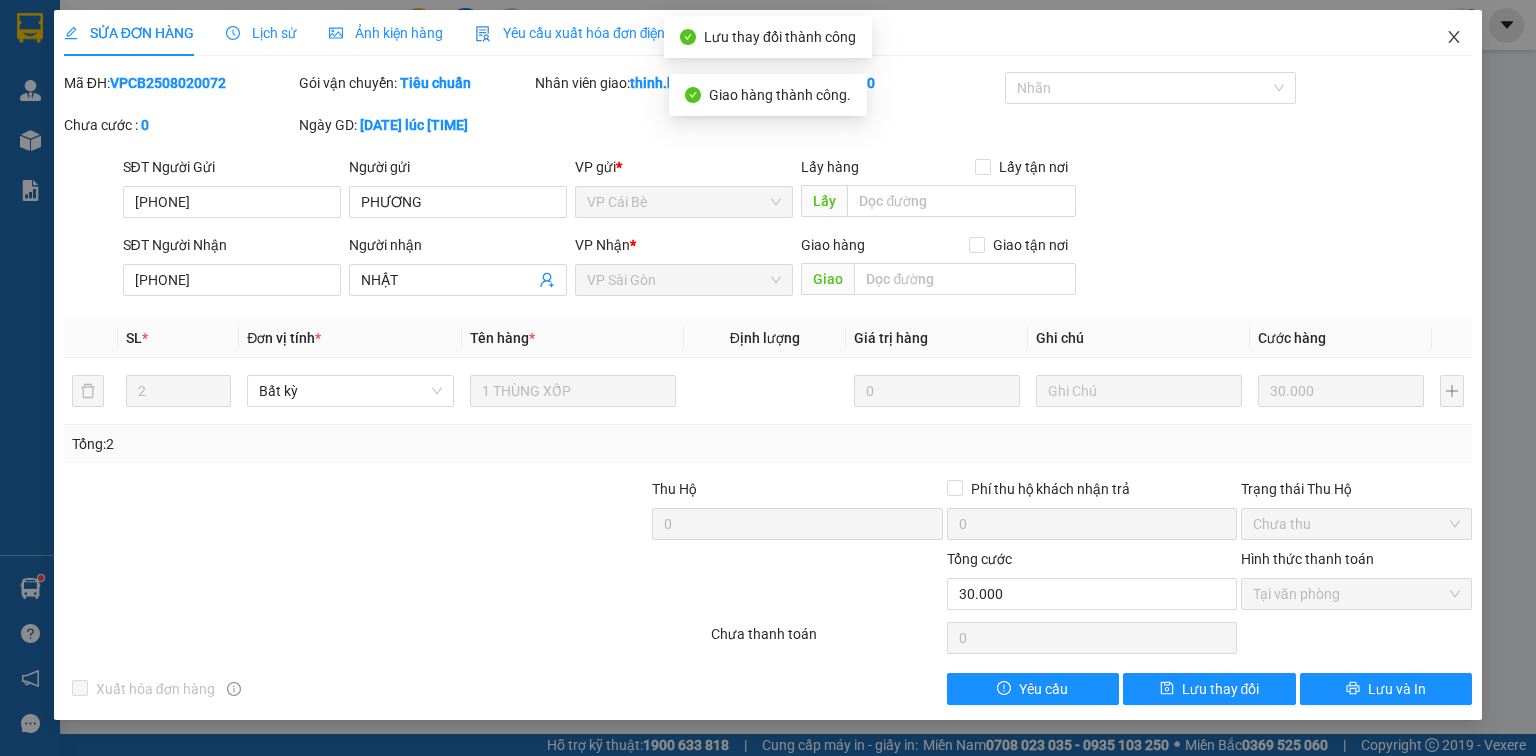 click 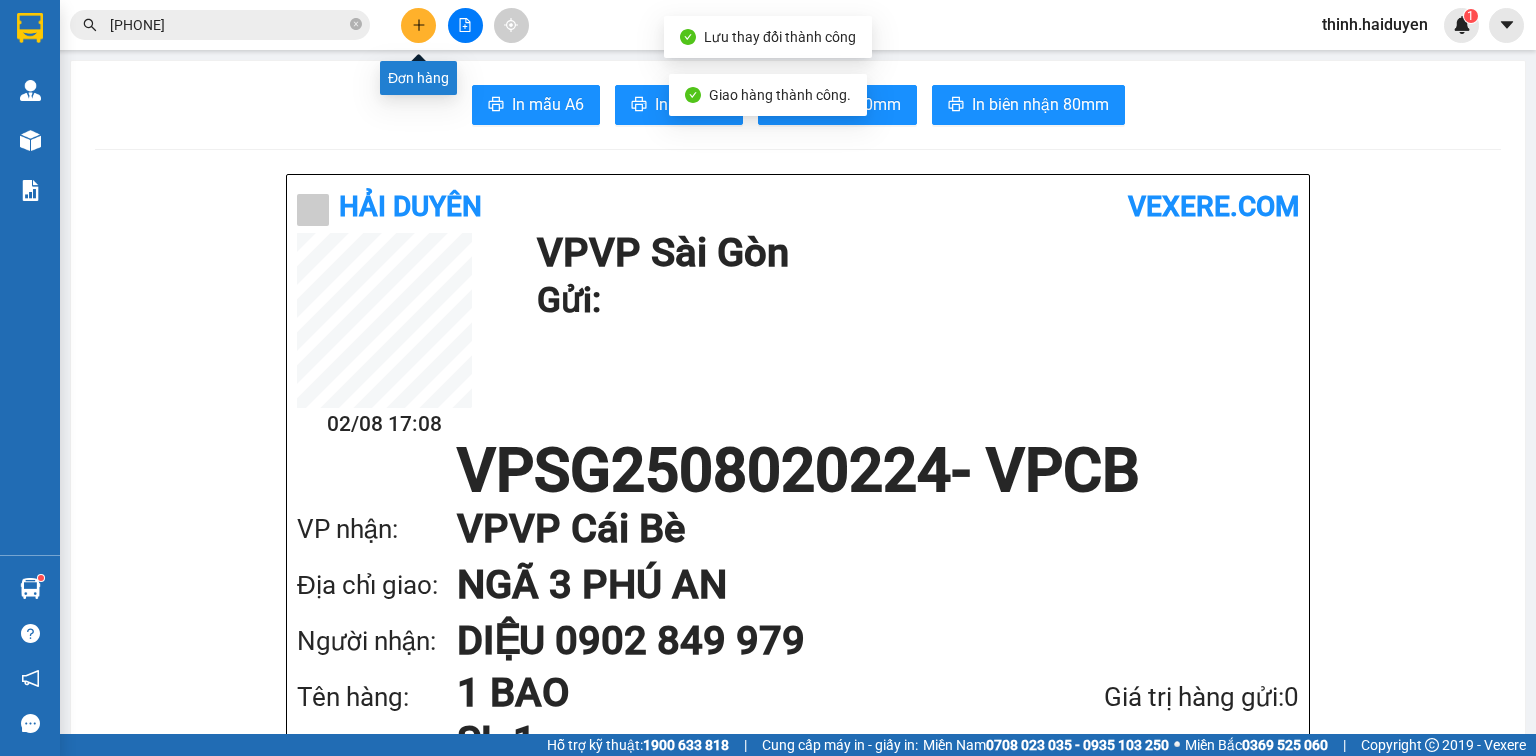 click at bounding box center (418, 25) 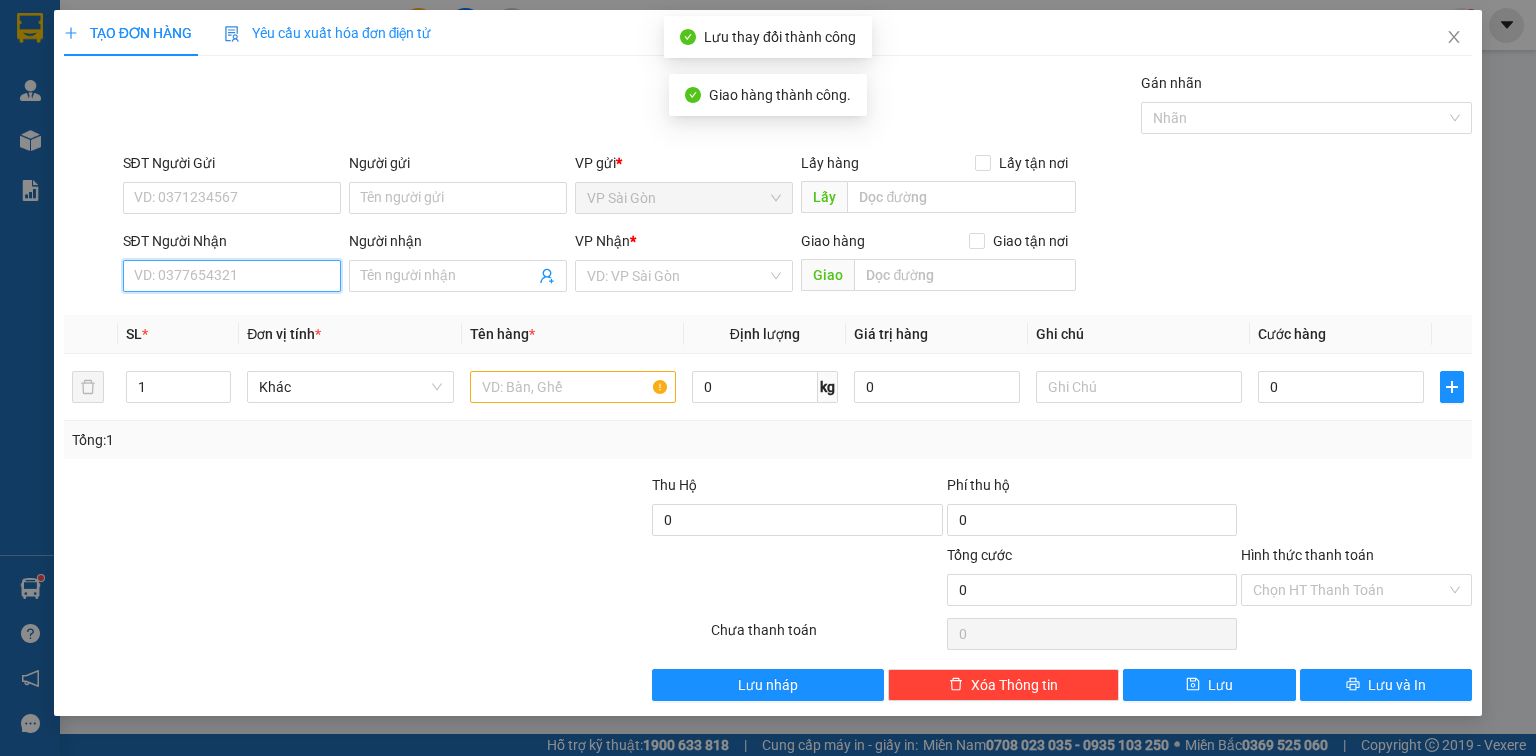 click on "SĐT Người Nhận" at bounding box center [232, 276] 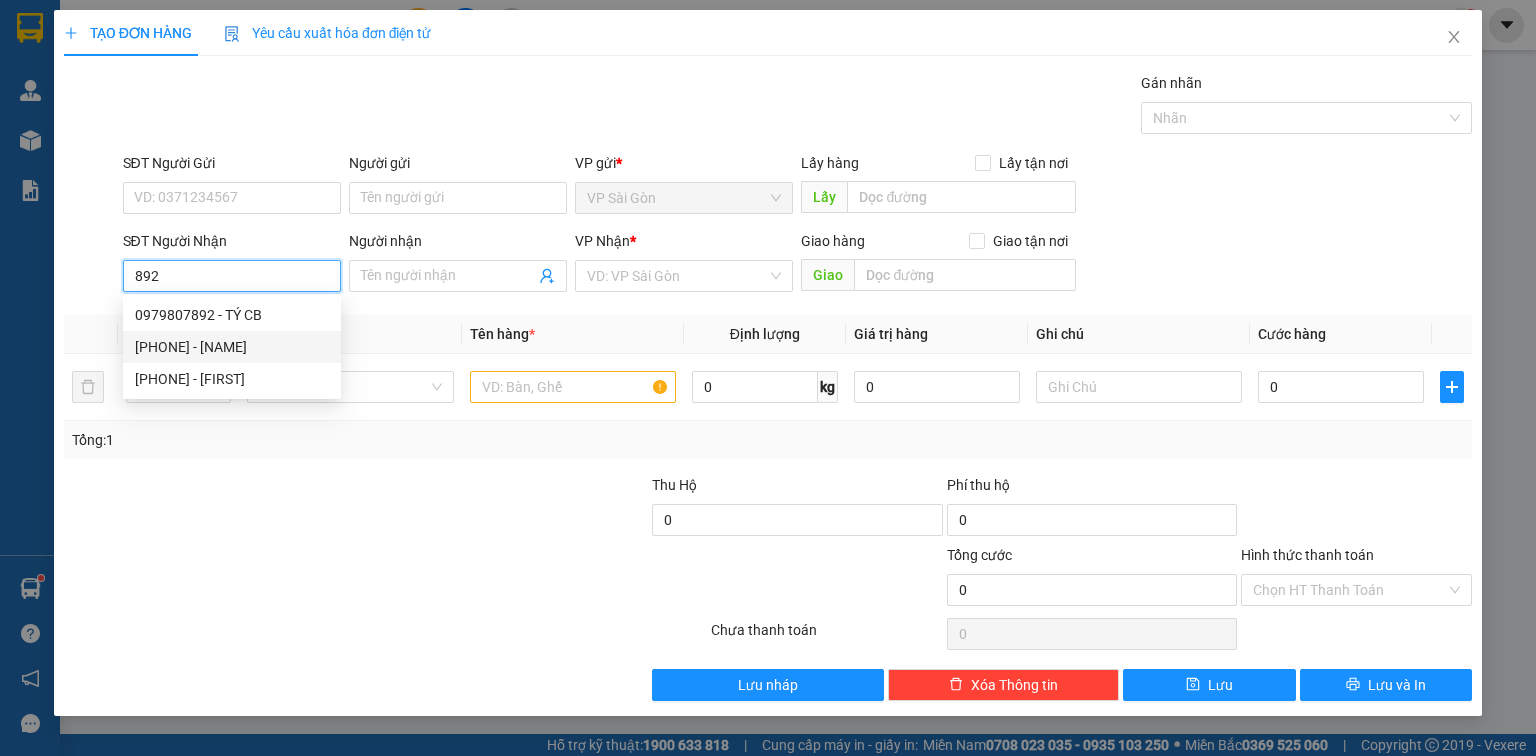 click on "0979807892 - TÝ CB" at bounding box center [232, 315] 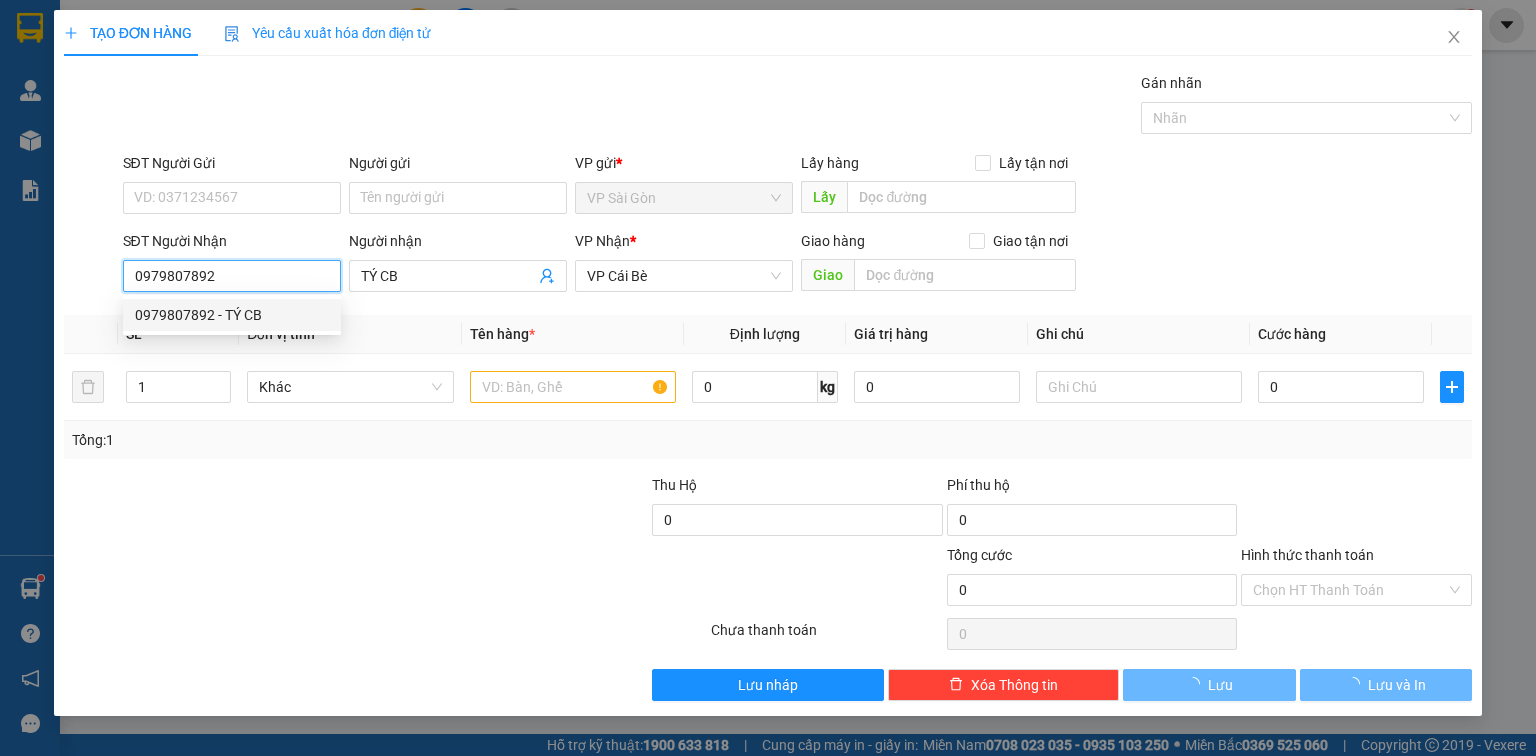 type on "20.000" 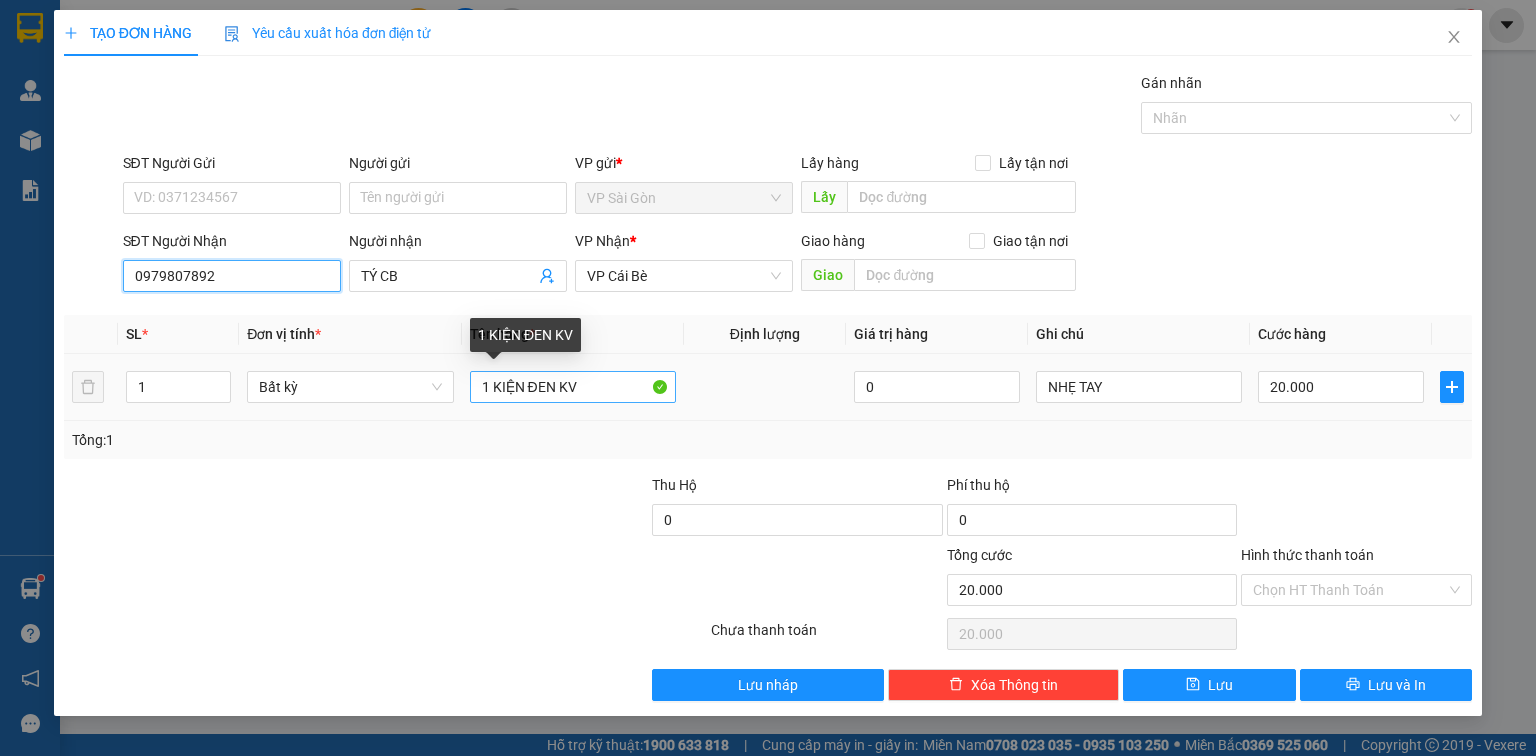 type on "0979807892" 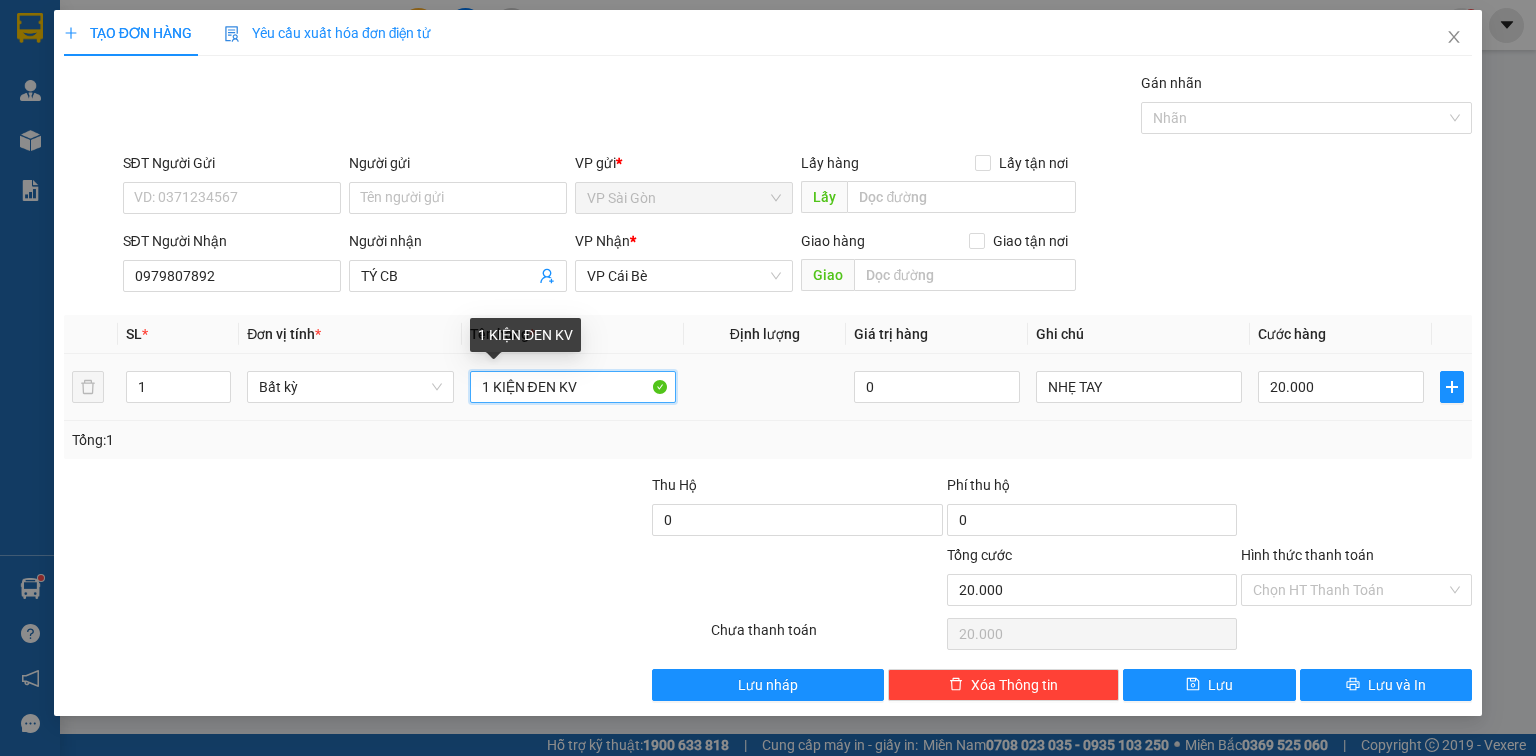 click on "1 KIỆN ĐEN KV" at bounding box center [573, 387] 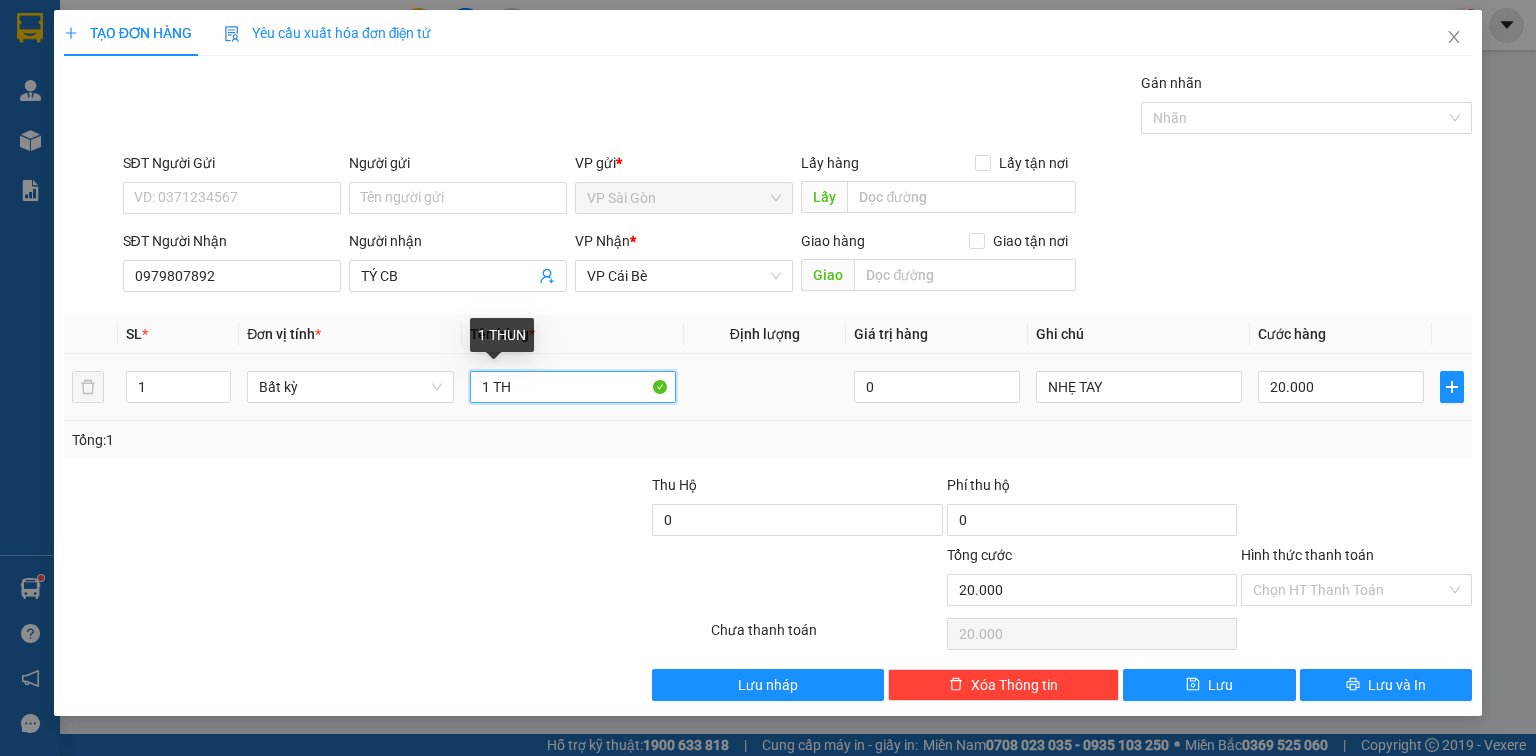 paste on "ÙNG" 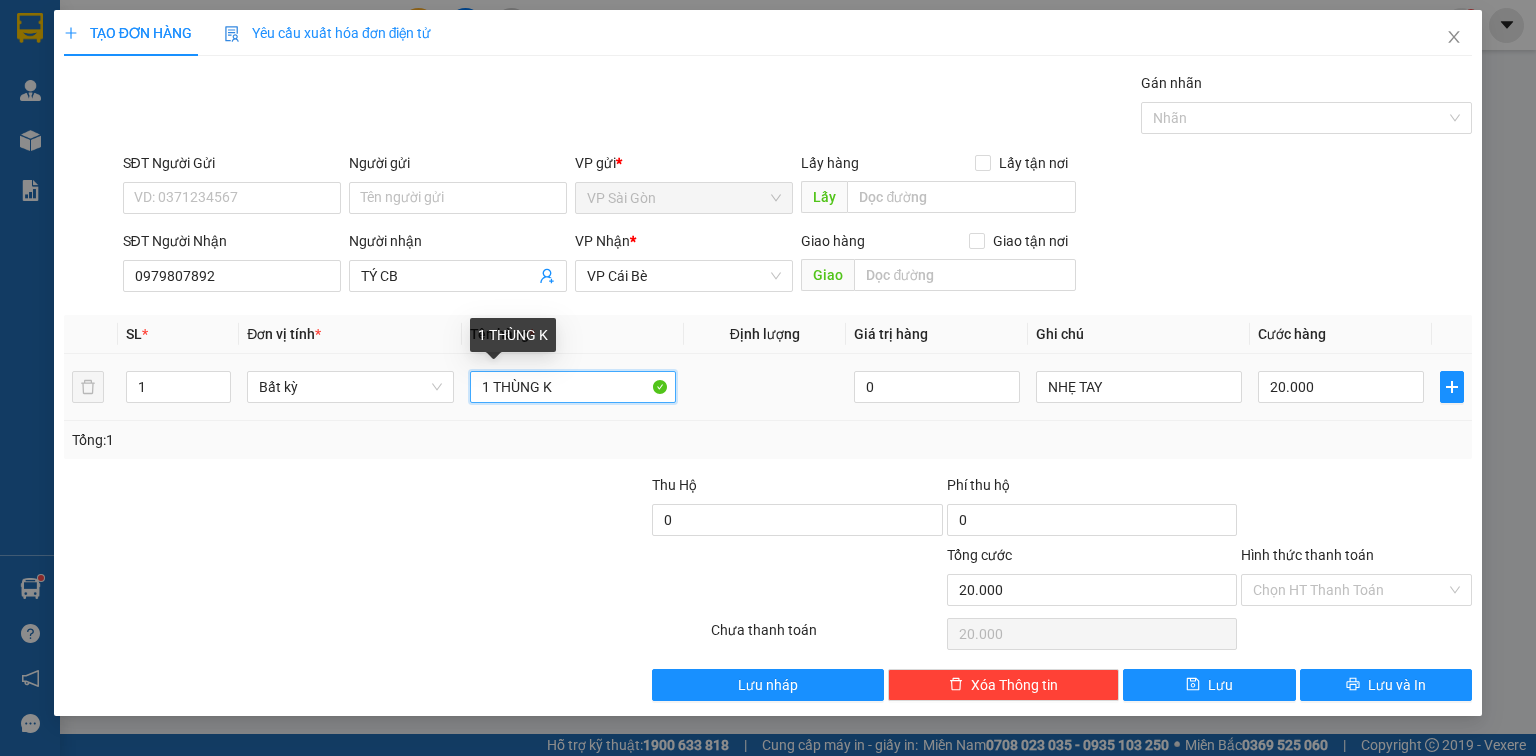 type on "1 THÙNG KV" 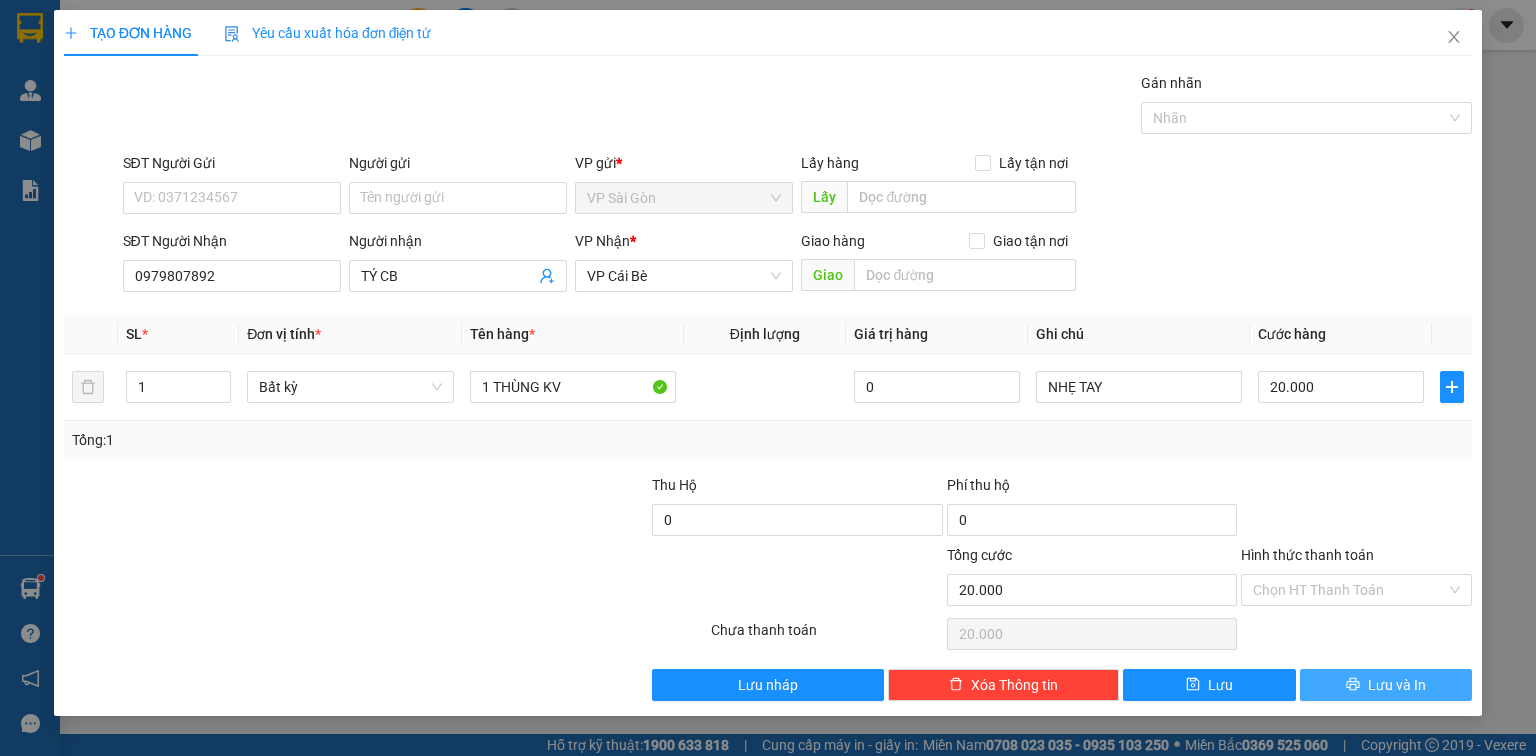 click on "Lưu và In" at bounding box center (1397, 685) 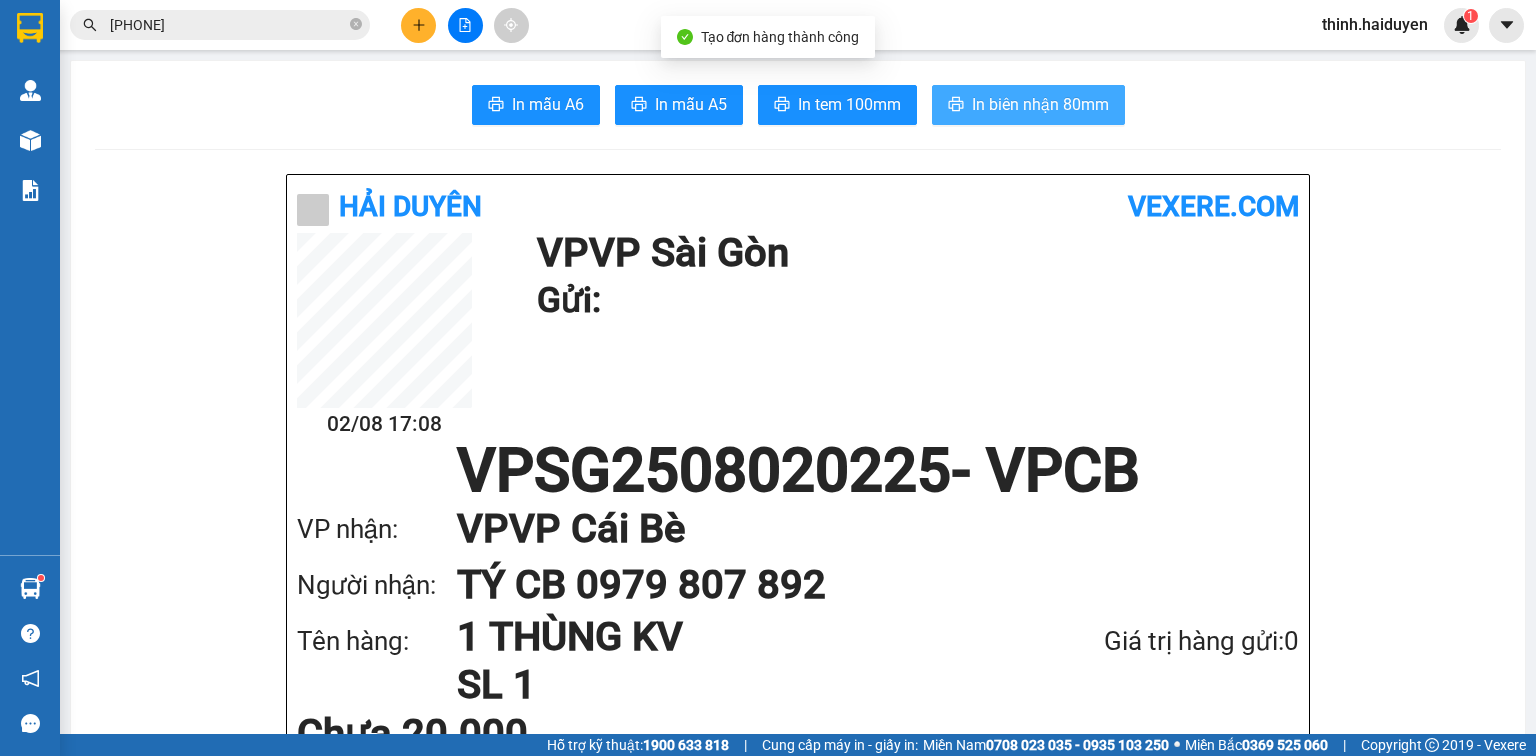 click on "In biên nhận 80mm" at bounding box center (1040, 104) 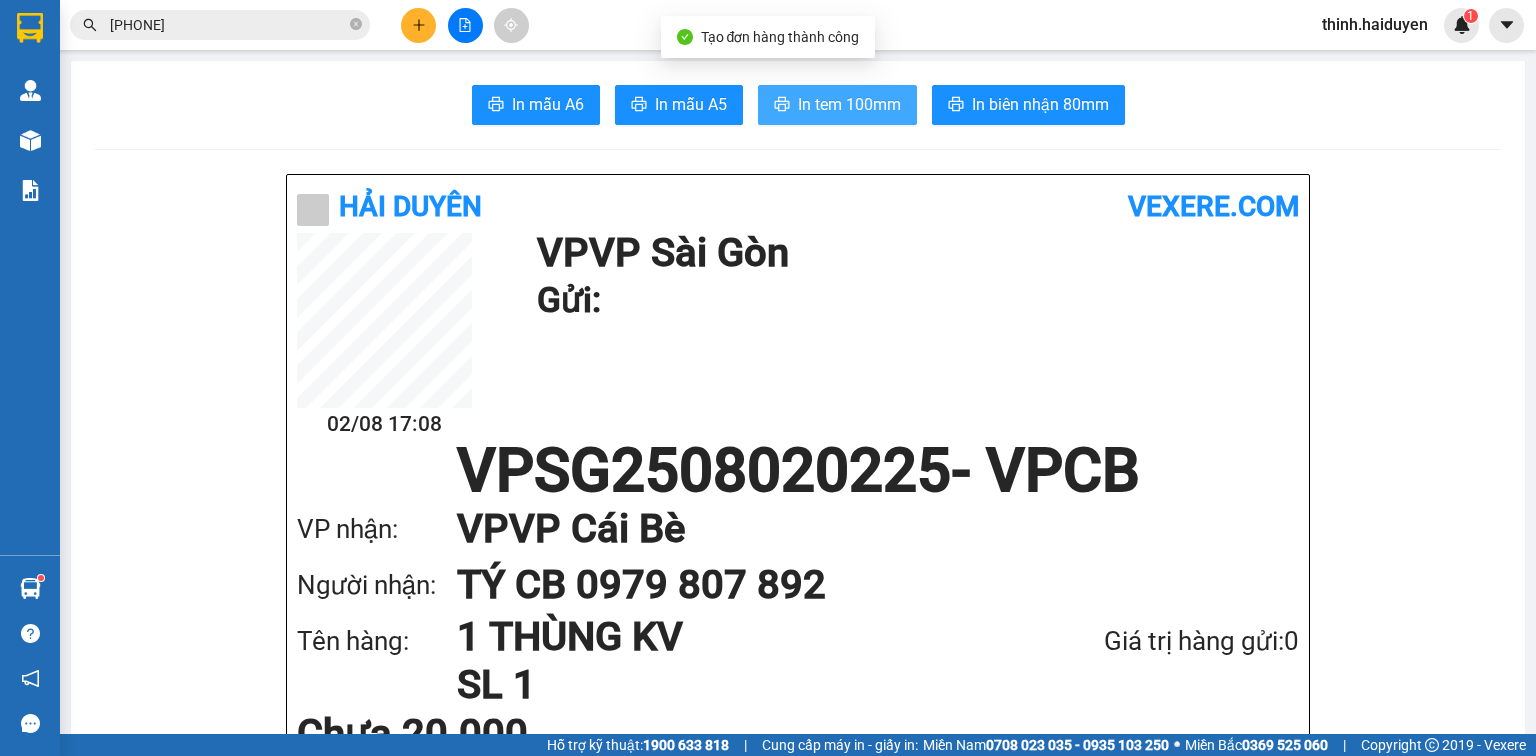 click on "In tem 100mm" at bounding box center [849, 104] 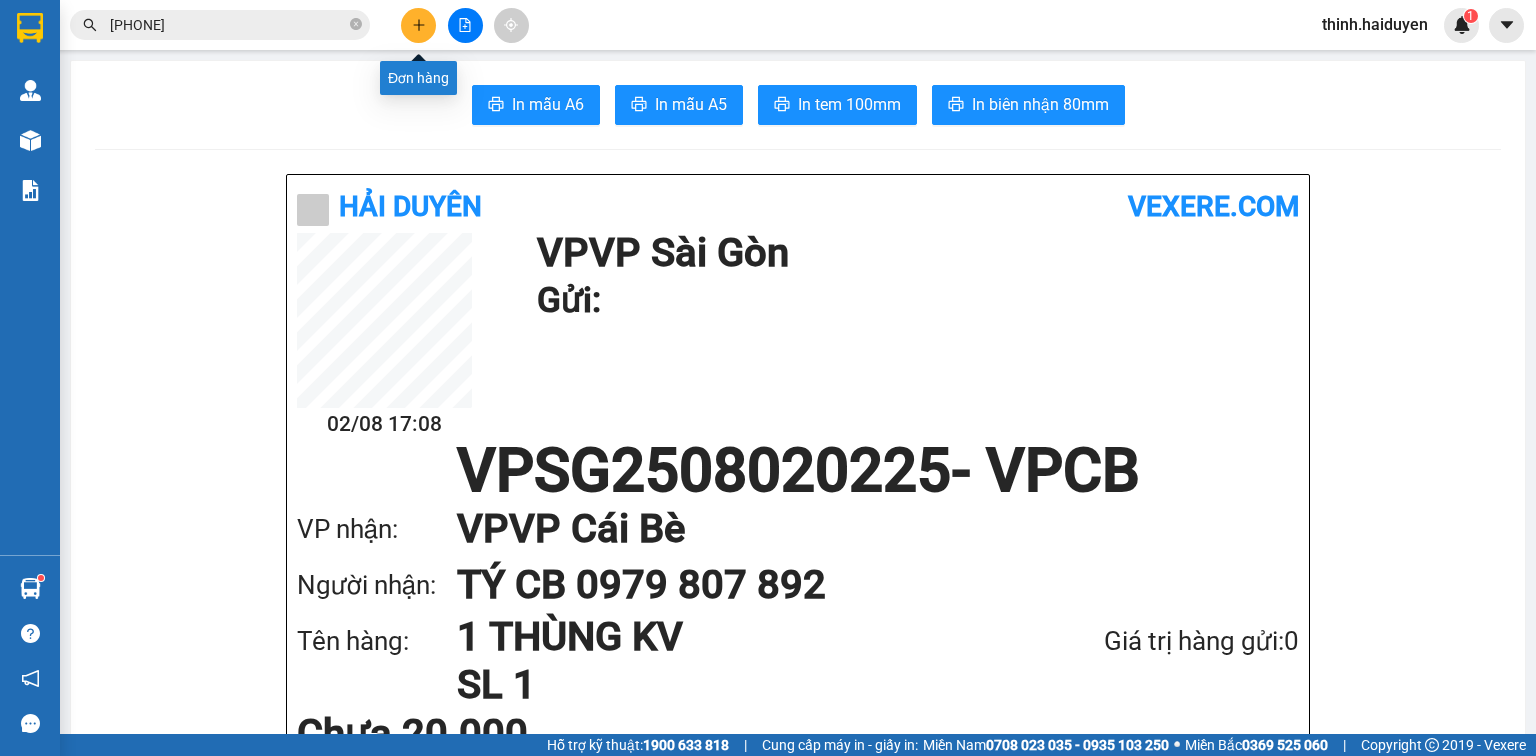 click at bounding box center (418, 25) 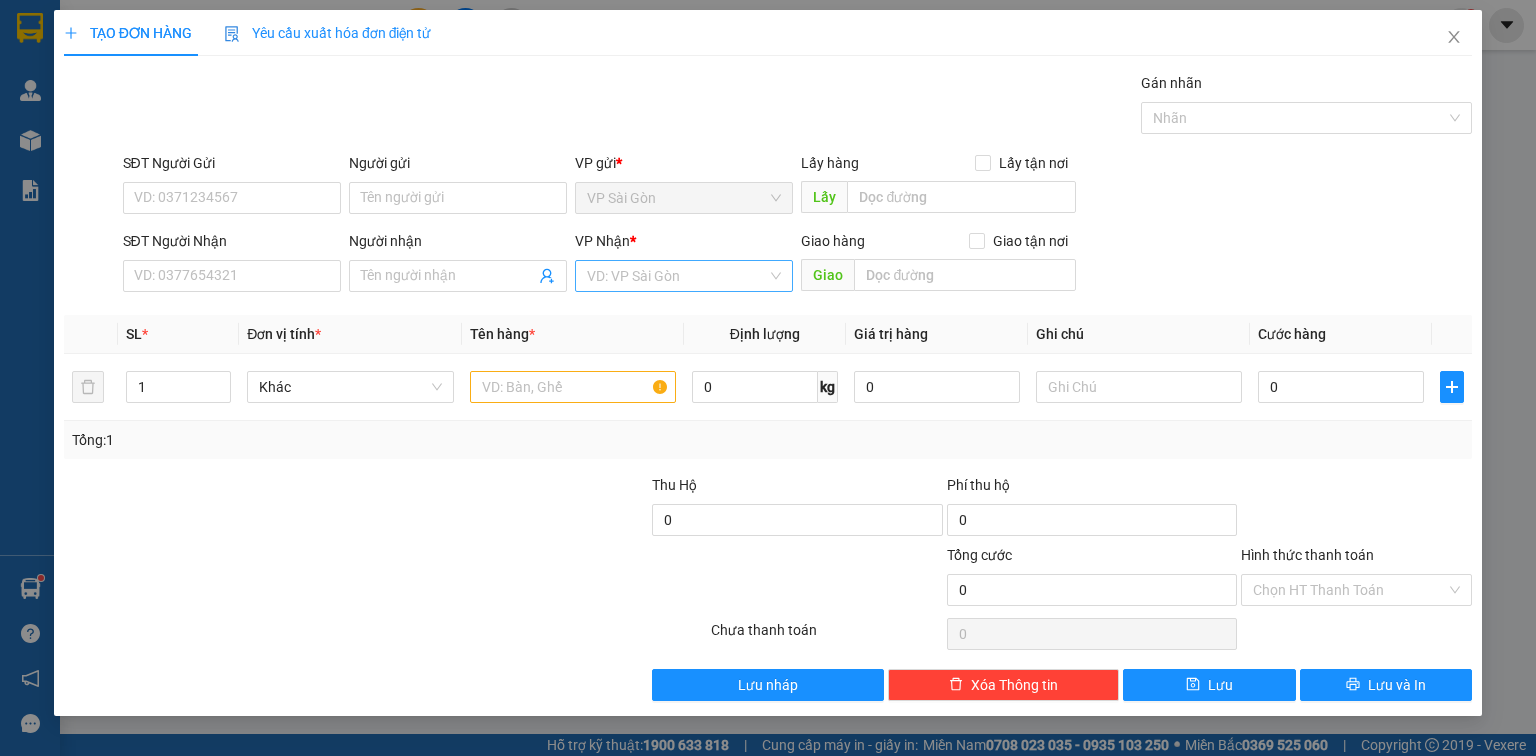 click at bounding box center [677, 276] 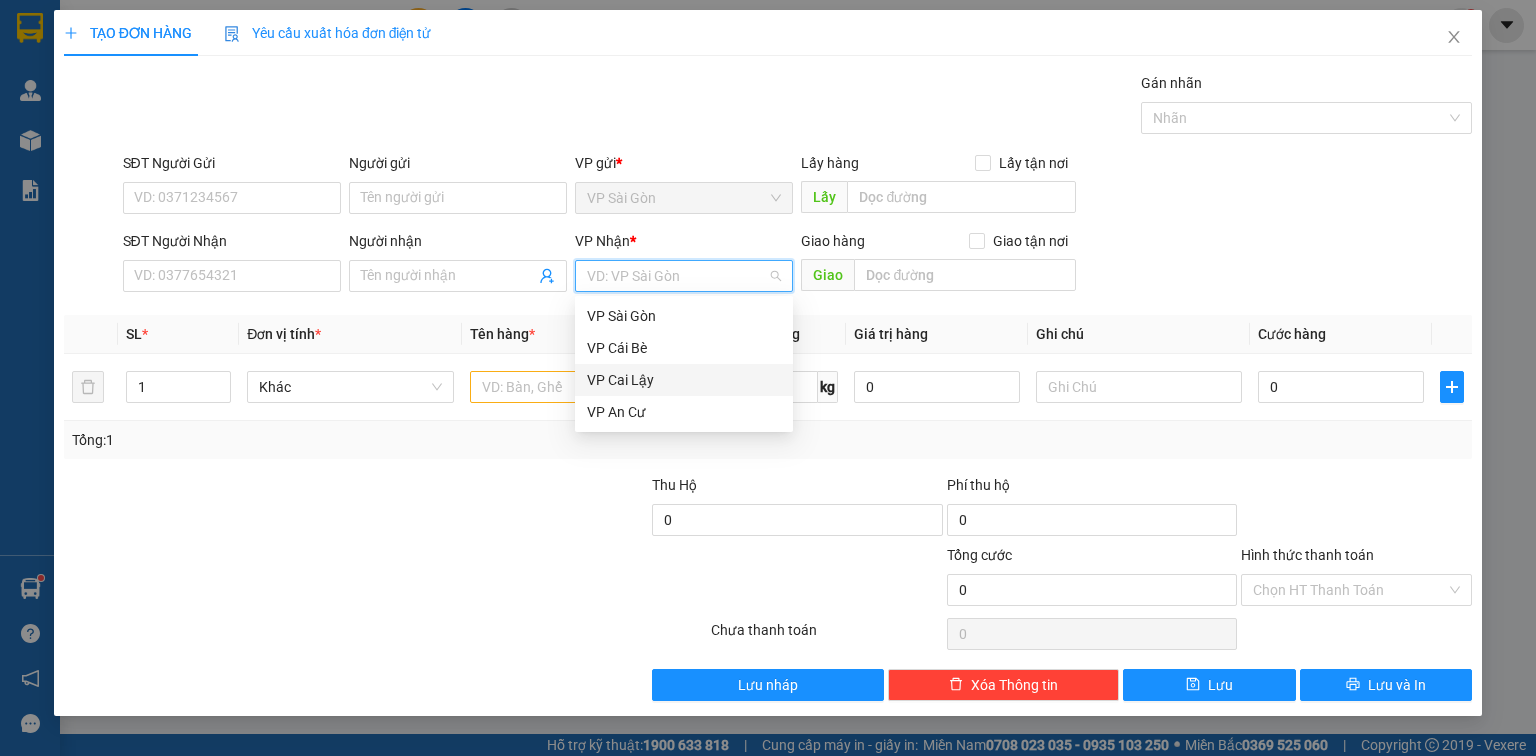 drag, startPoint x: 649, startPoint y: 374, endPoint x: 753, endPoint y: 350, distance: 106.733315 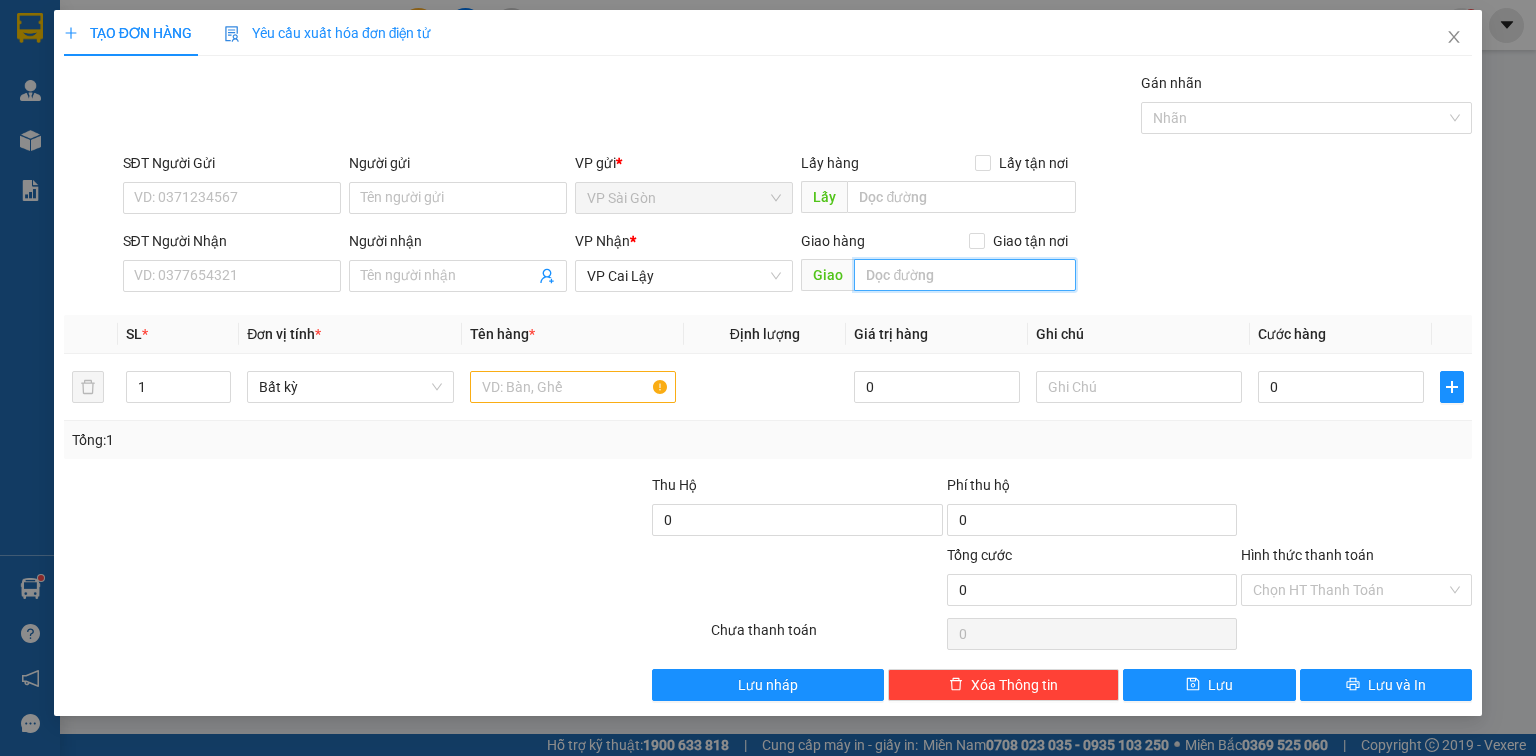 click at bounding box center (965, 275) 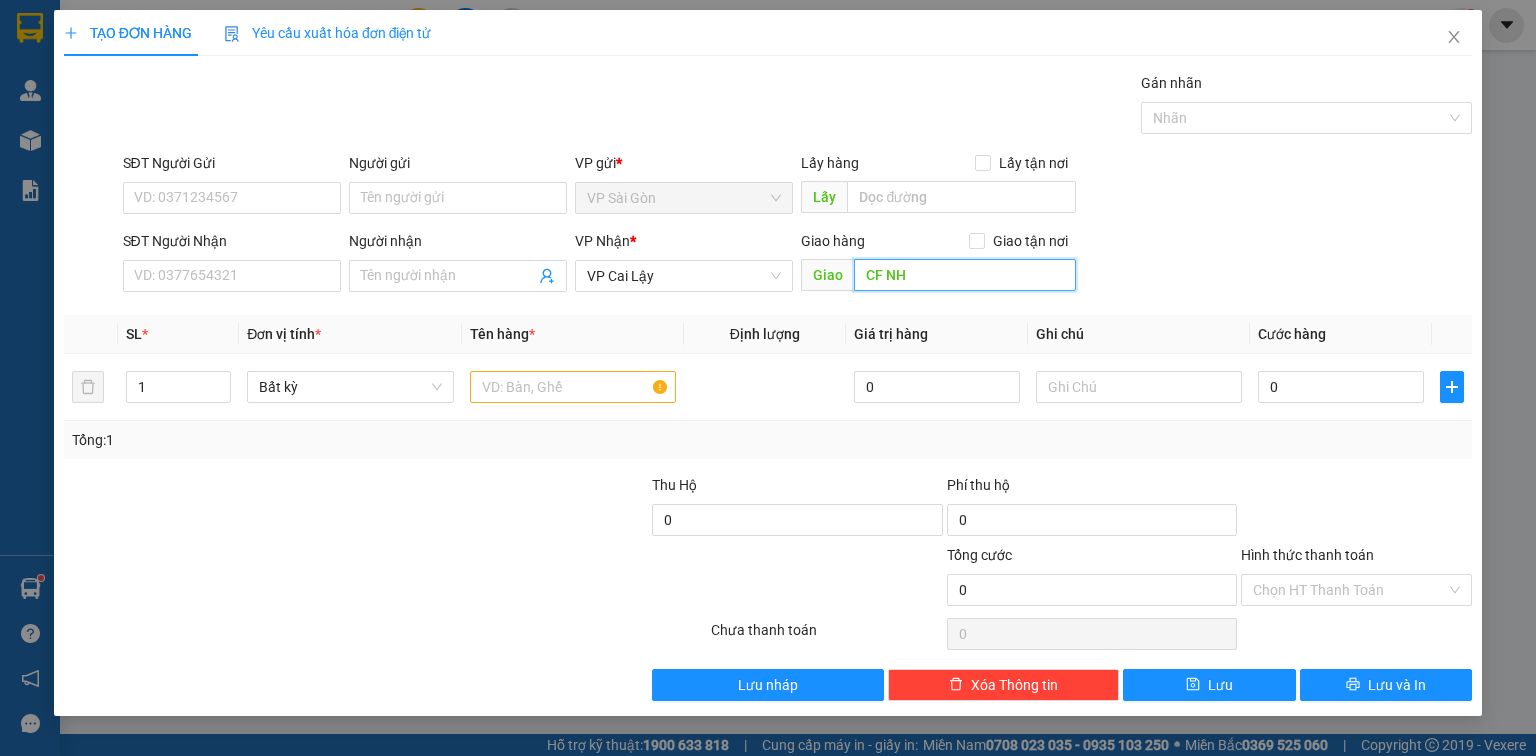 paste on "À" 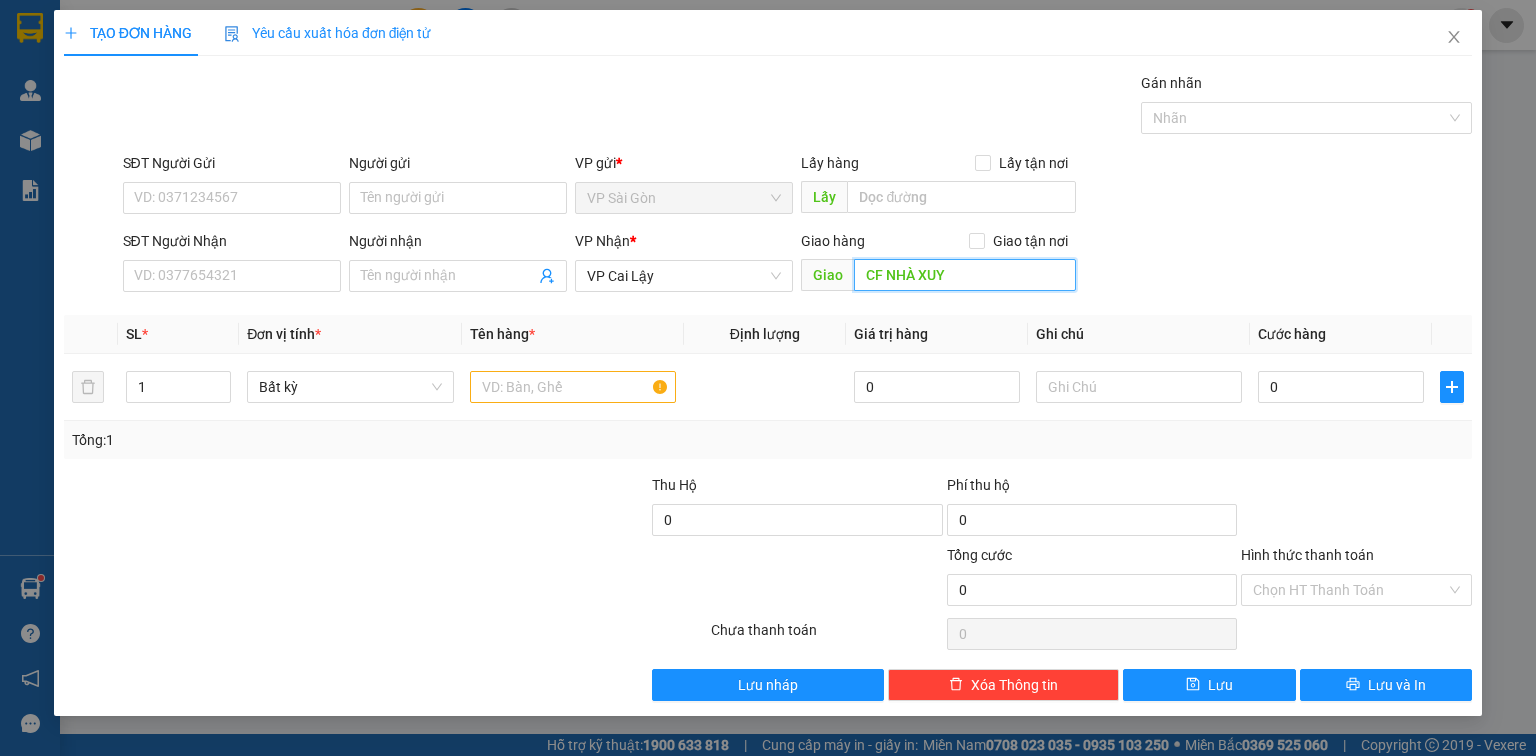 paste on "Ê" 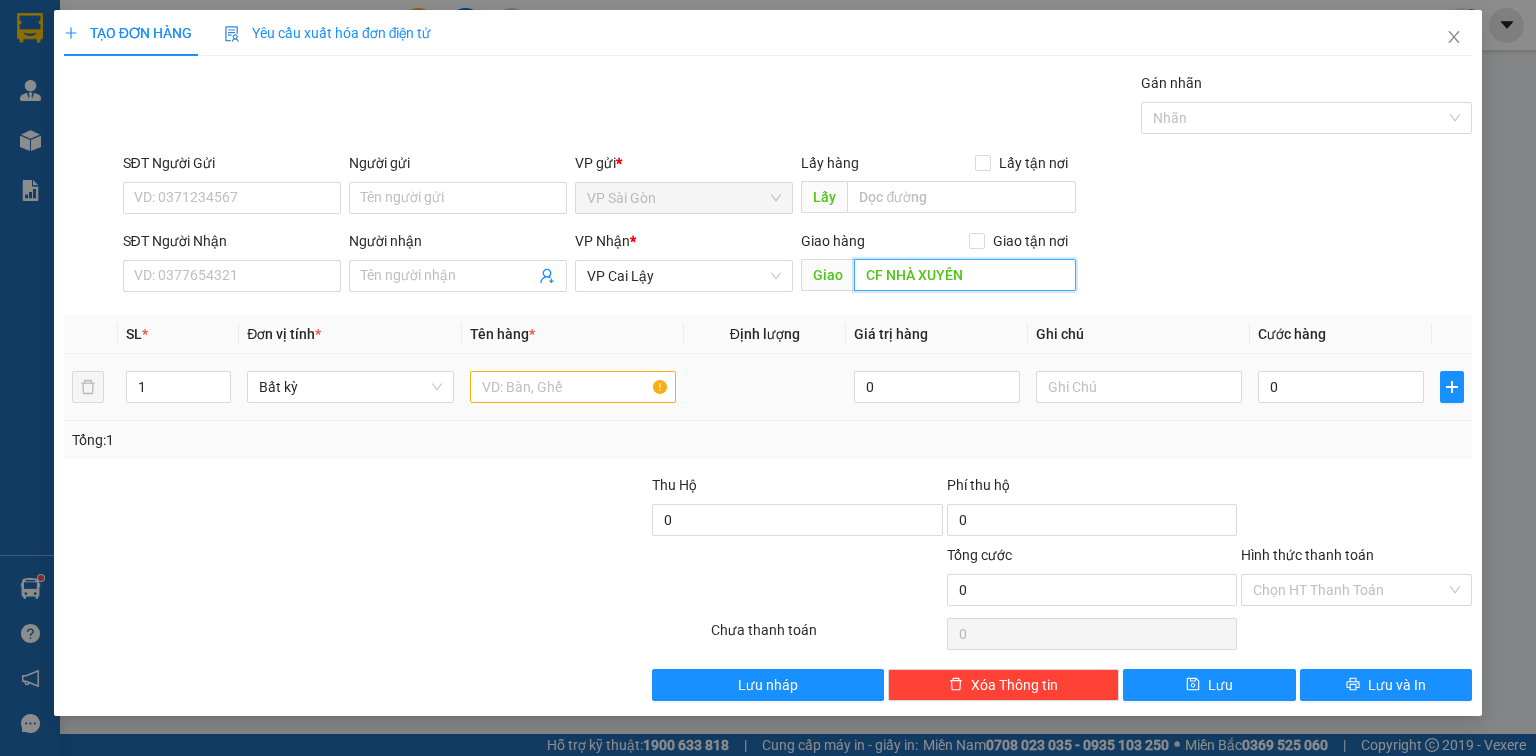 type on "CF NHÀ XUYẾN" 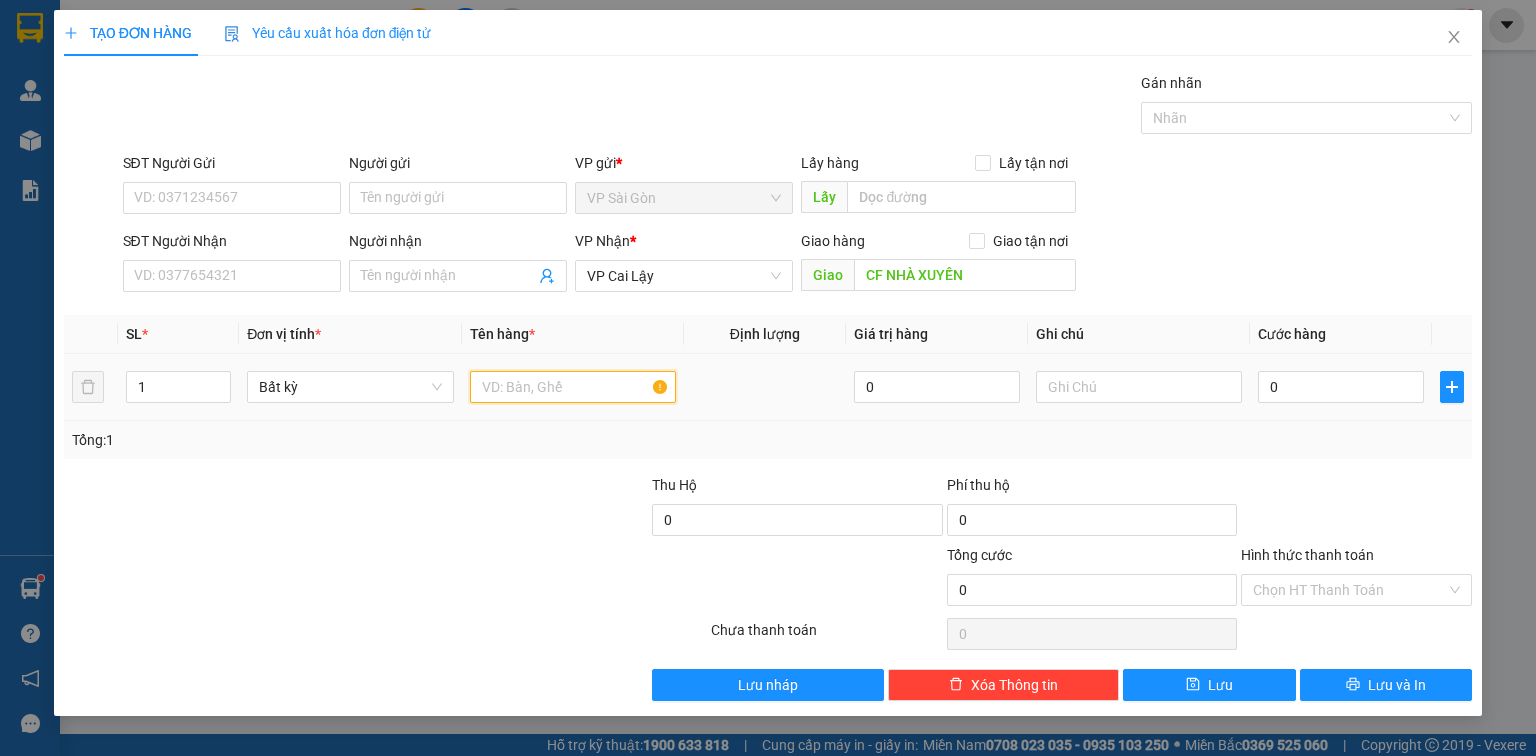 click at bounding box center [573, 387] 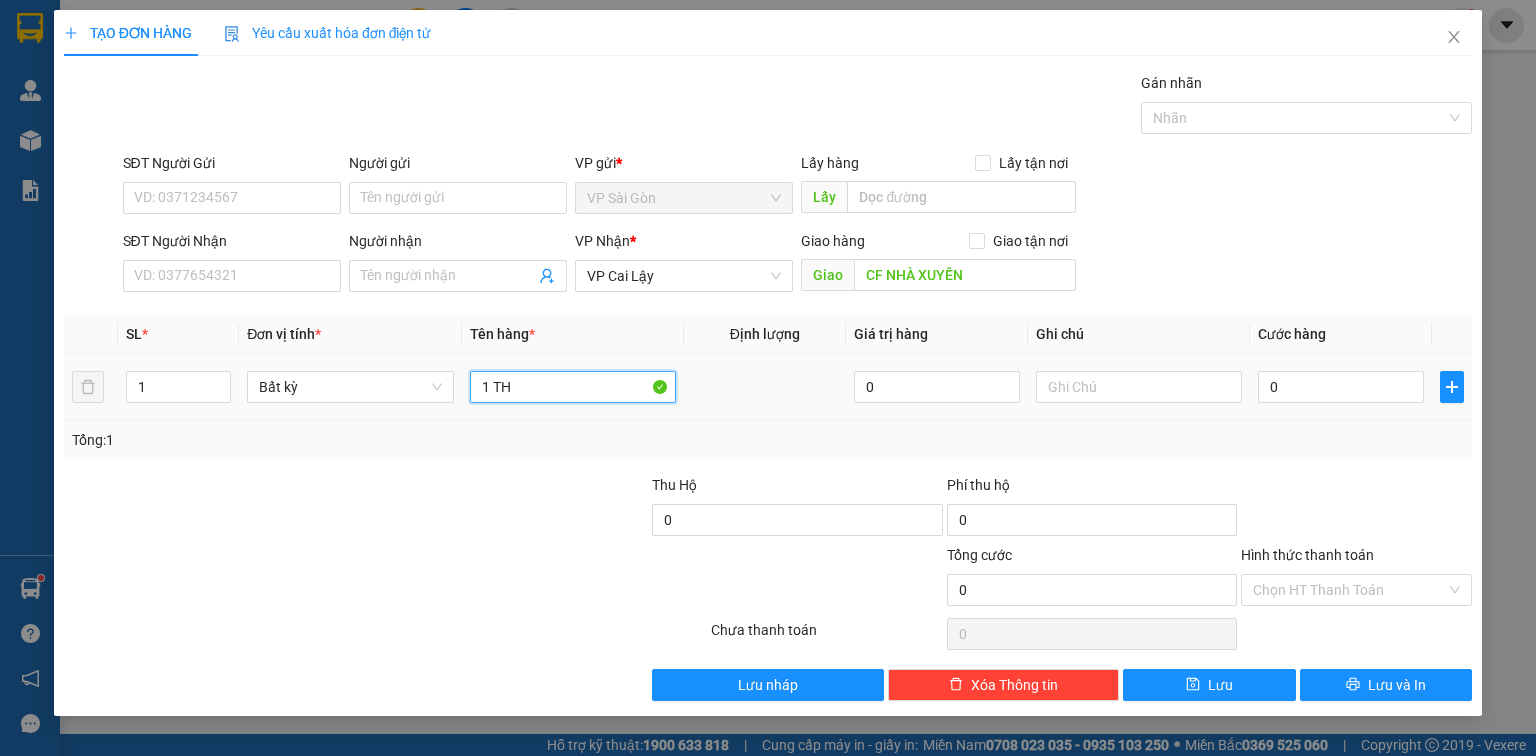 paste on "ÙNG" 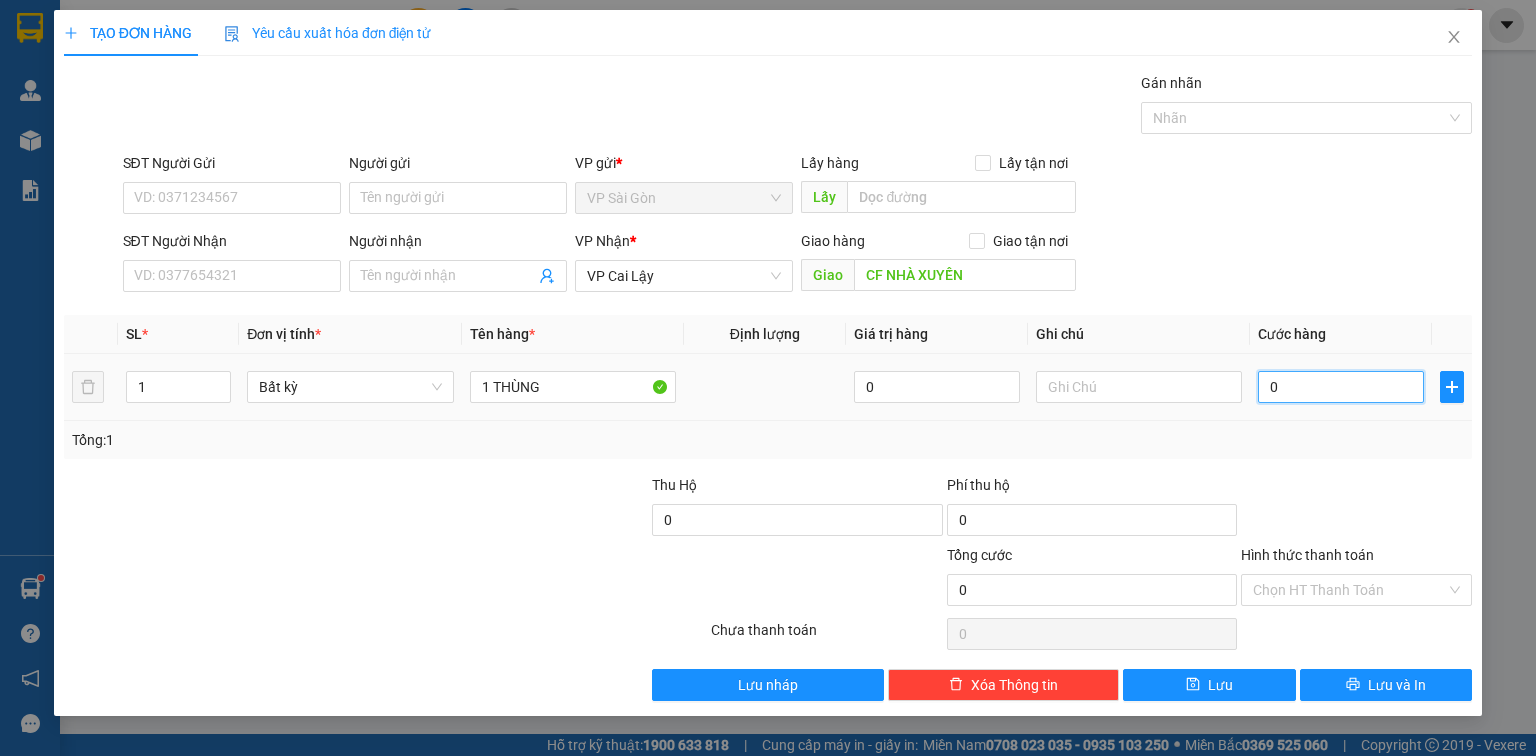 click on "0" at bounding box center [1341, 387] 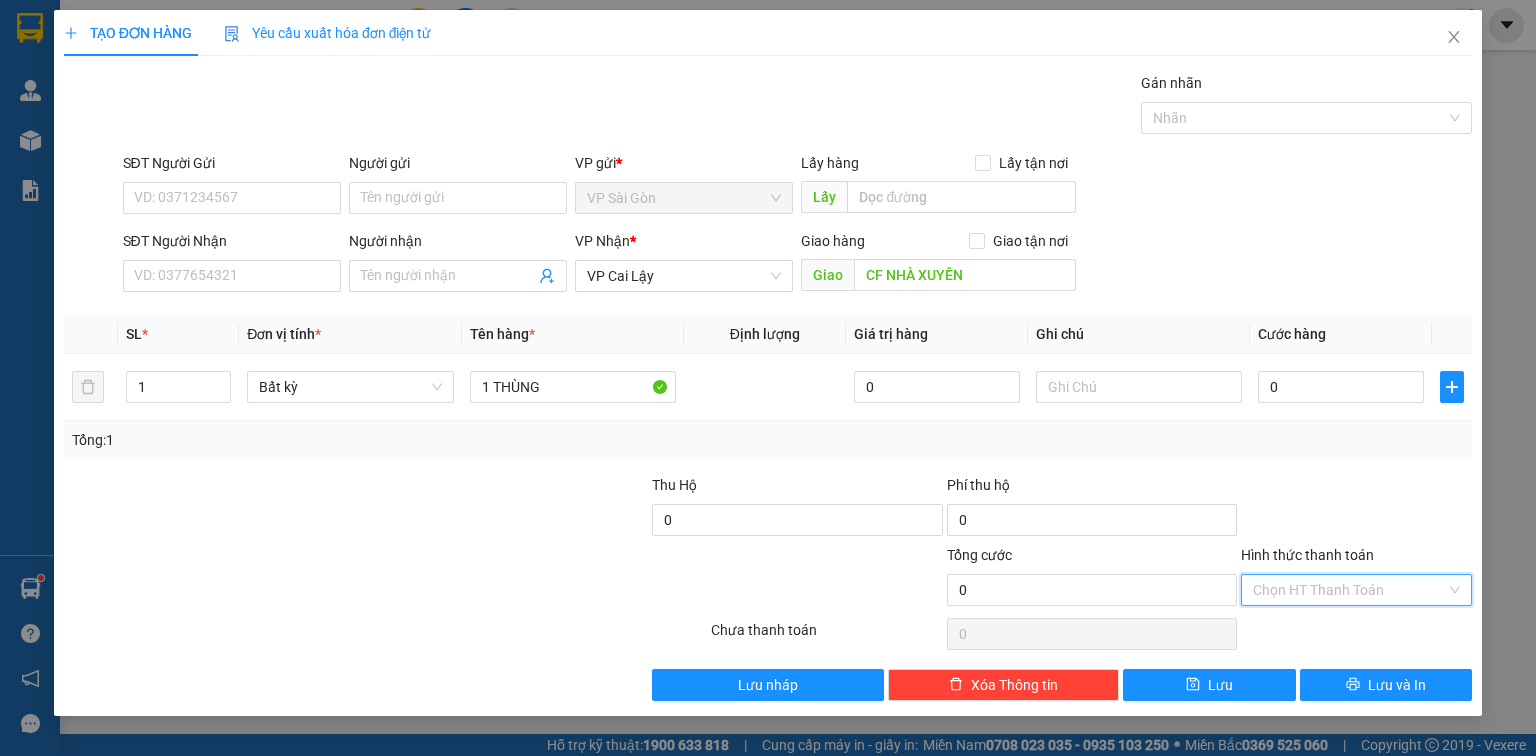 click on "Hình thức thanh toán" at bounding box center (1349, 590) 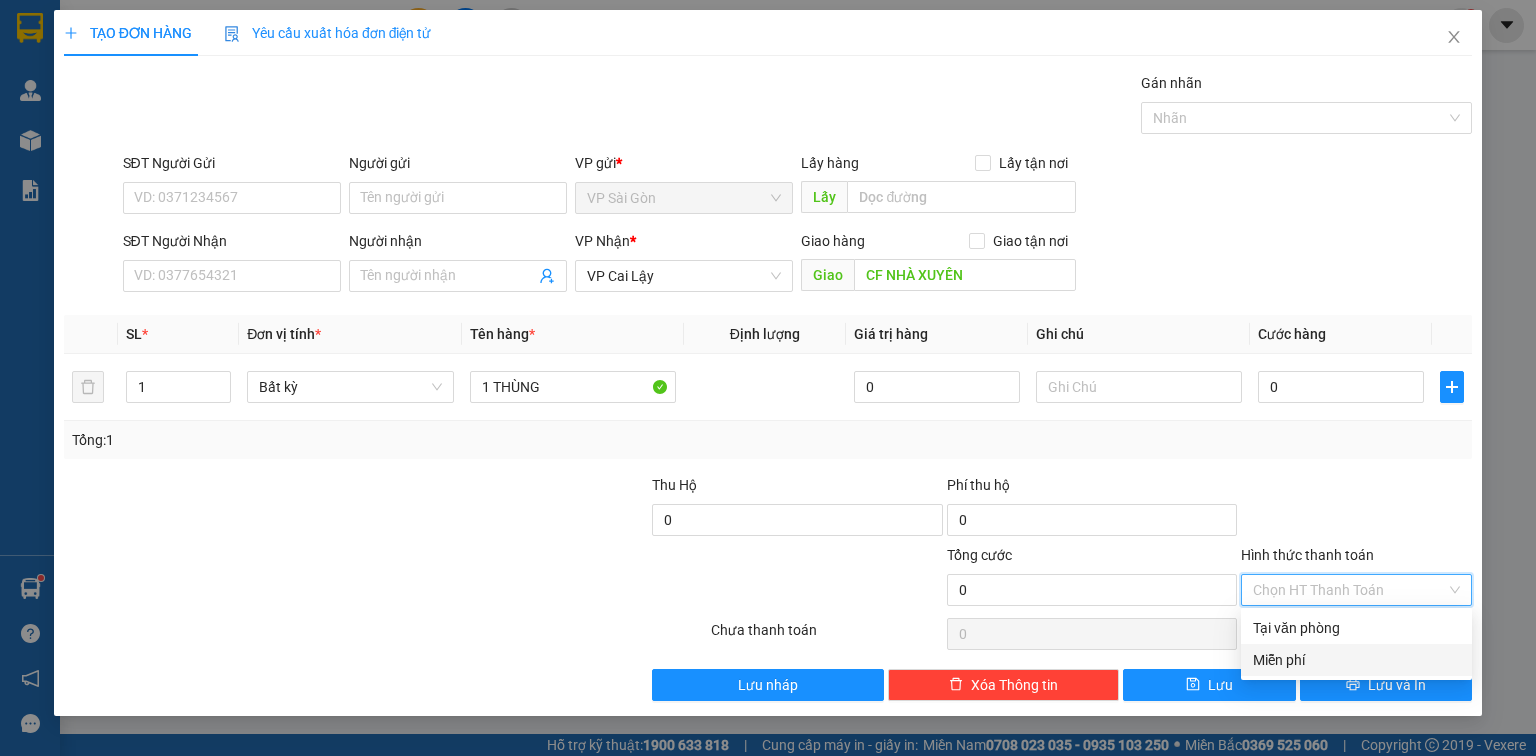 click on "Miễn phí" at bounding box center [1356, 660] 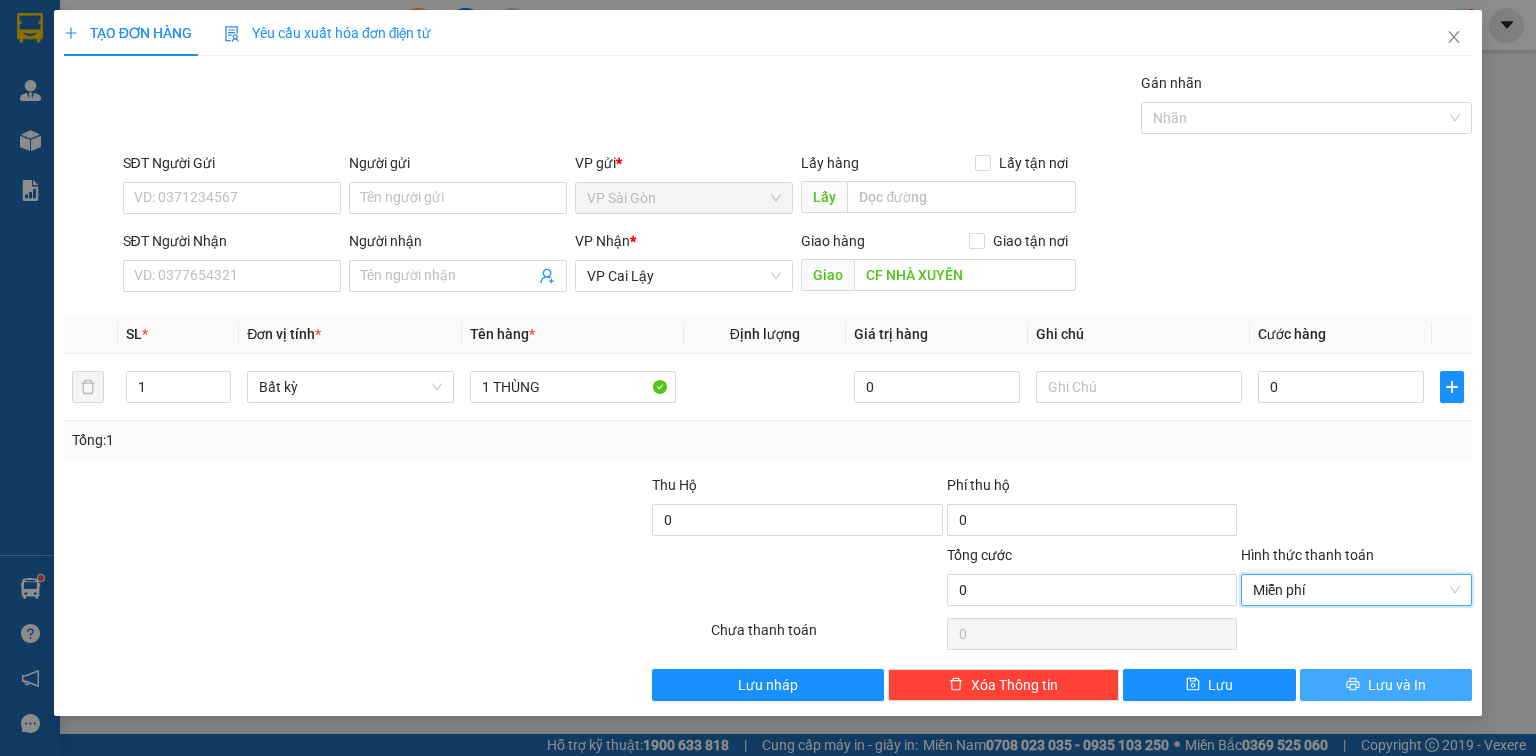 click on "Lưu và In" at bounding box center [1397, 685] 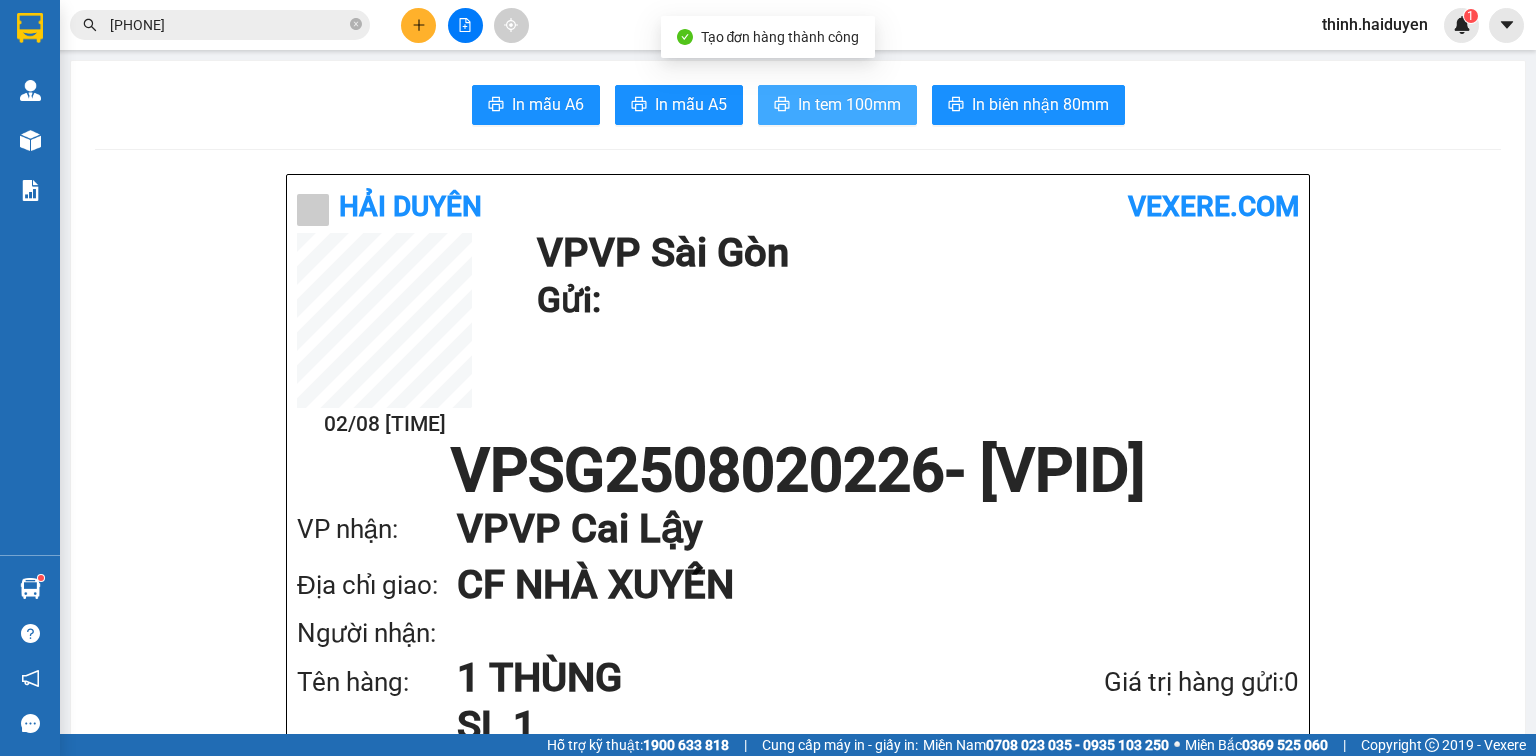 click on "In tem 100mm" at bounding box center [849, 104] 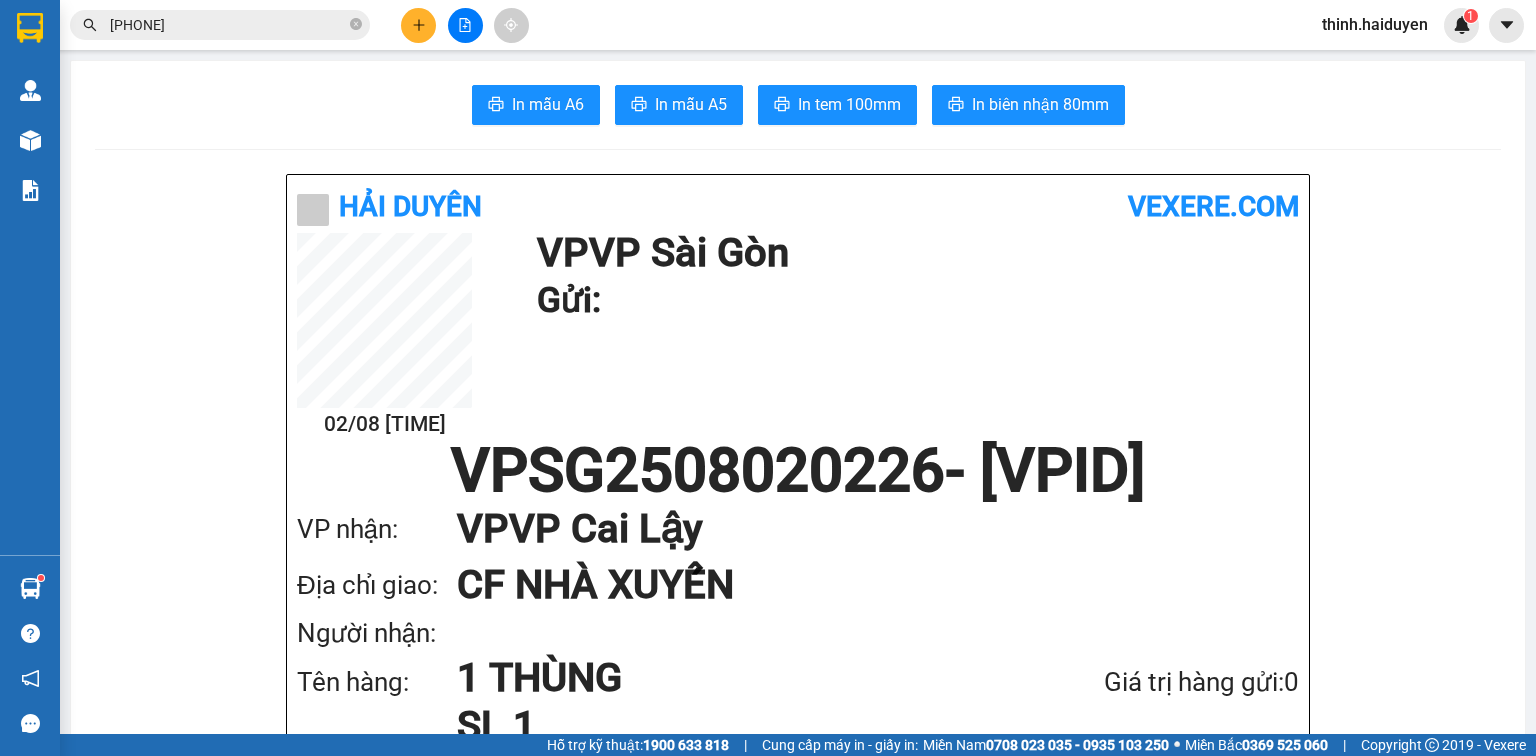 click at bounding box center [418, 25] 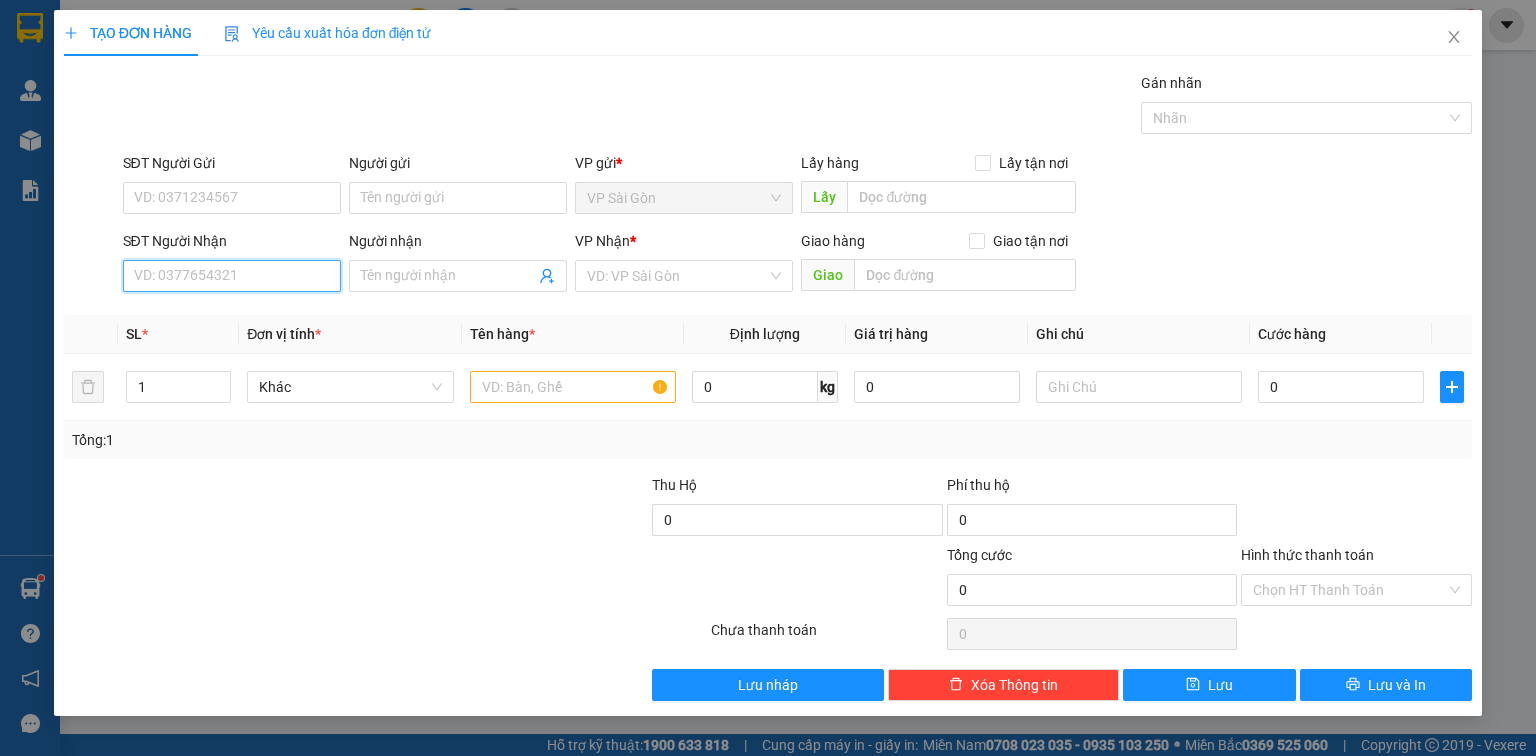 click on "SĐT Người Nhận" at bounding box center (232, 276) 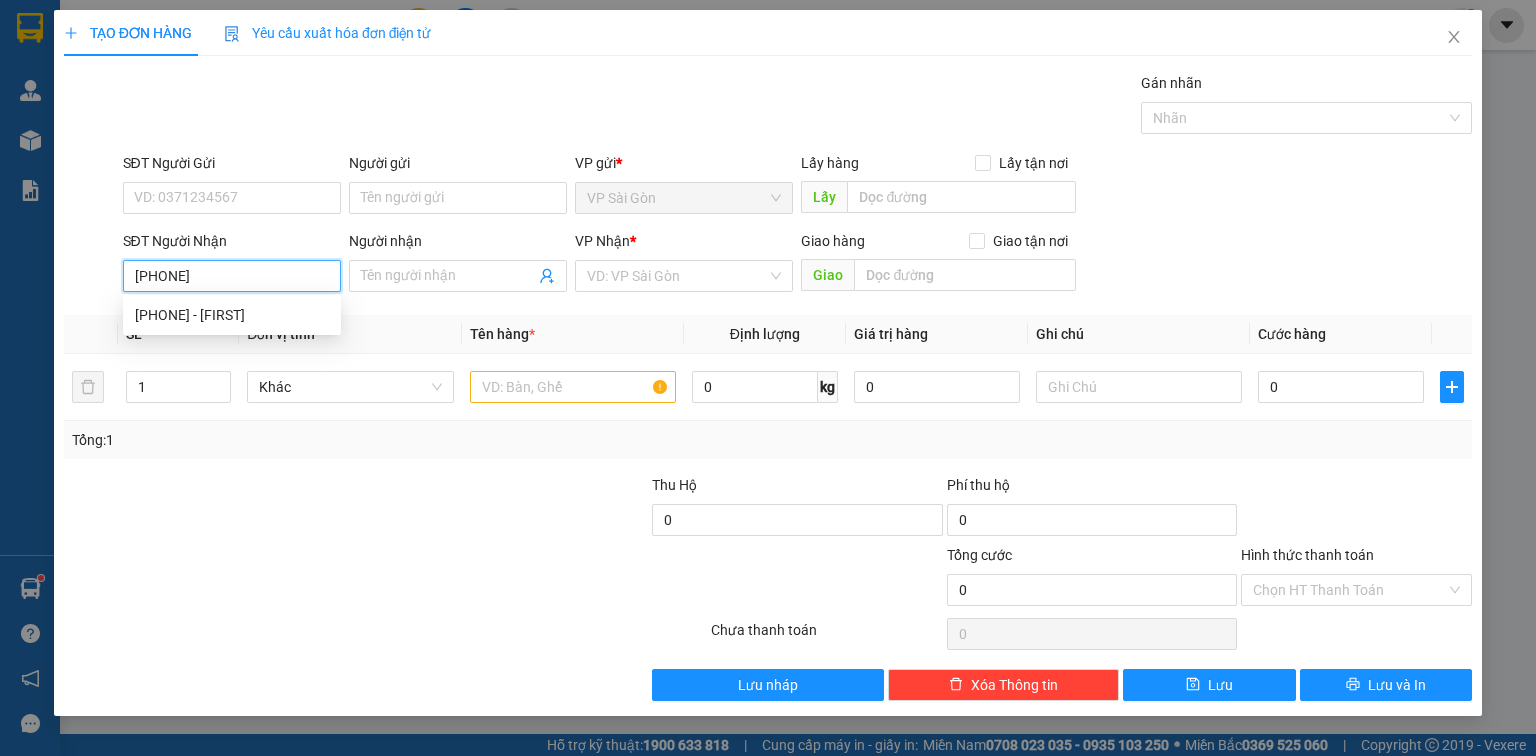 type on "0907702978" 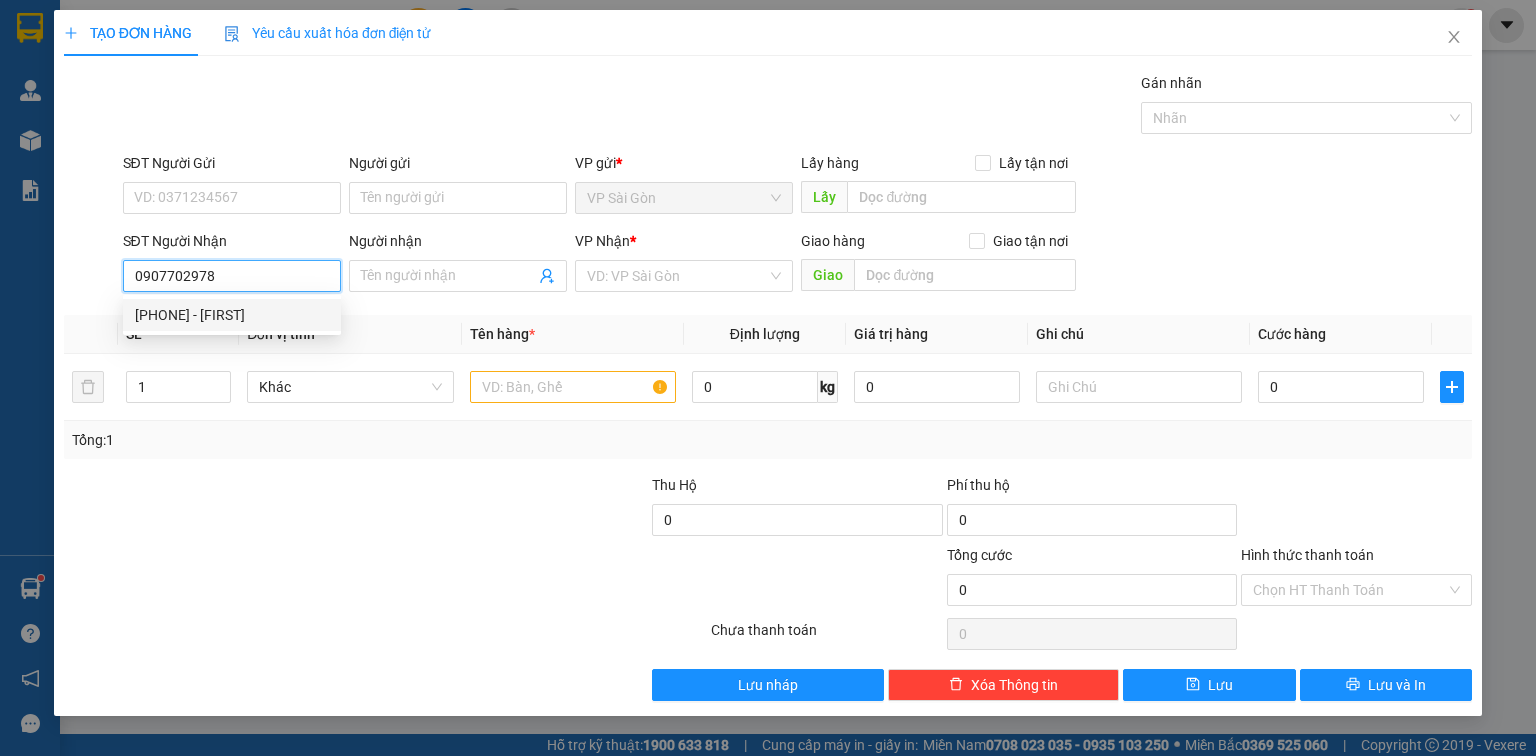 click on "0907702978 - KHOA" at bounding box center (232, 315) 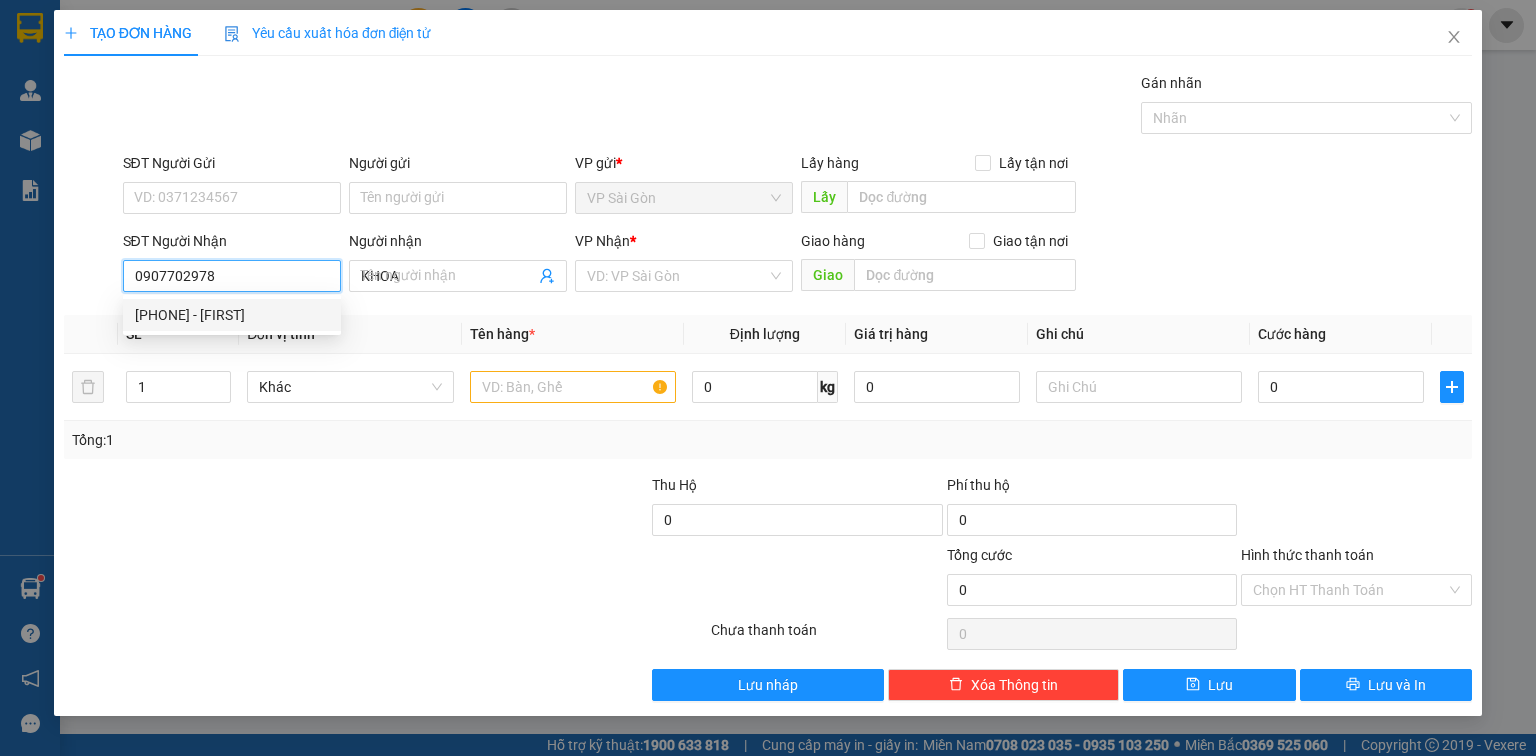 type on "20.000" 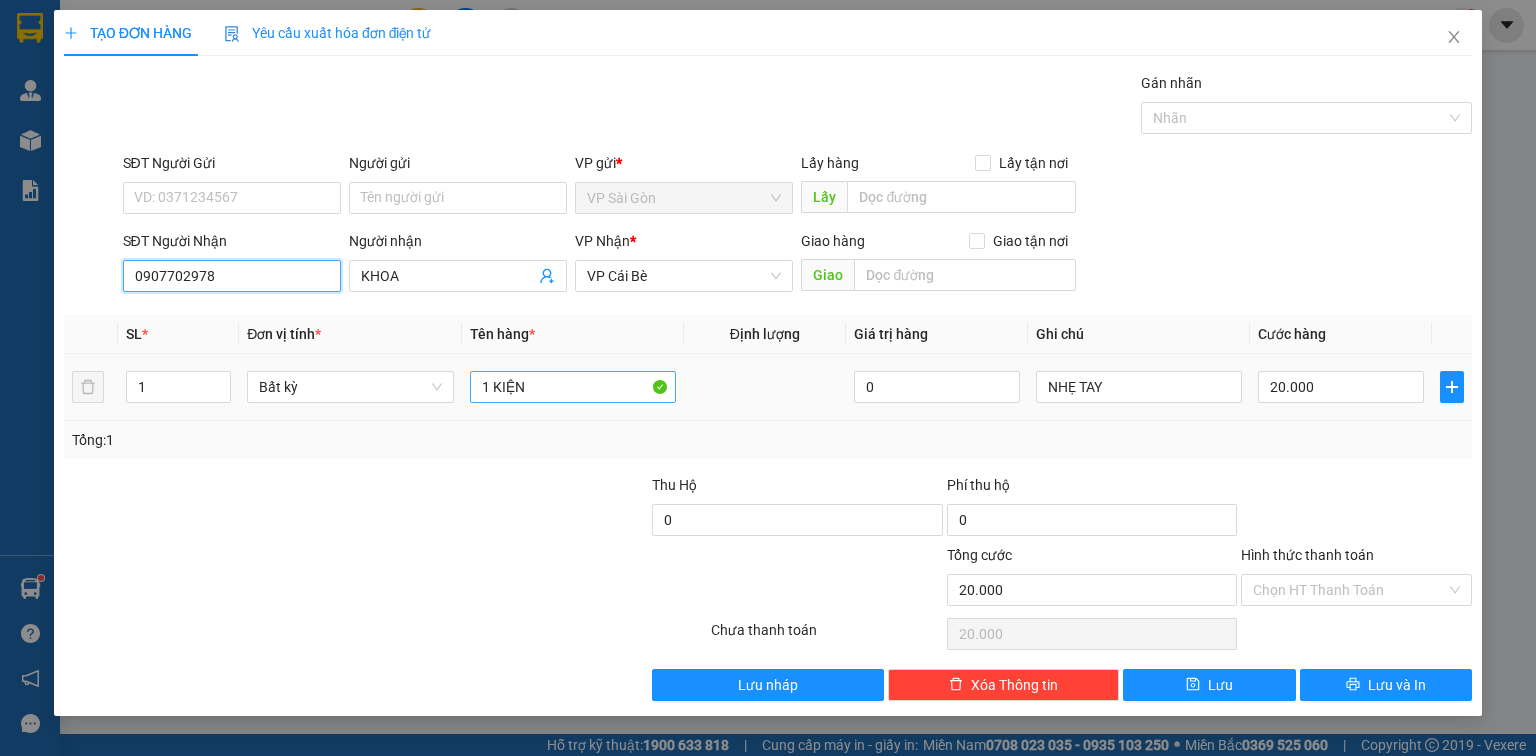 type on "0907702978" 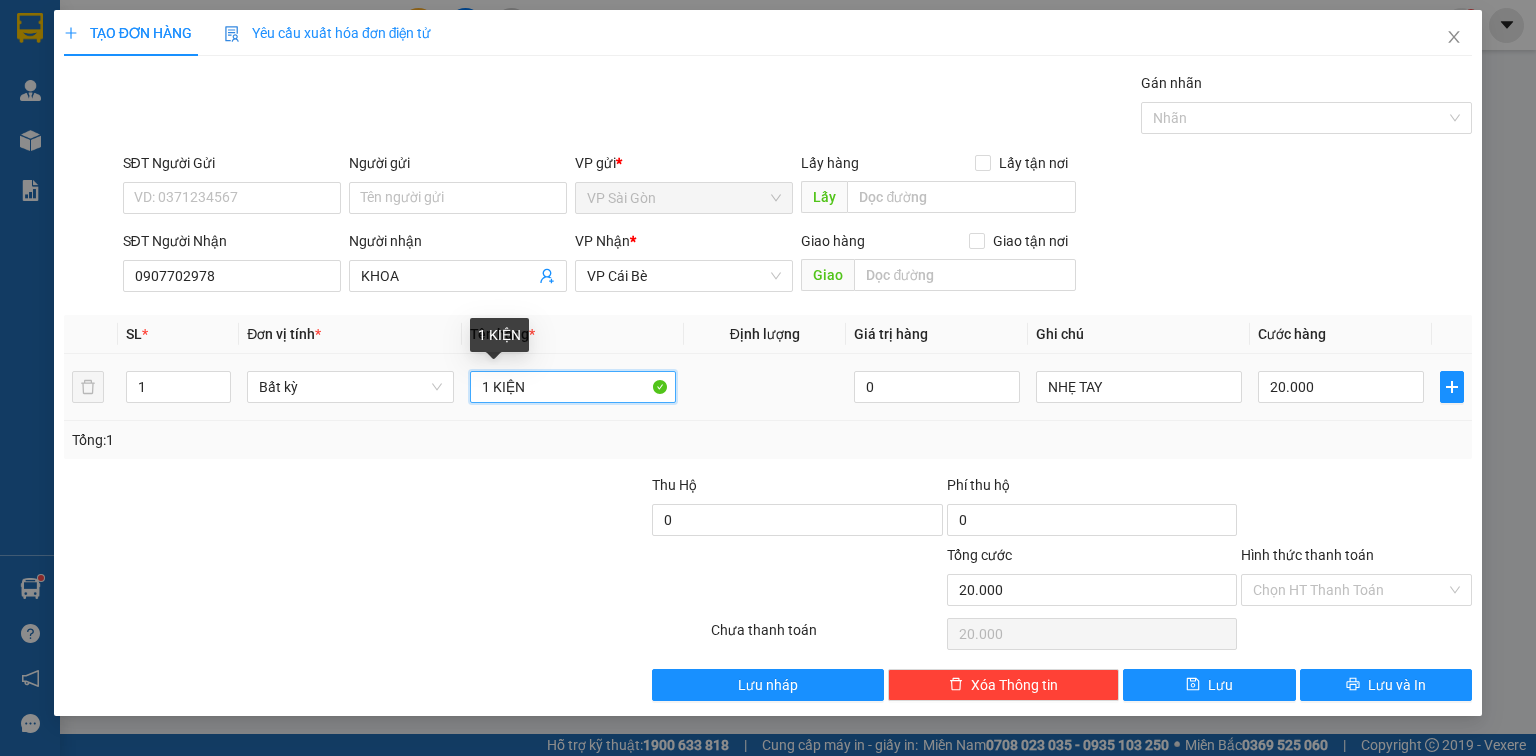 click on "1 KIỆN" at bounding box center [573, 387] 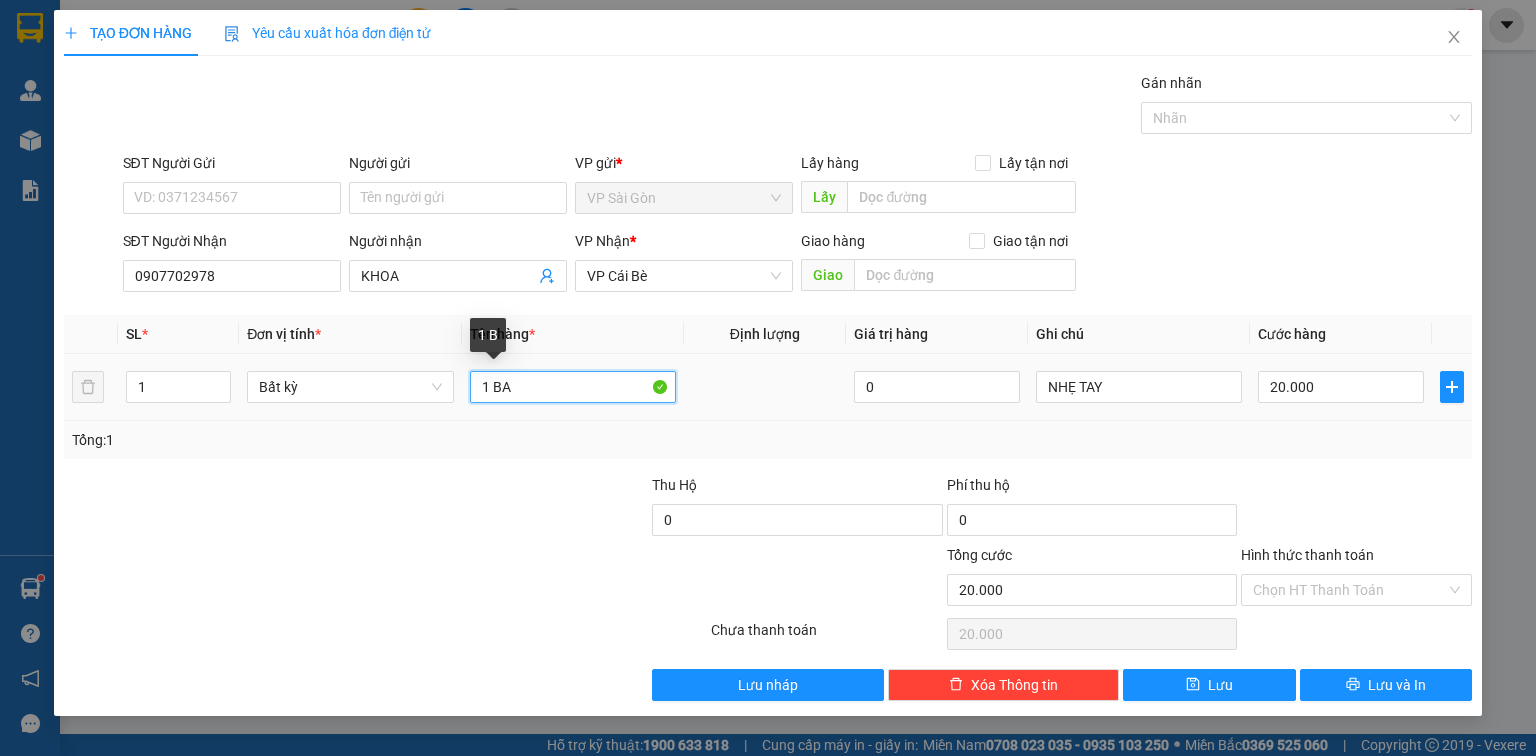 type on "1 BAO" 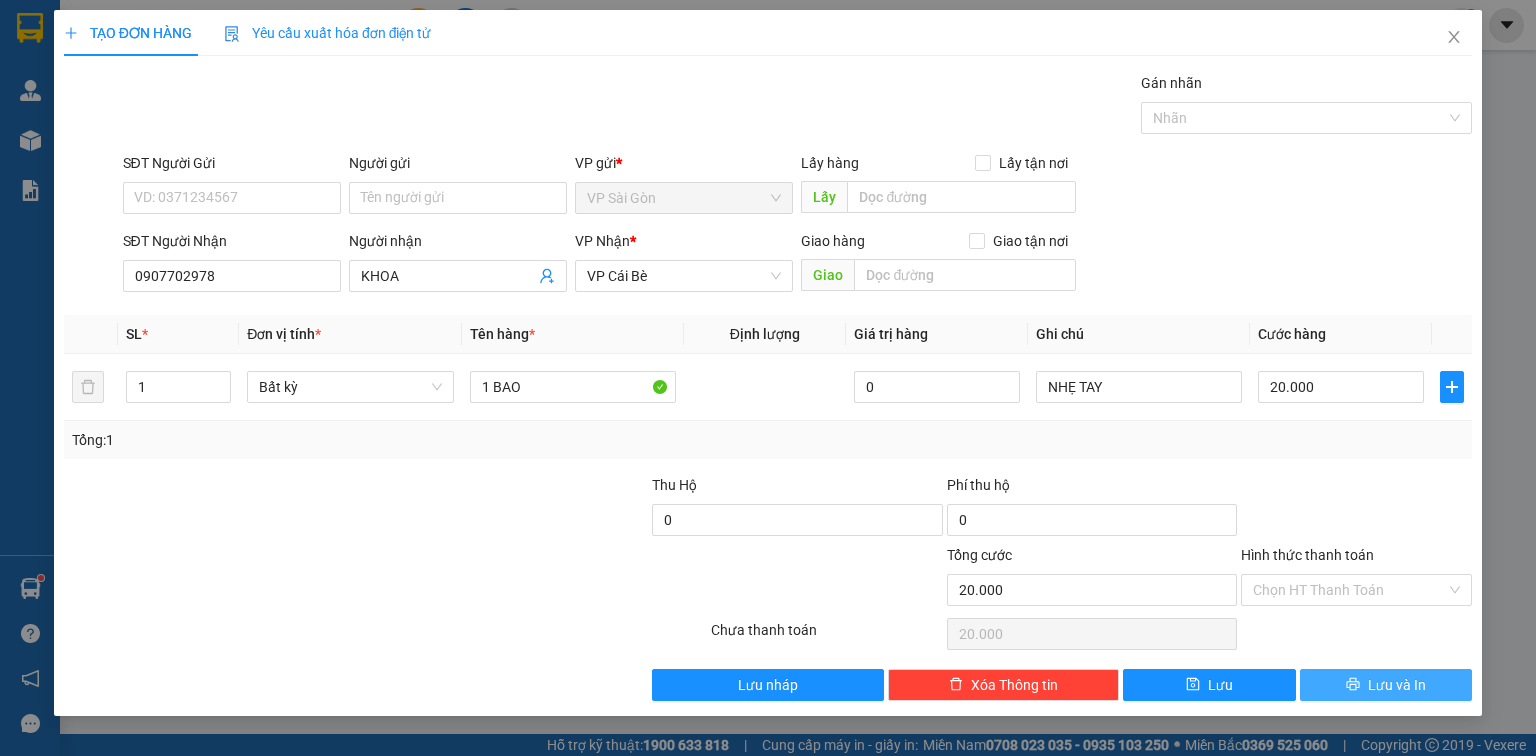 drag, startPoint x: 1394, startPoint y: 683, endPoint x: 1352, endPoint y: 650, distance: 53.413483 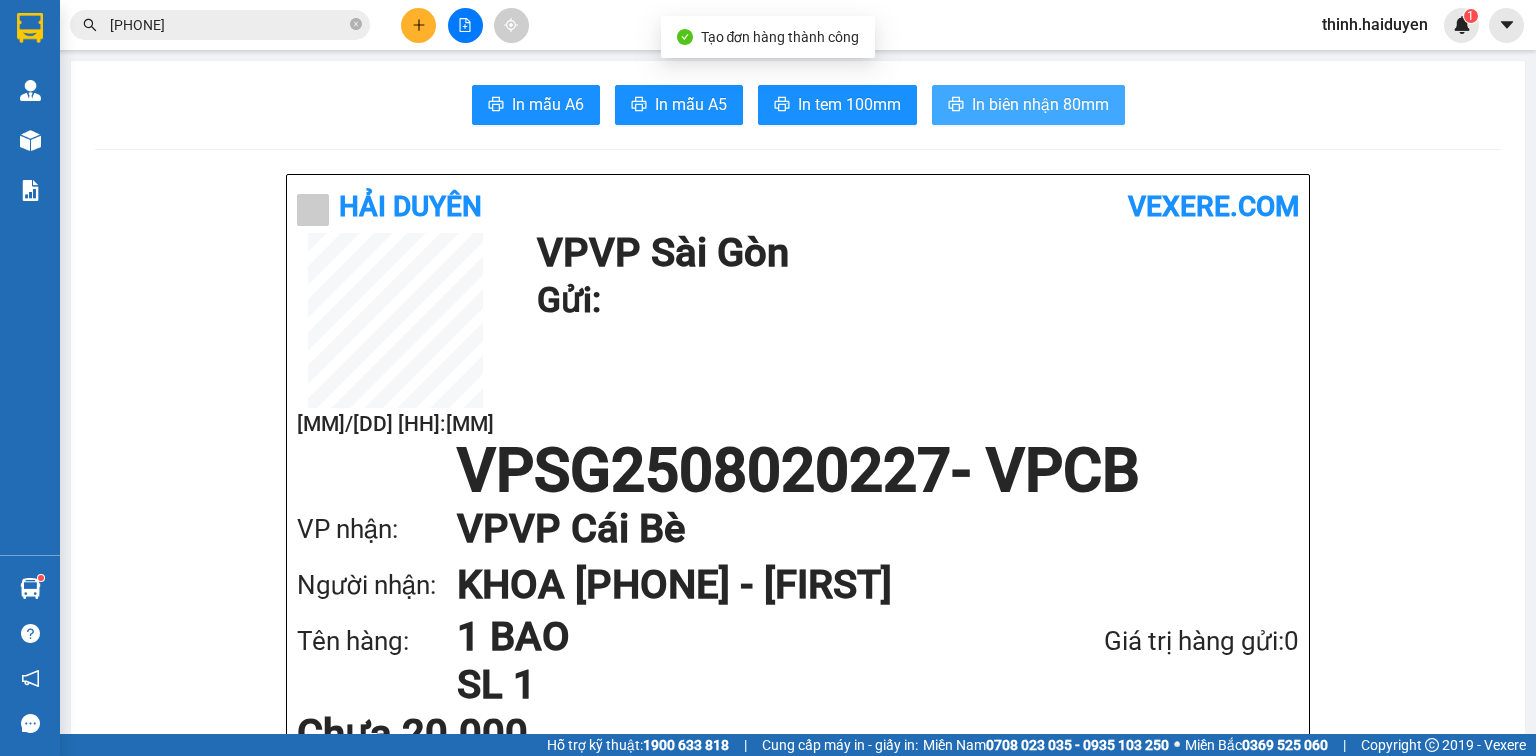 click on "In biên nhận 80mm" at bounding box center [1040, 104] 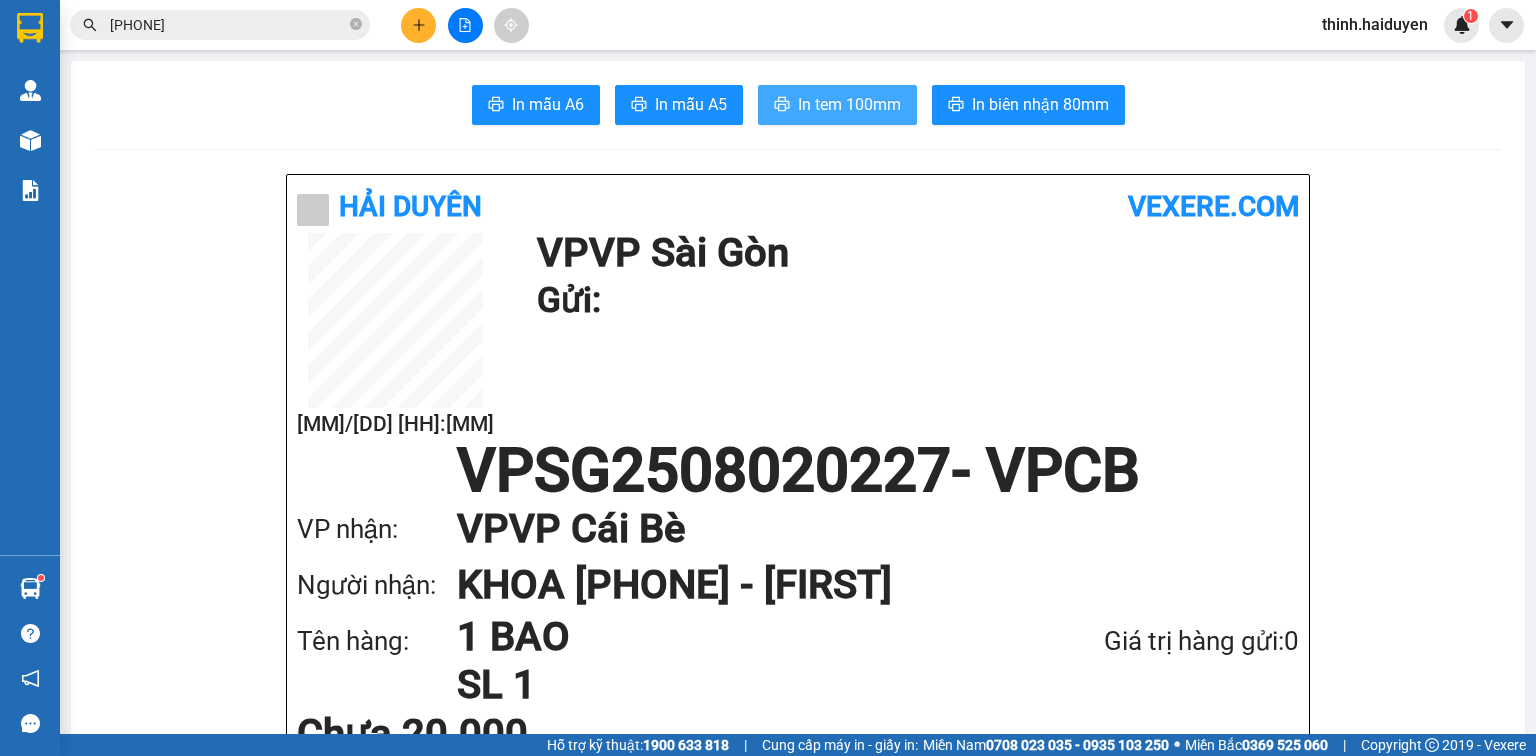 click on "In tem 100mm" at bounding box center [849, 104] 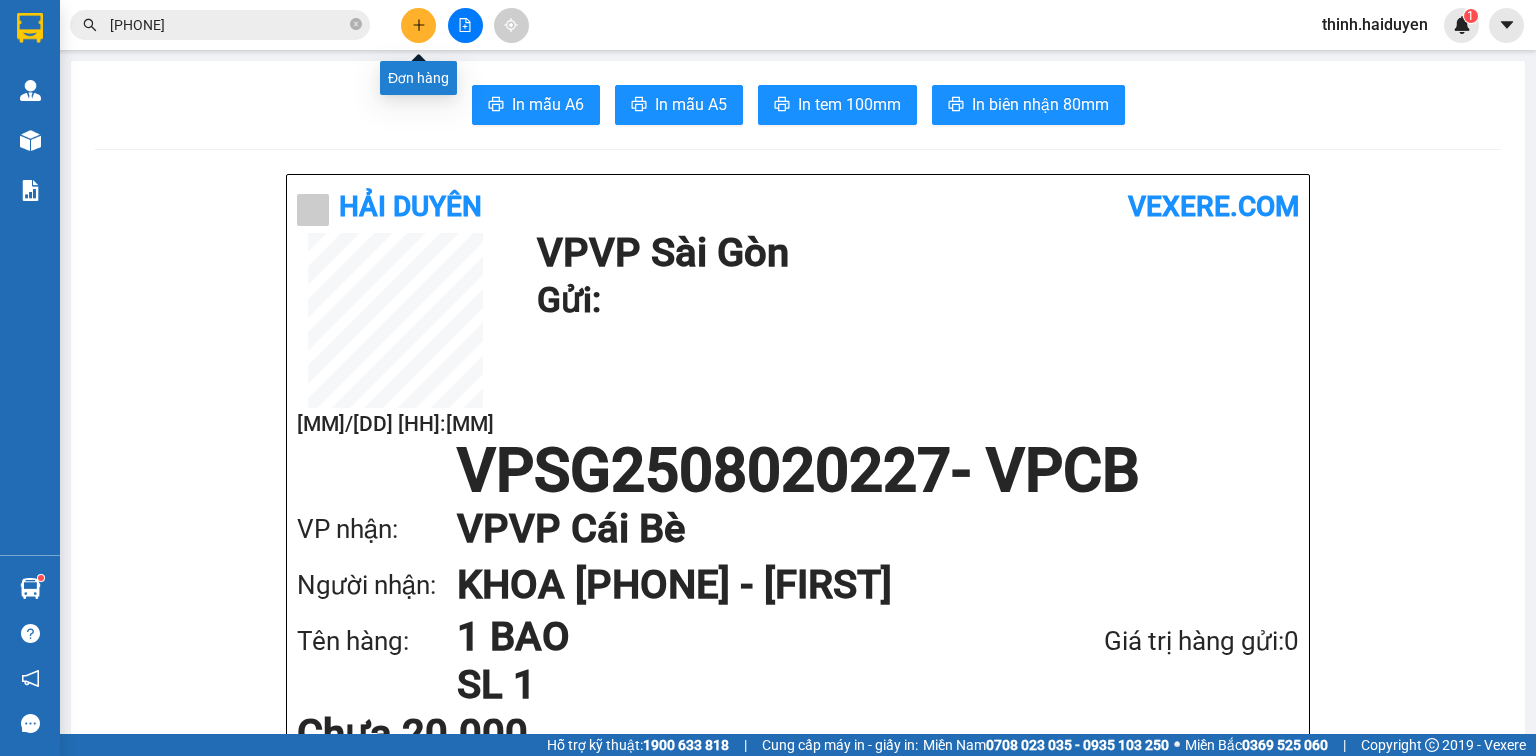 click at bounding box center (418, 25) 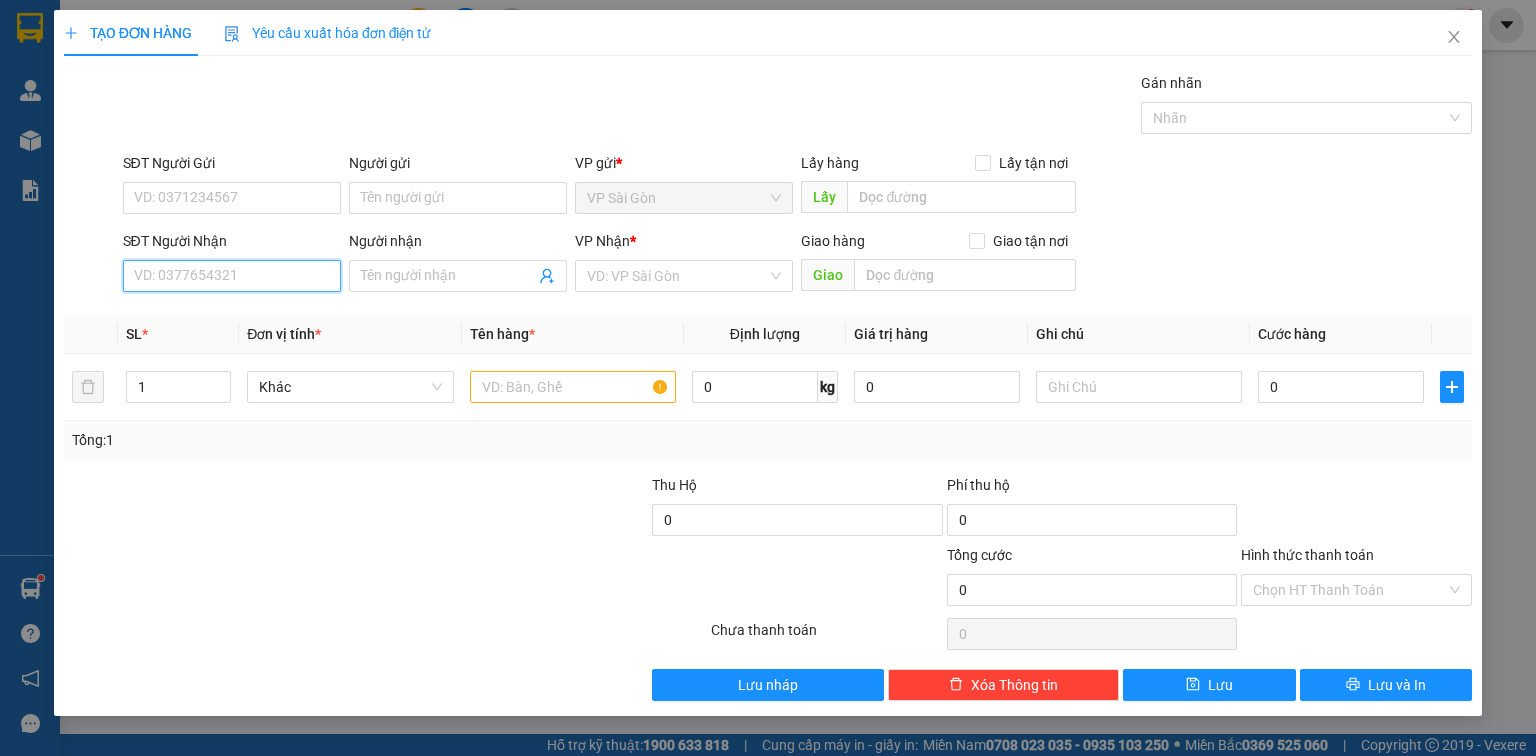click on "SĐT Người Nhận" at bounding box center (232, 276) 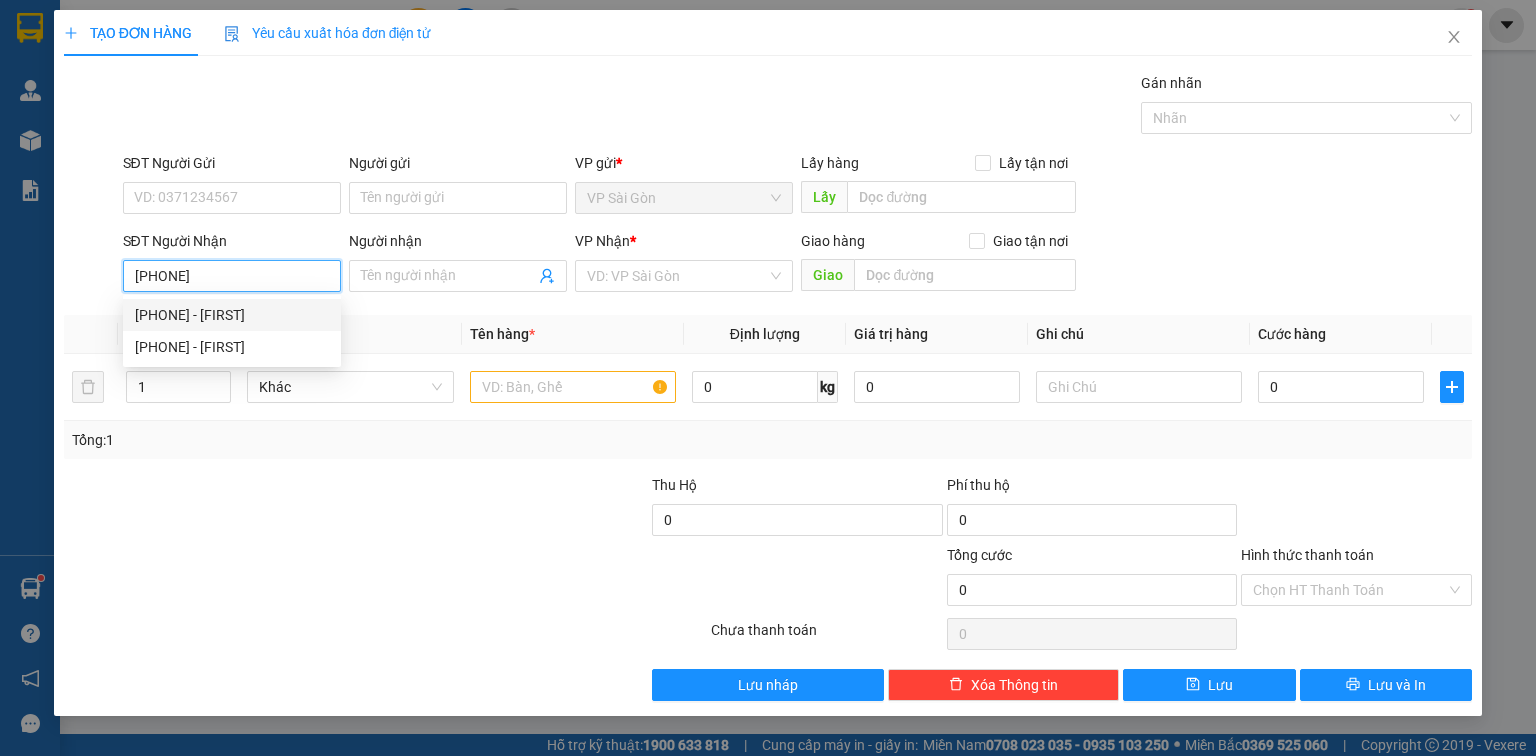 click on "0984835240 - LINH" at bounding box center (232, 315) 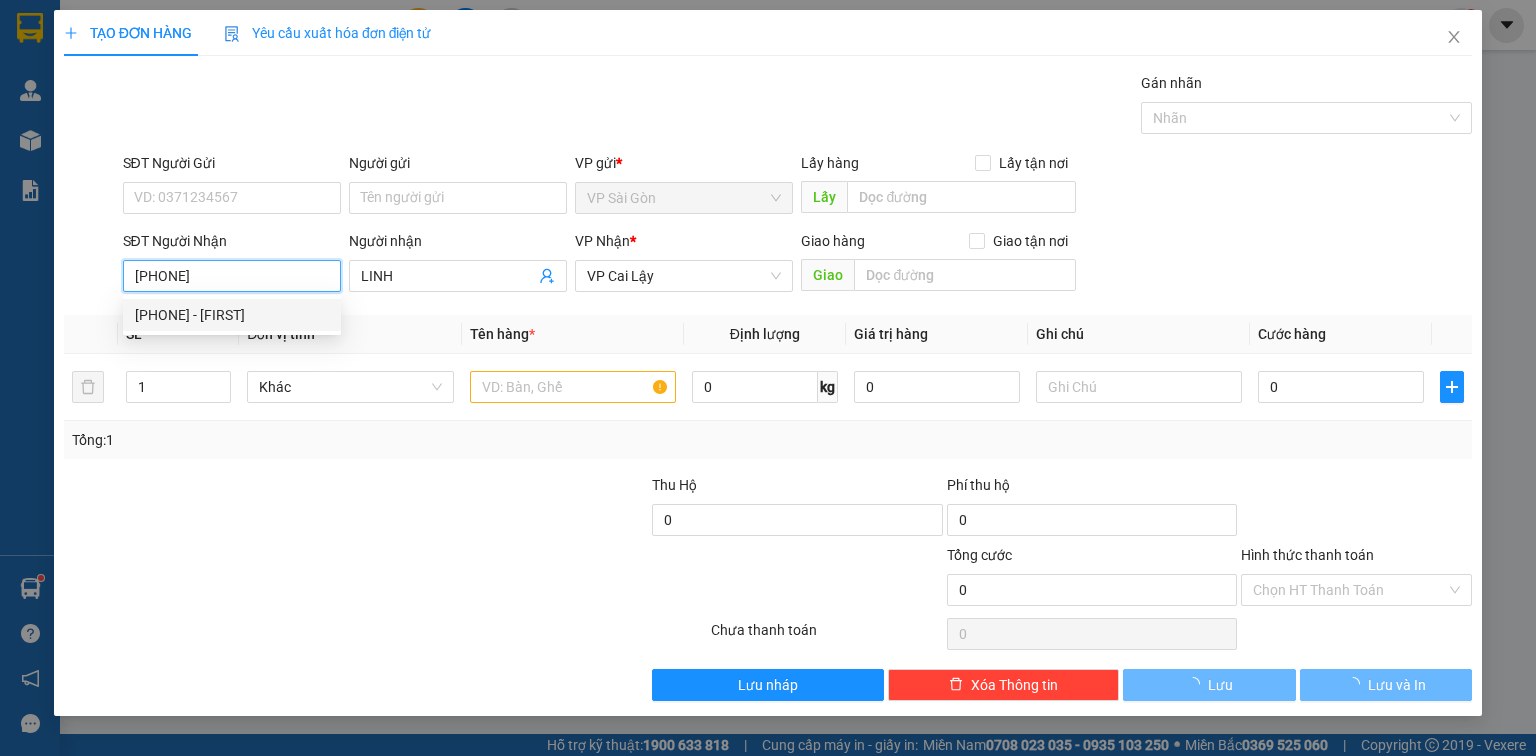 type on "20.000" 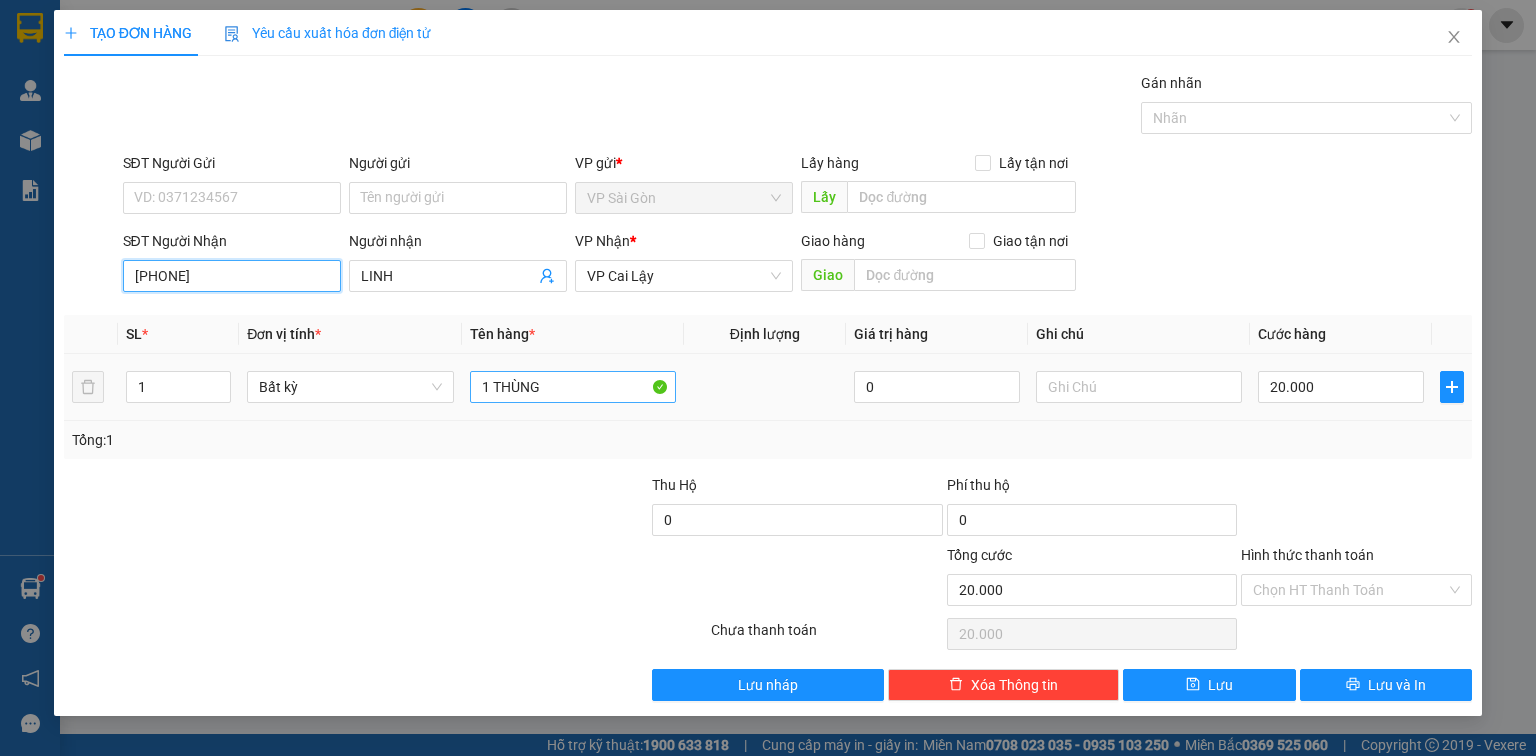type on "0984835240" 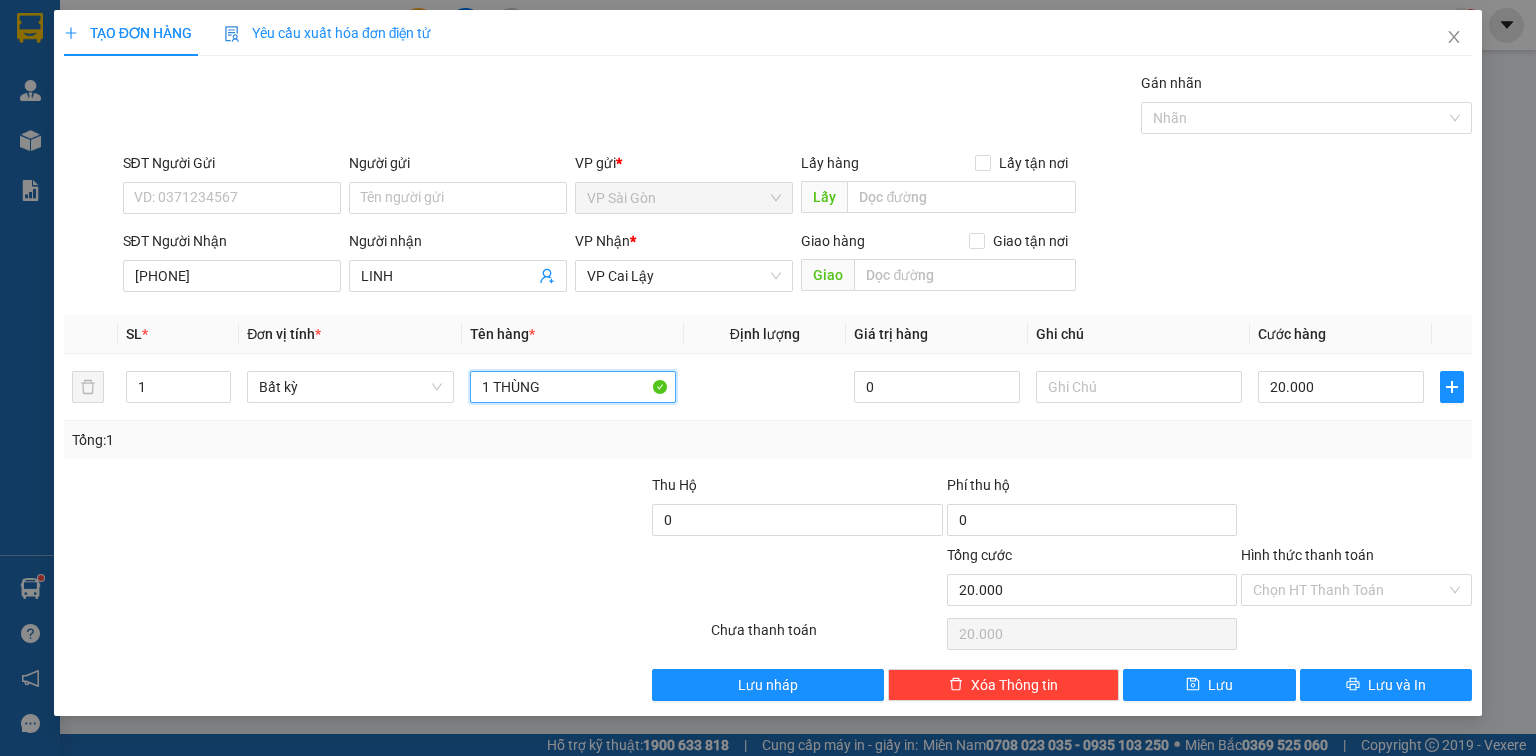 drag, startPoint x: 545, startPoint y: 392, endPoint x: 491, endPoint y: 428, distance: 64.899925 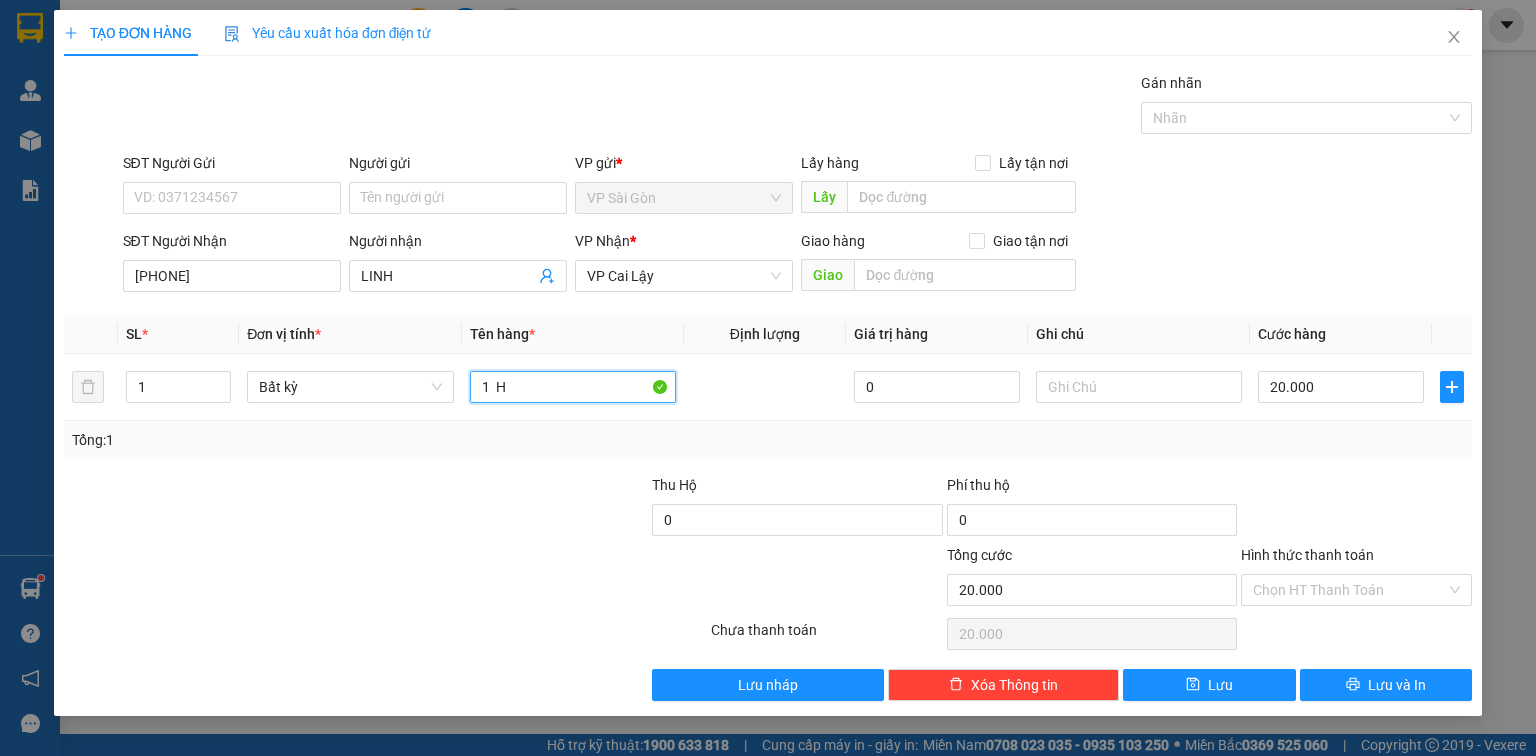 paste on "Ô" 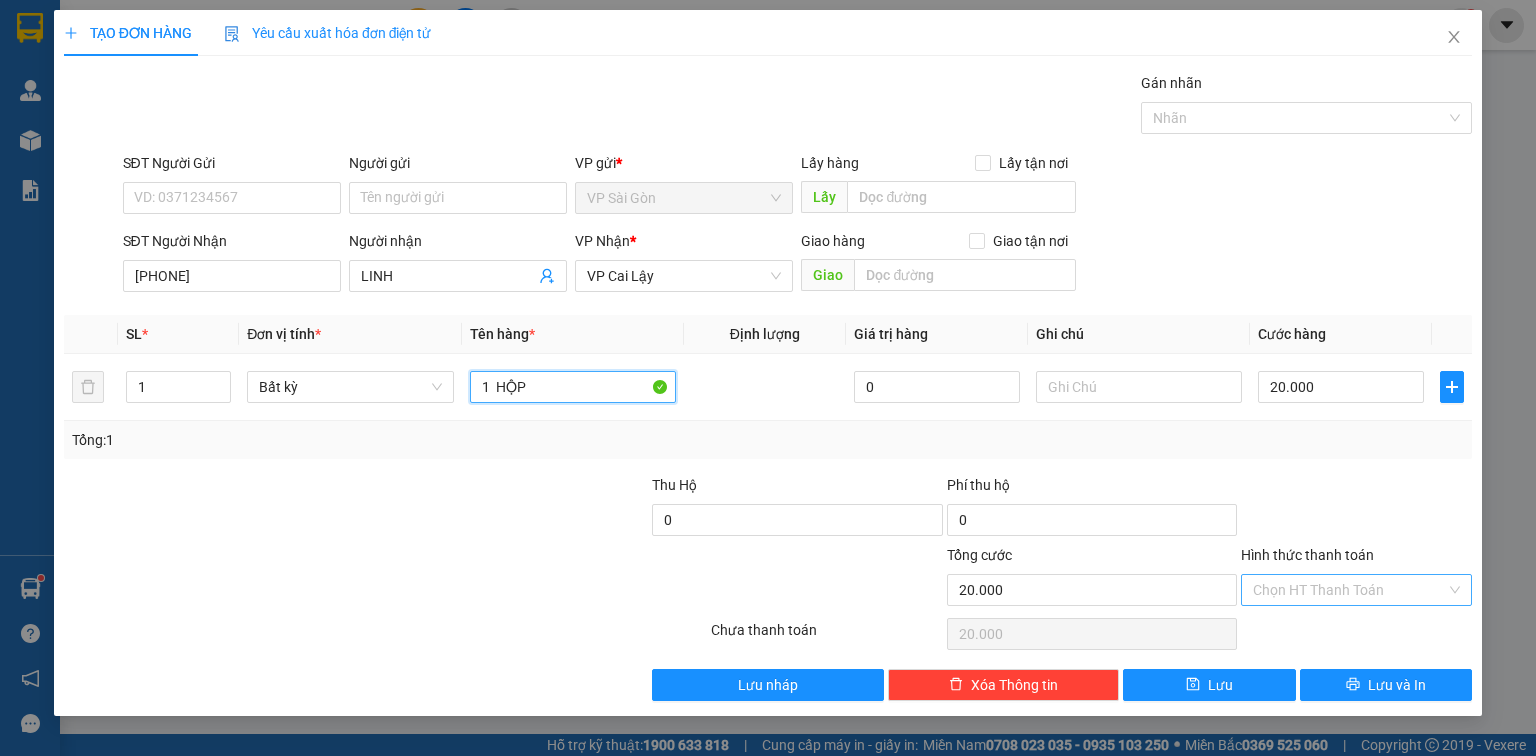 type on "1  HỘP" 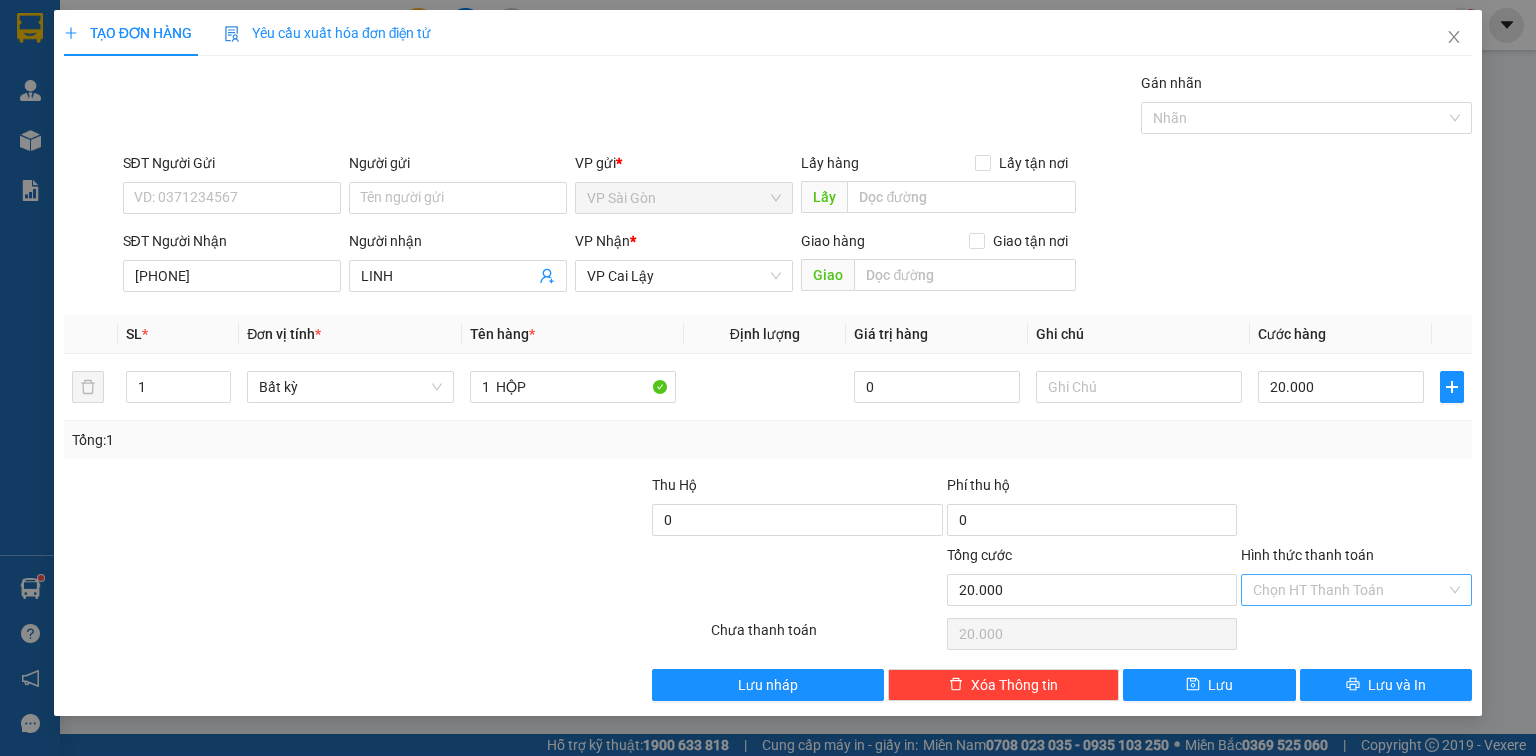 click on "Hình thức thanh toán" at bounding box center [1349, 590] 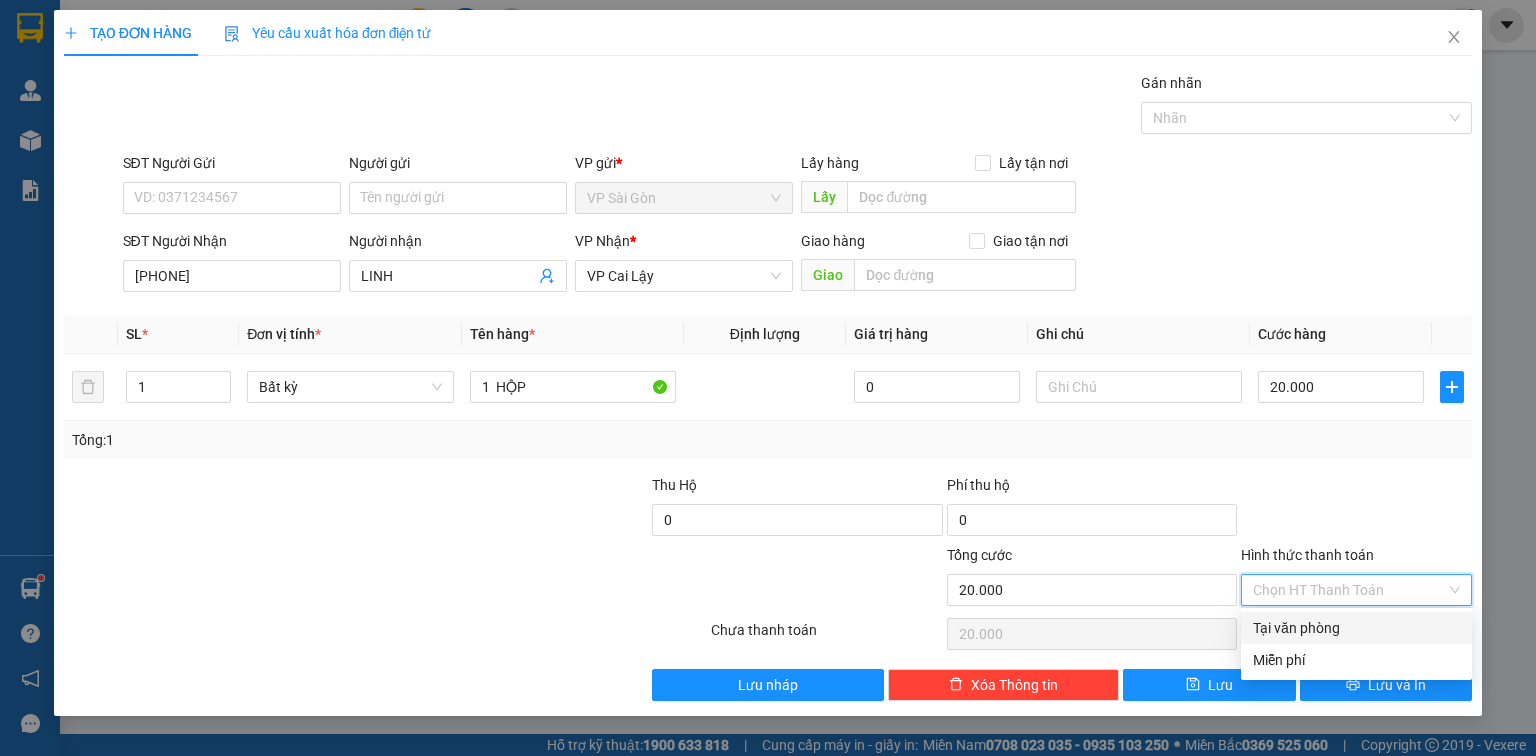 click on "Tại văn phòng" at bounding box center [1356, 628] 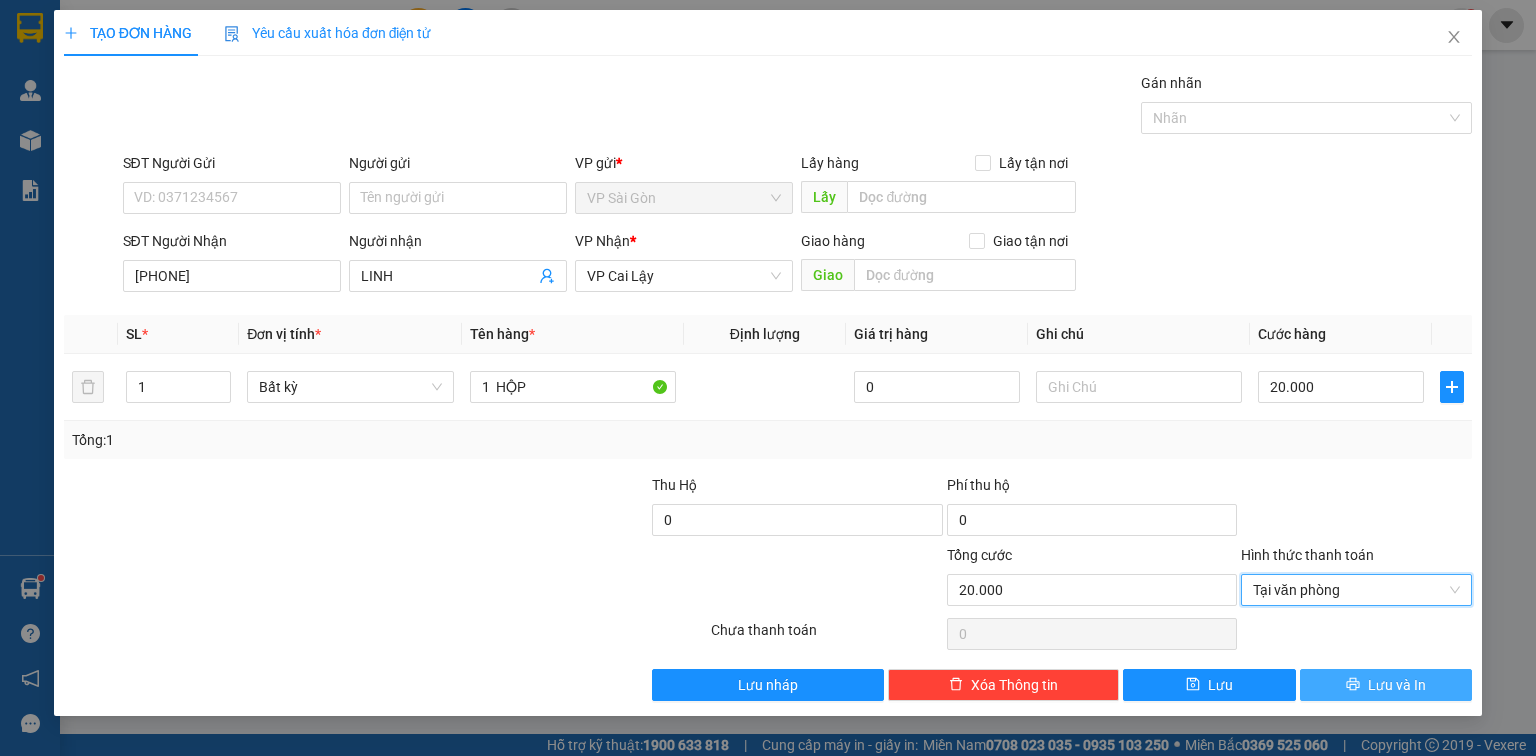 click on "Lưu và In" at bounding box center [1397, 685] 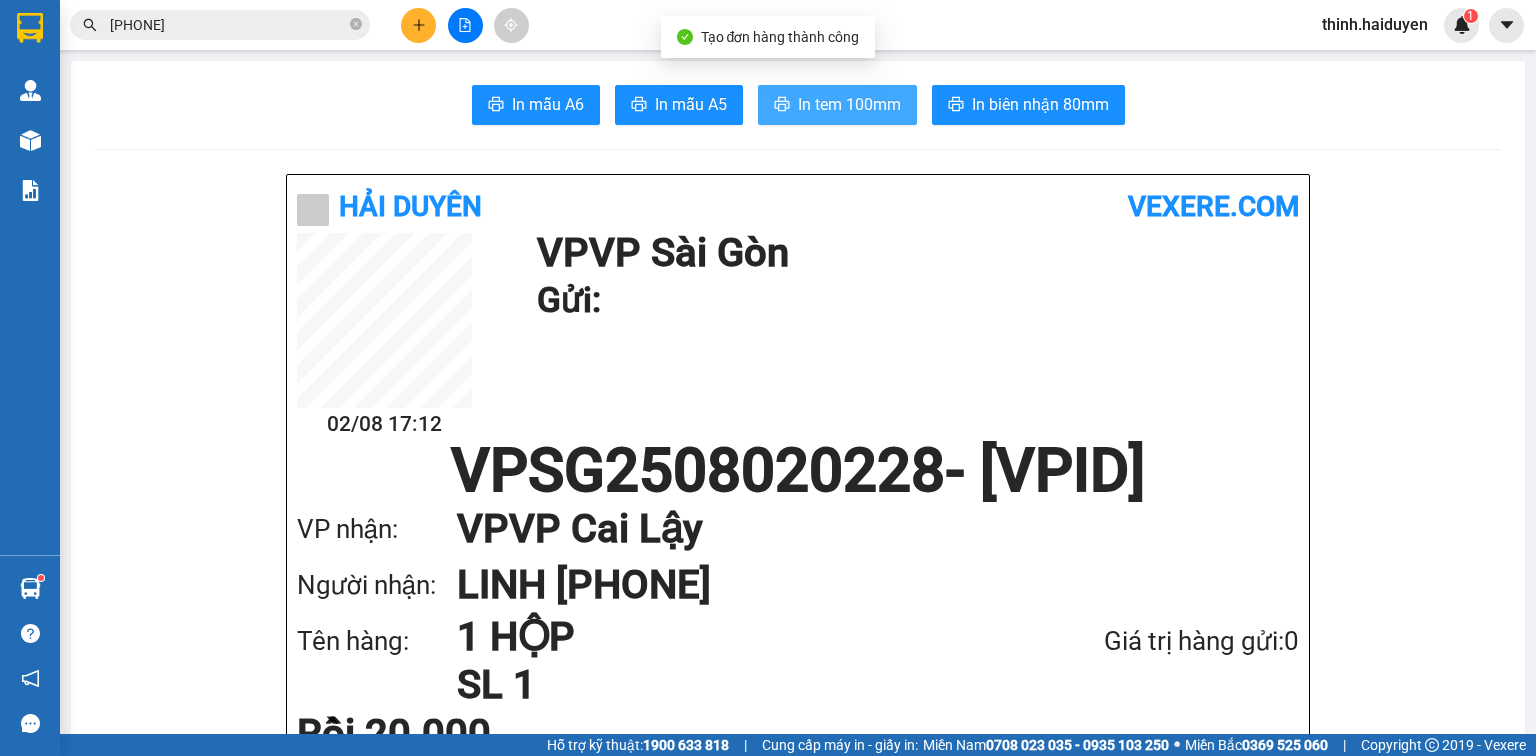 click on "In tem 100mm" at bounding box center (849, 104) 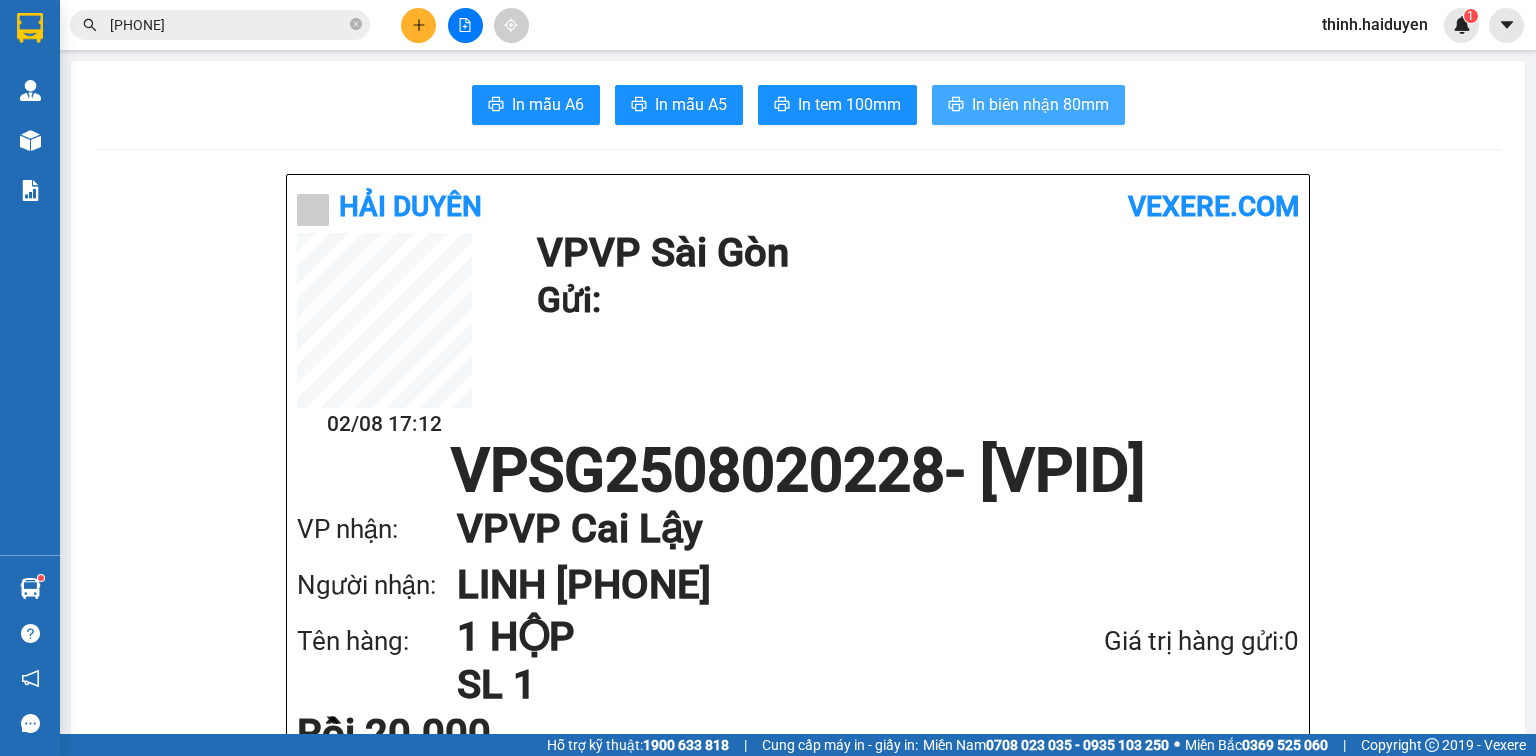 click on "In biên nhận 80mm" at bounding box center (1040, 104) 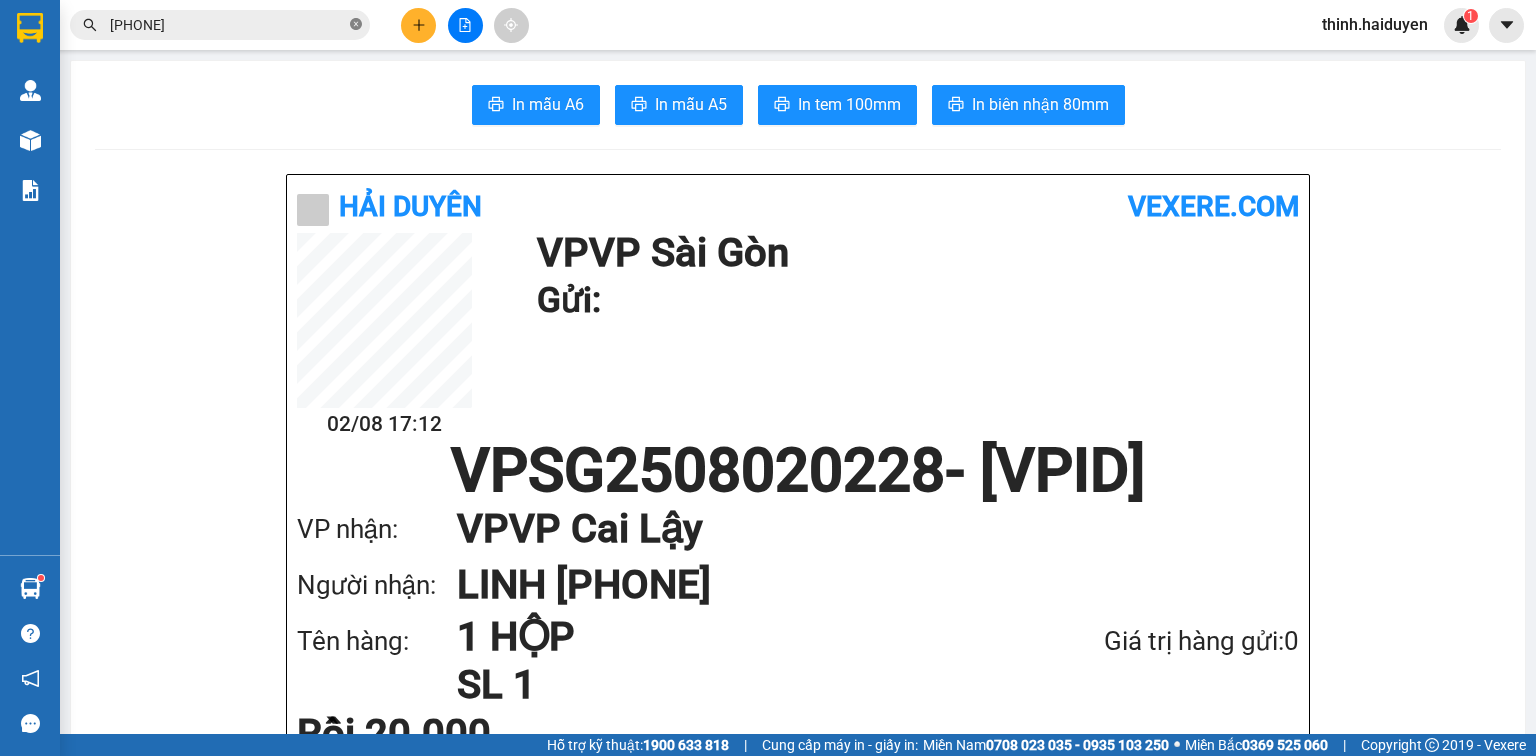 click 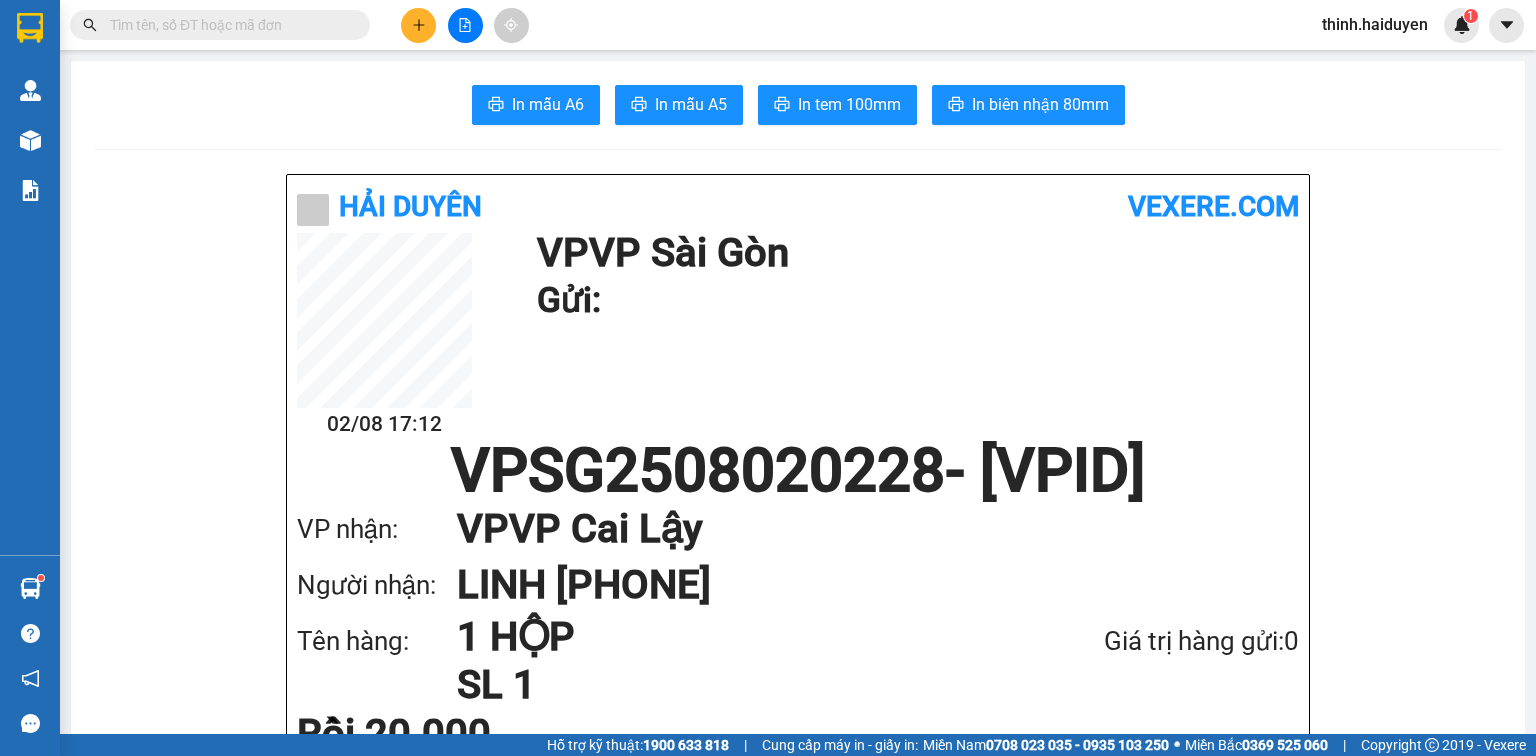 click at bounding box center (228, 25) 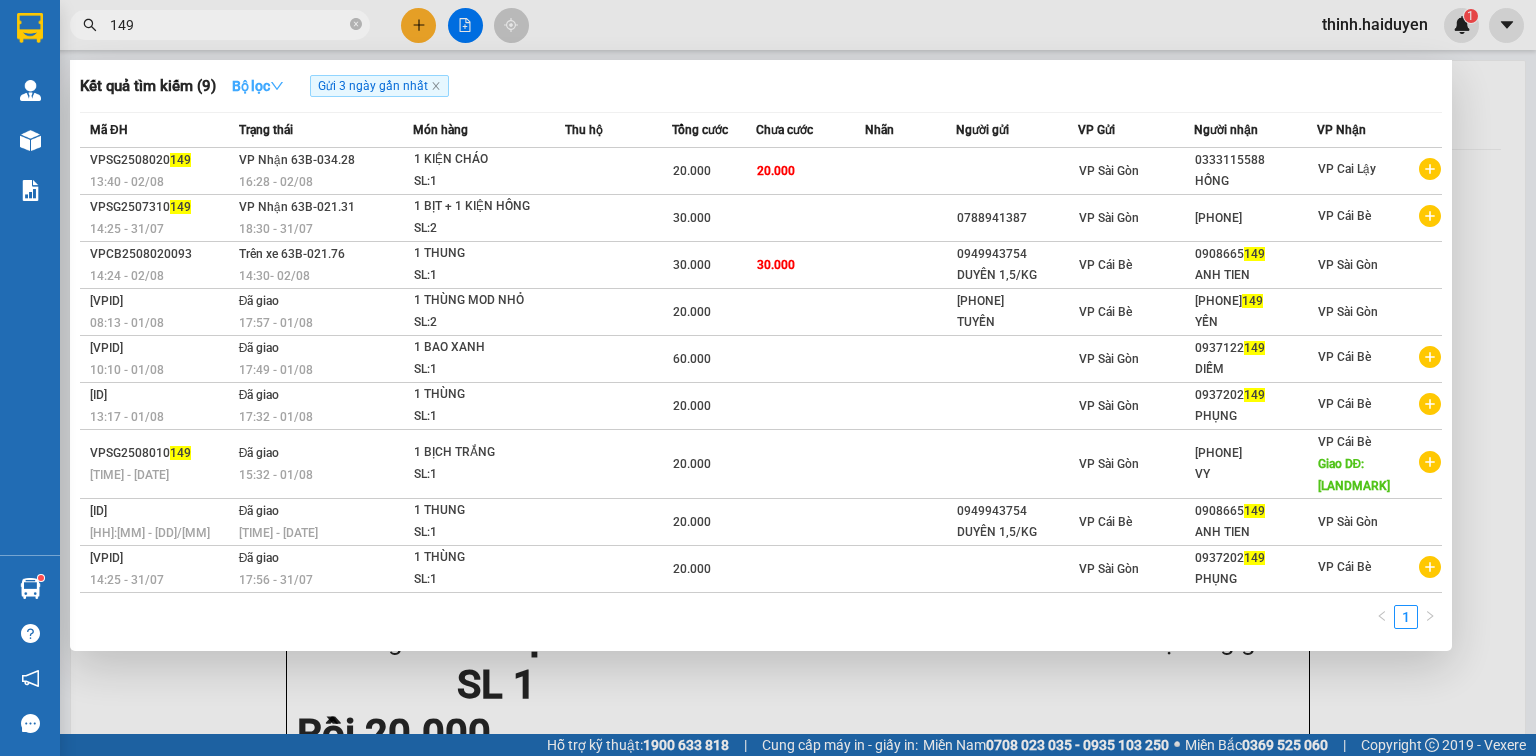 type on "149" 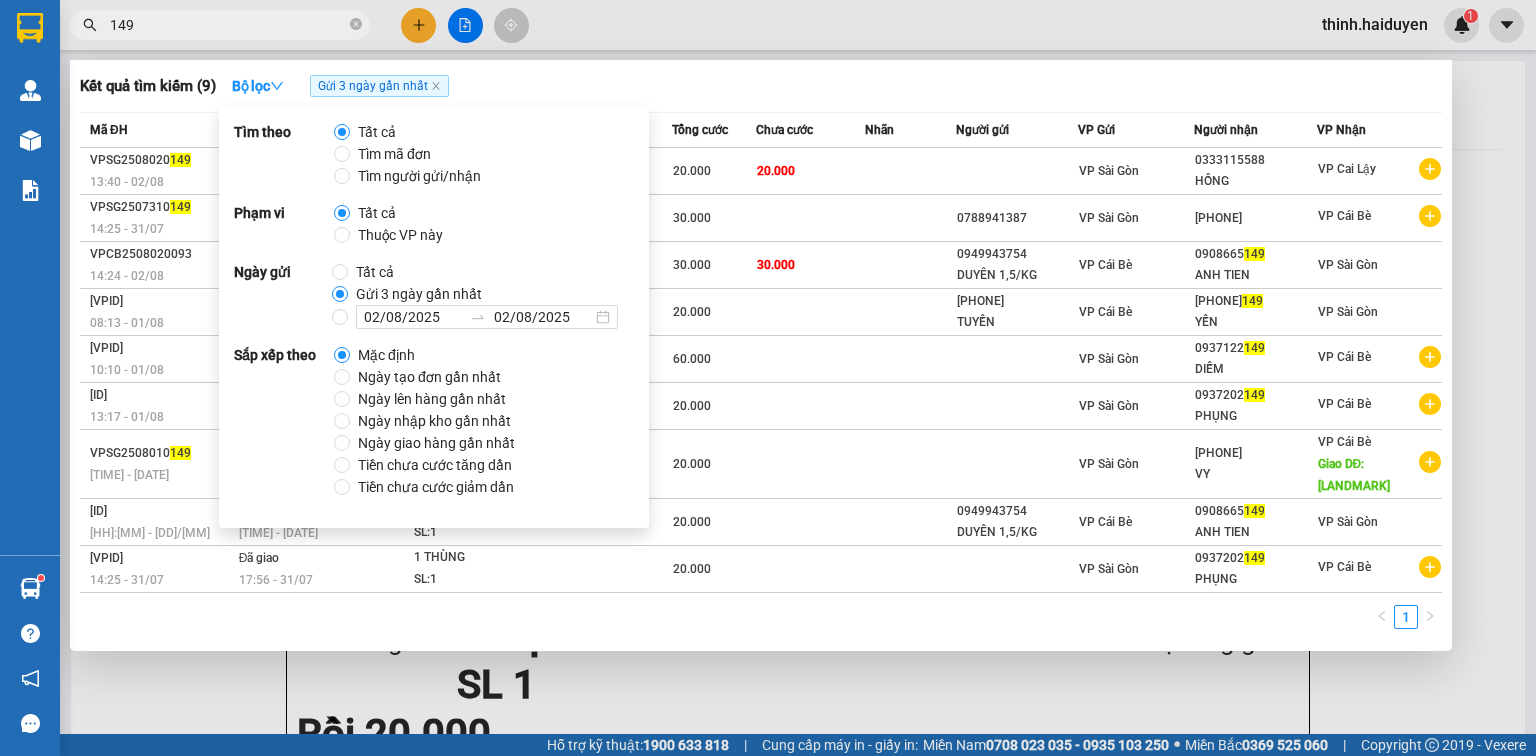 click on "149" at bounding box center (228, 25) 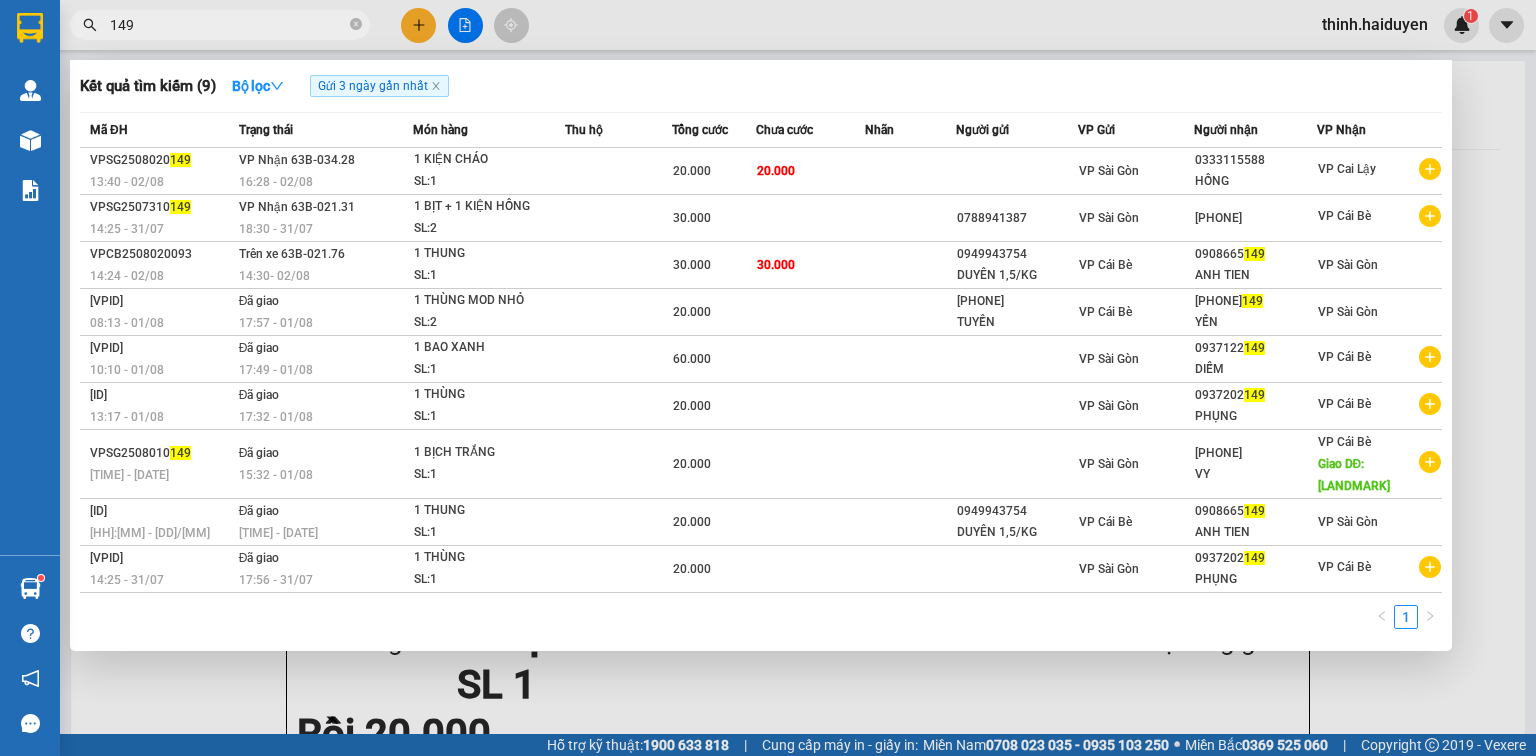 click on "149" at bounding box center (228, 25) 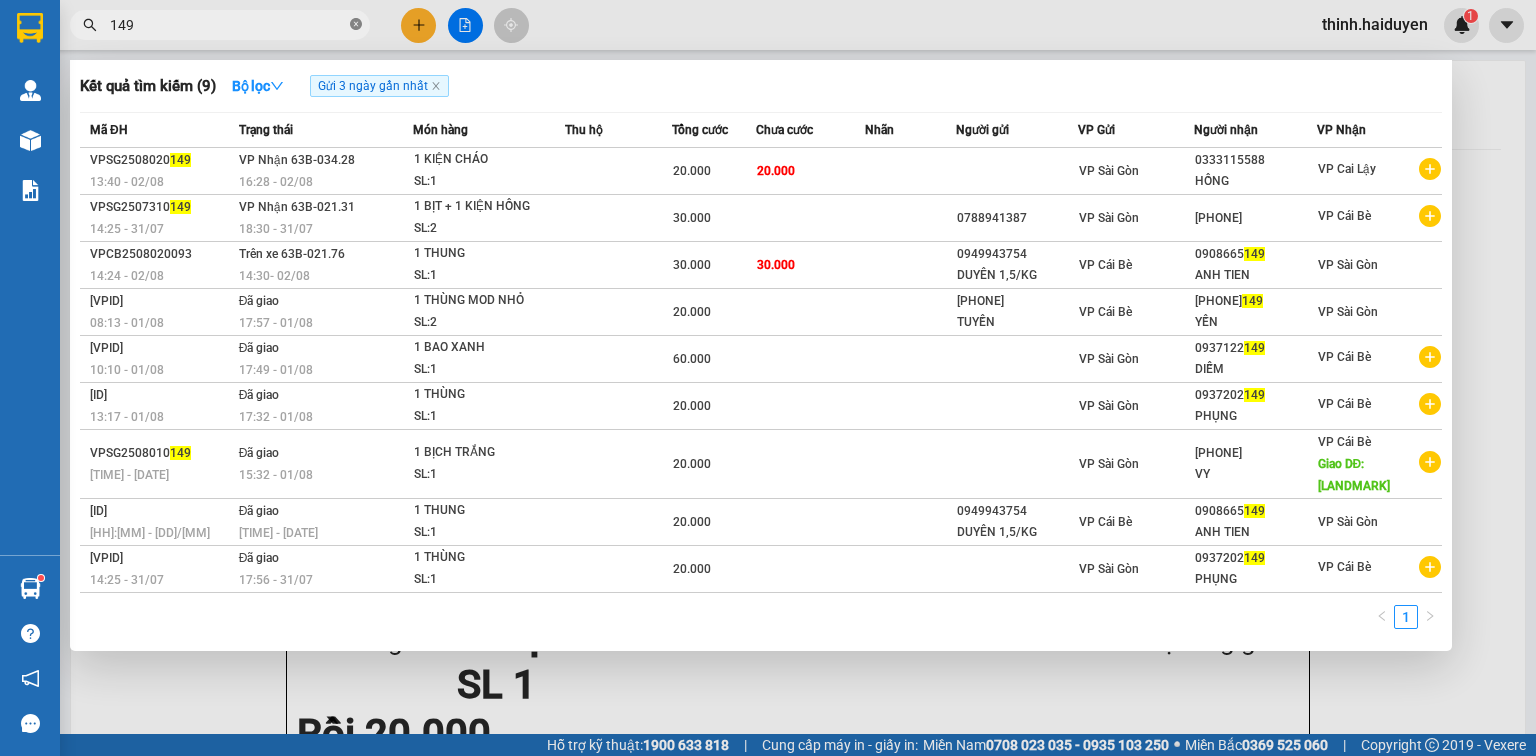 click on "149" at bounding box center [220, 25] 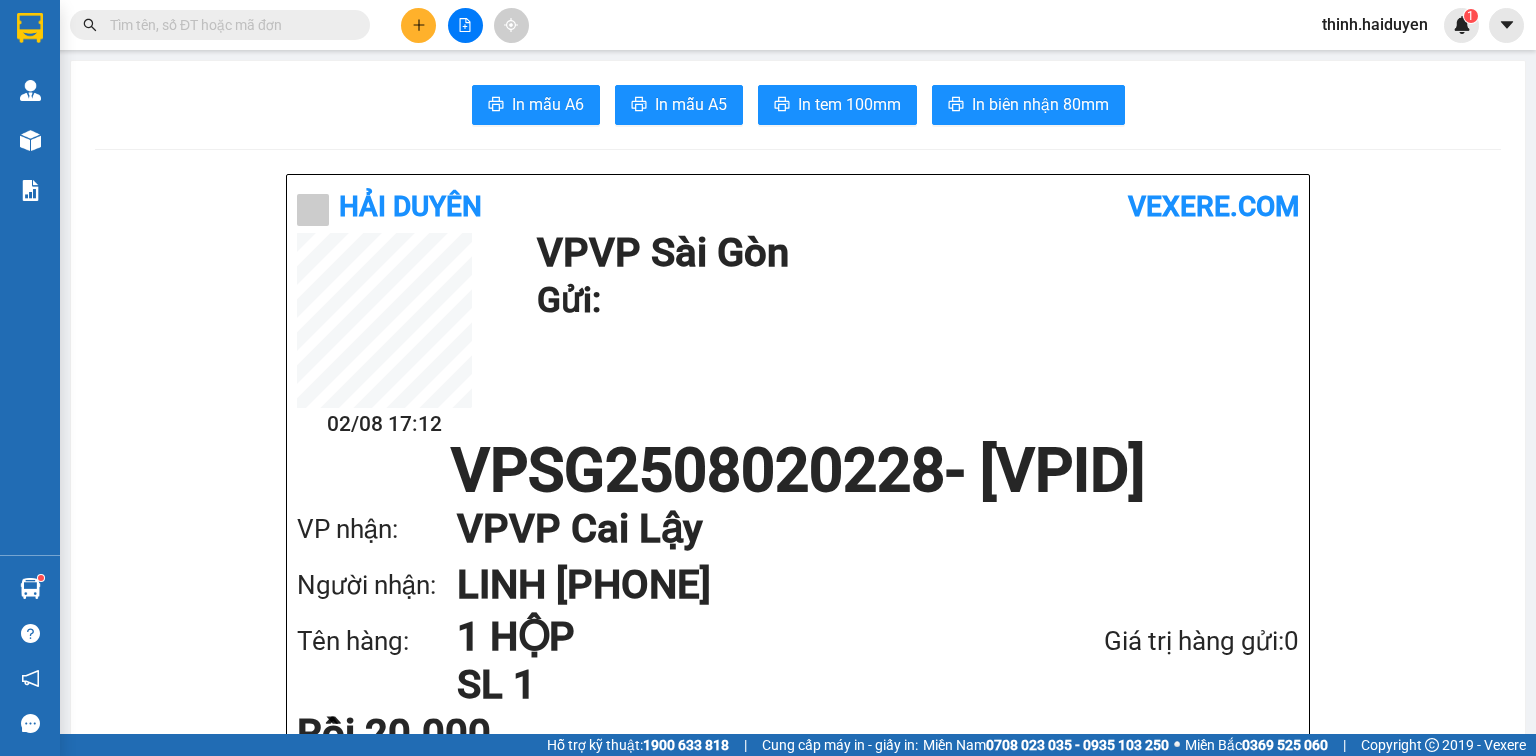 click at bounding box center (228, 25) 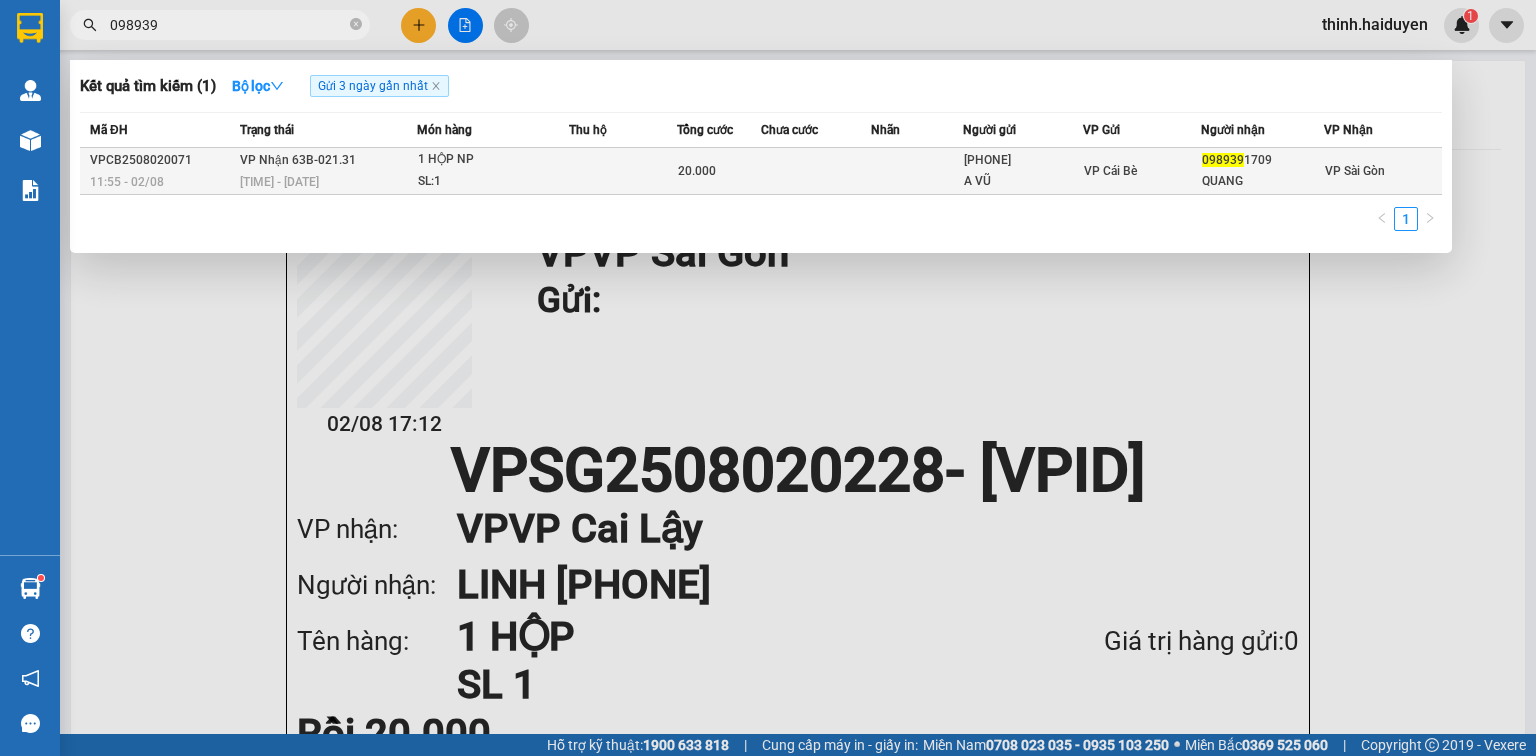 type on "098939" 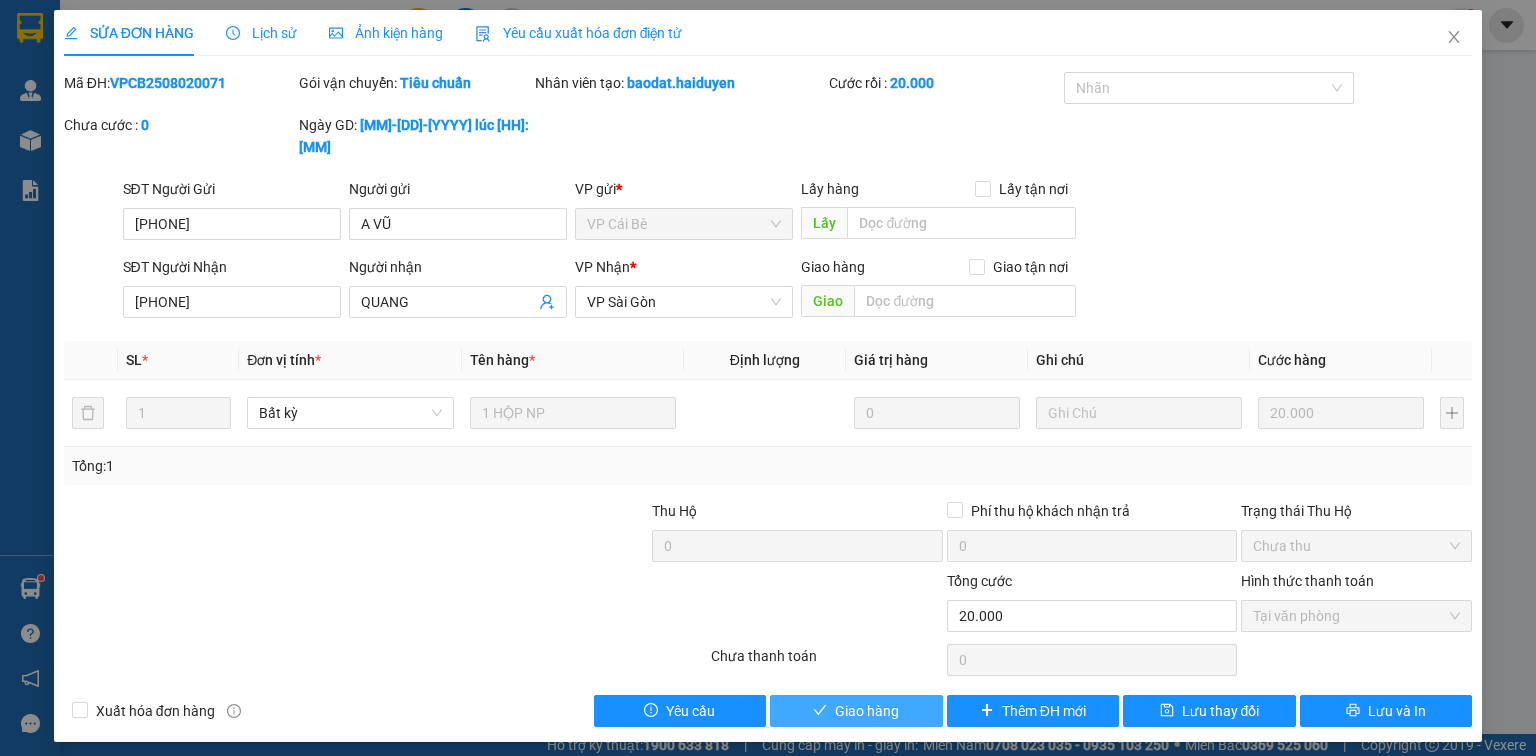 click on "Giao hàng" at bounding box center [867, 711] 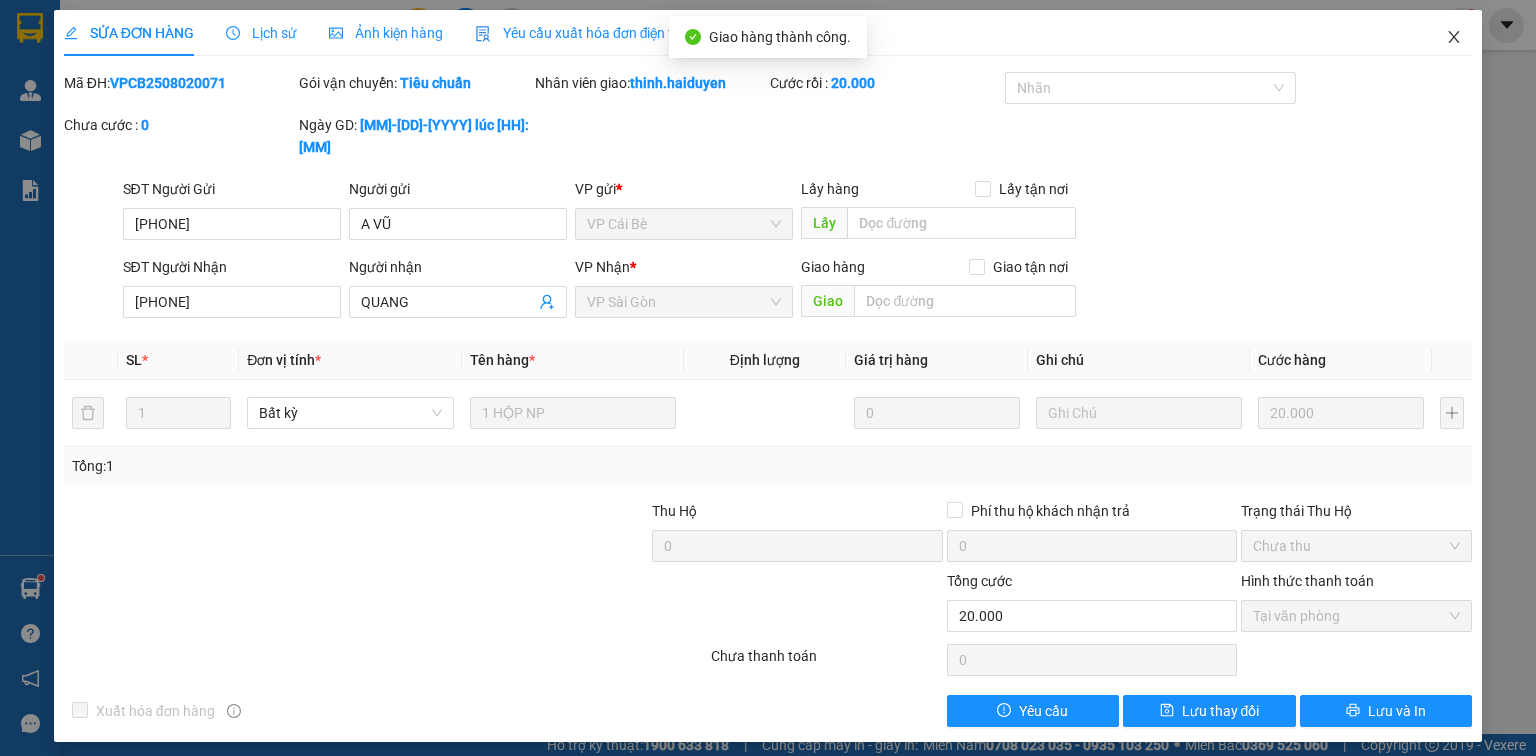click 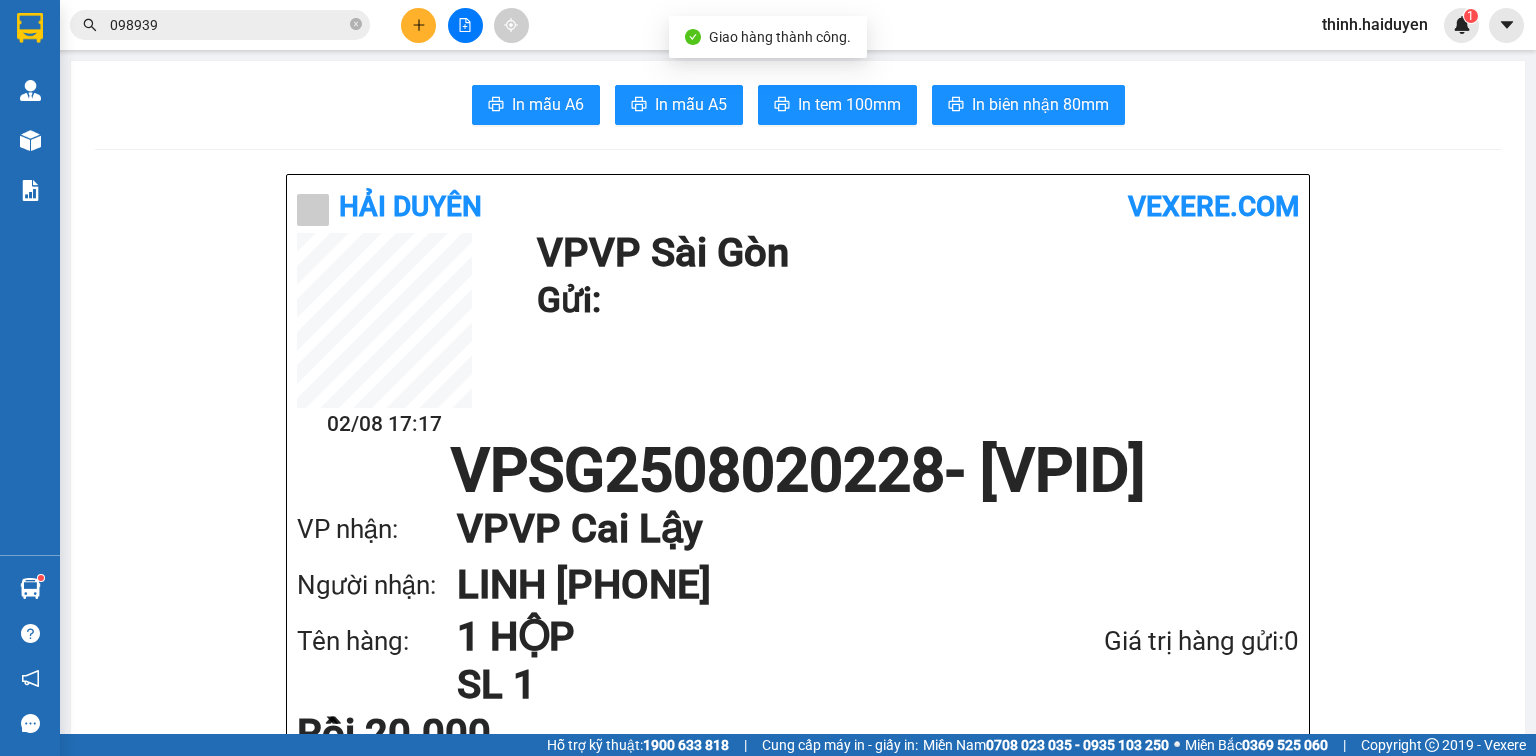 click 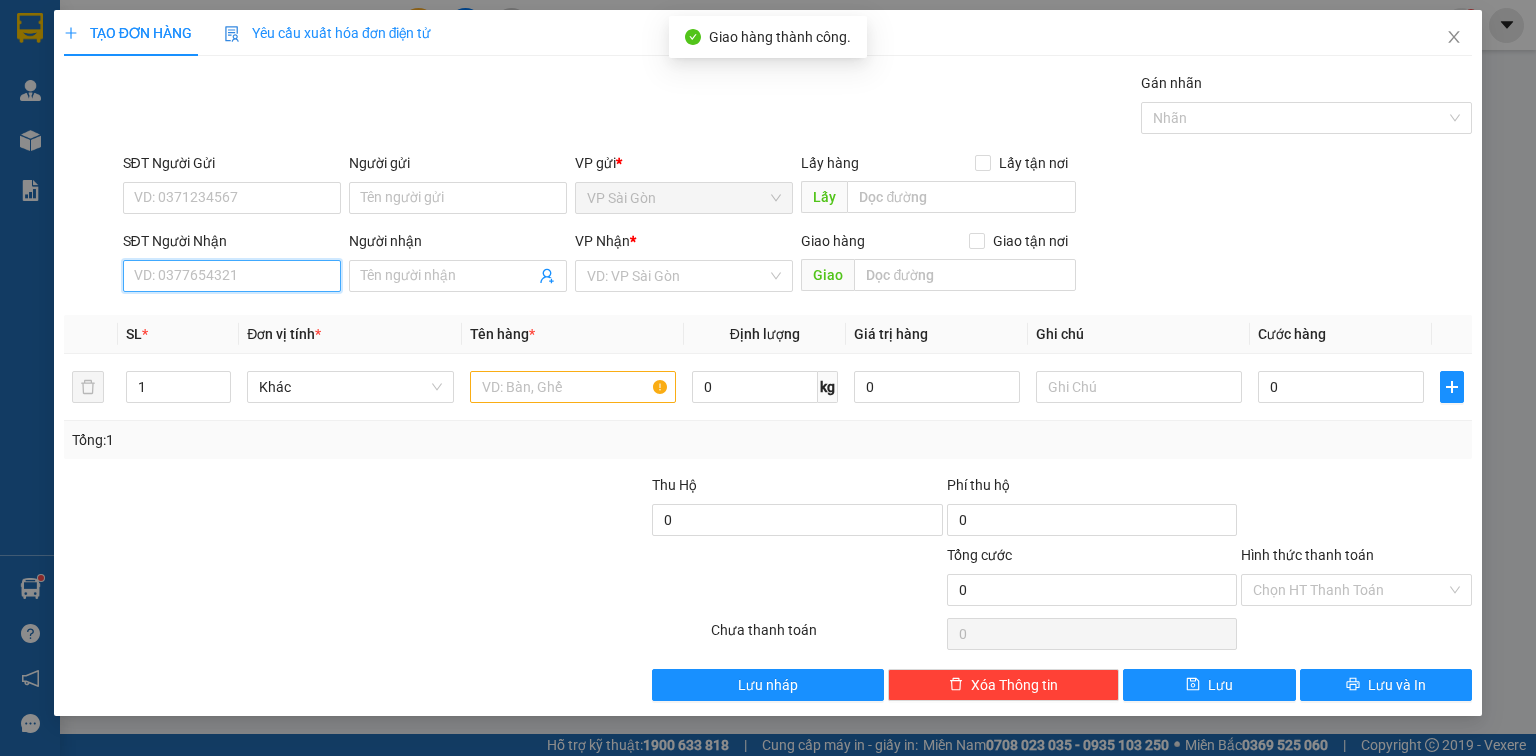 click on "SĐT Người Nhận" at bounding box center (232, 276) 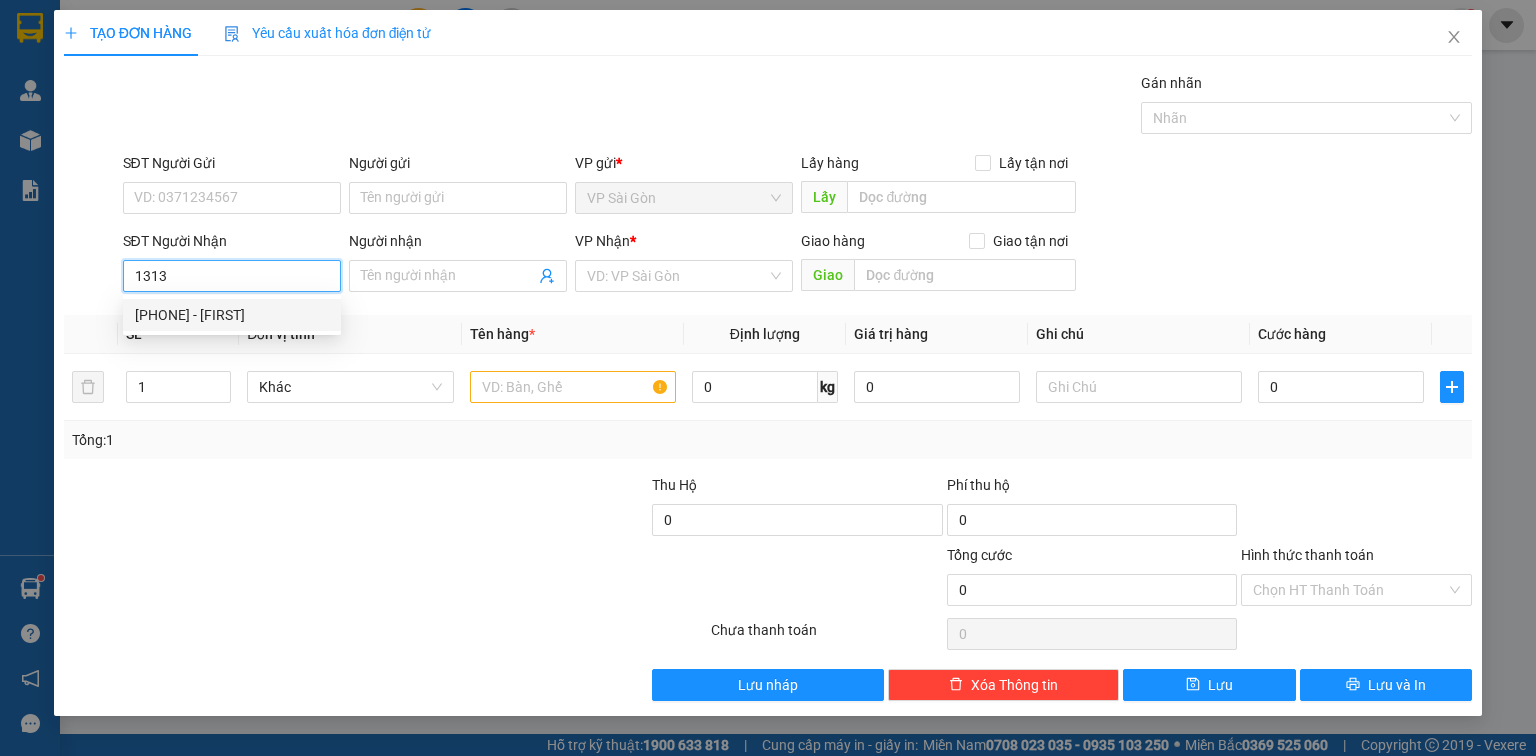 click on "0975171313 - ANH KIỆT" at bounding box center [232, 315] 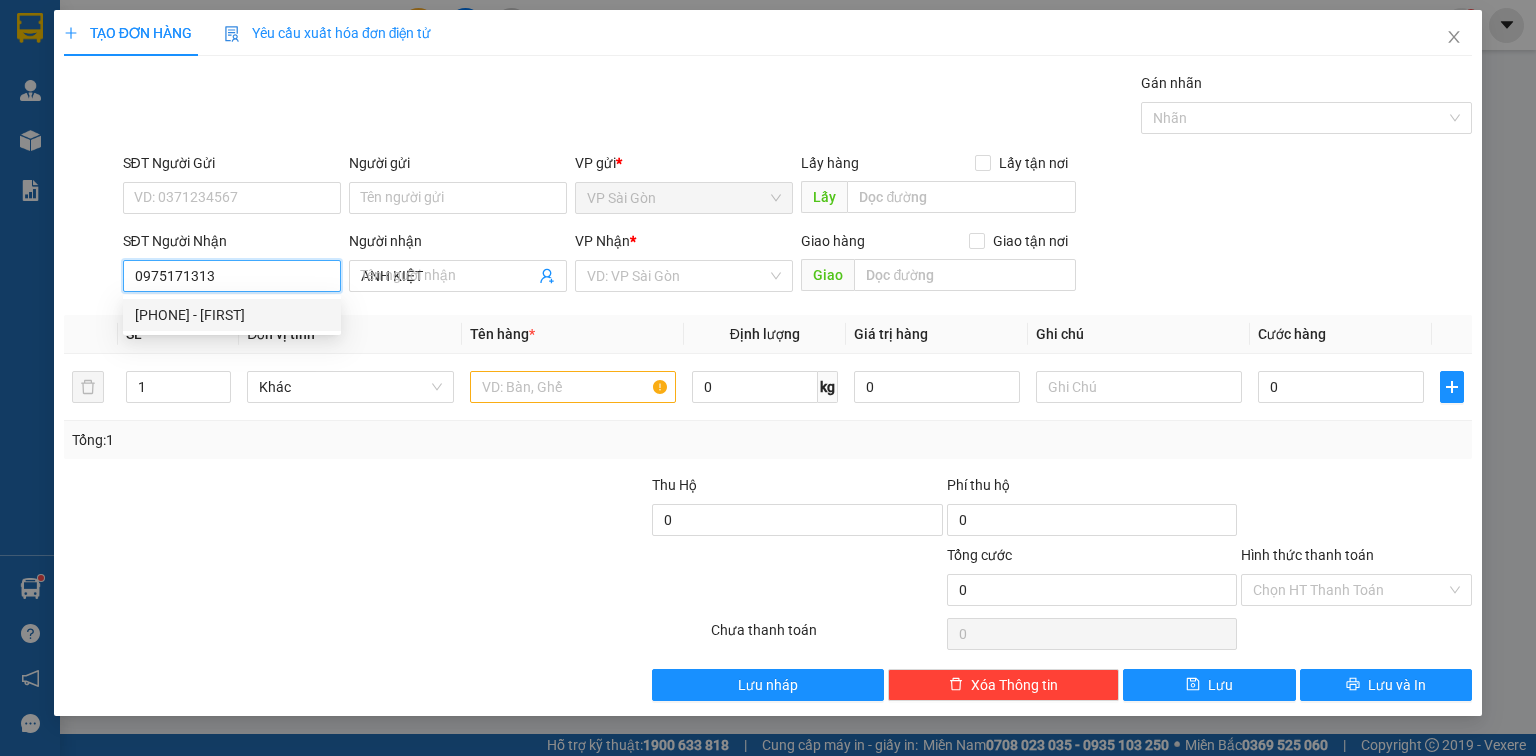 type on "20.000" 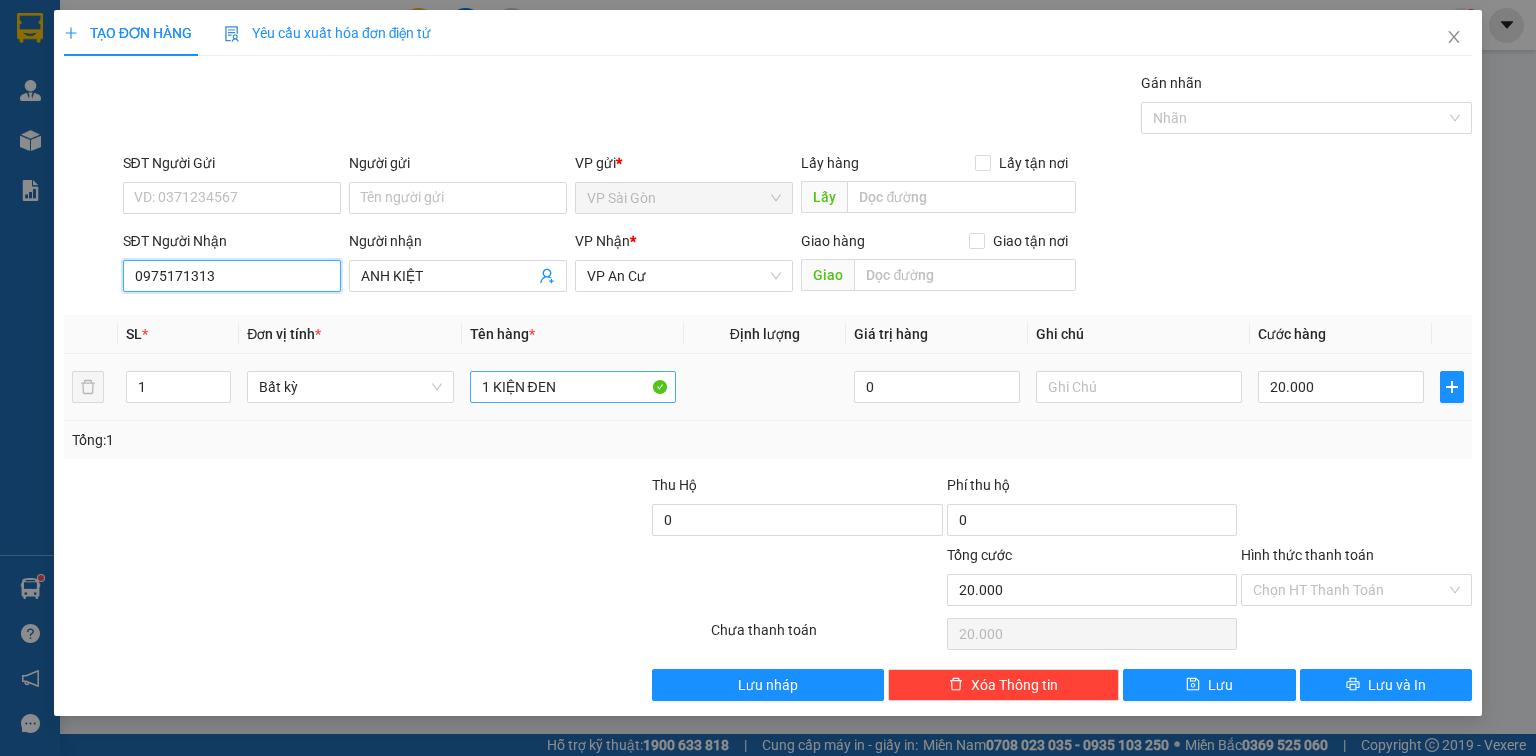 type on "0975171313" 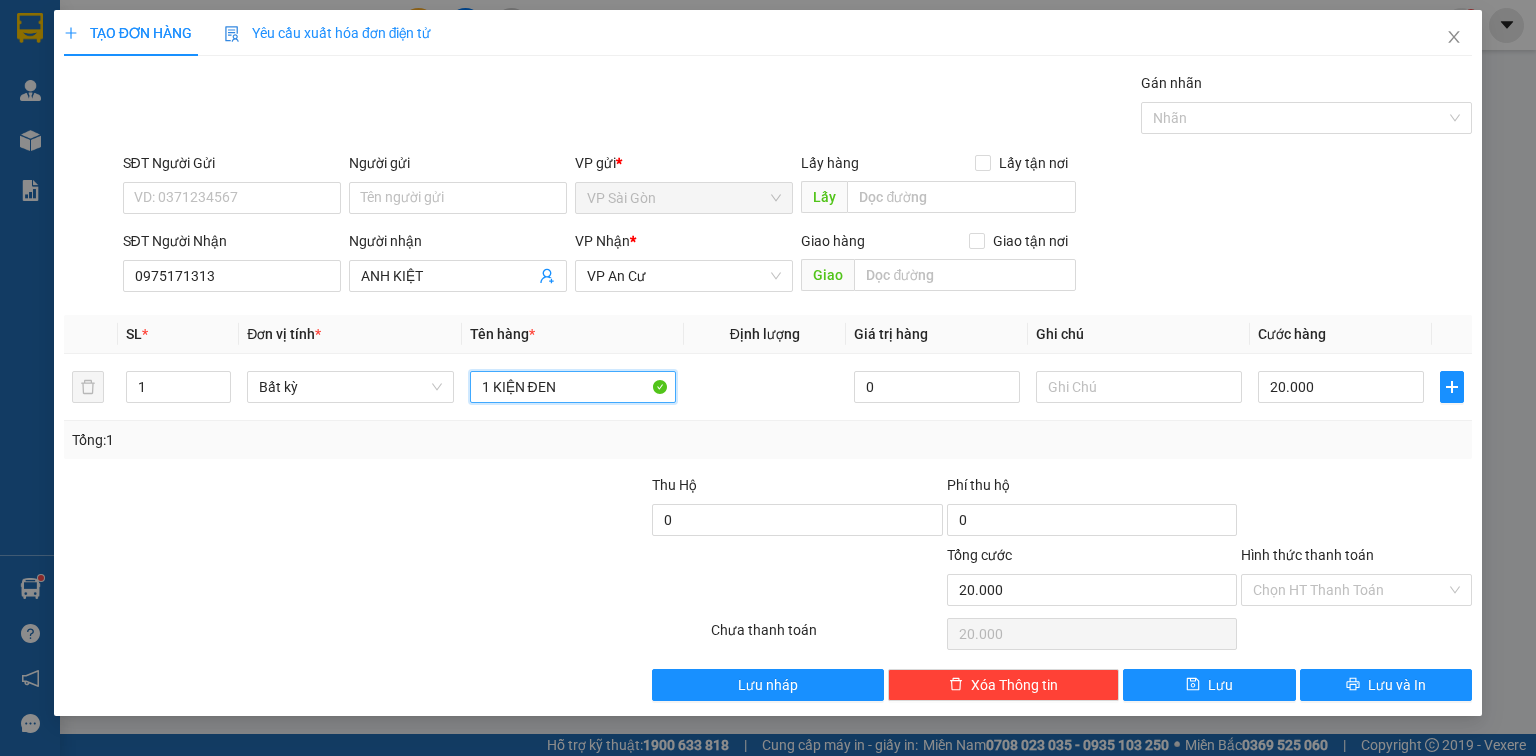 drag, startPoint x: 589, startPoint y: 390, endPoint x: 526, endPoint y: 424, distance: 71.5891 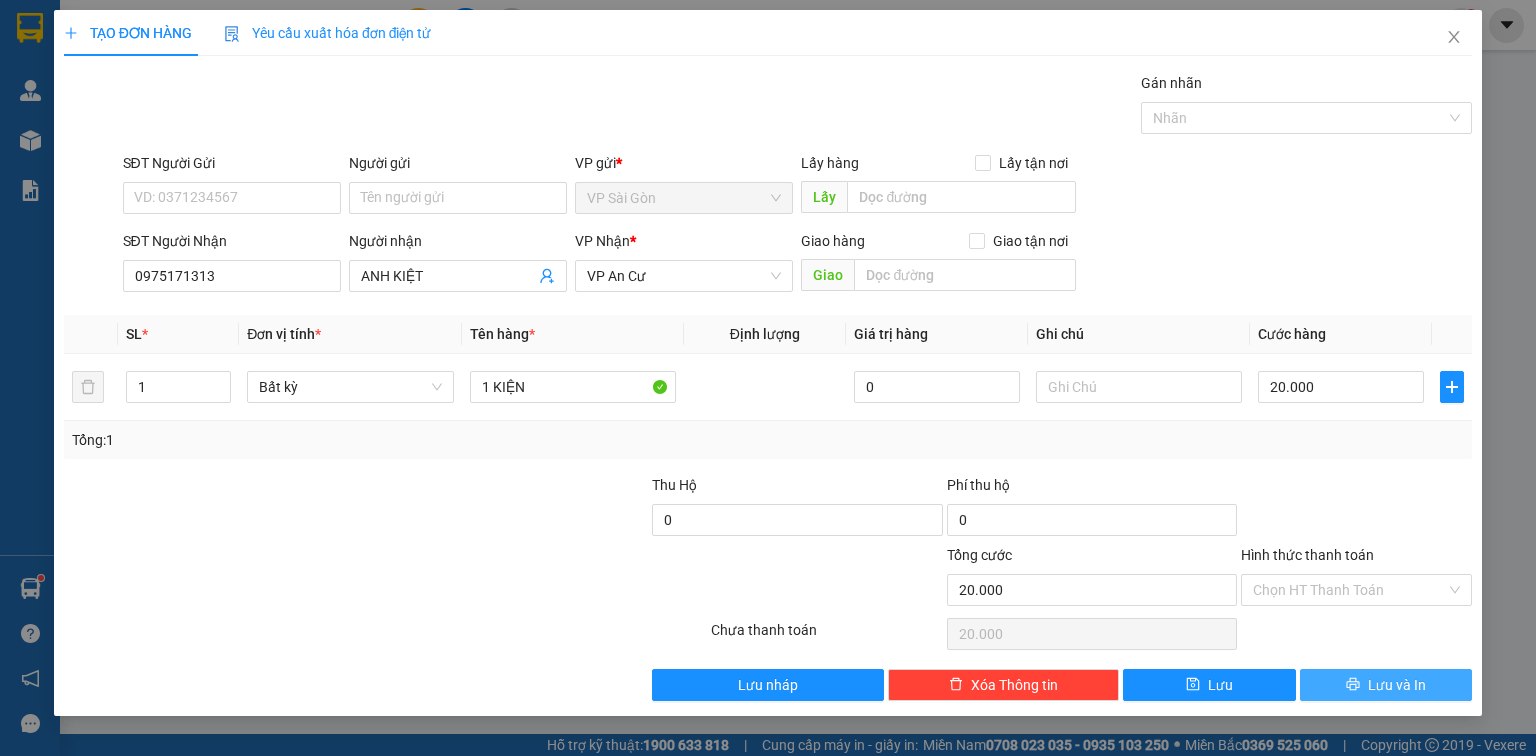 click on "Lưu và In" at bounding box center [1397, 685] 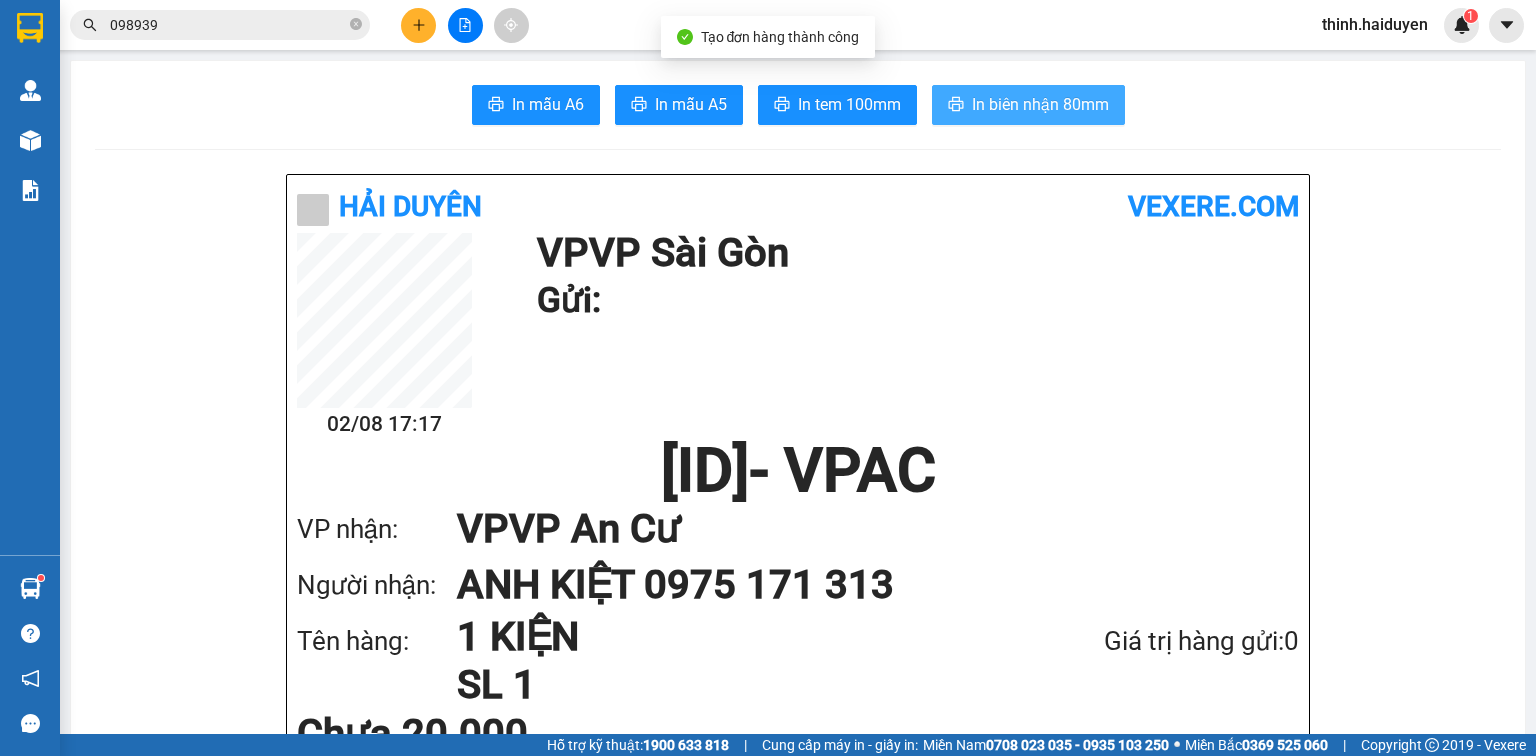 click on "In biên nhận 80mm" at bounding box center [1040, 104] 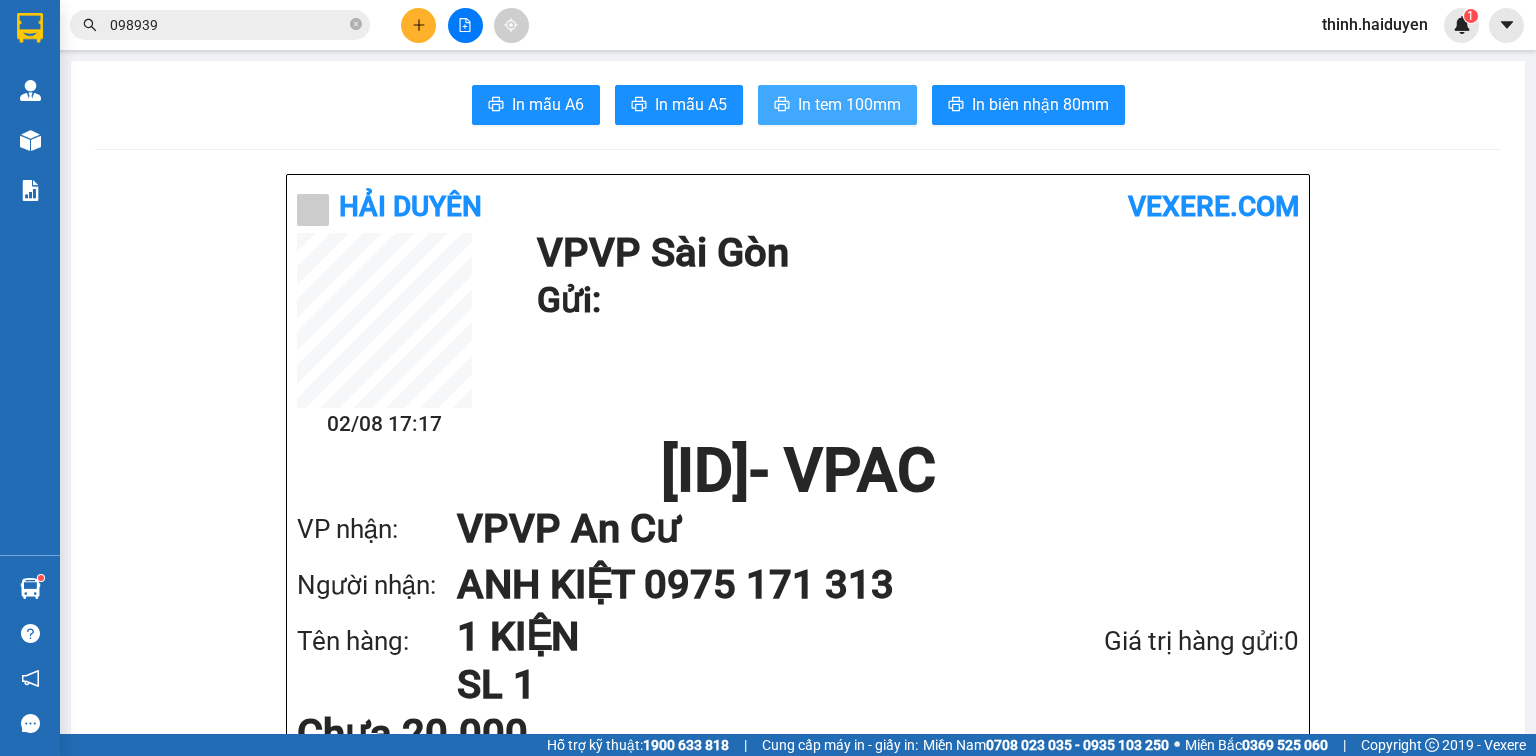 click on "In tem 100mm" at bounding box center [849, 104] 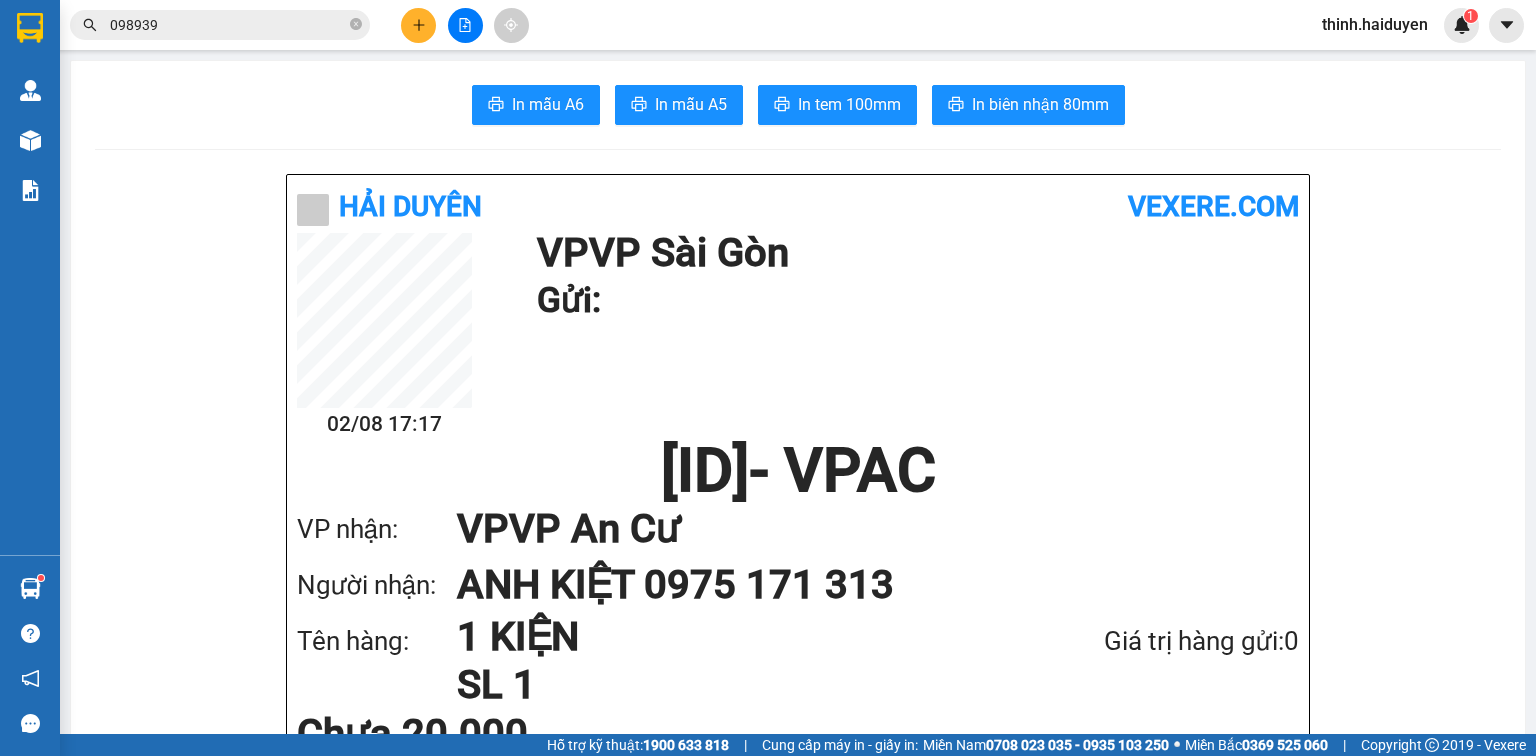 click at bounding box center (418, 25) 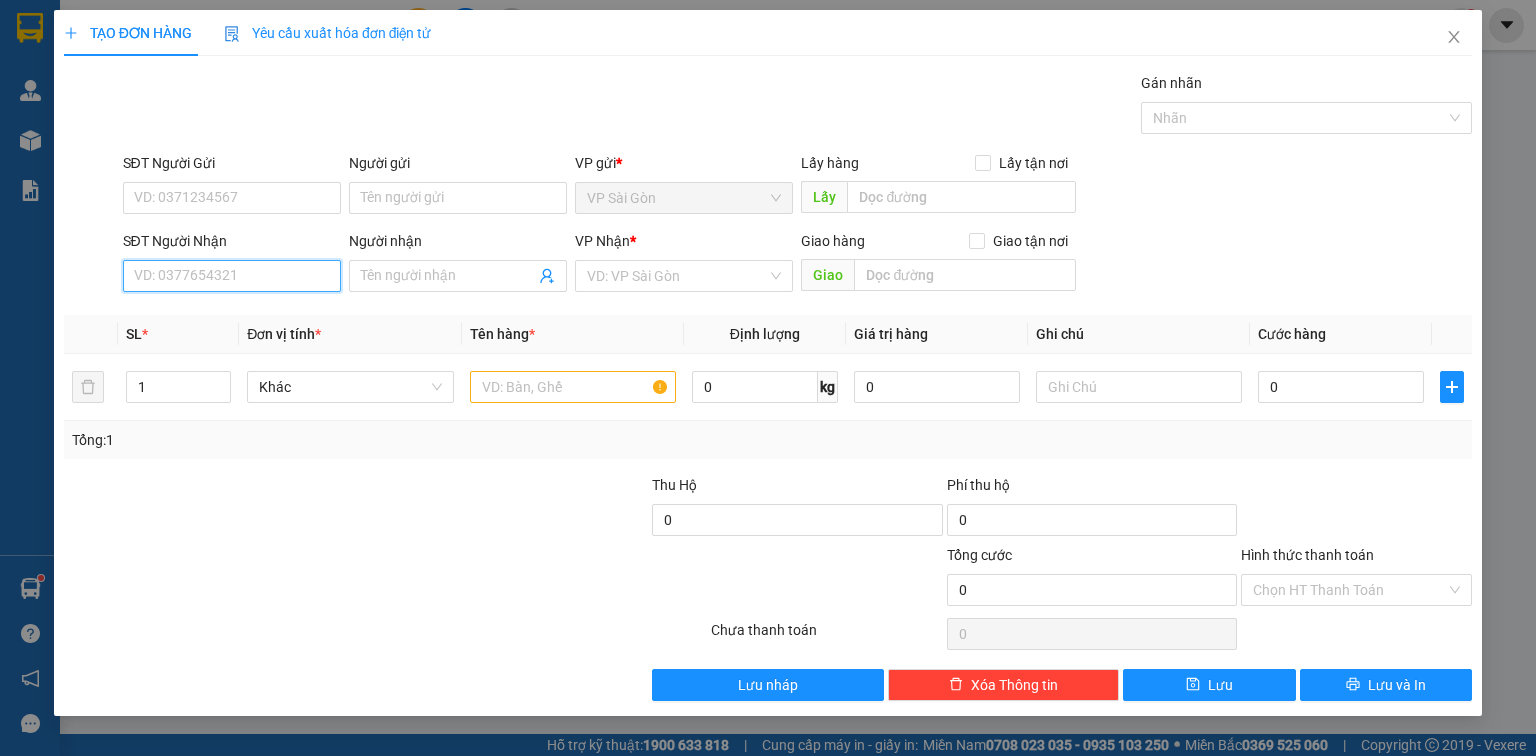 click on "SĐT Người Nhận" at bounding box center [232, 276] 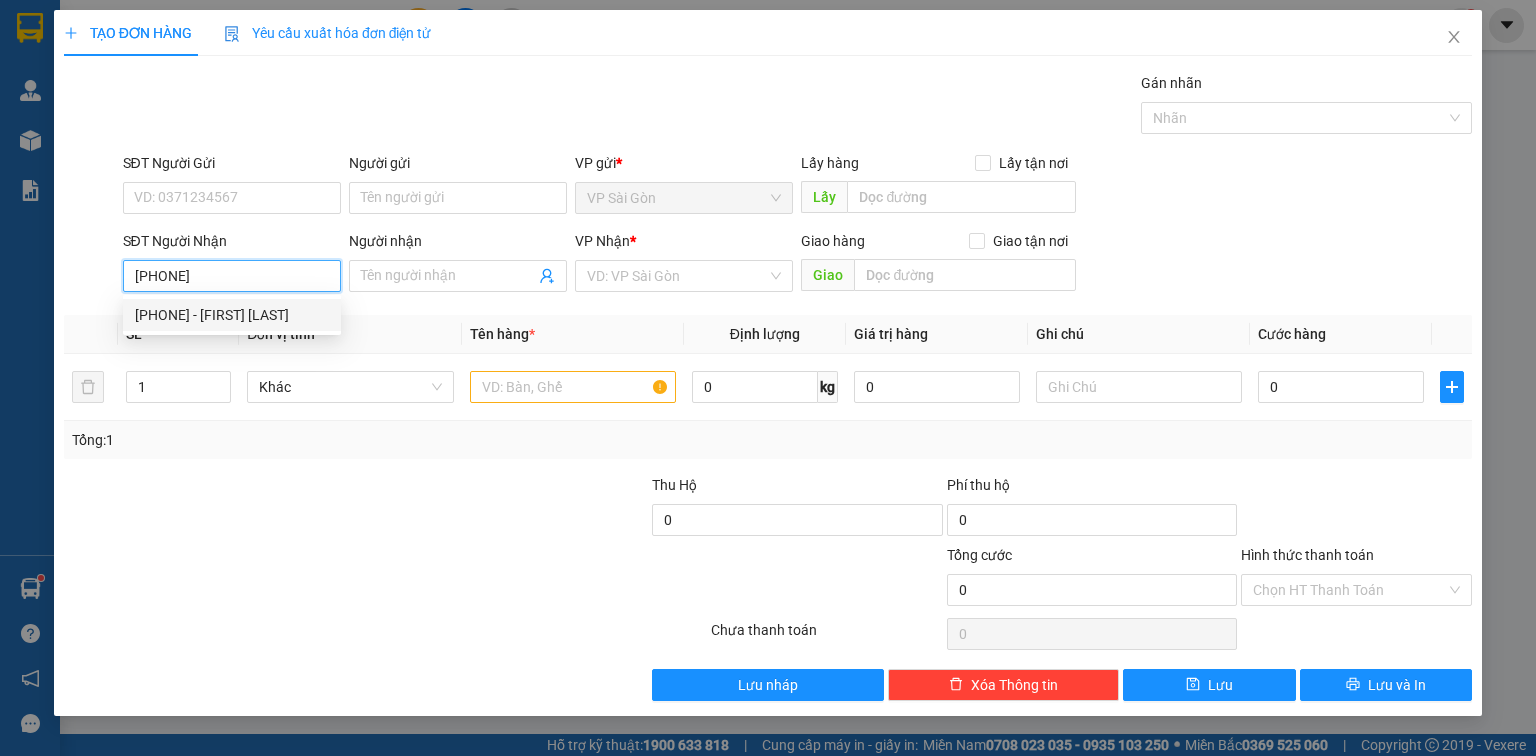 click on "0375457712 - YẾN LAN" at bounding box center (232, 315) 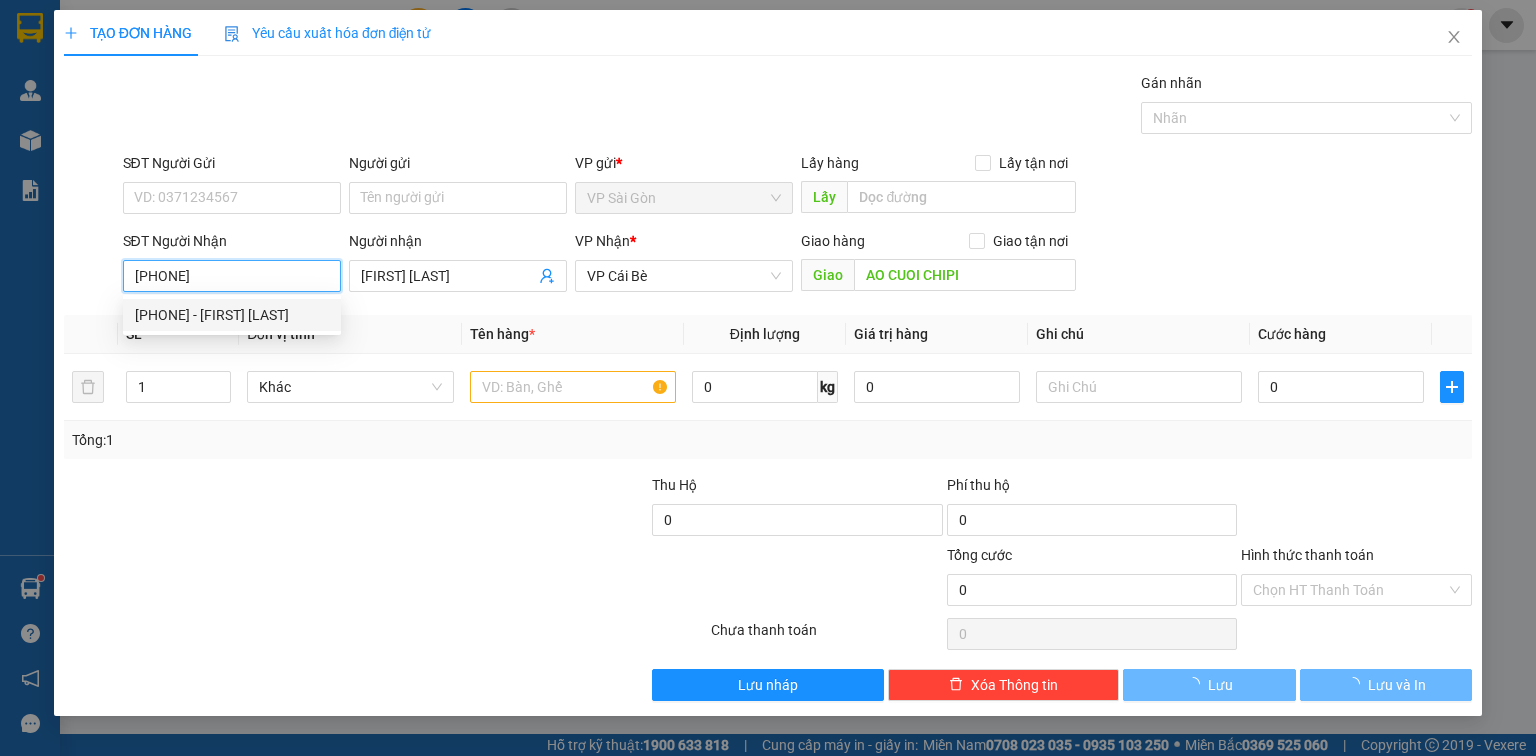 type on "20.000" 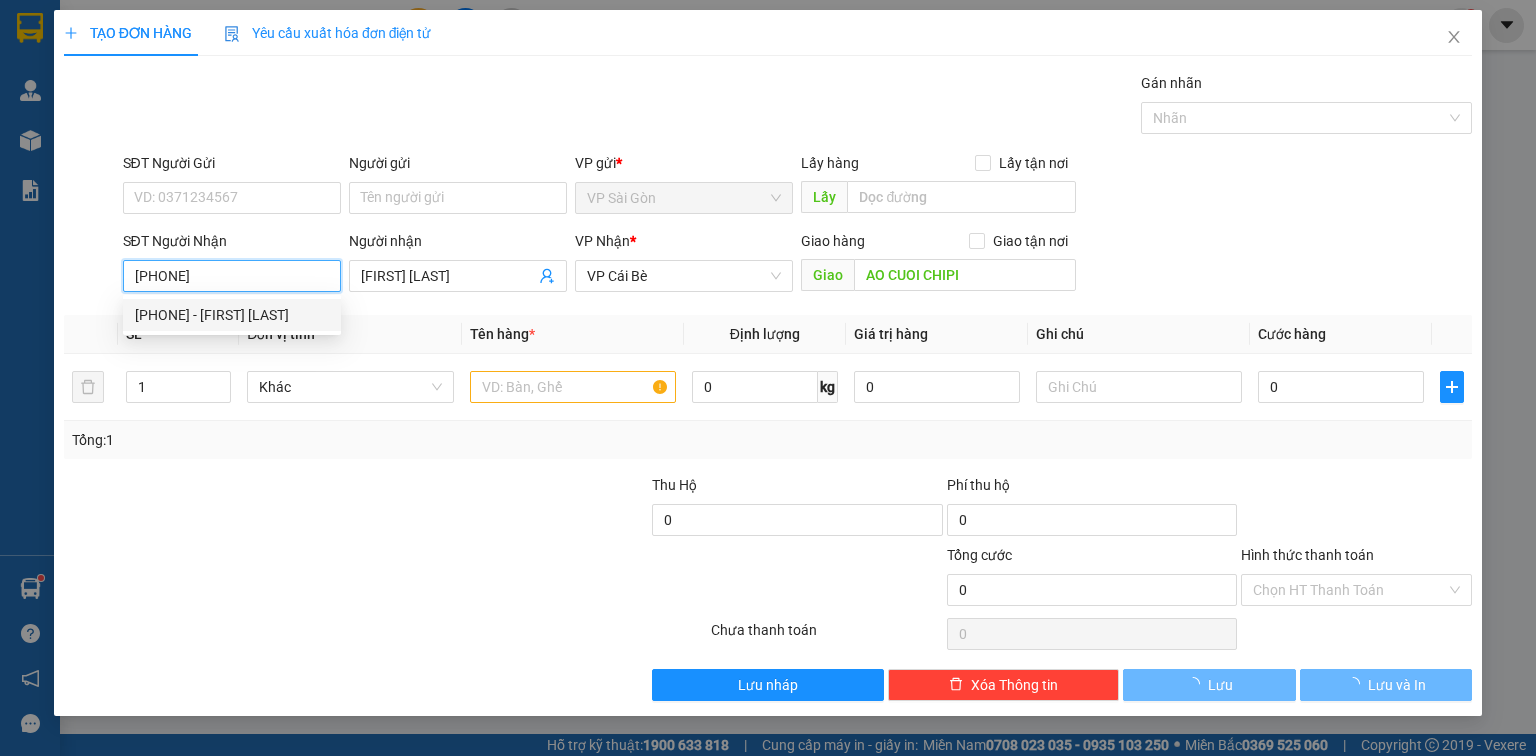 type on "20.000" 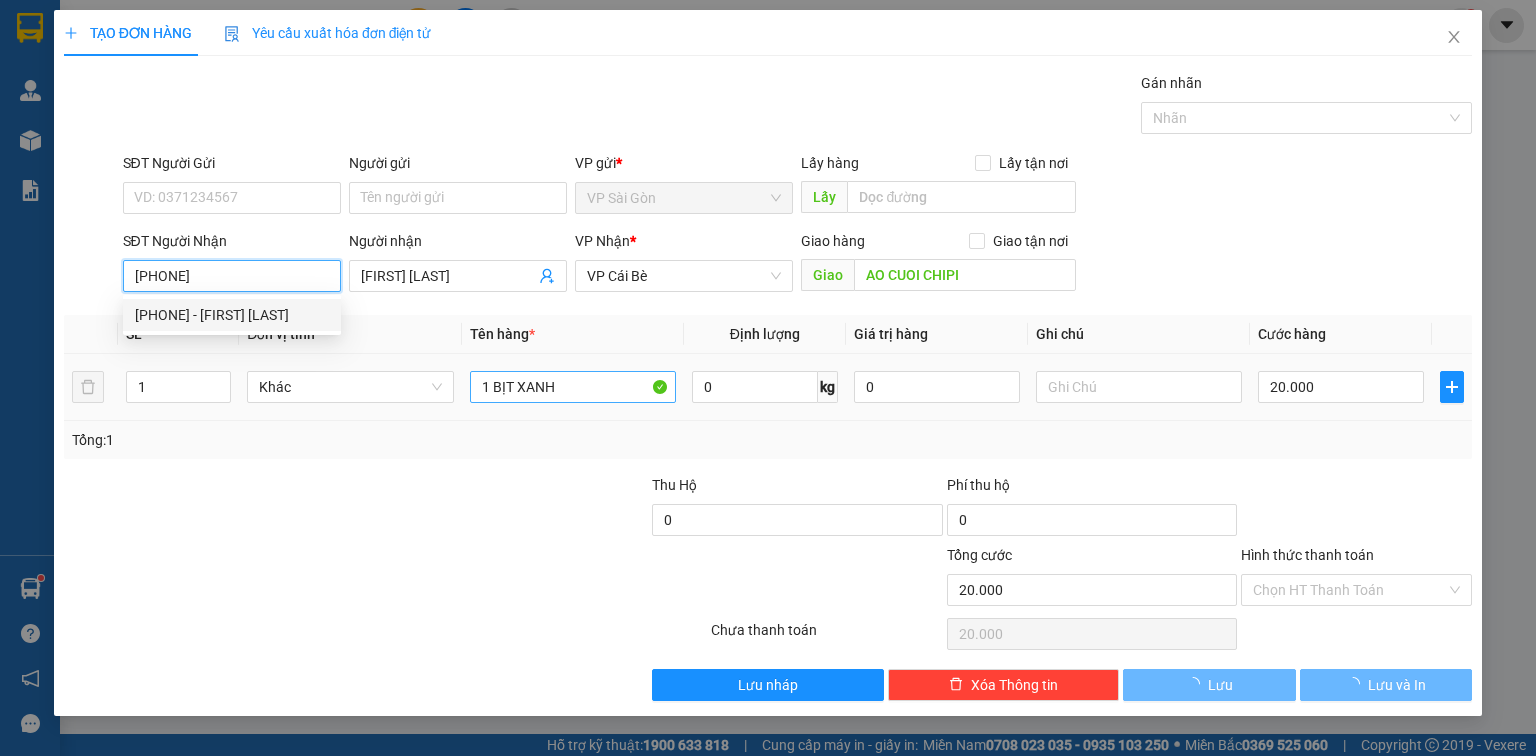 type on "0375457712" 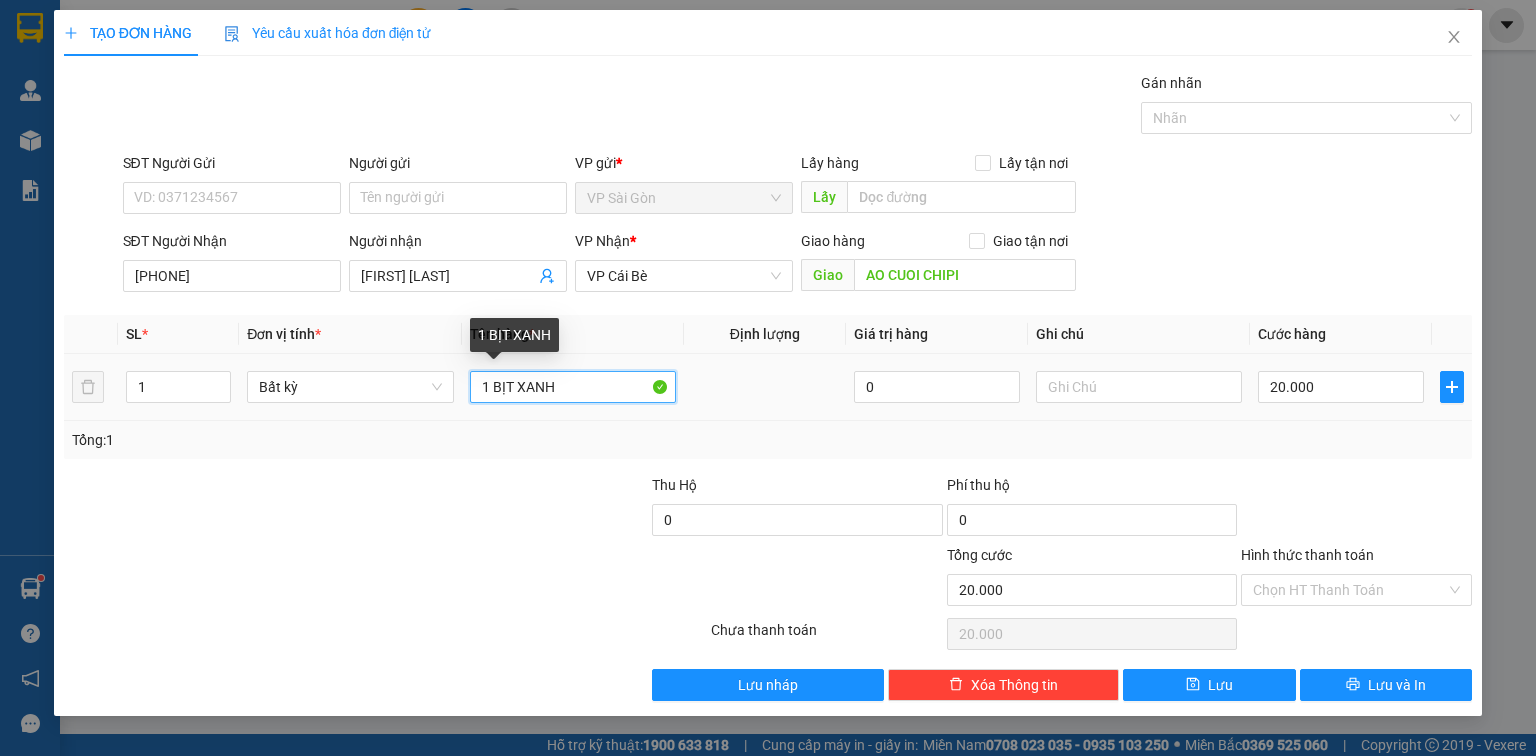 click on "1 BỊT XANH" at bounding box center [573, 387] 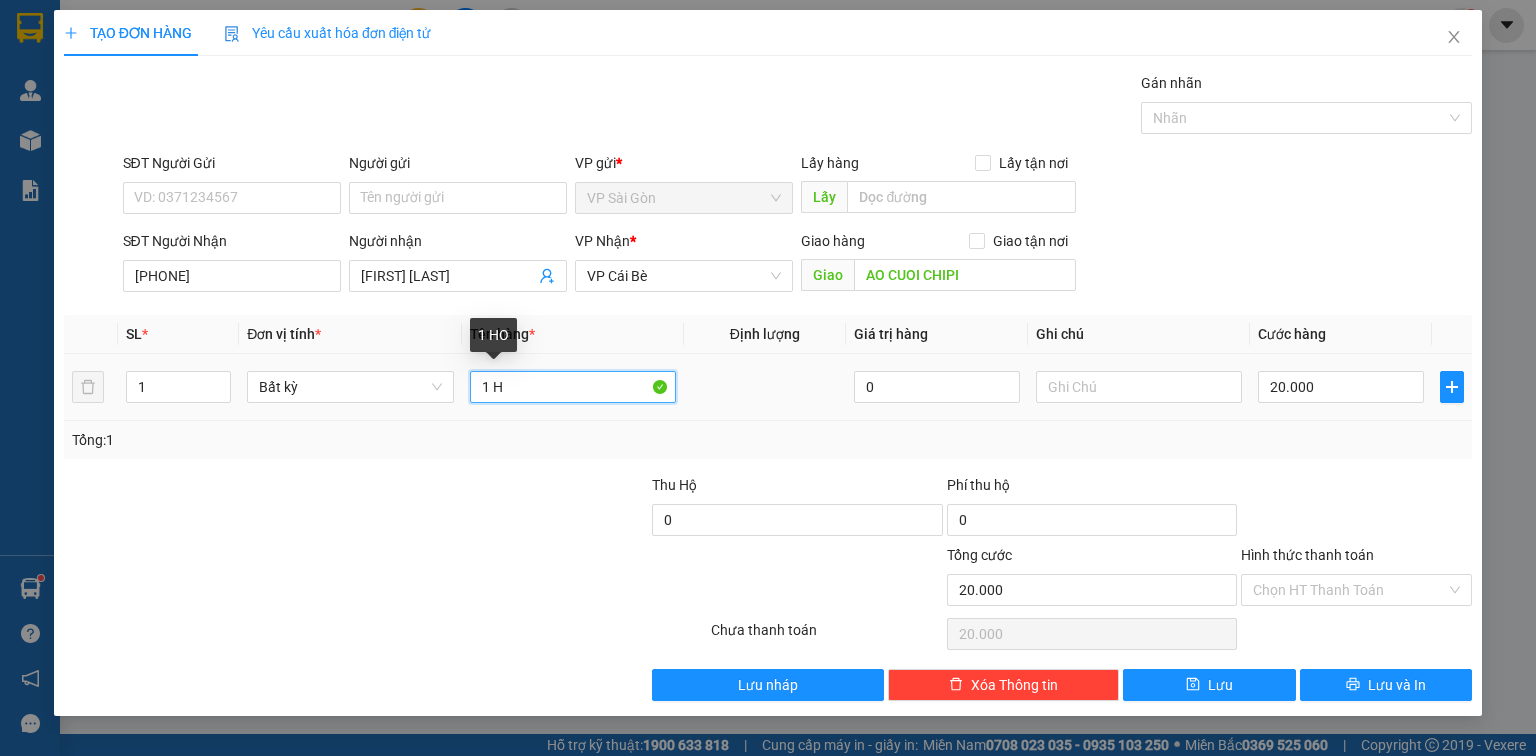 paste on "Ô" 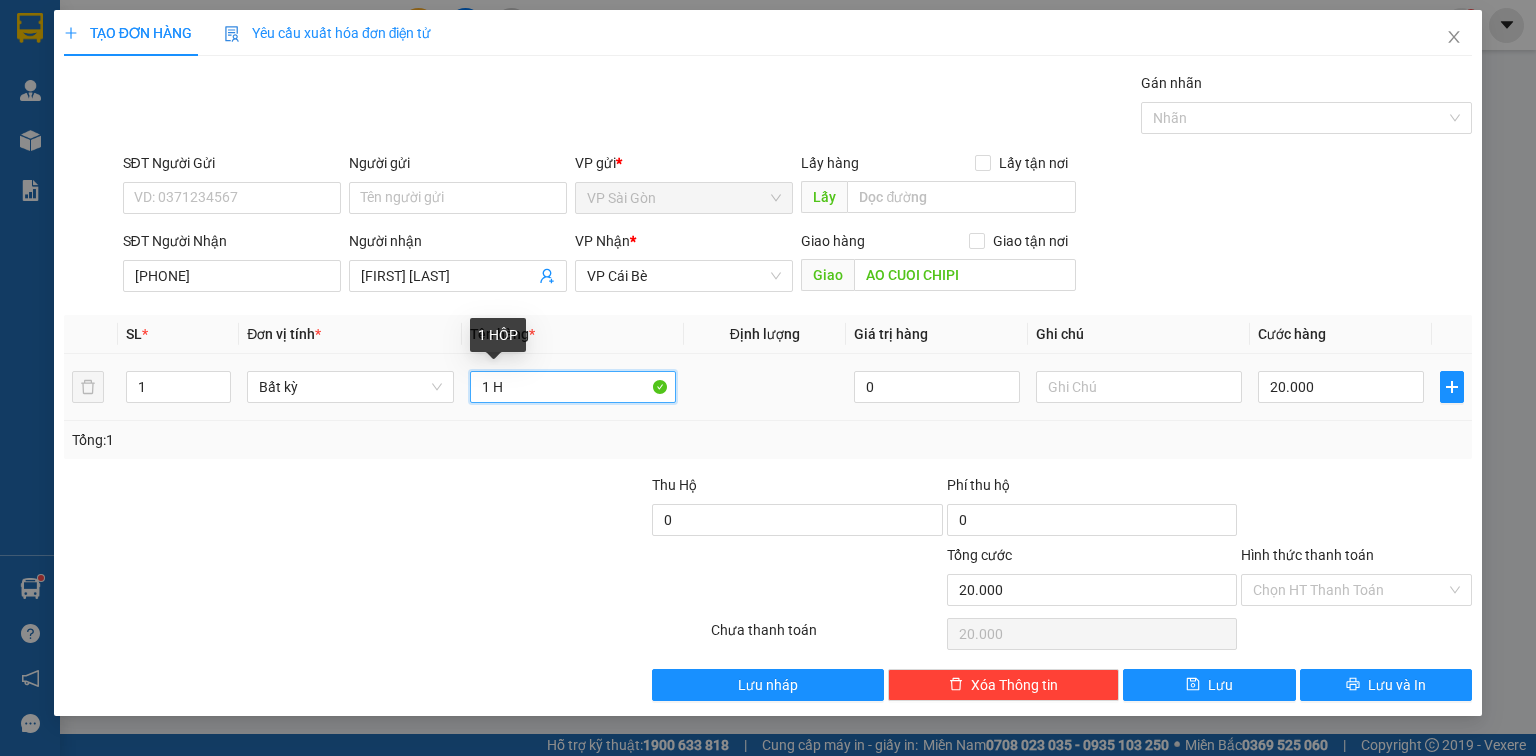 paste on "ỘP" 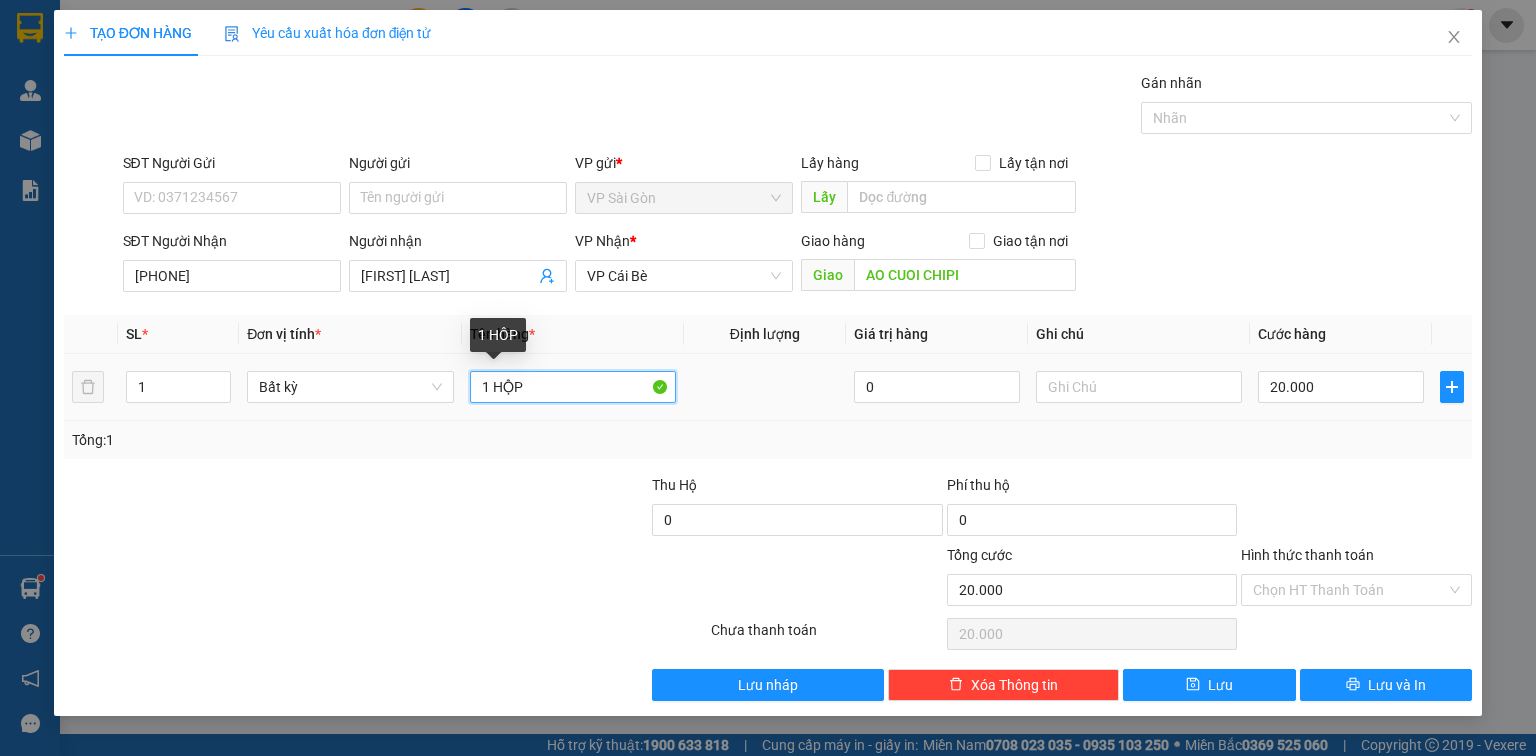 type on "1 HỘP" 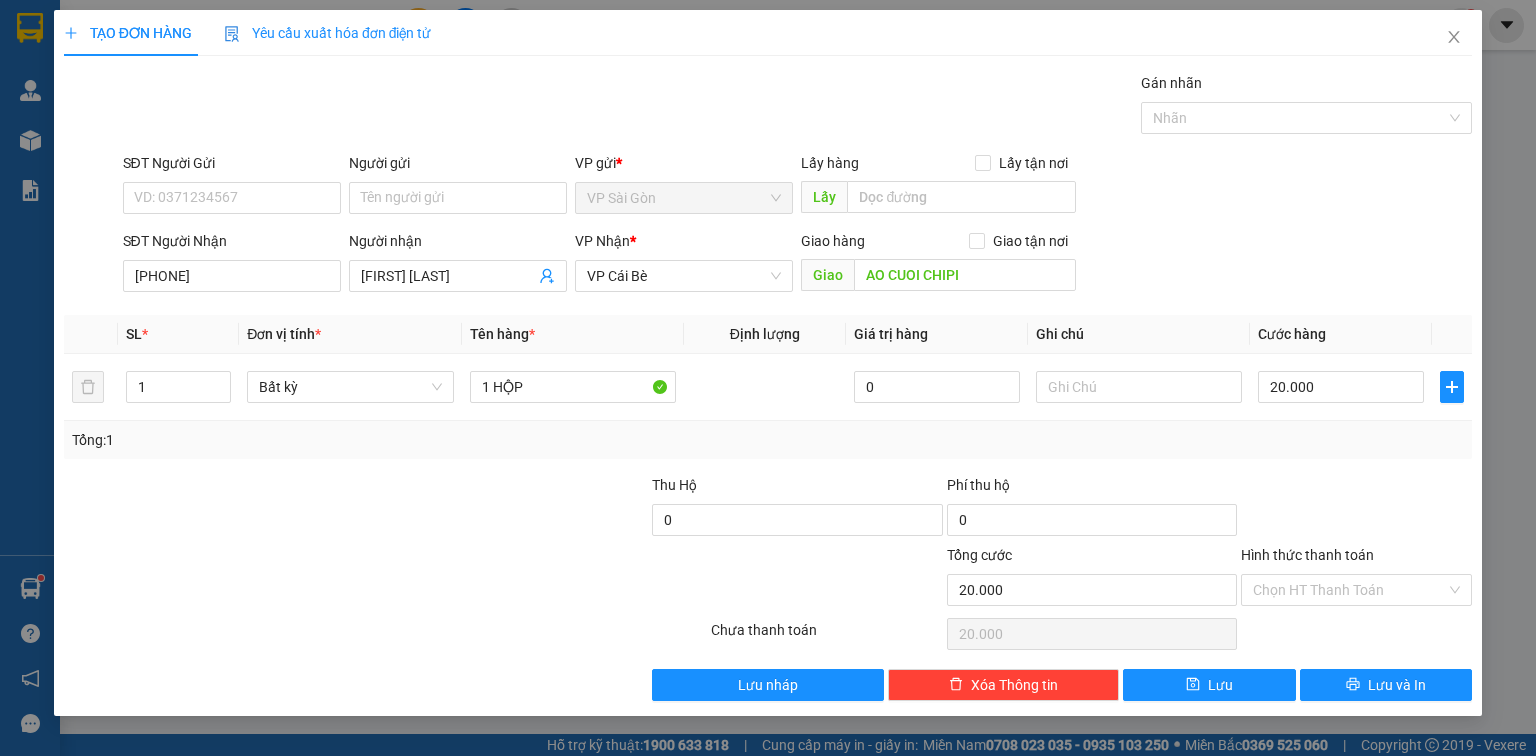 click on "Hình thức thanh toán Chọn HT Thanh Toán" at bounding box center (1356, 579) 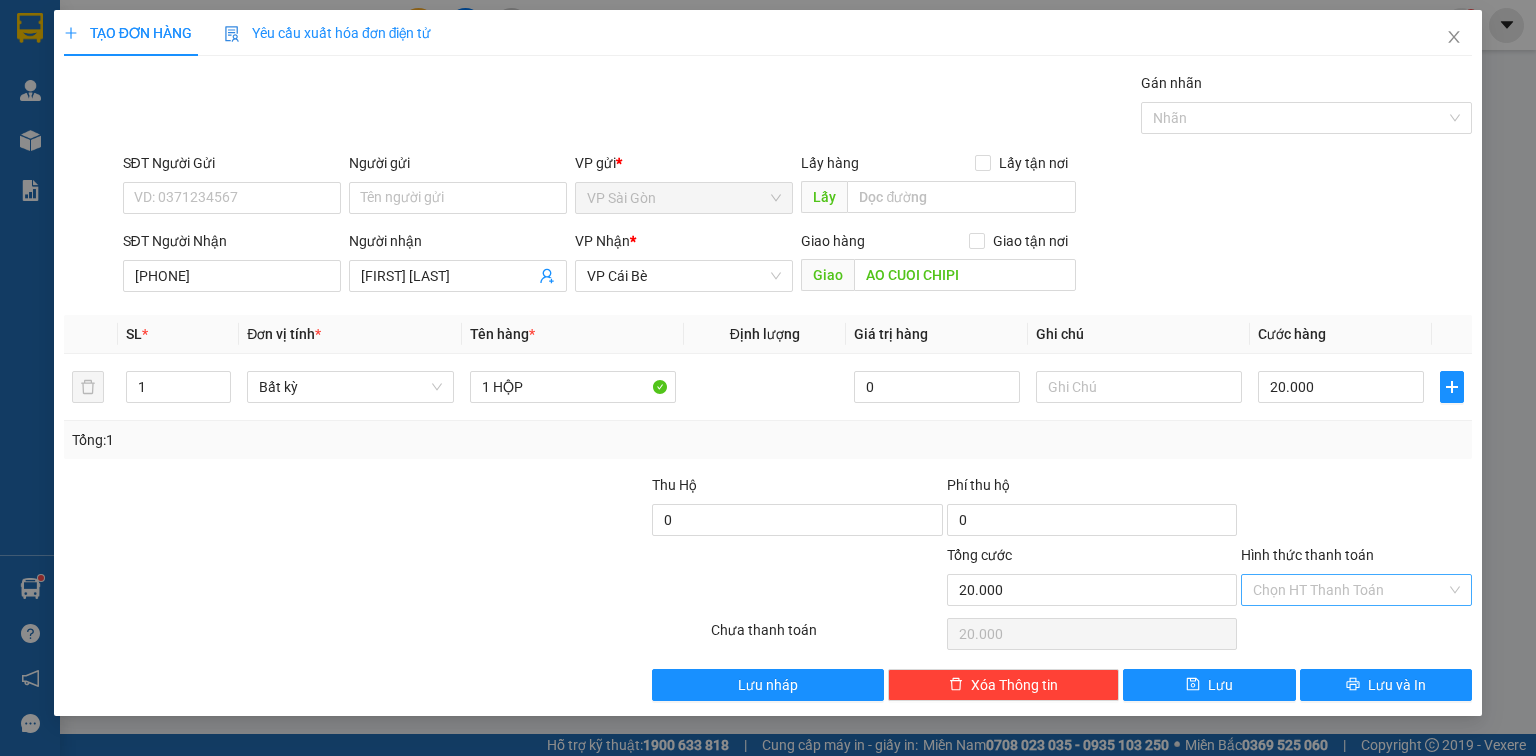 click on "Hình thức thanh toán" at bounding box center [1349, 590] 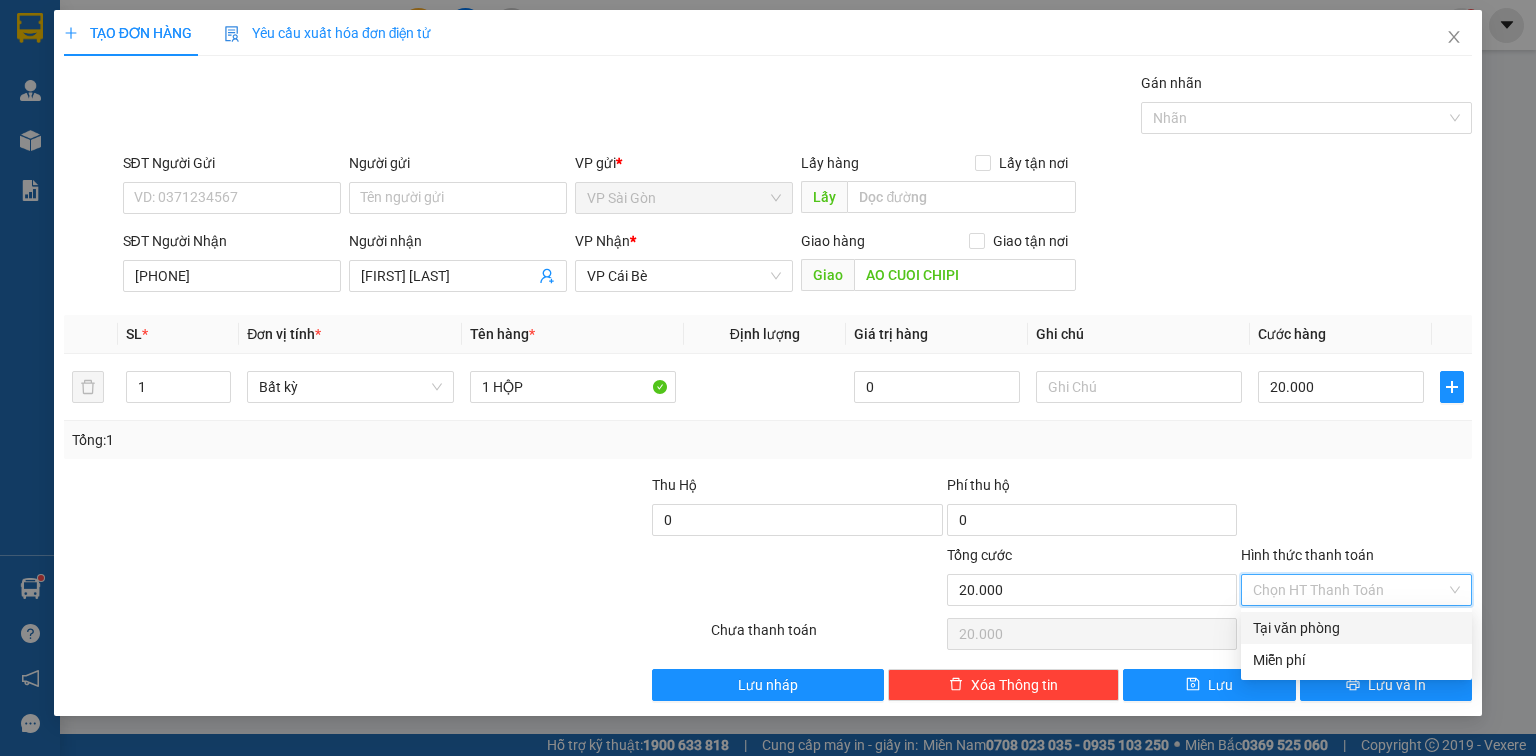 click on "Tại văn phòng" at bounding box center (1356, 628) 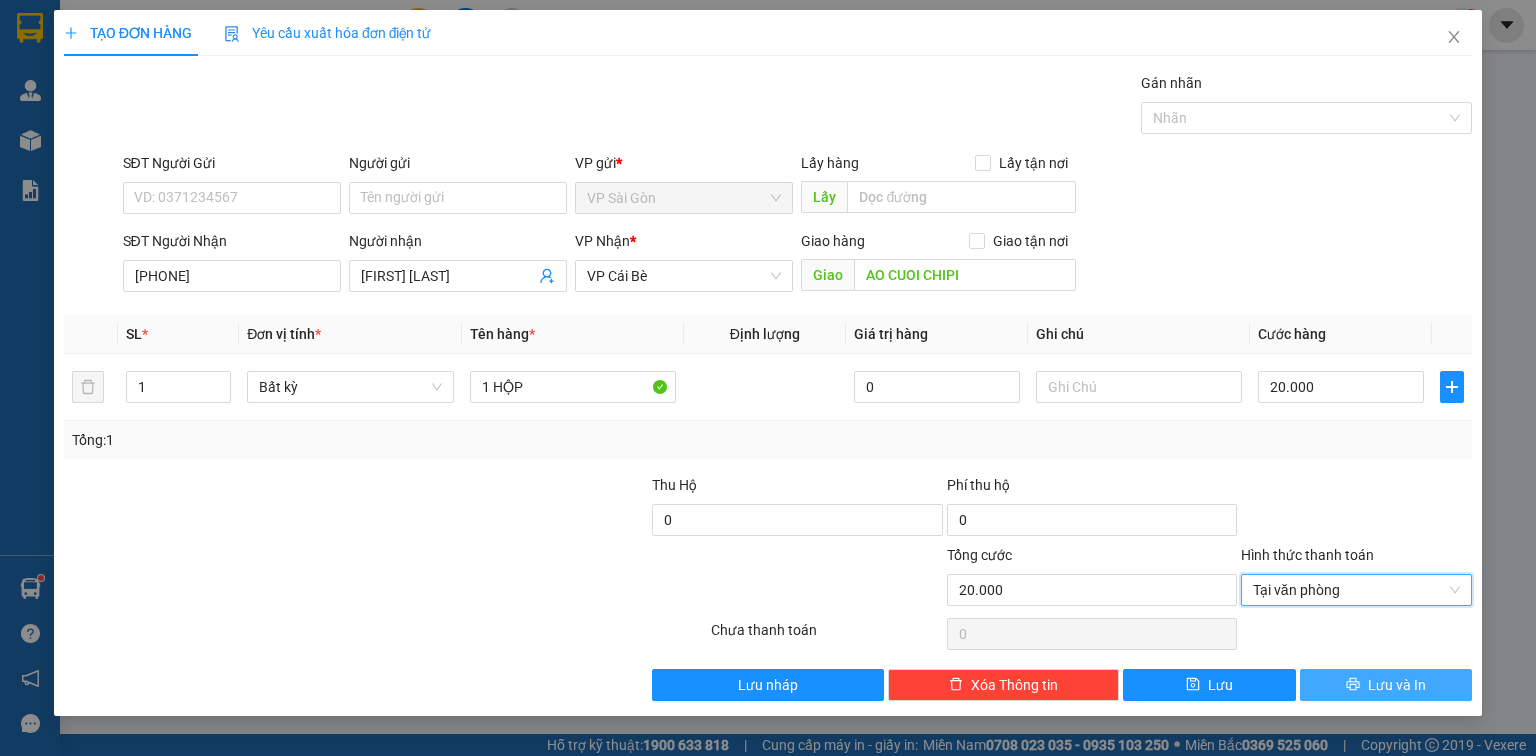 click on "Lưu và In" at bounding box center (1386, 685) 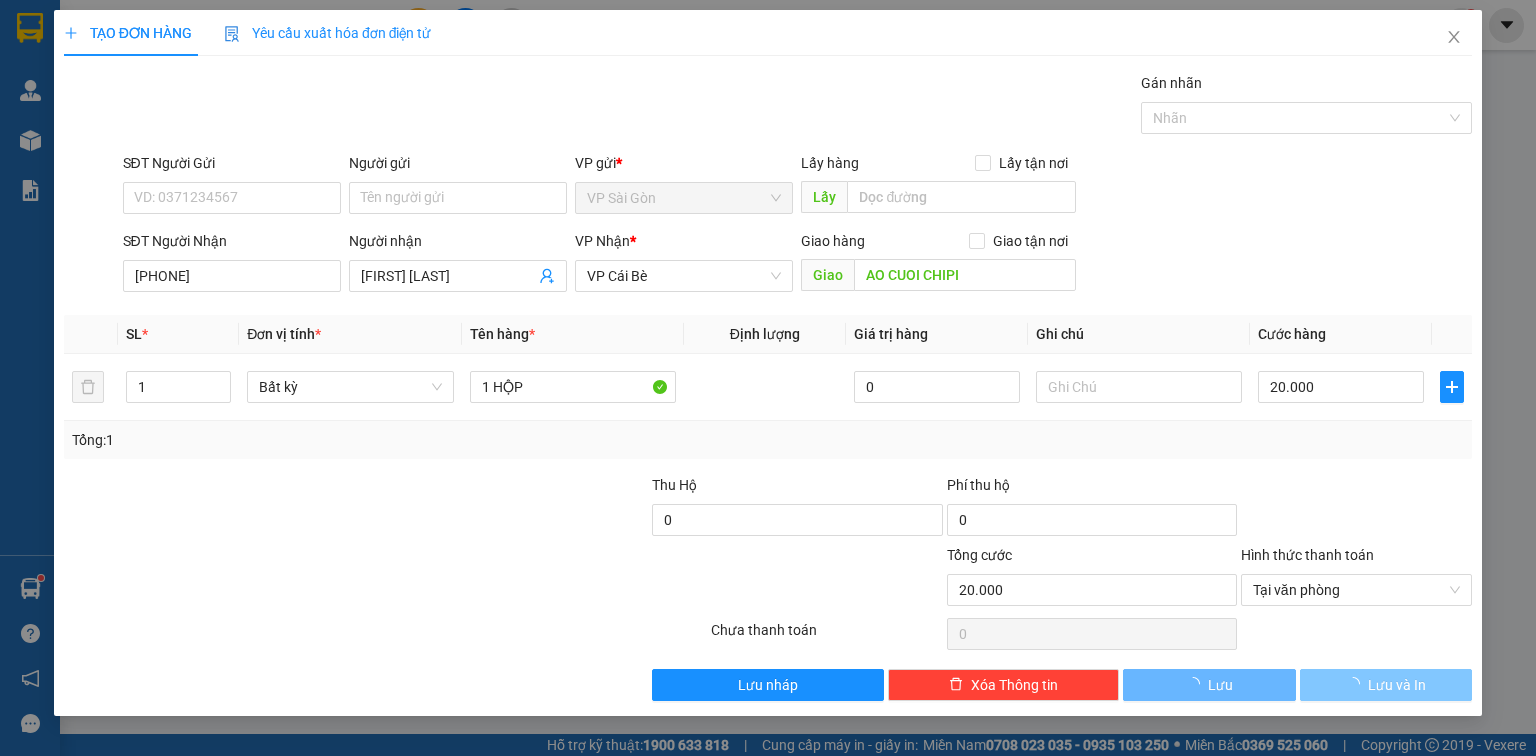 drag, startPoint x: 1336, startPoint y: 672, endPoint x: 1297, endPoint y: 645, distance: 47.434166 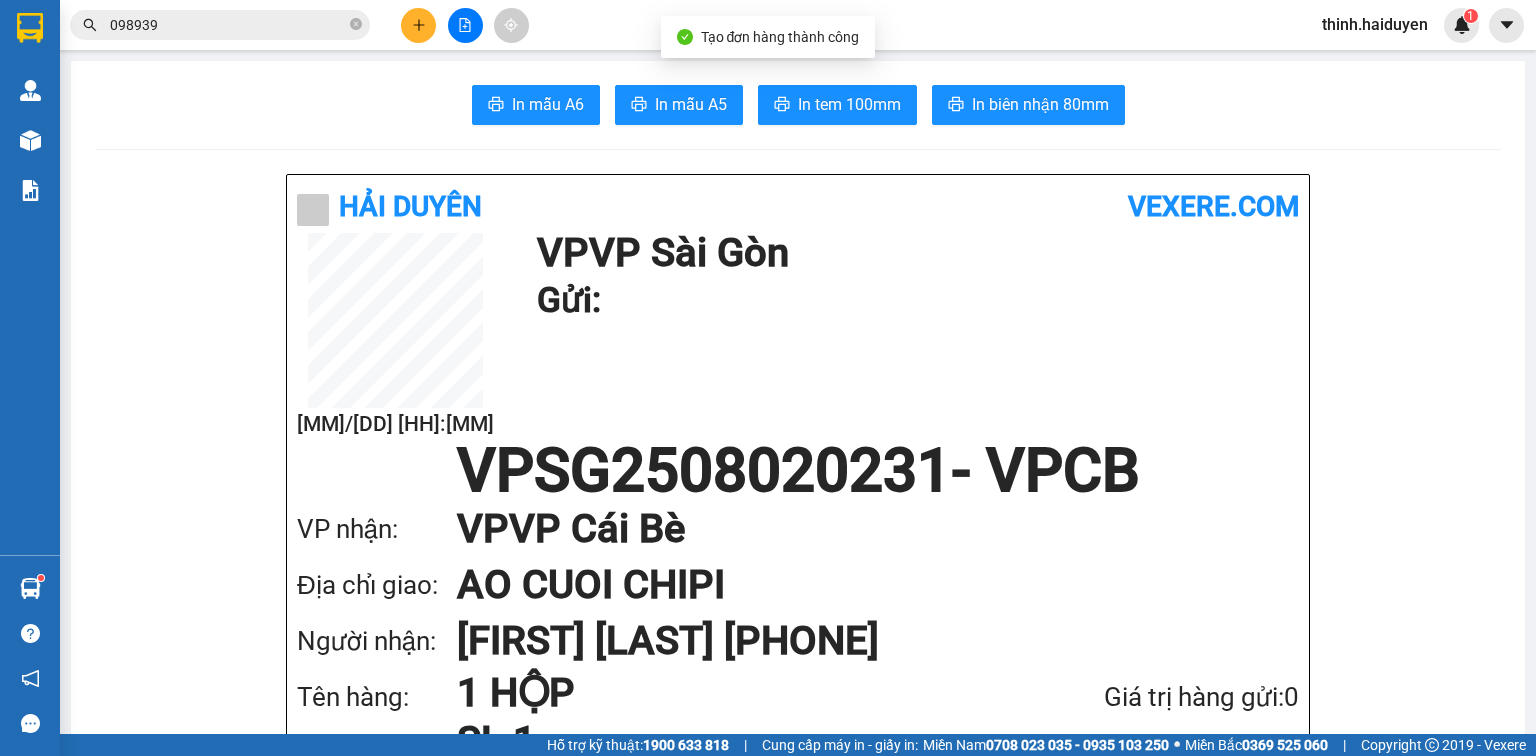 click on "In mẫu A6
In mẫu A5
In tem 100mm
In biên nhận 80mm Hải Duyên vexere.com 02/08 17:26 VP  VP Sài Gòn Gửi:    VPSG2508020231  -   VPCB VP nhận: VP  VP Cái Bè Địa chỉ giao: AO CUOI CHIPI  Người nhận: YẾN LAN   0375 457 712 Tên hàng: 1 HỘP  SL 1 Giá trị hàng gửi:  0 Rồi   20.000 Tổng phải thu:   0 Hải Duyên VP VP Sài Gòn   97B Nguyễn Duy Dương, P9   0907420505, 0939242285 VP VP Cái Bè   436 Nguyễn Thái Học, Khu 2   0939993605, 0939989605 Mã GD :  VPSG2508020231 In ngày:  02/08/2025   17:26 Gửi khách hàng Gửi :       VP VP Sài Gòn Nhận :  YẾN LAN - 0375457712   VP VP Cái Bè Giao DĐ: AO CUOI CHIPI  Tên (giá trị hàng) SL Cước món hàng 1 HỘP    (0) 1 20.000 Tổng cộng 1 20.000 Loading... Rồi : 20.000 VND Tổng phải thu : 0 VND Người gửi hàng xác nhận Quy định nhận/gửi hàng : Không vận chuyển hàng hóa trái quy định pháp luật. CMND. Quý khách vui lòng" at bounding box center (798, 1743) 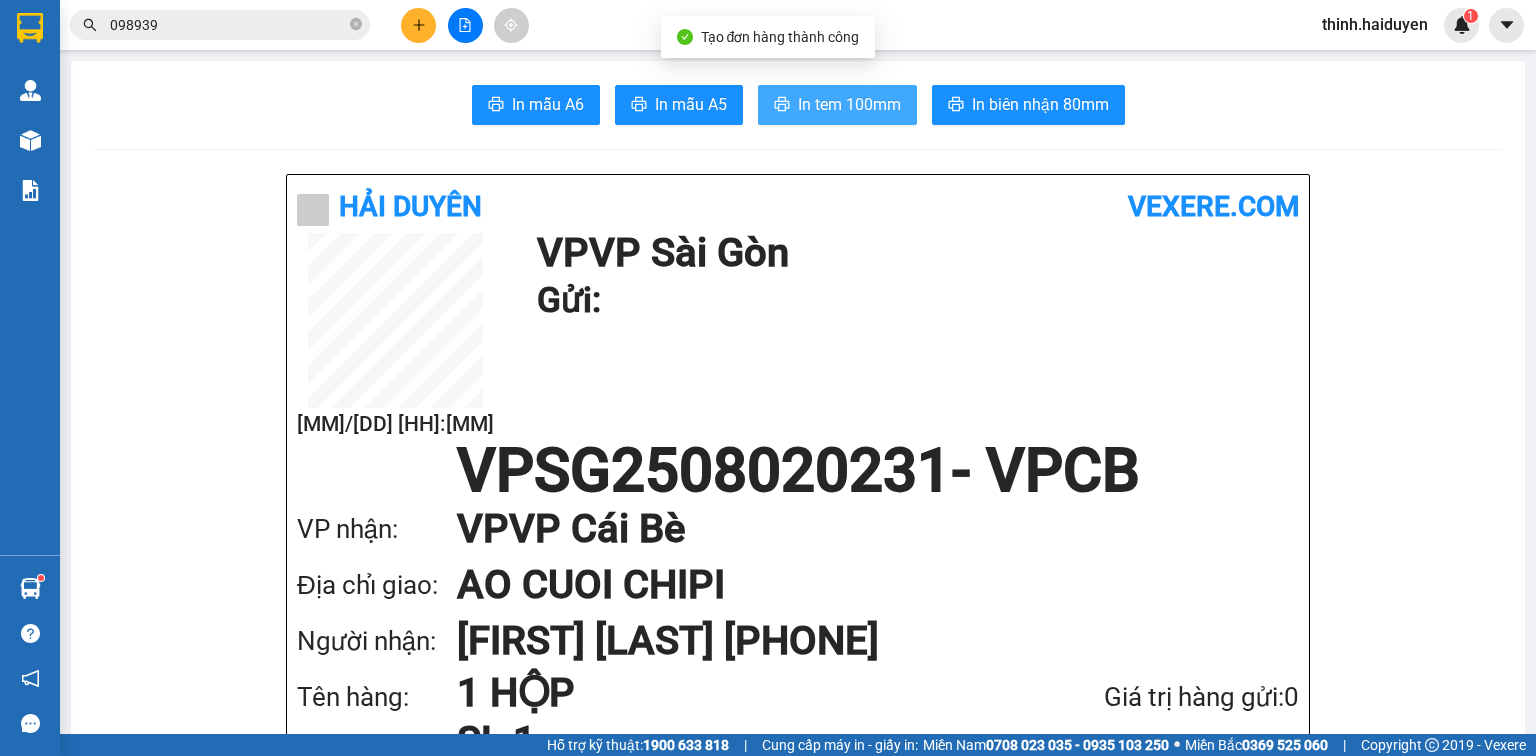 drag, startPoint x: 851, startPoint y: 103, endPoint x: 847, endPoint y: 88, distance: 15.524175 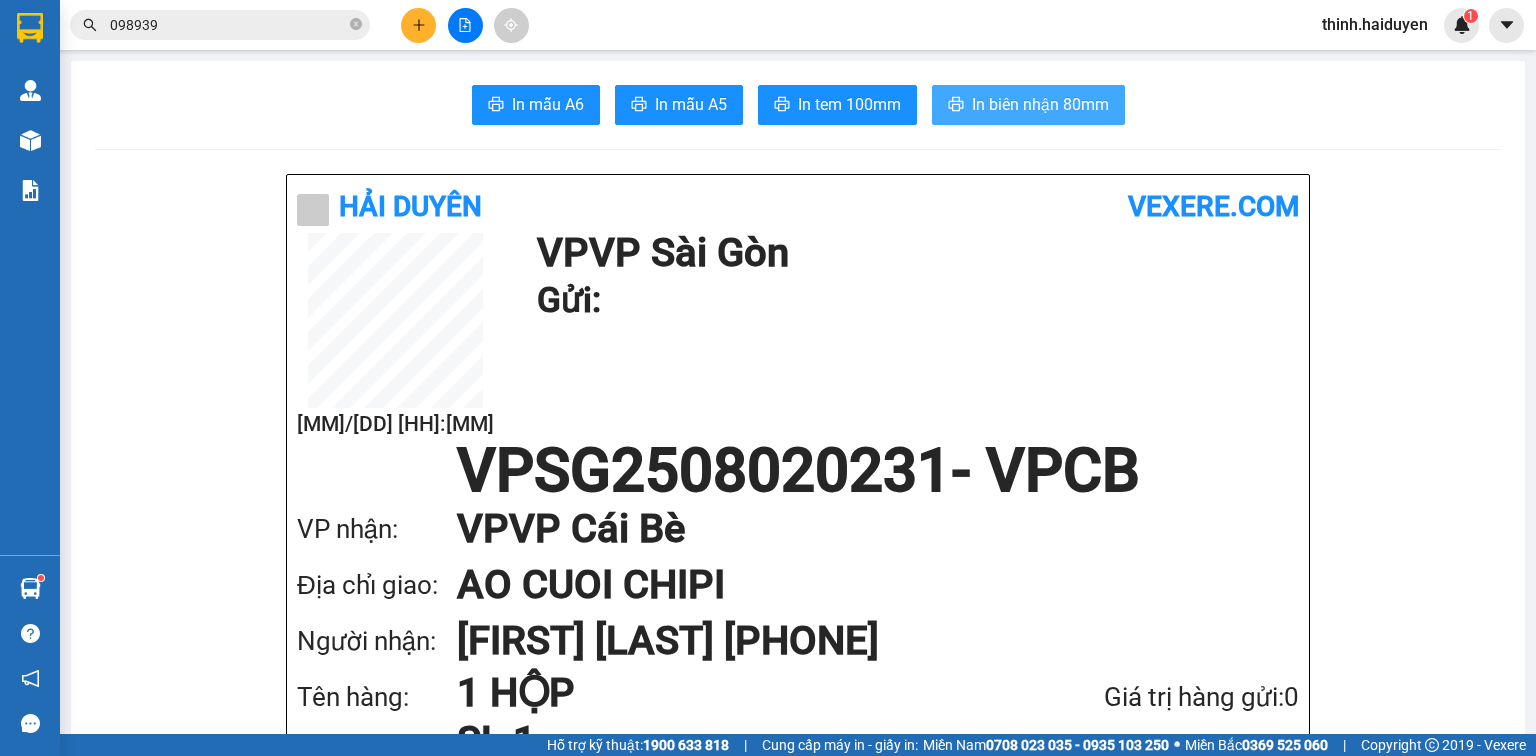 click on "In biên nhận 80mm" at bounding box center [1040, 104] 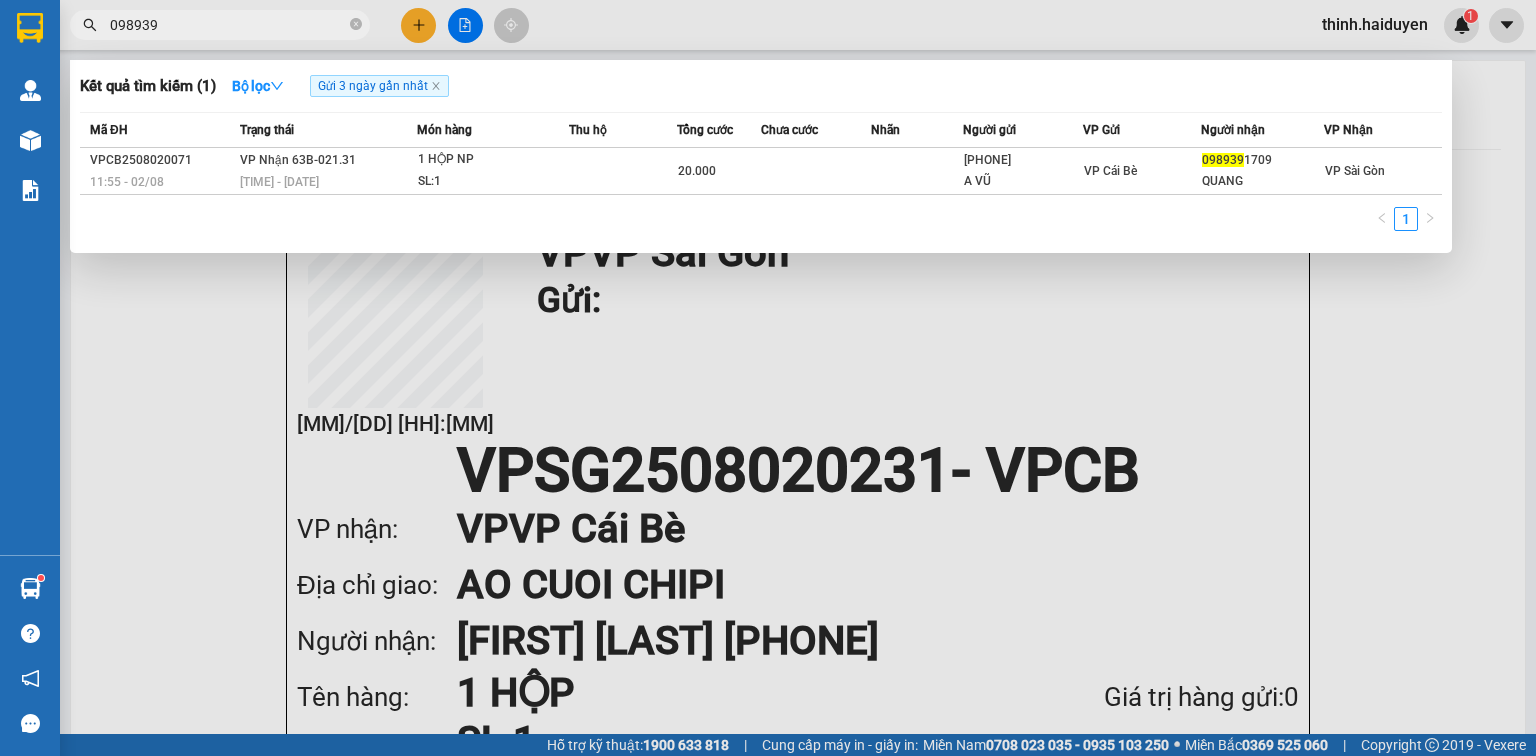 click on "098939" at bounding box center (228, 25) 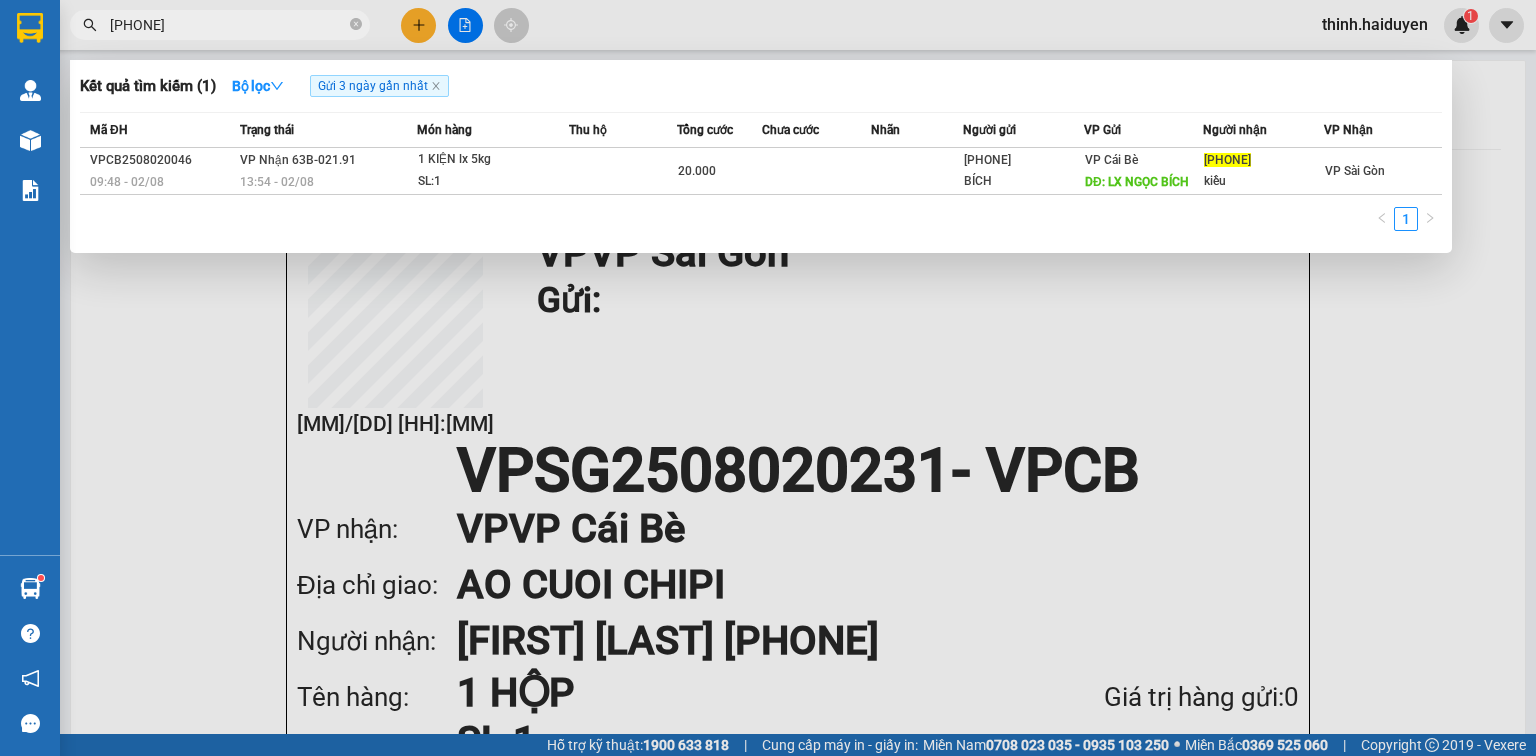 type on "0919857527" 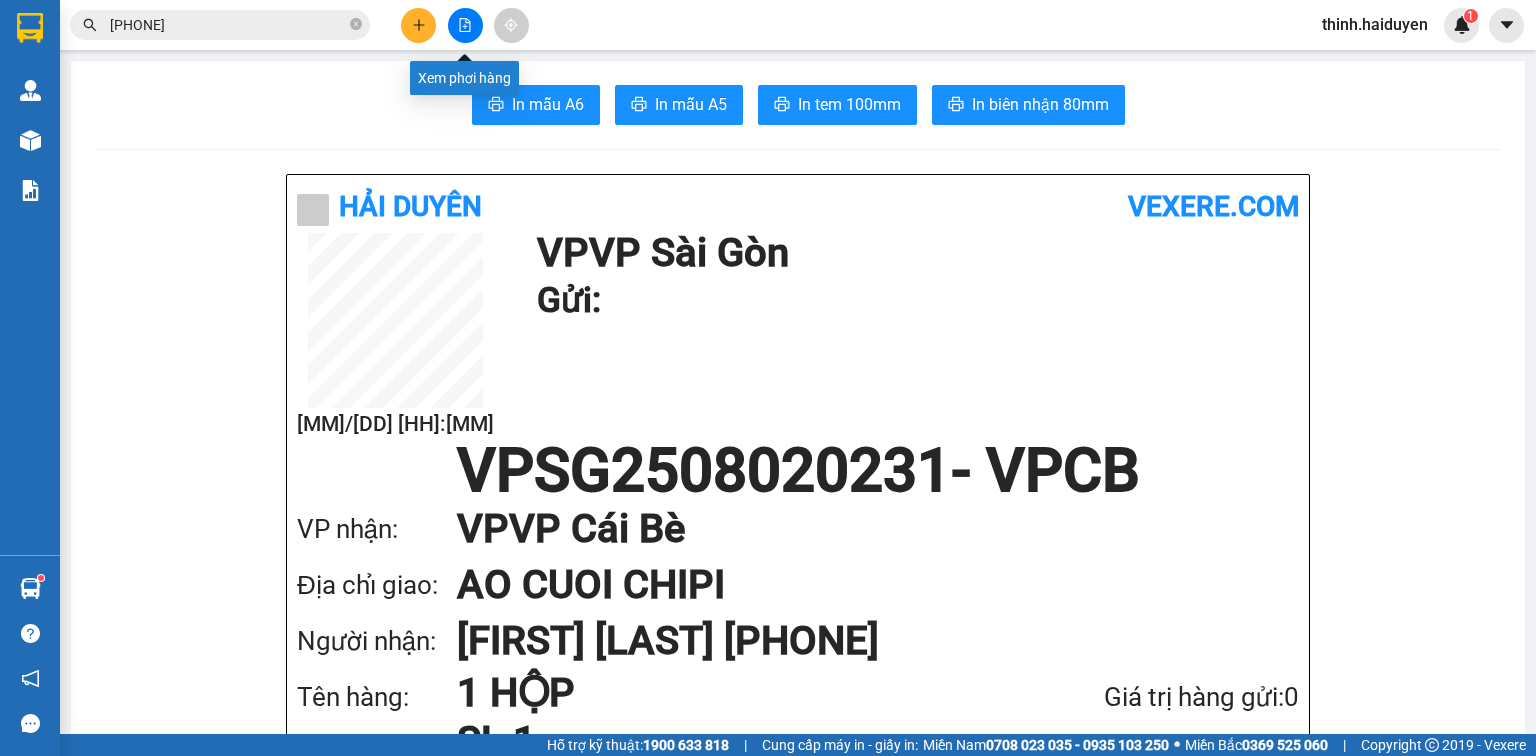 drag, startPoint x: 476, startPoint y: 12, endPoint x: 459, endPoint y: 13, distance: 17.029387 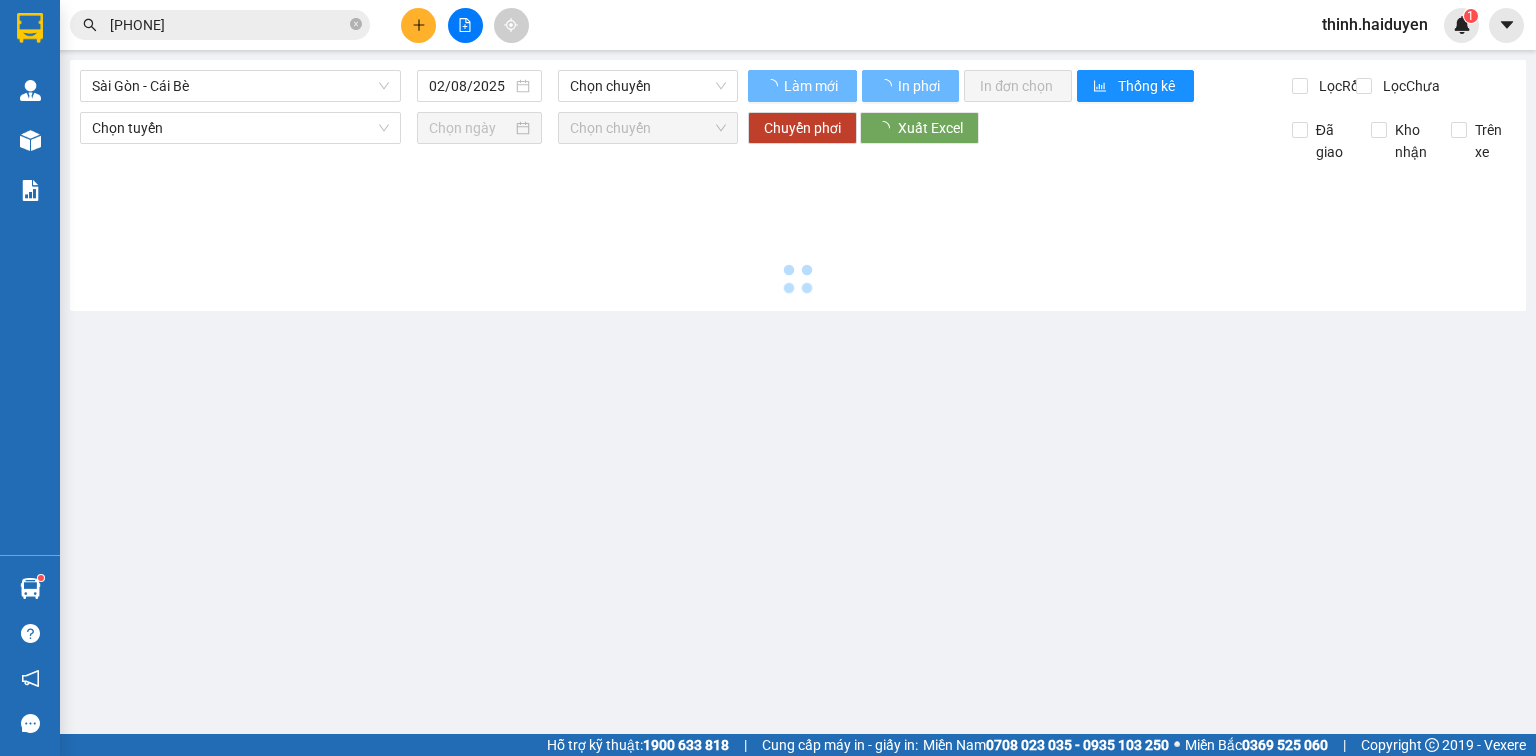 click at bounding box center (465, 25) 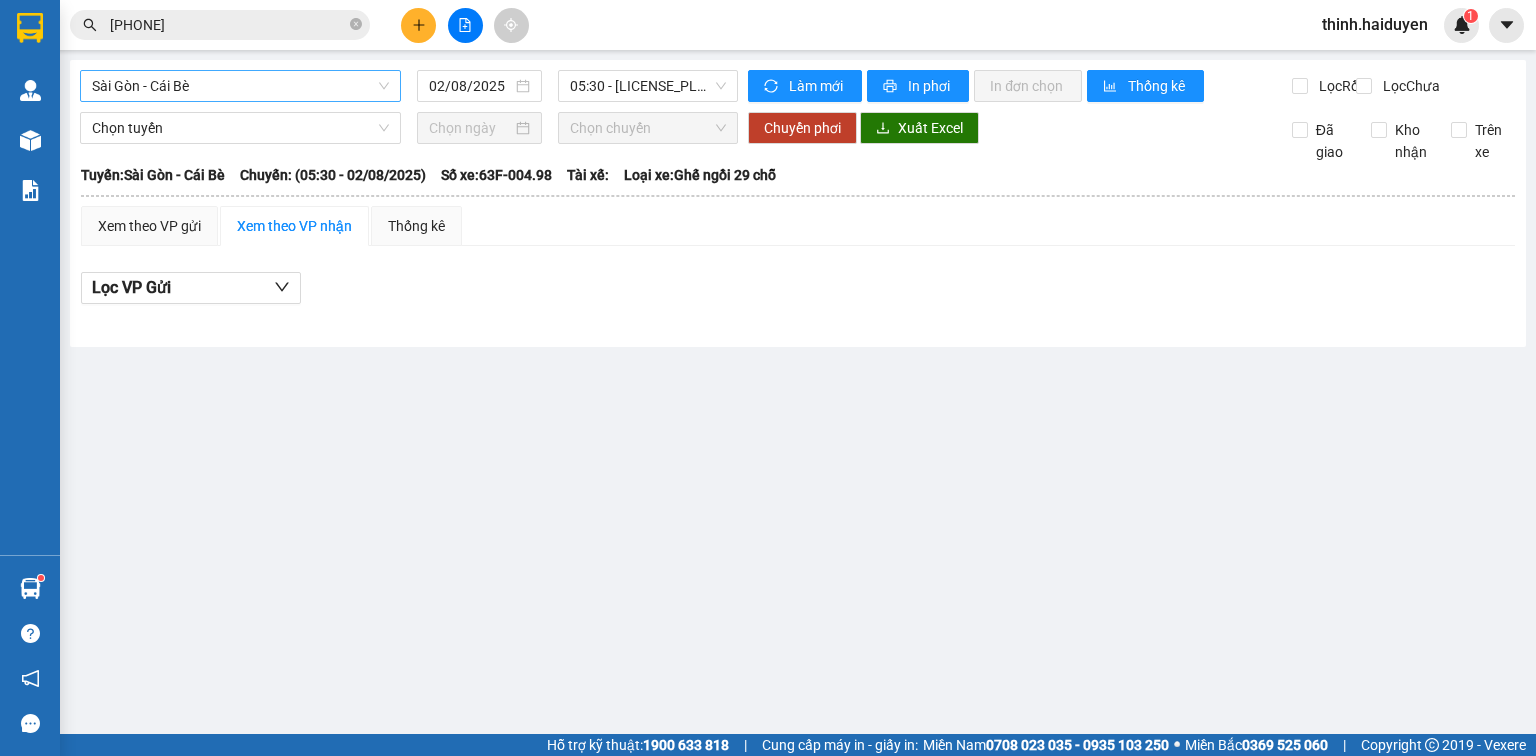drag, startPoint x: 331, startPoint y: 72, endPoint x: 286, endPoint y: 92, distance: 49.24429 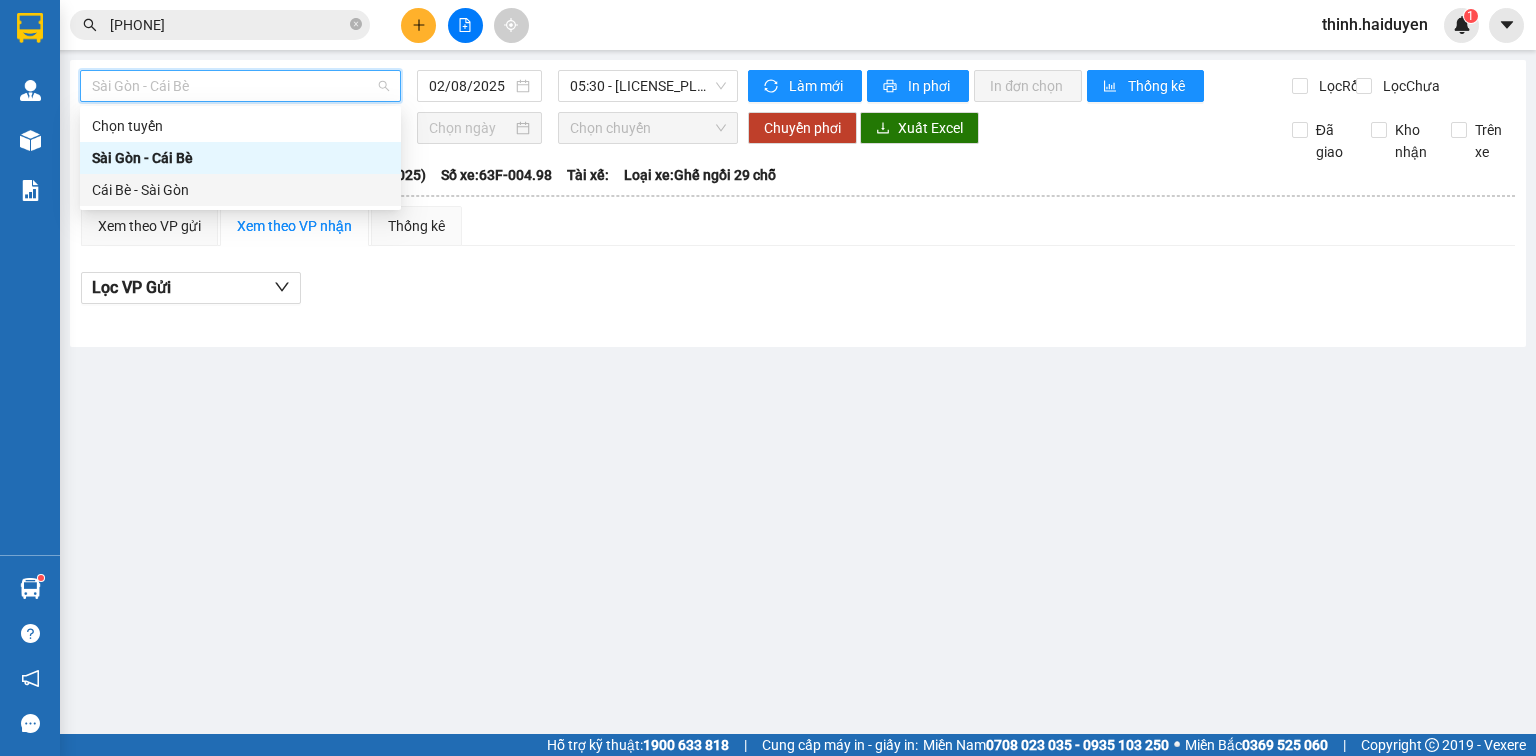 click on "Cái Bè - Sài Gòn" at bounding box center (240, 190) 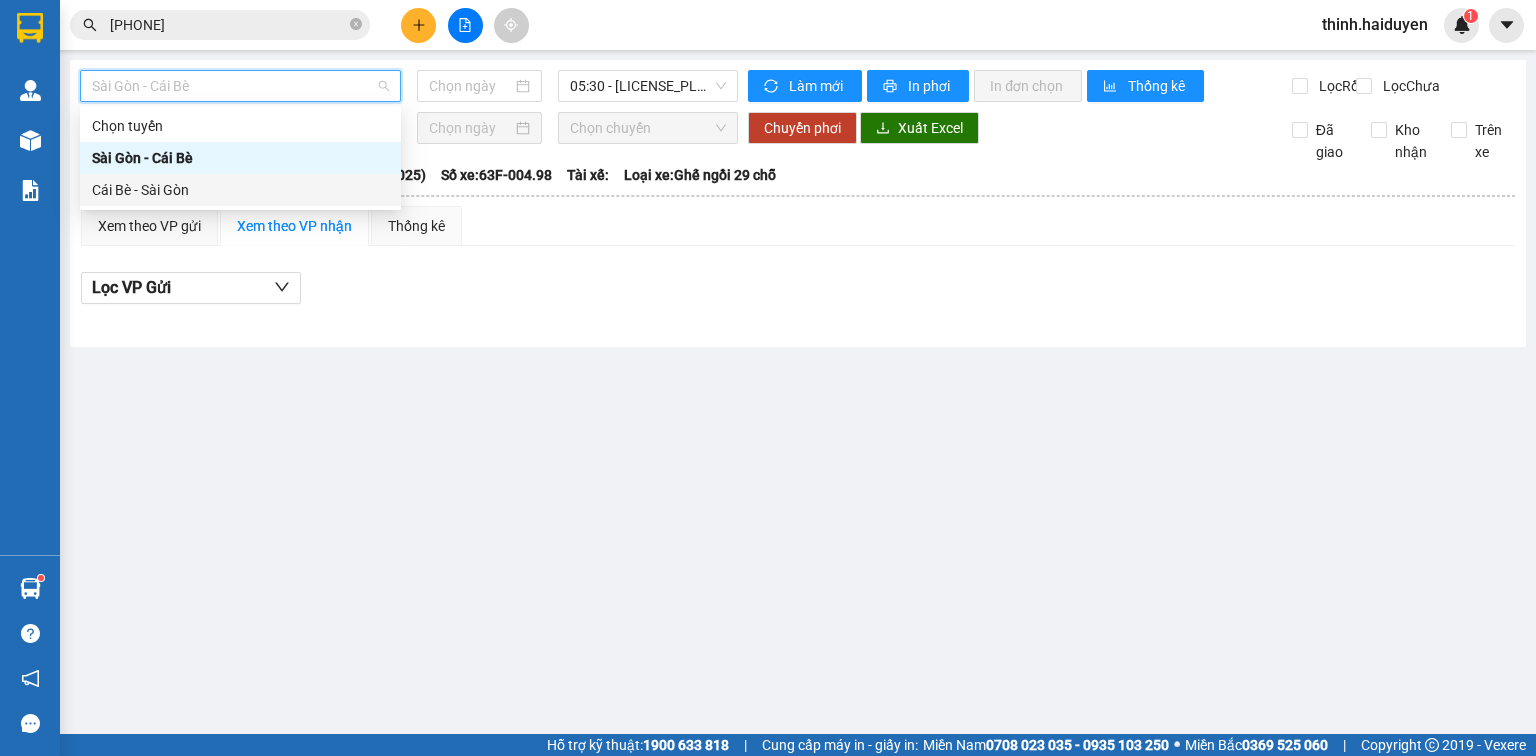 type on "02/08/2025" 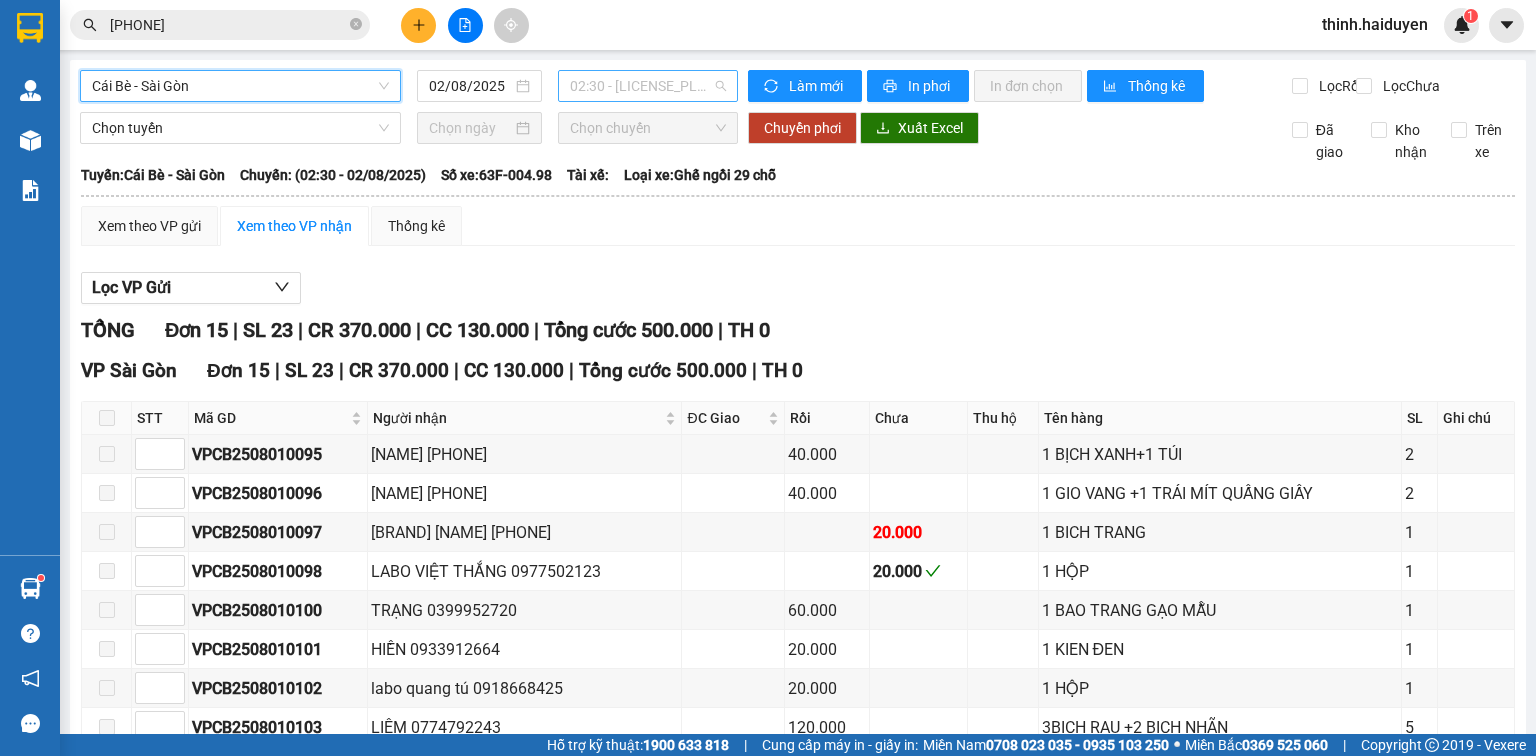 click on "02:30     - 63F-004.98" at bounding box center [648, 86] 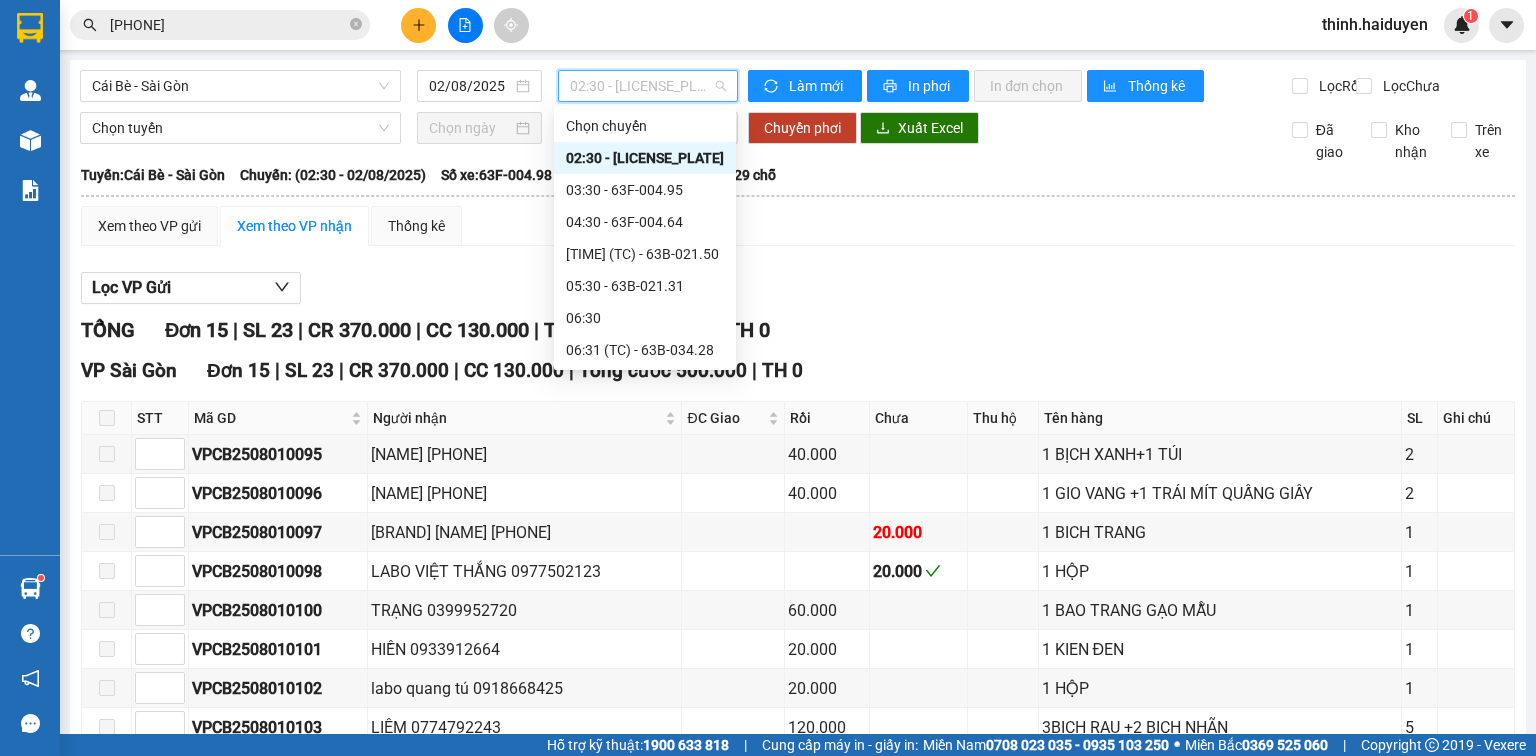 drag, startPoint x: 627, startPoint y: 183, endPoint x: 884, endPoint y: 184, distance: 257.00195 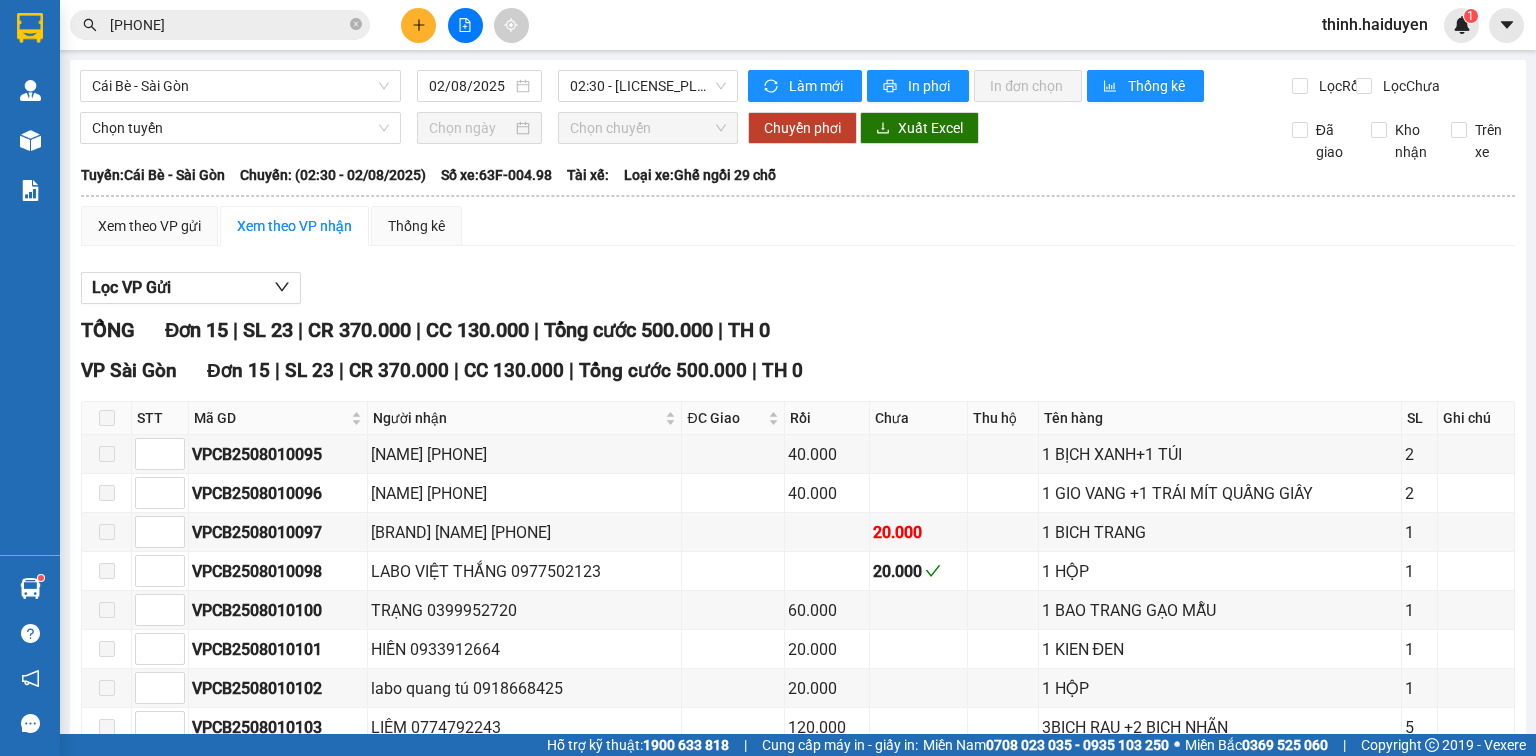 drag, startPoint x: 884, startPoint y: 184, endPoint x: 1051, endPoint y: 268, distance: 186.93582 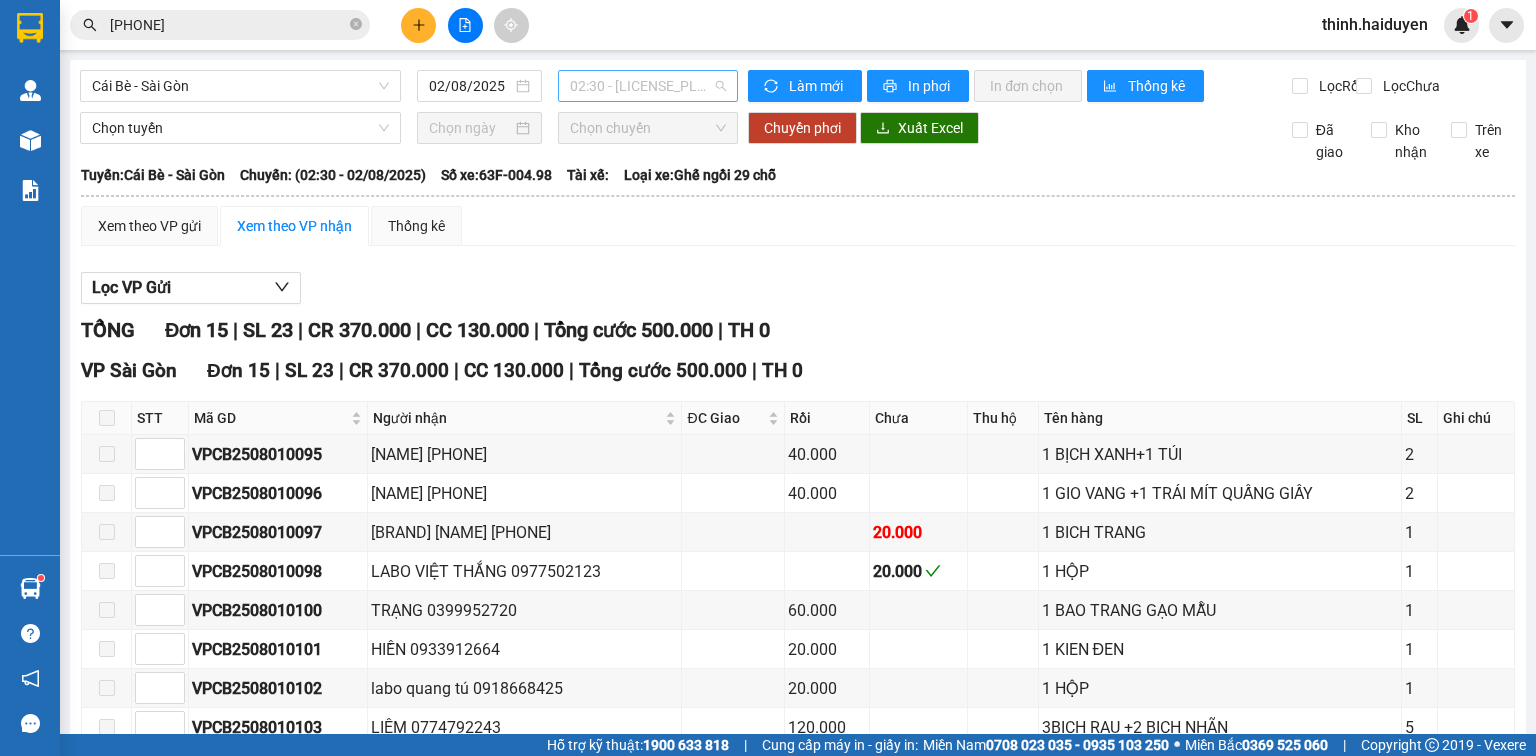 click on "02:30     - 63F-004.98" at bounding box center (648, 86) 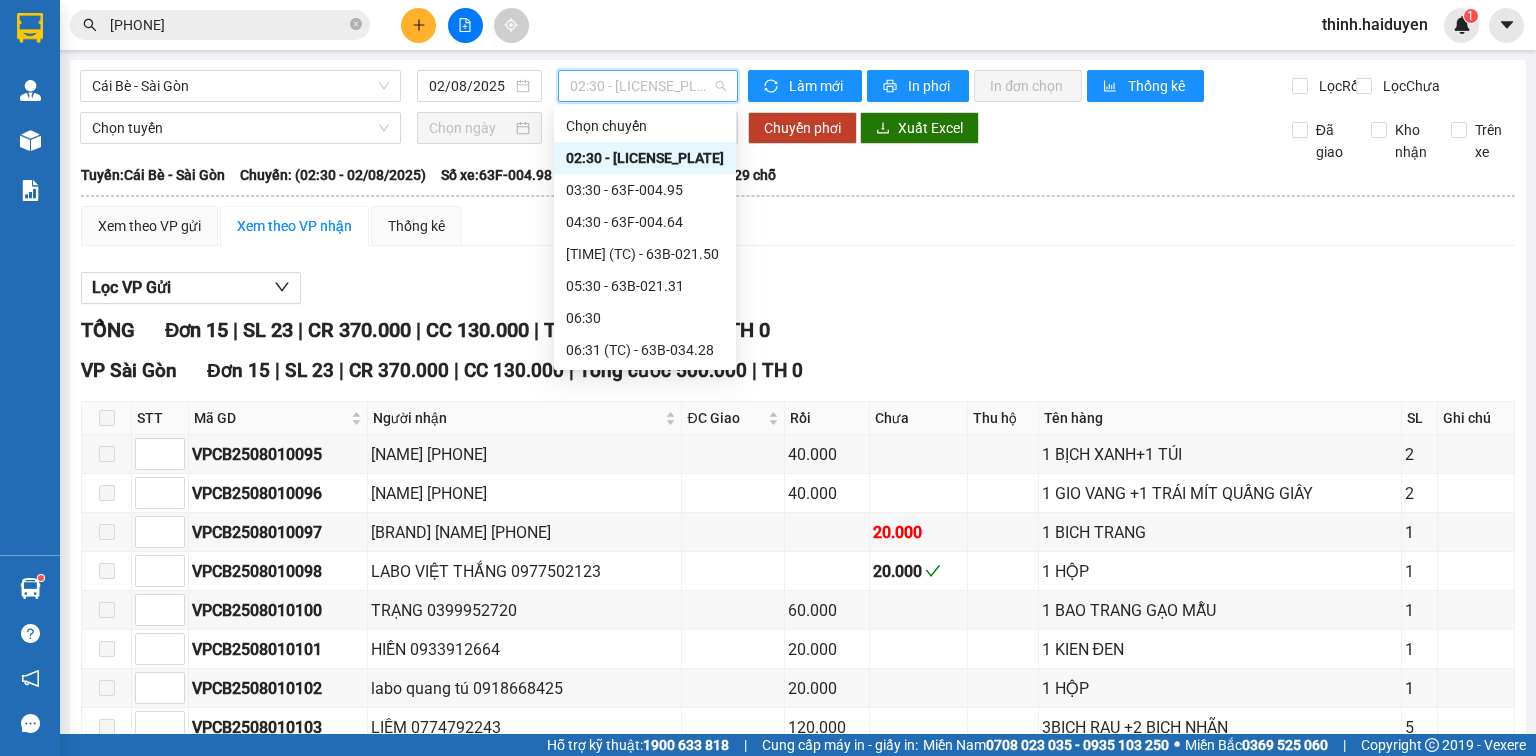 drag, startPoint x: 627, startPoint y: 184, endPoint x: 1535, endPoint y: 793, distance: 1093.3184 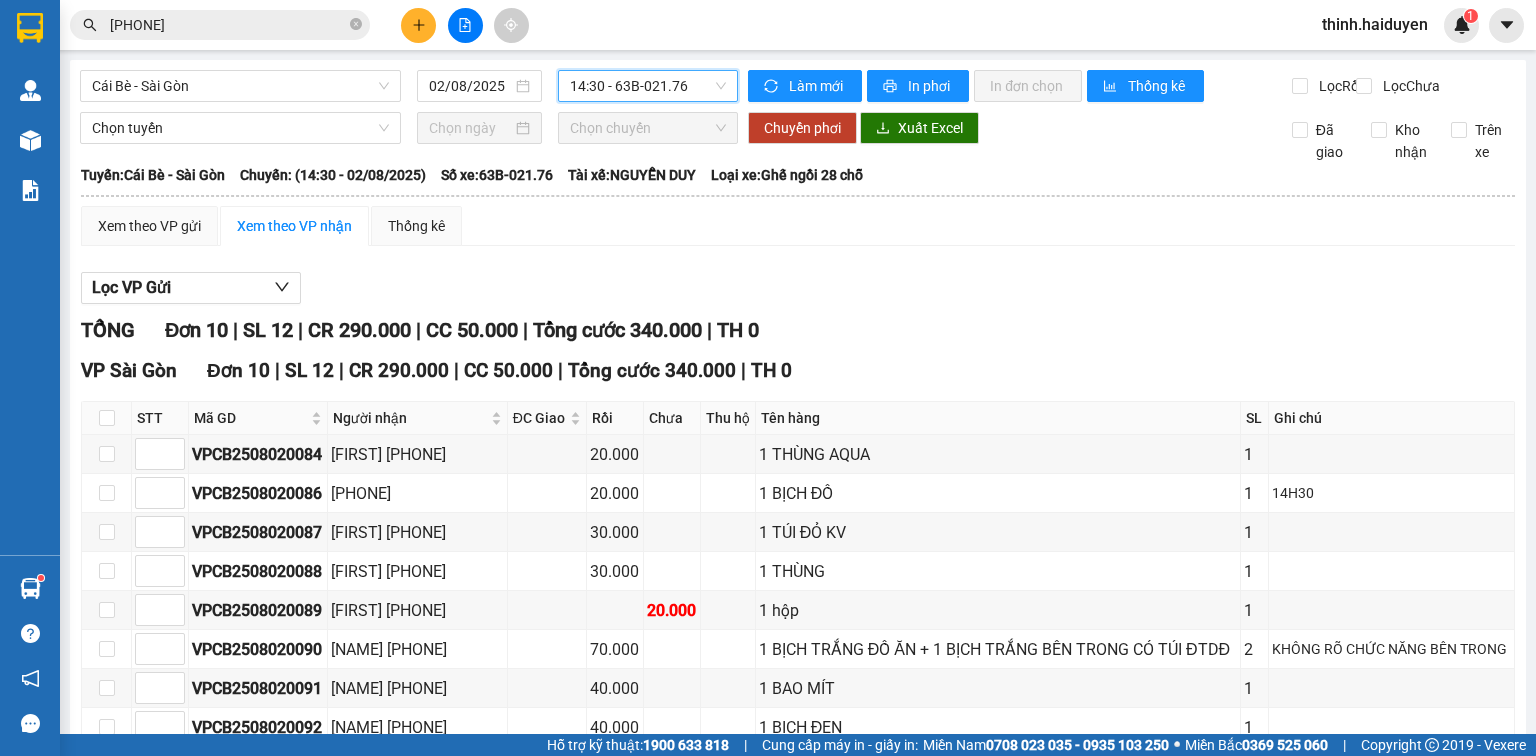 click on "14:30     - 63B-021.76" at bounding box center (648, 86) 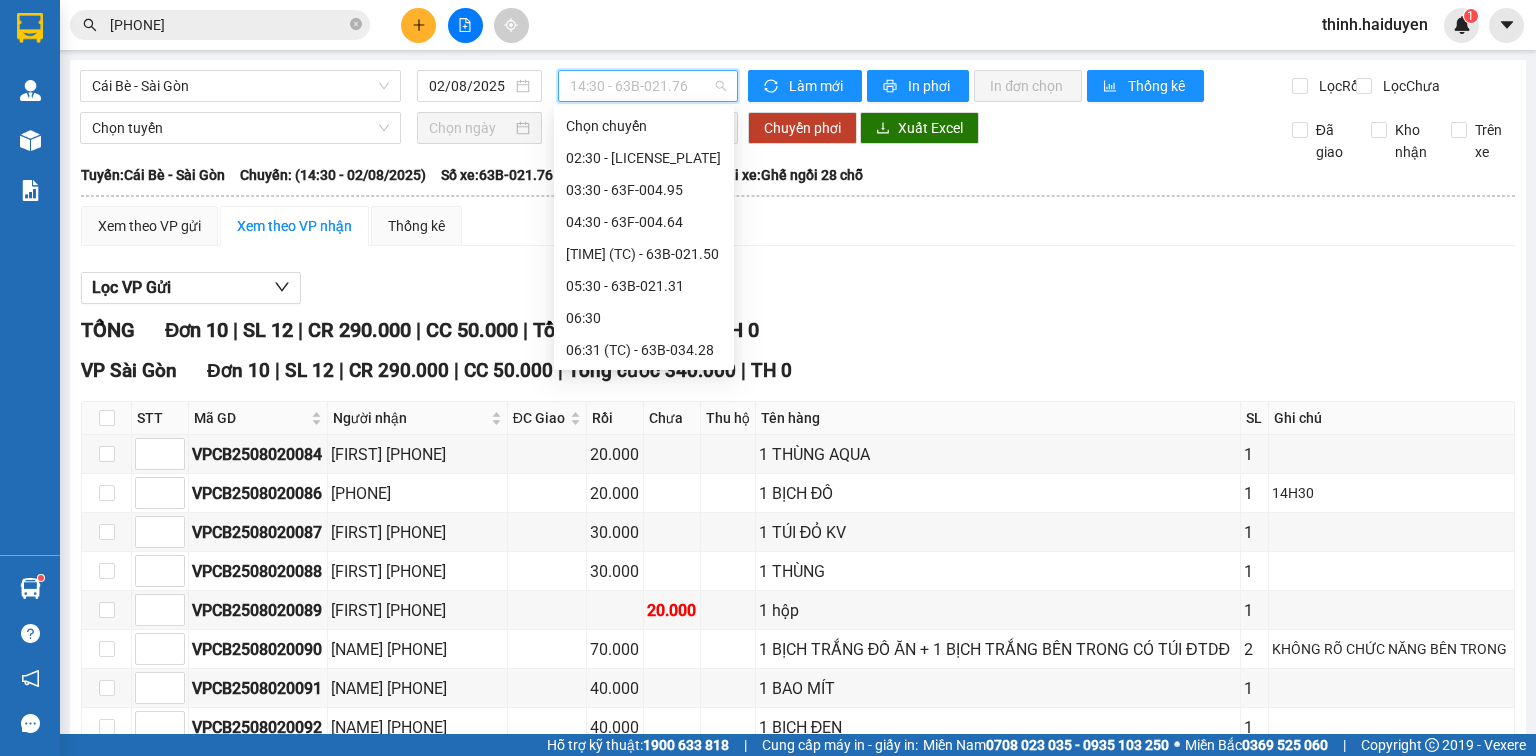 click on "14:31   (TC)   - 63F-004.27" at bounding box center (644, 862) 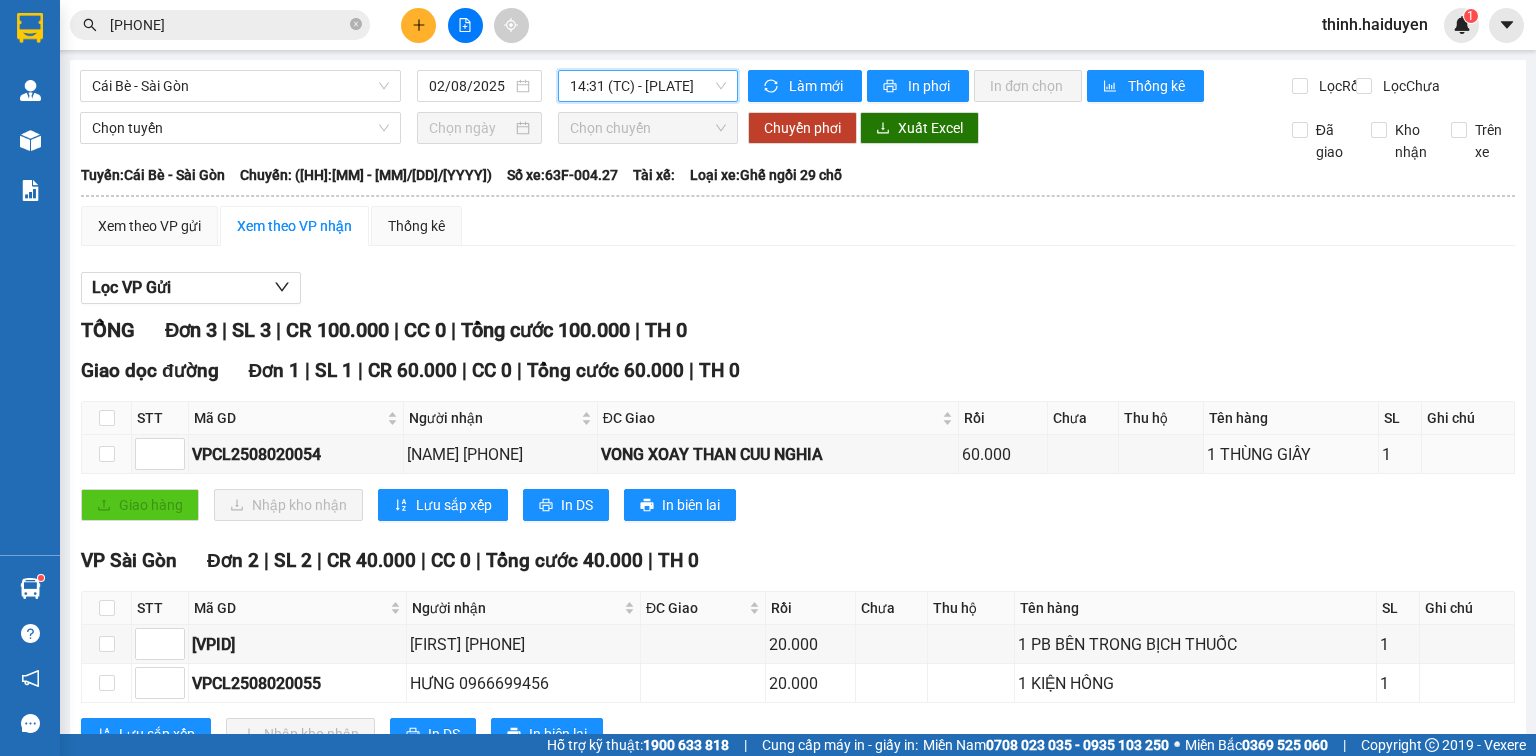 click on "Kết quả tìm kiếm ( 1 )  Bộ lọc  Gửi 3 ngày gần nhất Mã ĐH Trạng thái Món hàng Thu hộ Tổng cước Chưa cước Nhãn Người gửi VP Gửi Người nhận VP Nhận VPCB2508020046 09:48 - 02/08 VP Nhận   63B-021.91 13:54 - 02/08 1 KIỆN lx 5kg SL:  1 20.000 0978860712 BÍCH VP Cái Bè DĐ: LX NGỌC BÍCH 0919857527 kiều VP Sài Gòn 1 0919857527 thinh.haiduyen 1     Quản Lý Quản lý thu hộ     Kho hàng mới     Báo cáo Báo cáo dòng tiền (nhân viên) Báo cáo dòng tiền (trưởng trạm) Doanh số tạo đơn theo VP gửi (nhân viên) Doanh số tạo đơn theo VP gửi (trưởng trạm) Hàng sắp về Hướng dẫn sử dụng Giới thiệu Vexere, nhận hoa hồng Phản hồi Phần mềm hỗ trợ bạn tốt chứ? Cái Bè - Sài Gòn 02/08/2025 14:31 14:31   (TC)   - 63F-004.27  Làm mới In phơi In đơn chọn Thống kê Lọc  Rồi Lọc  Chưa Chọn tuyến Chọn chuyến Chuyển phơi Xuất Excel Đã giao Kho nhận" at bounding box center [768, 378] 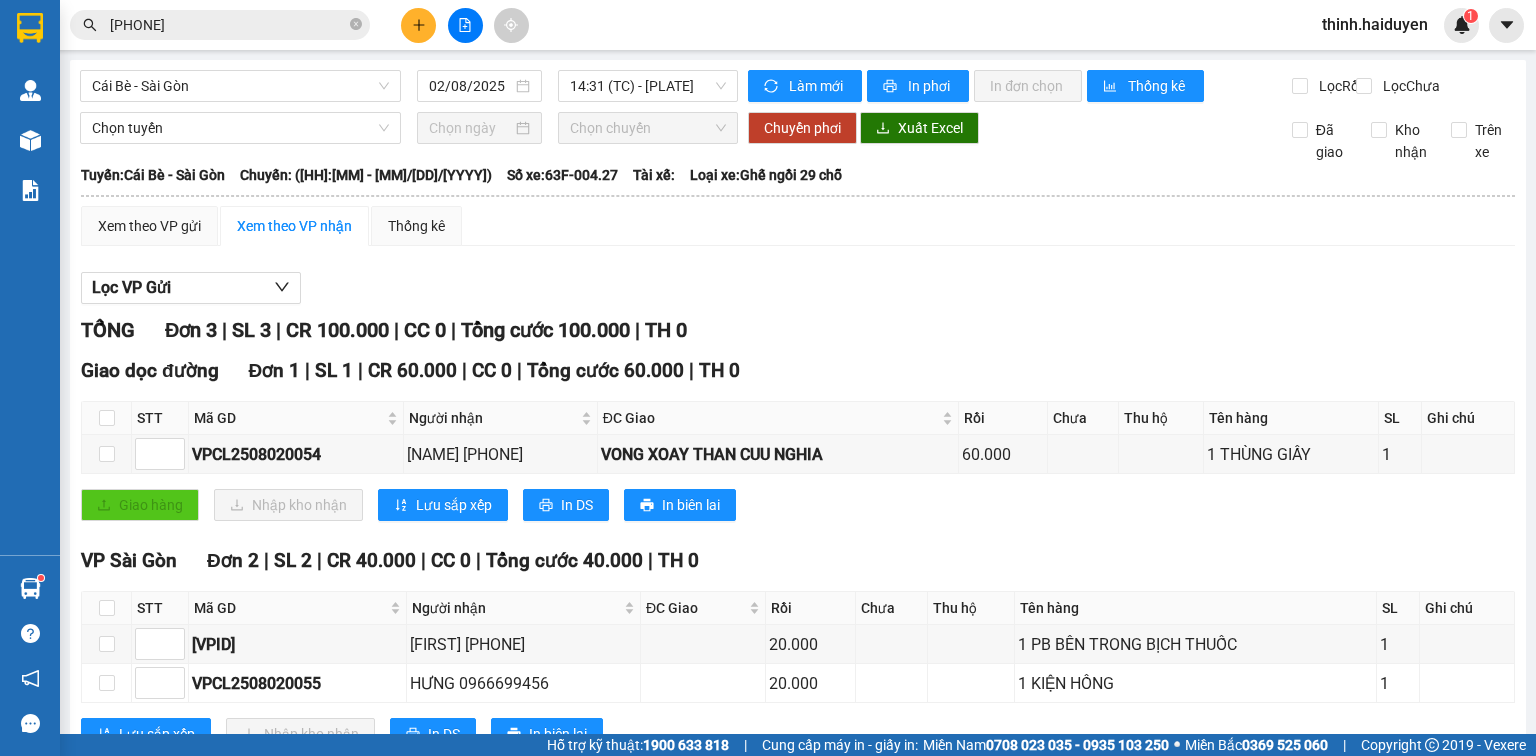 drag, startPoint x: 848, startPoint y: 307, endPoint x: 820, endPoint y: 300, distance: 28.86174 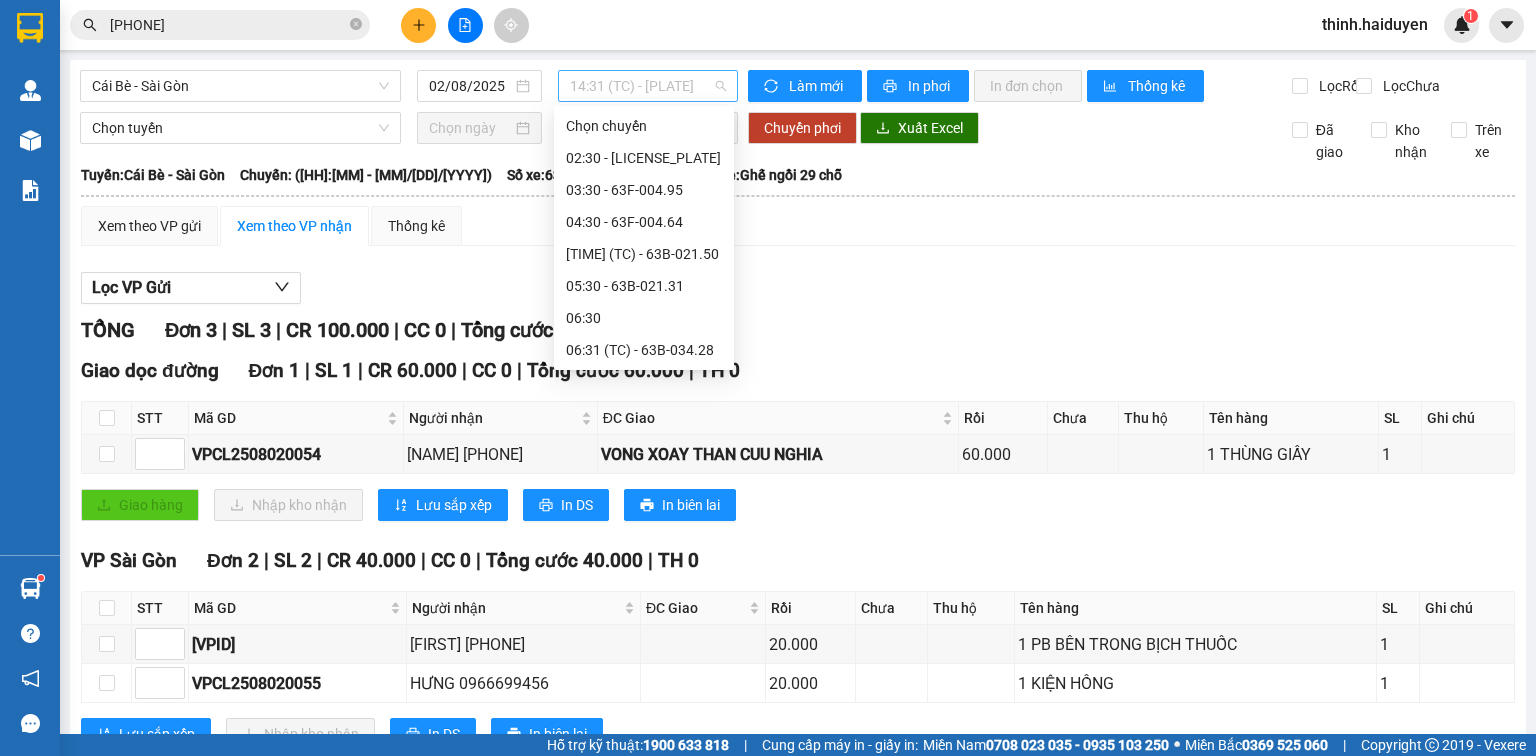 drag, startPoint x: 621, startPoint y: 100, endPoint x: 624, endPoint y: 85, distance: 15.297058 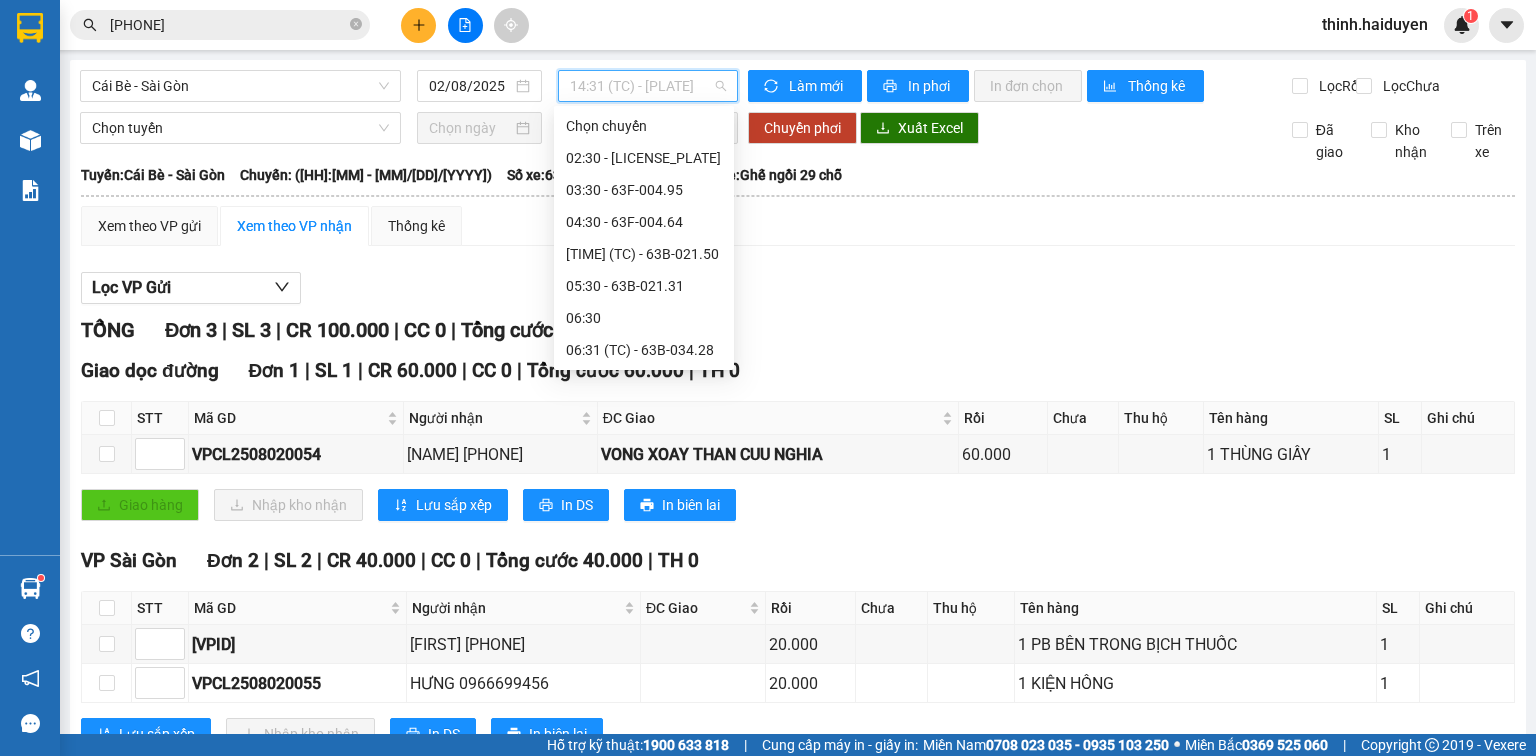 click on "14:30     - 63B-021.76" at bounding box center [644, 830] 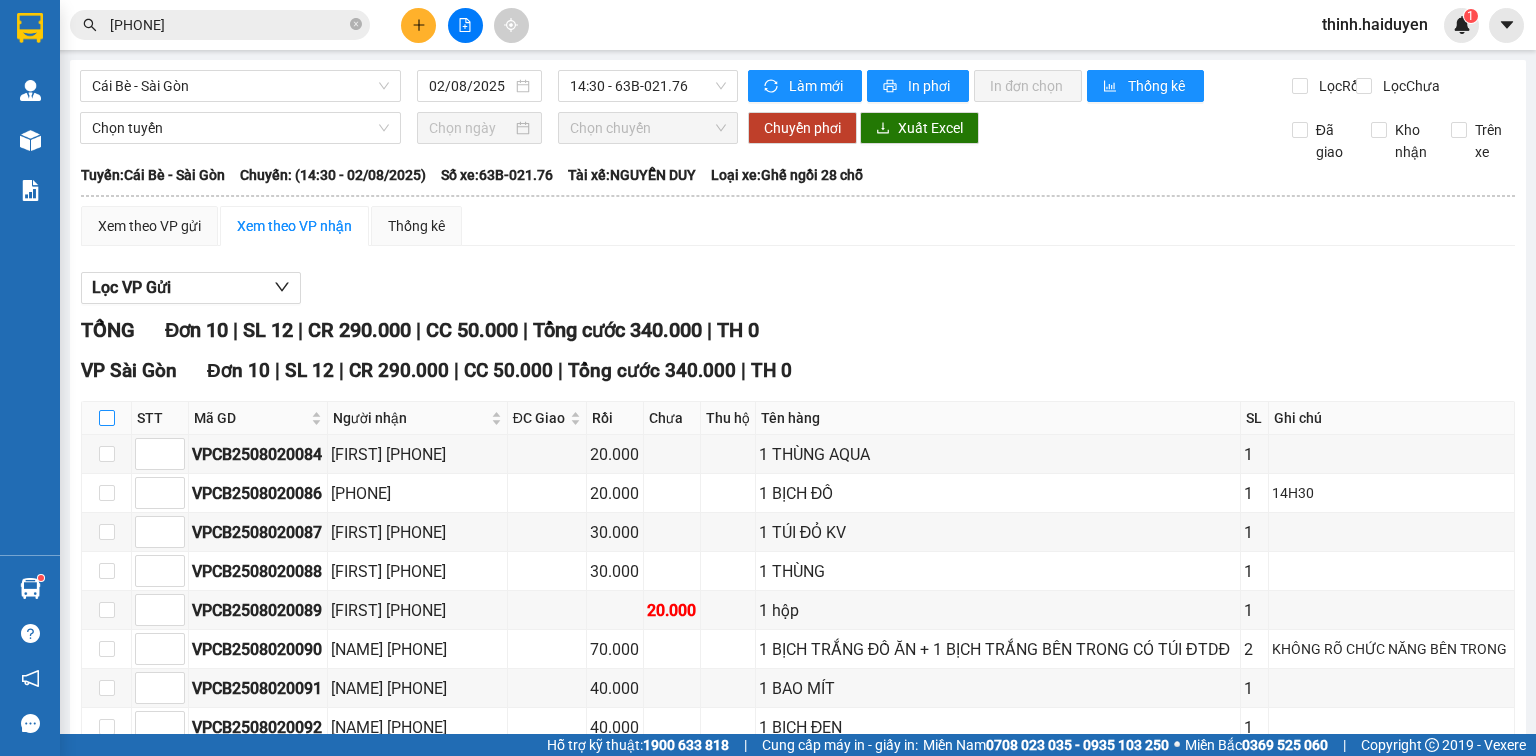 click at bounding box center (107, 418) 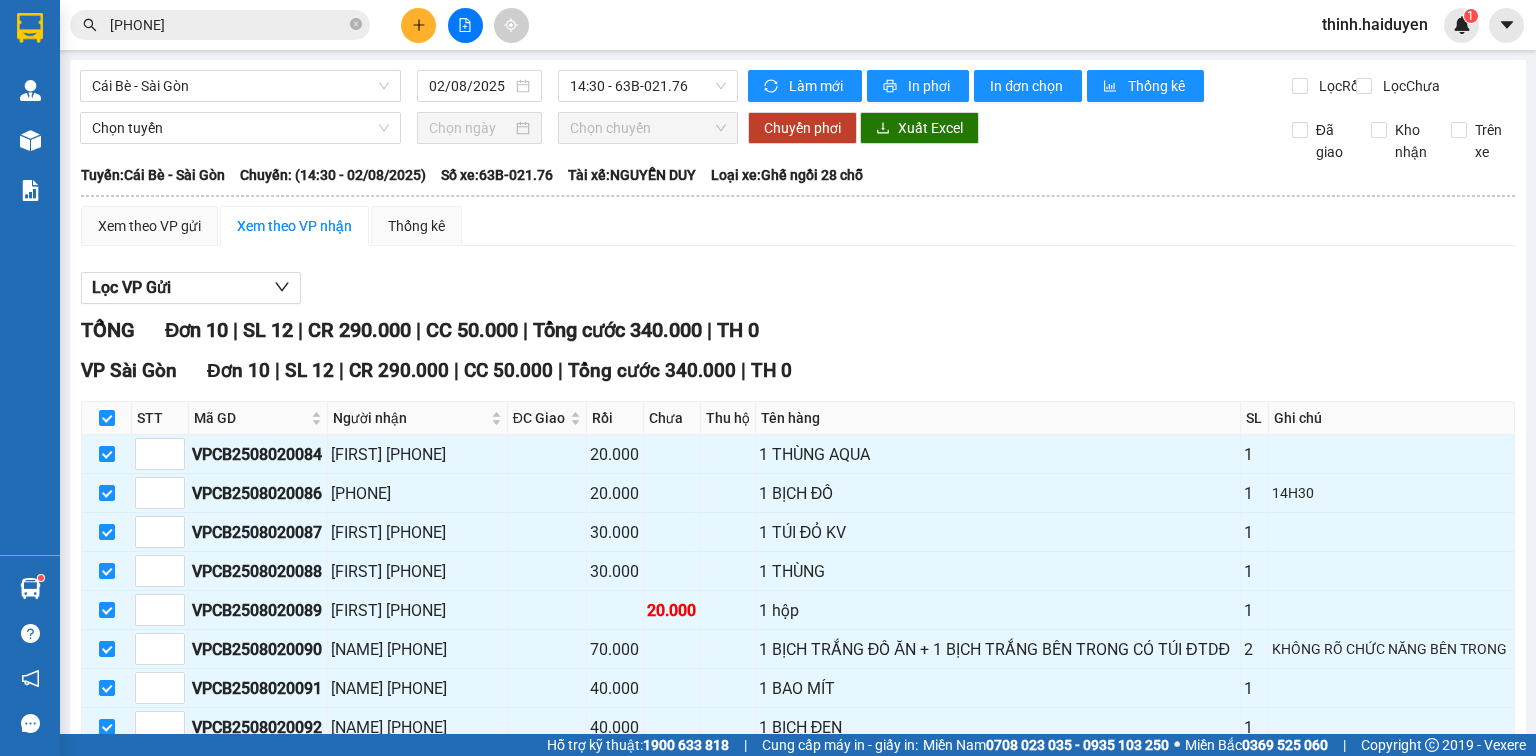 click on "Nhập kho nhận" at bounding box center [311, 856] 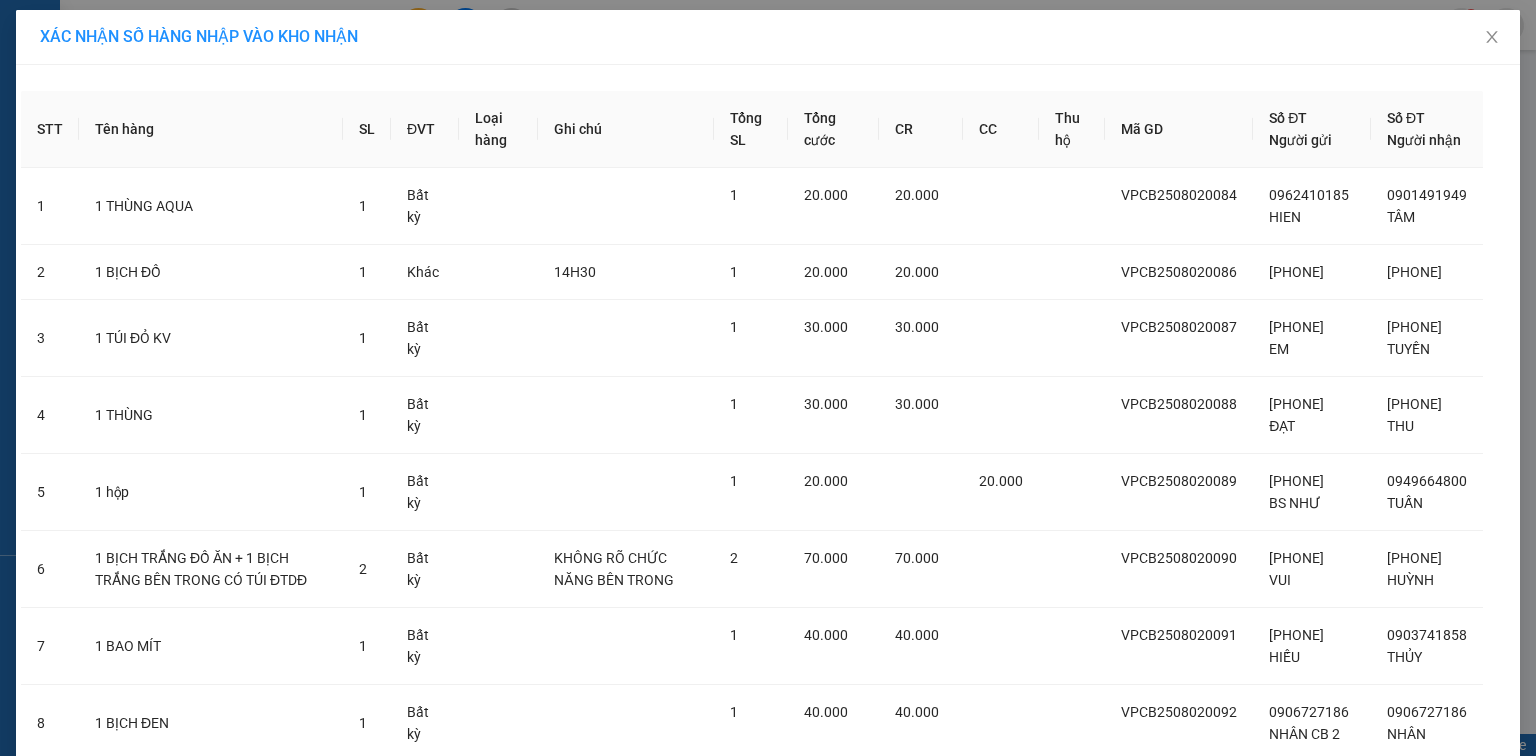 click on "Nhập hàng kho nhận" at bounding box center (841, 1029) 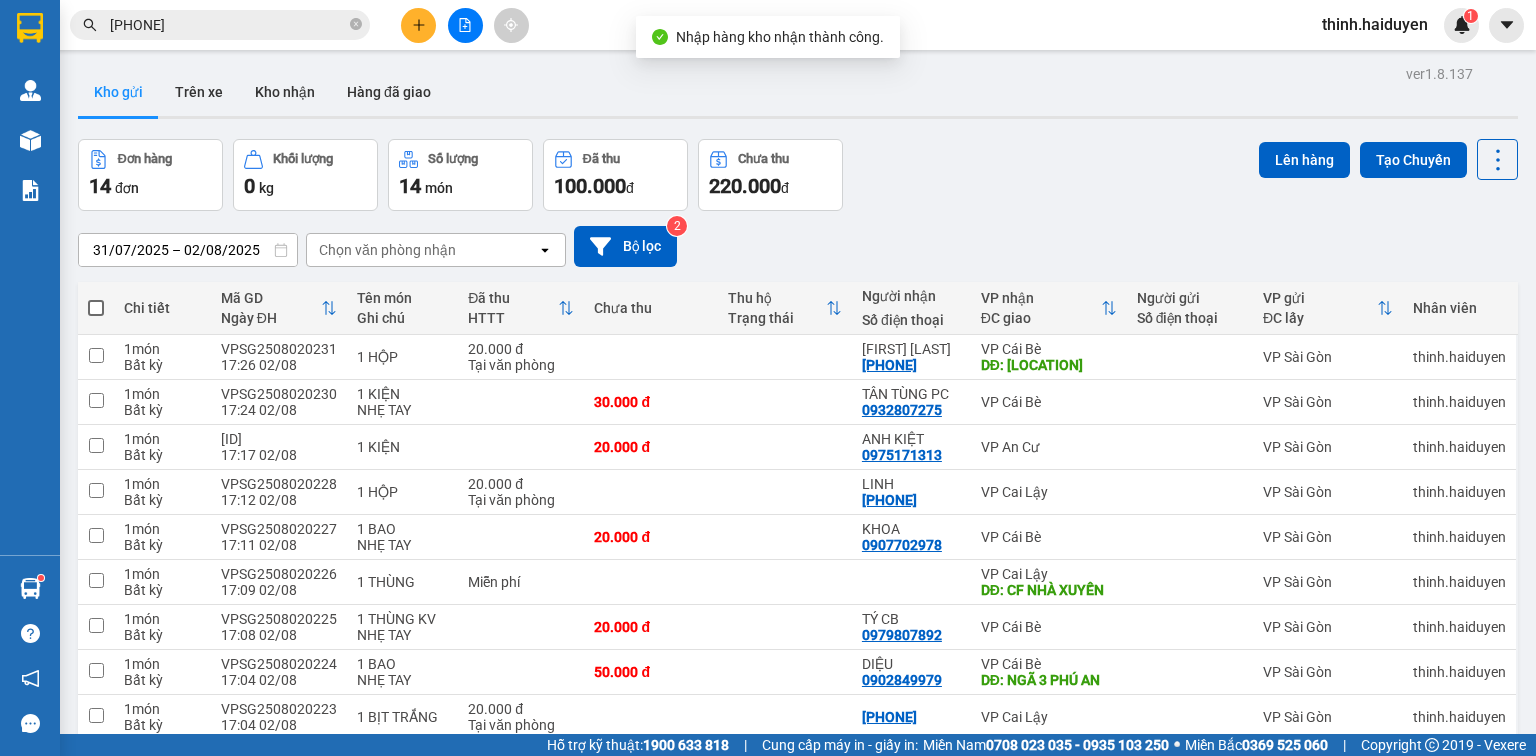 click 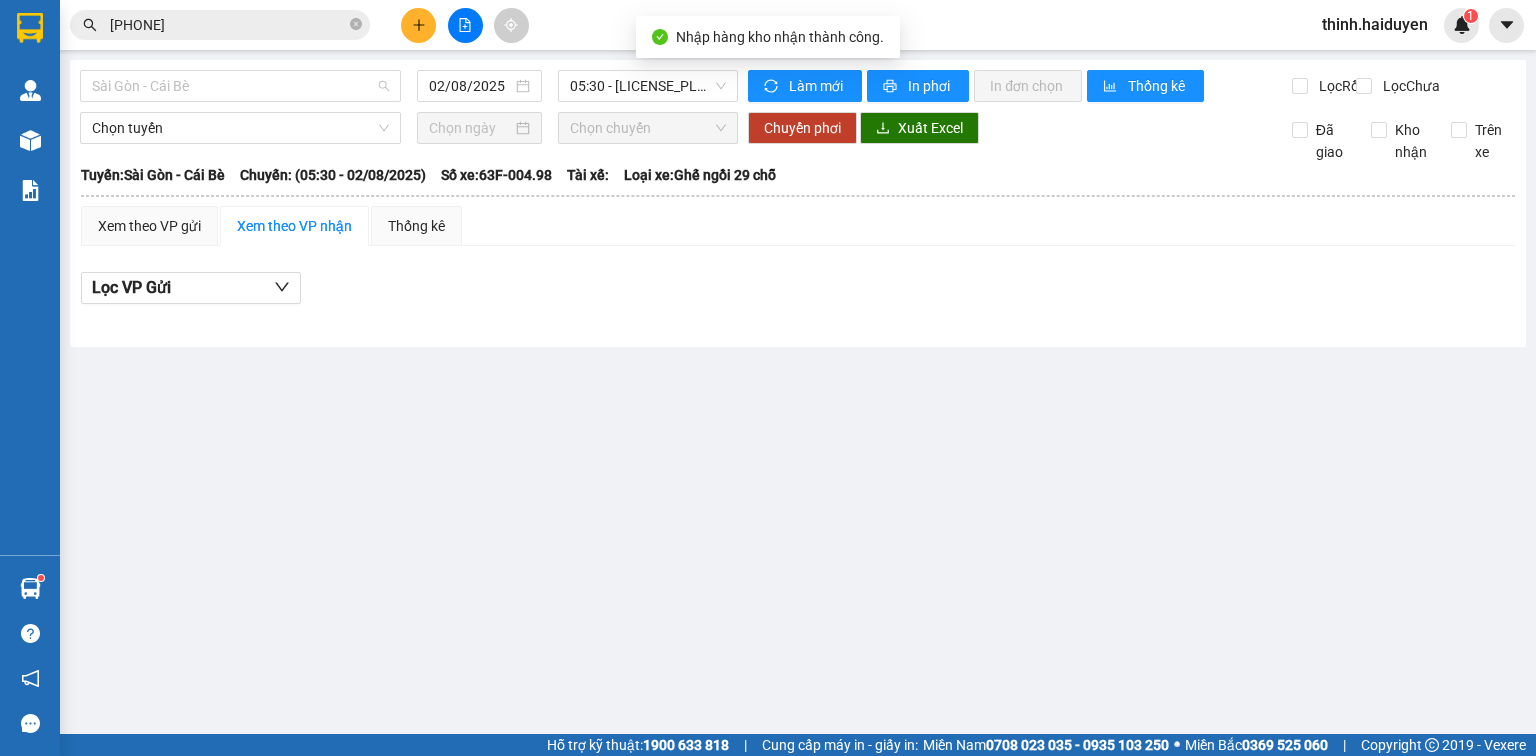 drag, startPoint x: 289, startPoint y: 83, endPoint x: 289, endPoint y: 111, distance: 28 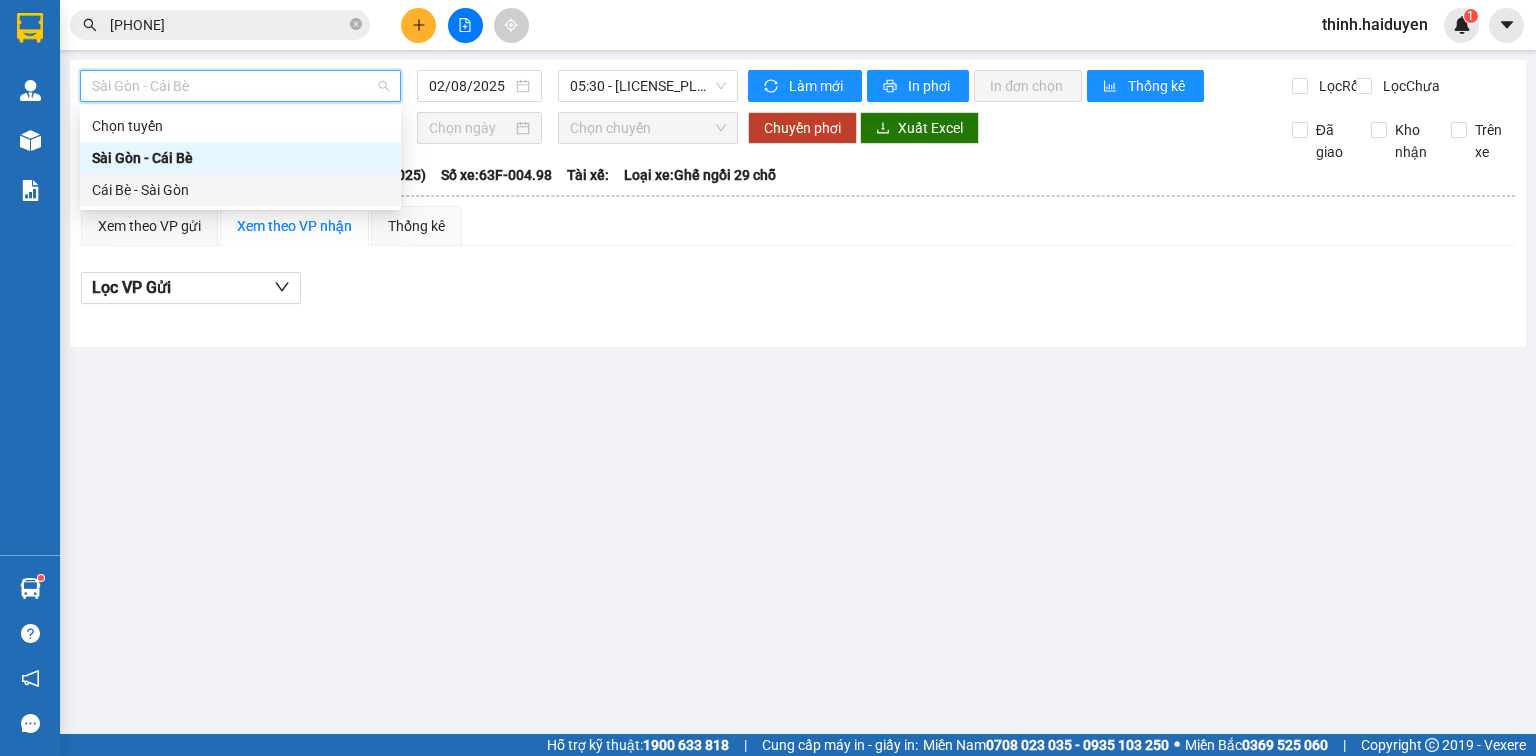 click on "Cái Bè - Sài Gòn" at bounding box center (240, 190) 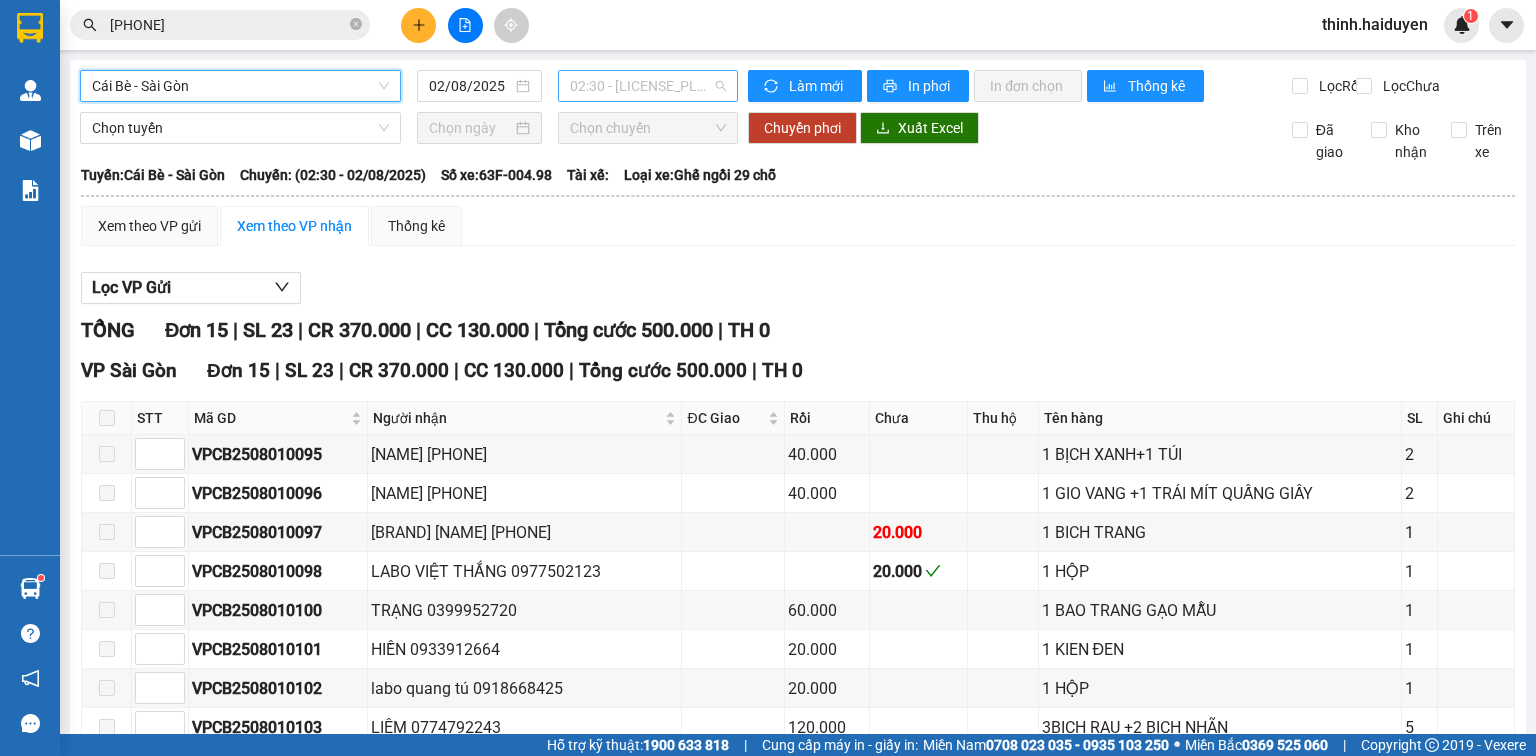 click on "02:30     - 63F-004.98" at bounding box center (648, 86) 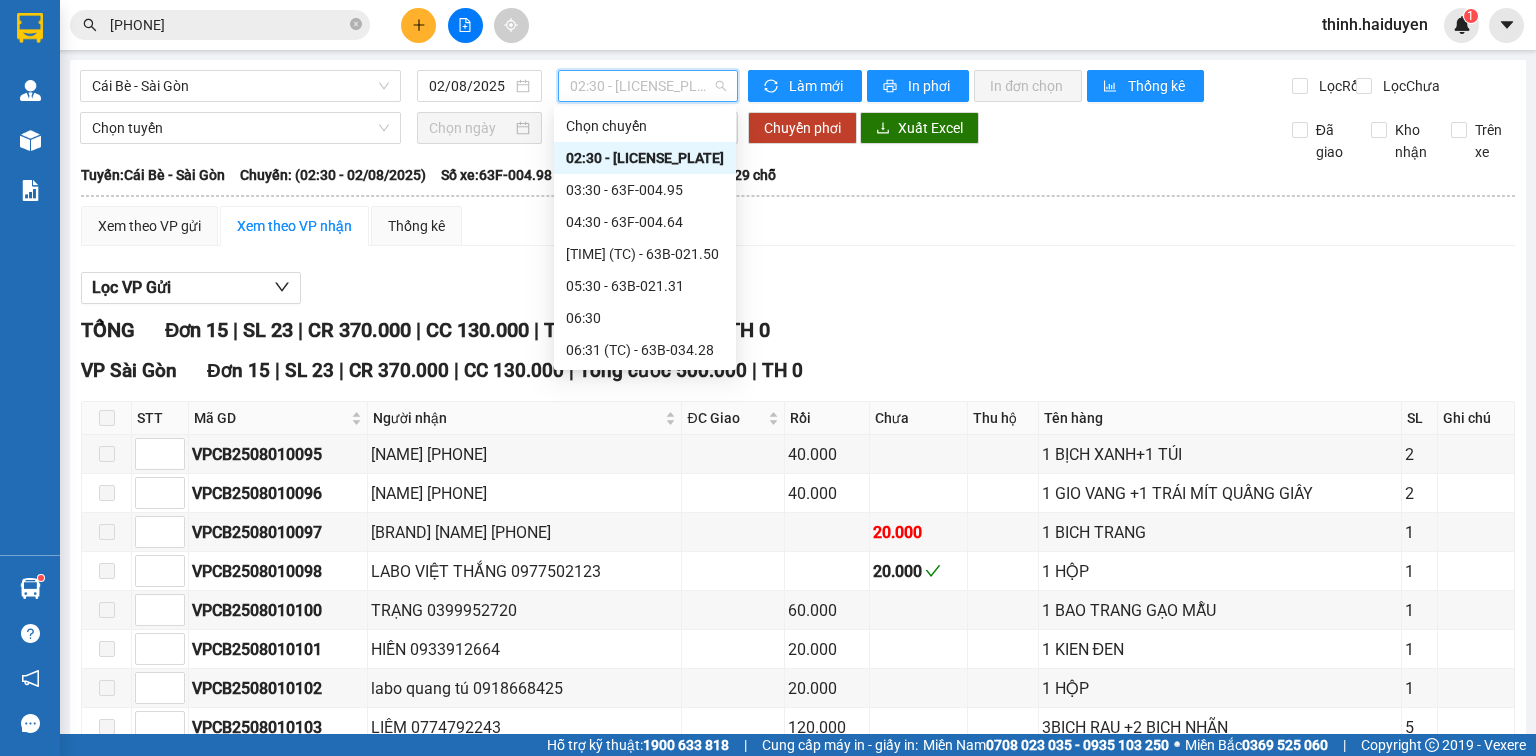 click on "14:31   (TC)   - 63F-004.27" at bounding box center [645, 862] 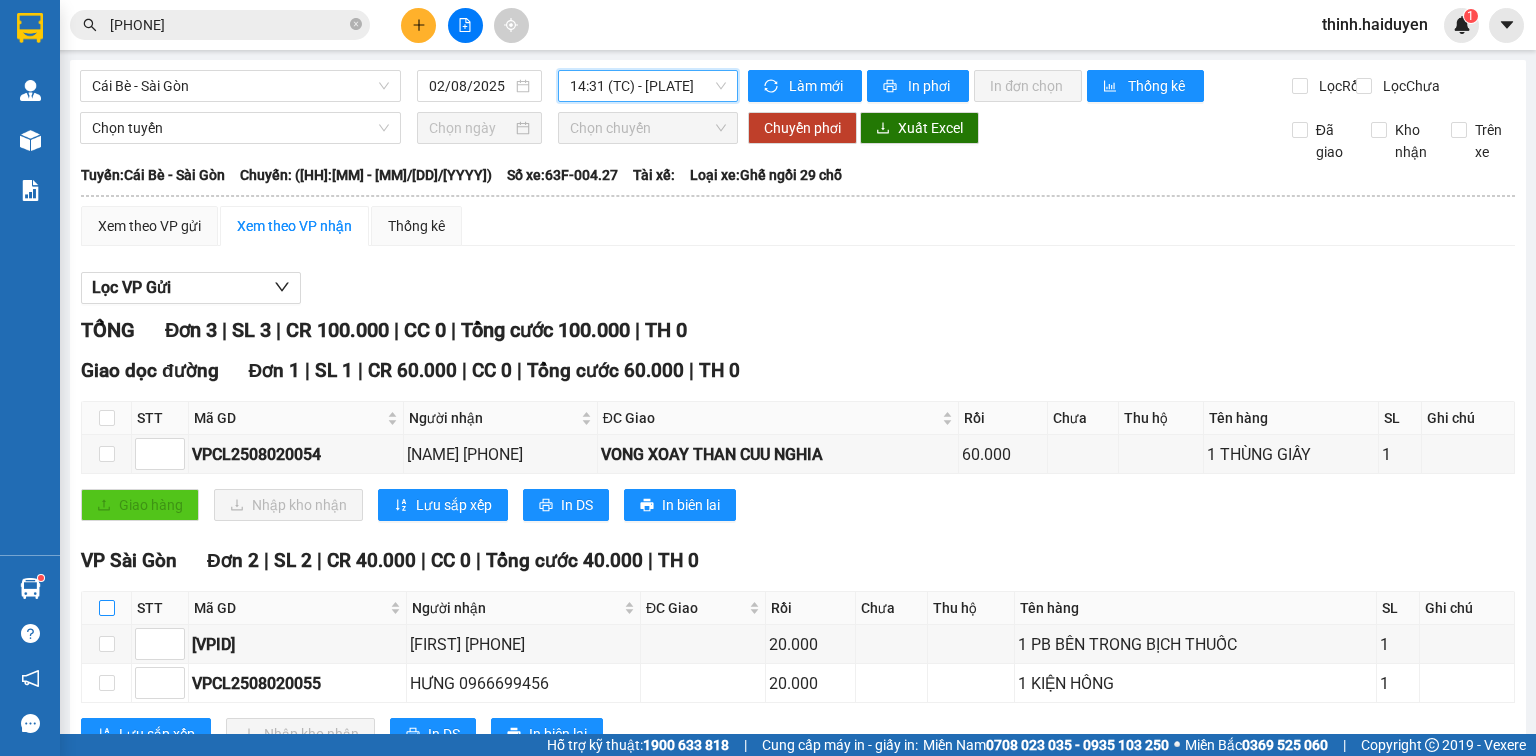 click at bounding box center [107, 608] 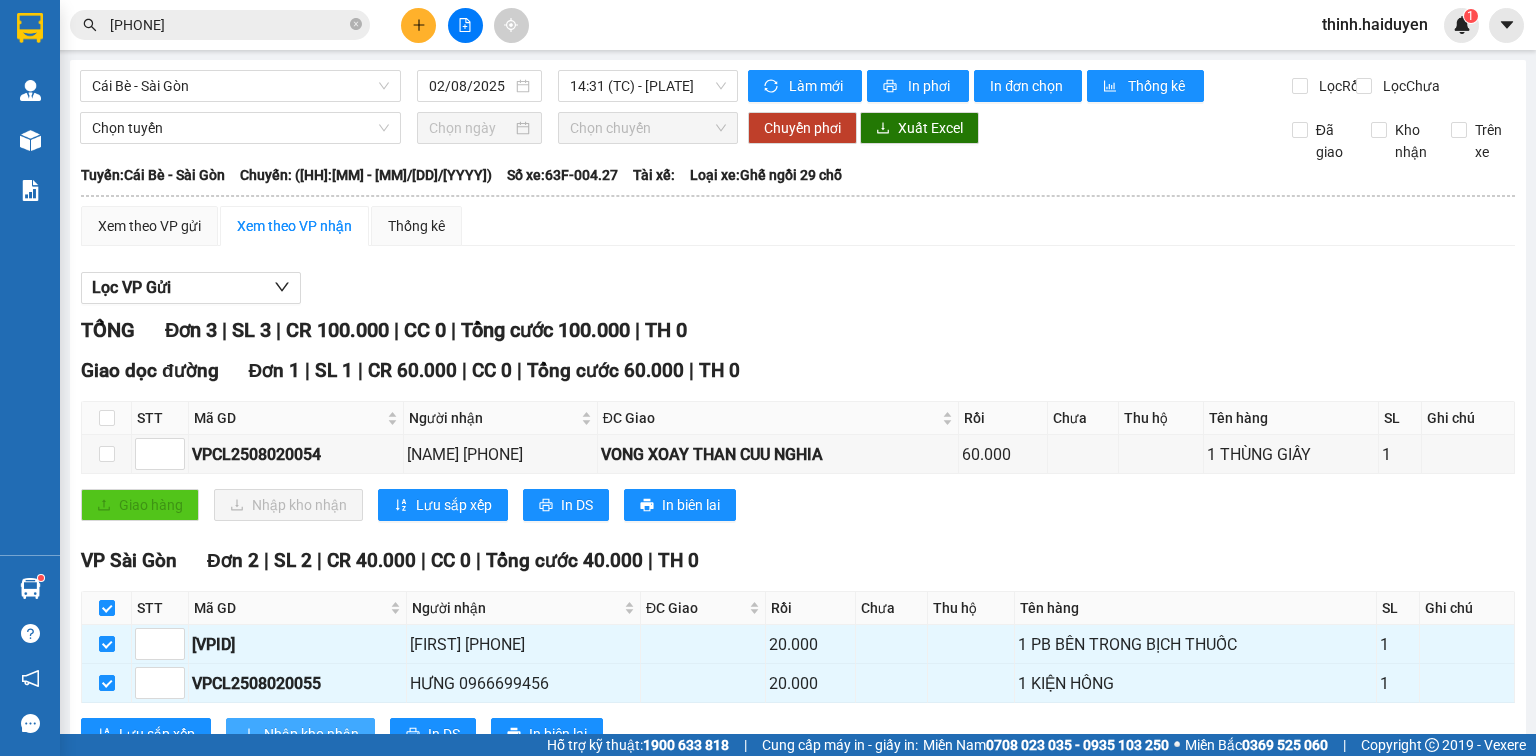 click on "Nhập kho nhận" at bounding box center [311, 734] 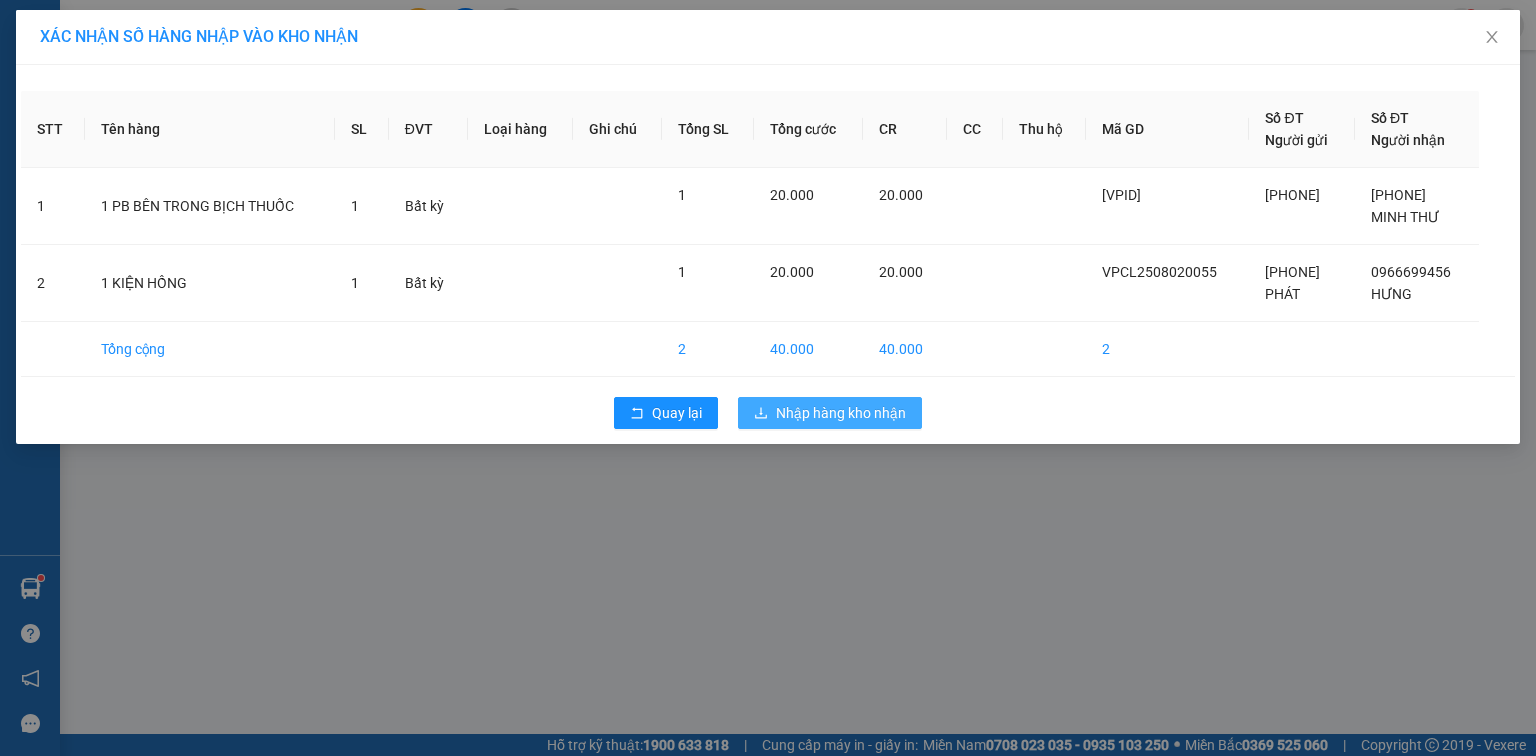 click on "Nhập hàng kho nhận" at bounding box center (841, 413) 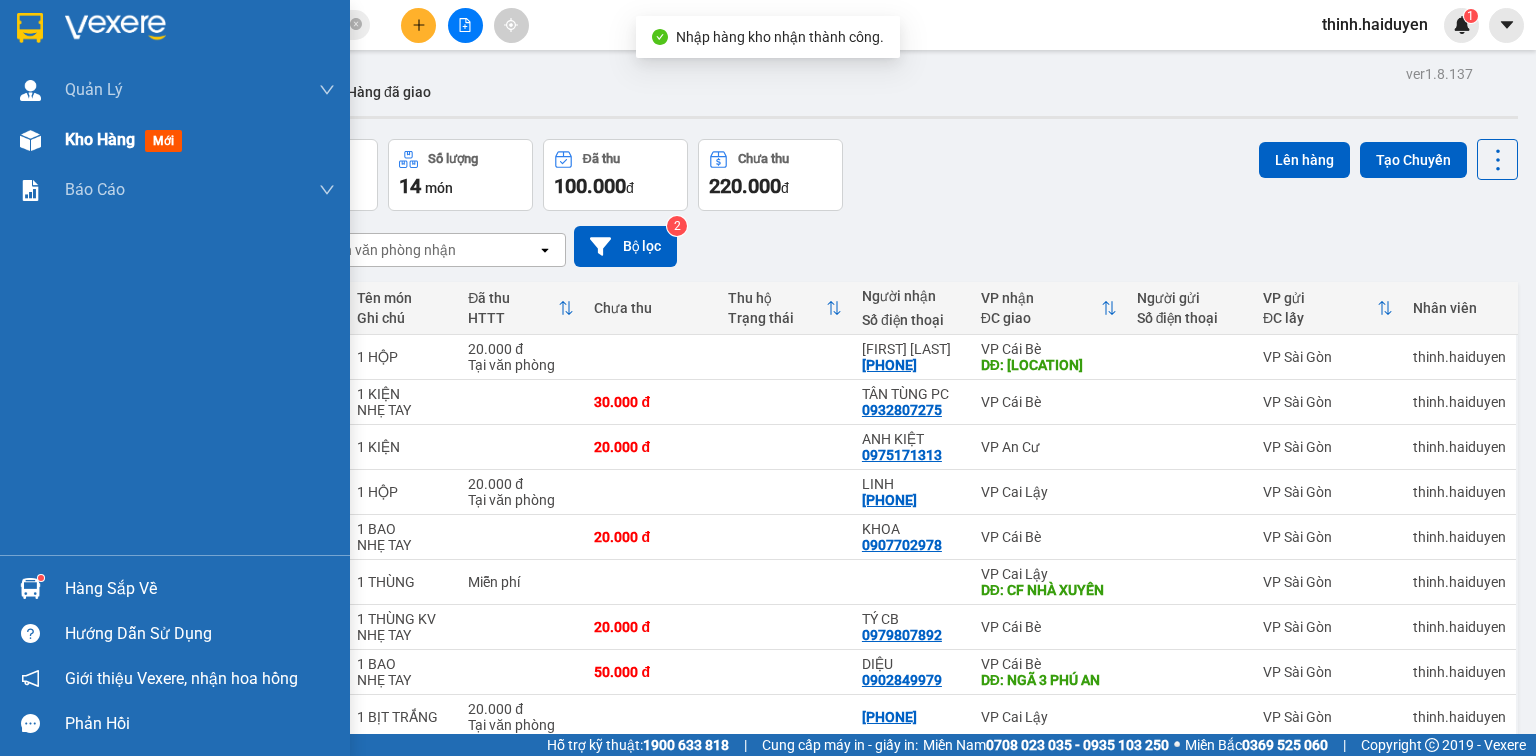 click at bounding box center (30, 140) 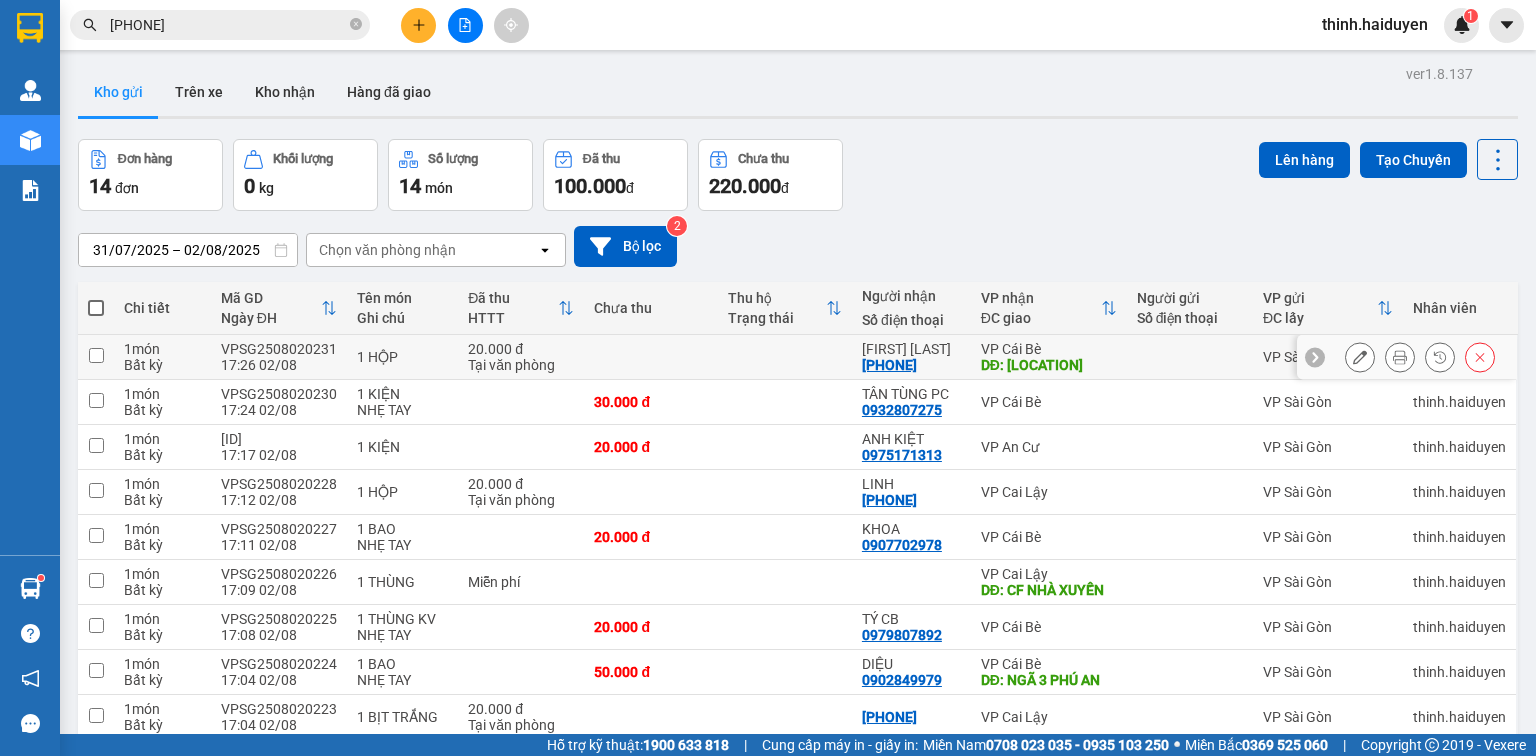 click on "VP Cái Bè" at bounding box center (1049, 349) 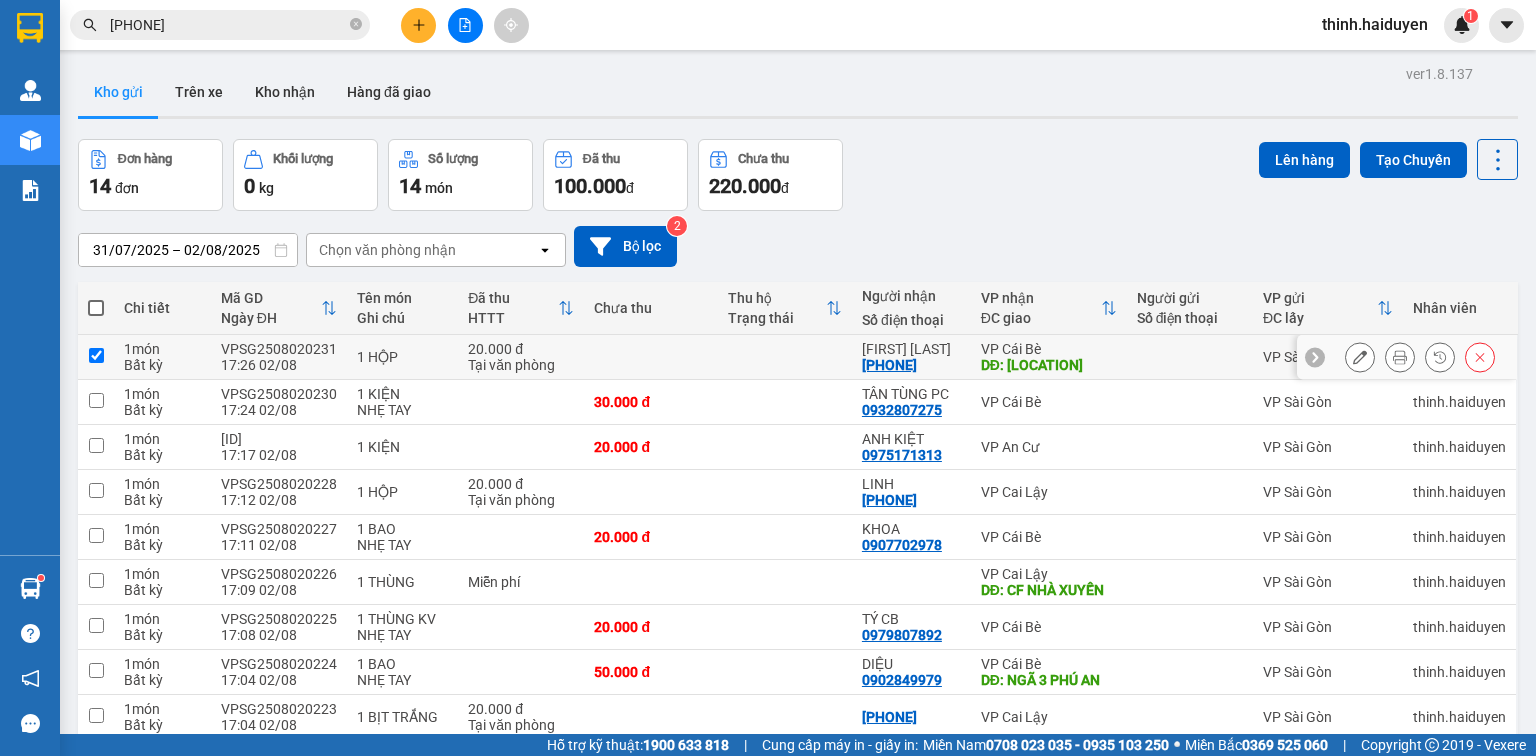 checkbox on "true" 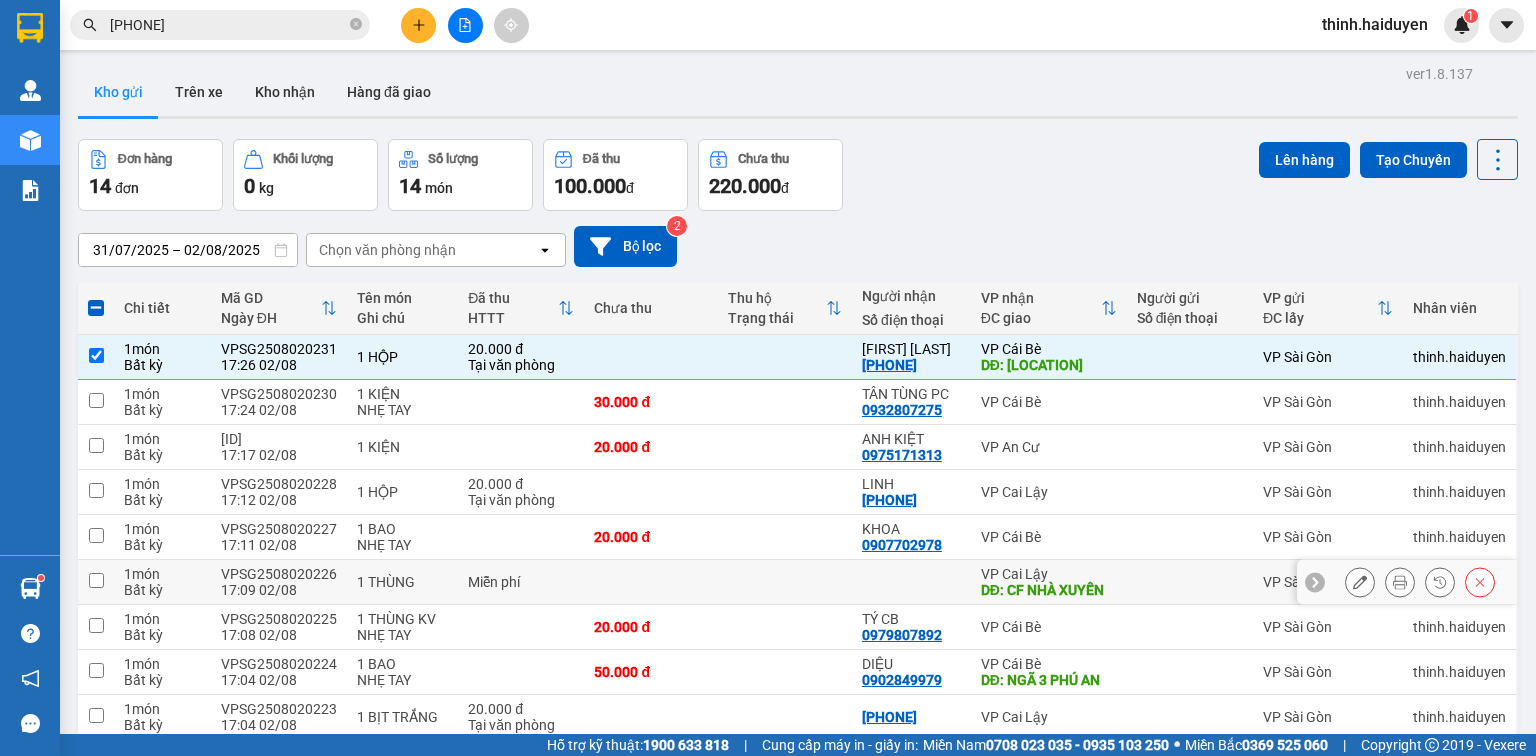 click on "VP Cai Lậy DĐ: CF NHÀ XUYẾN" at bounding box center (1049, 582) 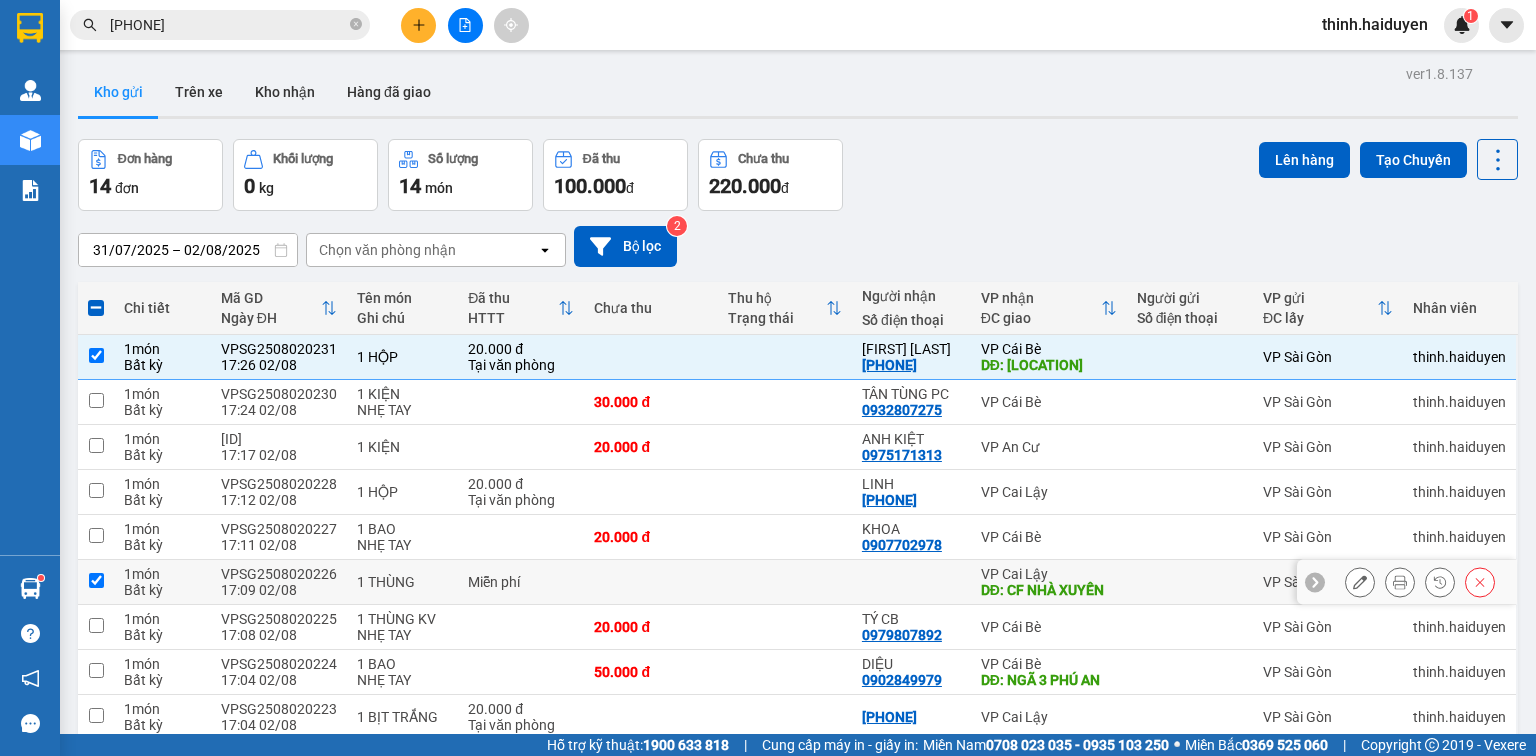 checkbox on "true" 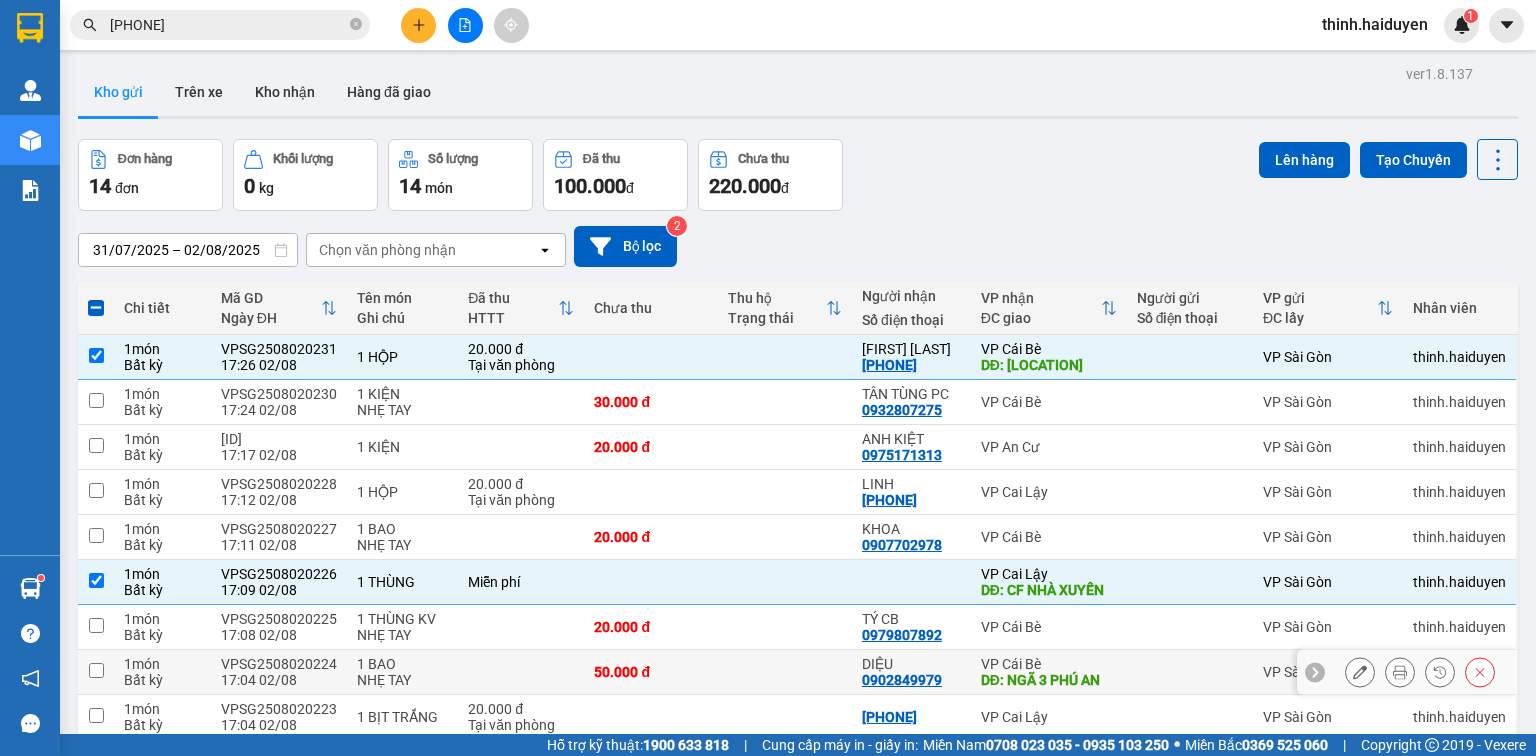 click on "VP Cái Bè DĐ: NGÃ 3 PHÚ AN" at bounding box center (1049, 672) 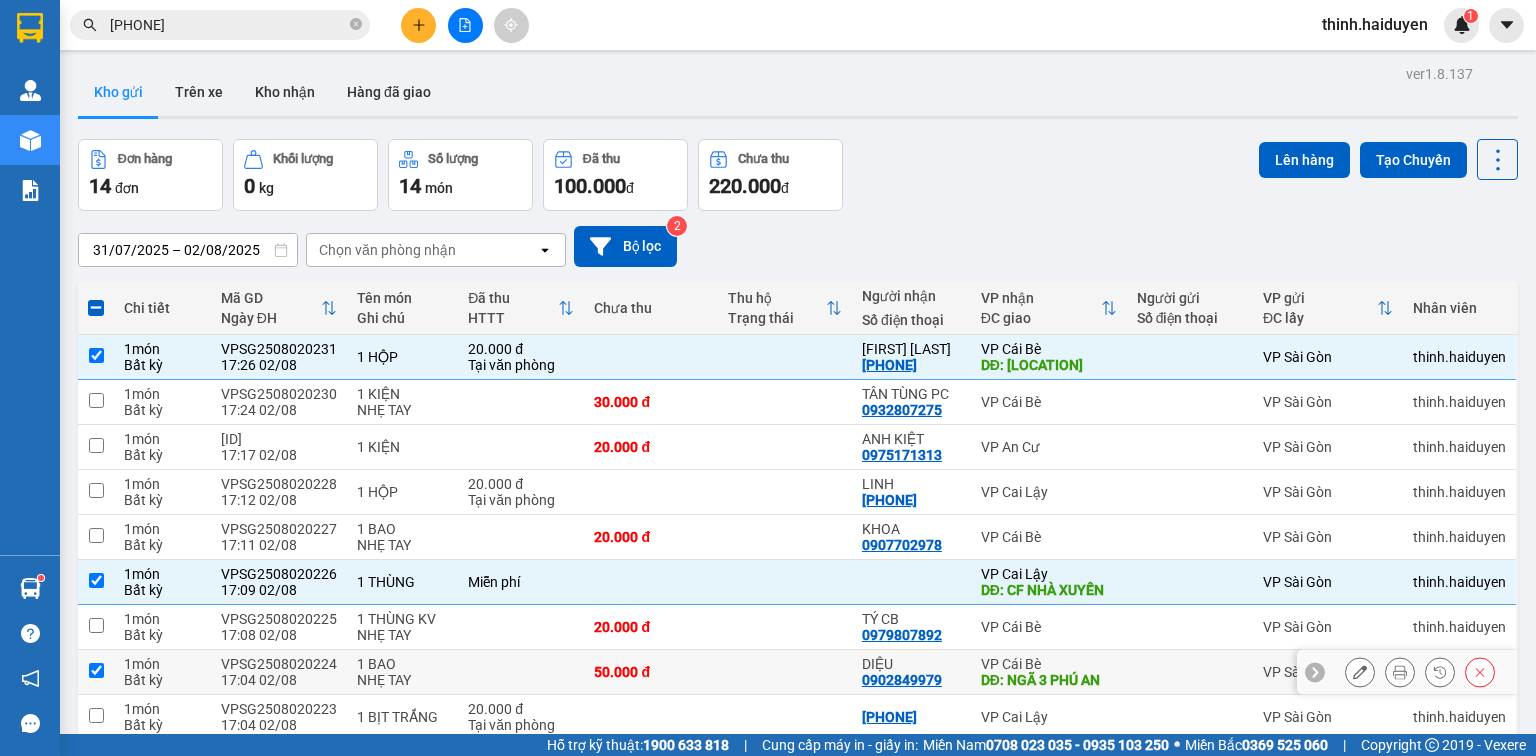 checkbox on "true" 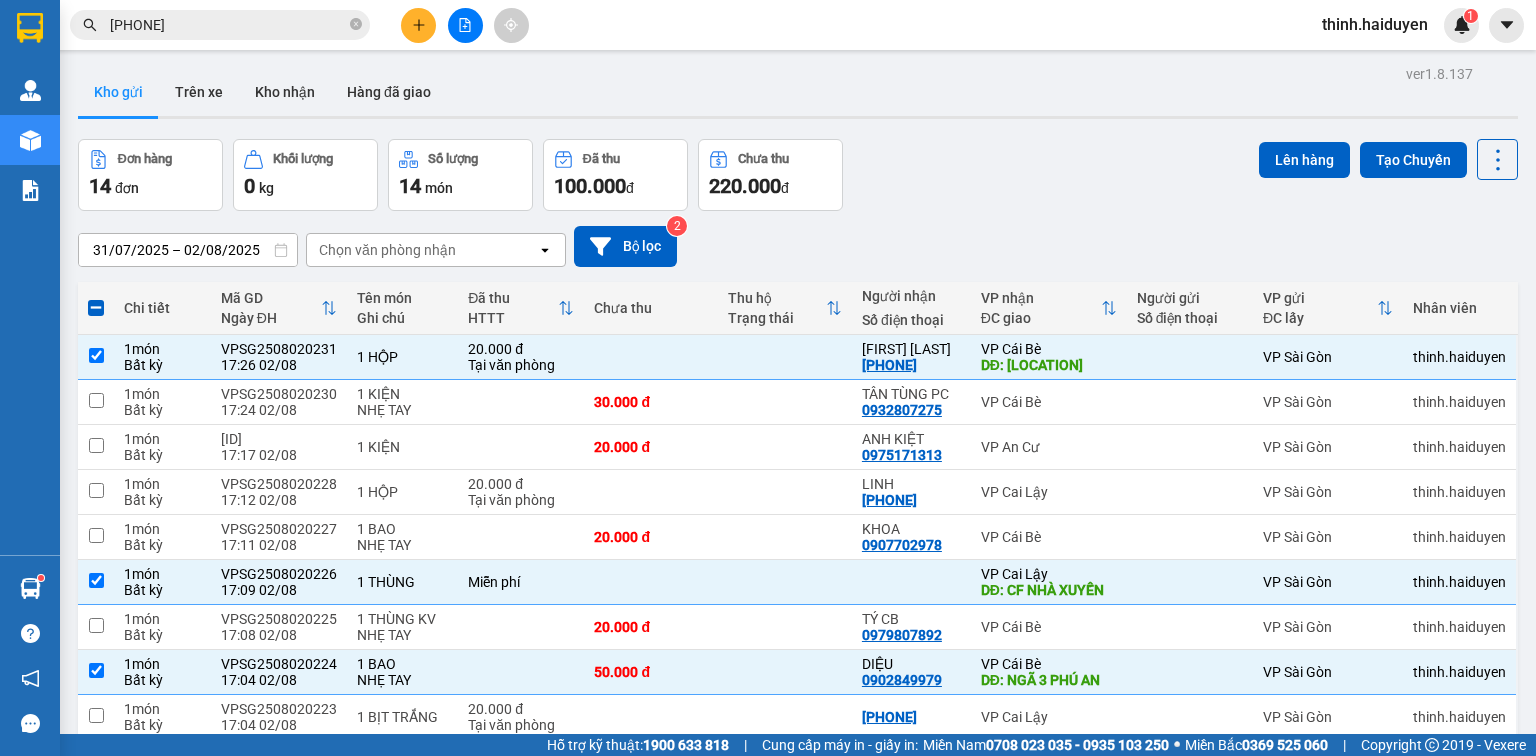 click at bounding box center (96, 308) 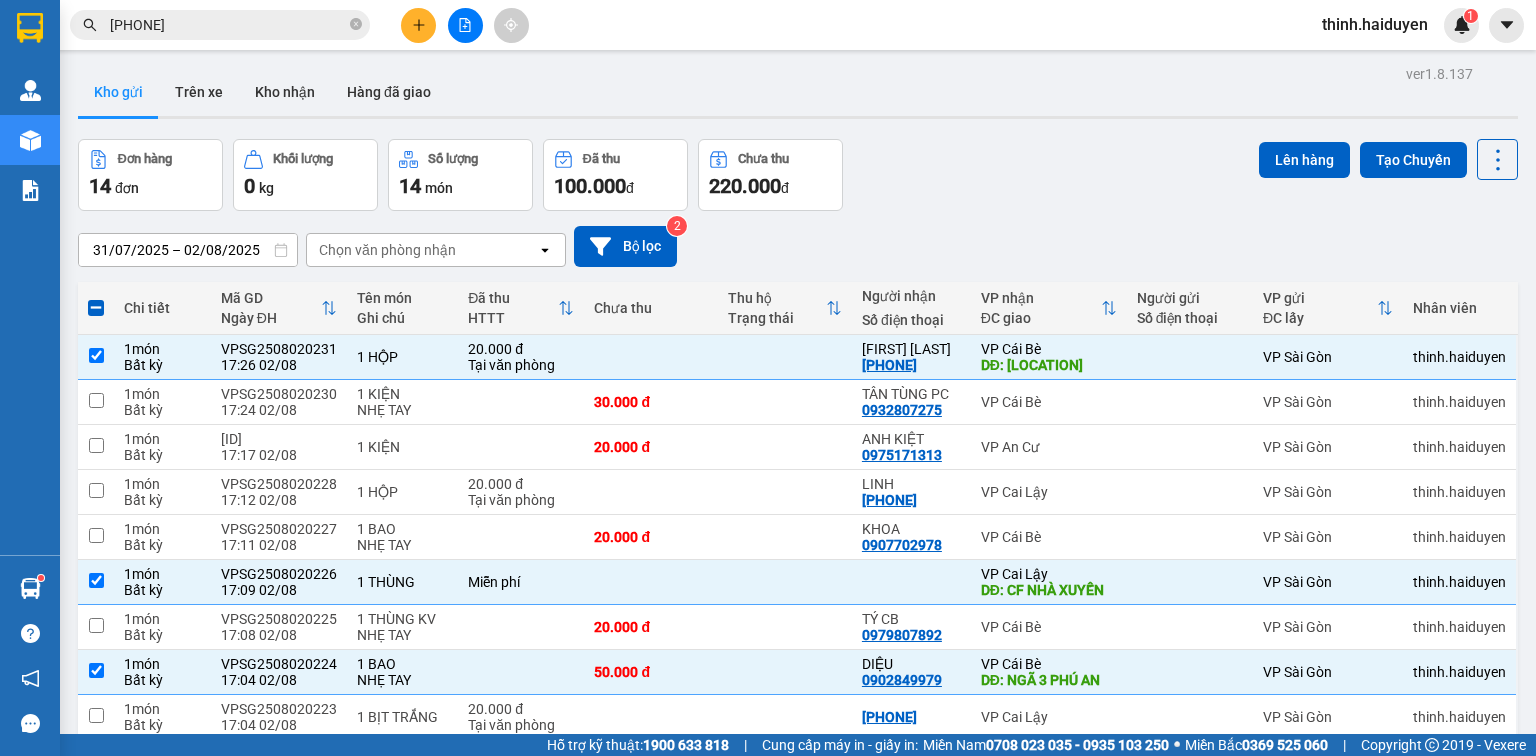 click at bounding box center (96, 298) 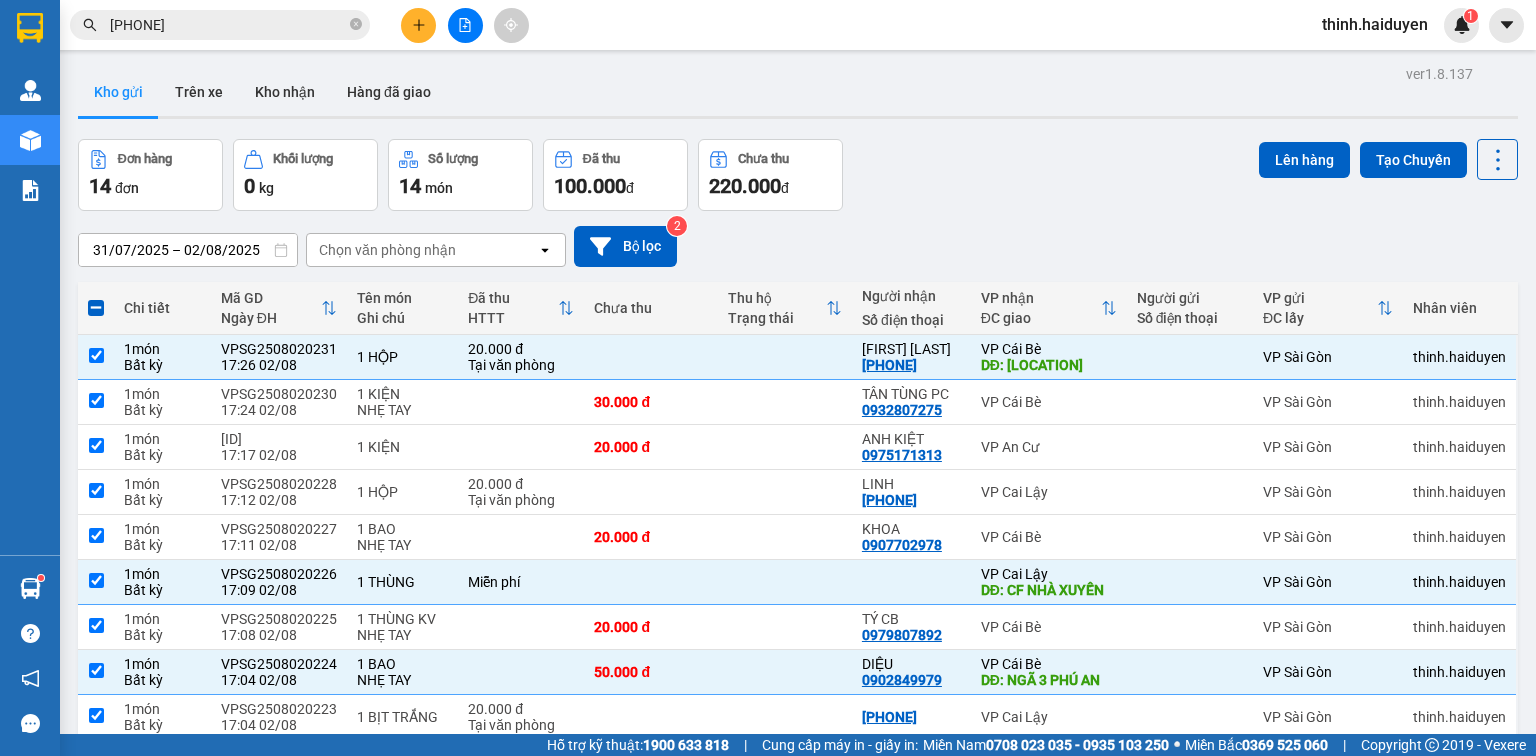 checkbox on "true" 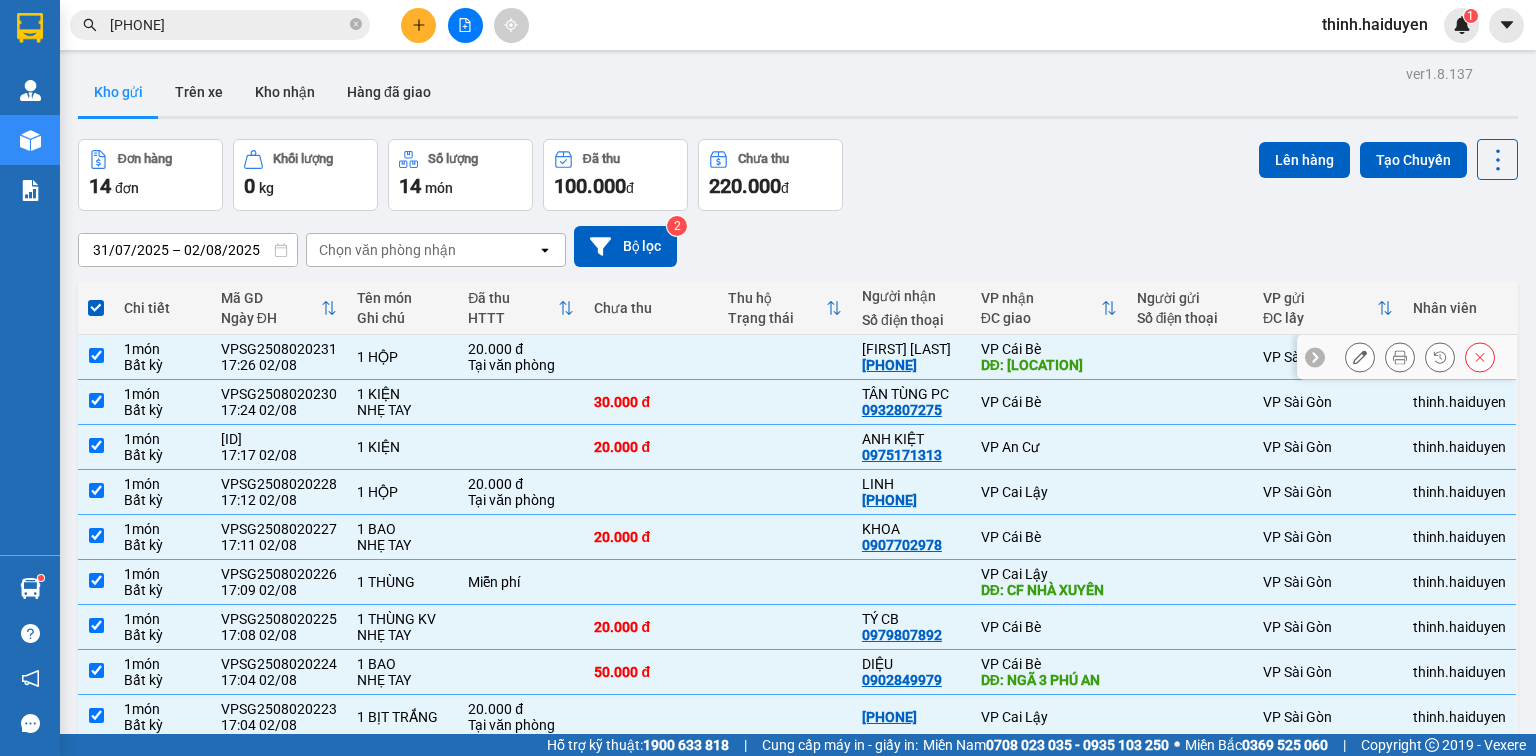 click on "VP Cái Bè DĐ: AO CUOI CHIPI" at bounding box center [1049, 357] 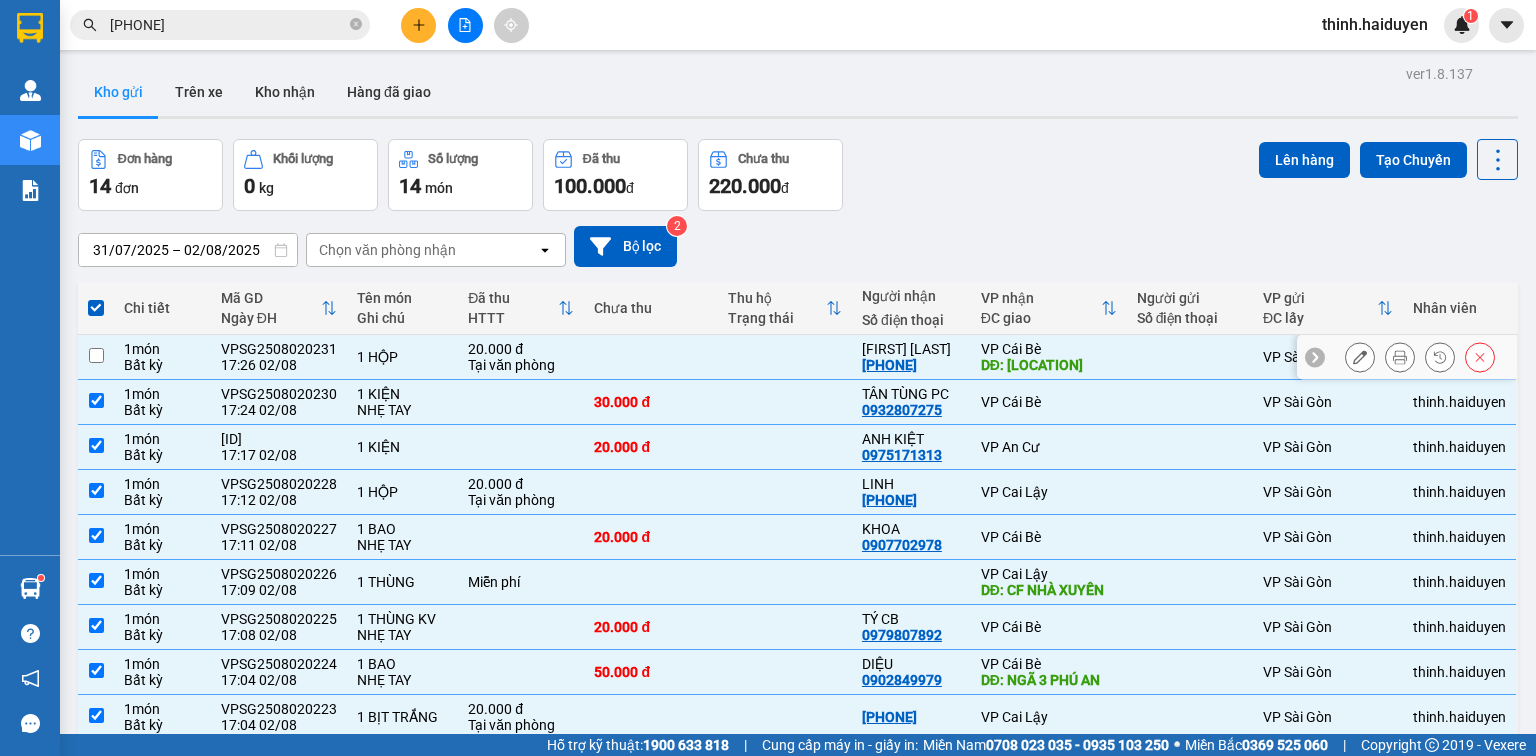 checkbox on "false" 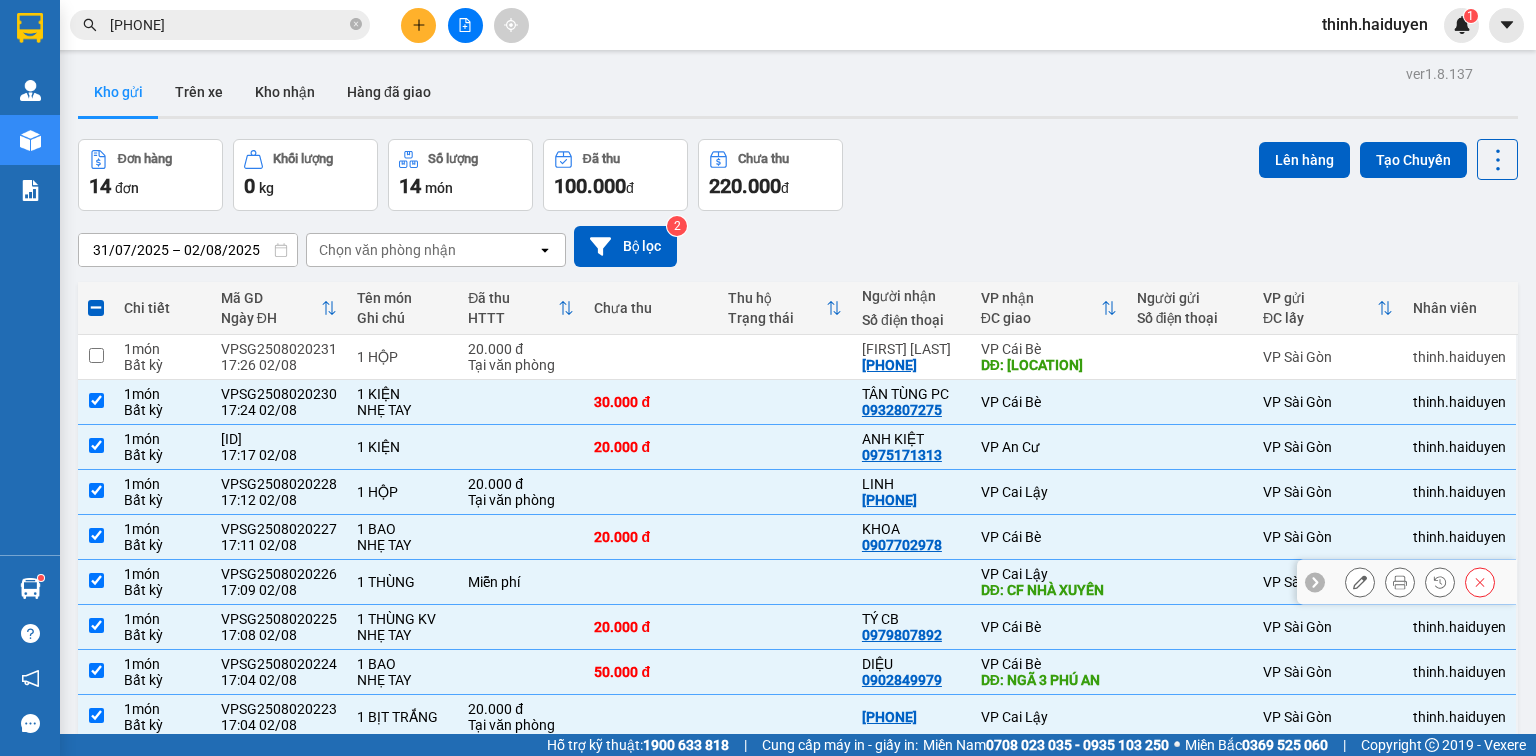 click at bounding box center (1190, 582) 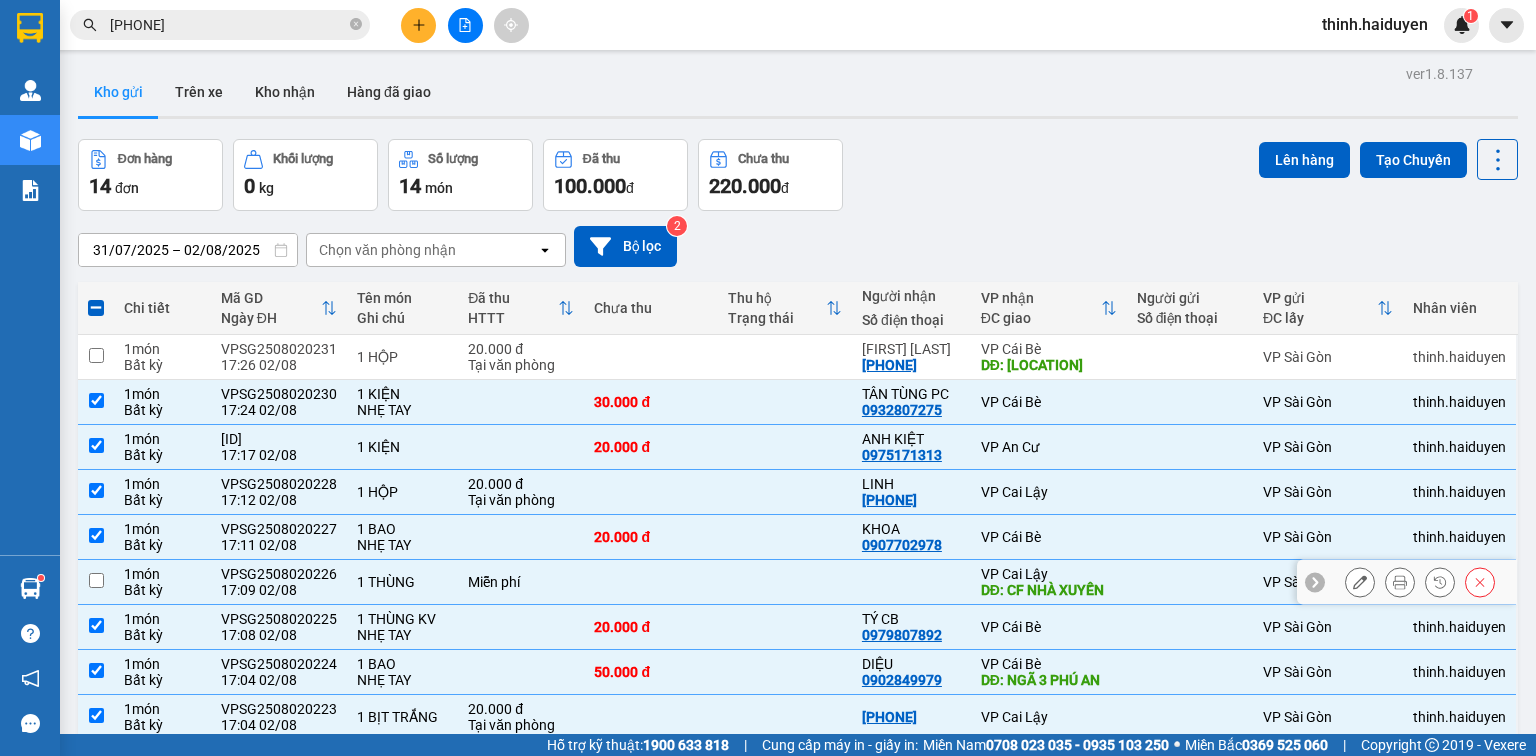 checkbox on "false" 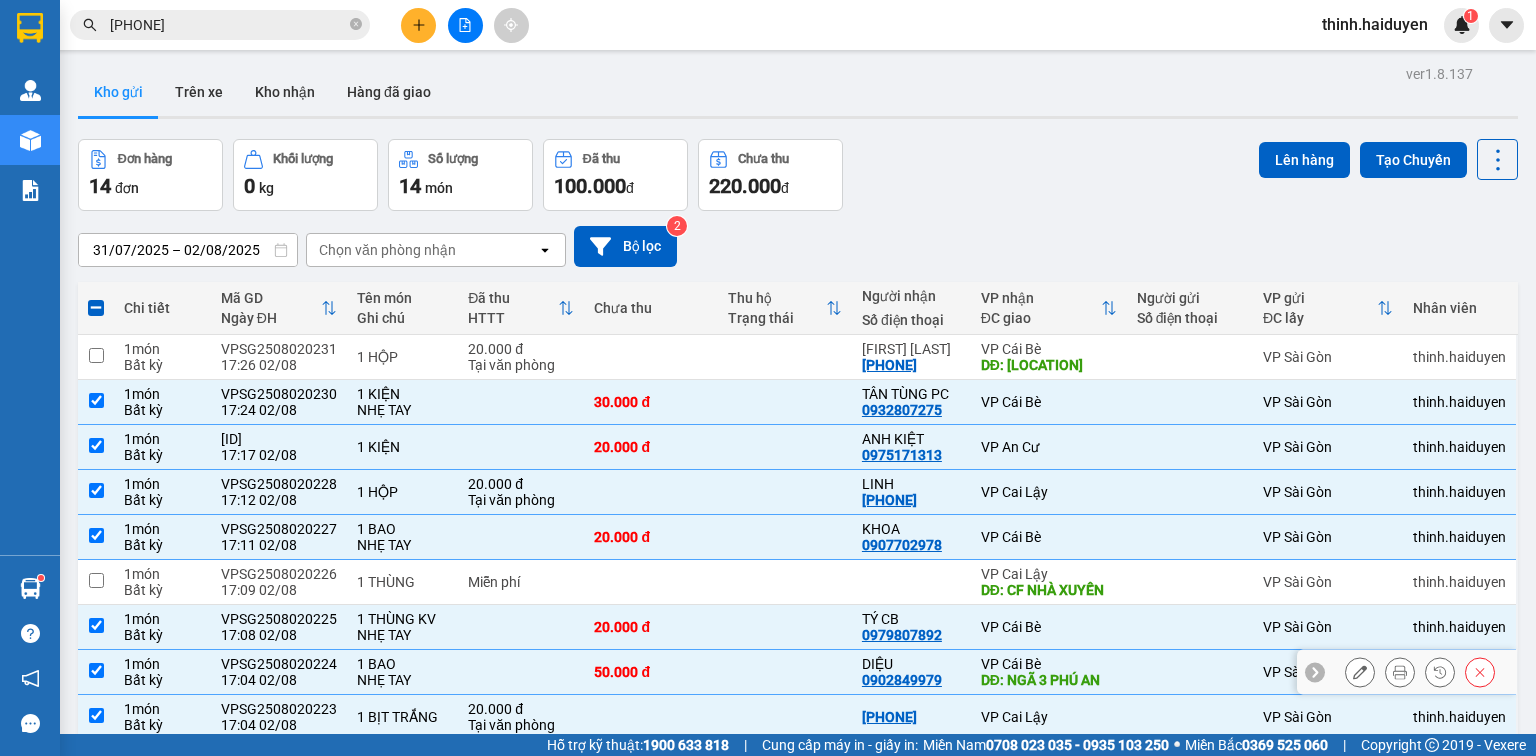 click at bounding box center [1190, 672] 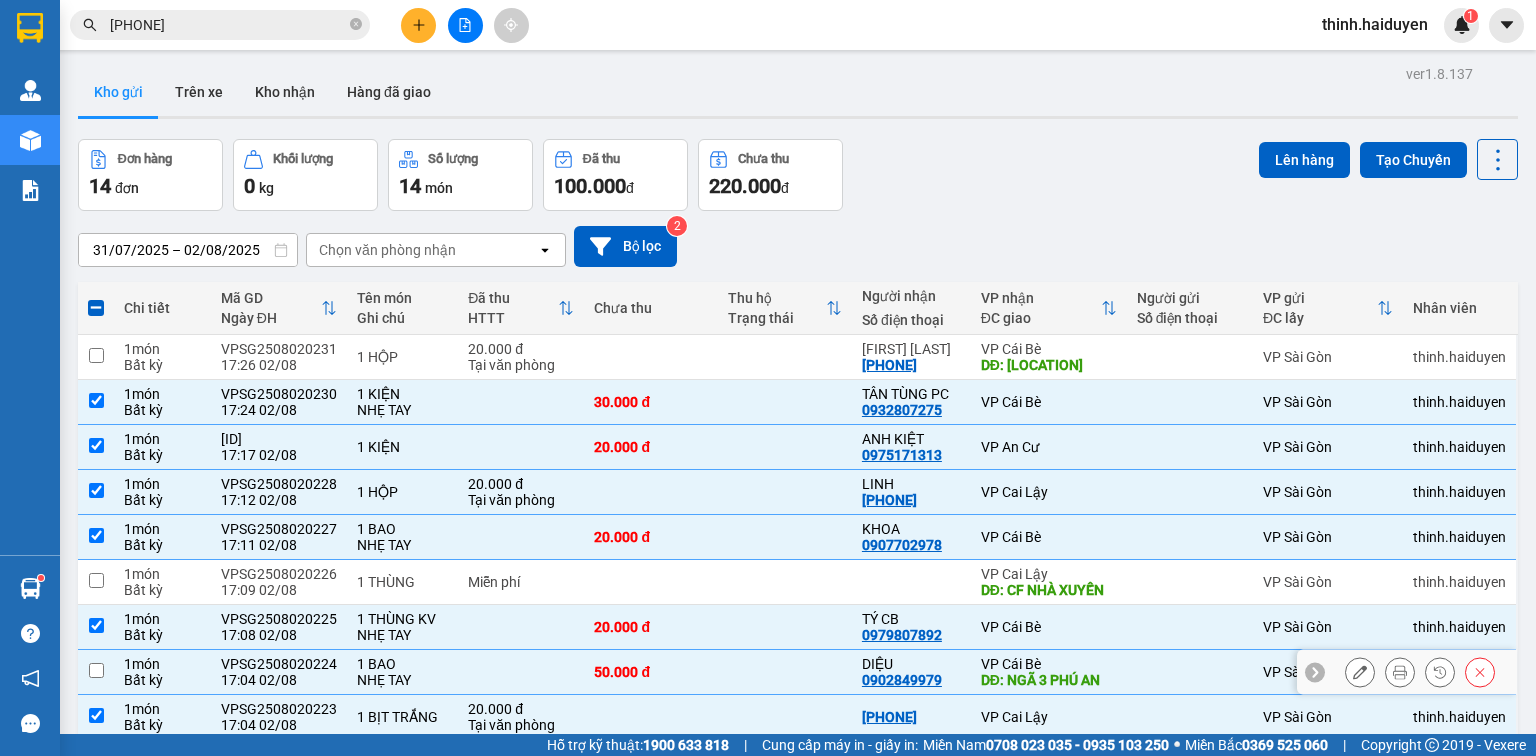 checkbox on "false" 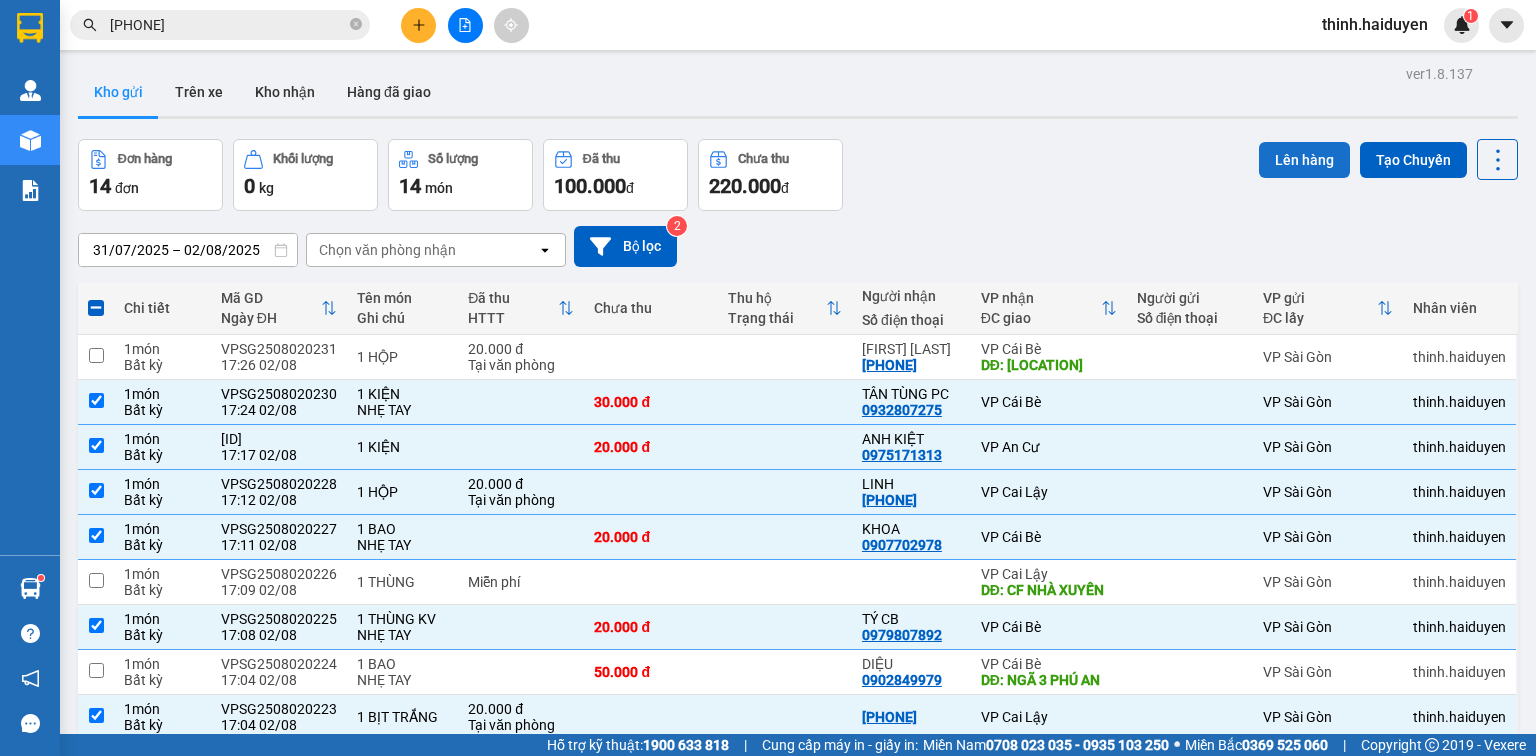 click on "Lên hàng" at bounding box center [1304, 160] 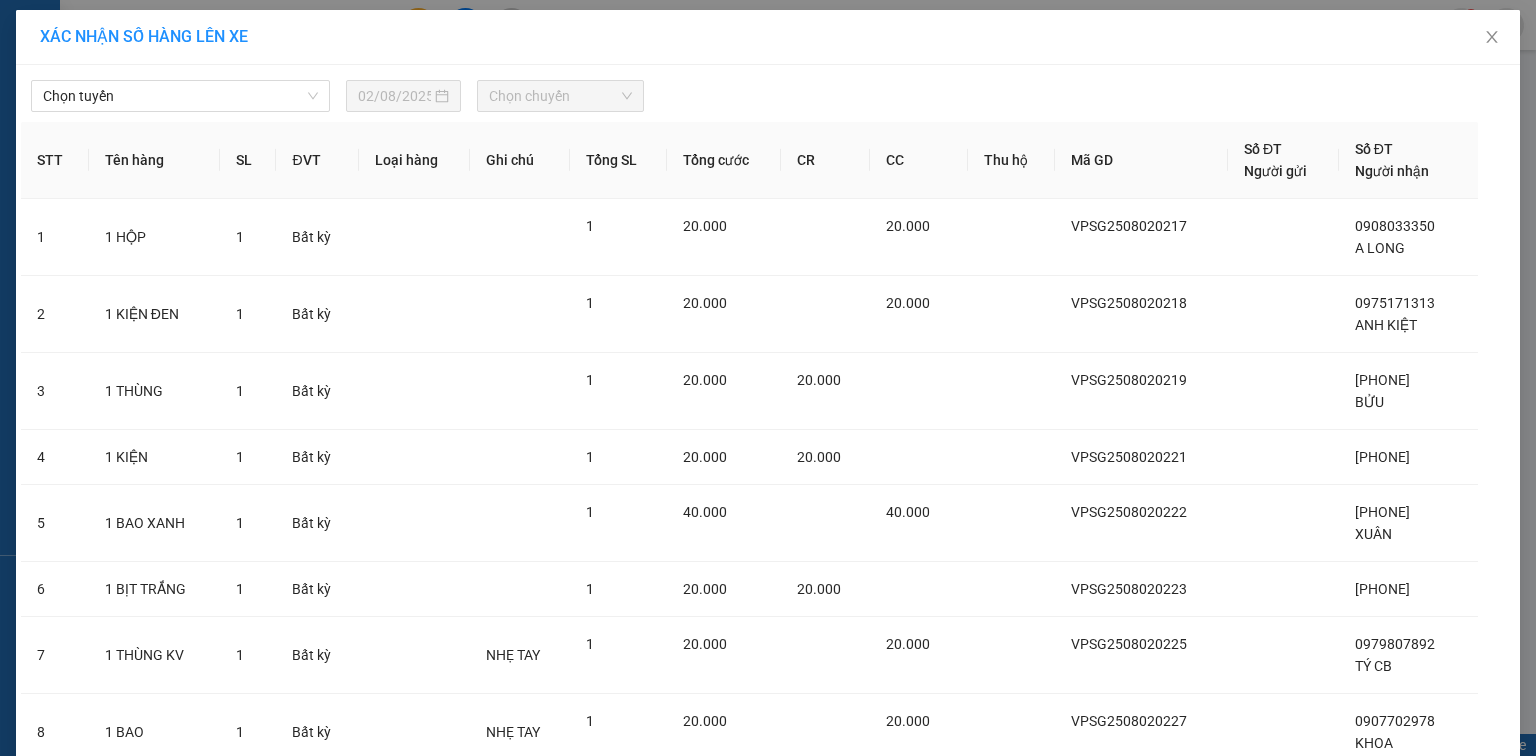 drag, startPoint x: 223, startPoint y: 90, endPoint x: 200, endPoint y: 112, distance: 31.827662 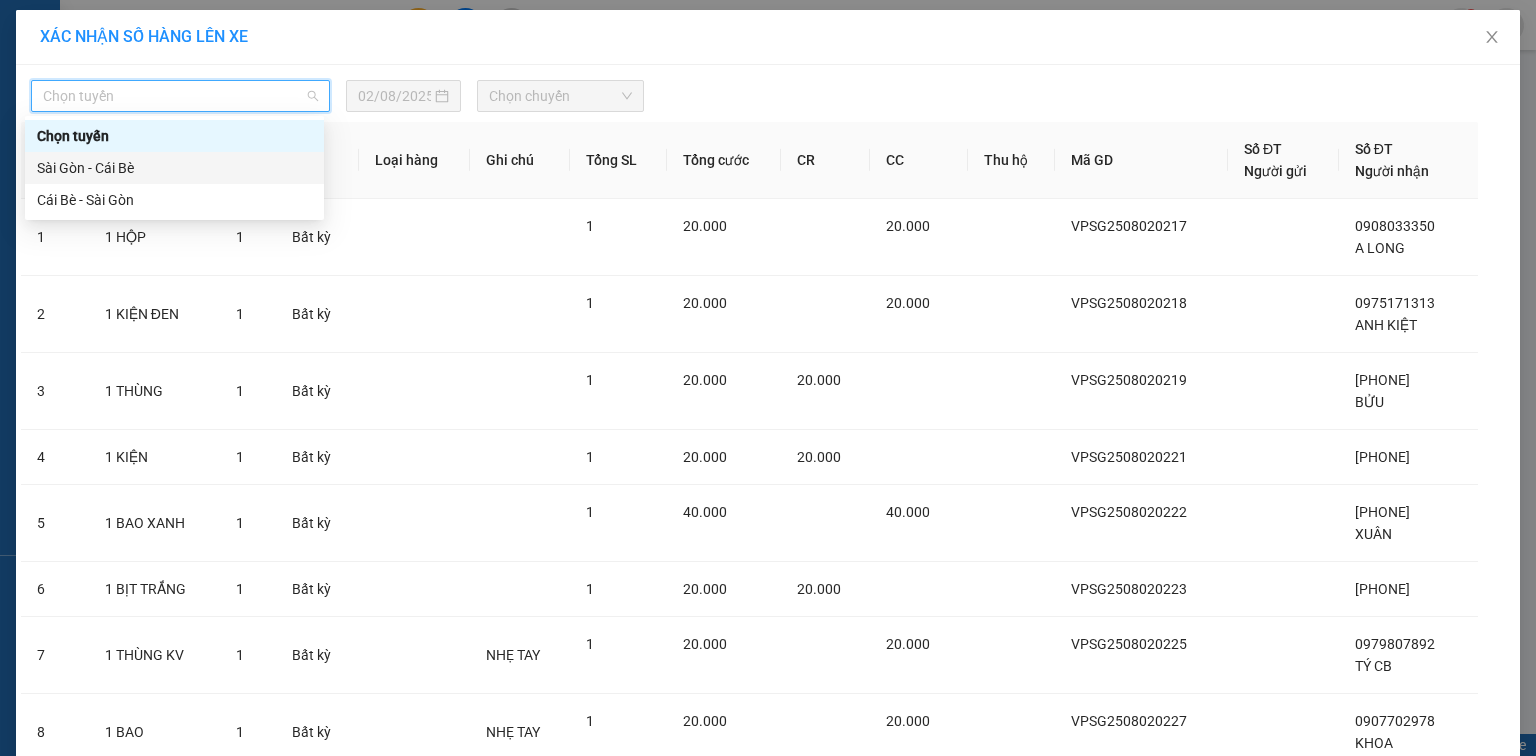 drag, startPoint x: 97, startPoint y: 172, endPoint x: 168, endPoint y: 178, distance: 71.25307 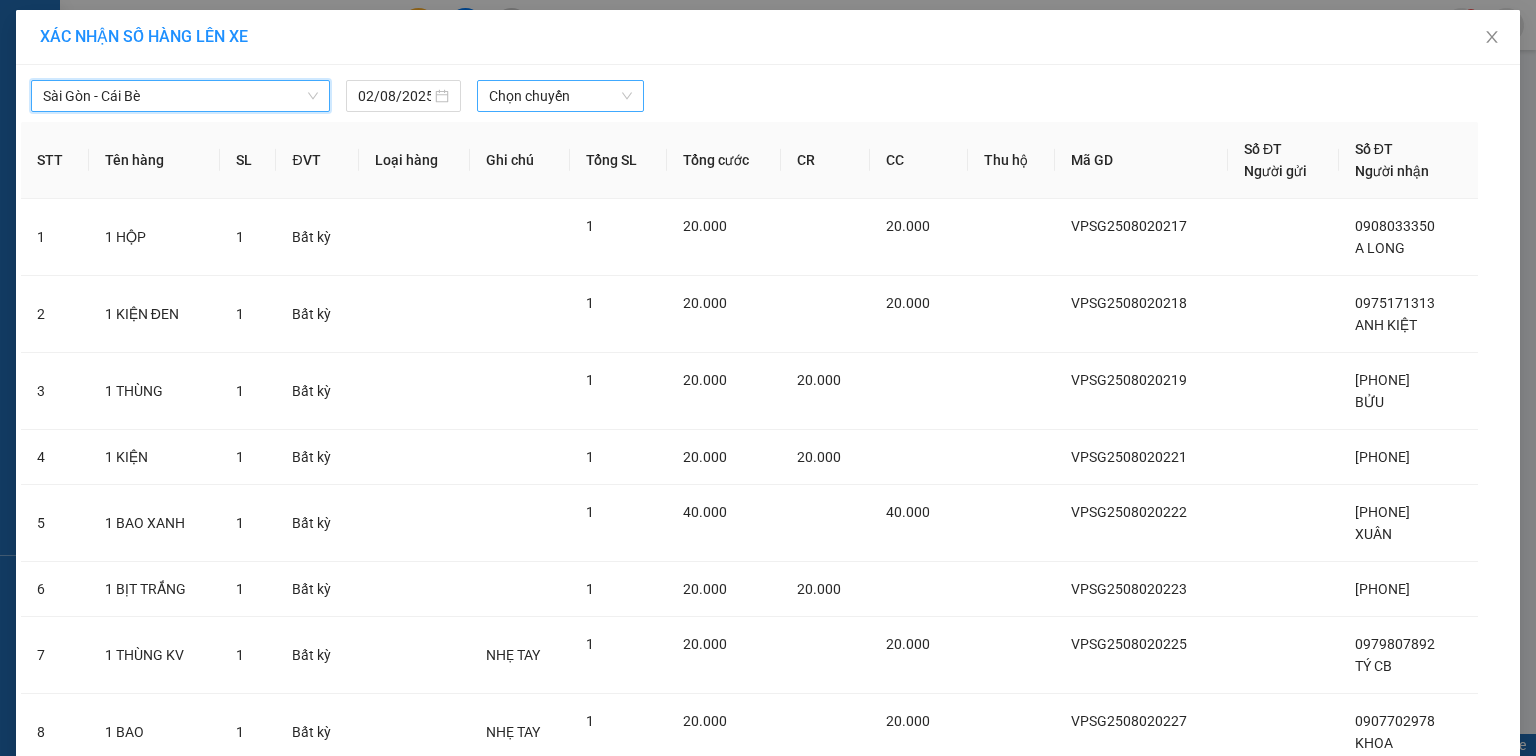 click on "Chọn chuyến" at bounding box center (561, 96) 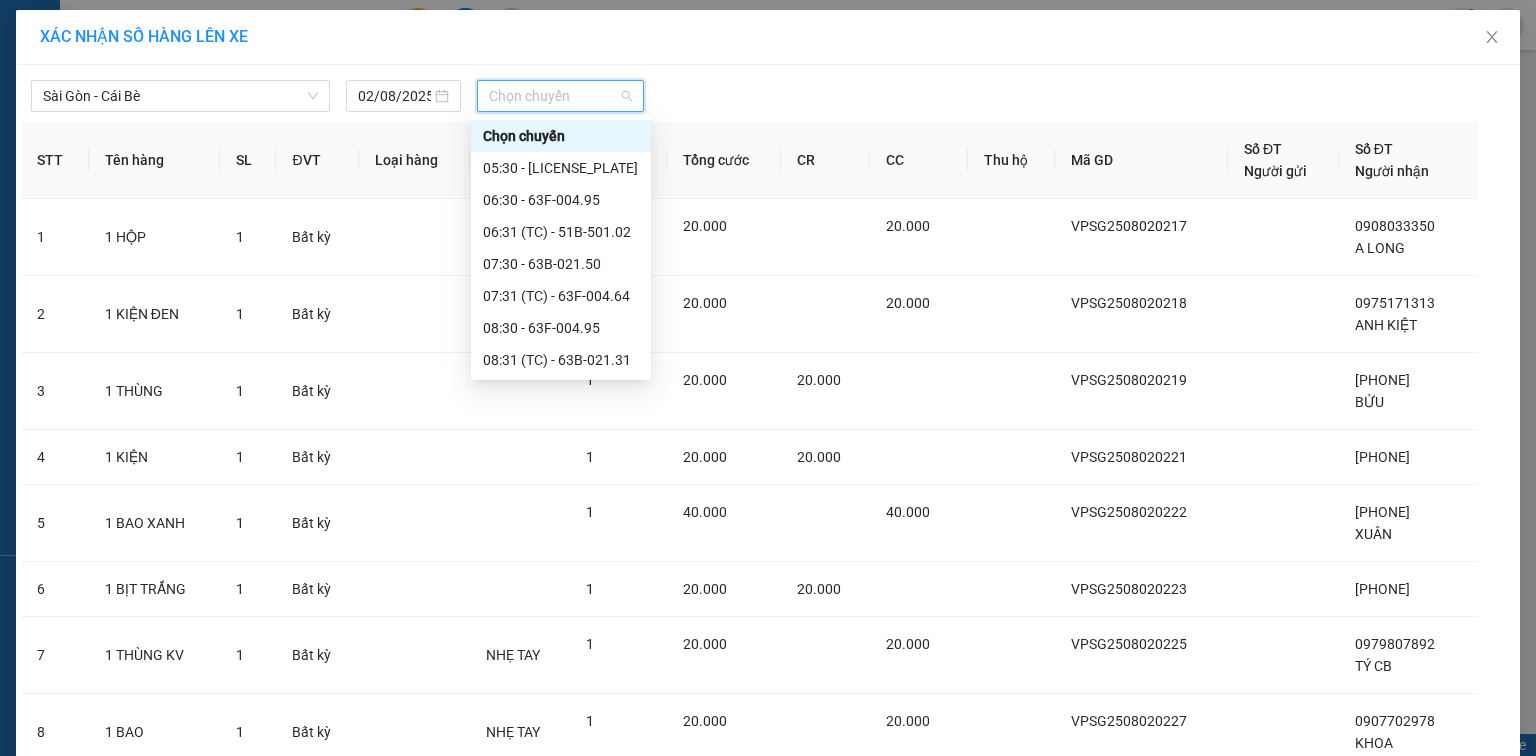 click on "18:30     - 63B-020.03" at bounding box center (561, 1000) 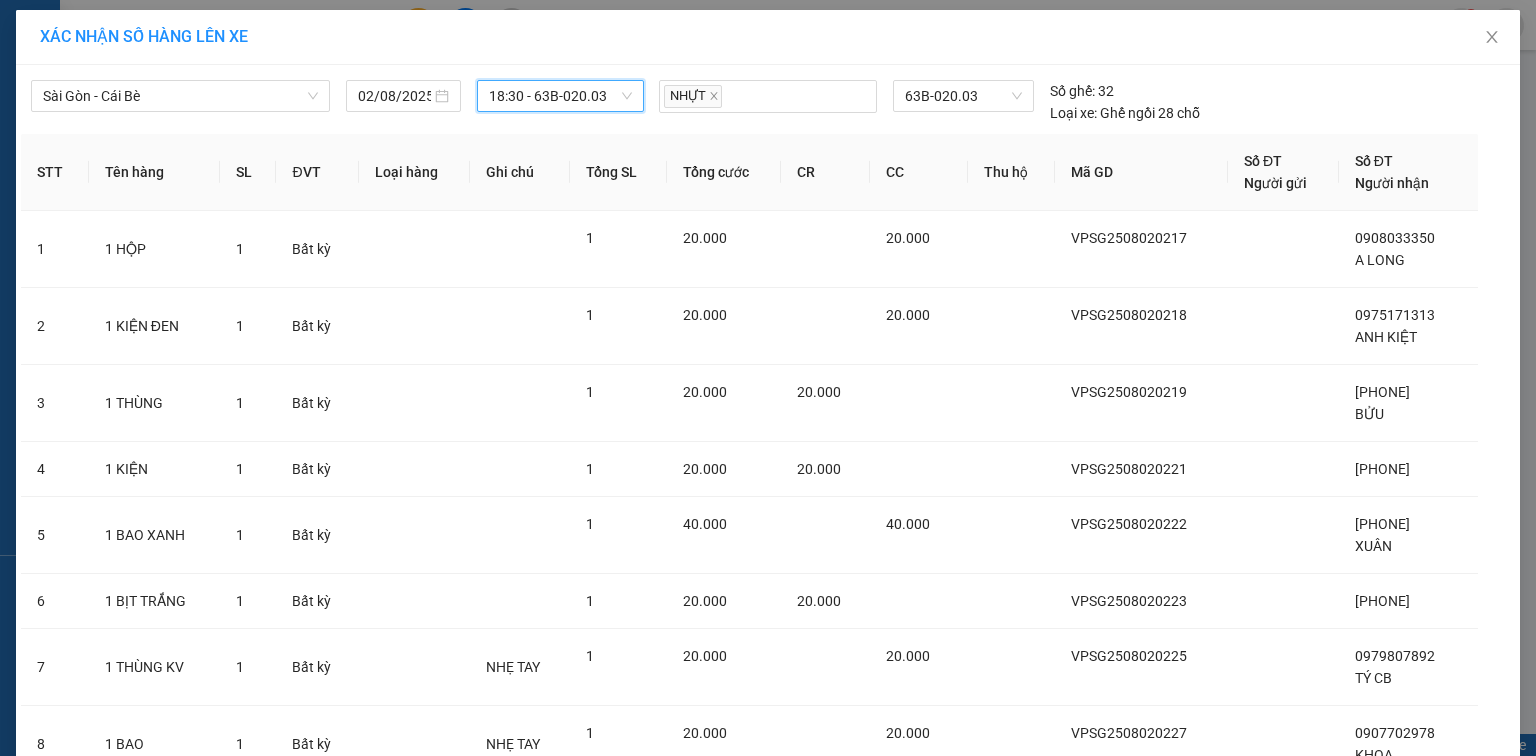 click on "Lên hàng" at bounding box center [841, 1105] 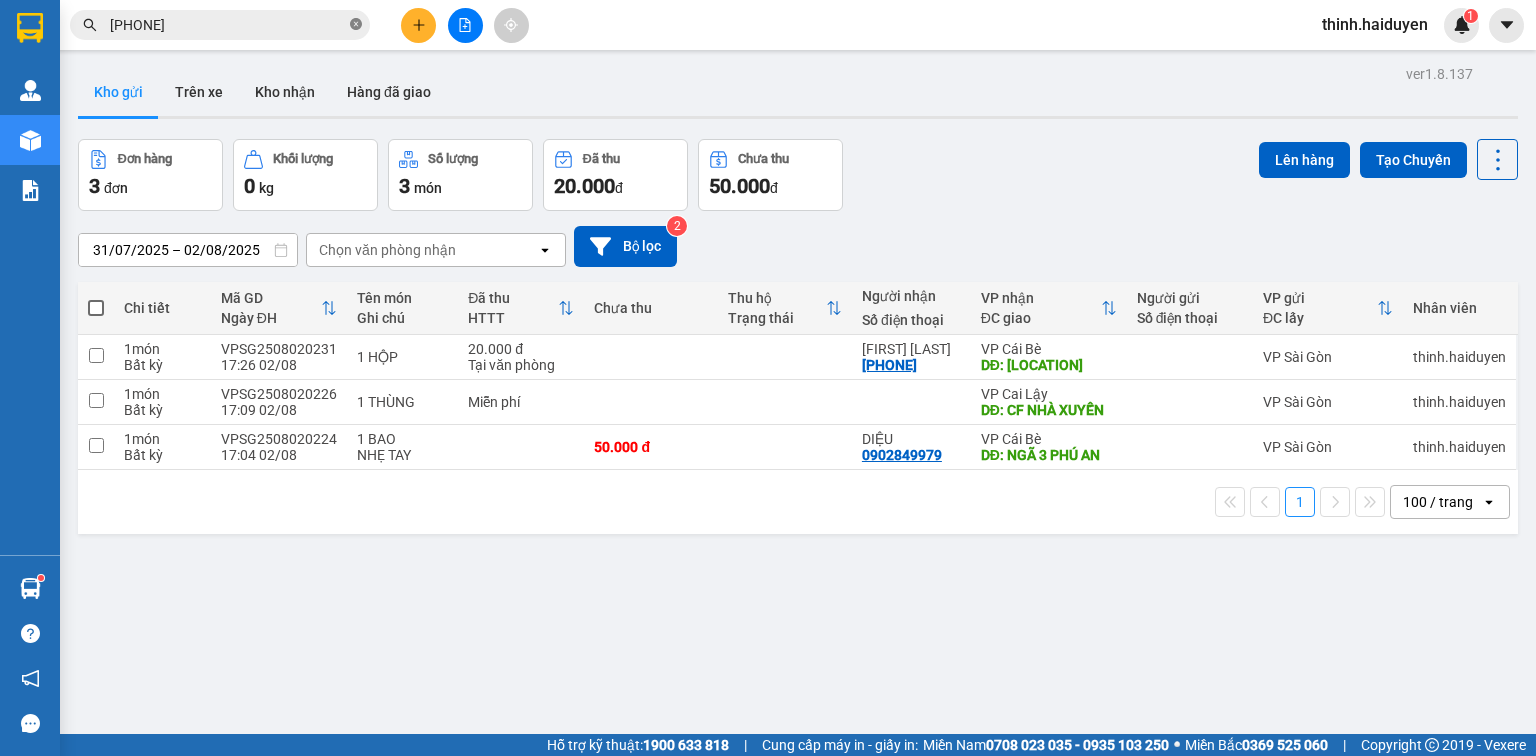 click 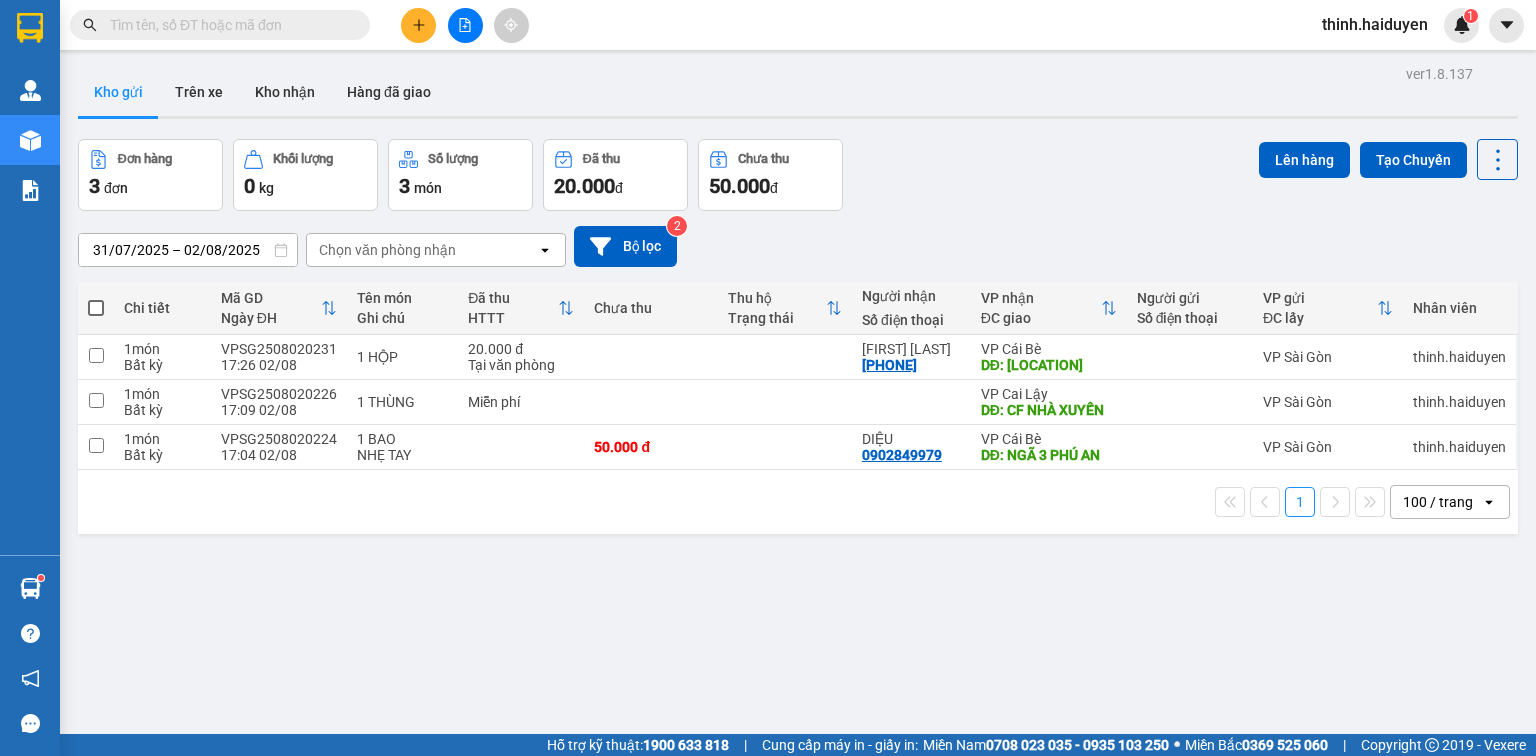 click at bounding box center [228, 25] 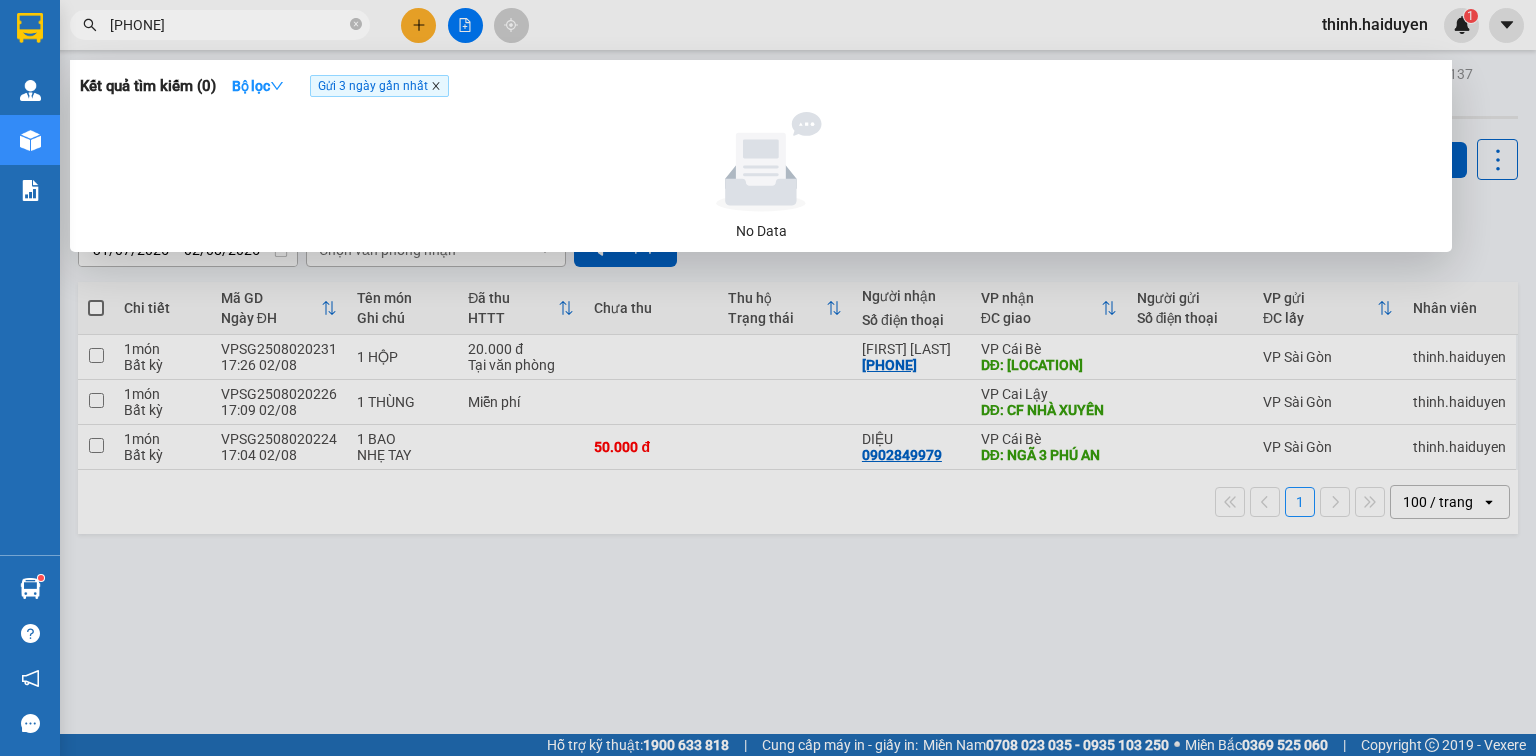 type on "0823444041" 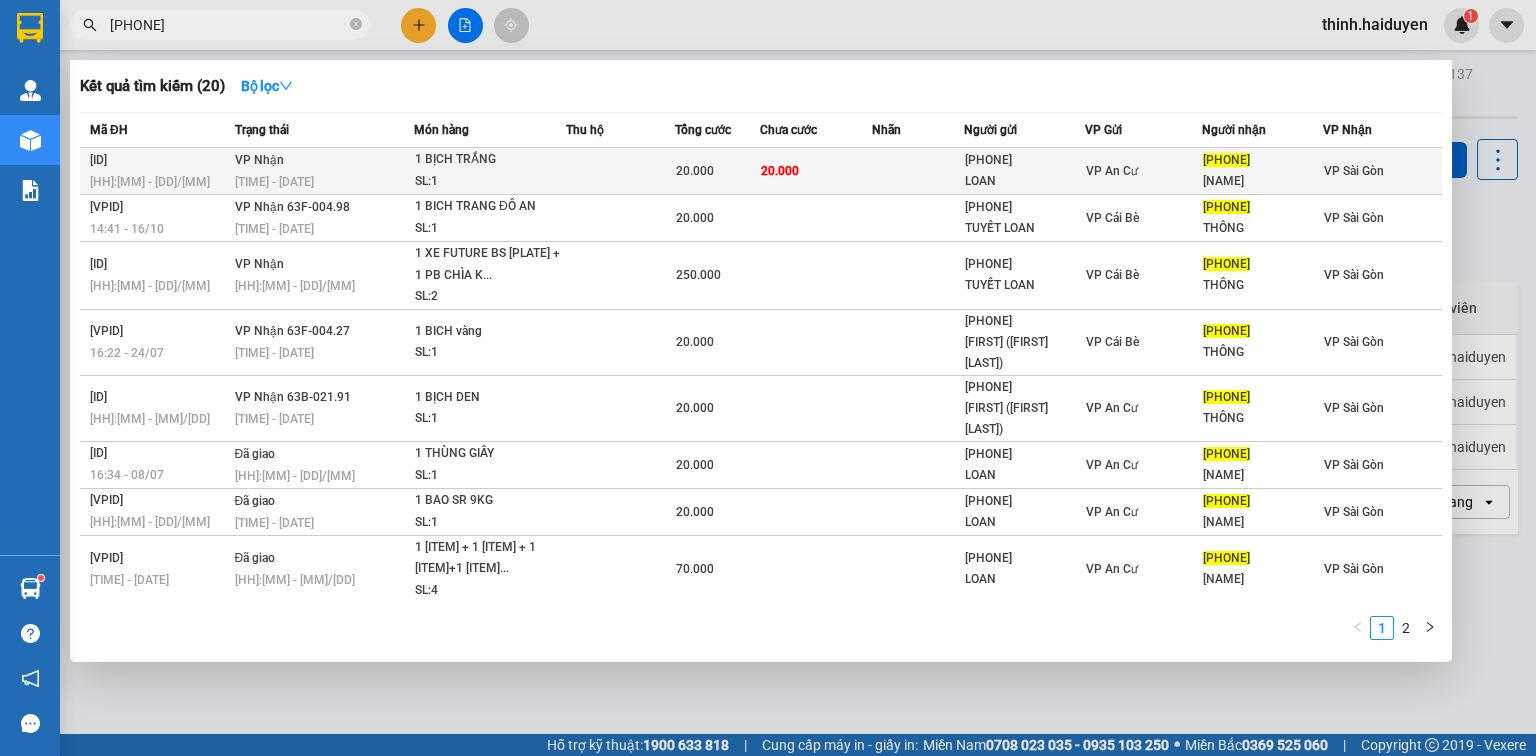 click on "SL:  1" at bounding box center [490, 182] 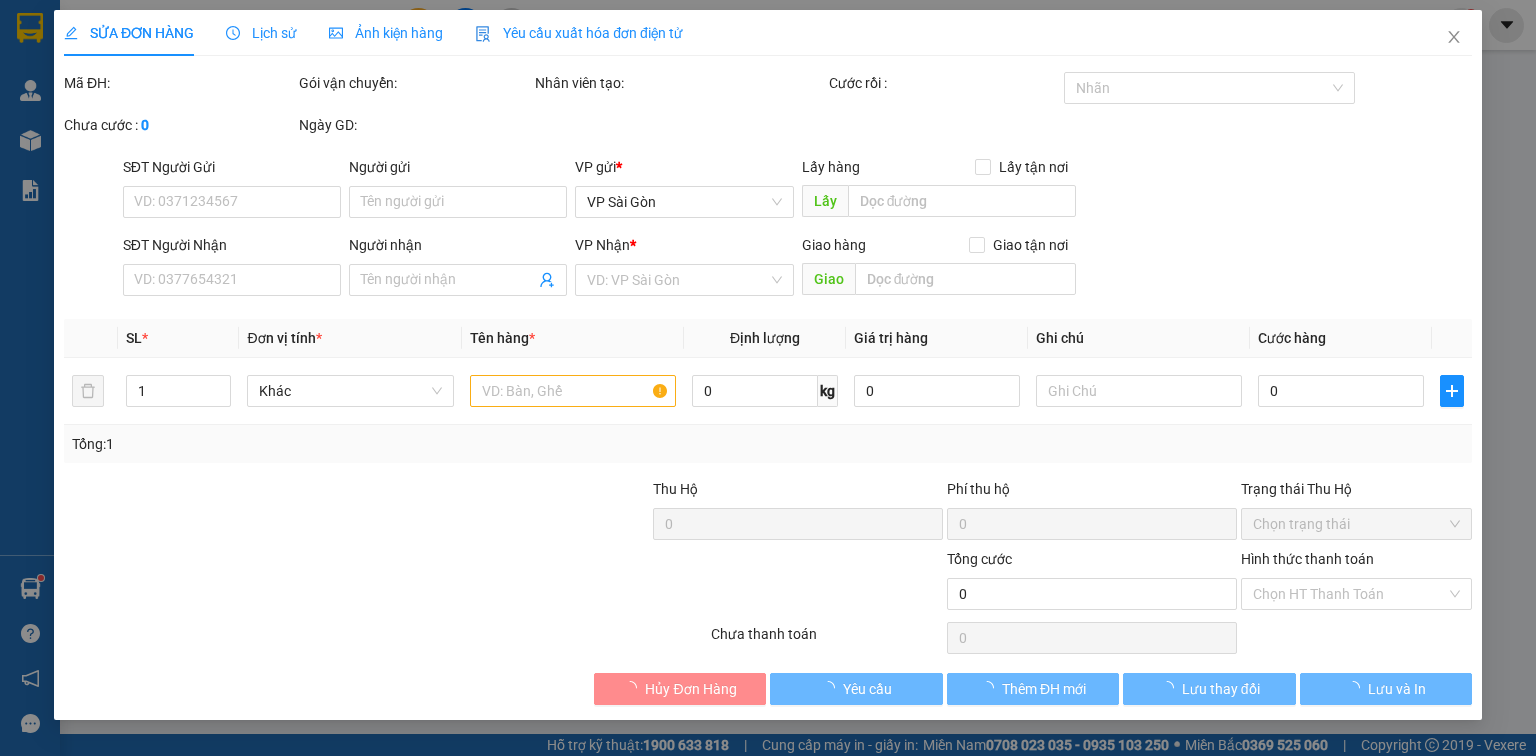 type on "0975596597" 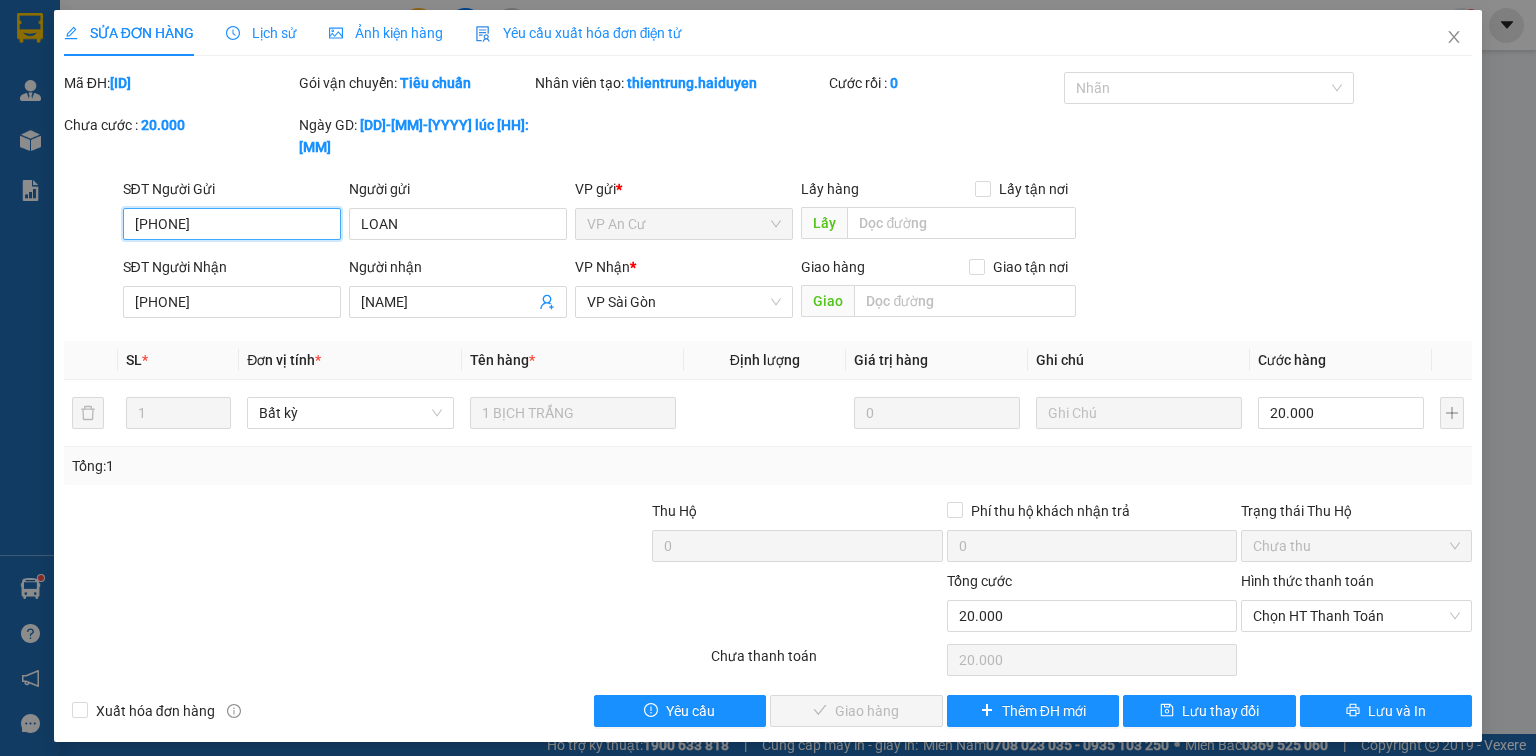 drag, startPoint x: 1347, startPoint y: 592, endPoint x: 1346, endPoint y: 619, distance: 27.018513 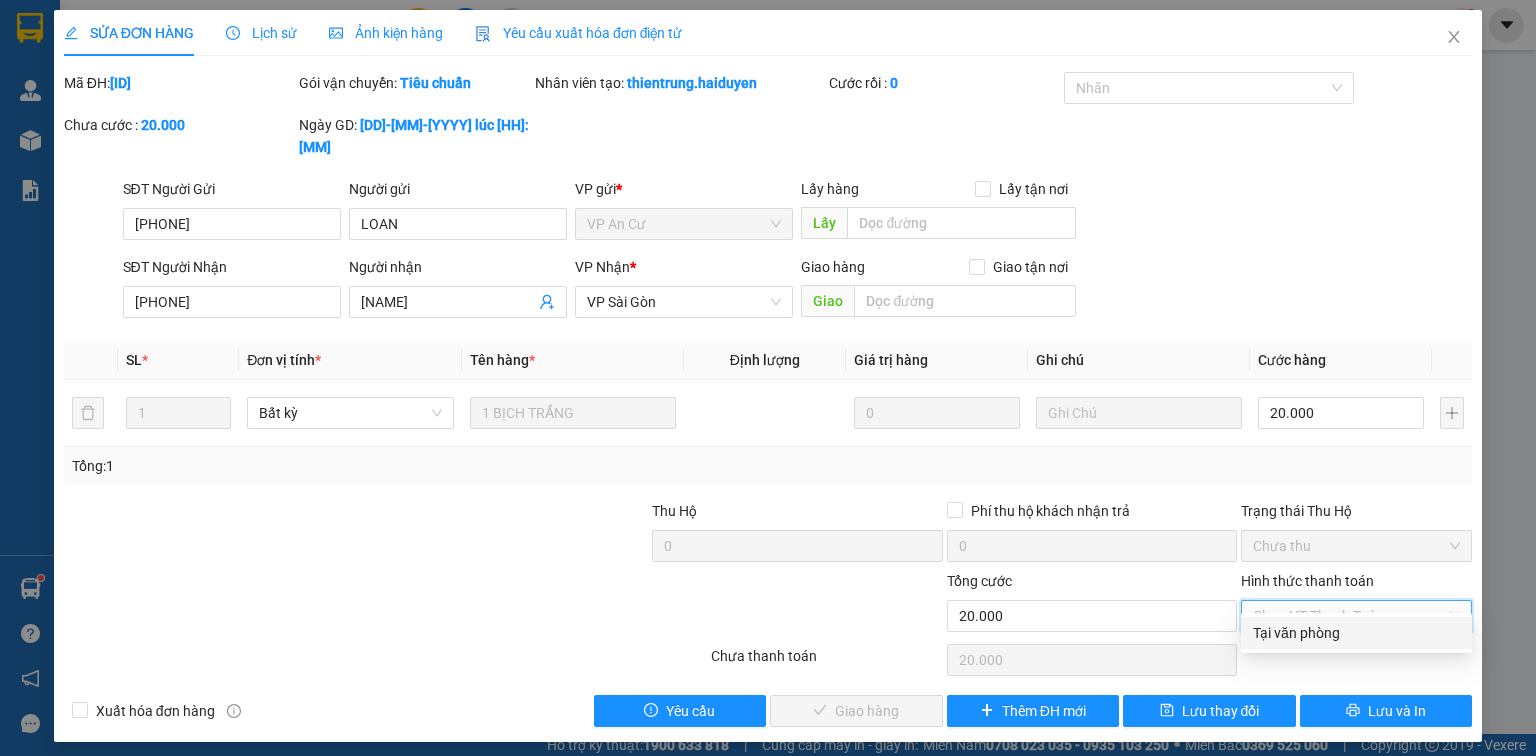 click on "Tại văn phòng" at bounding box center [1356, 633] 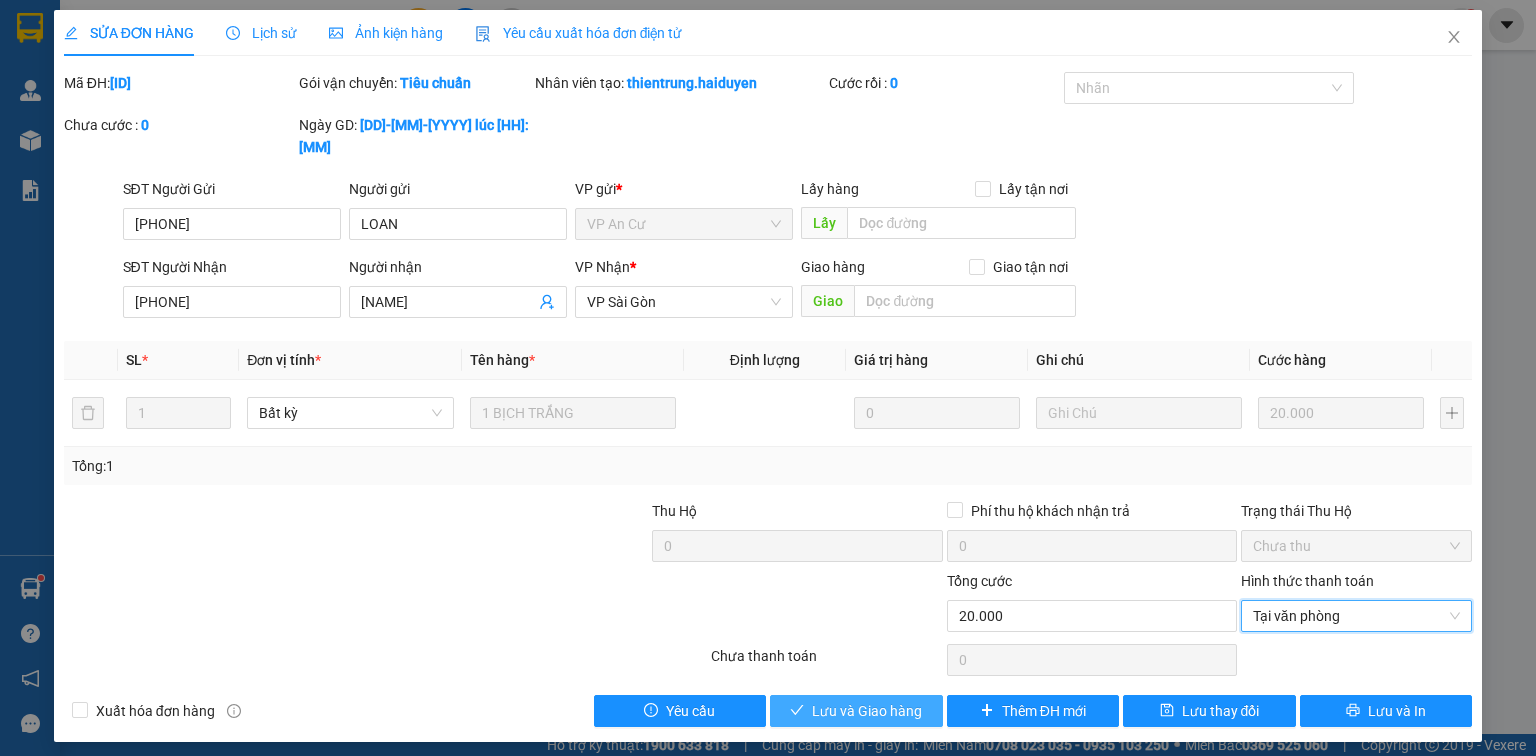 click on "Lưu và Giao hàng" at bounding box center [867, 711] 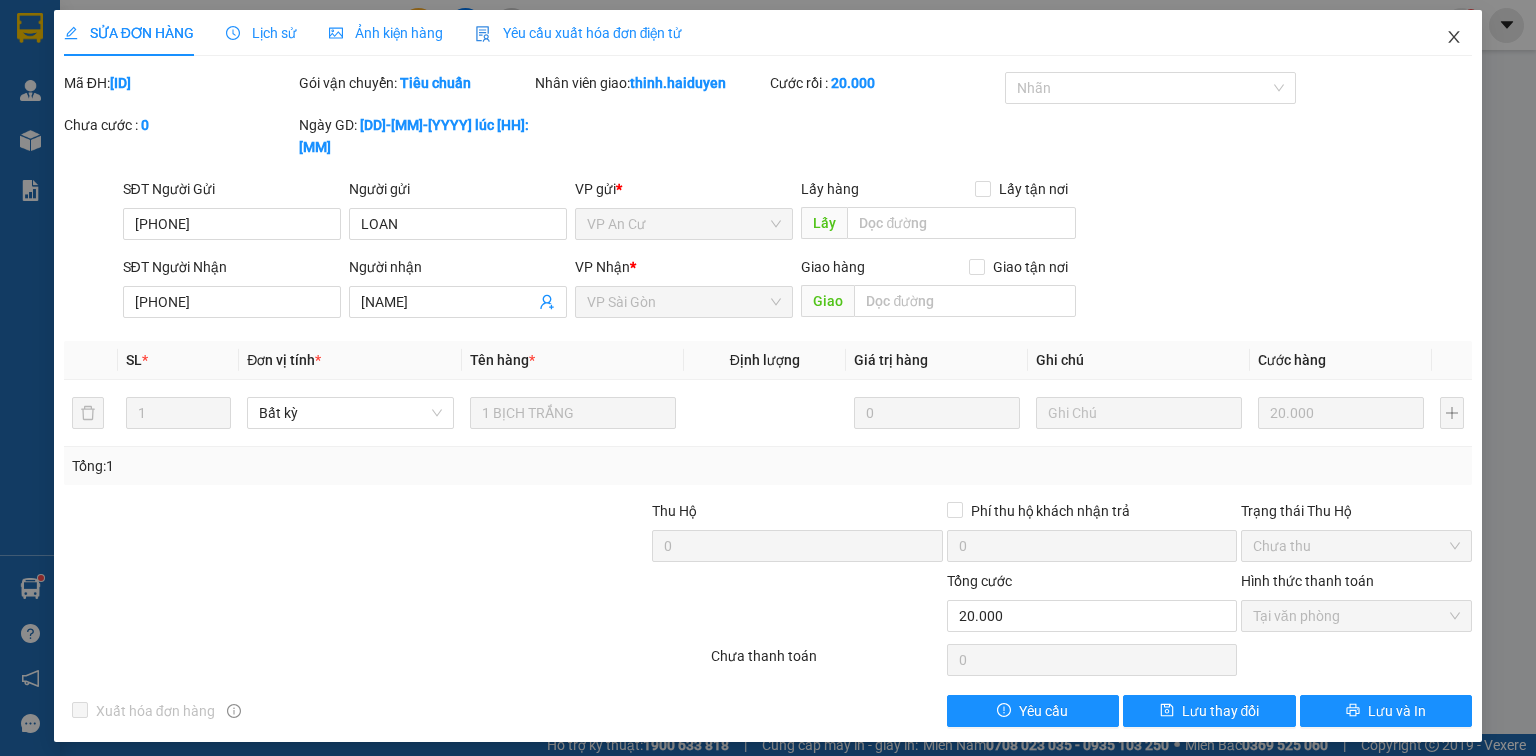 click at bounding box center (1454, 38) 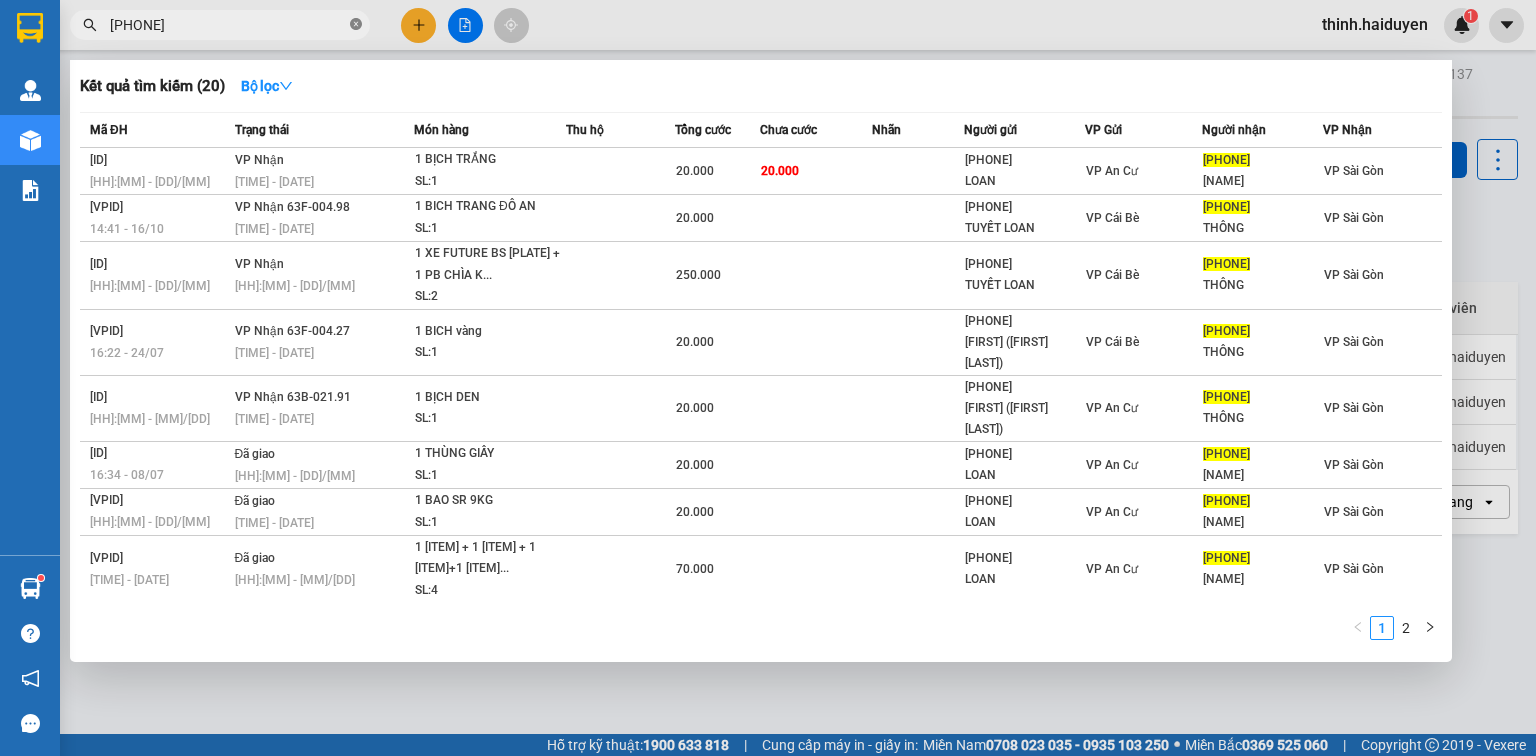 click 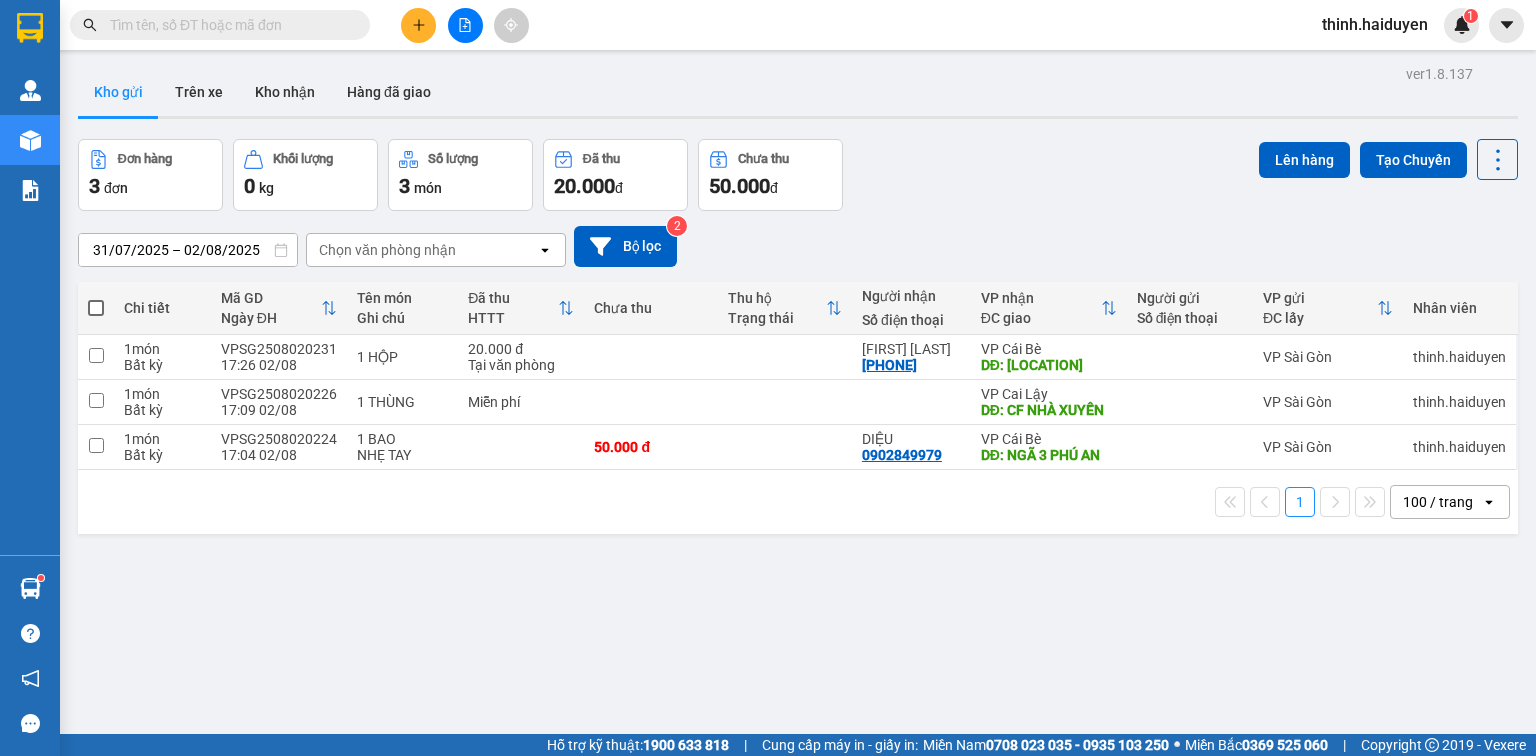 click 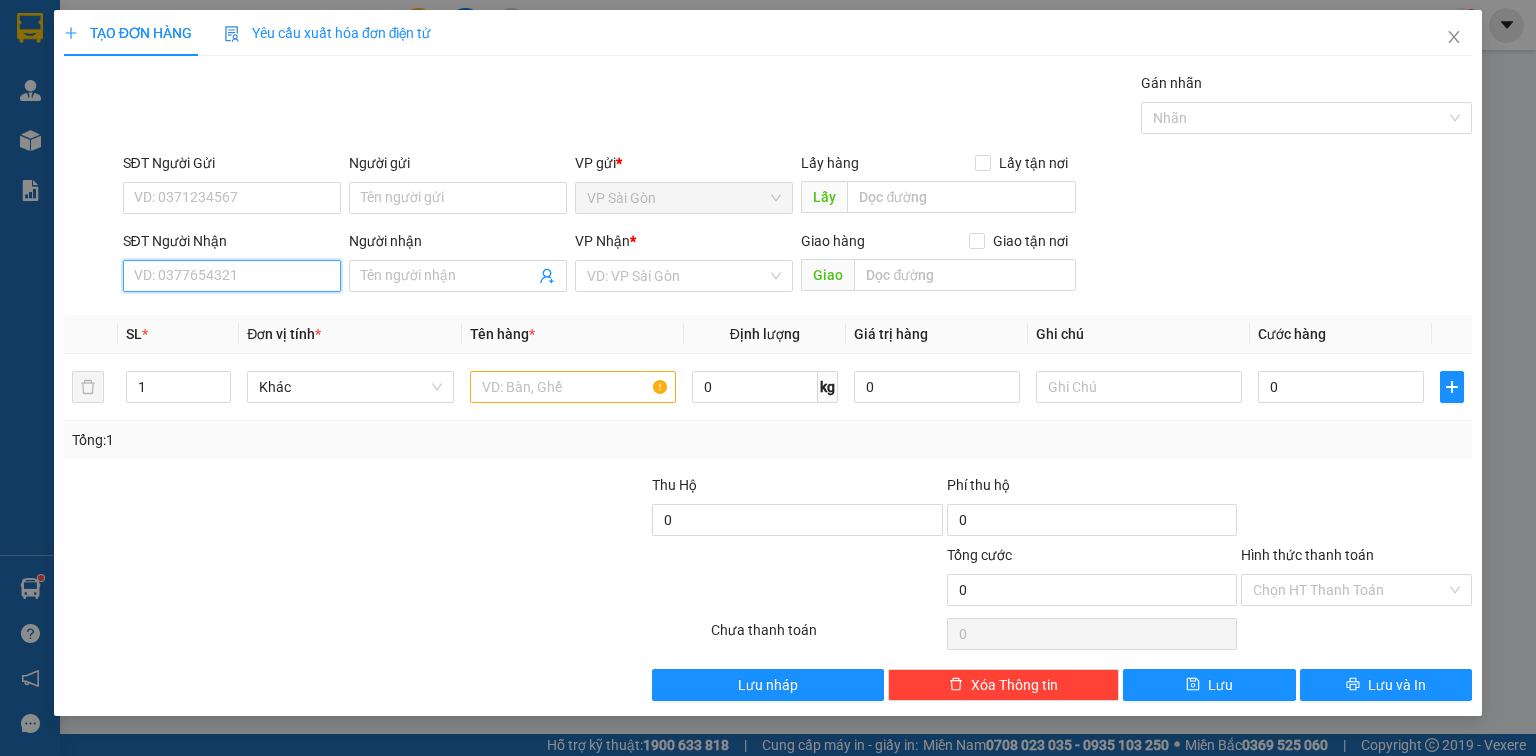 click on "SĐT Người Nhận" at bounding box center [232, 276] 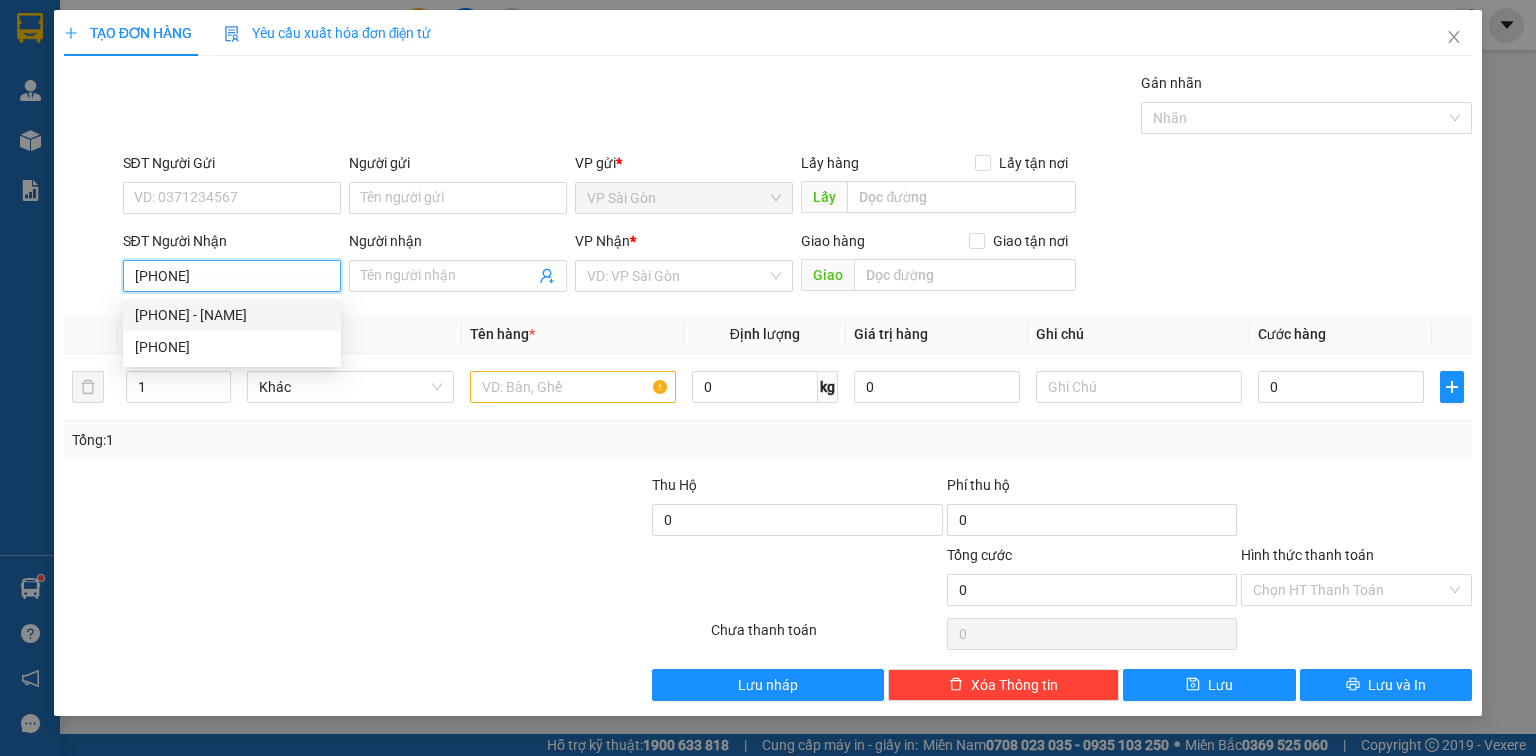 click on "0768439439 - HIỀN KHÔI" at bounding box center [232, 315] 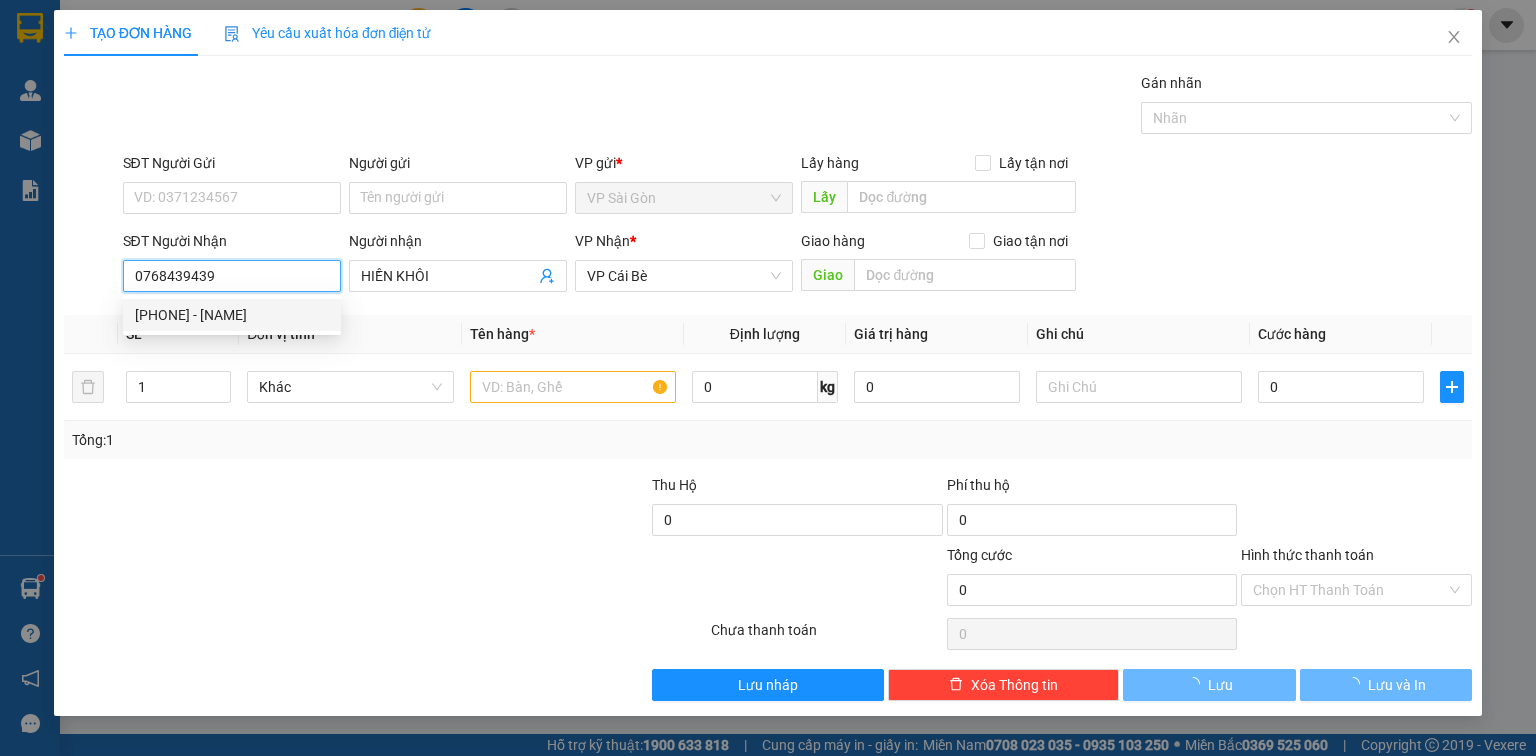type on "20.000" 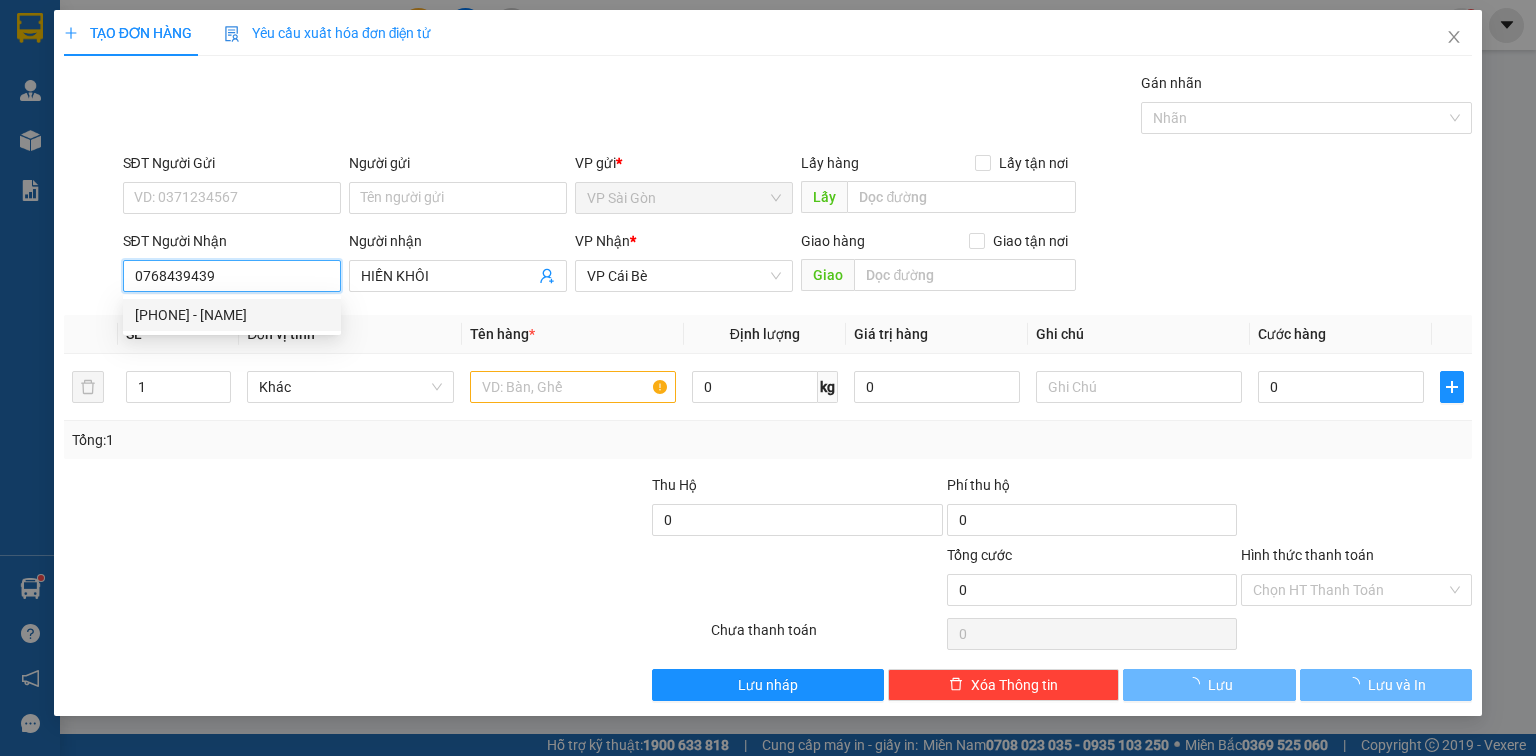 type on "20.000" 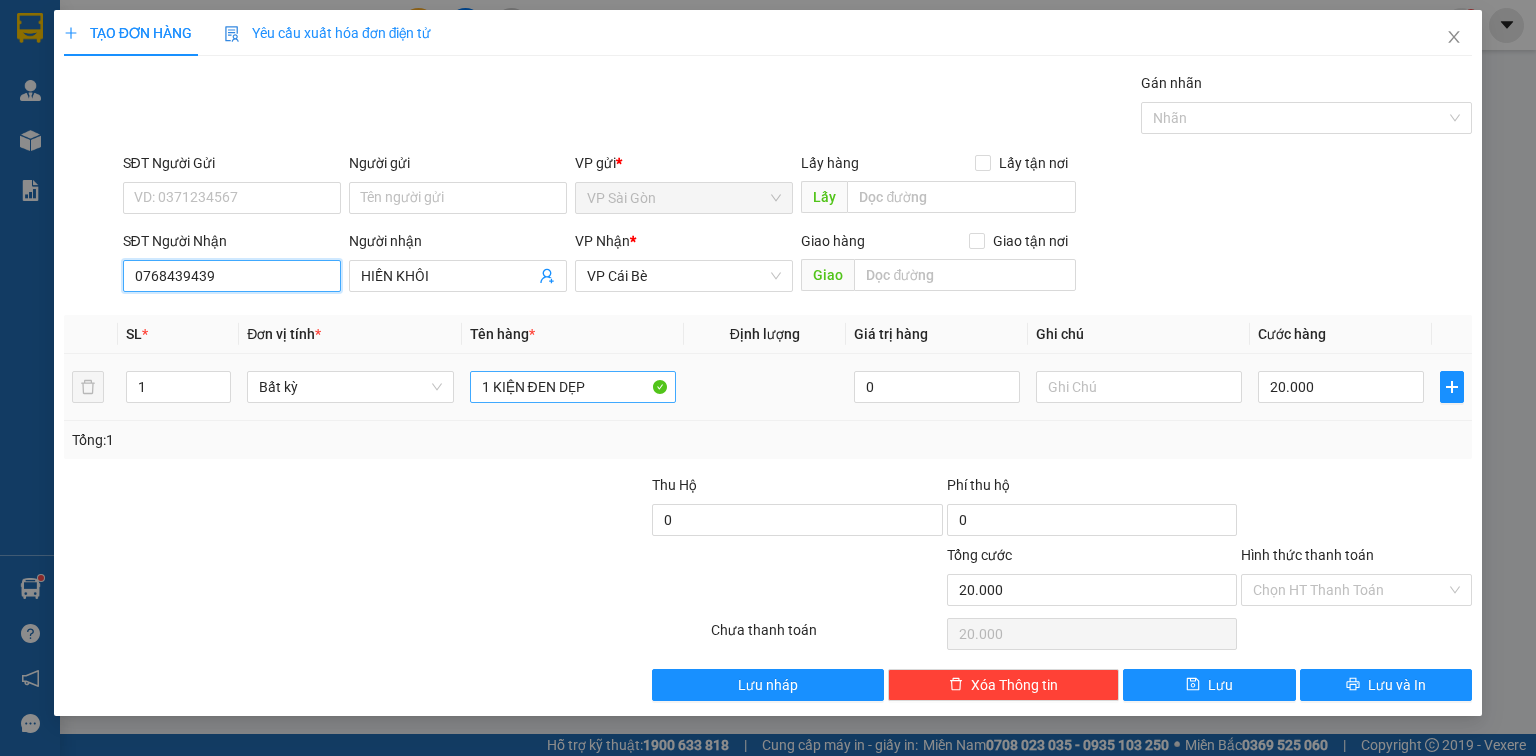 type on "0768439439" 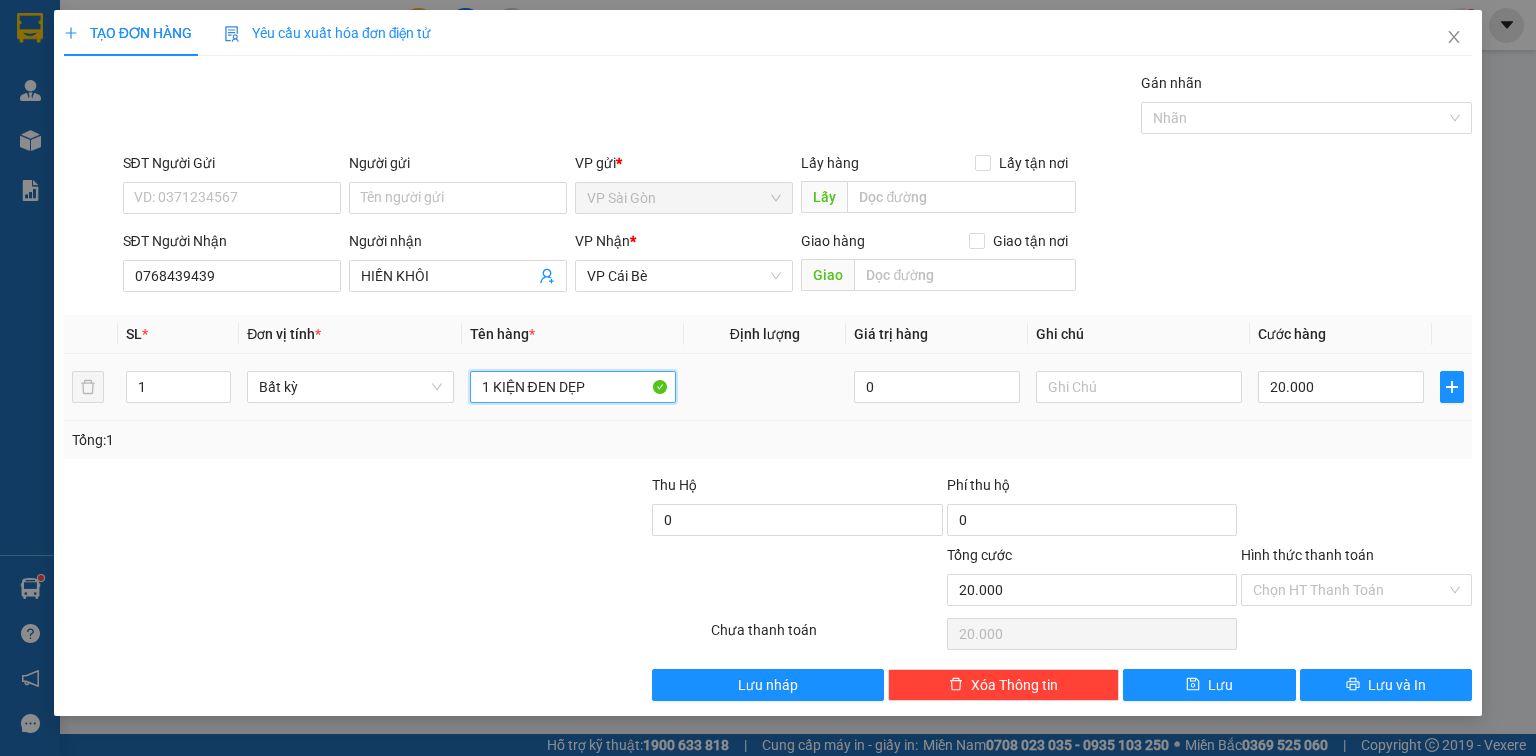 drag, startPoint x: 616, startPoint y: 388, endPoint x: 524, endPoint y: 416, distance: 96.16652 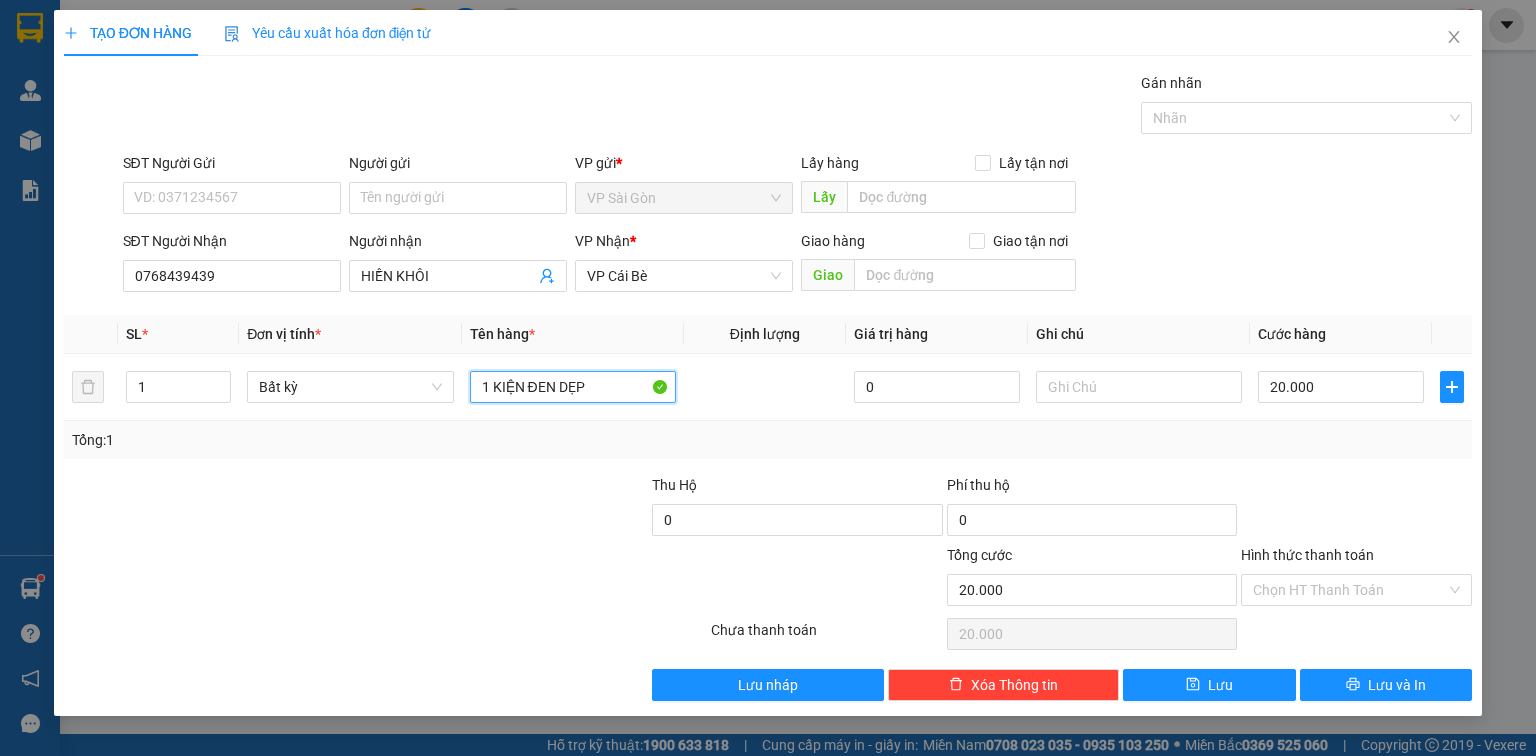 drag, startPoint x: 612, startPoint y: 392, endPoint x: 528, endPoint y: 432, distance: 93.03763 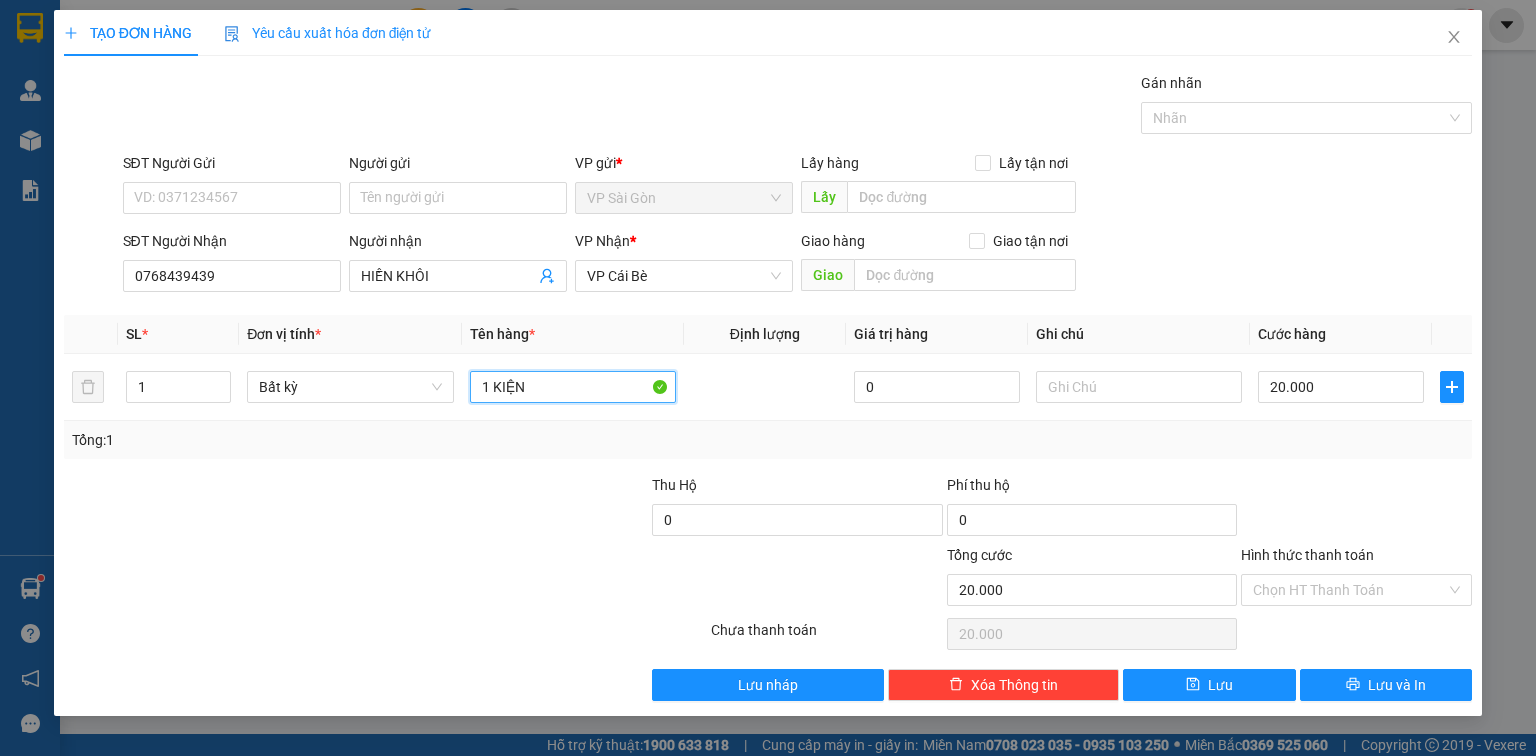 type on "1 KIỆN" 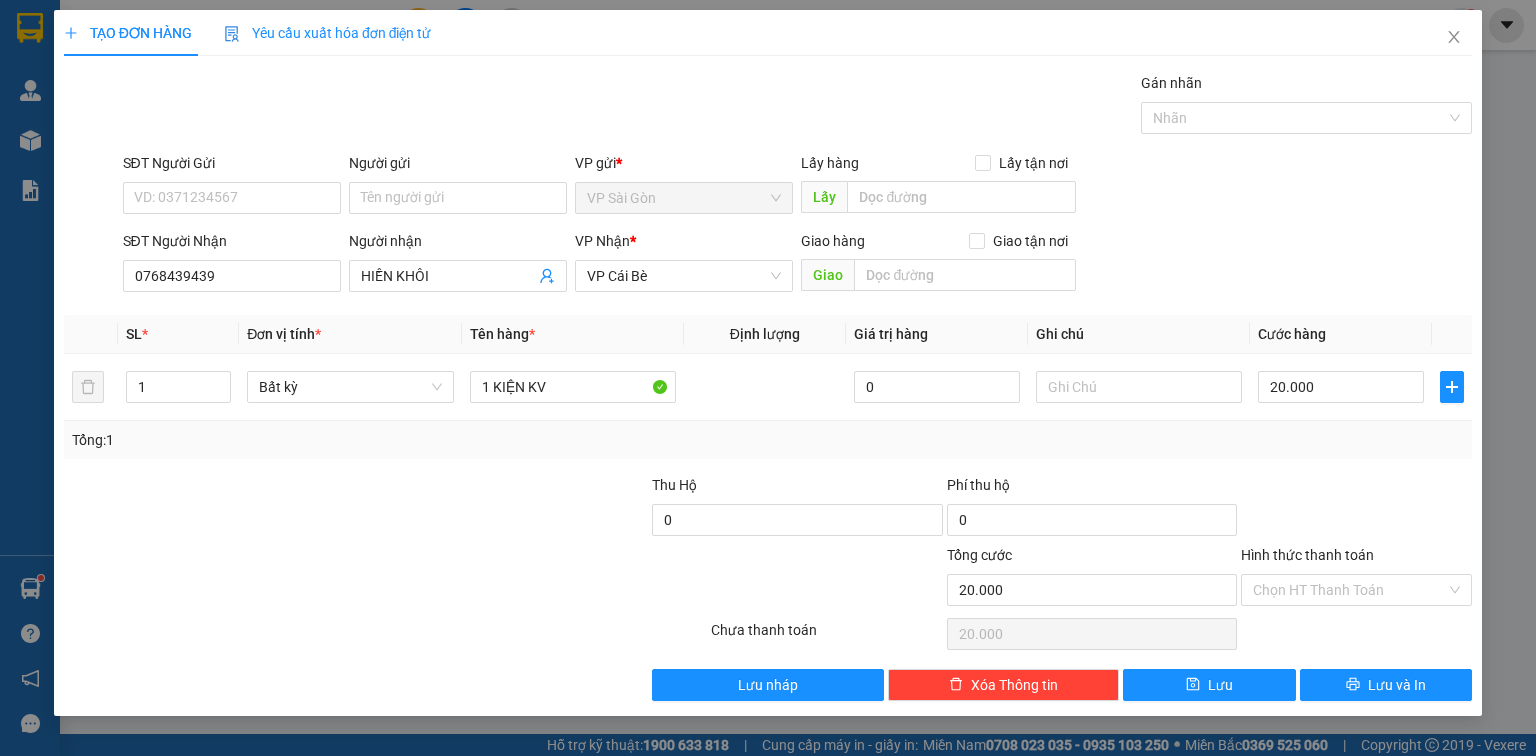 click on "Transit Pickup Surcharge Ids Transit Deliver Surcharge Ids Transit Deliver Surcharge Transit Deliver Surcharge Gói vận chuyển  * Tiêu chuẩn Gán nhãn   Nhãn SĐT Người Gửi VD: 0371234567 Người gửi Tên người gửi VP gửi  * VP Sài Gòn Lấy hàng Lấy tận nơi Lấy SĐT Người Nhận 0768439439 Người nhận HIỀN KHÔI VP Nhận  * VP Cái Bè Giao hàng Giao tận nơi Giao SL  * Đơn vị tính  * Tên hàng  * Định lượng Giá trị hàng Ghi chú Cước hàng                   1 Bất kỳ 1 KIỆN KV 0 20.000 Tổng:  1 Thu Hộ 0 Phí thu hộ 0 Tổng cước 20.000 Hình thức thanh toán Chọn HT Thanh Toán Số tiền thu trước 0 Chưa thanh toán 20.000 Chọn HT Thanh Toán Lưu nháp Xóa Thông tin Lưu Lưu và In 1 KIỆN KV" at bounding box center [768, 386] 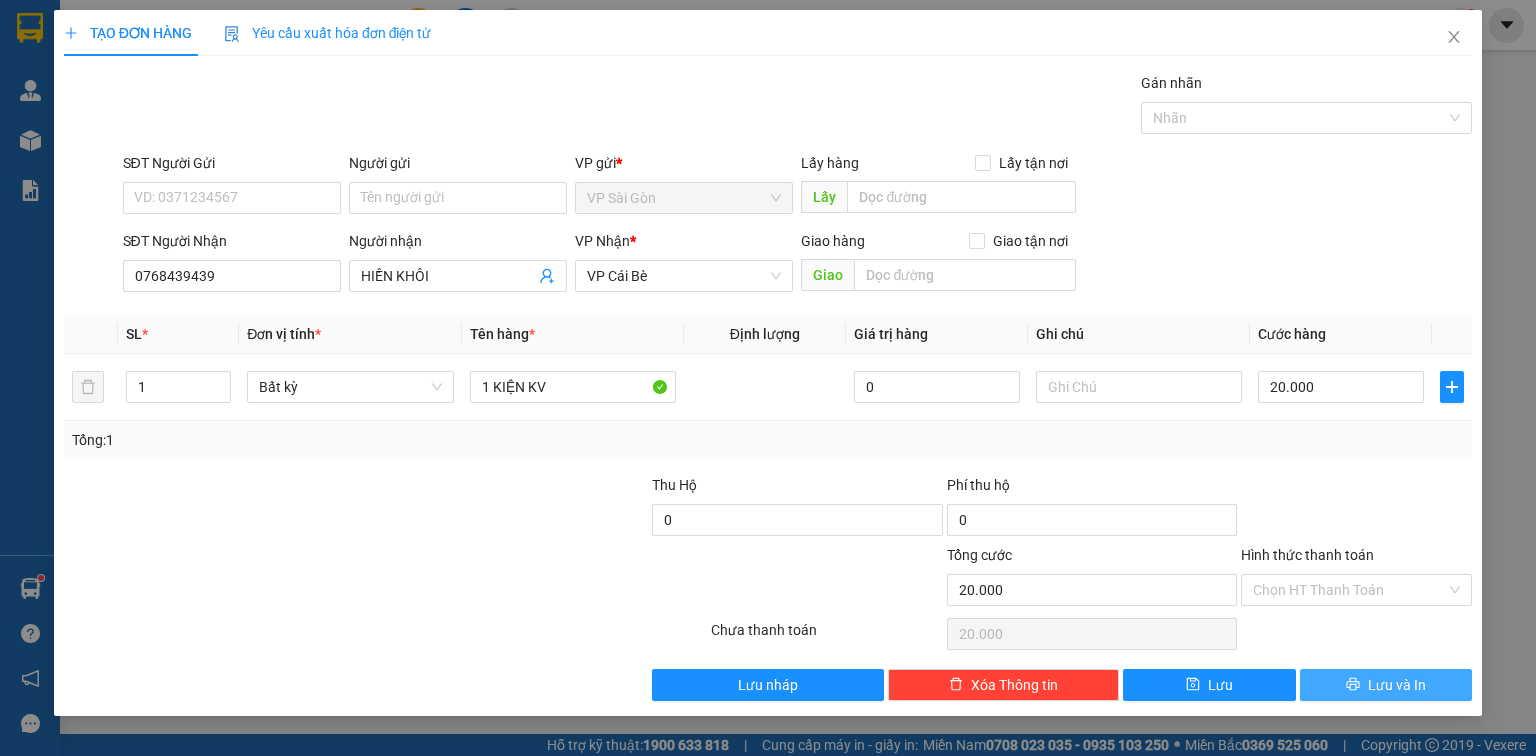 click on "Lưu và In" at bounding box center (1386, 685) 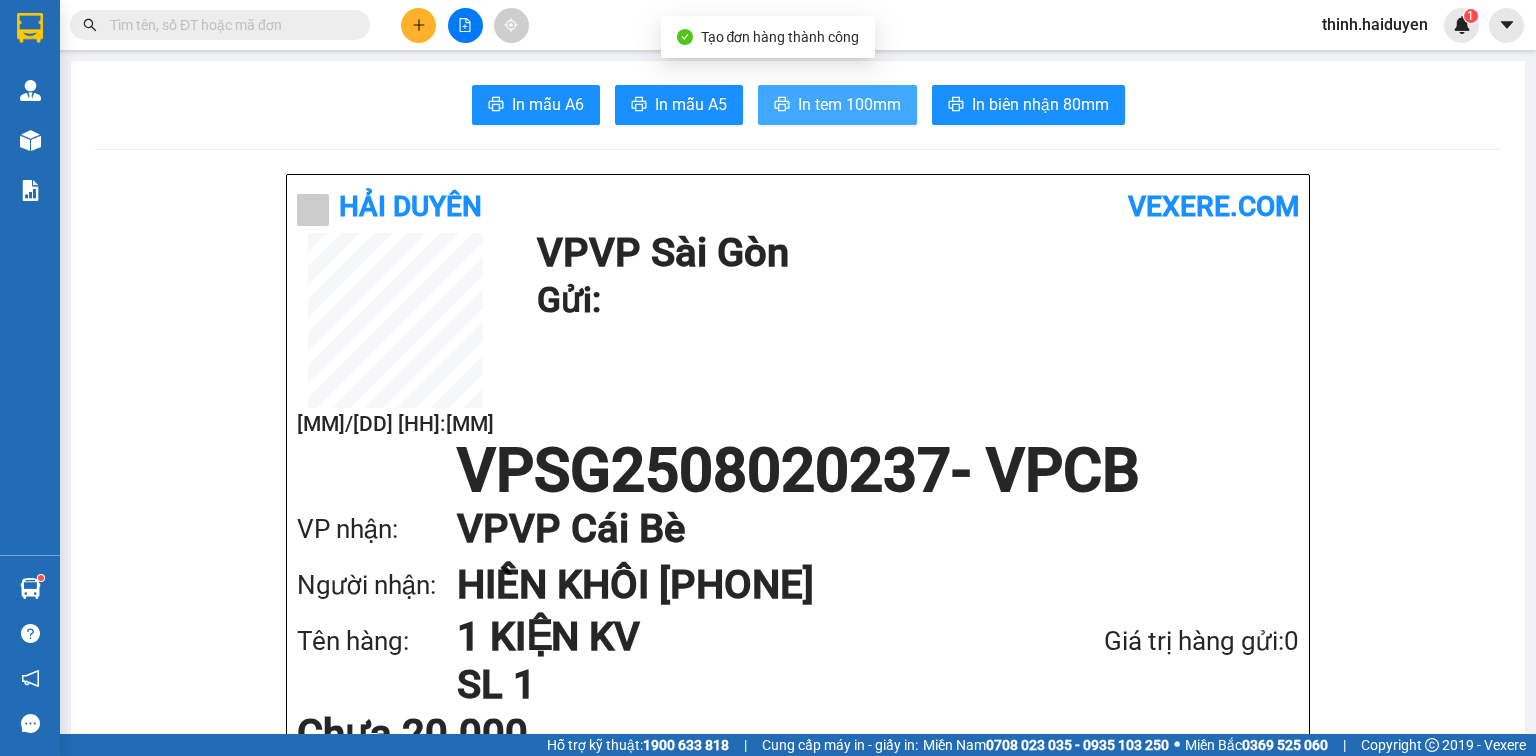 click on "In tem 100mm" at bounding box center (849, 104) 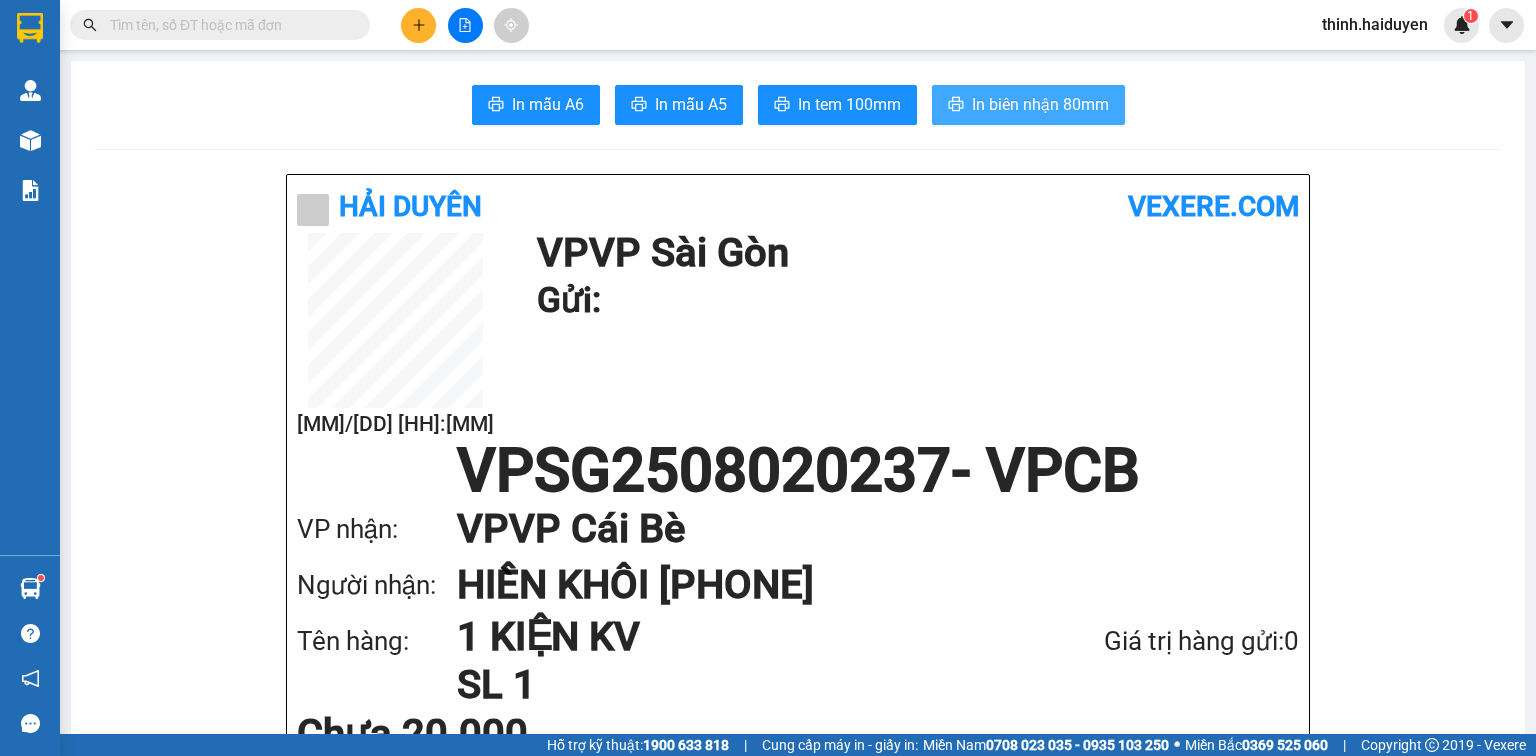 click on "In biên nhận 80mm" at bounding box center [1040, 104] 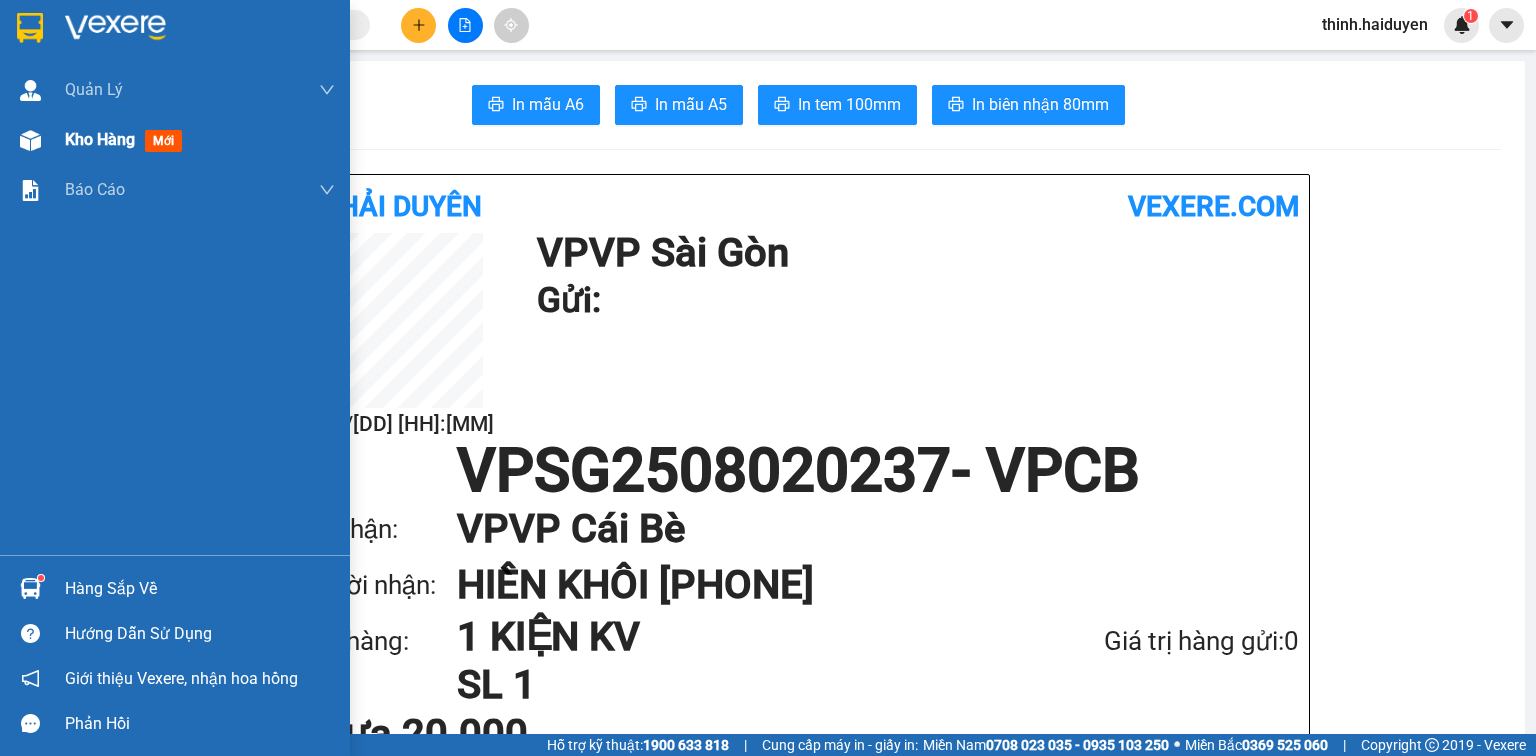 click on "Kho hàng" at bounding box center [100, 139] 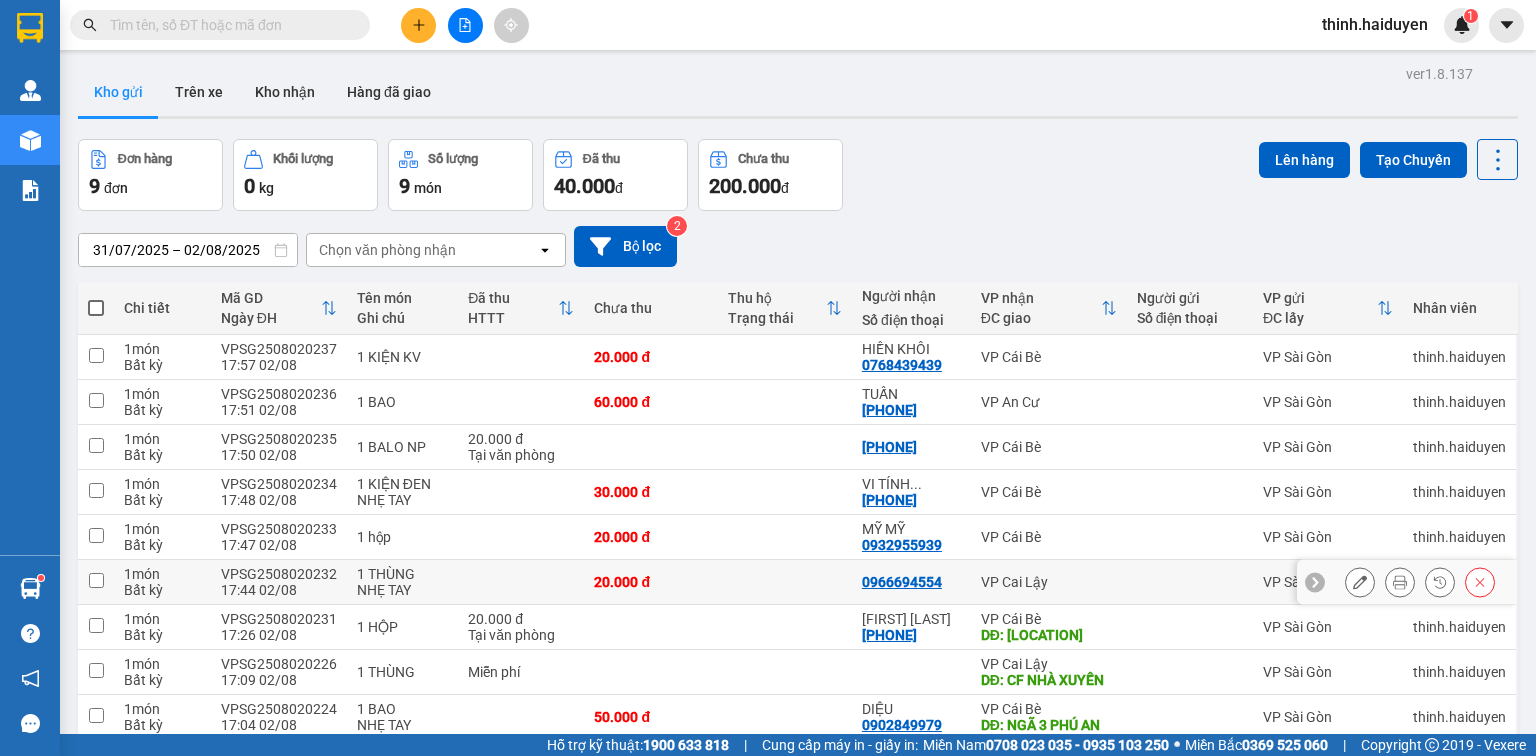 drag, startPoint x: 1048, startPoint y: 491, endPoint x: 1052, endPoint y: 472, distance: 19.416489 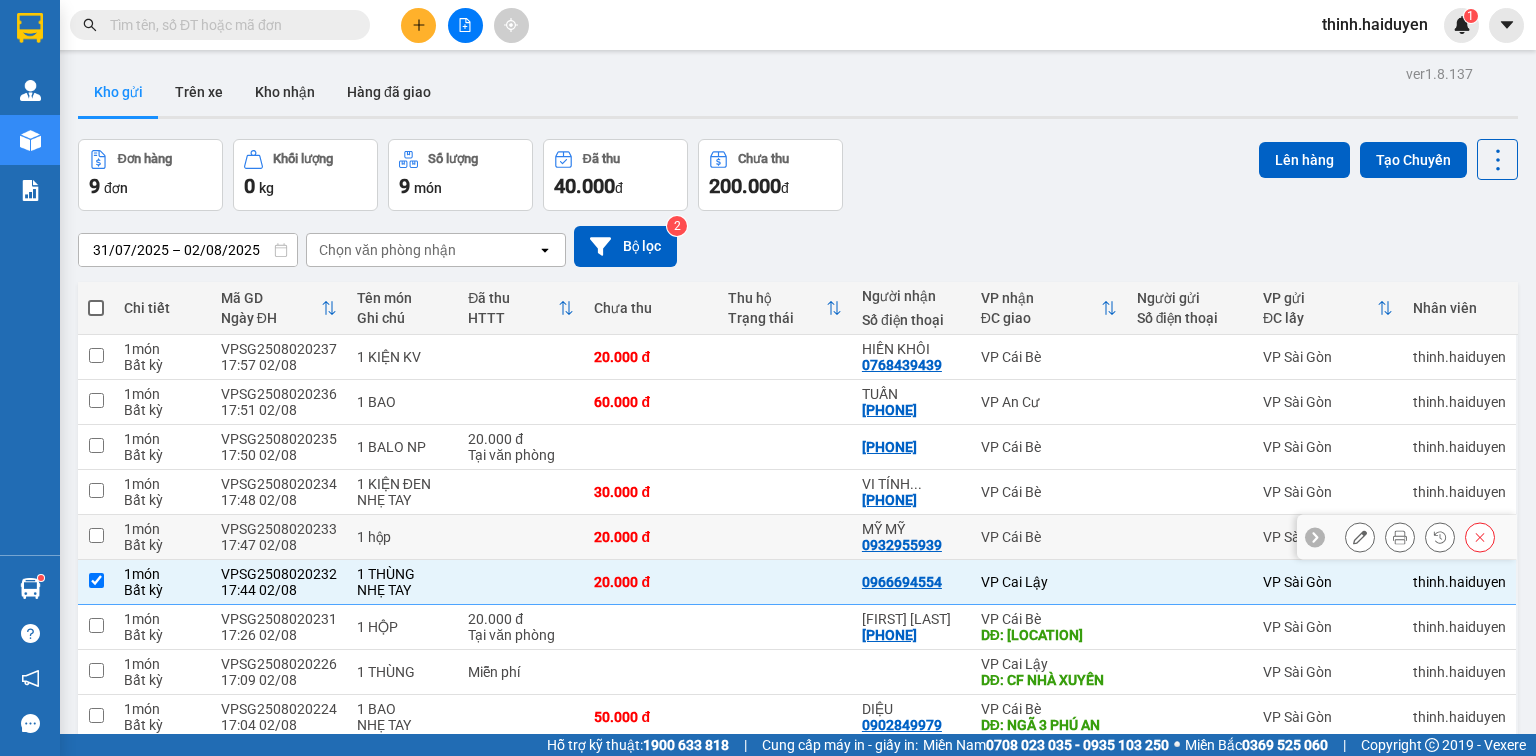 click on "VP Cái Bè" at bounding box center [1049, 537] 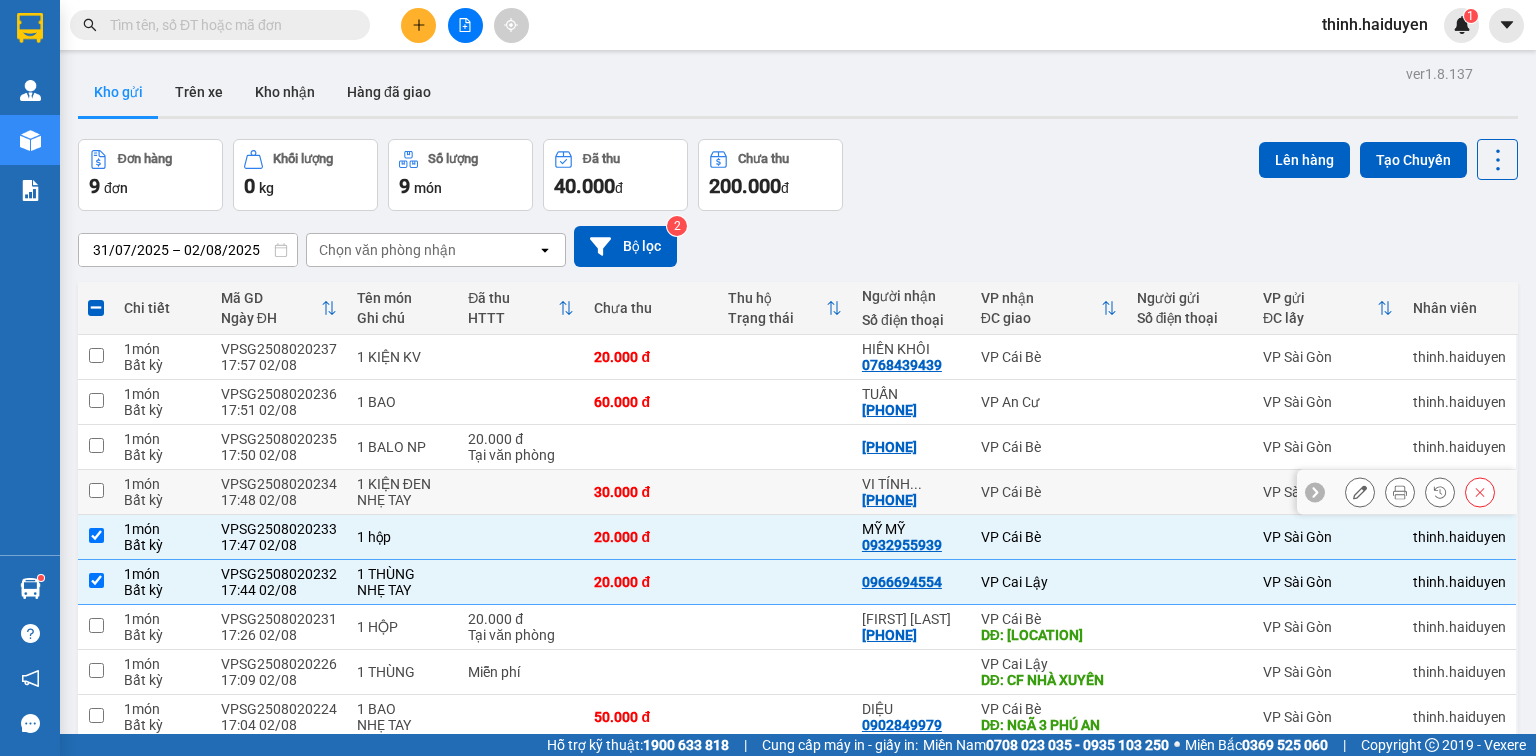 drag, startPoint x: 1065, startPoint y: 415, endPoint x: 1071, endPoint y: 392, distance: 23.769728 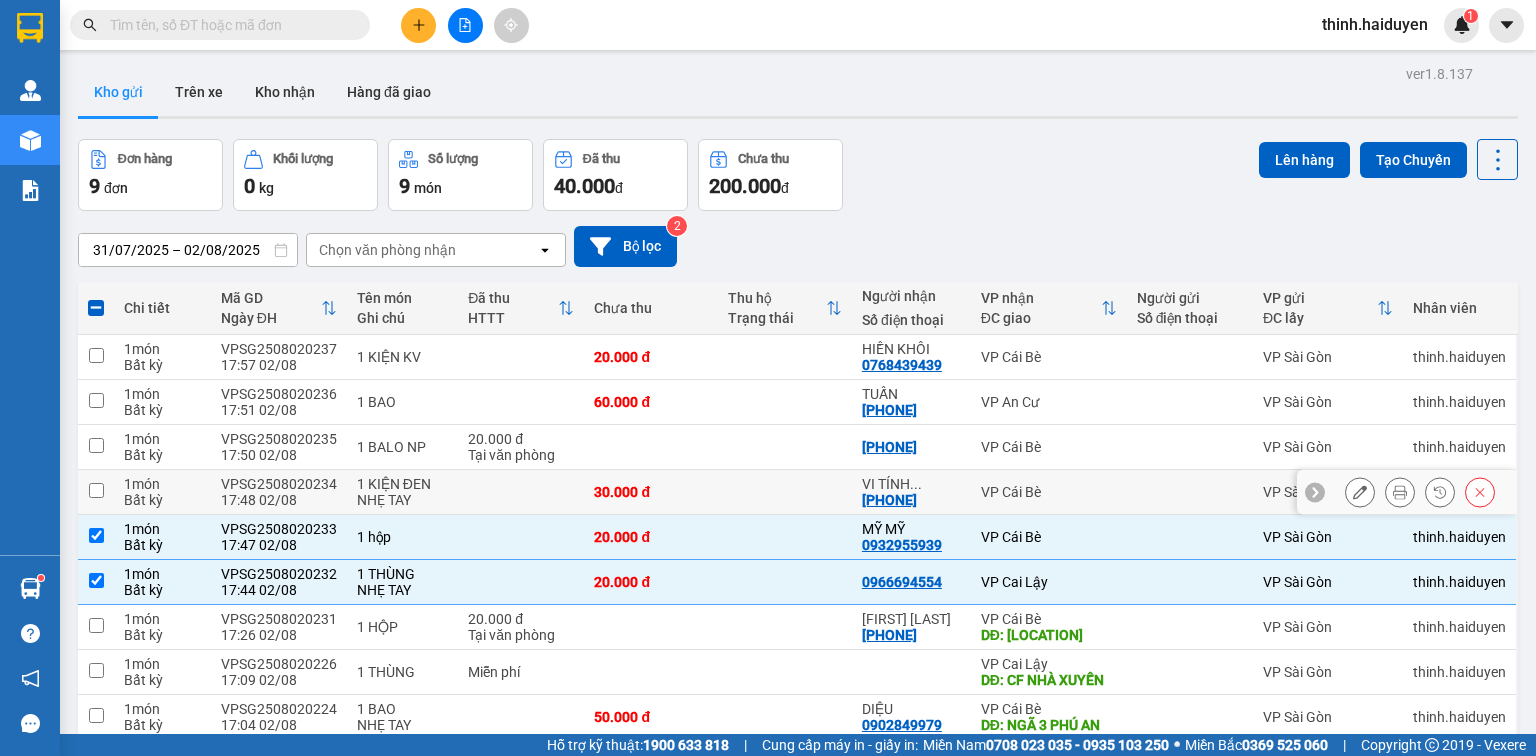 click on "VP Cái Bè" at bounding box center (1049, 492) 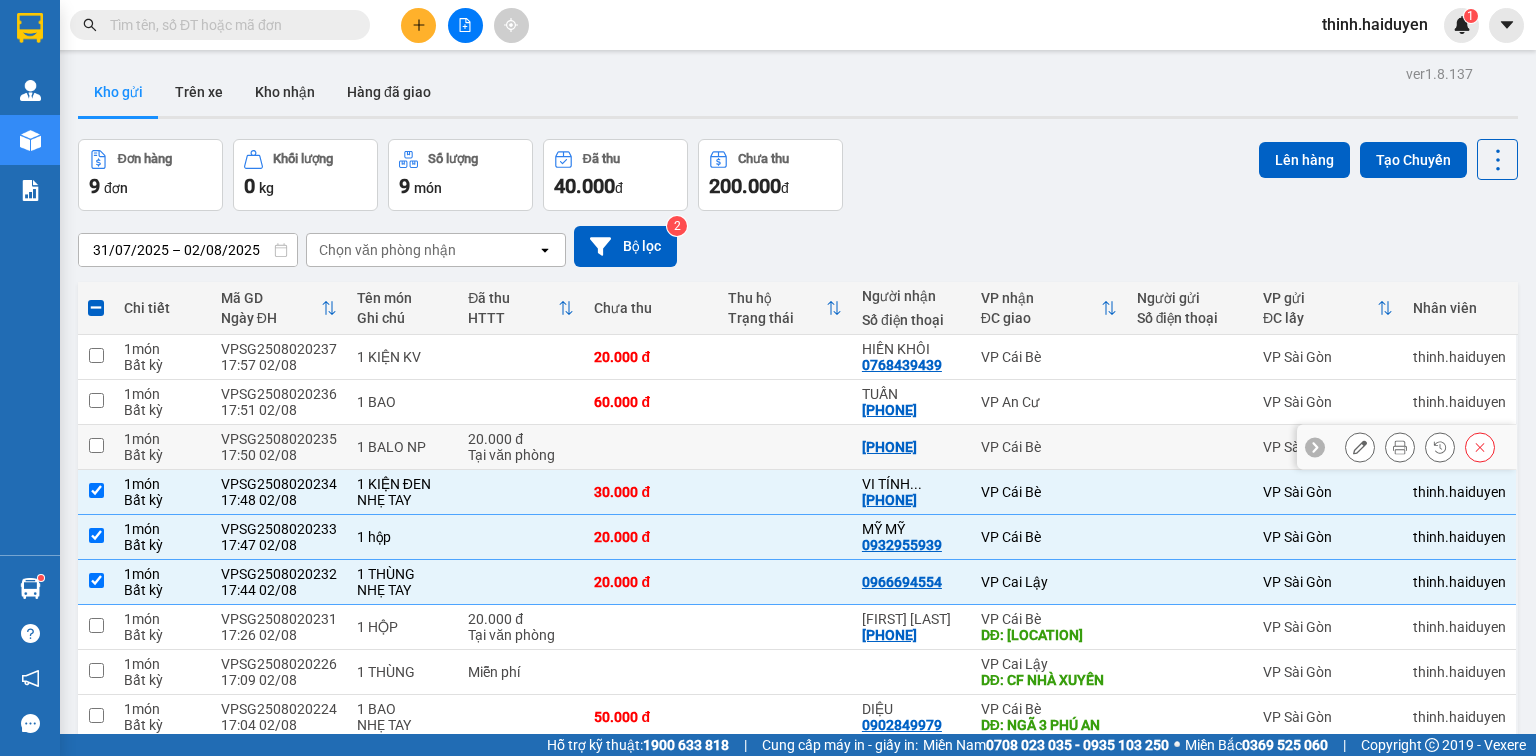 click on "VP Cái Bè" at bounding box center (1049, 447) 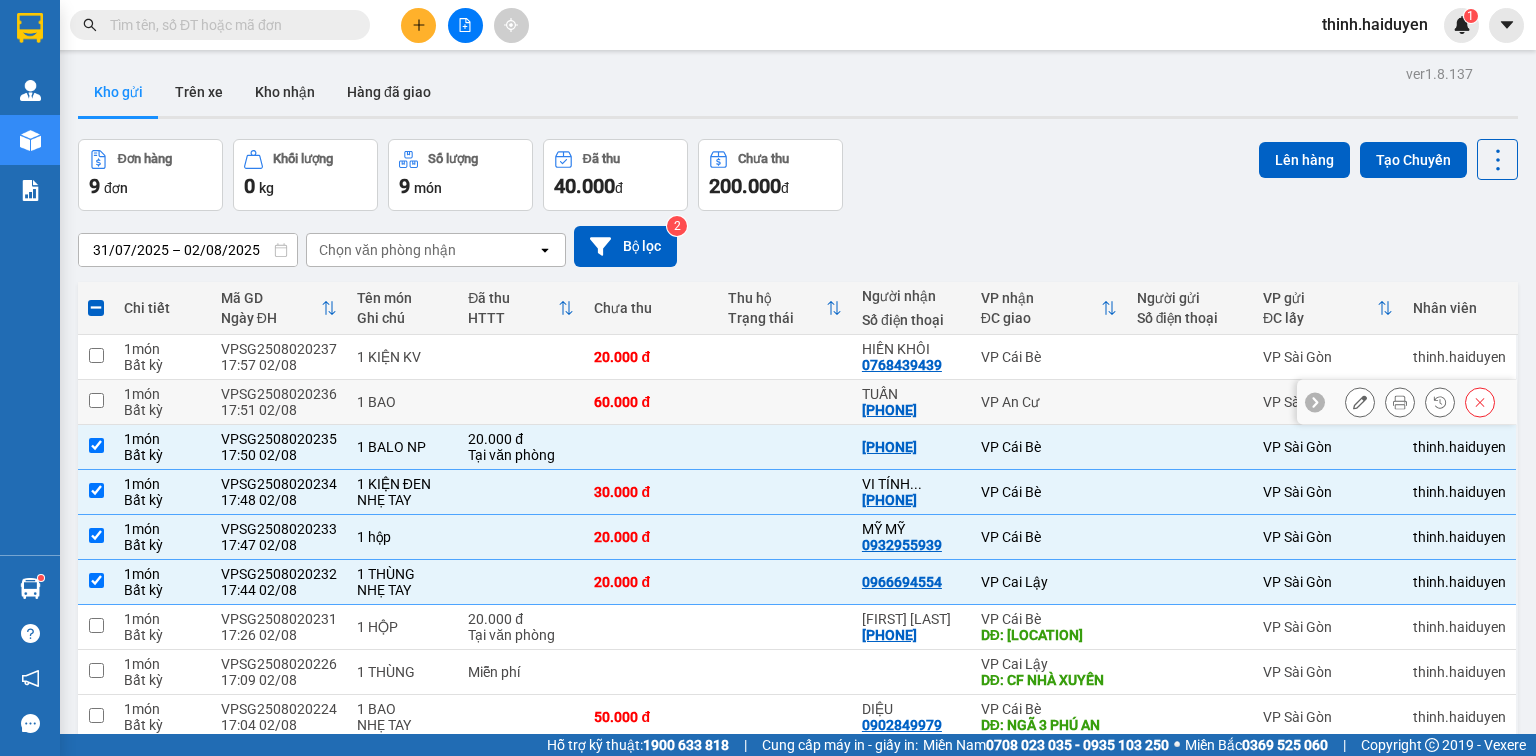 click on "VP An Cư" at bounding box center (1049, 402) 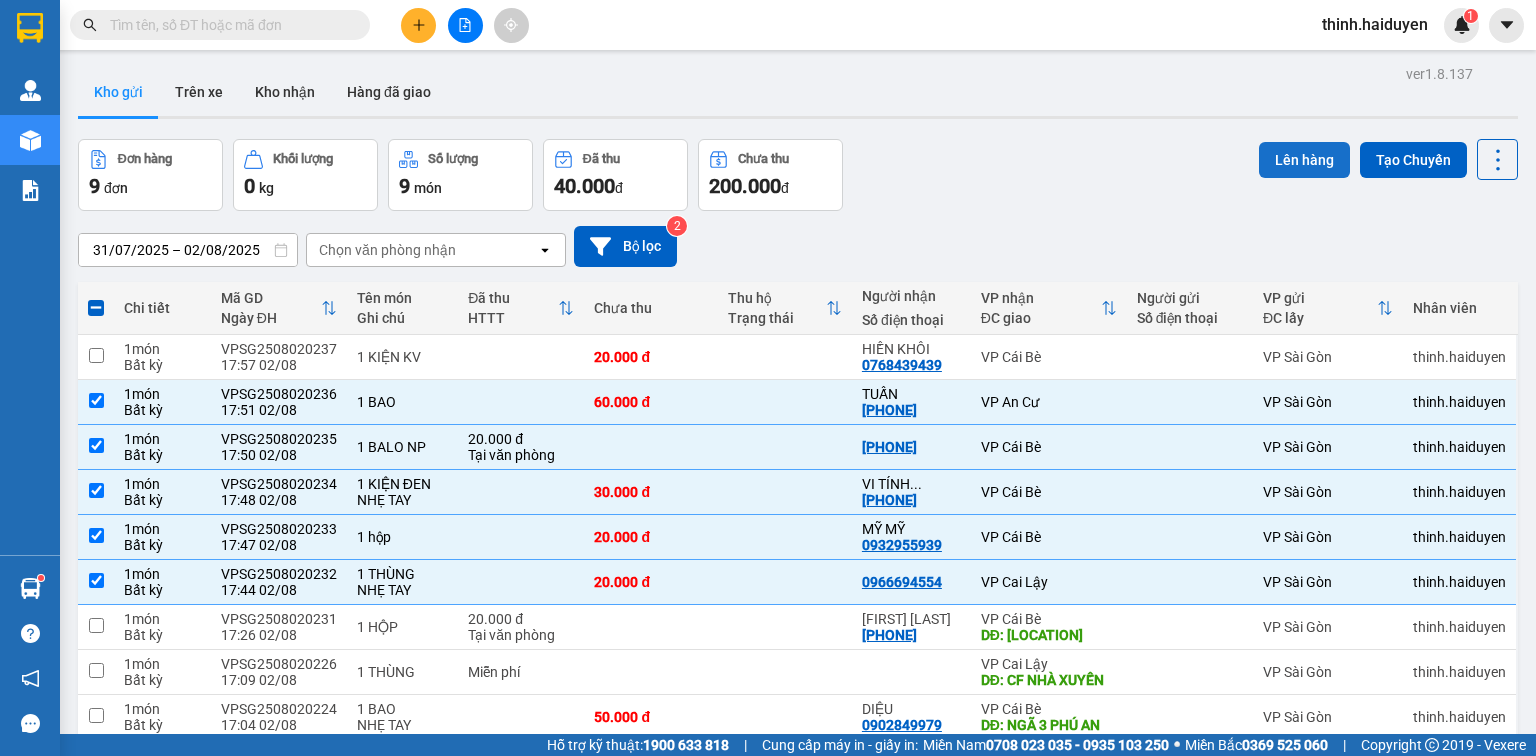 click on "Lên hàng" at bounding box center [1304, 160] 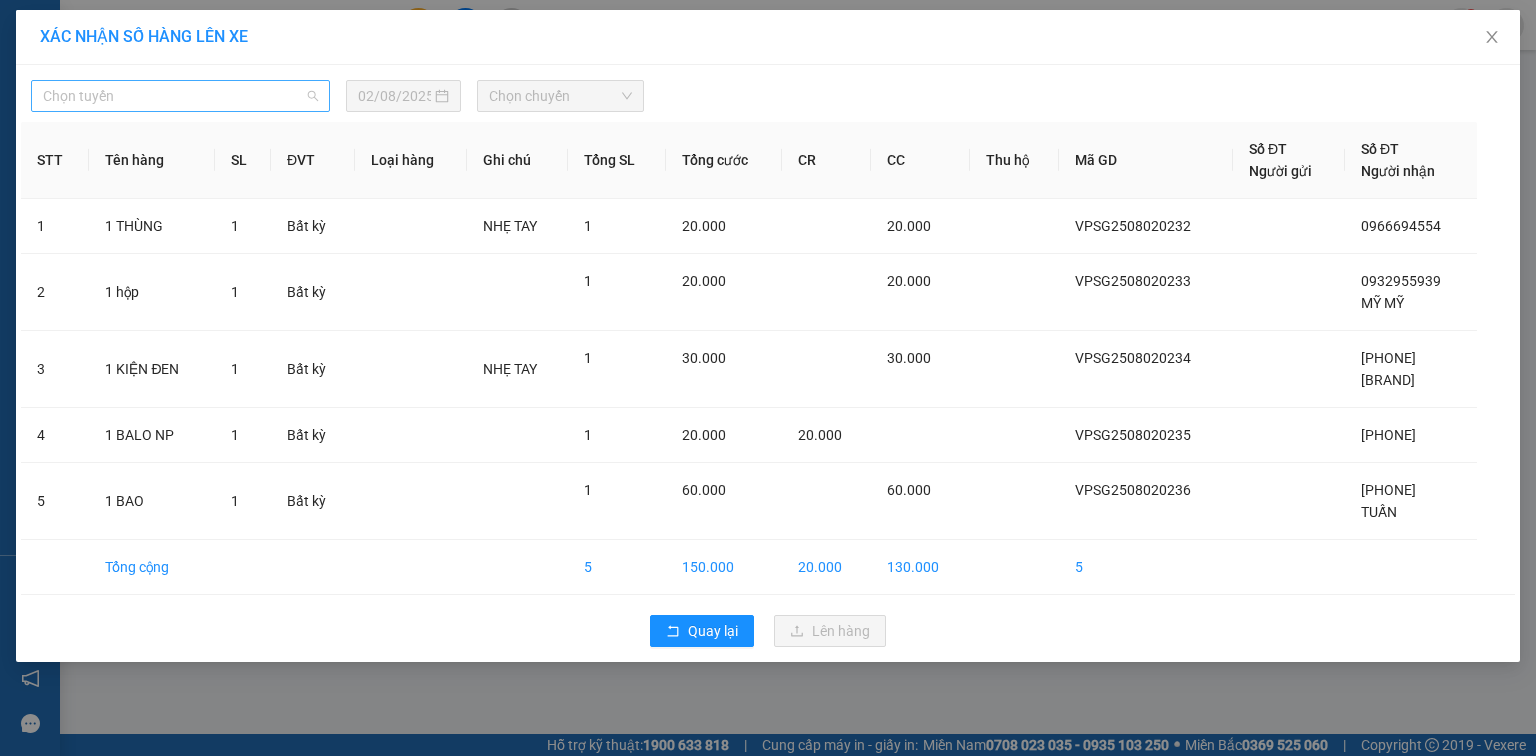 click on "Chọn tuyến" at bounding box center [180, 96] 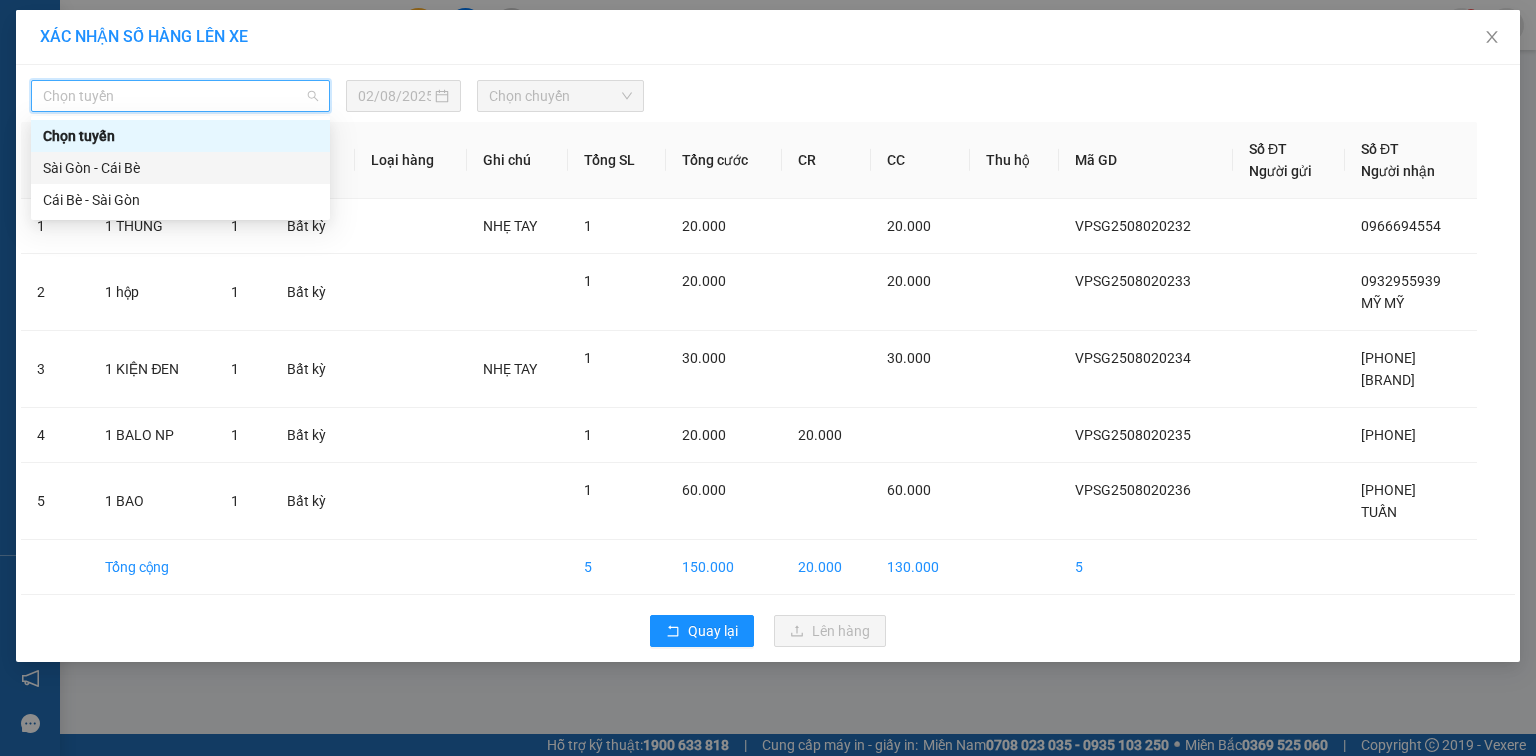 click on "Sài Gòn - Cái Bè" at bounding box center (180, 168) 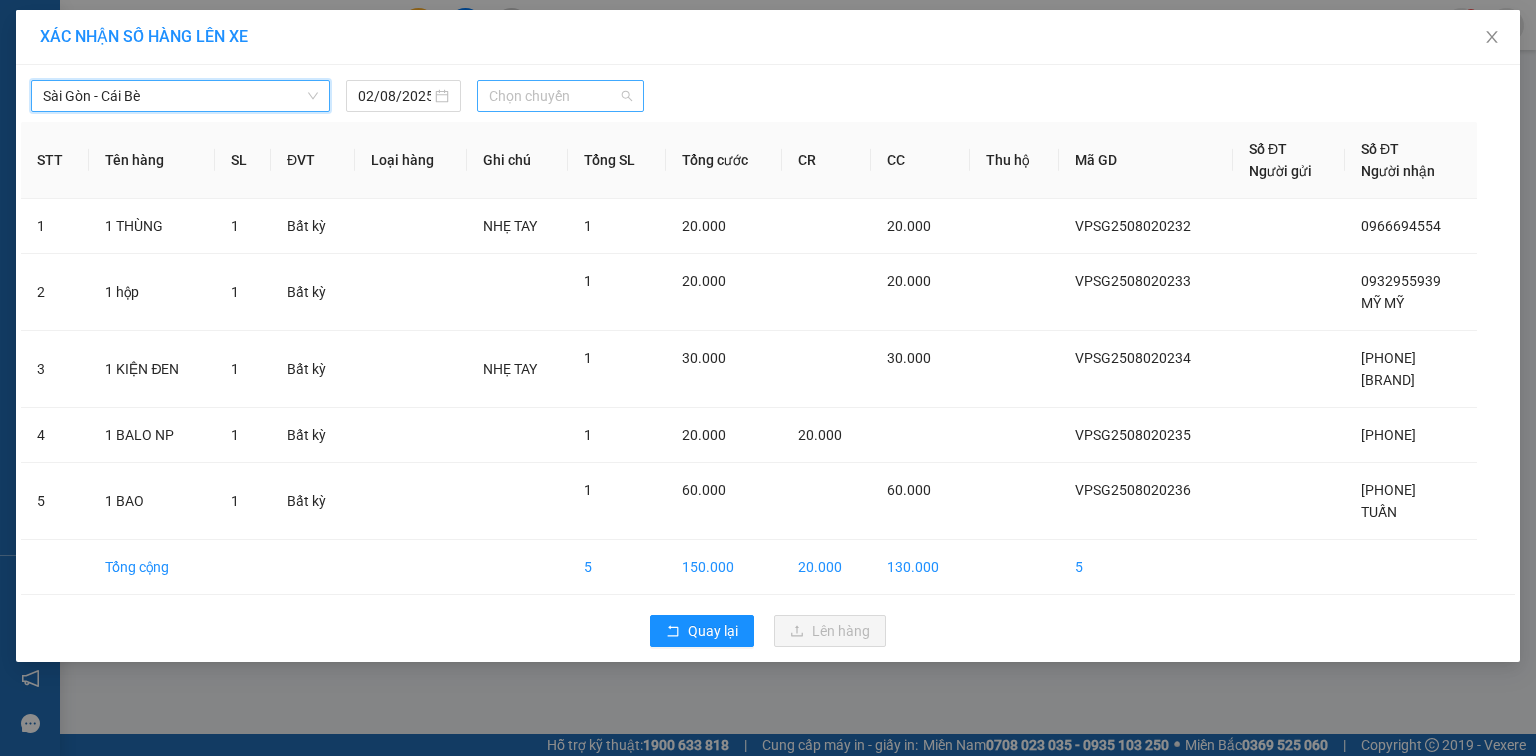 click on "Chọn chuyến" at bounding box center (561, 96) 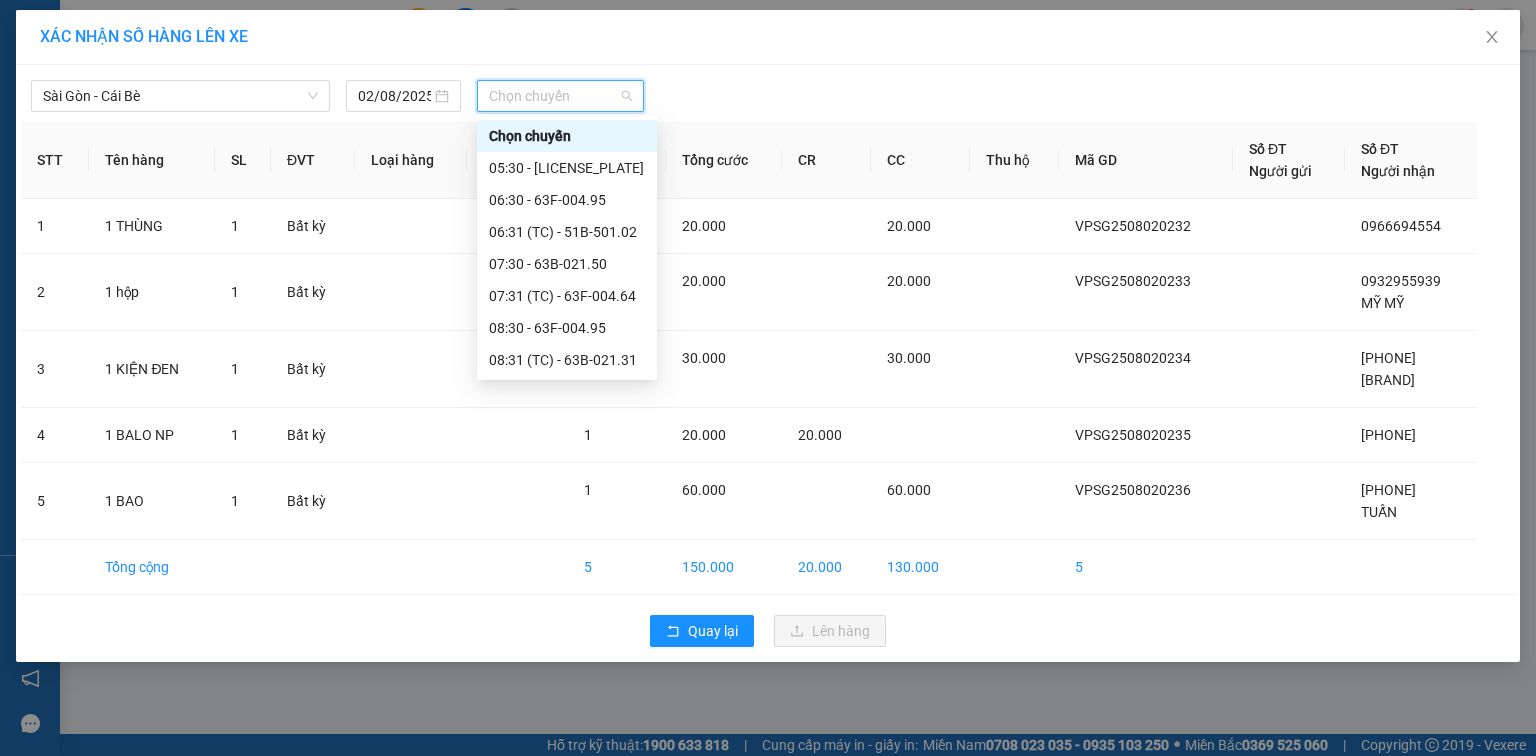 click on "18:30     - 63B-020.03" at bounding box center (567, 1000) 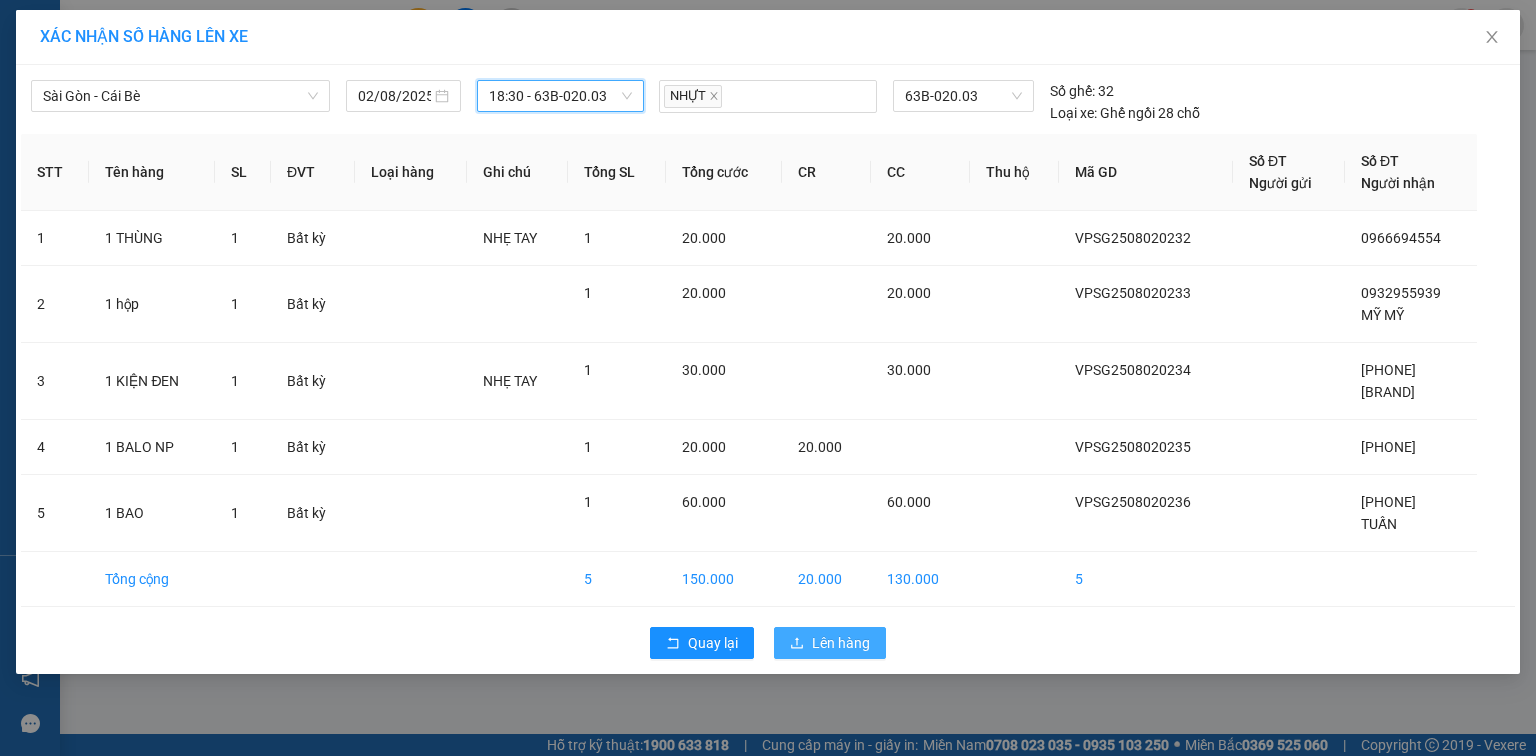 click on "Lên hàng" at bounding box center (841, 643) 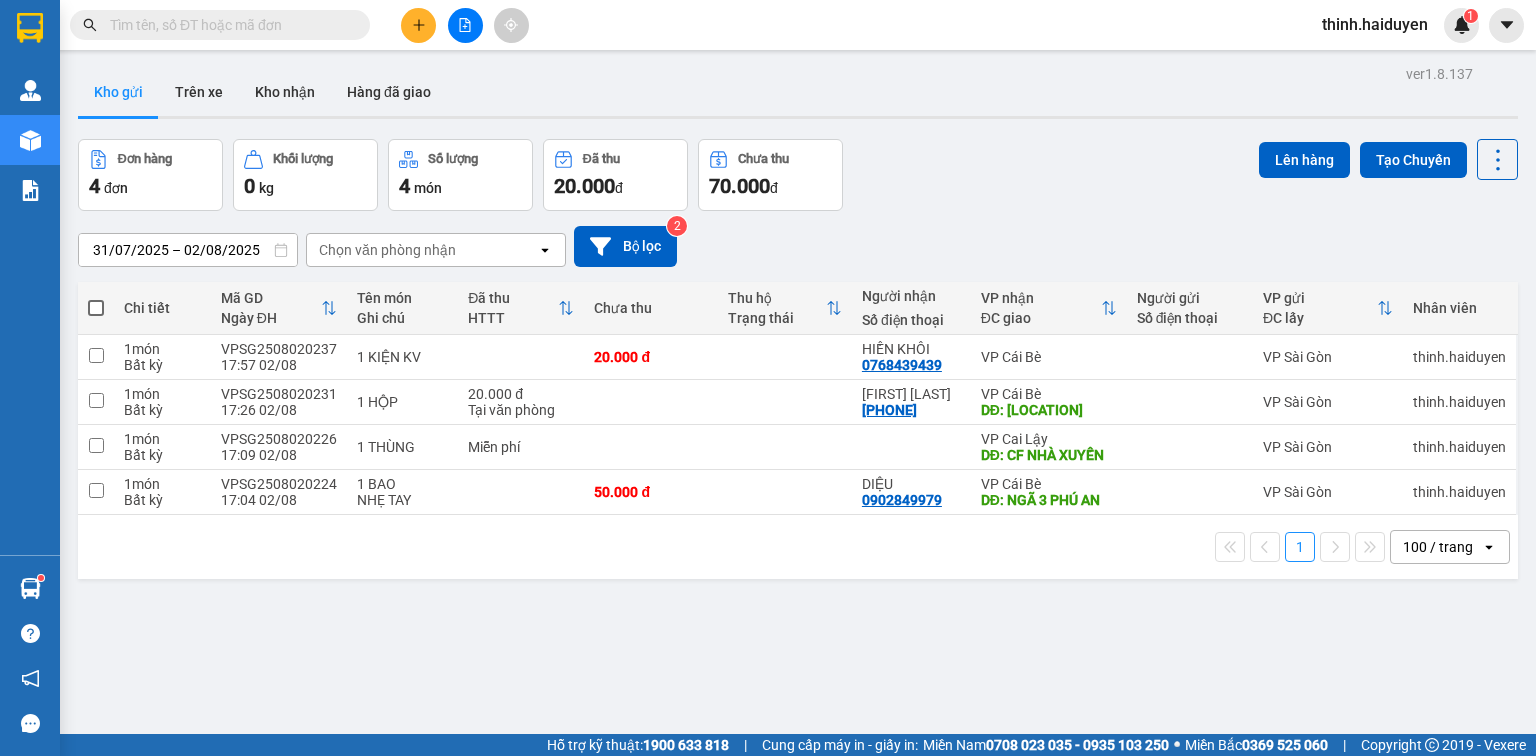 click at bounding box center (228, 25) 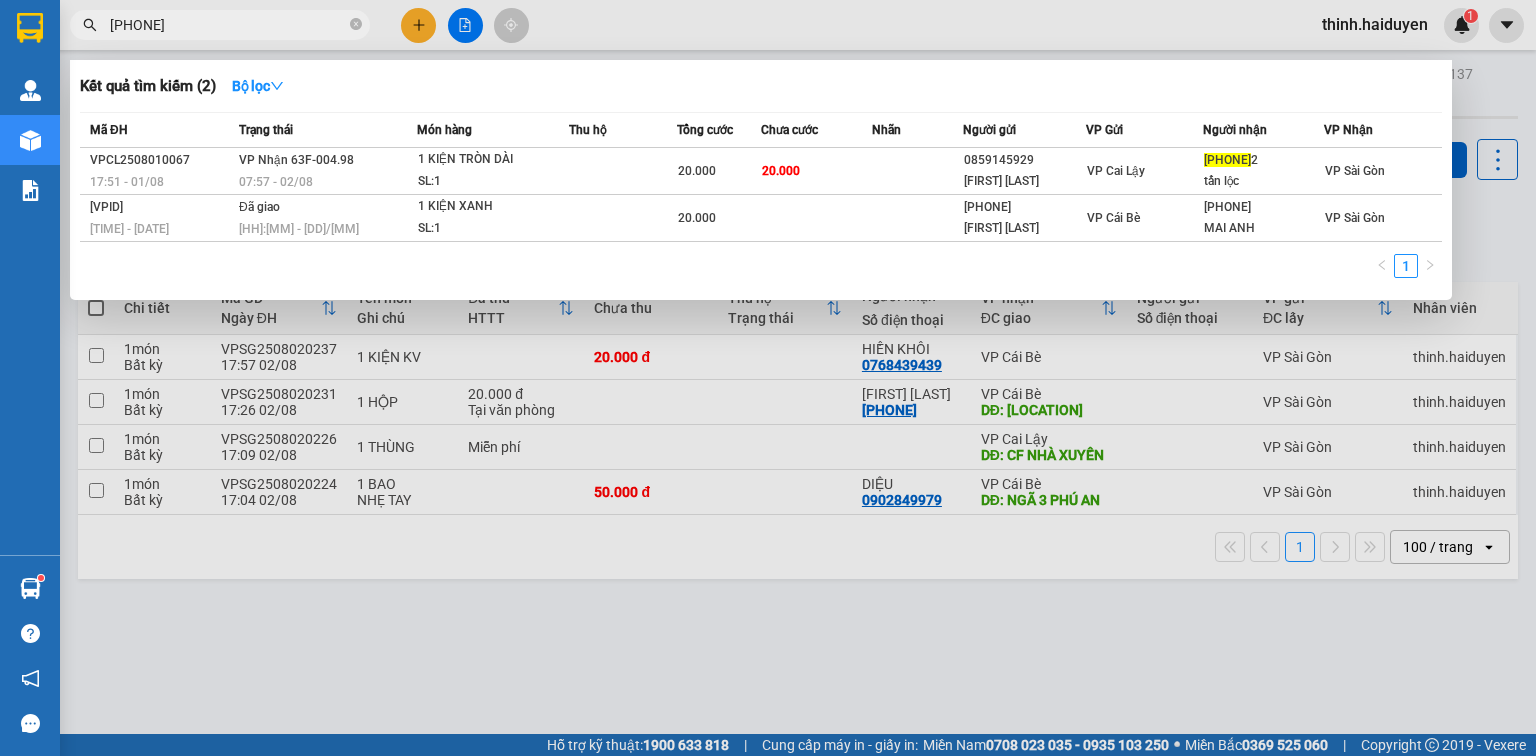 type on "0948149212" 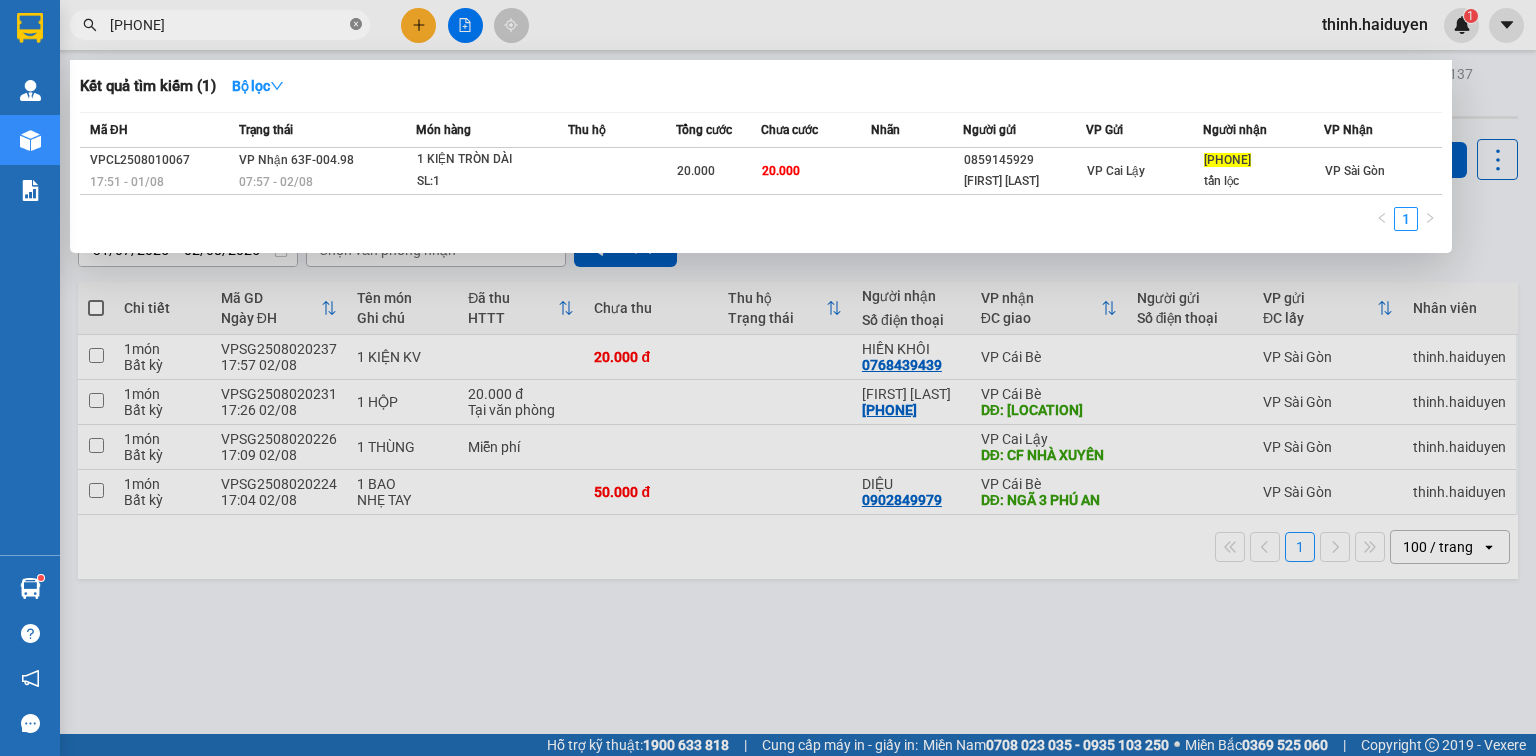 click 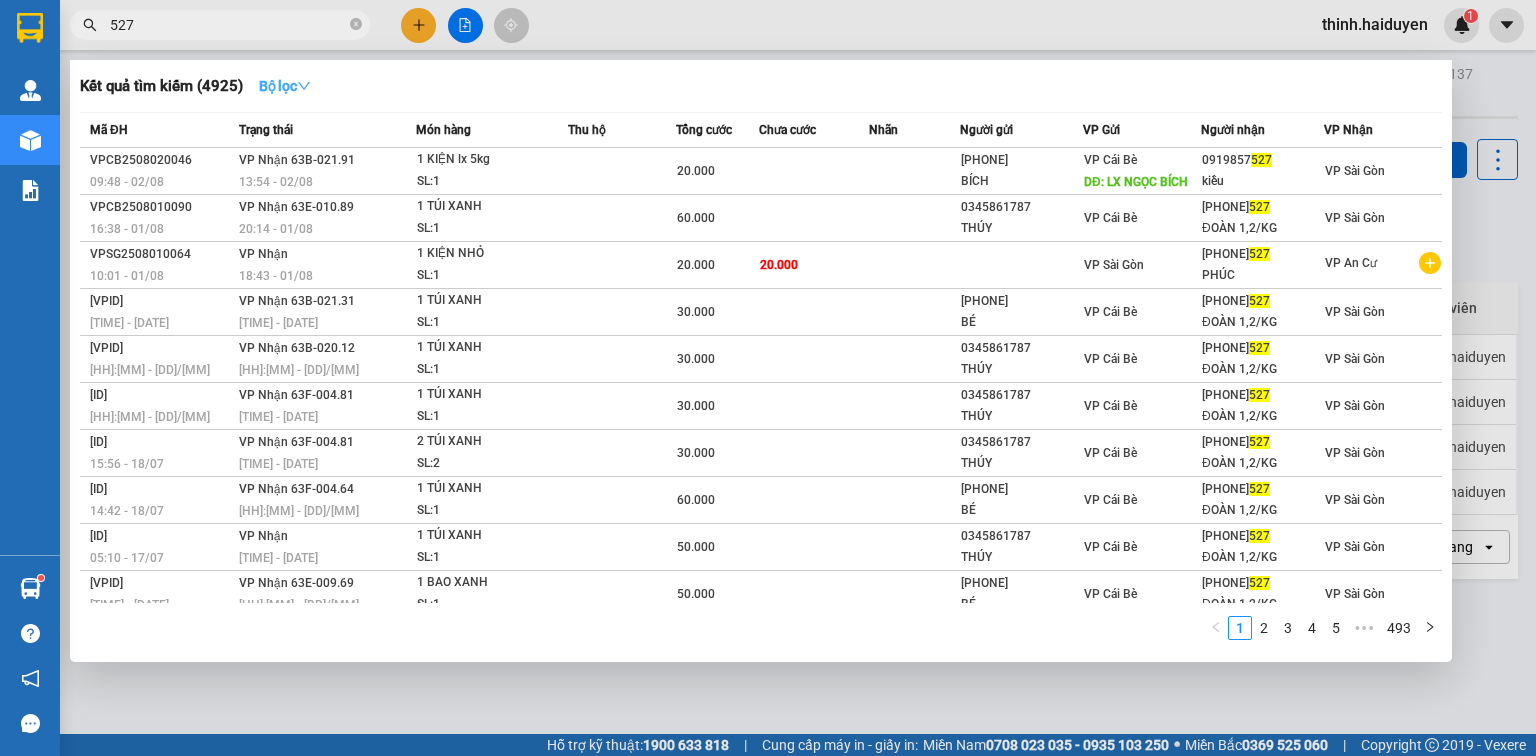 type on "527" 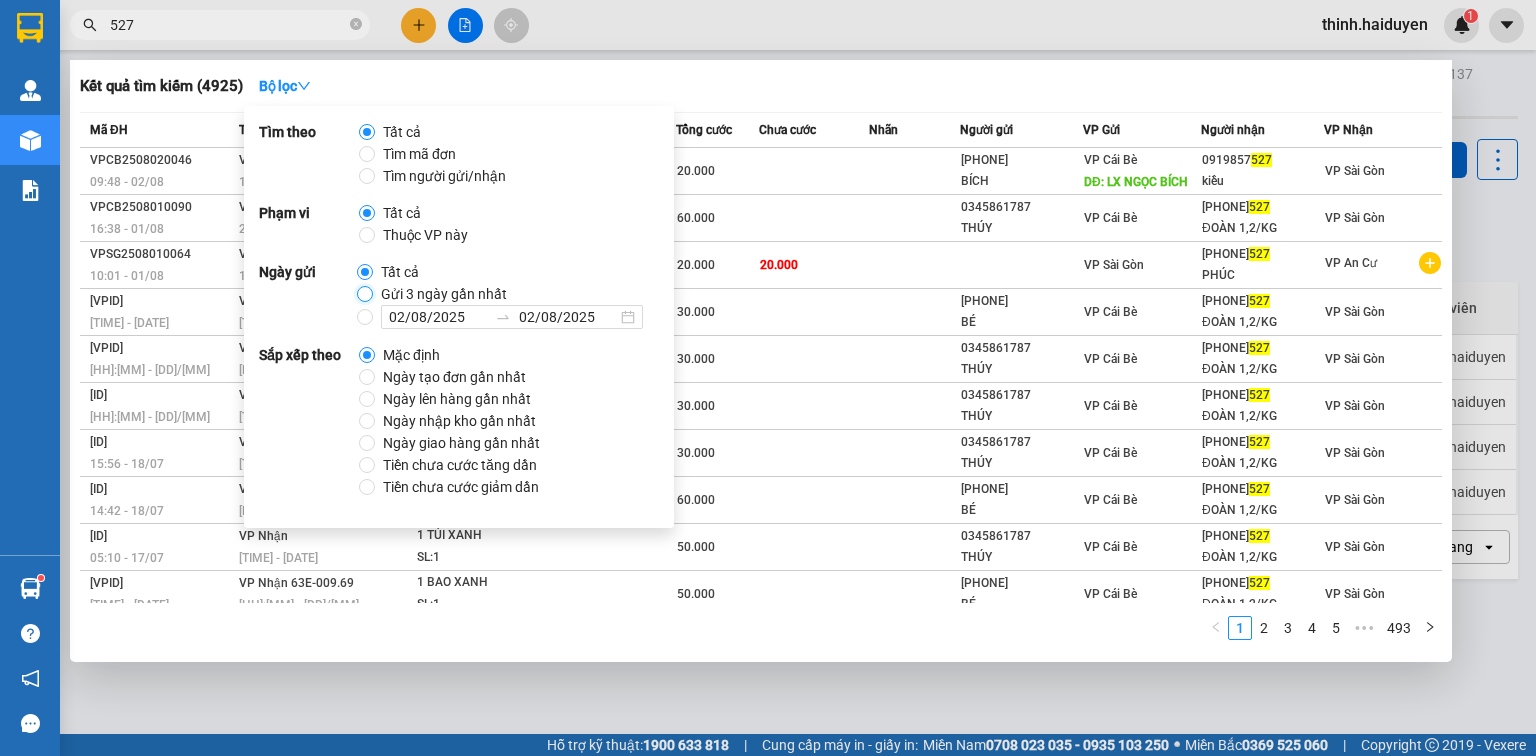 click on "Gửi 3 ngày gần nhất" at bounding box center (365, 294) 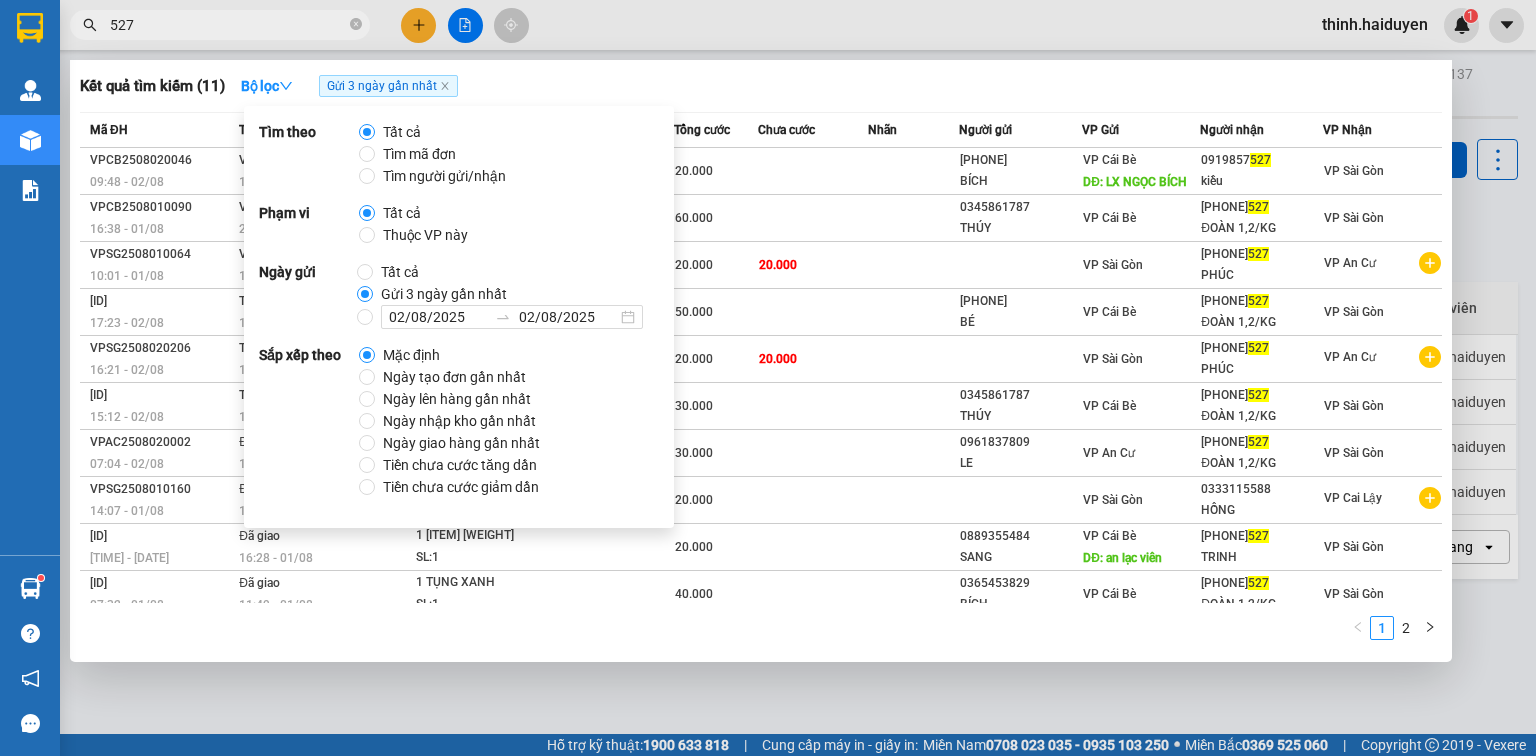 click on "527" at bounding box center [228, 25] 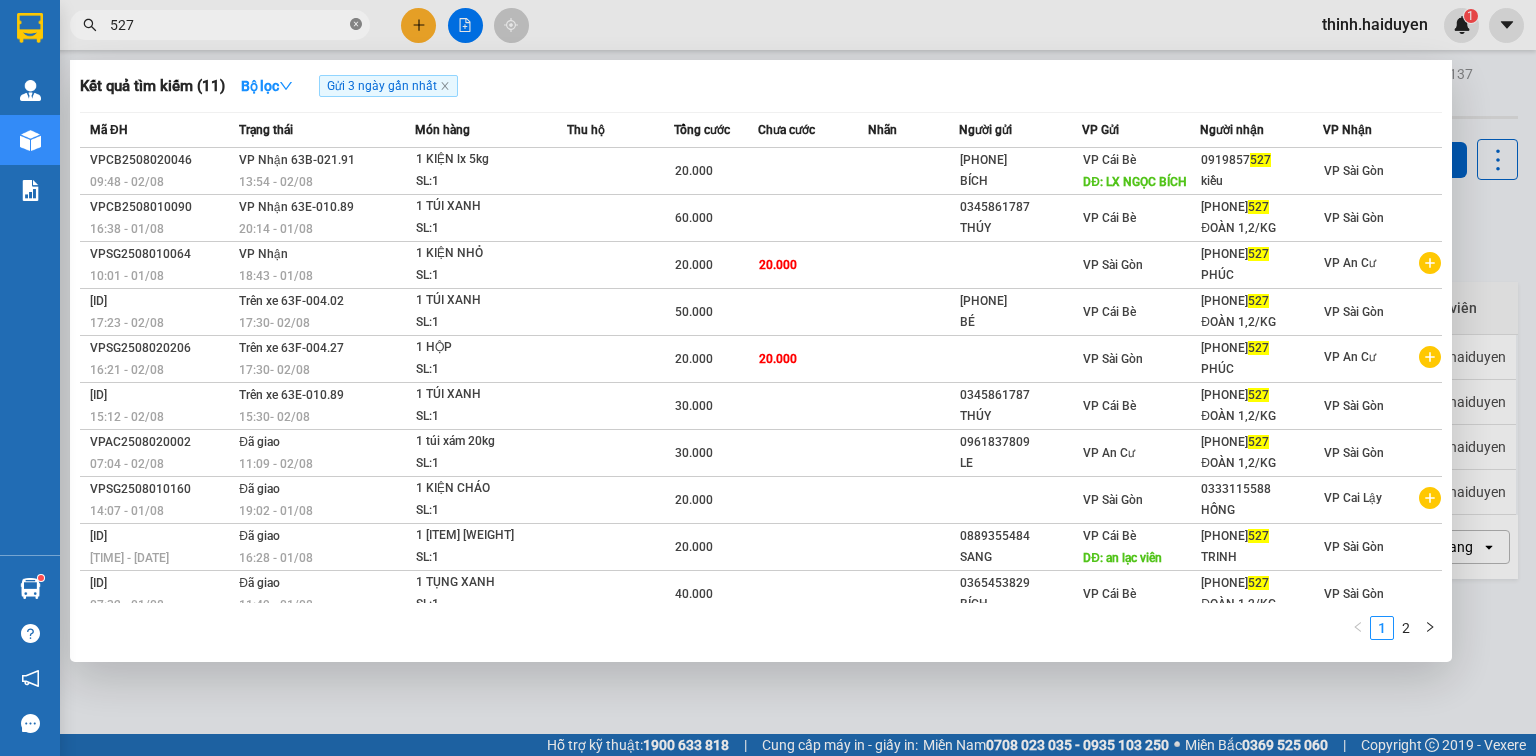 click at bounding box center (356, 25) 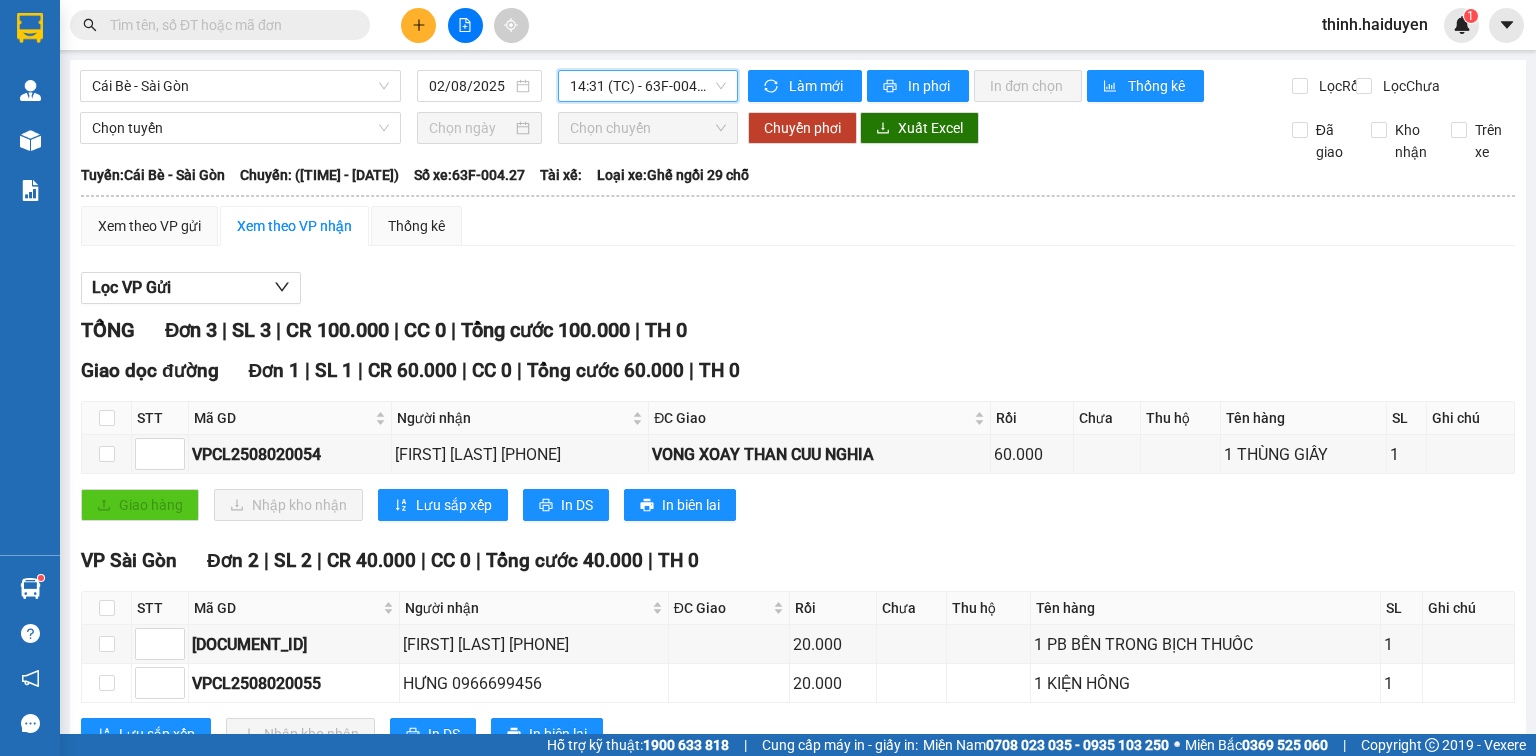 scroll, scrollTop: 0, scrollLeft: 0, axis: both 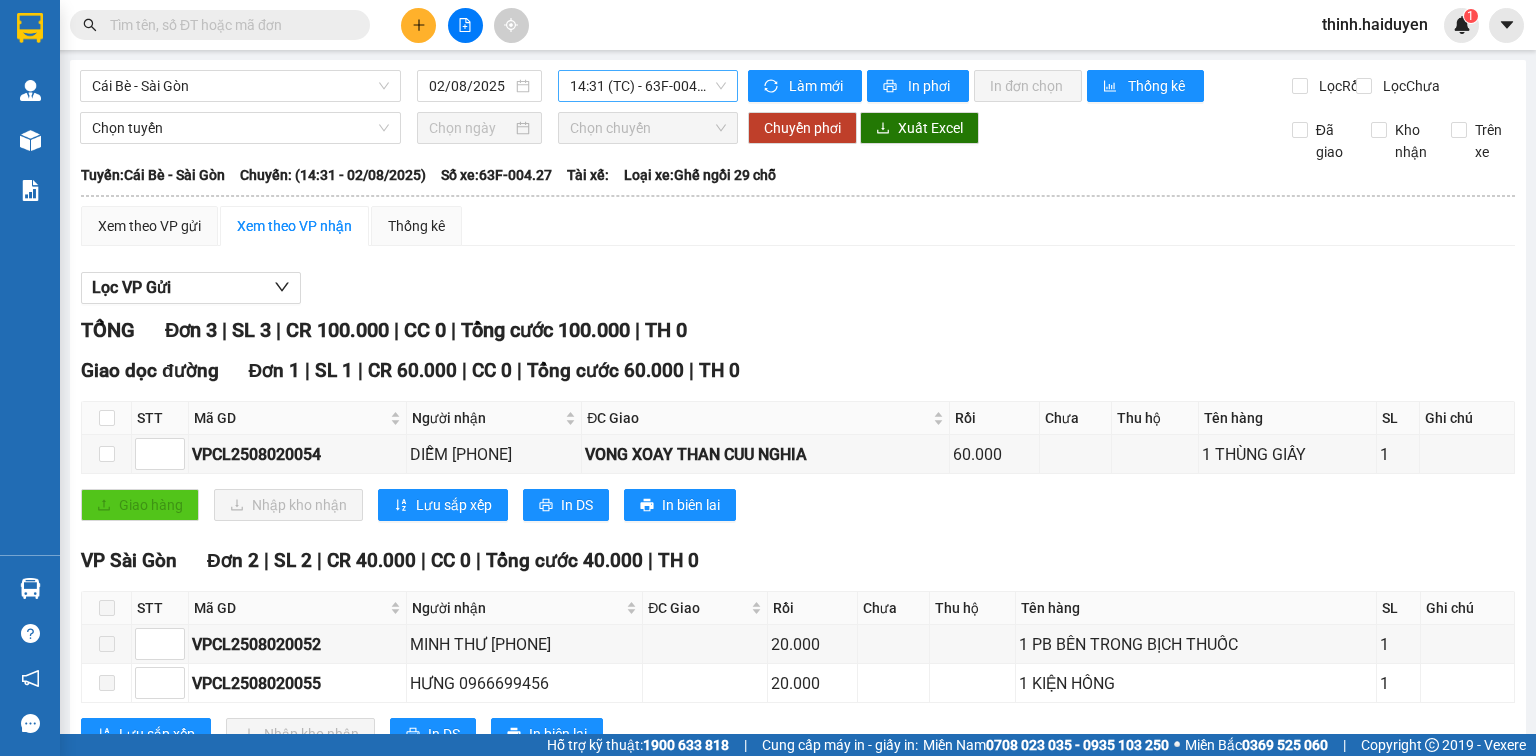 click on "14:31   (TC)   - 63F-004.27" at bounding box center (648, 86) 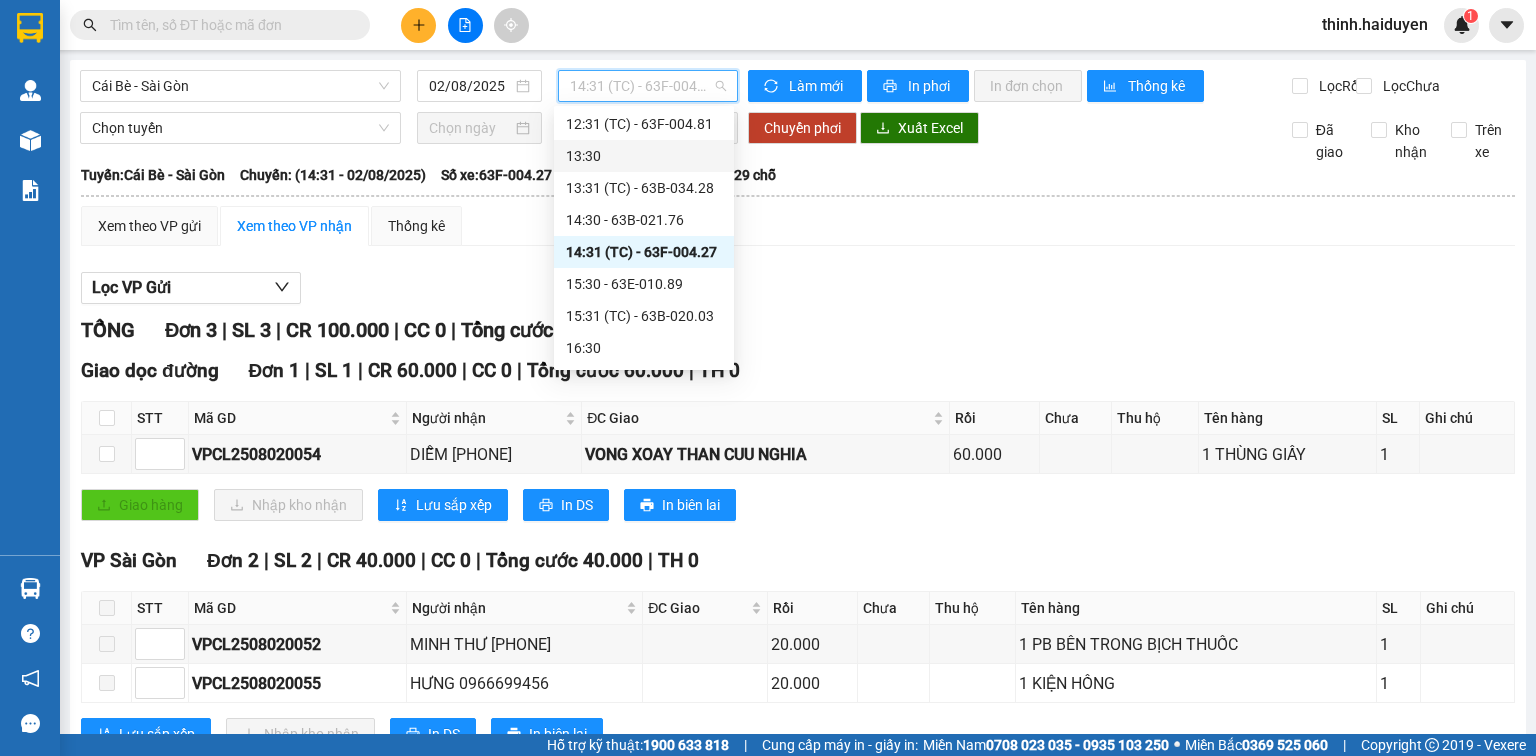 scroll, scrollTop: 640, scrollLeft: 0, axis: vertical 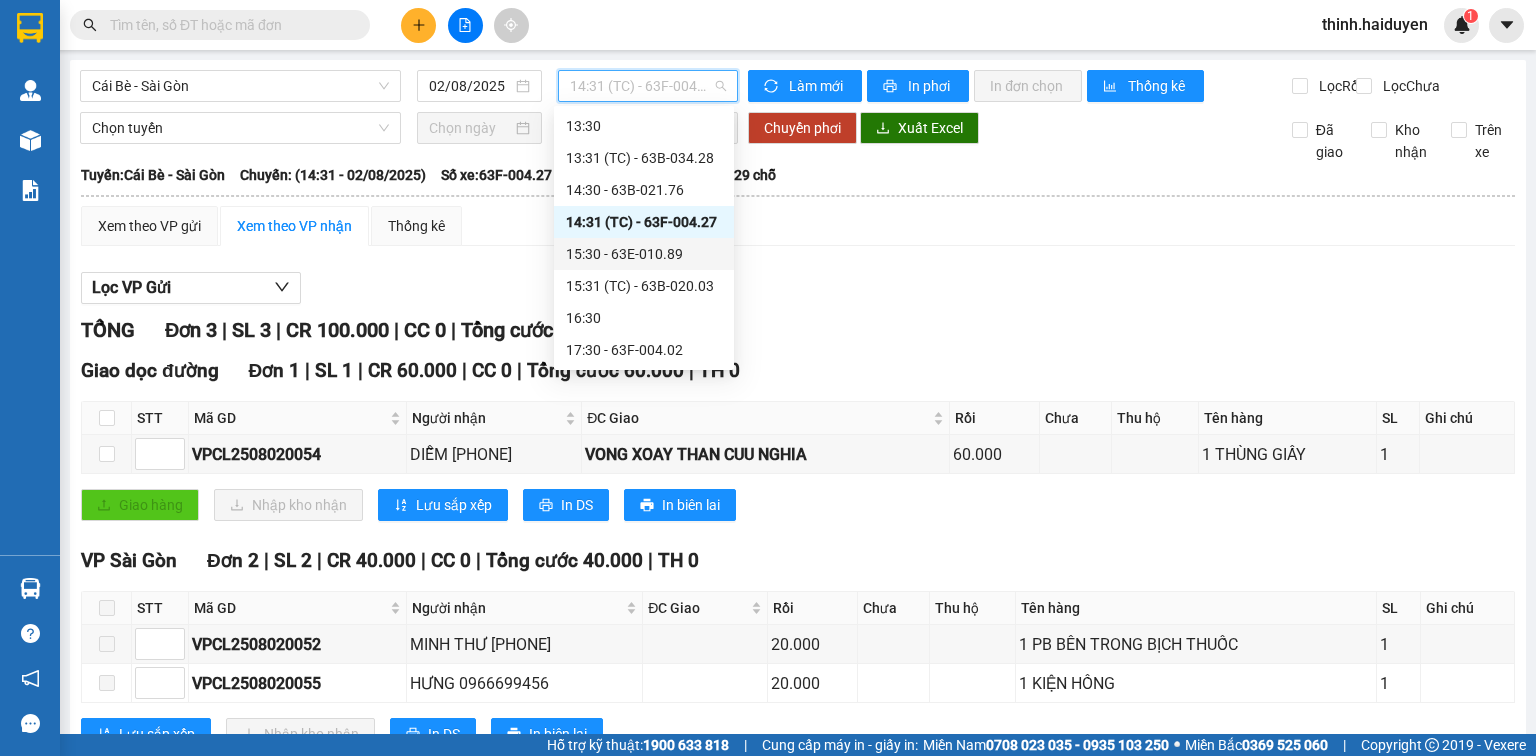 click on "15:30     - 63E-010.89" at bounding box center (644, 254) 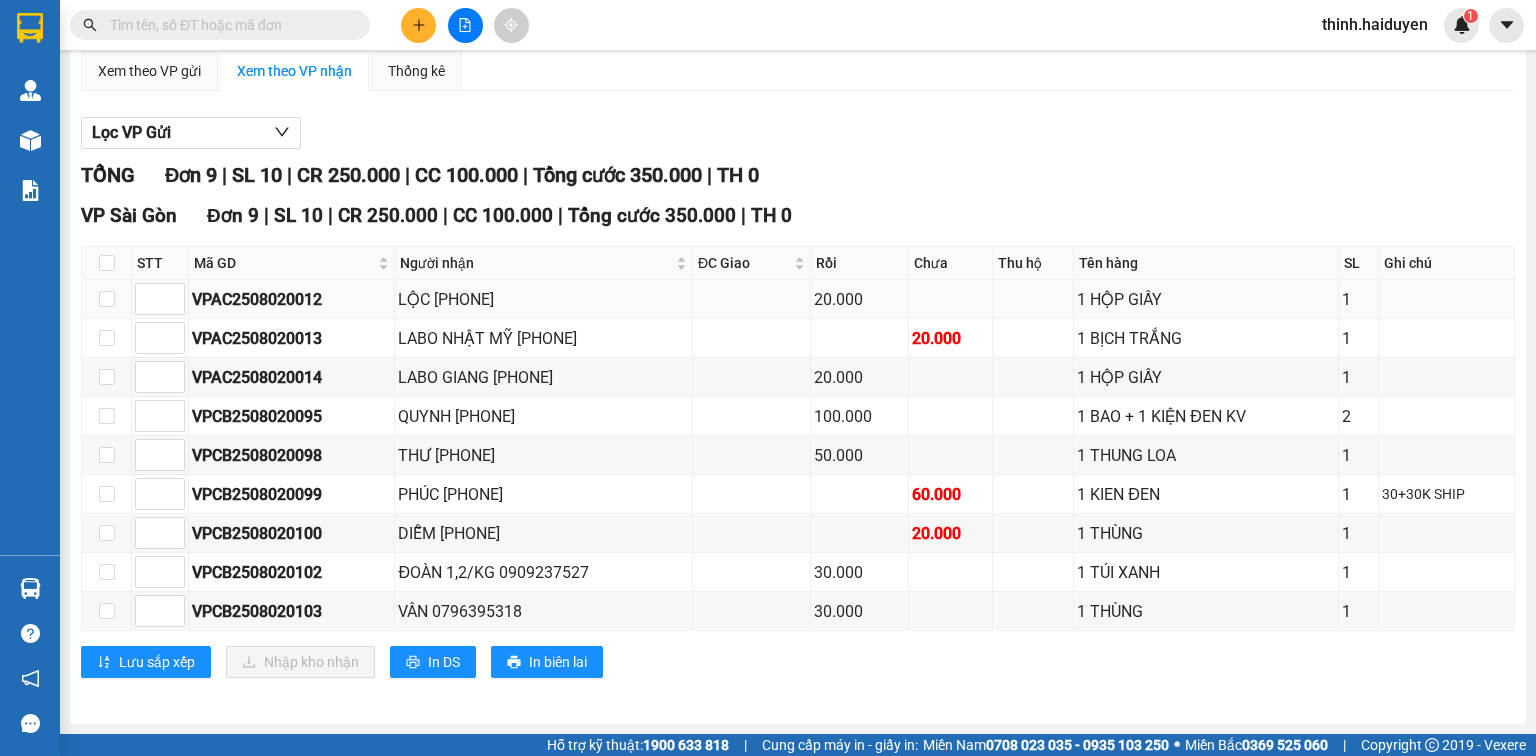 scroll, scrollTop: 0, scrollLeft: 0, axis: both 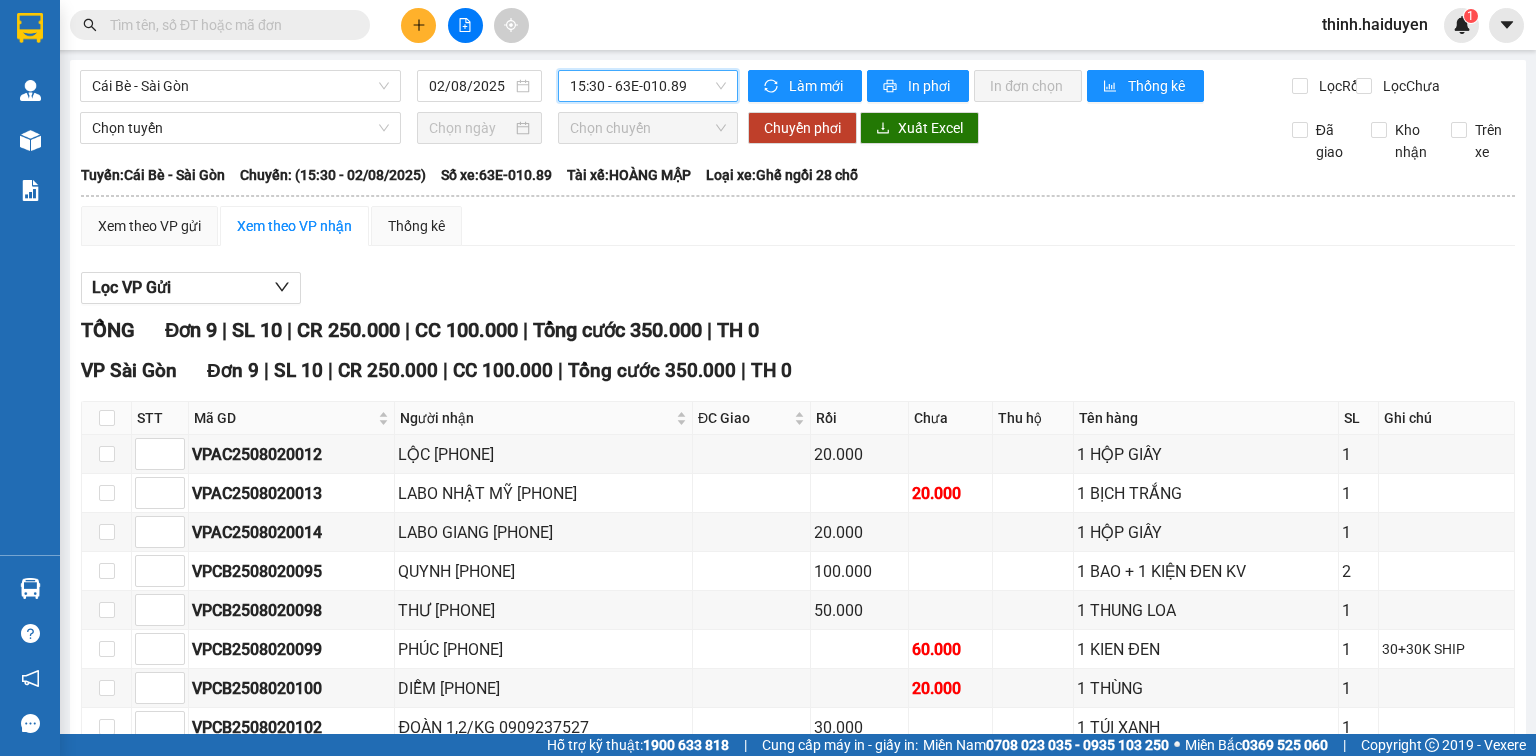 click on "15:30     - 63E-010.89" at bounding box center (648, 86) 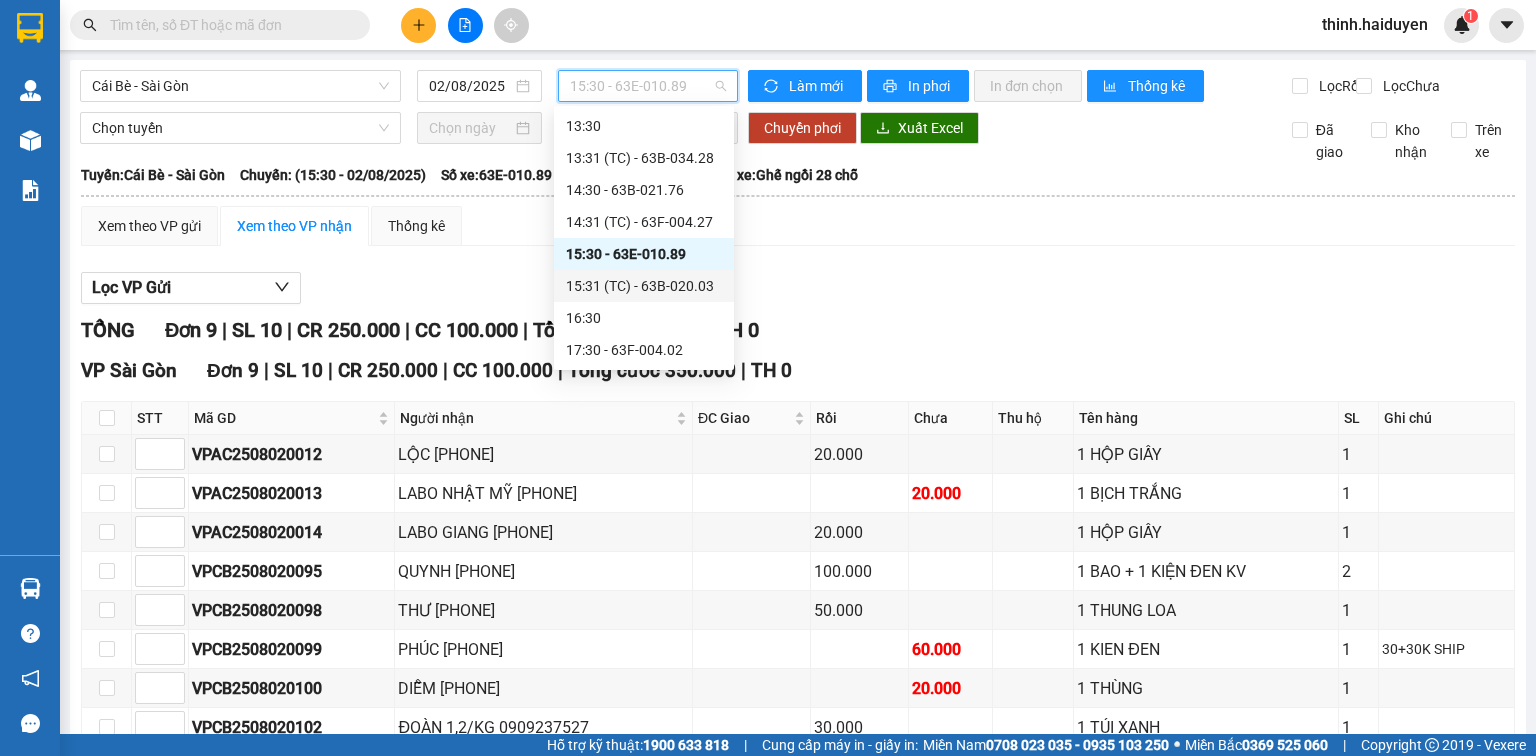 click on "15:31   (TC)   - 63B-020.03" at bounding box center [644, 286] 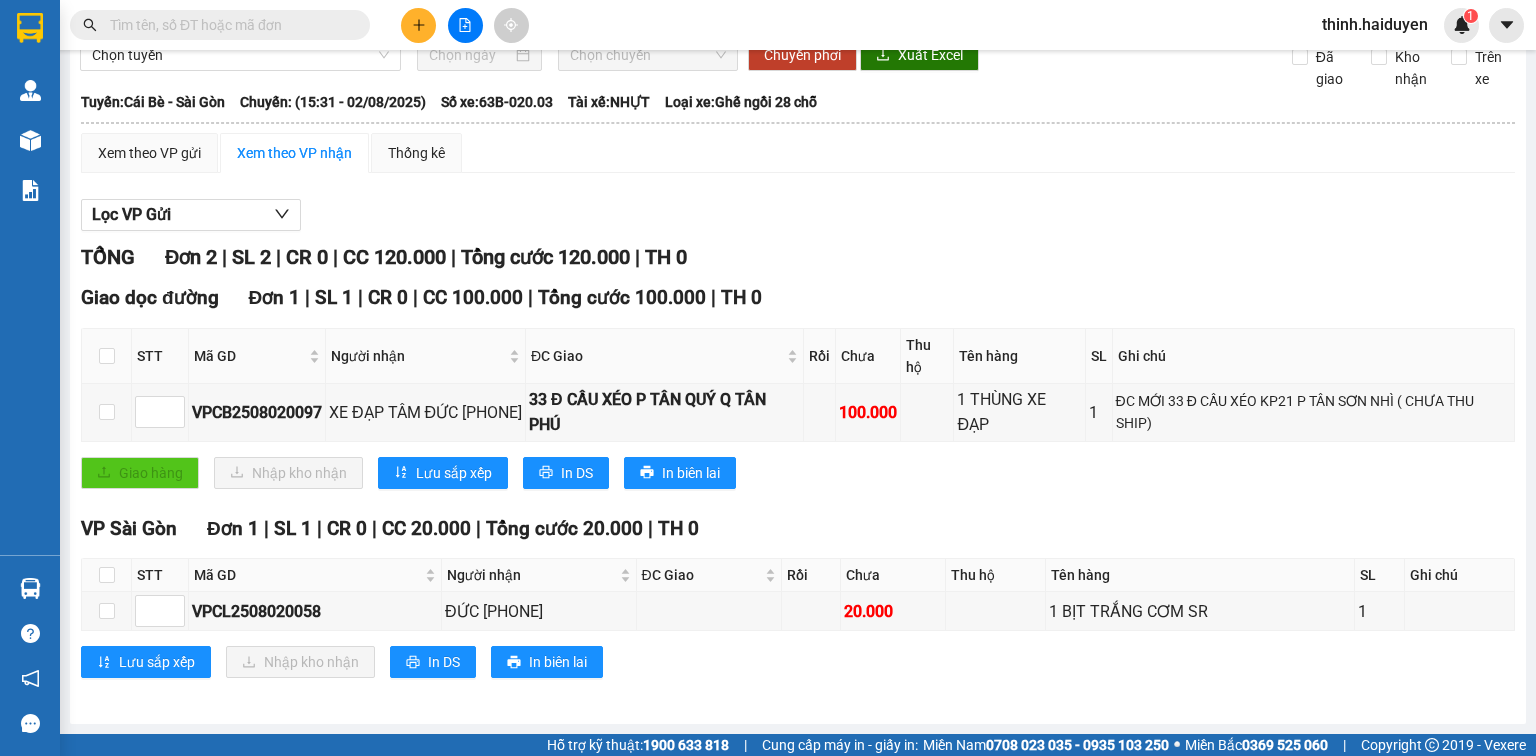 scroll, scrollTop: 0, scrollLeft: 0, axis: both 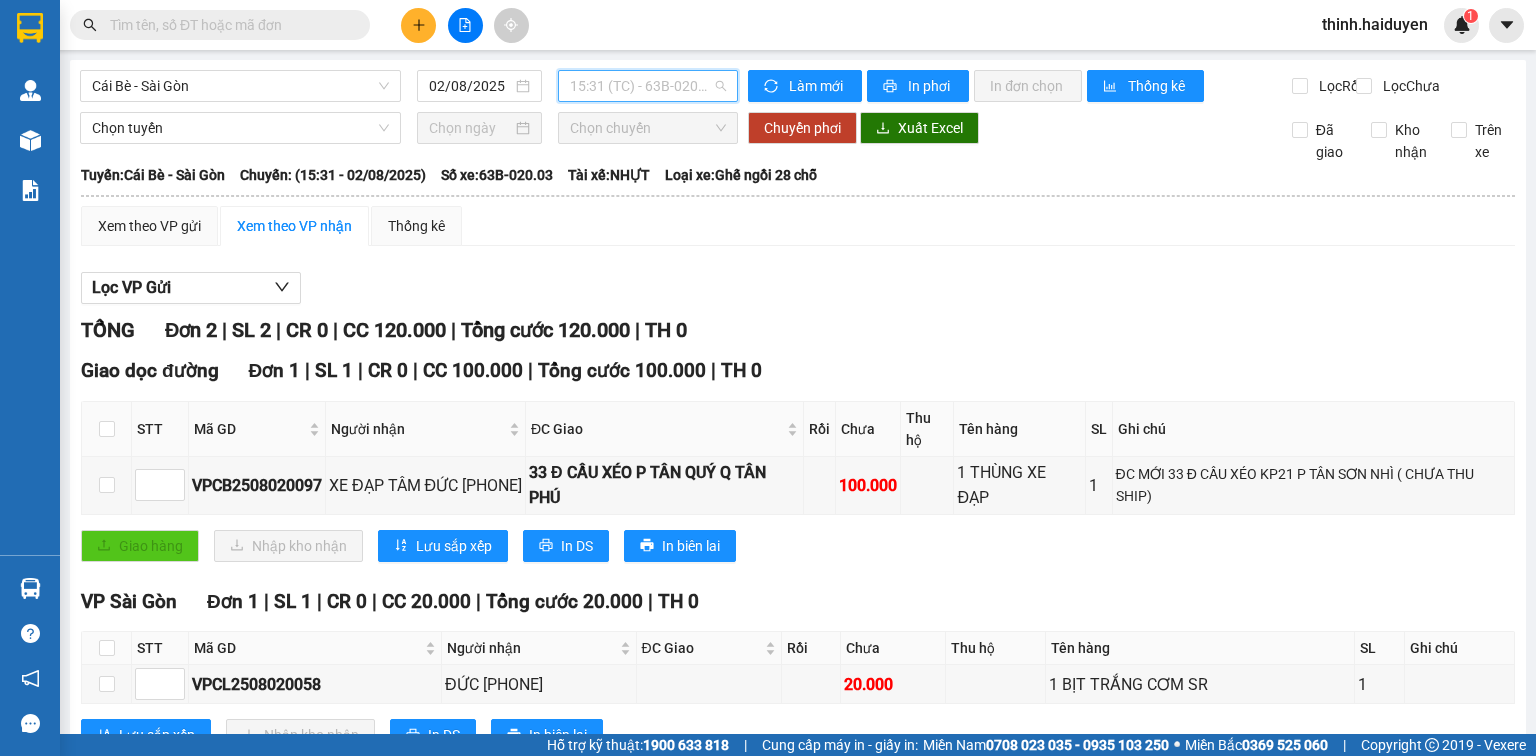 drag, startPoint x: 651, startPoint y: 79, endPoint x: 665, endPoint y: 214, distance: 135.72398 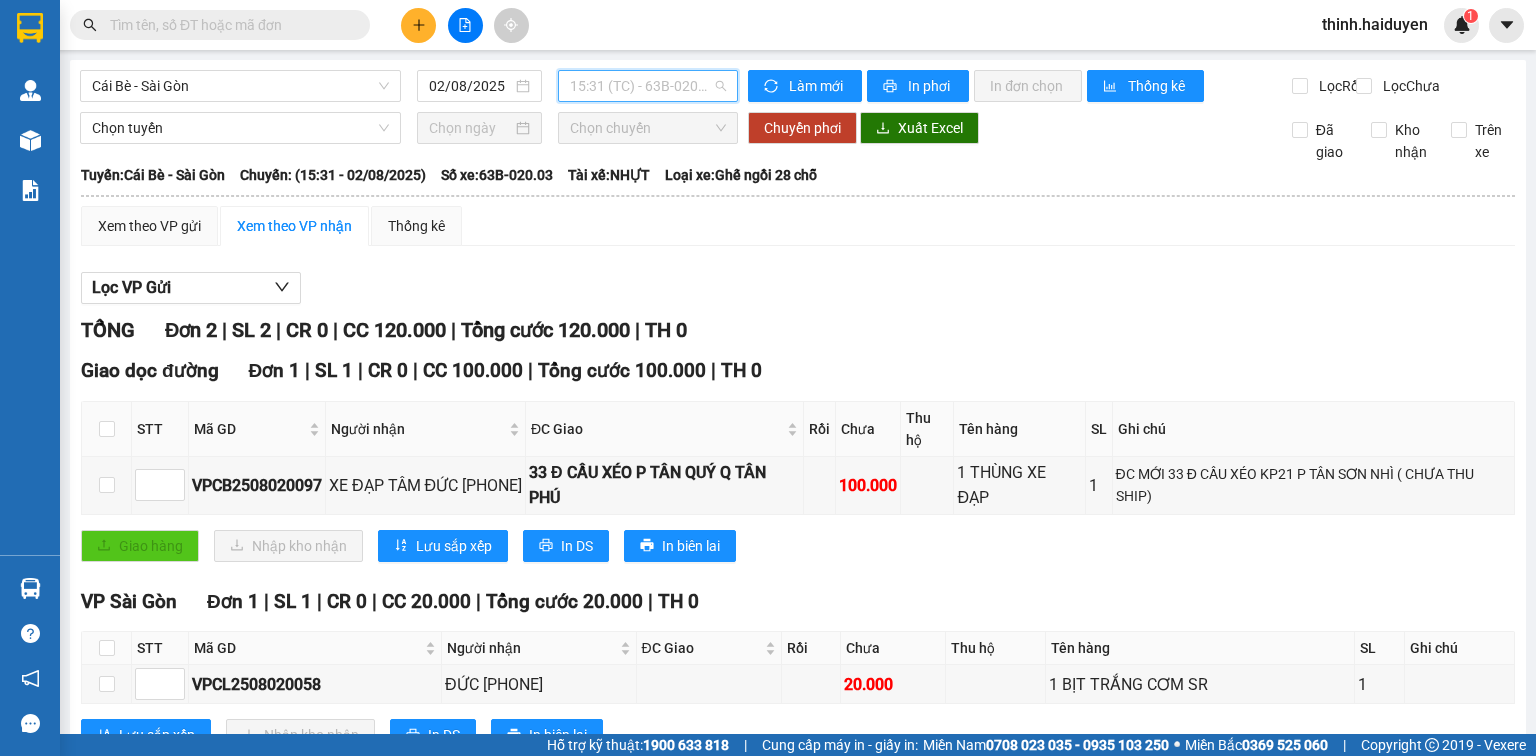 click on "15:31   (TC)   - 63B-020.03" at bounding box center (648, 86) 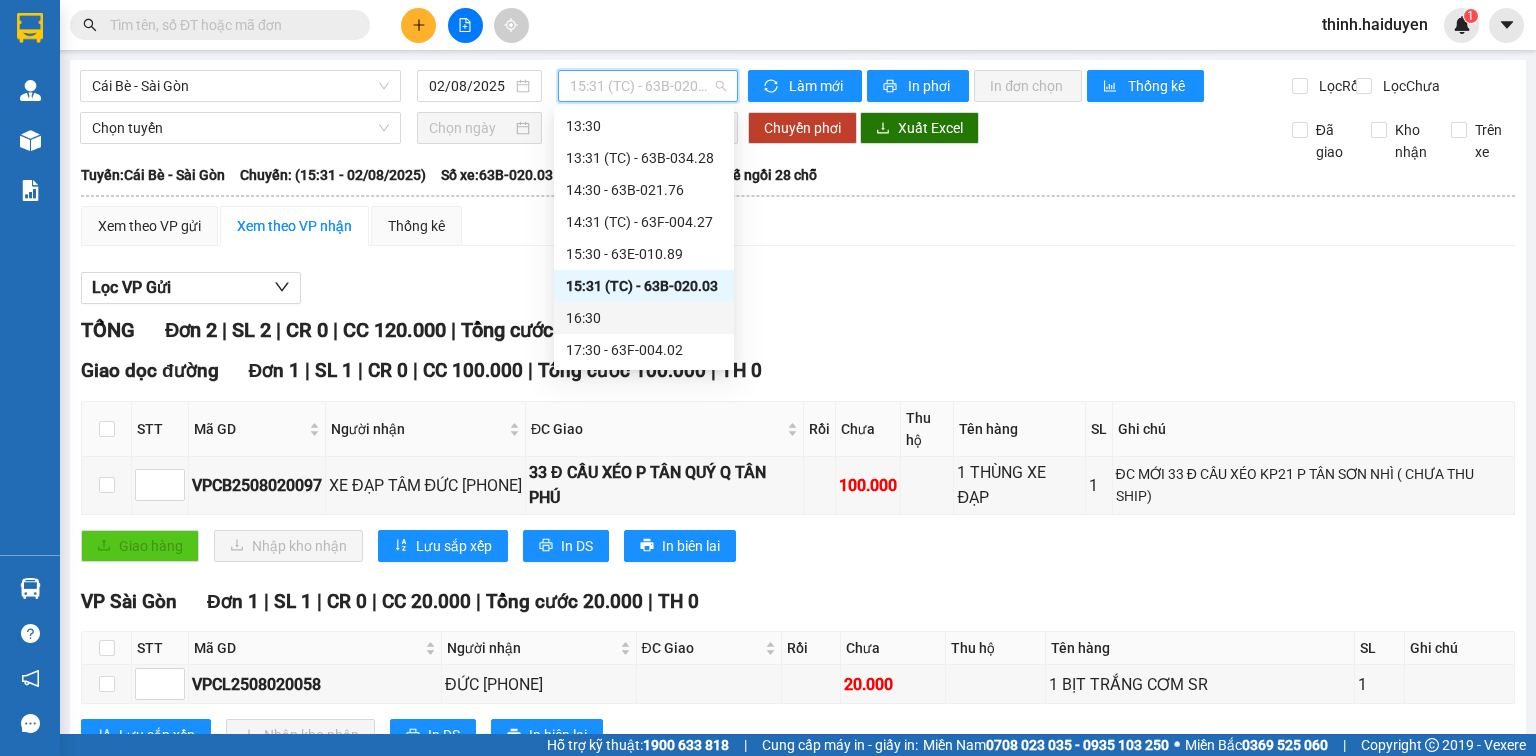 click on "16:30" at bounding box center [644, 318] 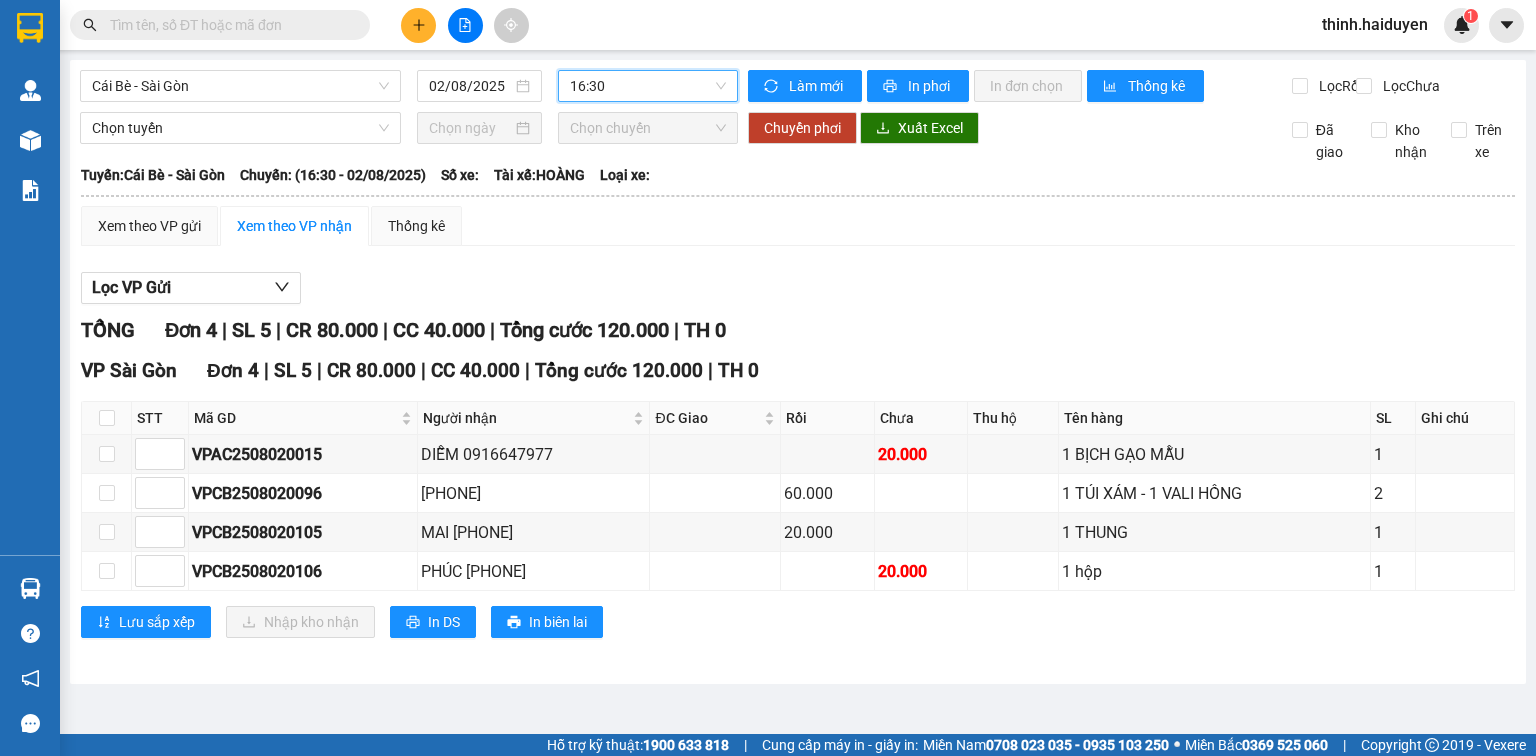 click on "16:30" at bounding box center (648, 86) 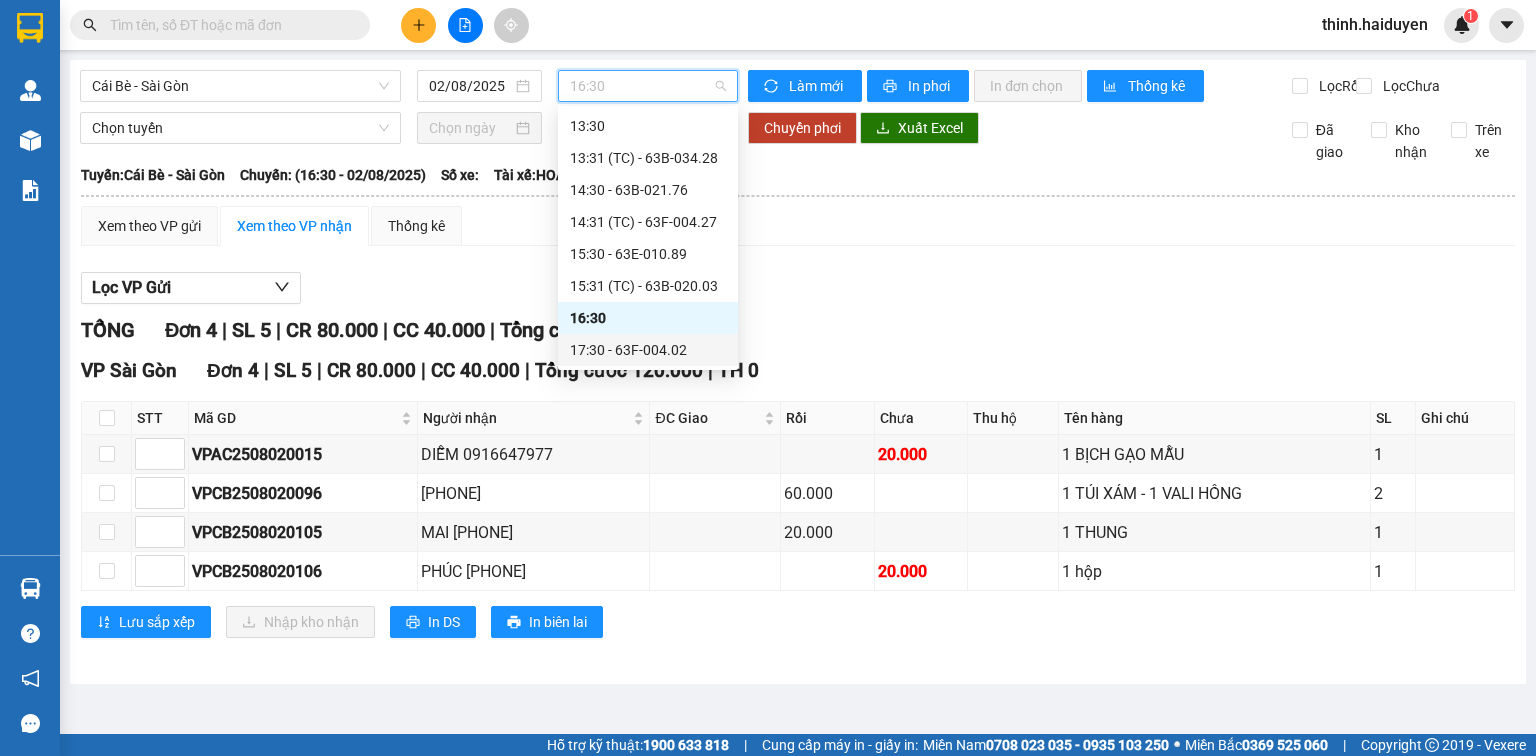 click on "17:30     - 63F-004.02" at bounding box center [648, 350] 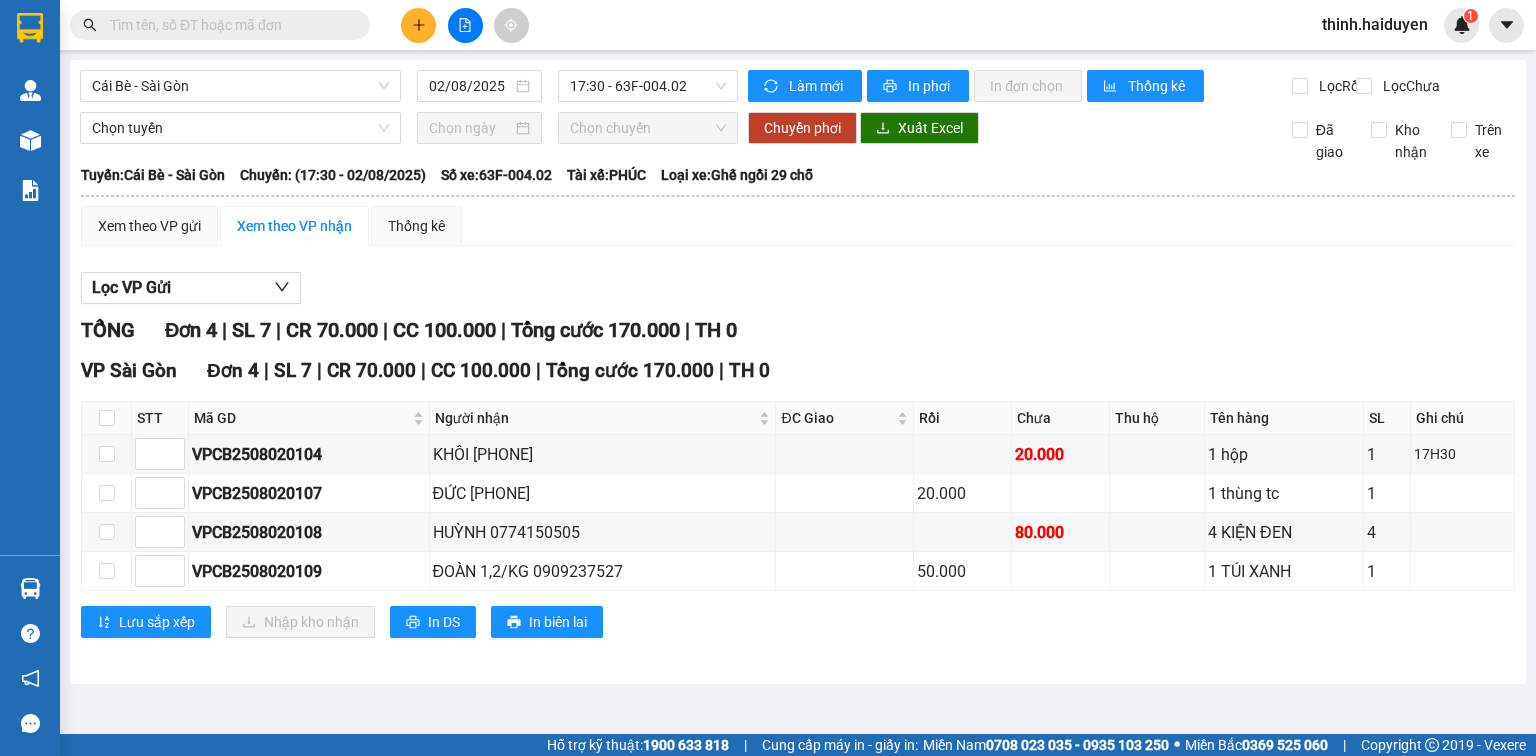 click at bounding box center (228, 25) 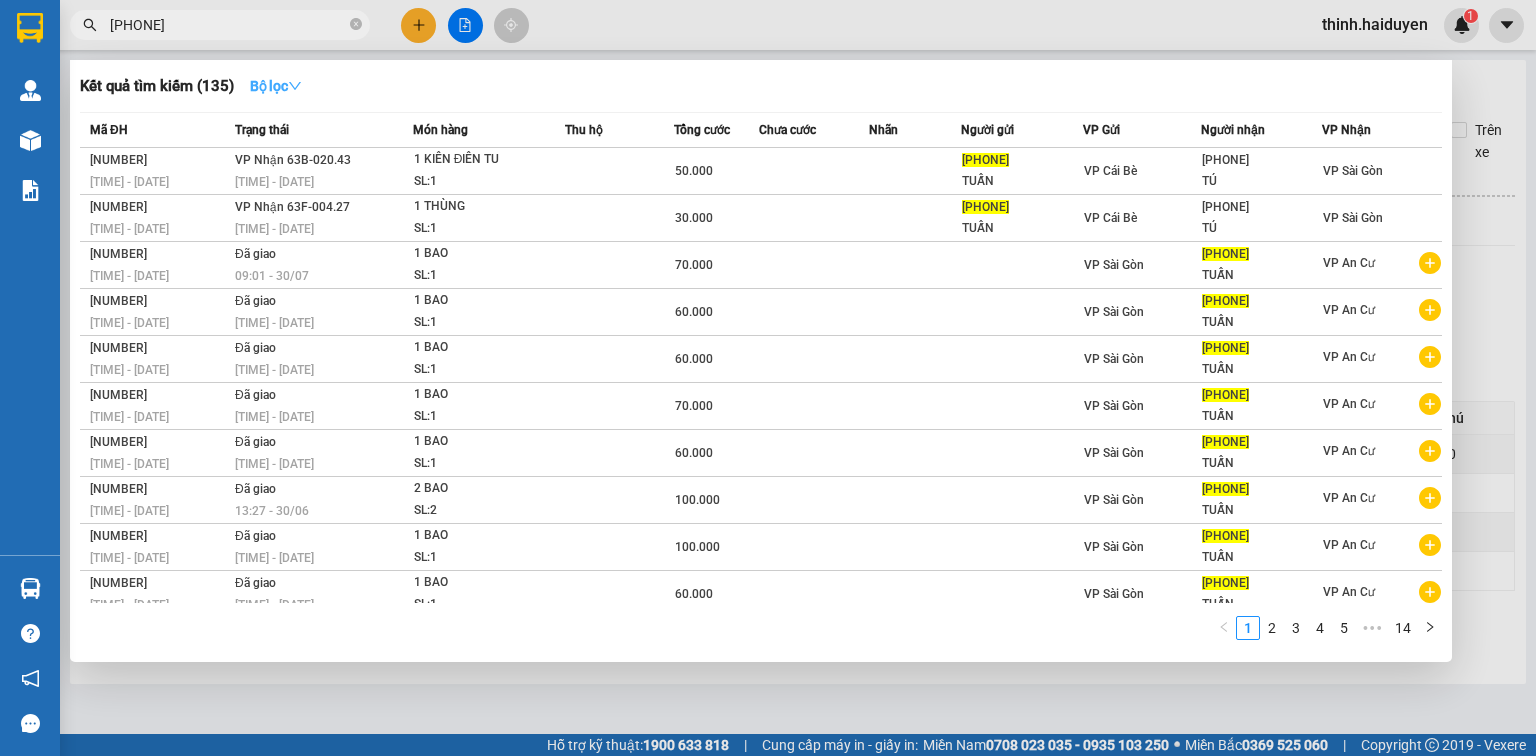 type on "[PHONE]" 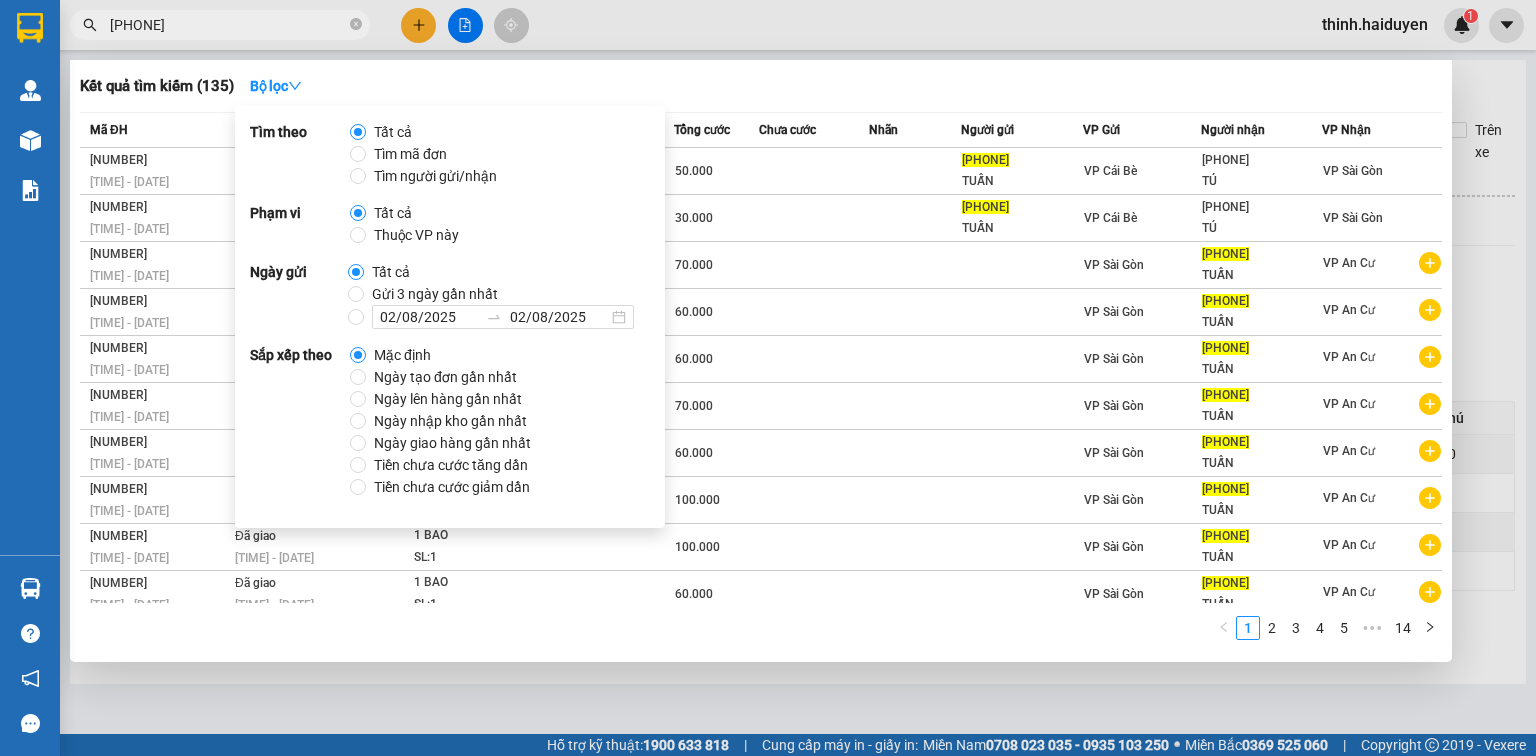 click on "[PHONE]" at bounding box center [228, 25] 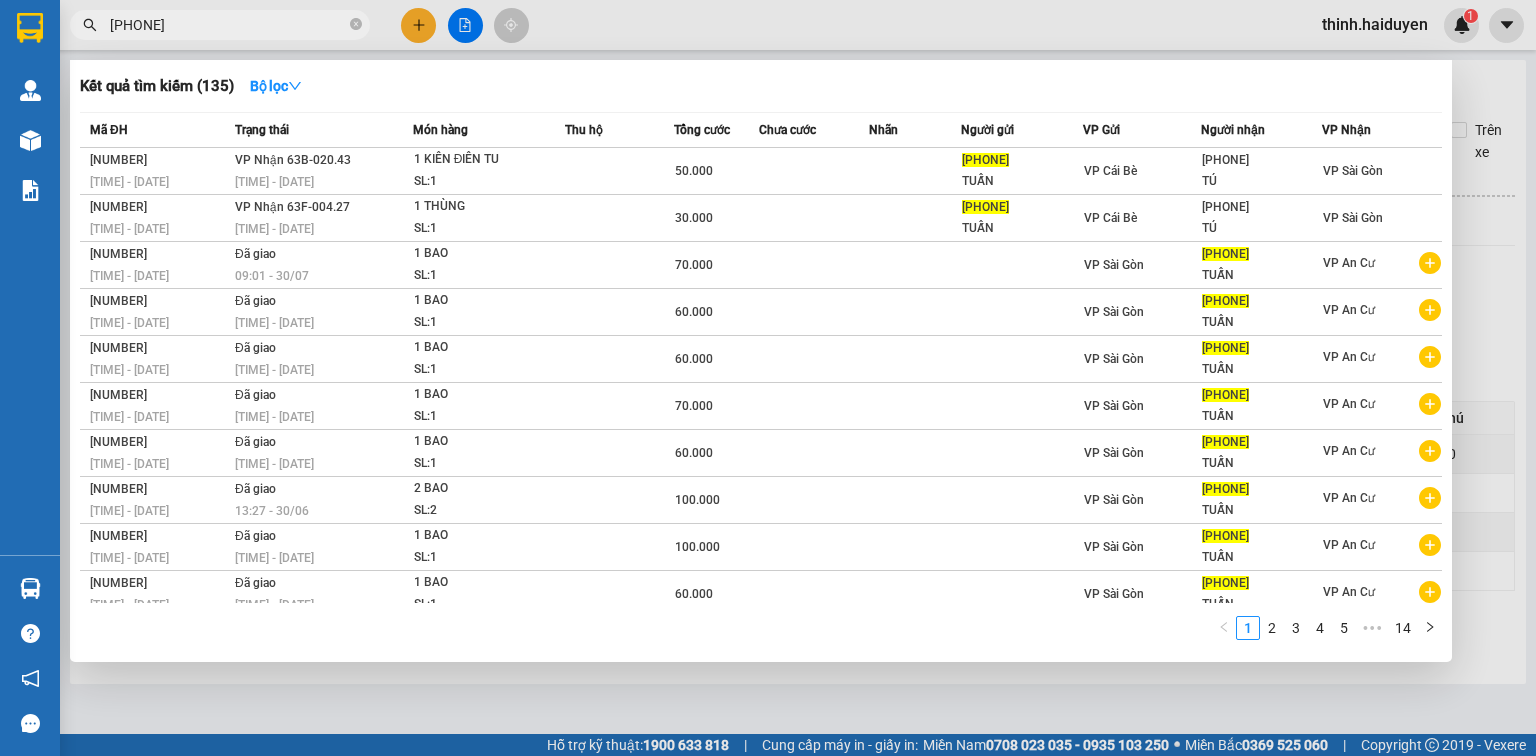 click on "[PHONE]" at bounding box center (228, 25) 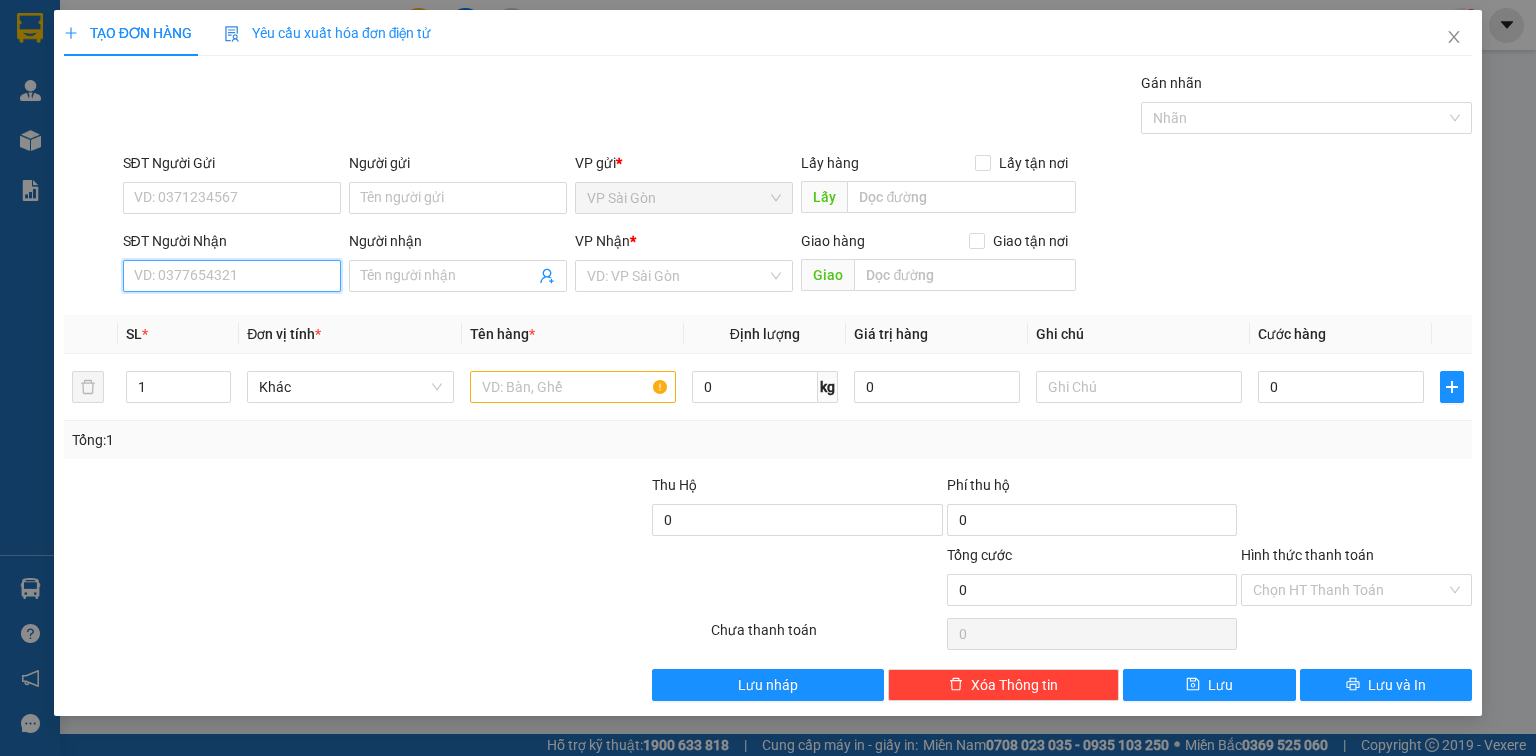 click on "SĐT Người Nhận" at bounding box center (232, 276) 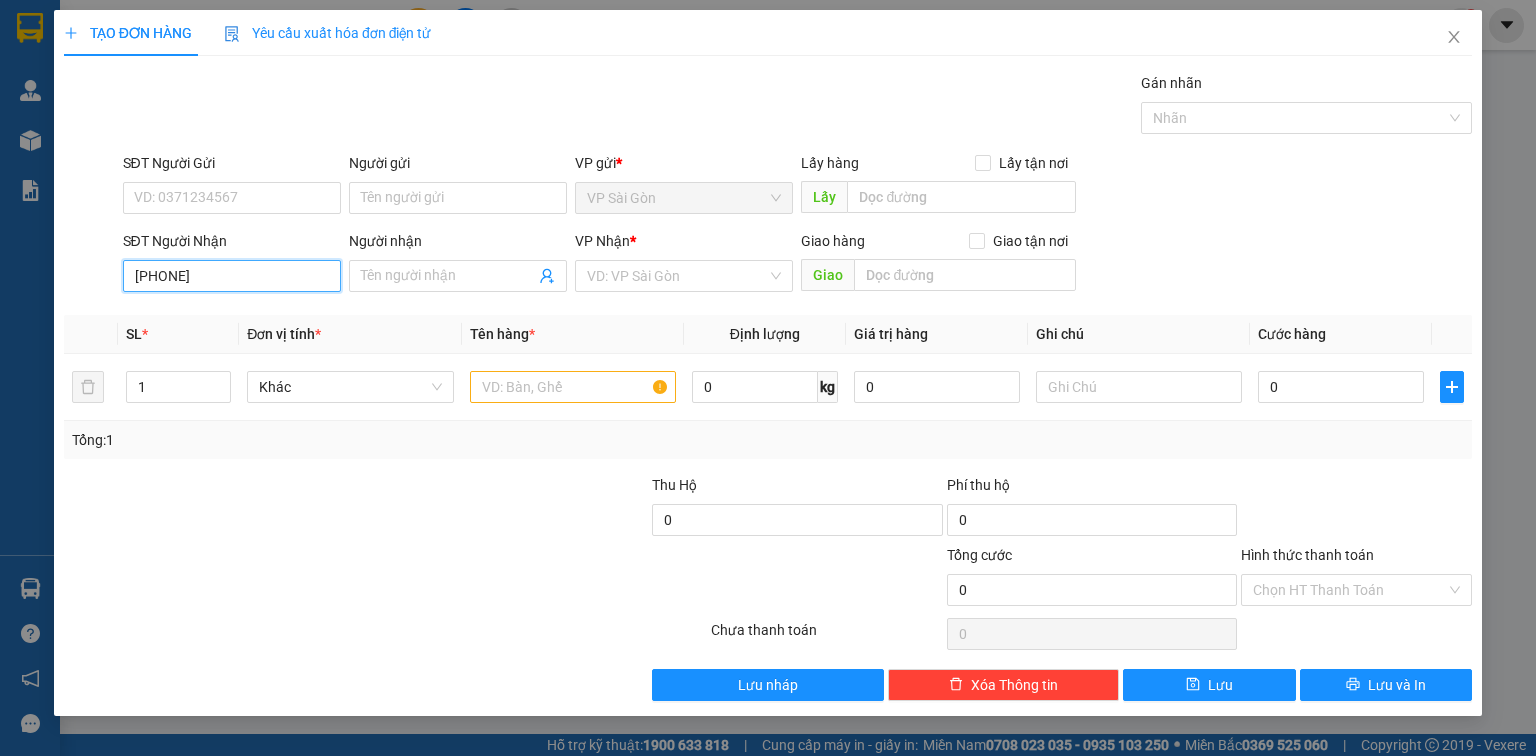type on "[PHONE]" 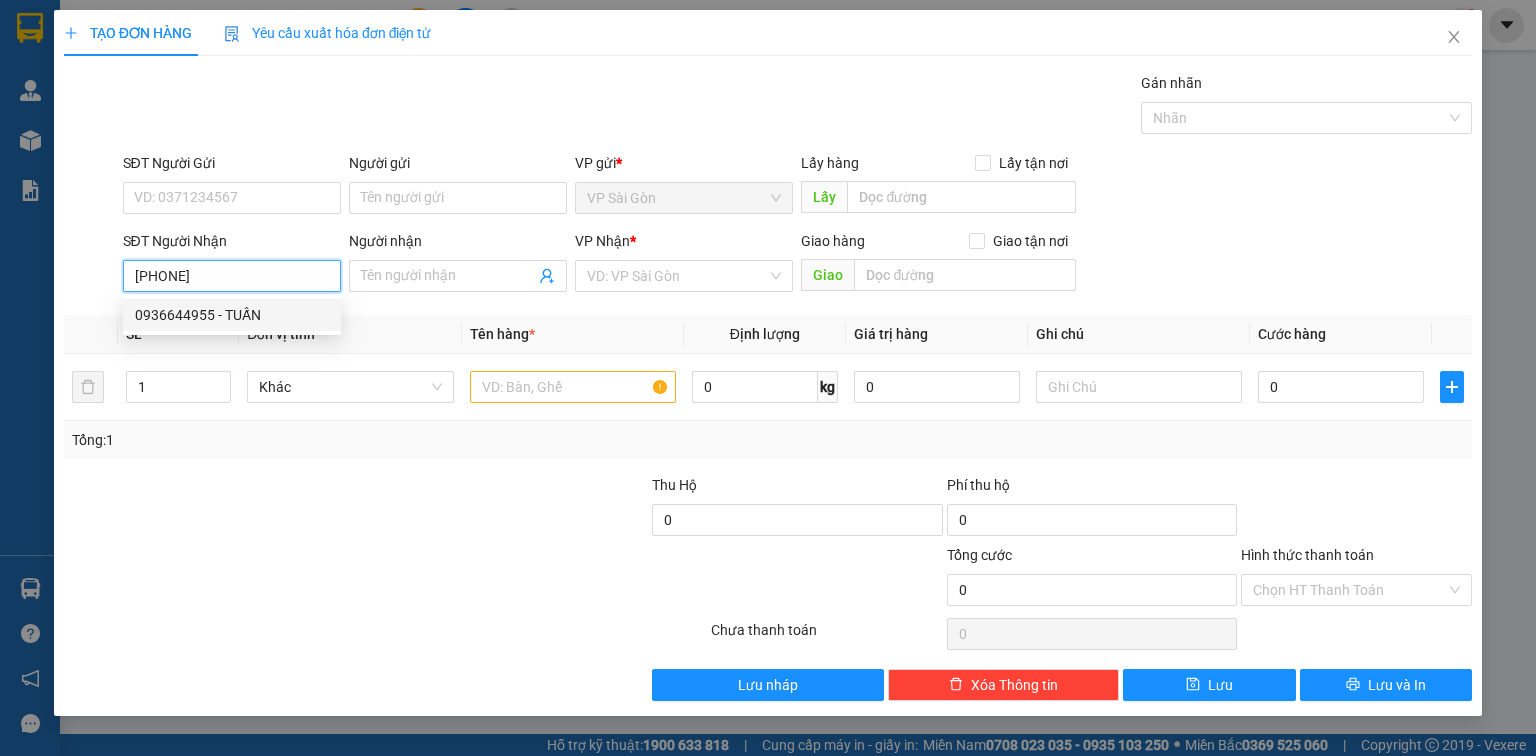 click on "0936644955 - TUẤN" at bounding box center (232, 315) 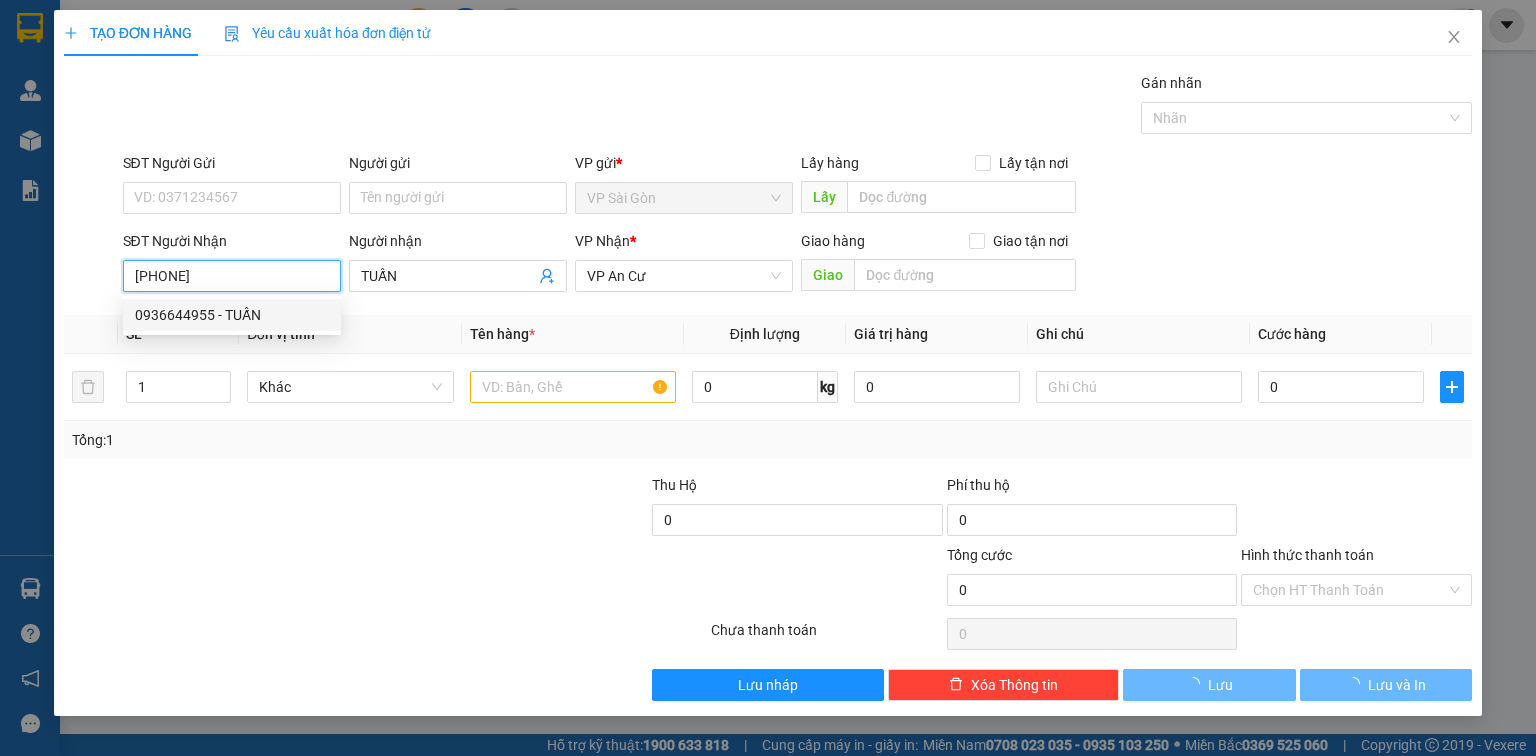 type on "70.000" 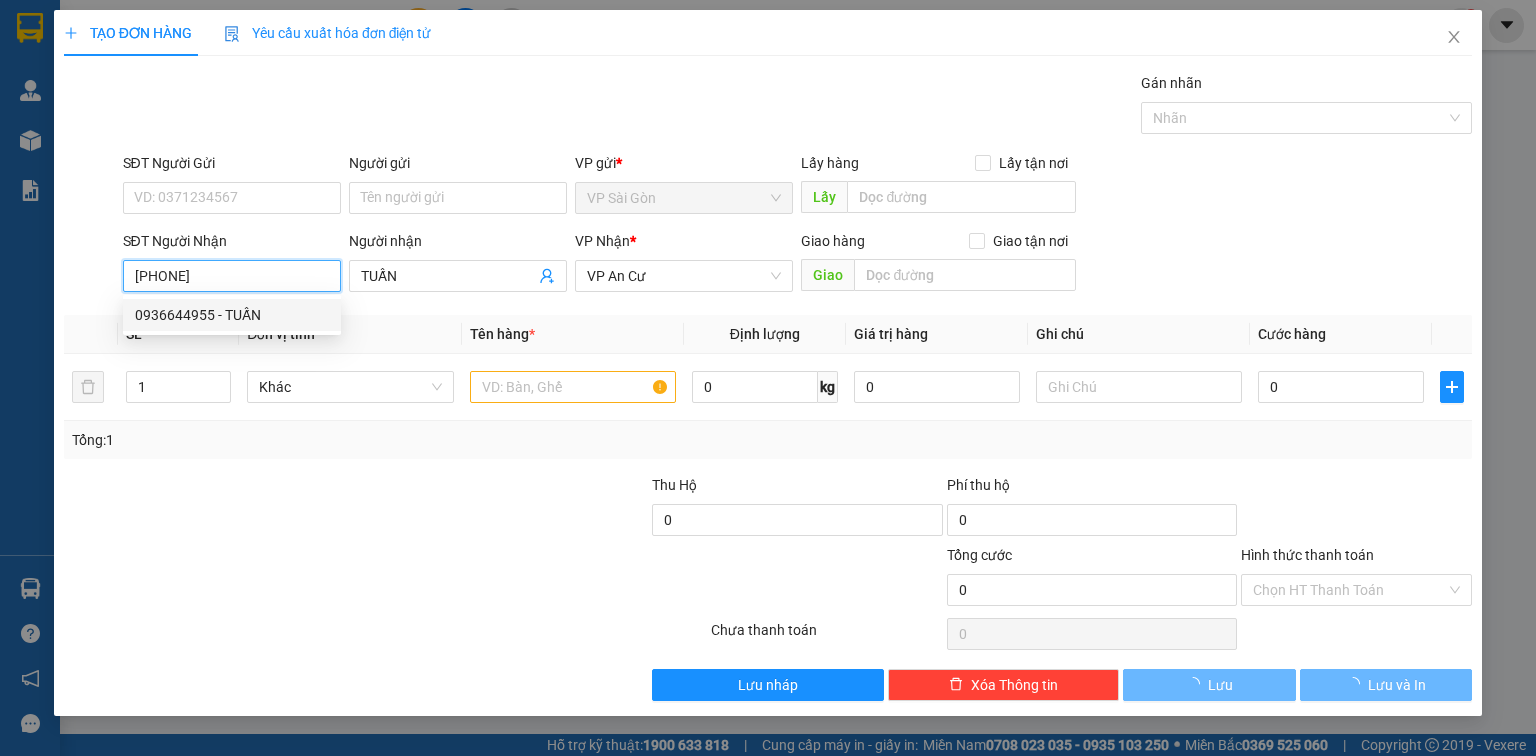 type on "70.000" 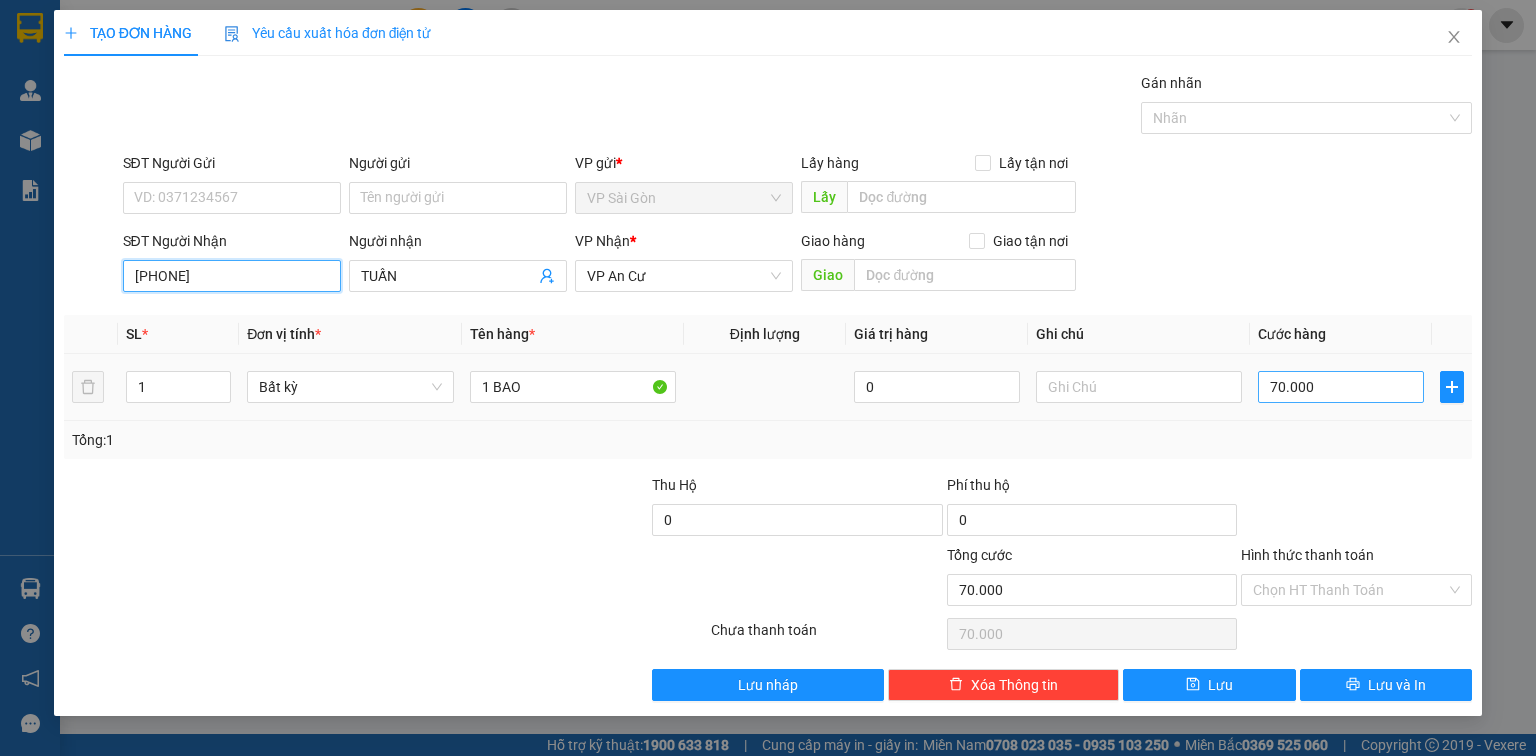type on "[PHONE]" 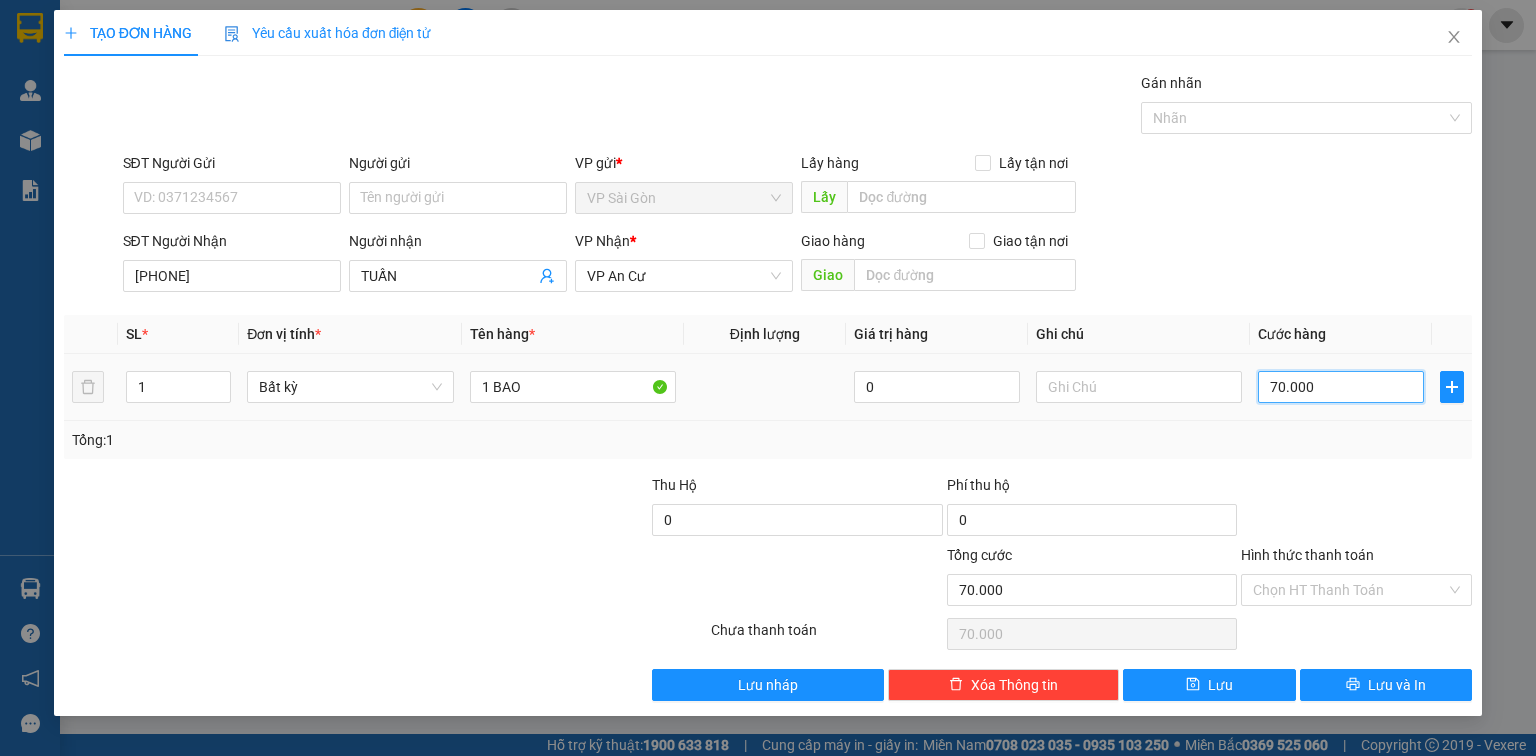 click on "70.000" at bounding box center (1341, 387) 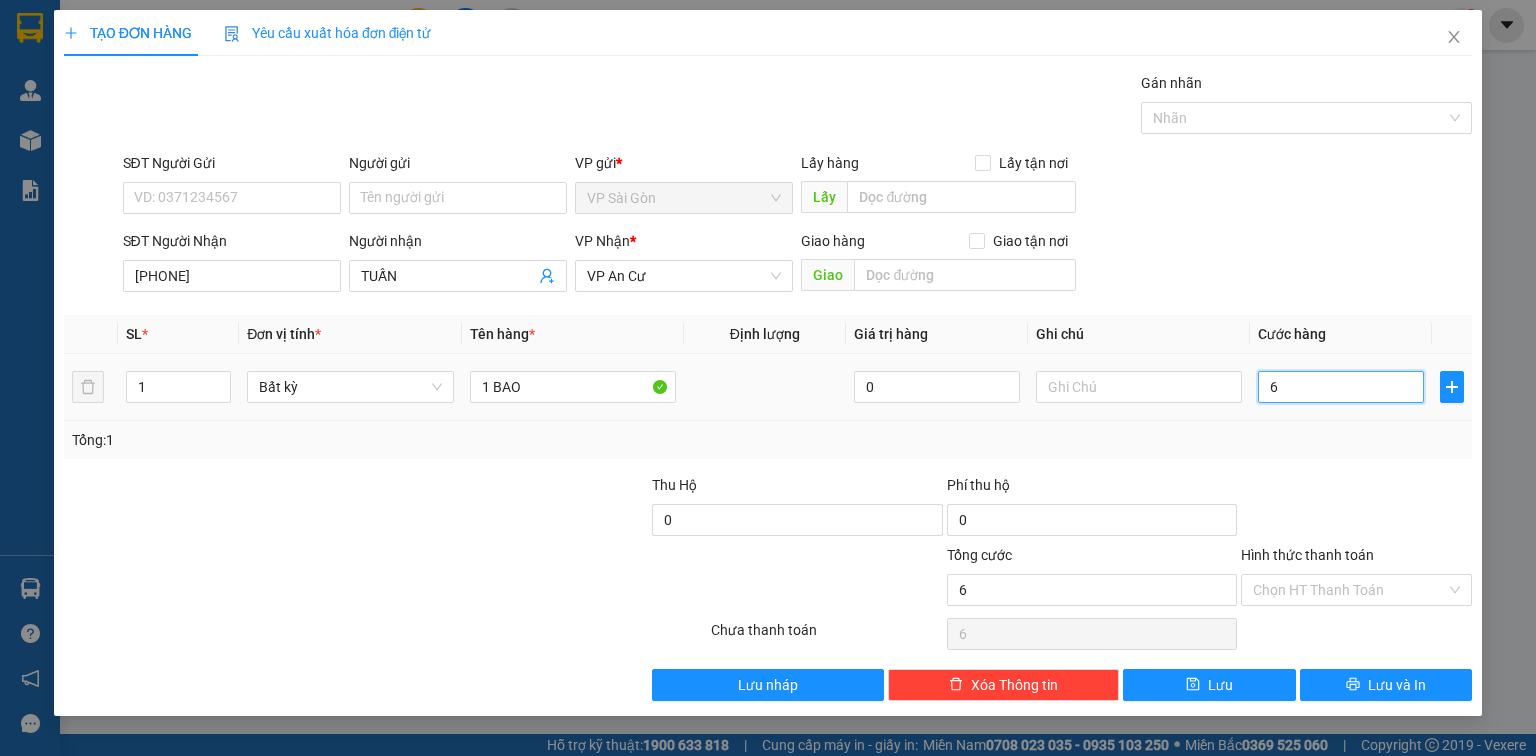 type on "60" 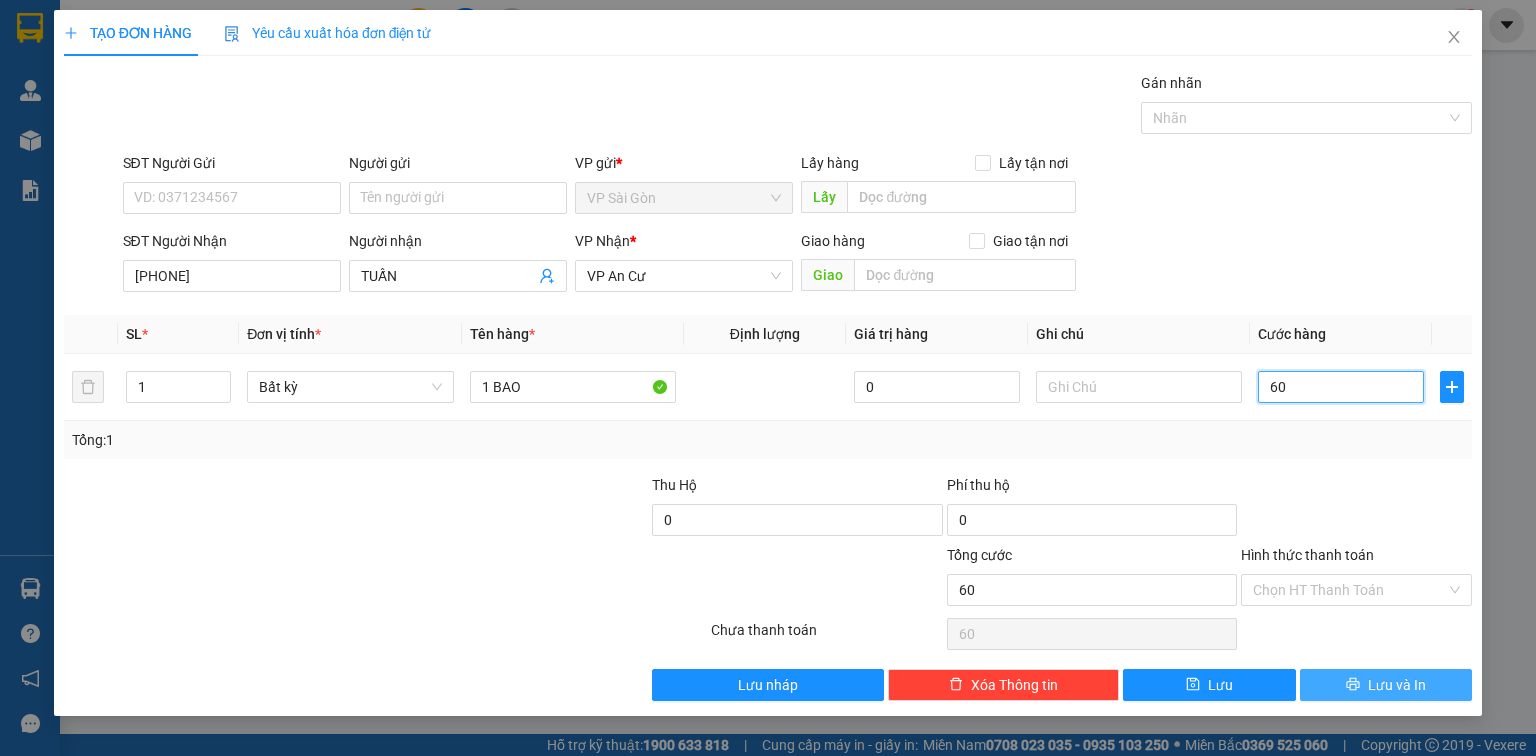 type on "60" 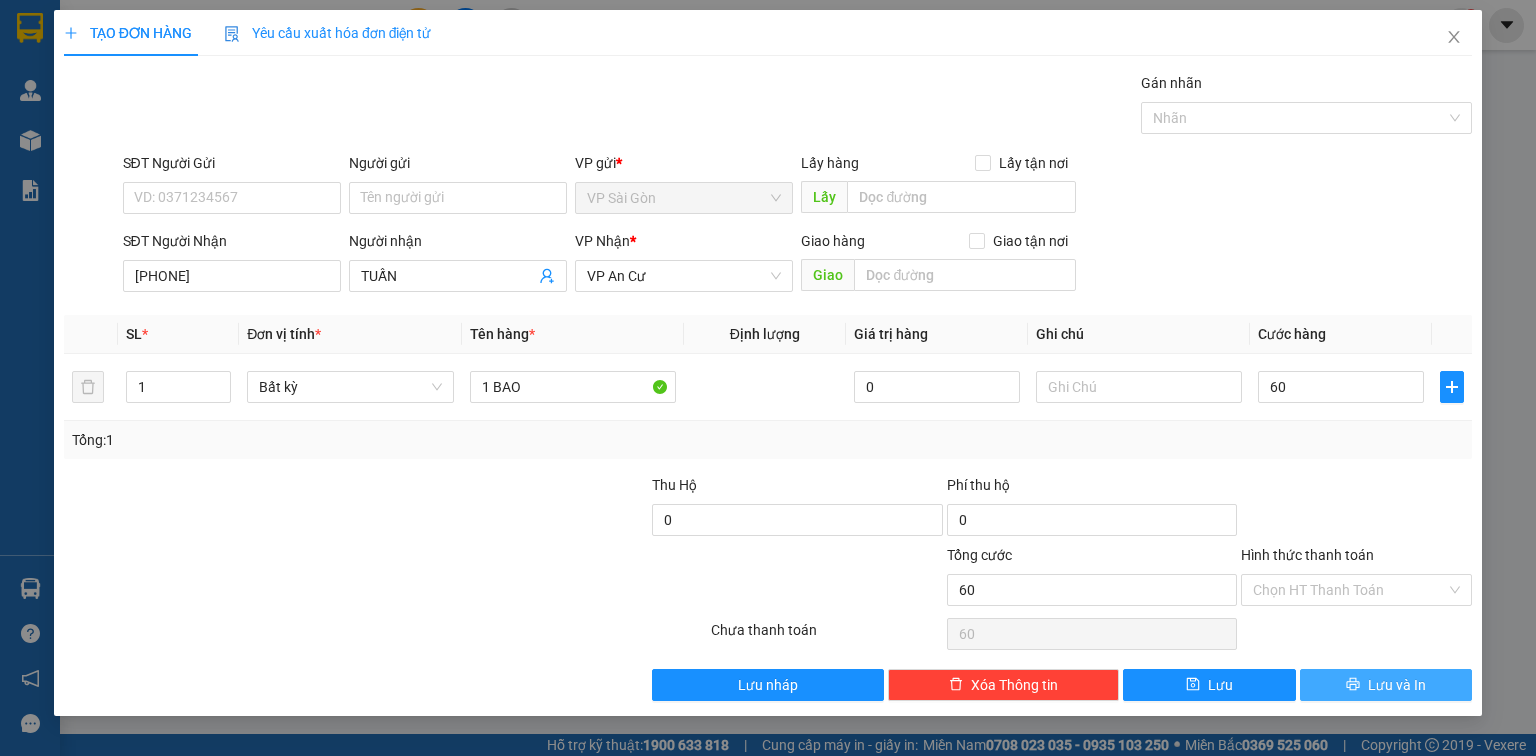 type on "60.000" 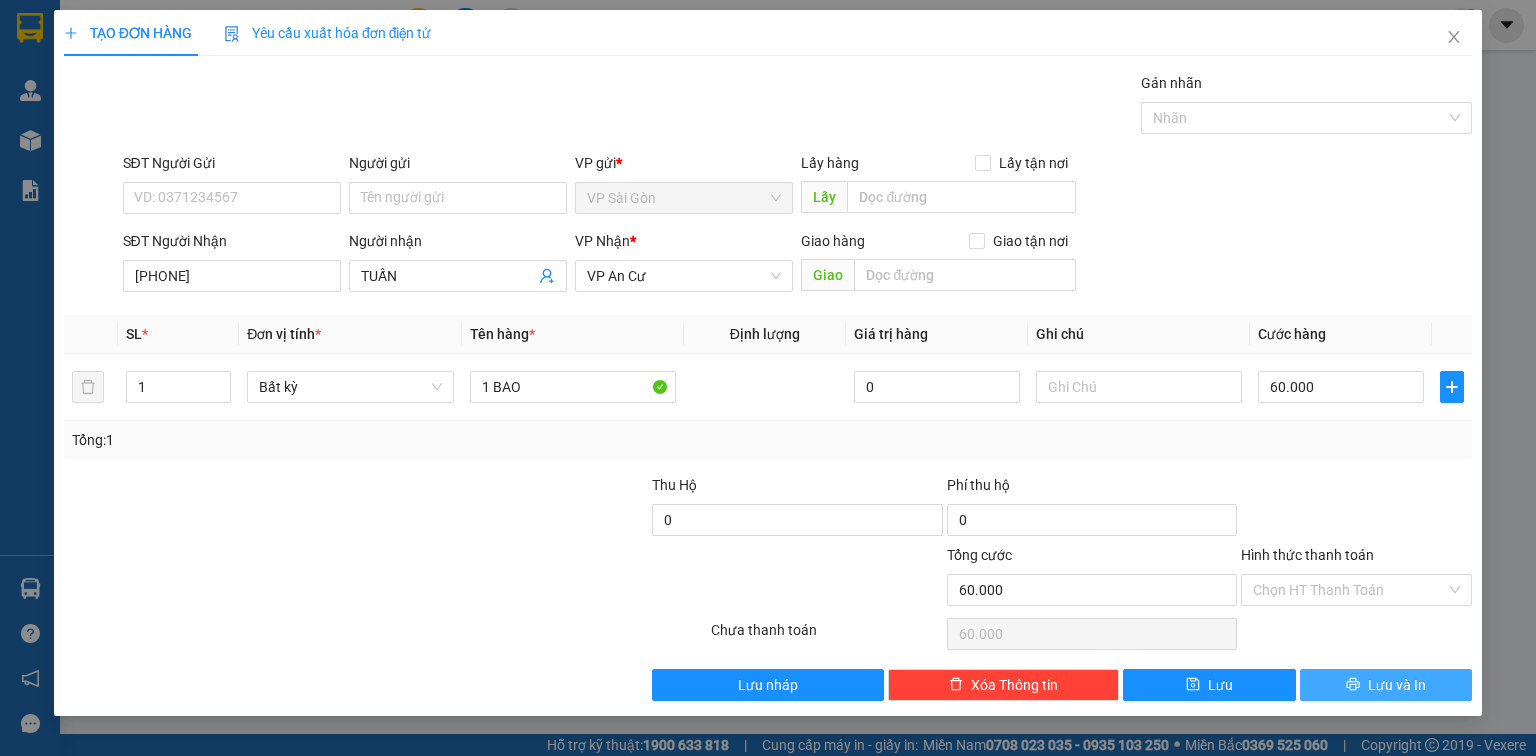 click on "Lưu và In" at bounding box center [1386, 685] 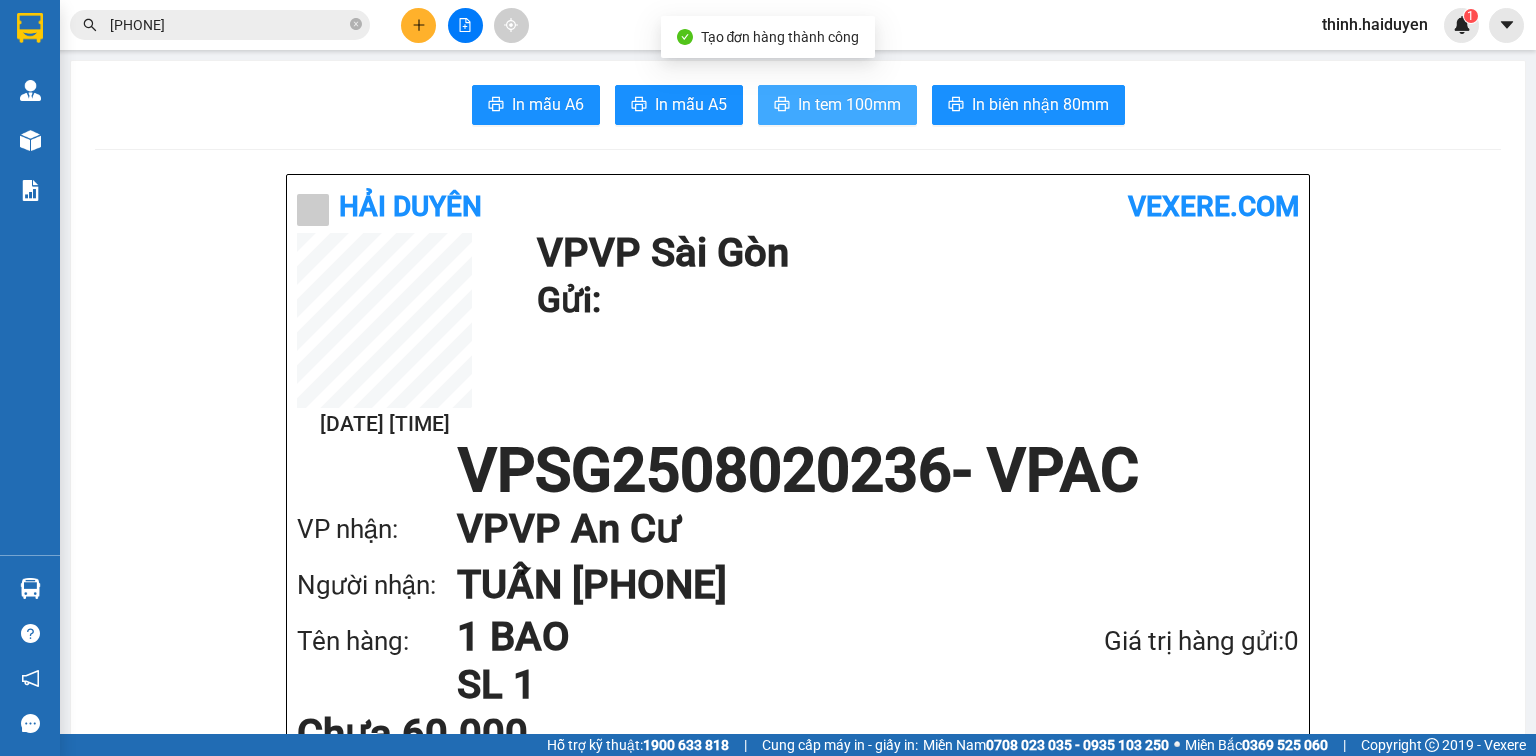 click on "In tem 100mm" at bounding box center [849, 104] 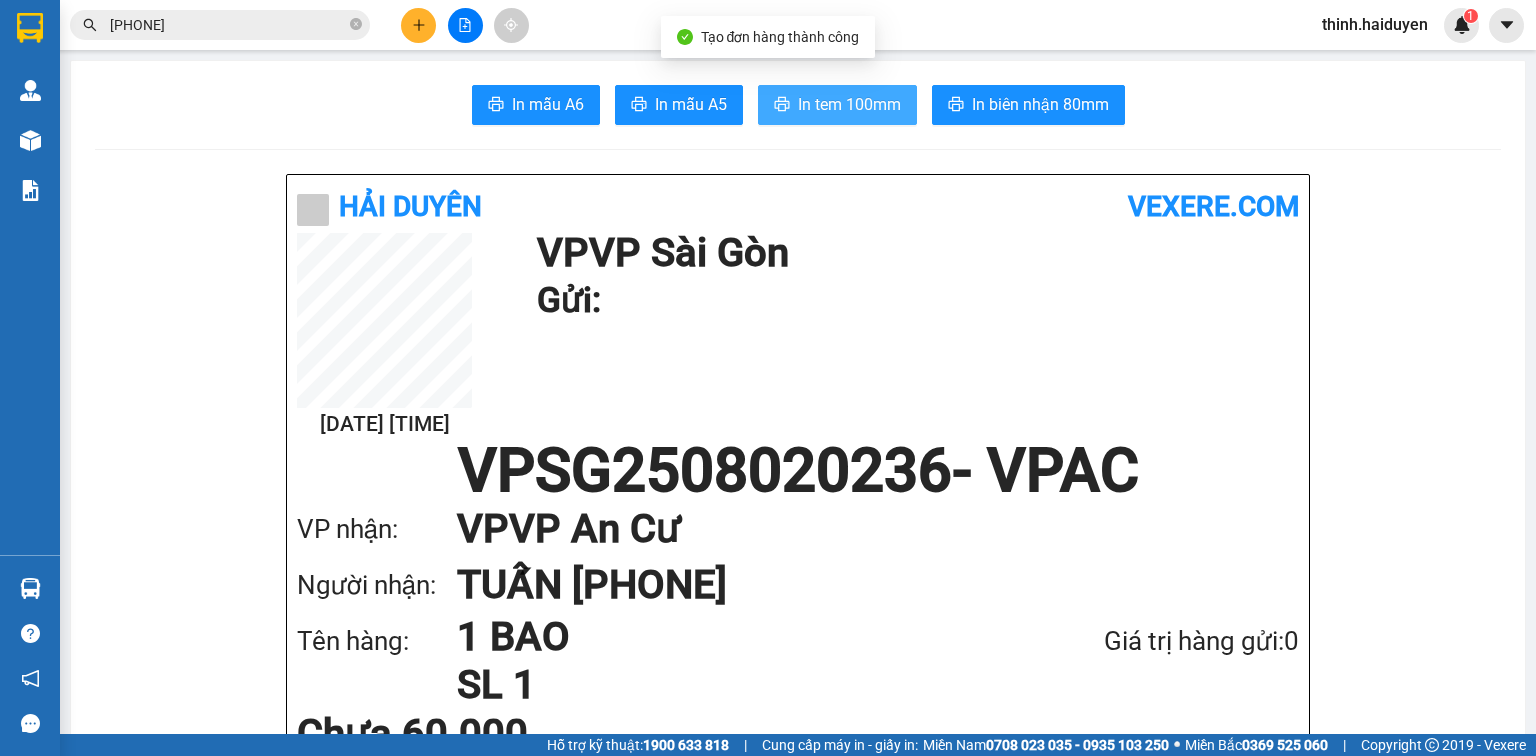 scroll, scrollTop: 0, scrollLeft: 0, axis: both 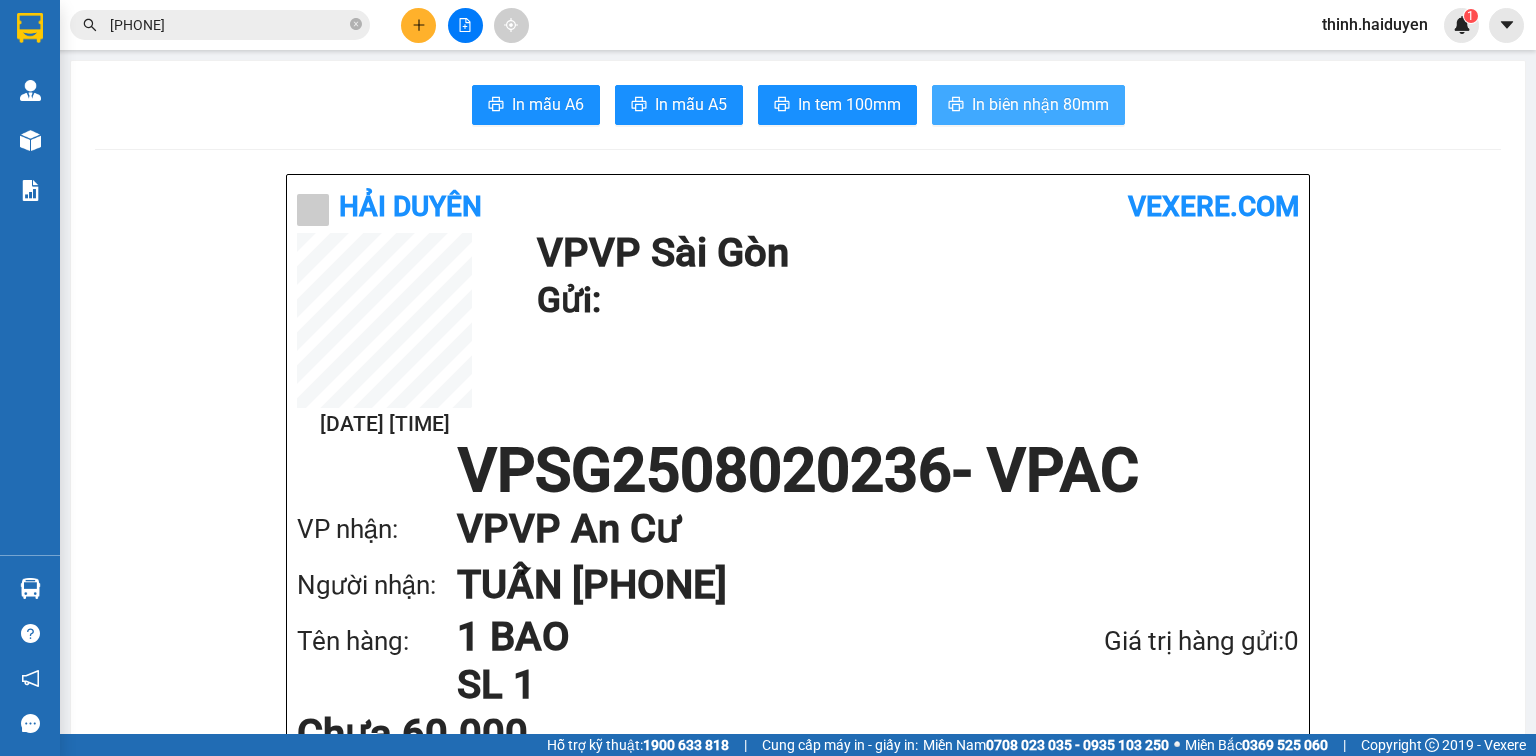 drag, startPoint x: 1039, startPoint y: 118, endPoint x: 1050, endPoint y: 104, distance: 17.804493 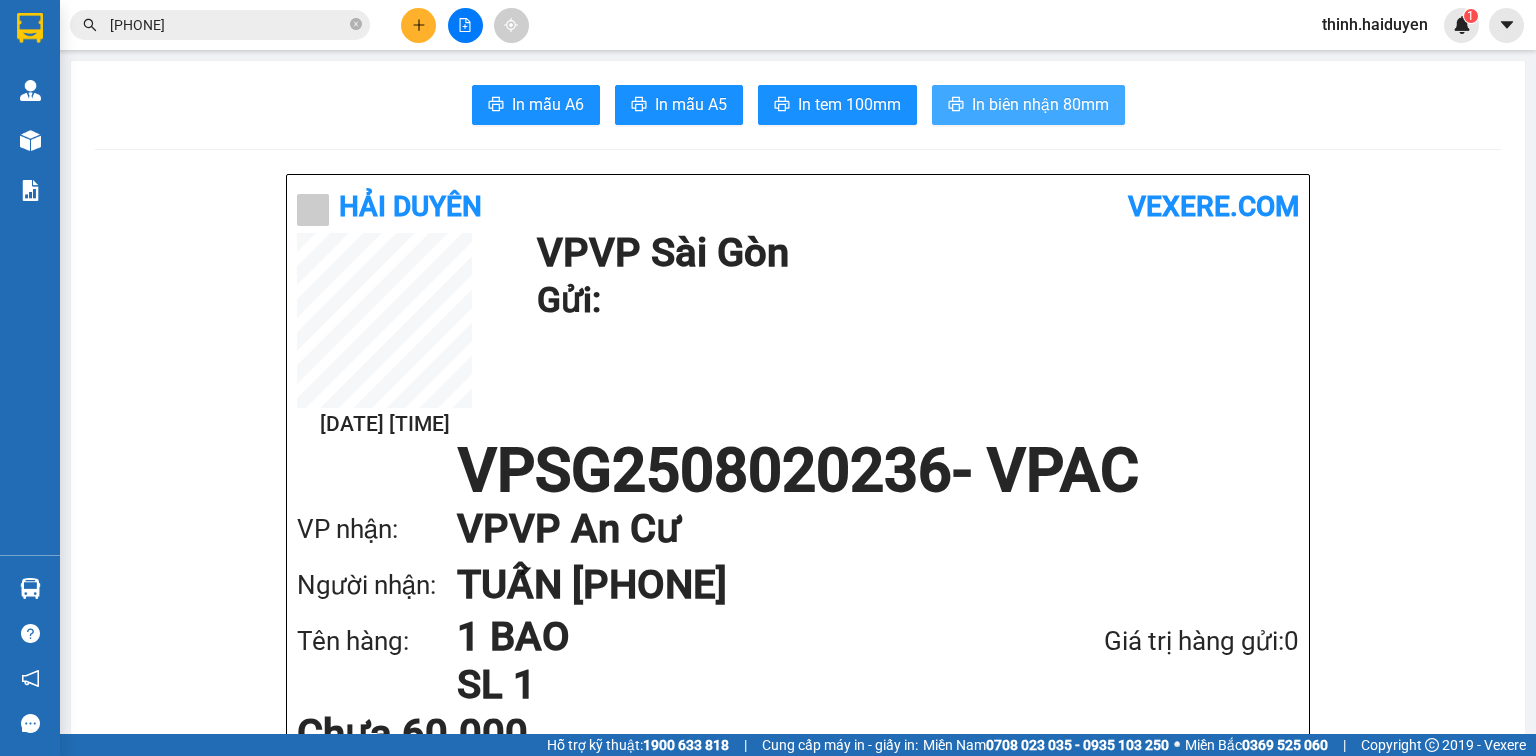 scroll, scrollTop: 0, scrollLeft: 0, axis: both 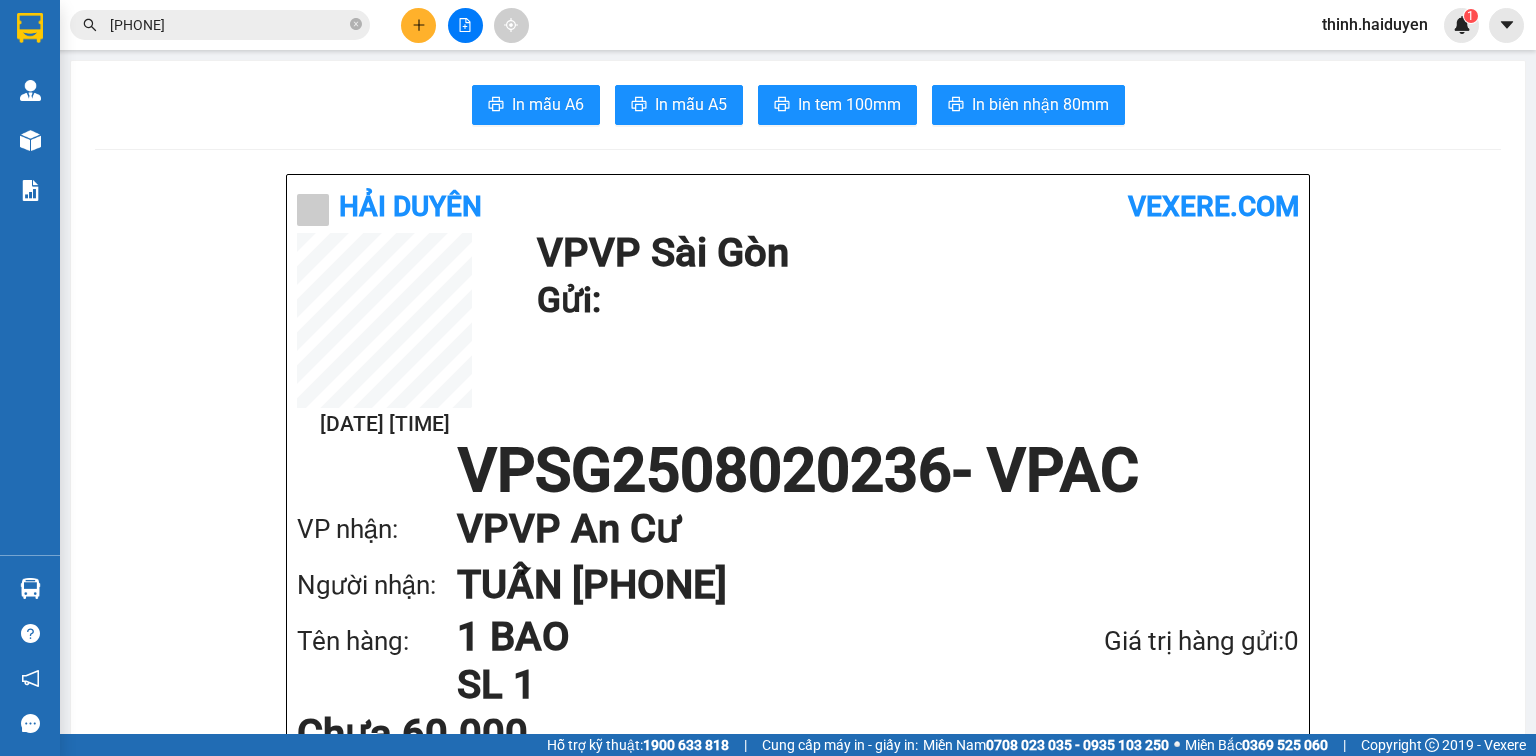 click on "[PHONE]" at bounding box center (228, 25) 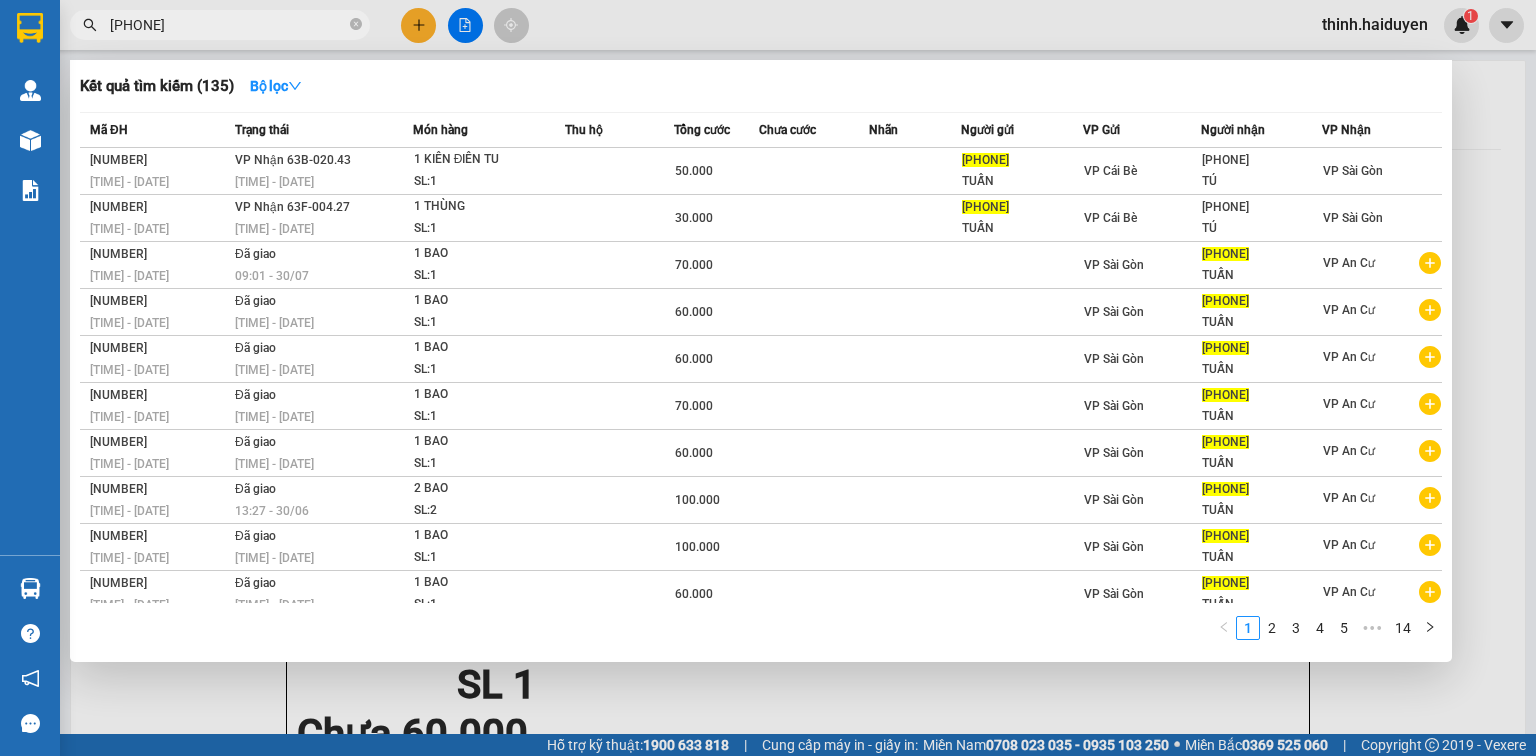 click on "[PHONE]" at bounding box center (228, 25) 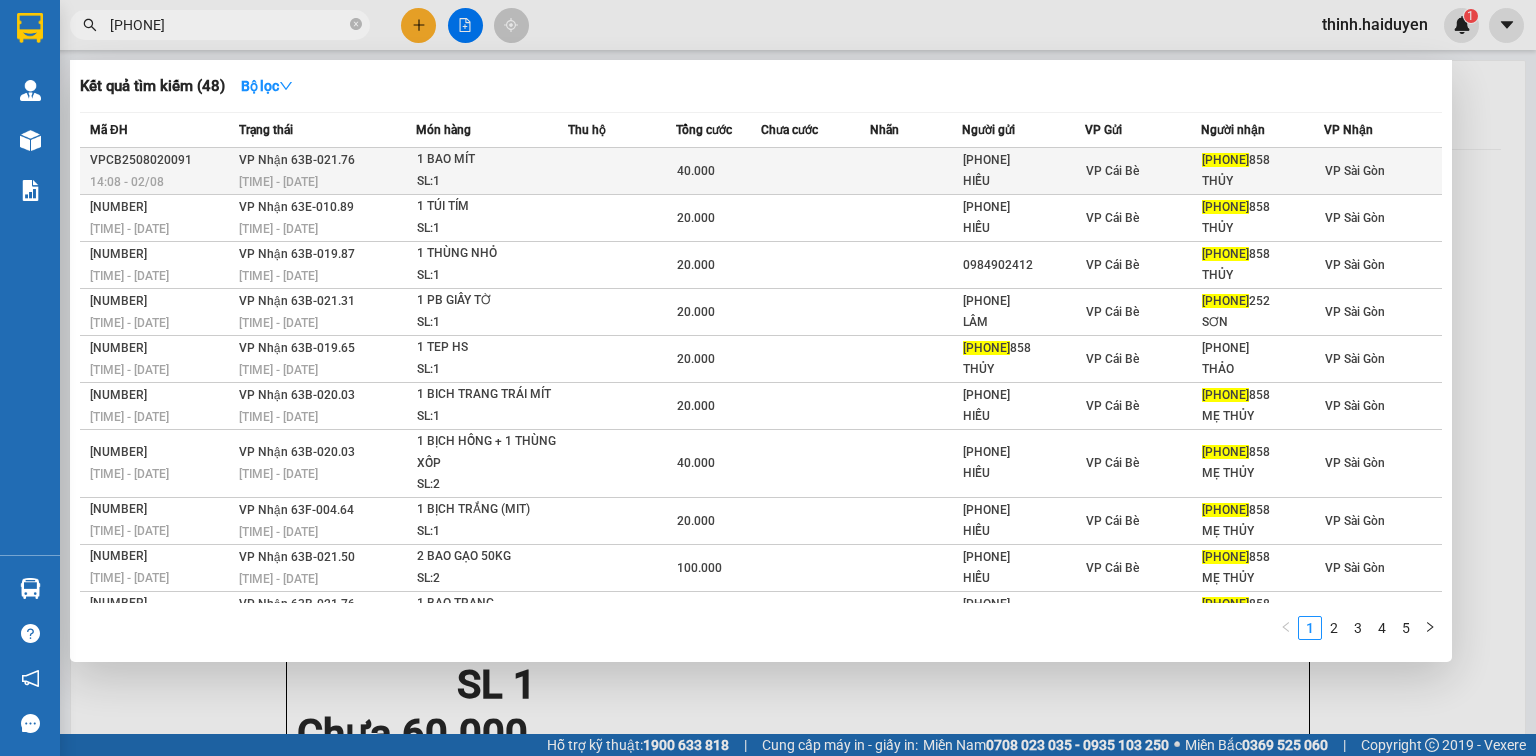 type on "[PHONE]" 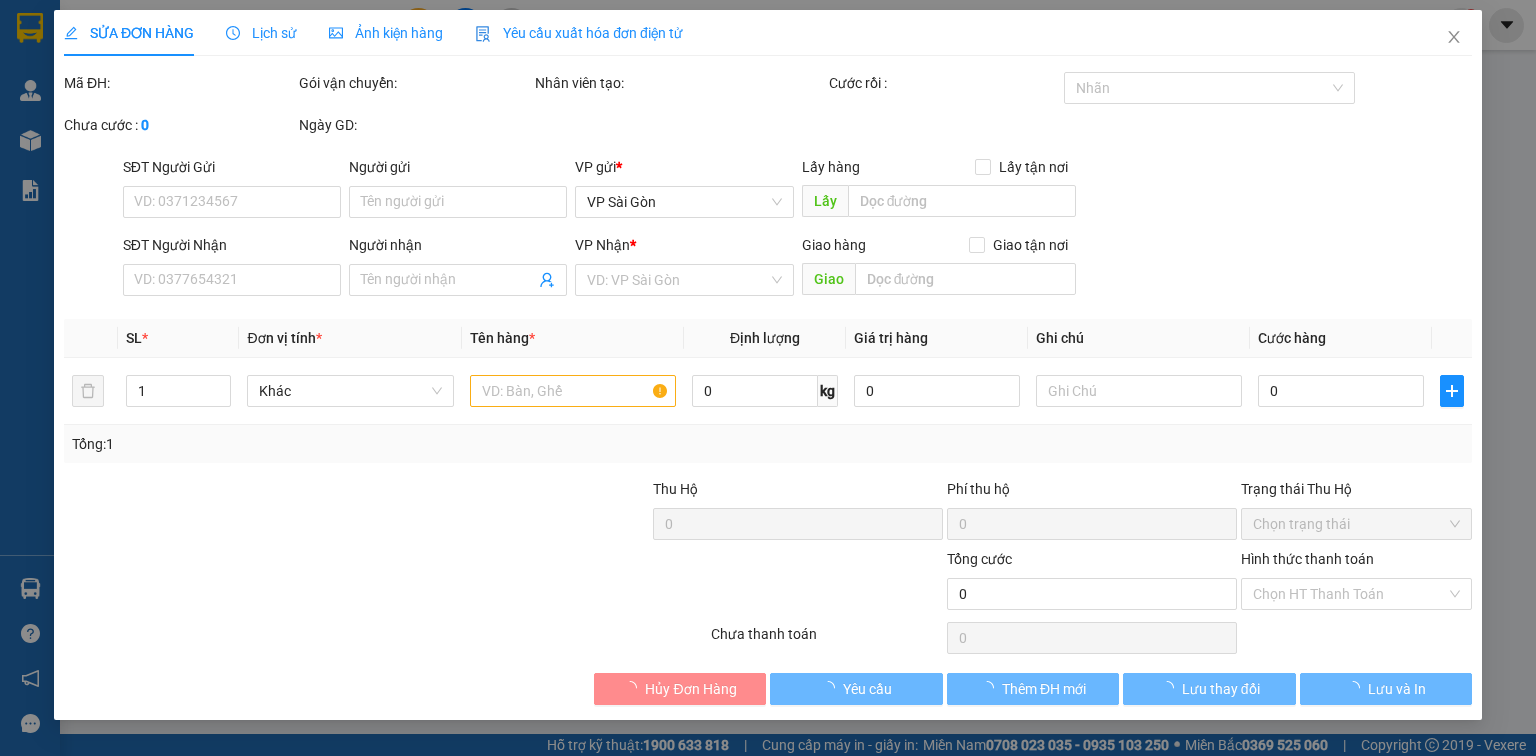 type on "[PHONE]" 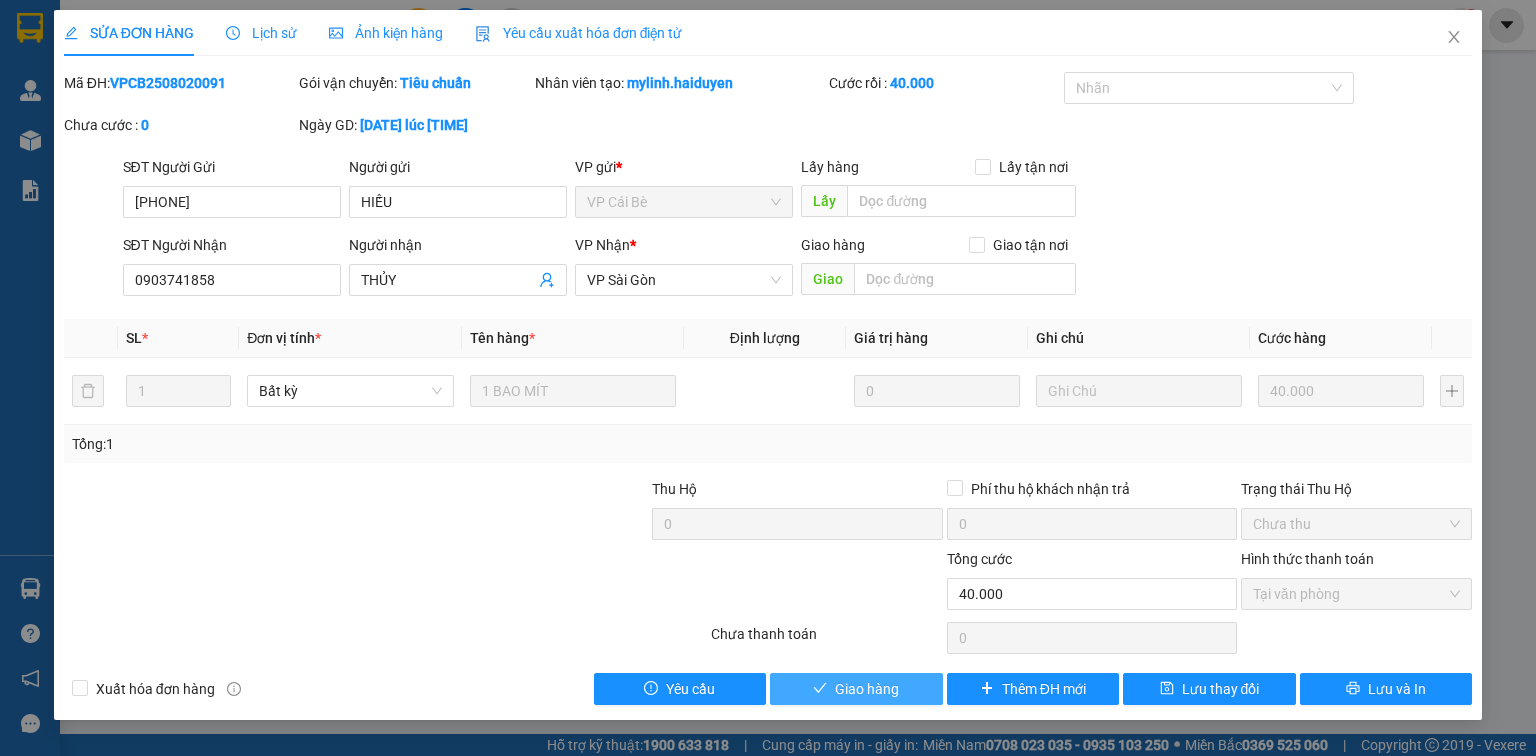 click on "Giao hàng" at bounding box center (867, 689) 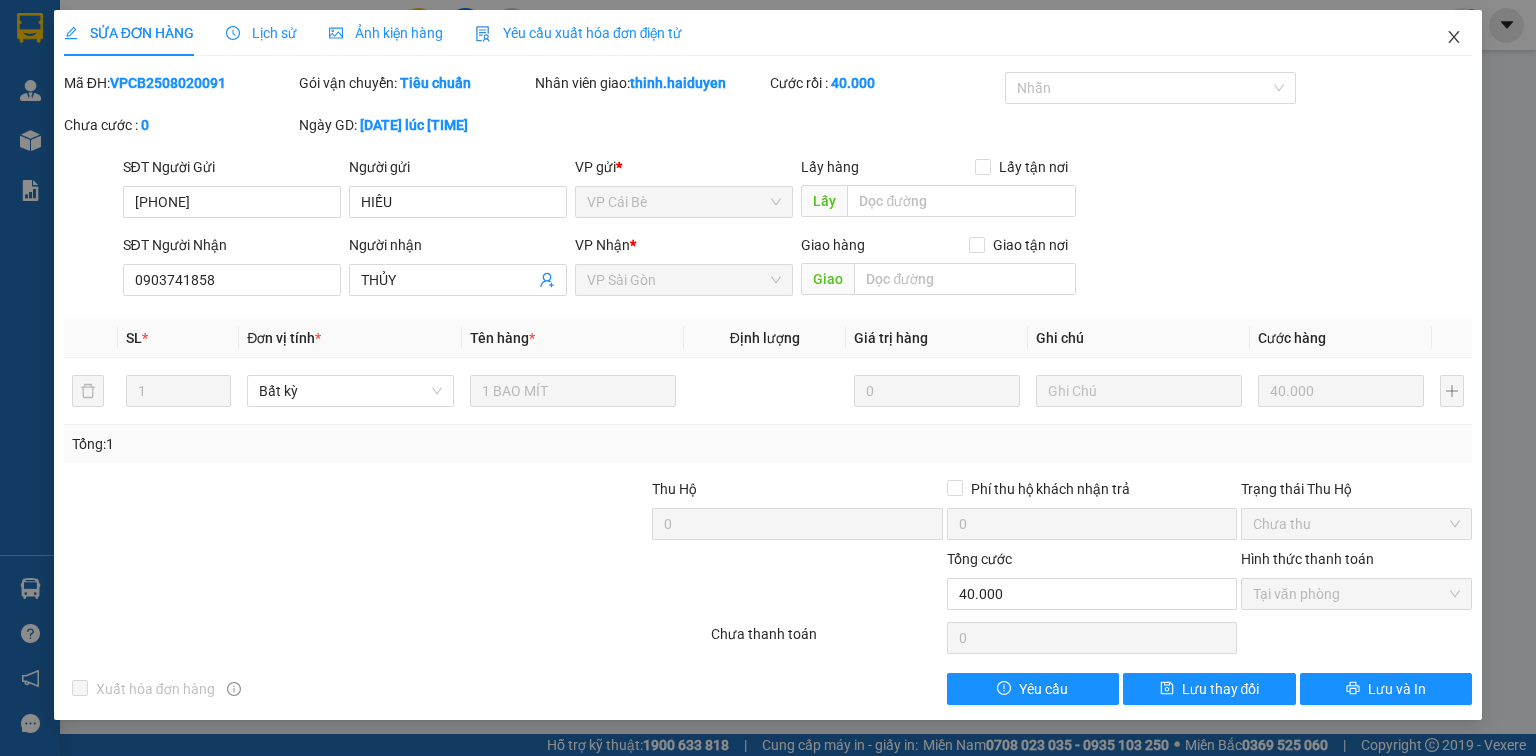 drag, startPoint x: 1448, startPoint y: 38, endPoint x: 1432, endPoint y: 42, distance: 16.492422 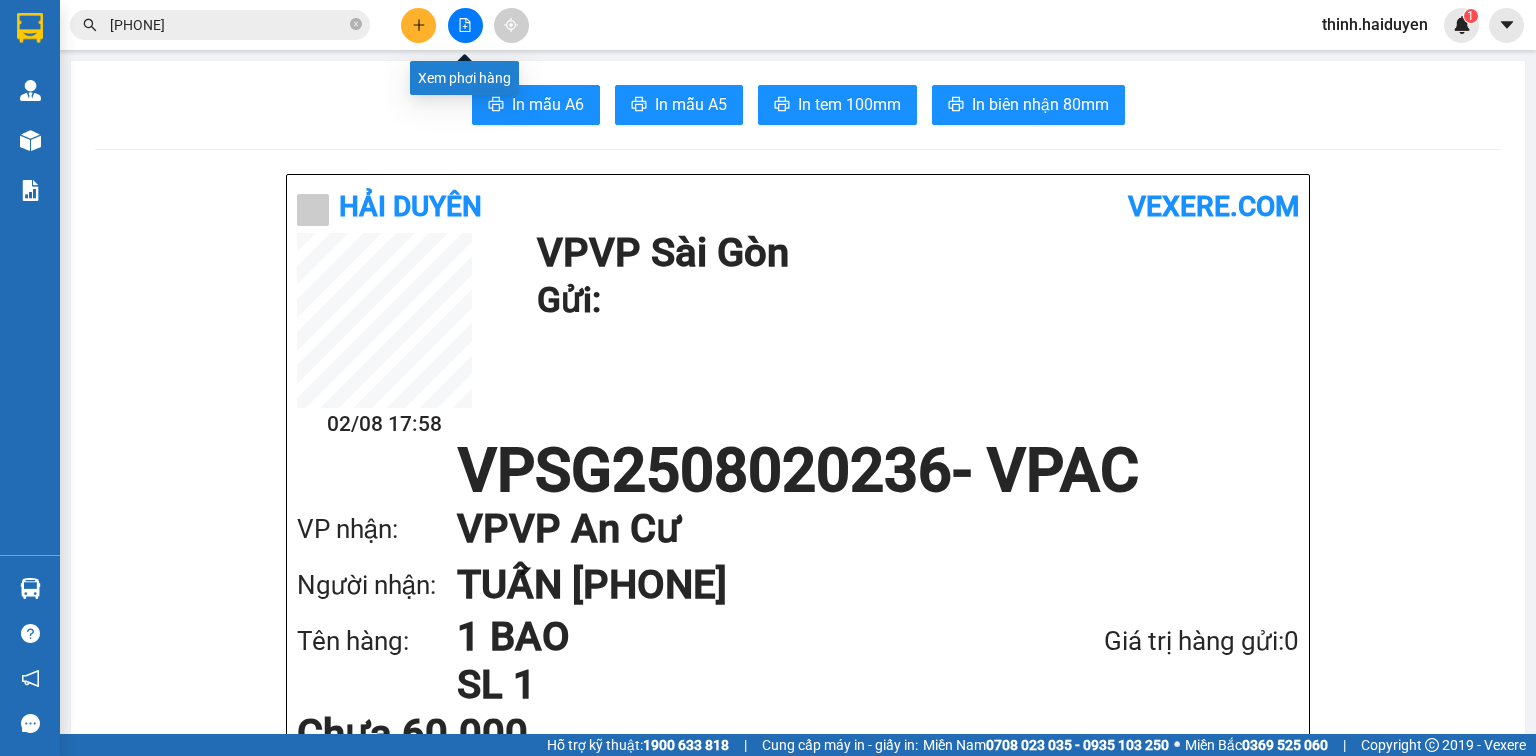 click at bounding box center [465, 25] 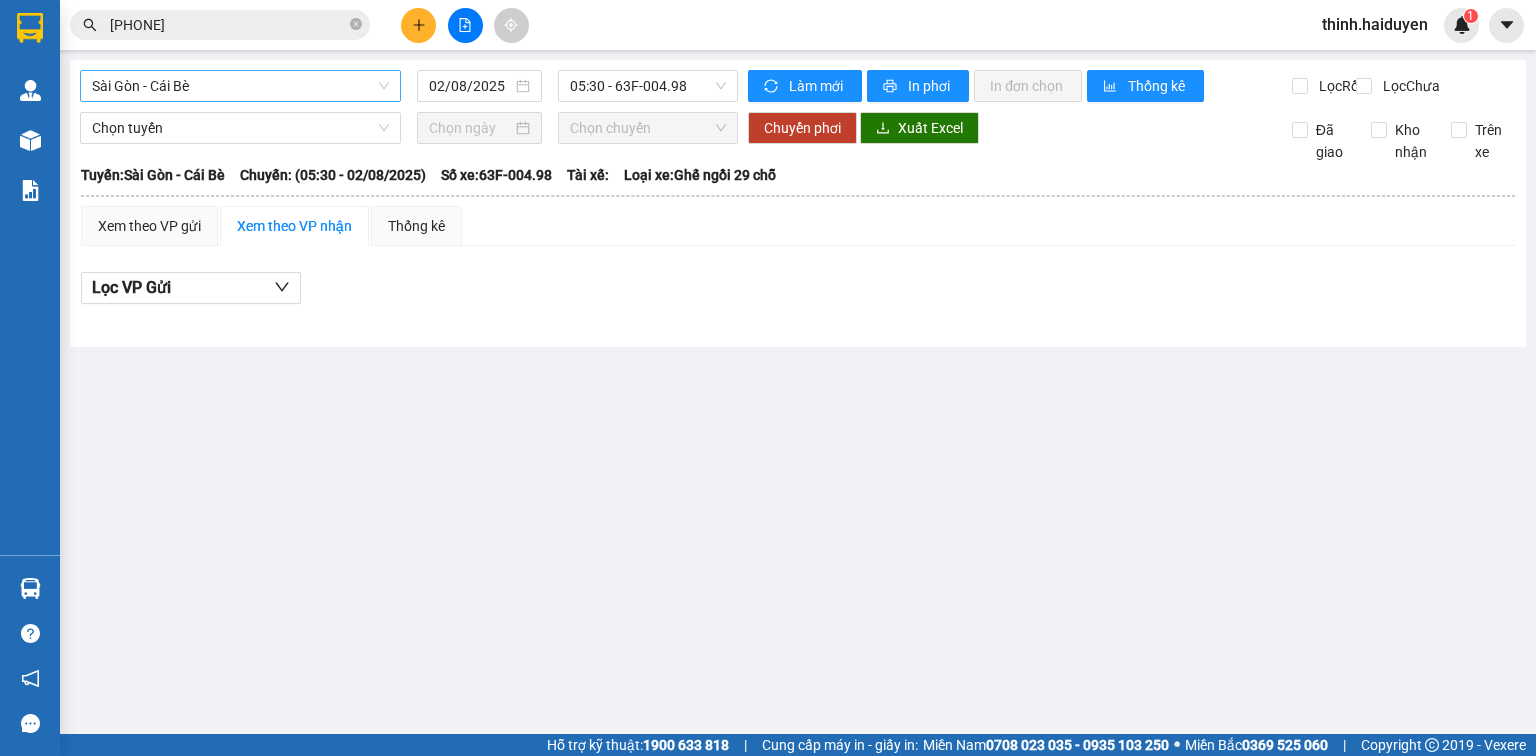 click on "Sài Gòn - Cái Bè" at bounding box center [240, 86] 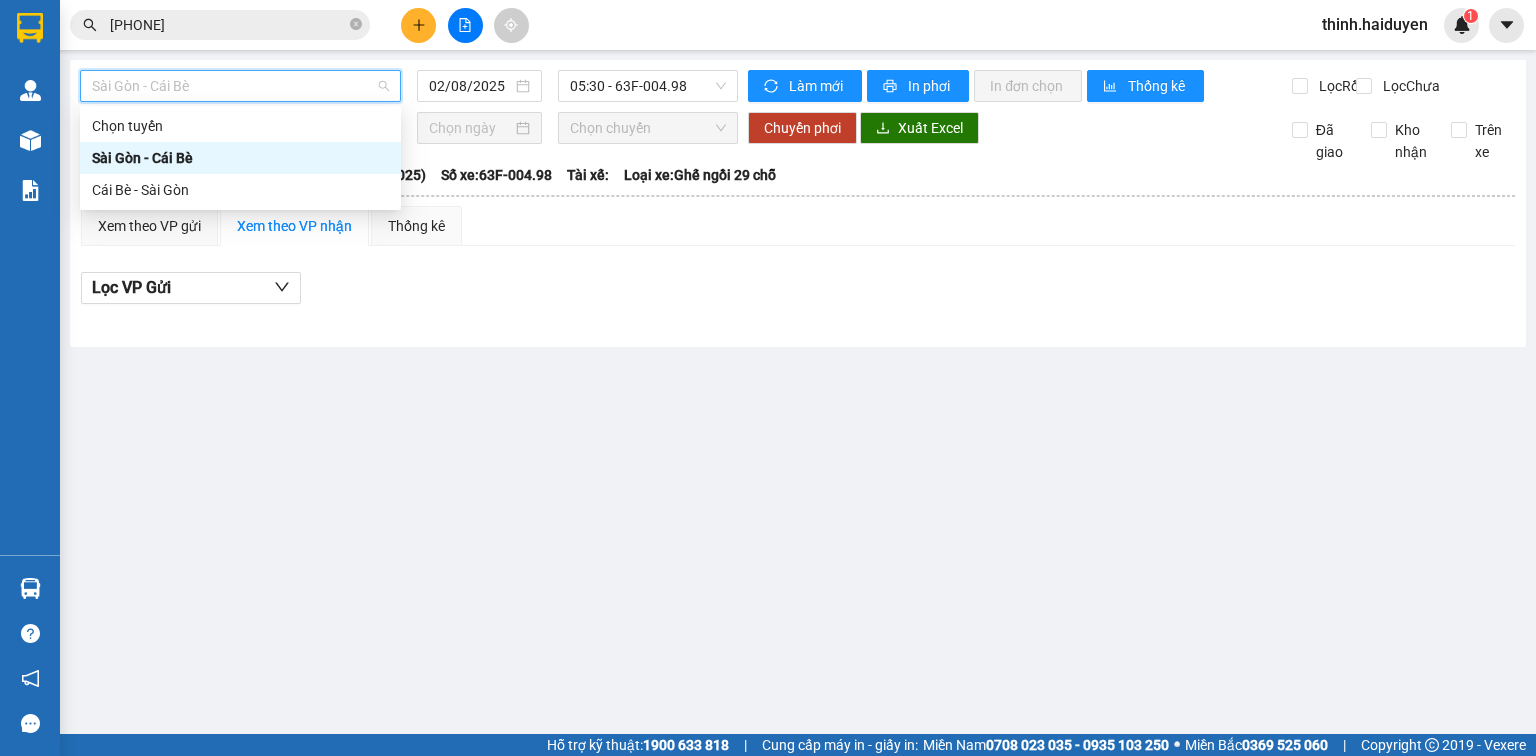 click on "Cái Bè - Sài Gòn" at bounding box center [240, 190] 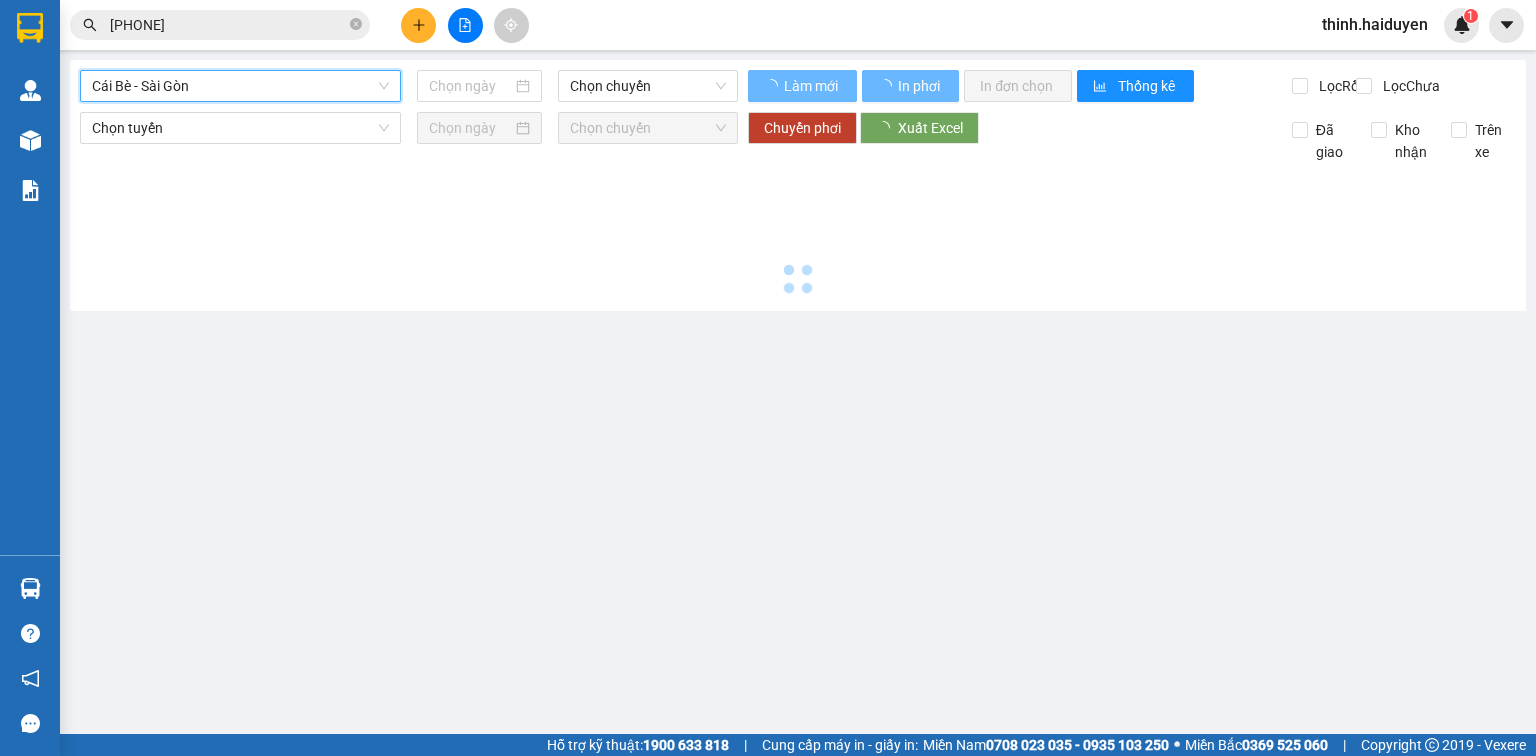 type on "02/08/2025" 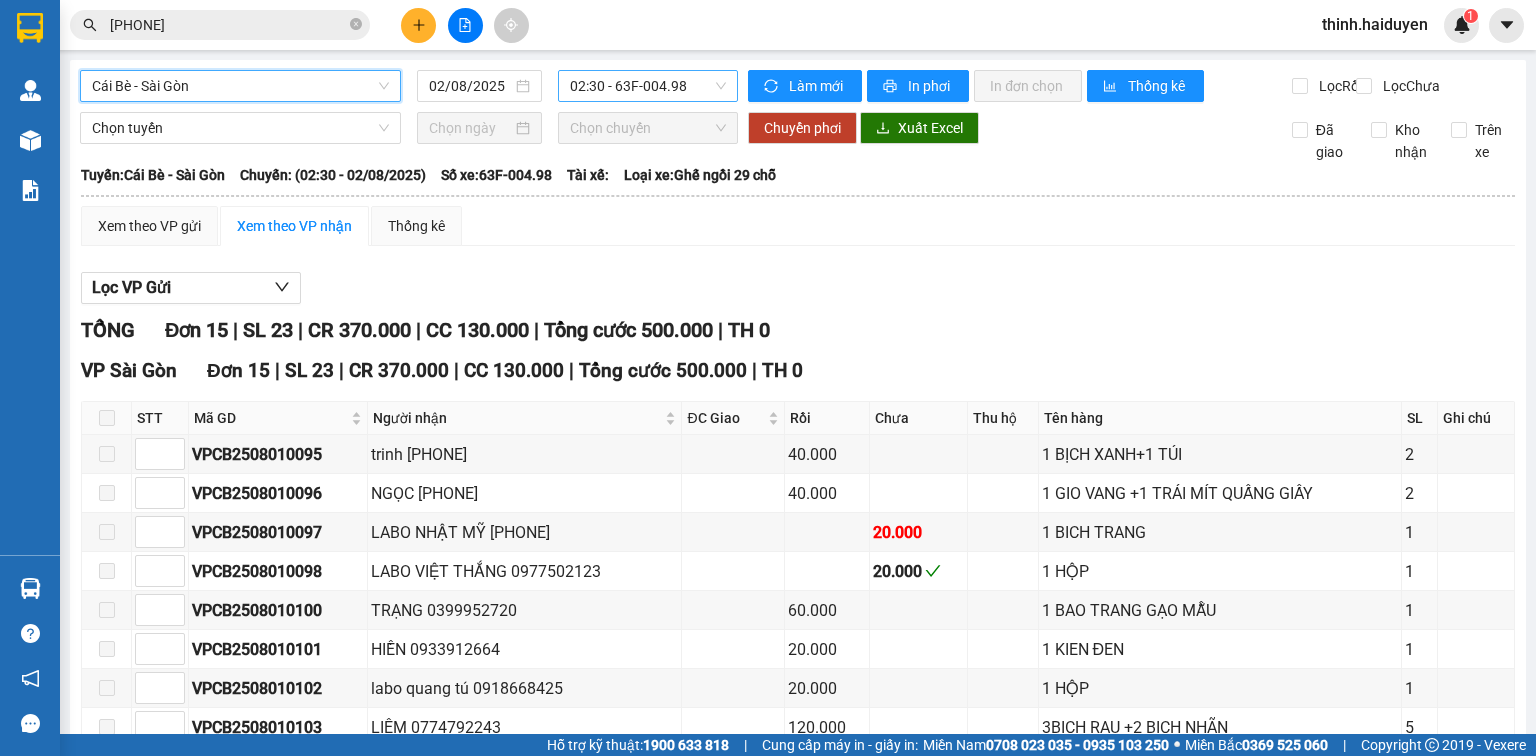click on "02:30     - 63F-004.98" at bounding box center [648, 86] 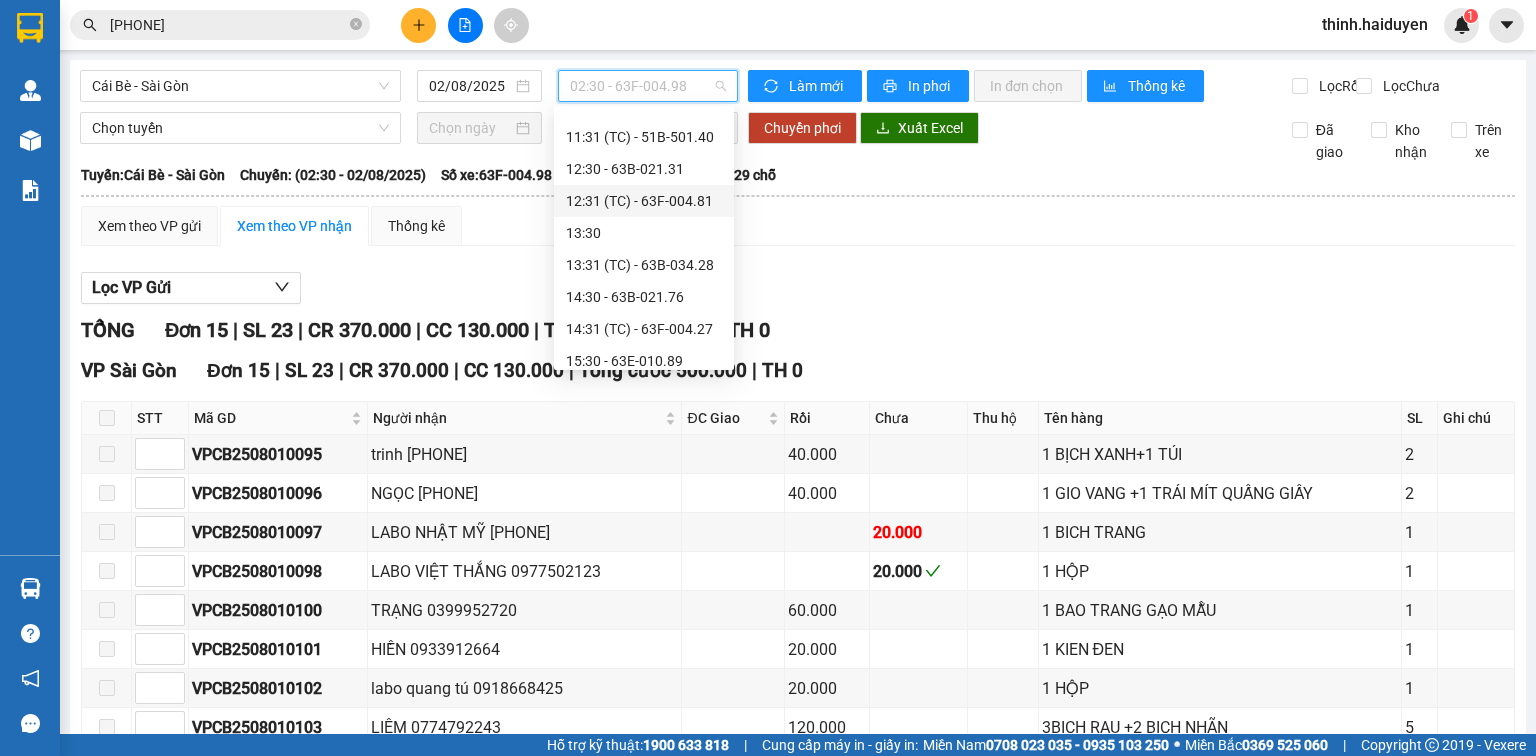 scroll, scrollTop: 640, scrollLeft: 0, axis: vertical 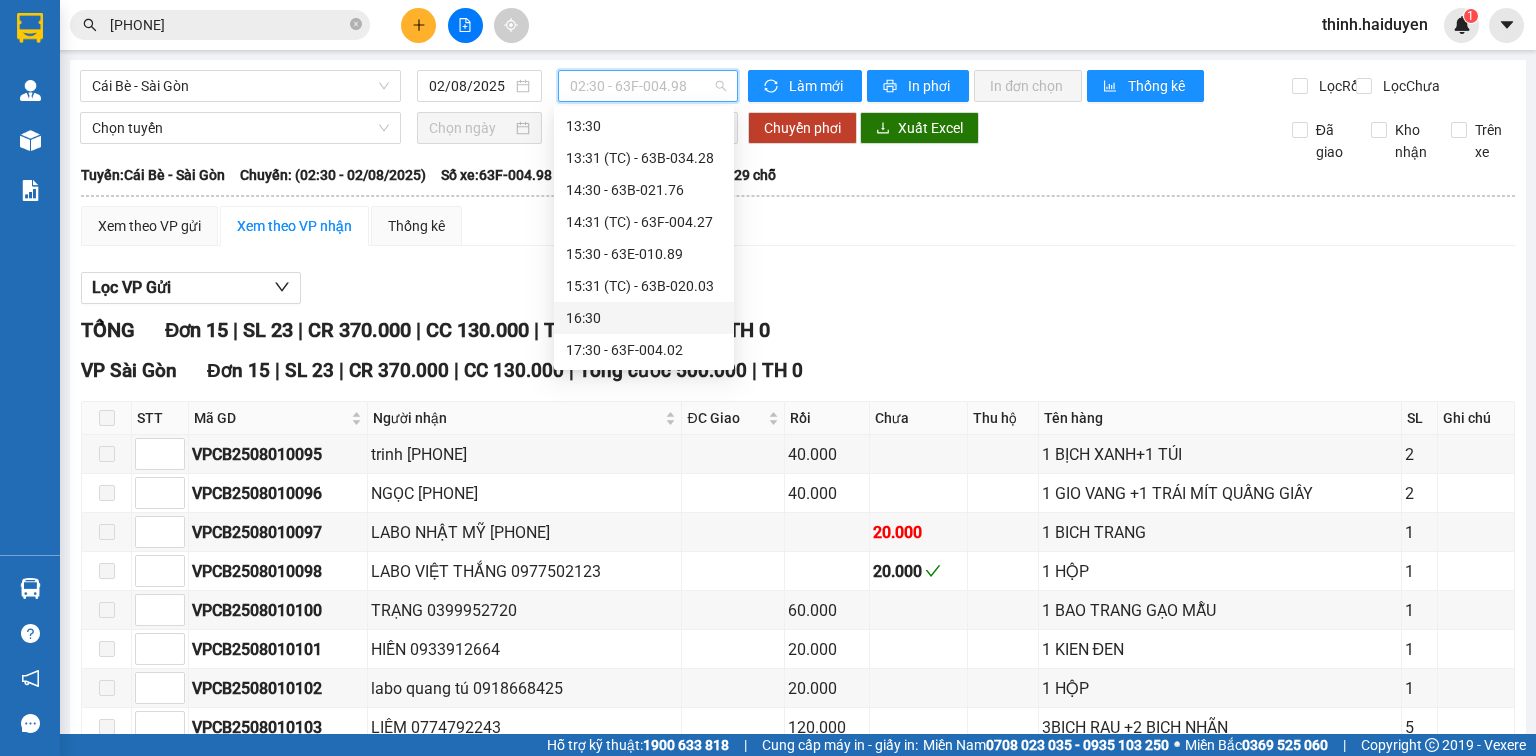 click on "16:30" at bounding box center (644, 318) 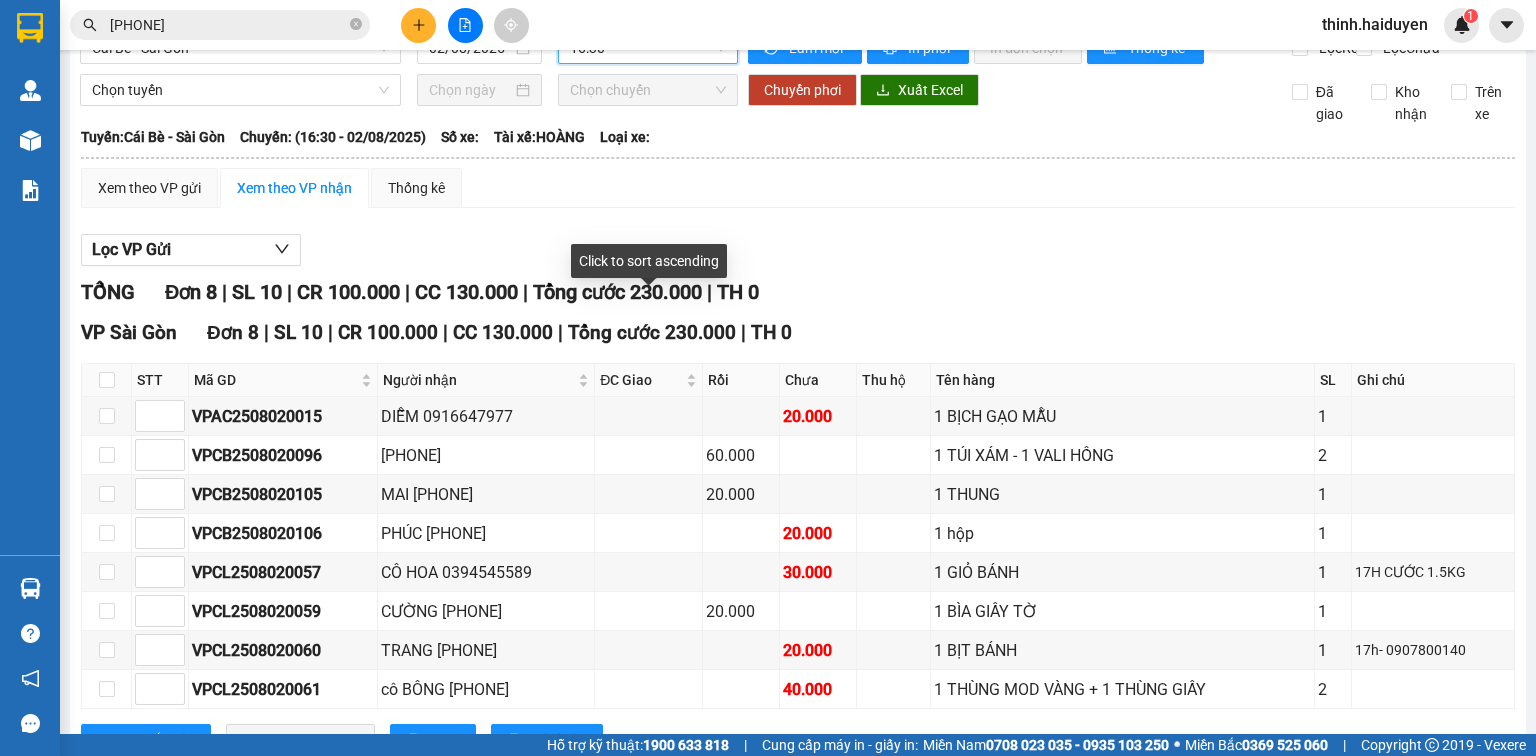 scroll, scrollTop: 0, scrollLeft: 0, axis: both 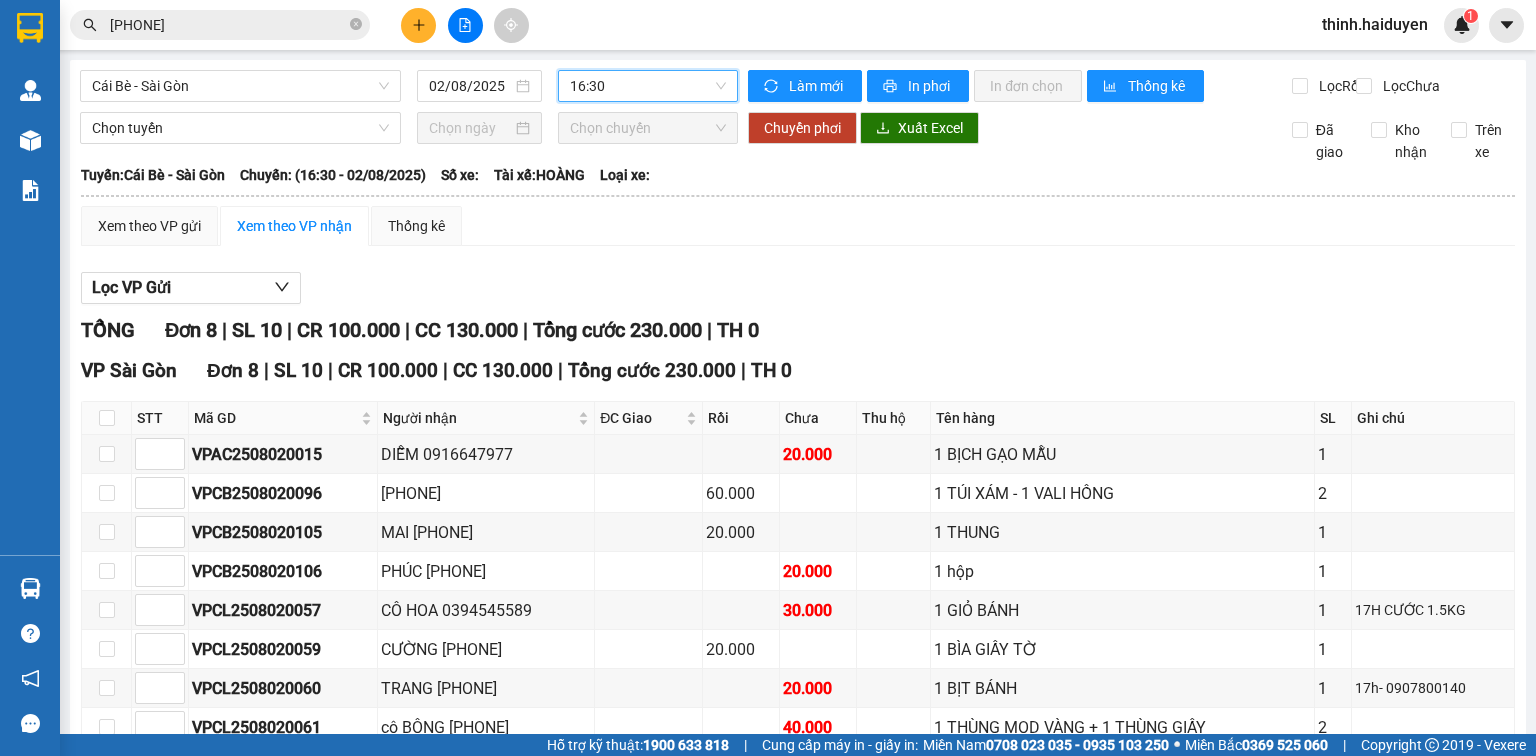 click on "16:30" at bounding box center (648, 86) 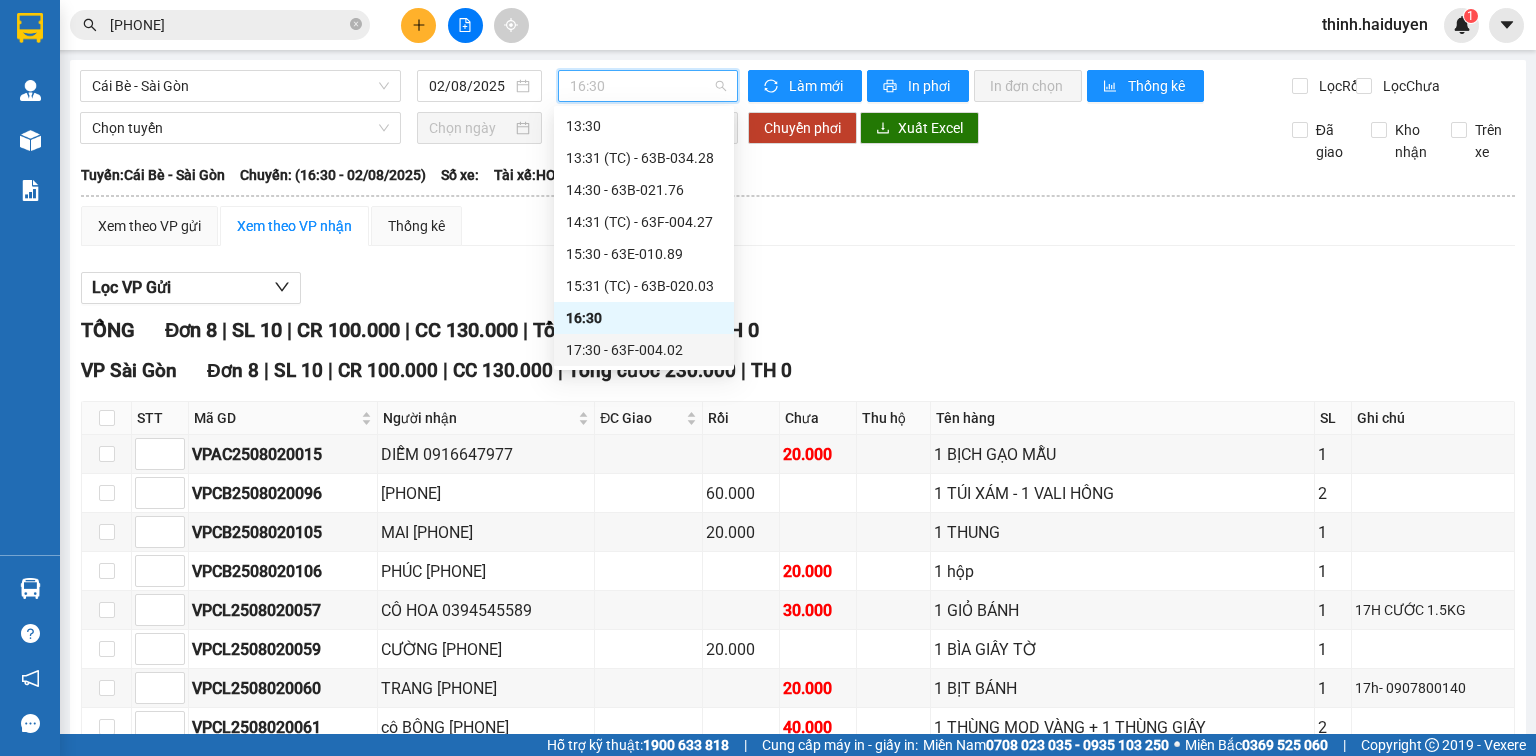 click on "17:30     - 63F-004.02" at bounding box center [644, 350] 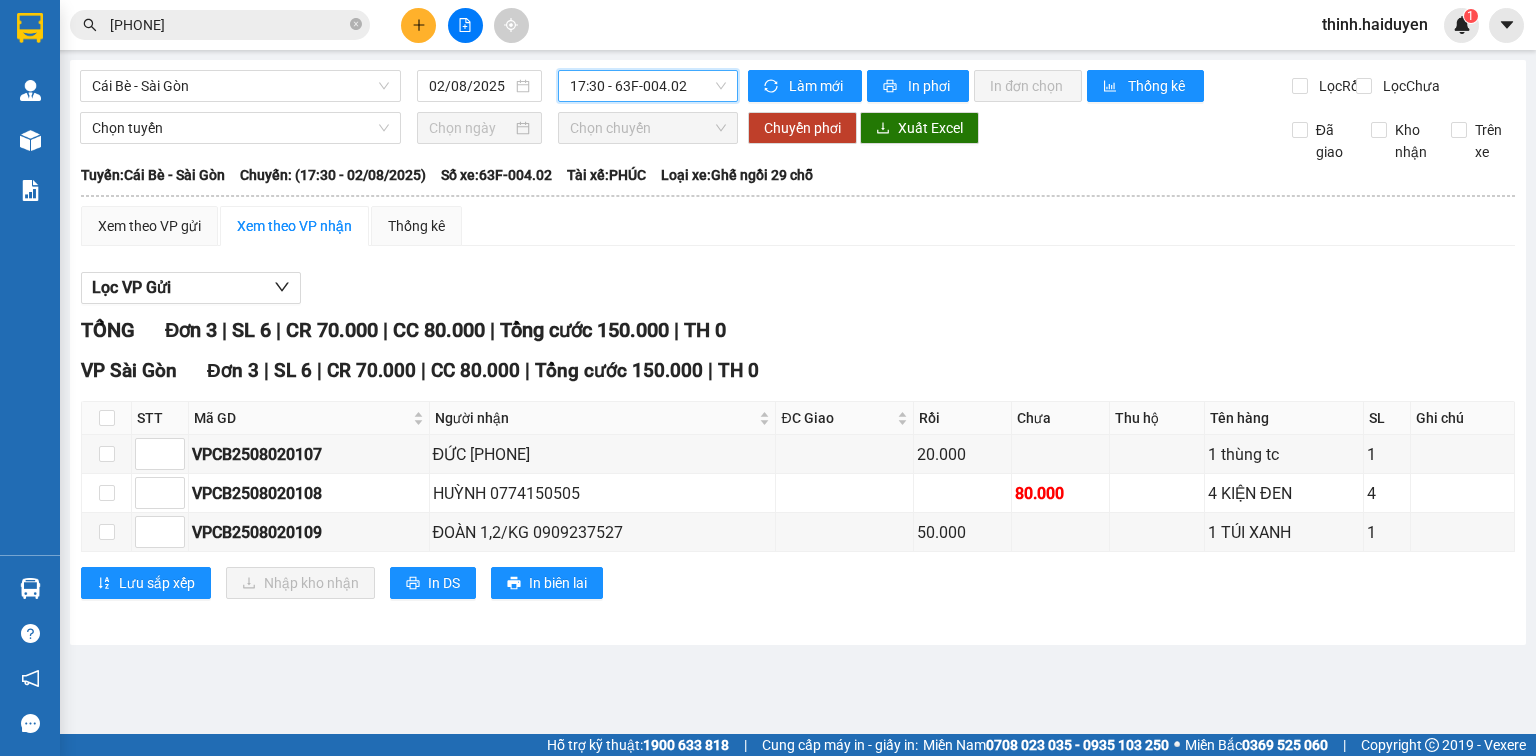 click on "17:30     - 63F-004.02" at bounding box center (648, 86) 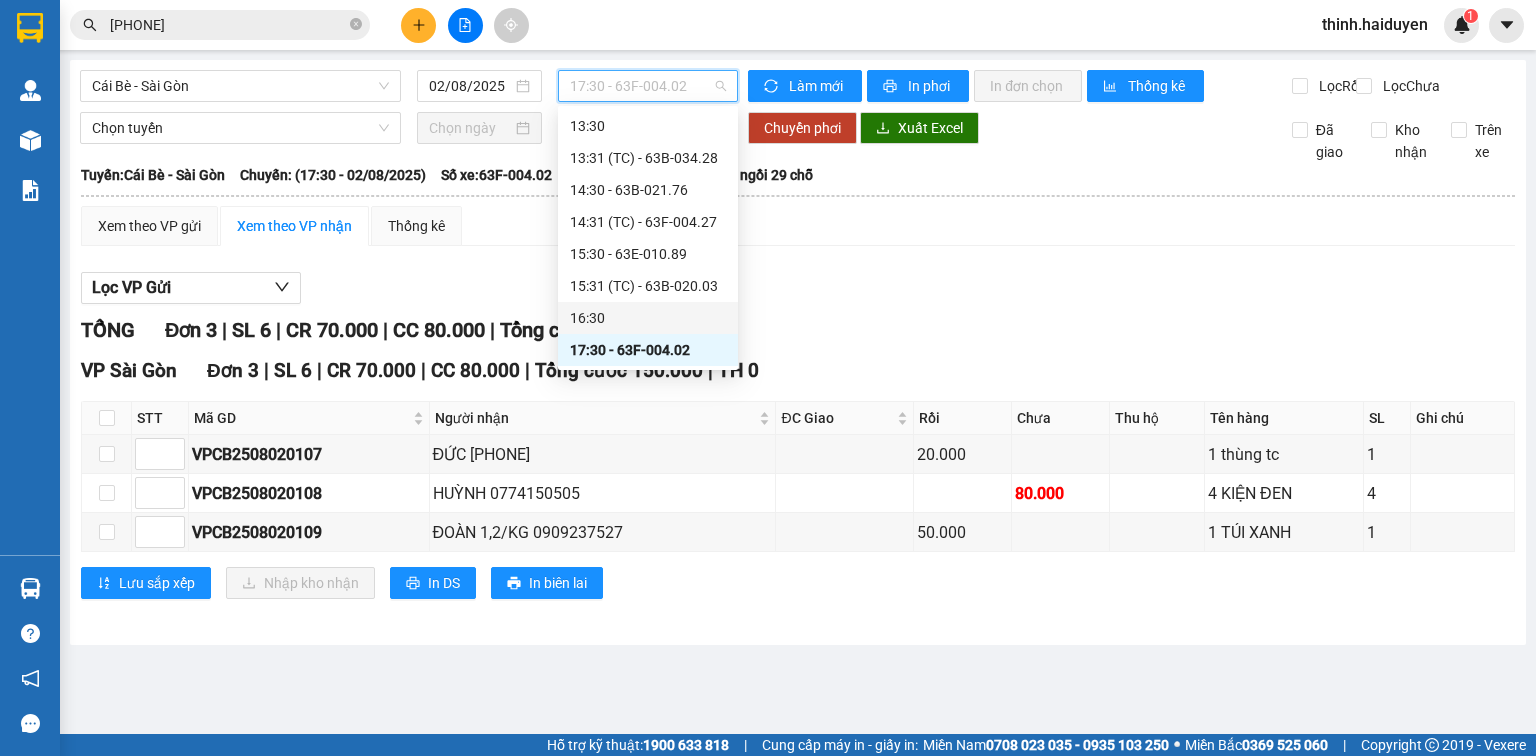 click on "16:30" at bounding box center (648, 318) 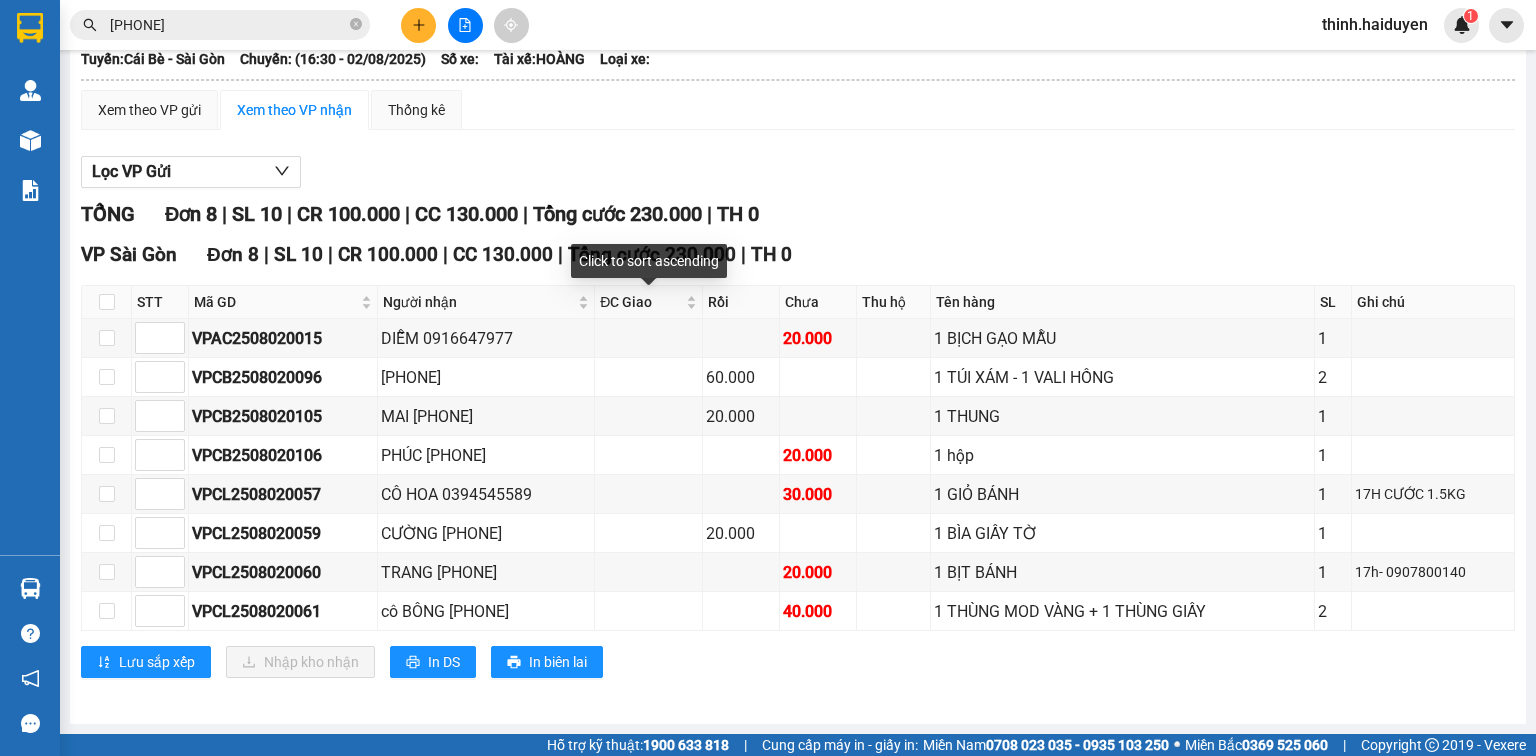 scroll, scrollTop: 0, scrollLeft: 0, axis: both 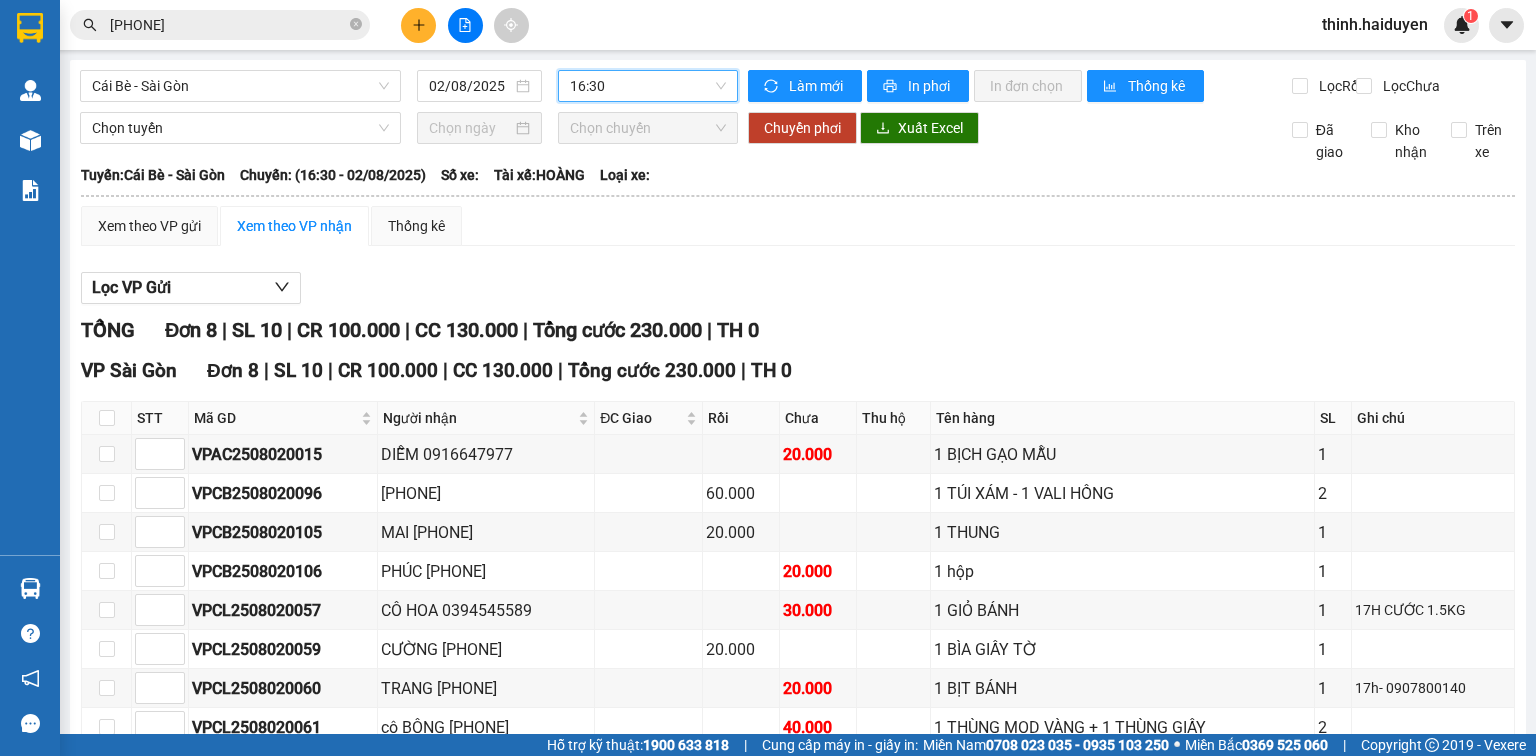 click on "16:30" at bounding box center (648, 86) 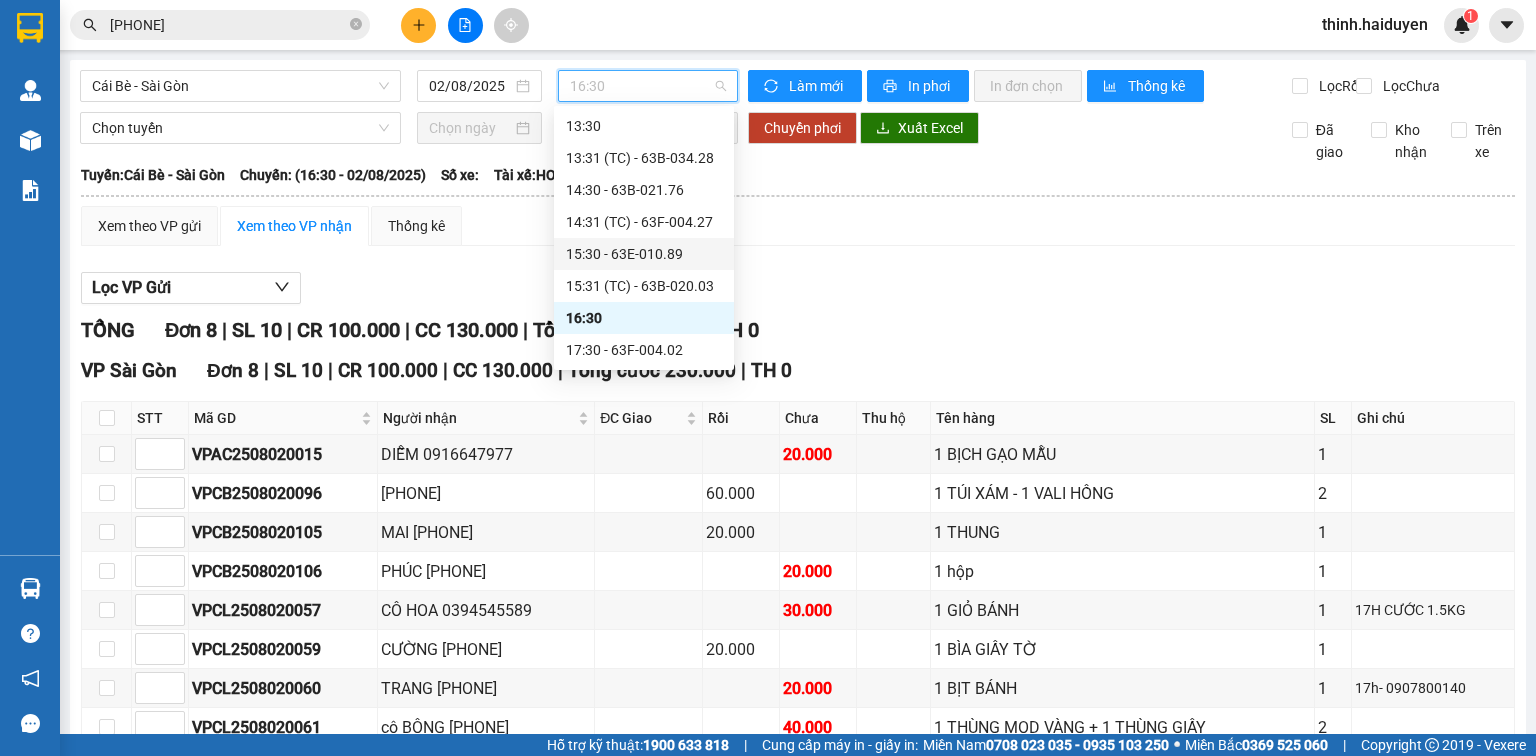 click on "15:30     - 63E-010.89" at bounding box center (644, 254) 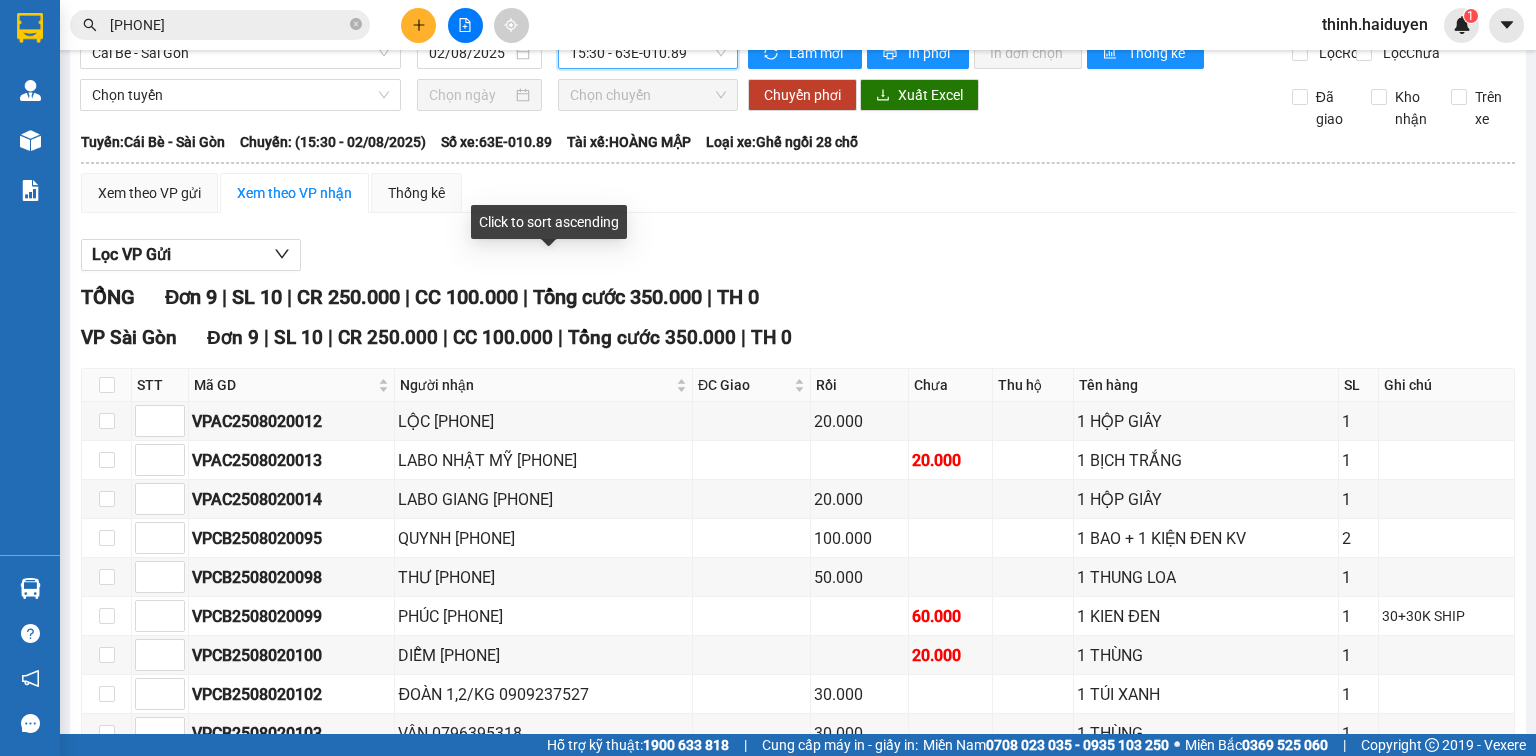 scroll, scrollTop: 0, scrollLeft: 0, axis: both 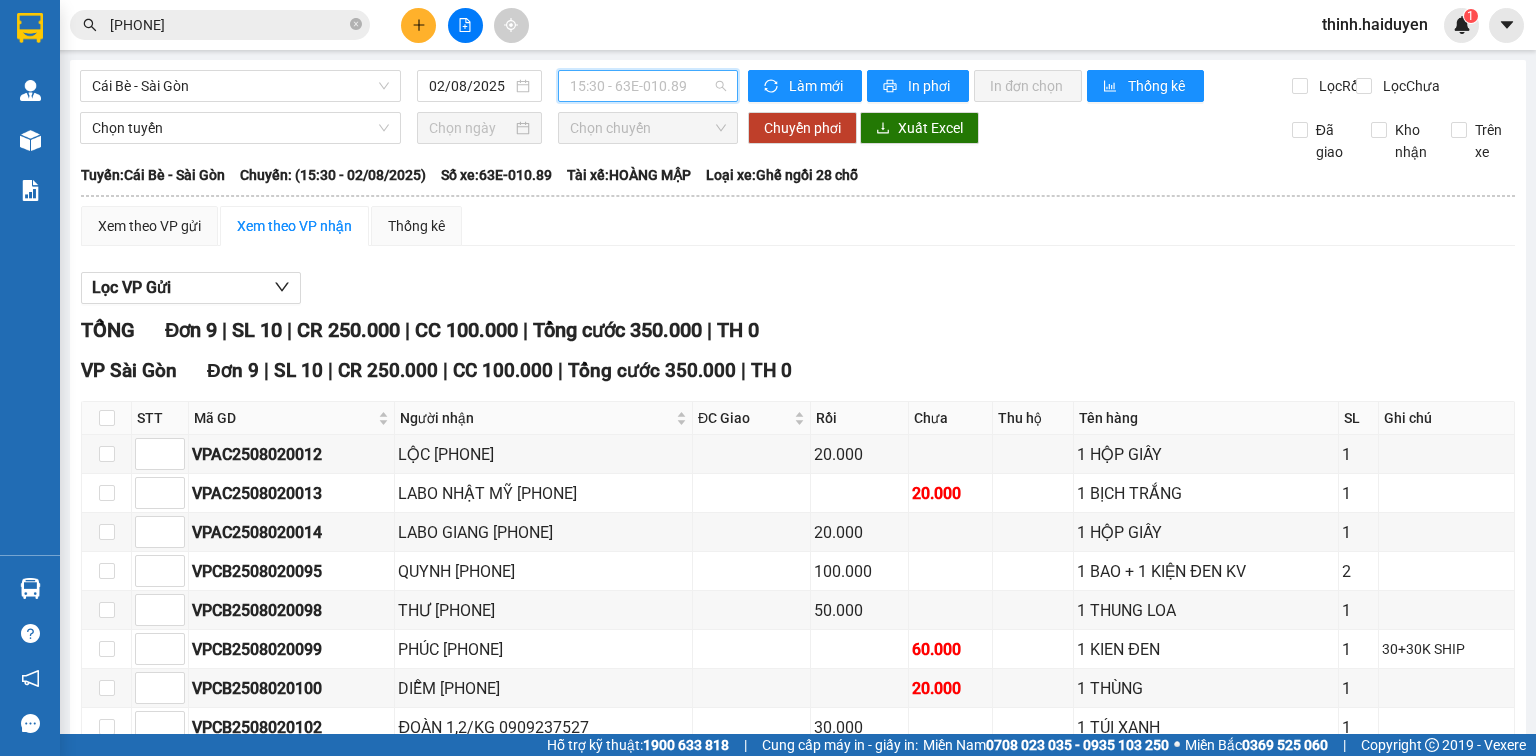 click on "15:30     - 63E-010.89" at bounding box center [648, 86] 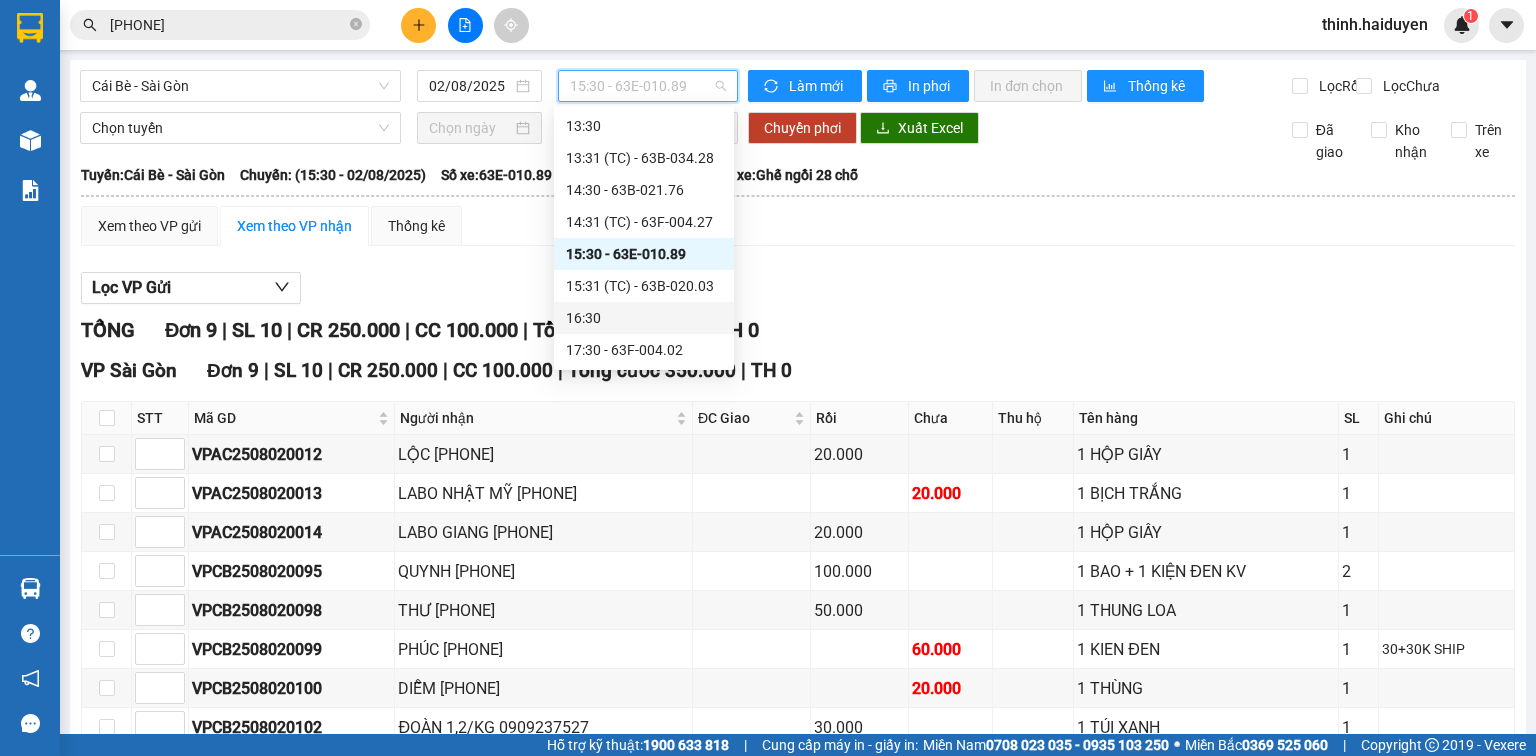 click on "16:30" at bounding box center (644, 318) 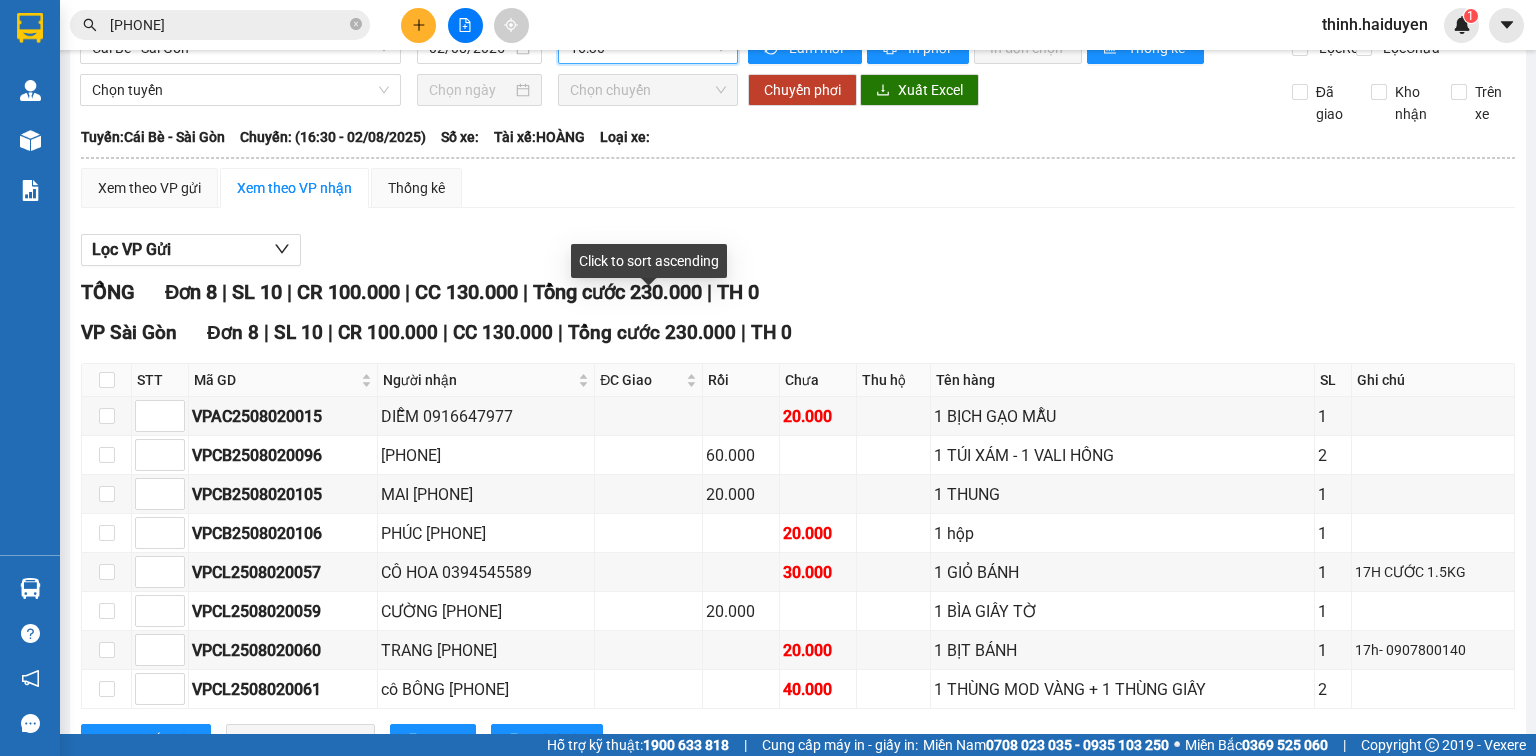 scroll, scrollTop: 0, scrollLeft: 0, axis: both 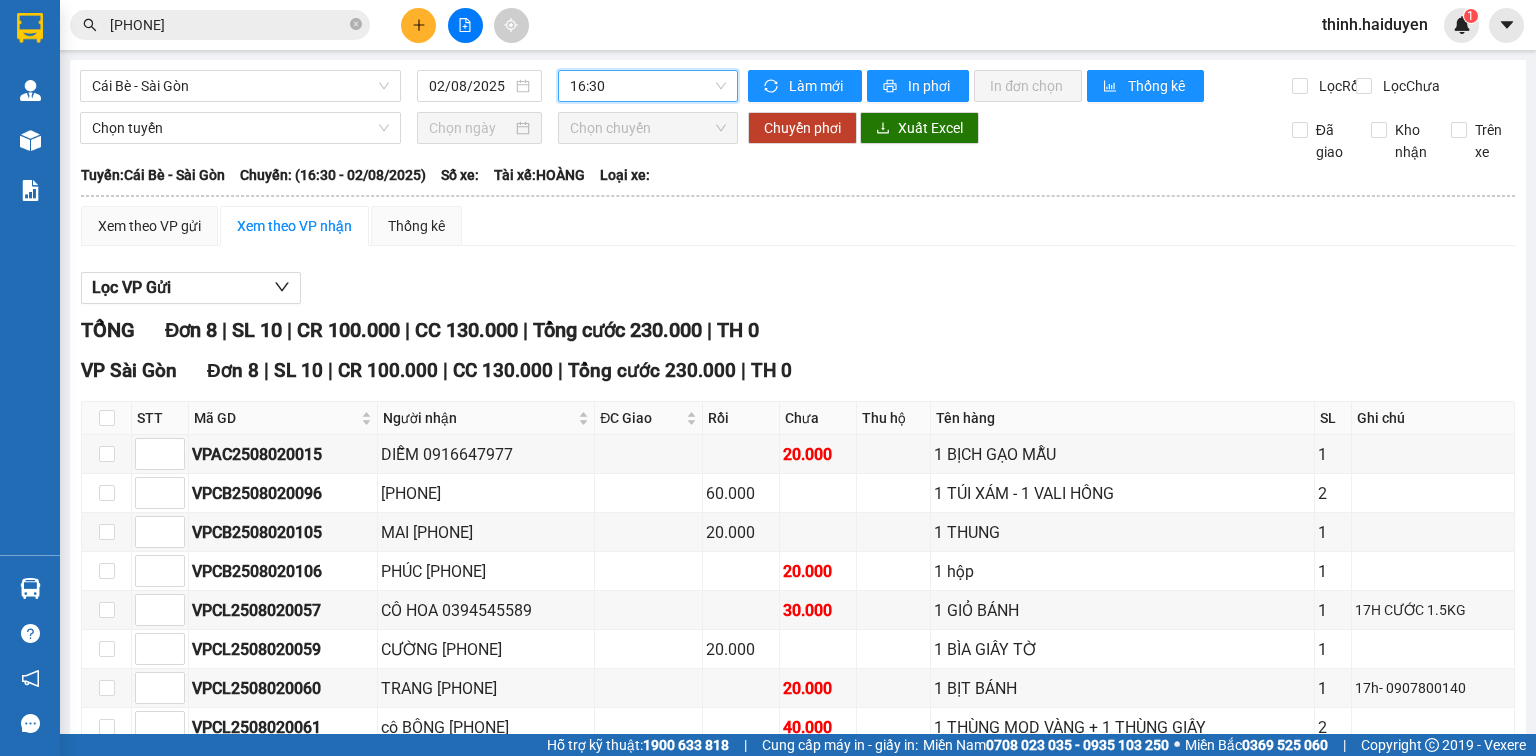 click on "Cái Bè - Sài Gòn [DATE] [TIME] [TIME]" at bounding box center [409, 86] 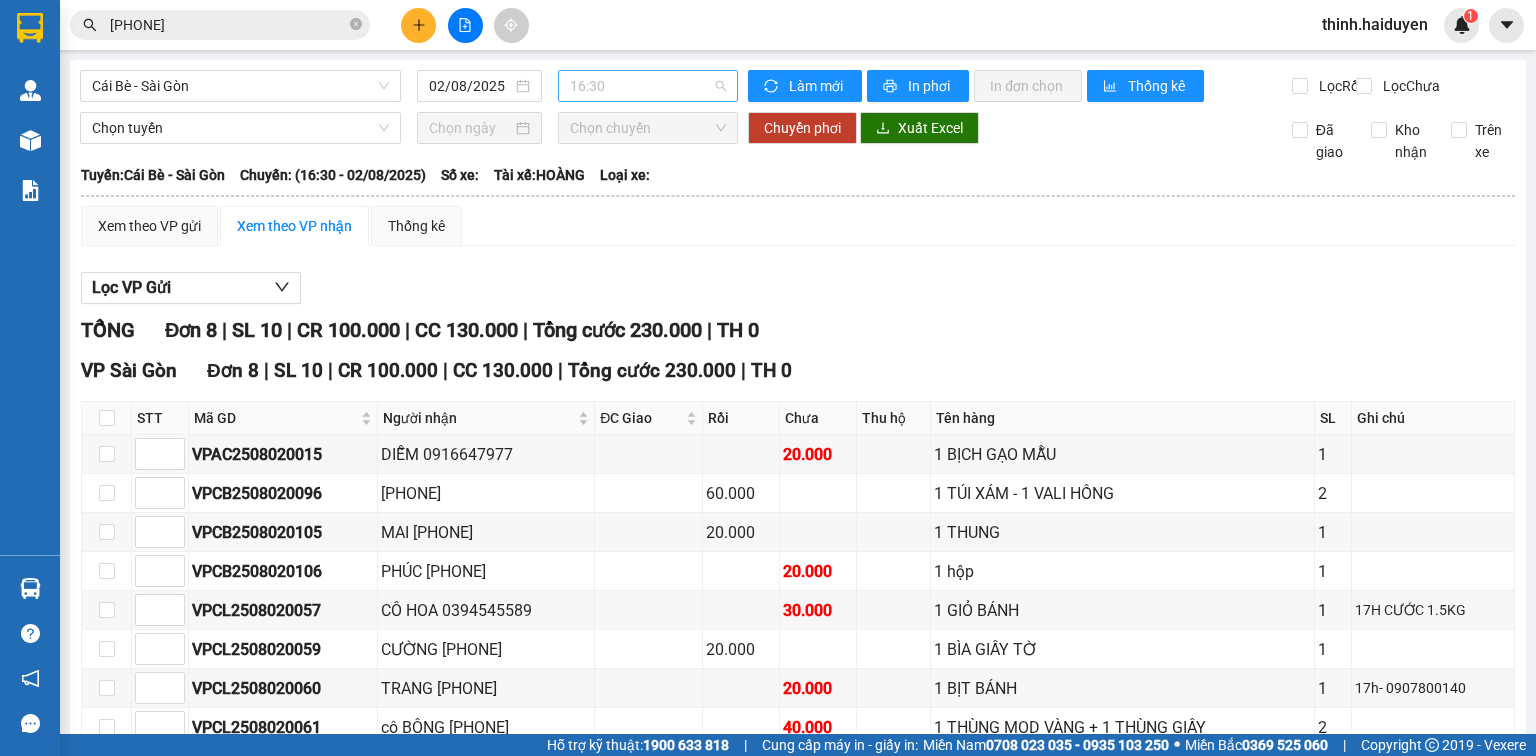 click on "16:30" at bounding box center [648, 86] 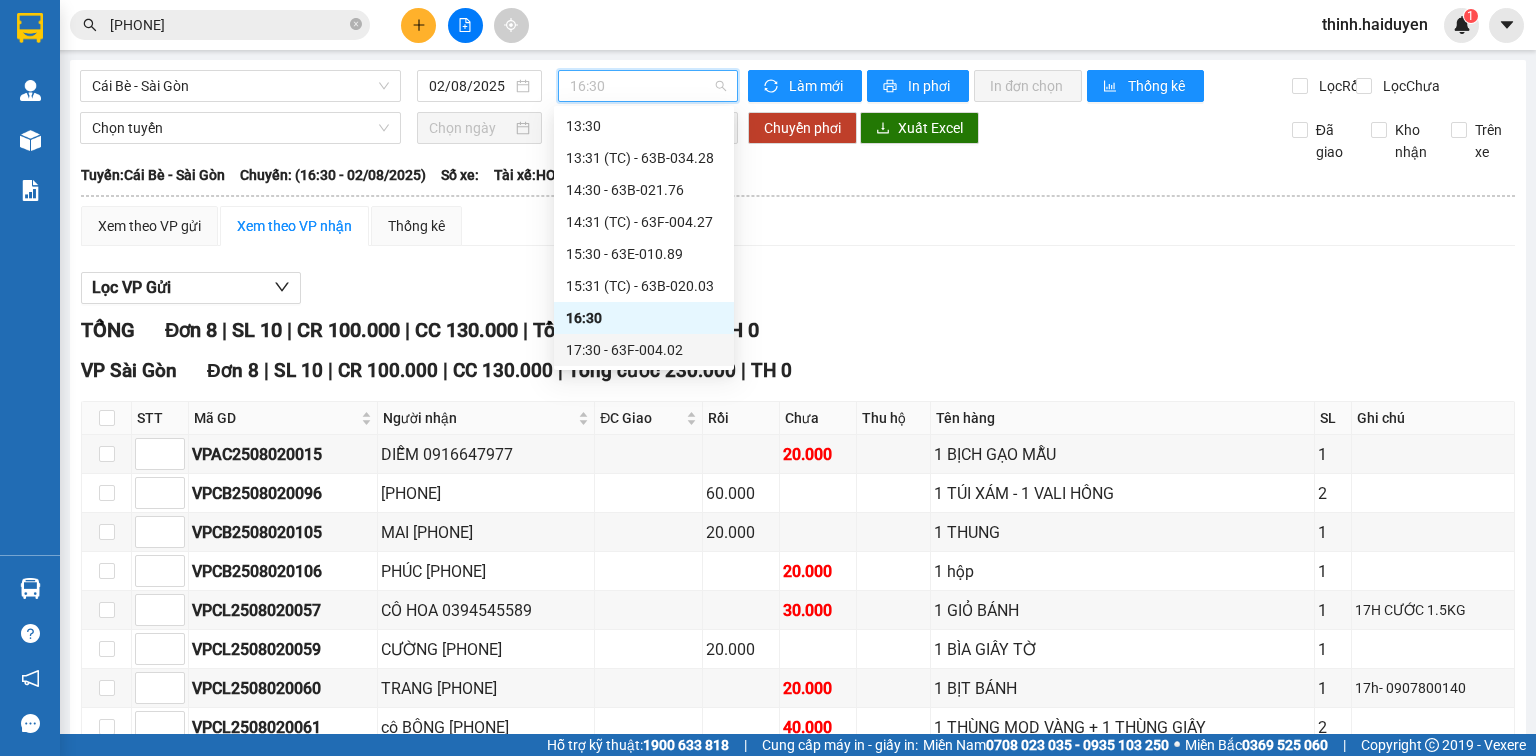 click on "17:30     - 63F-004.02" at bounding box center [644, 350] 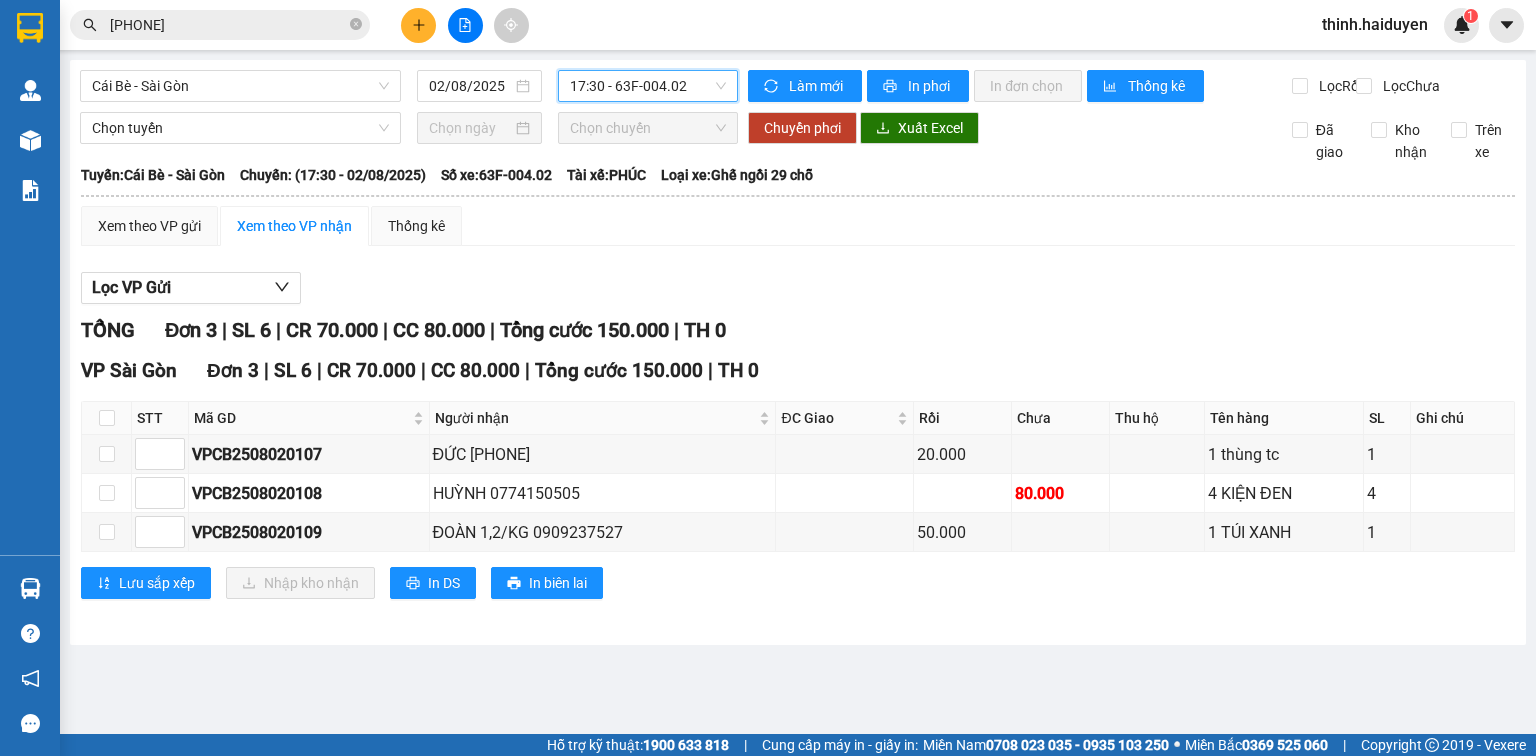 click on "17:30     - 63F-004.02" at bounding box center [648, 86] 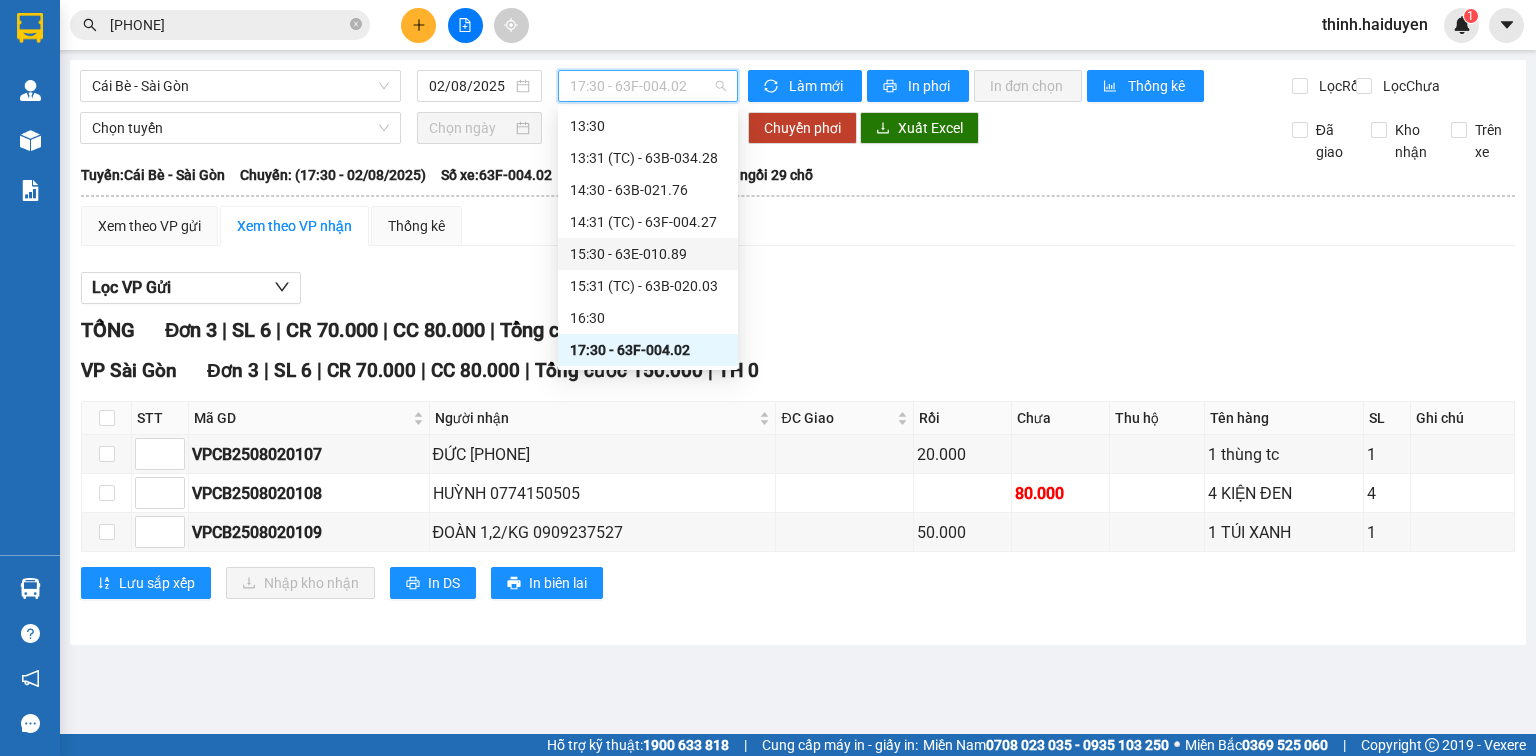 click on "15:30     - 63E-010.89" at bounding box center (648, 254) 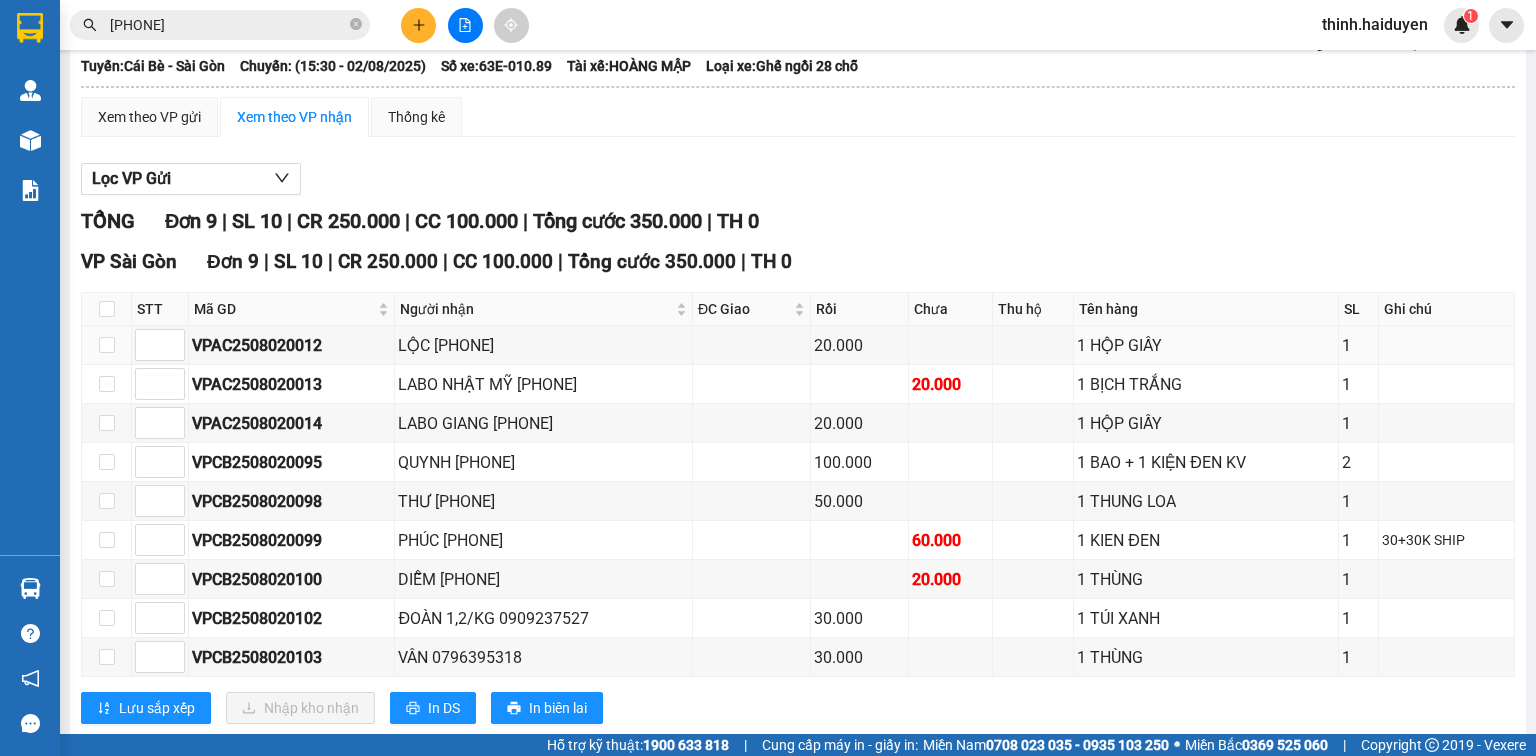 scroll, scrollTop: 0, scrollLeft: 0, axis: both 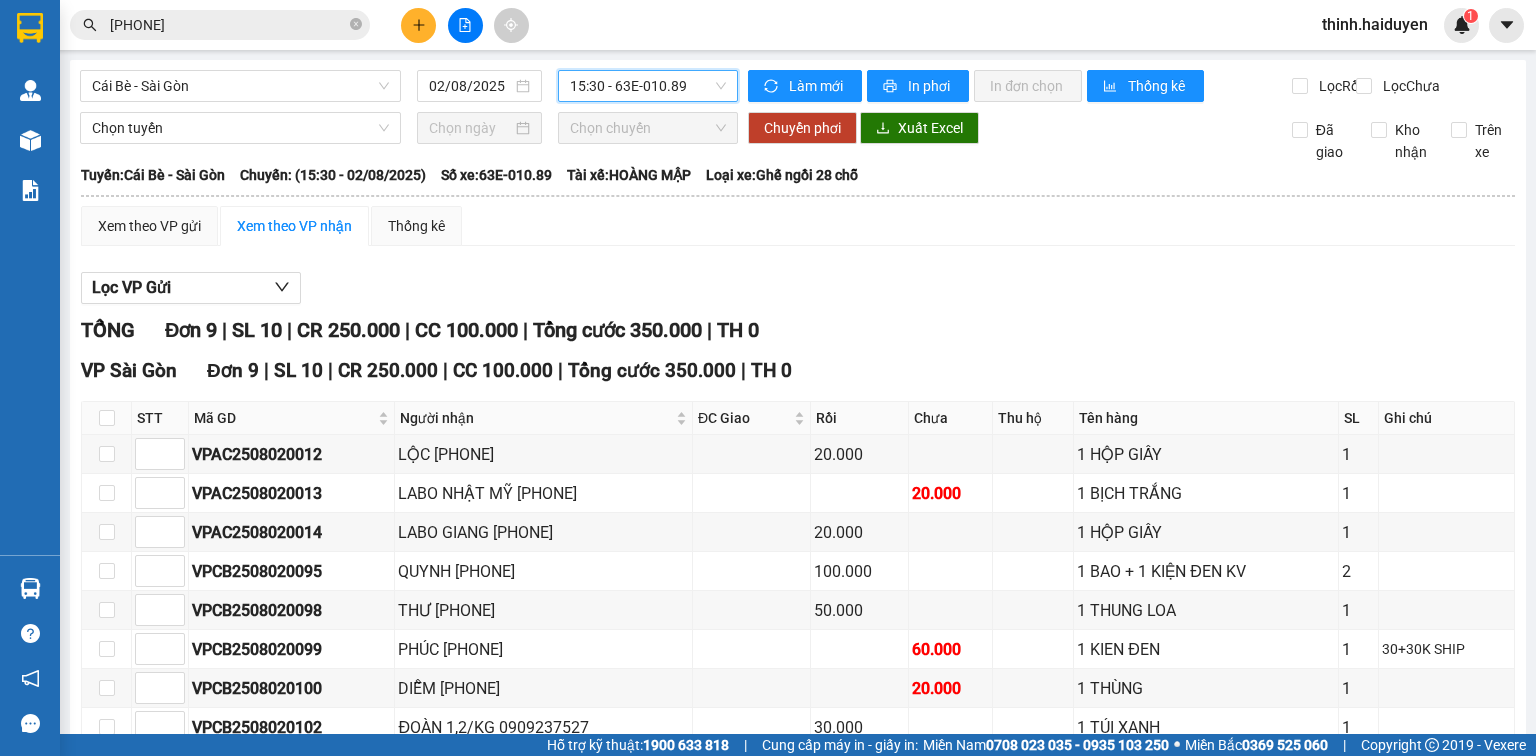 click on "15:30     - 63E-010.89" at bounding box center [648, 86] 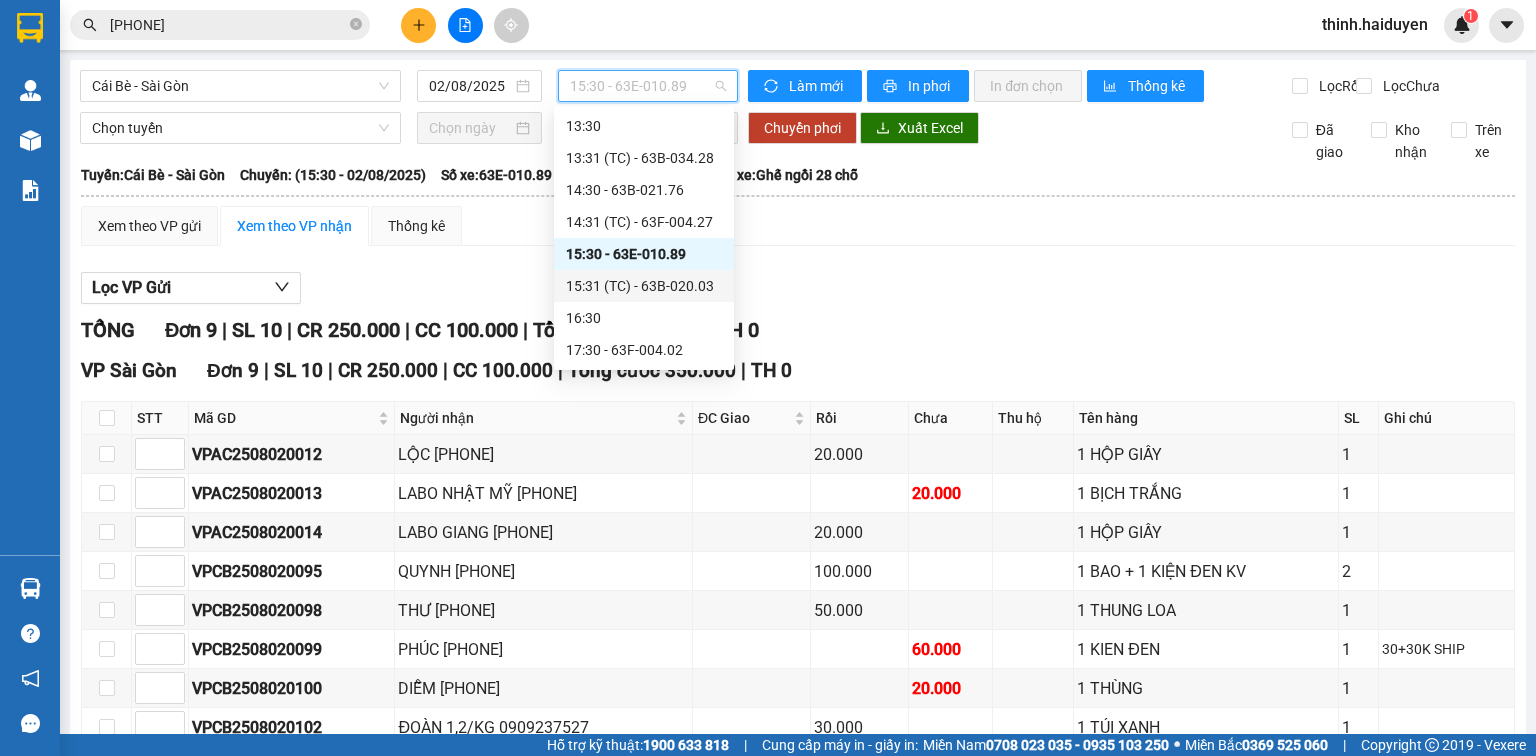 click on "15:31   (TC)   - 63B-020.03" at bounding box center [644, 286] 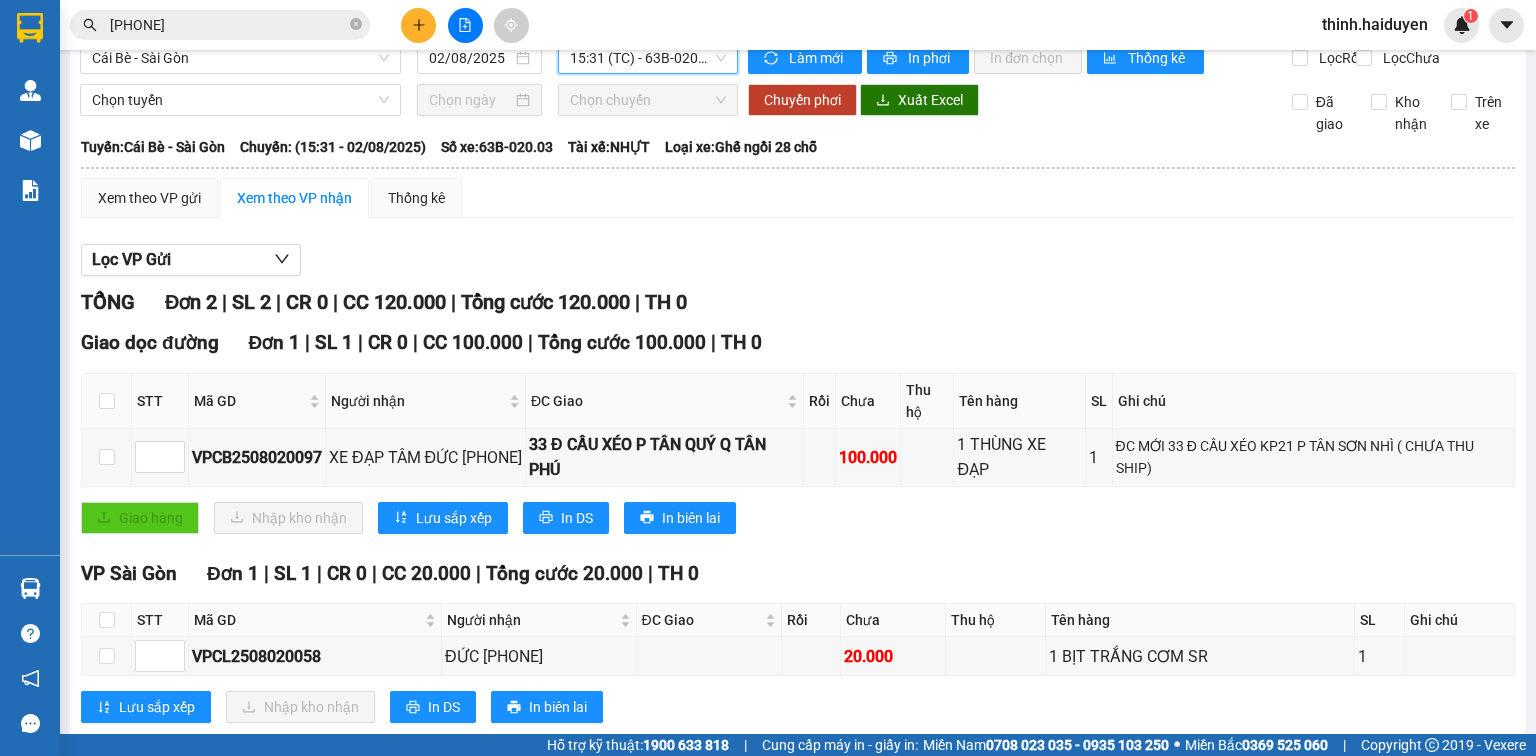scroll, scrollTop: 0, scrollLeft: 0, axis: both 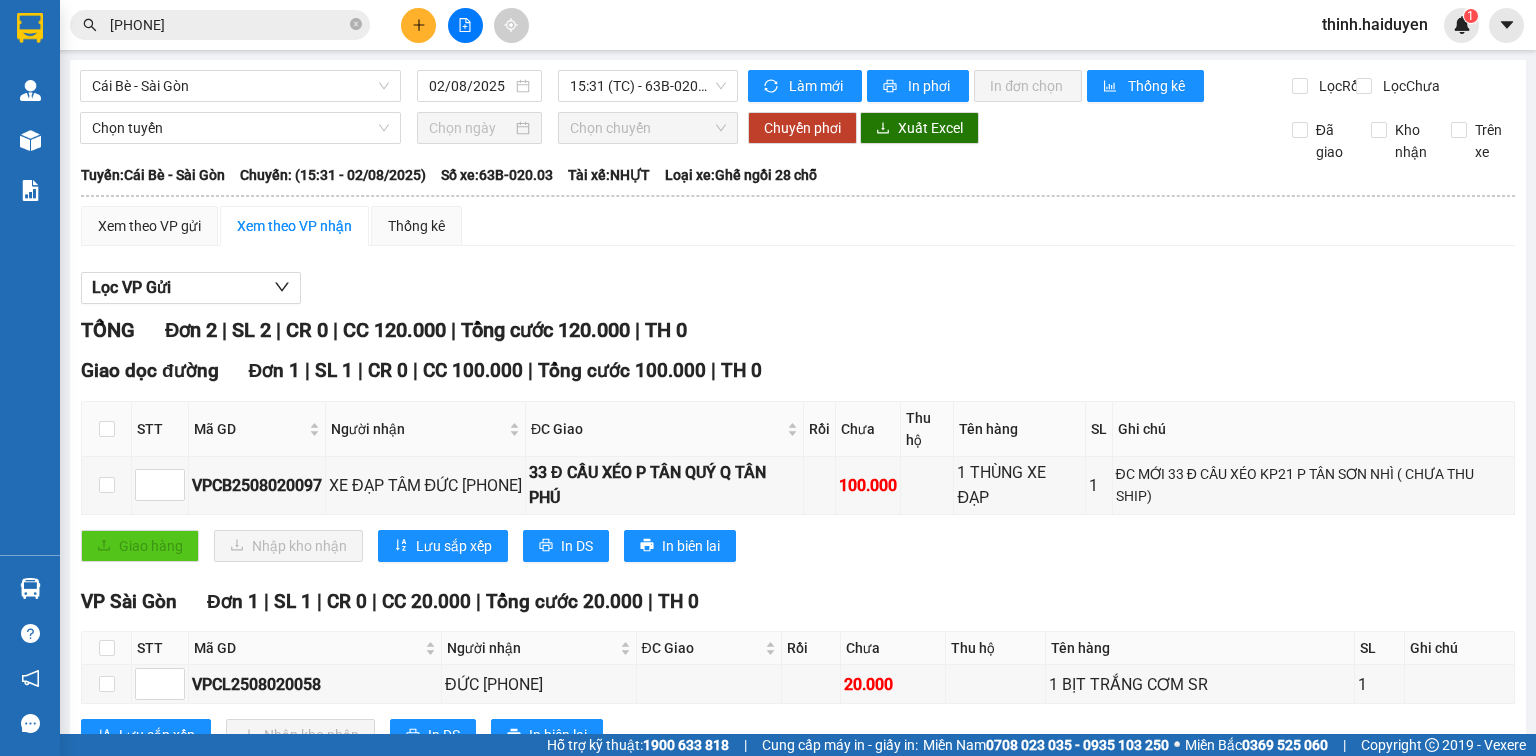 click on "Cái Bè - Sài Gòn [DATE] [TIME]   (TC)   - 63B-020.03" at bounding box center [409, 86] 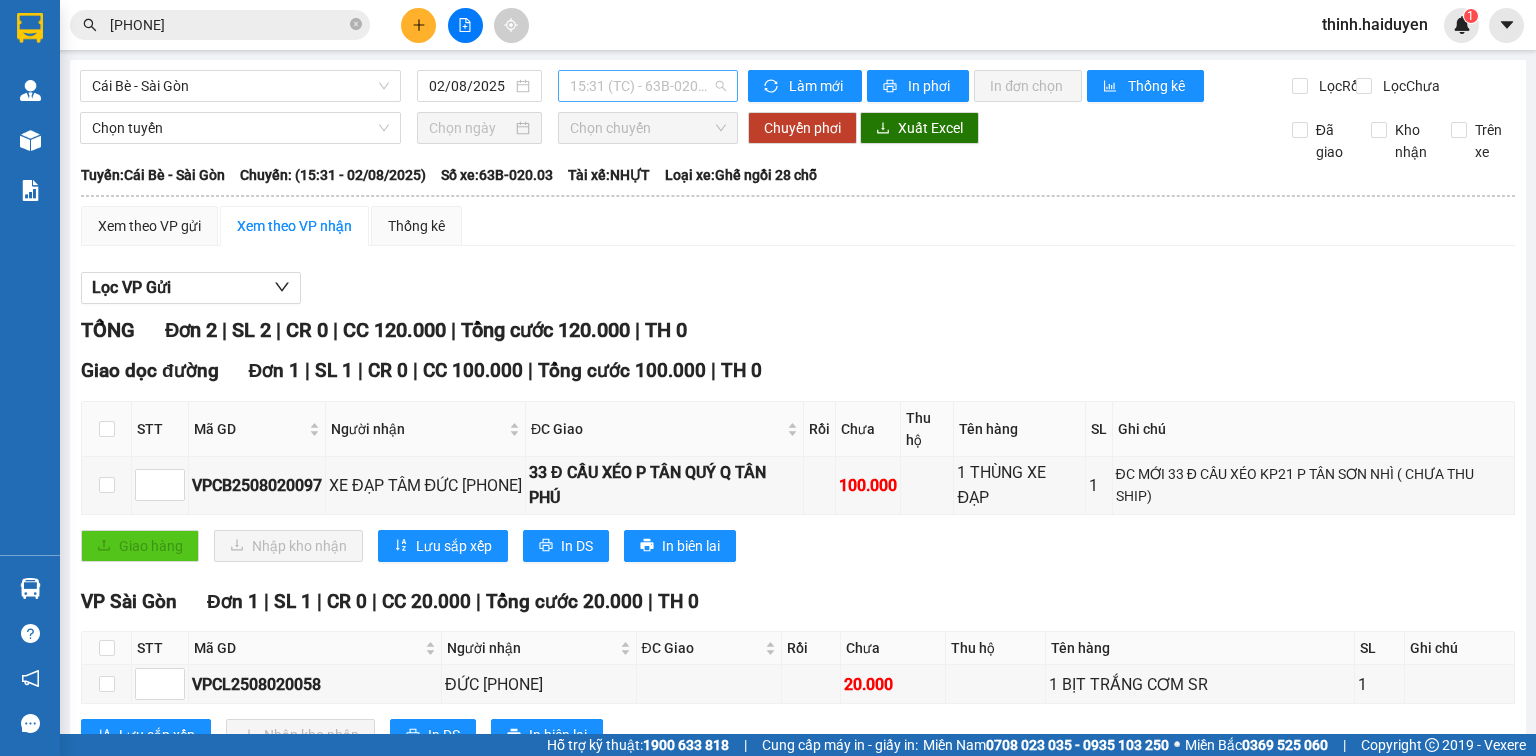 click on "15:31   (TC)   - 63B-020.03" at bounding box center [648, 86] 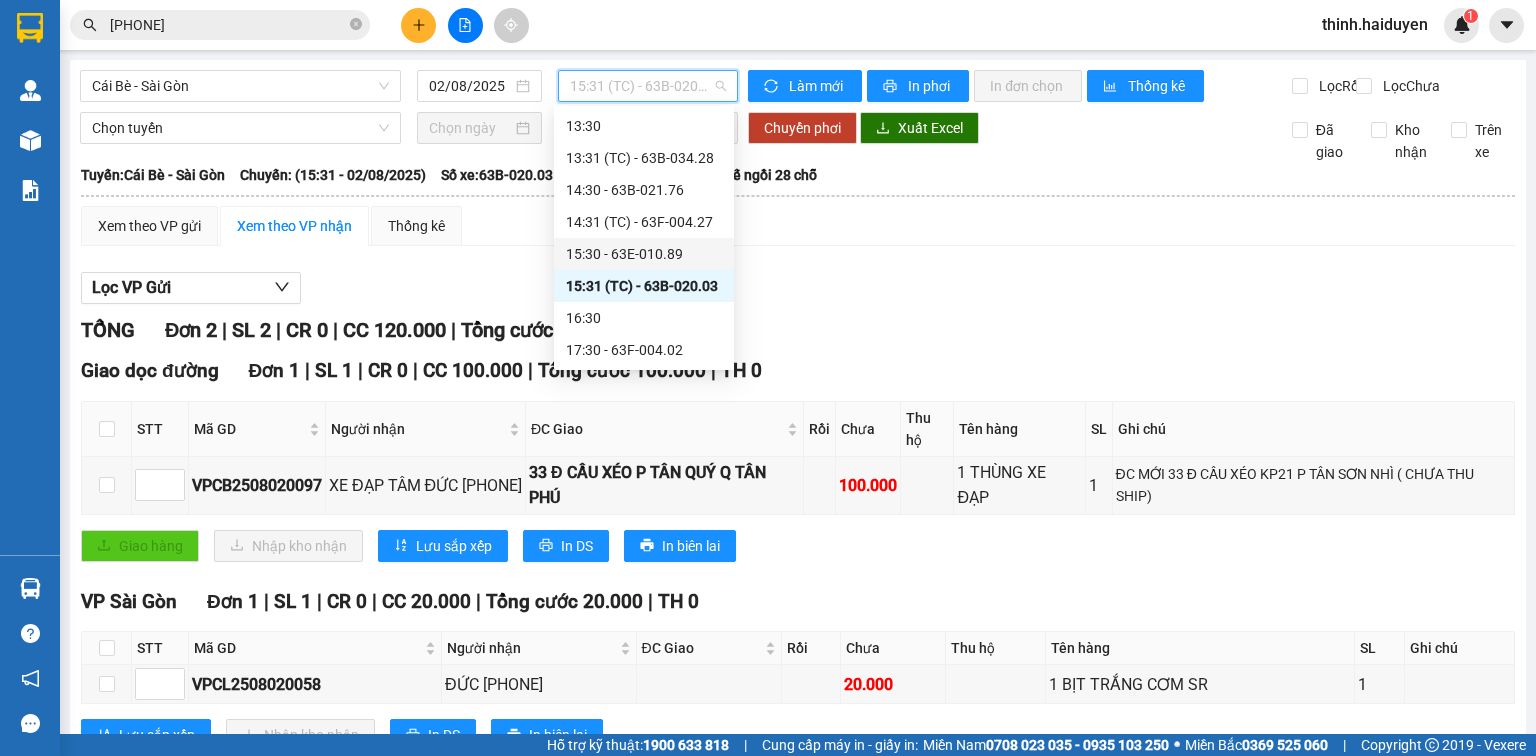 click on "15:30     - 63E-010.89" at bounding box center (644, 254) 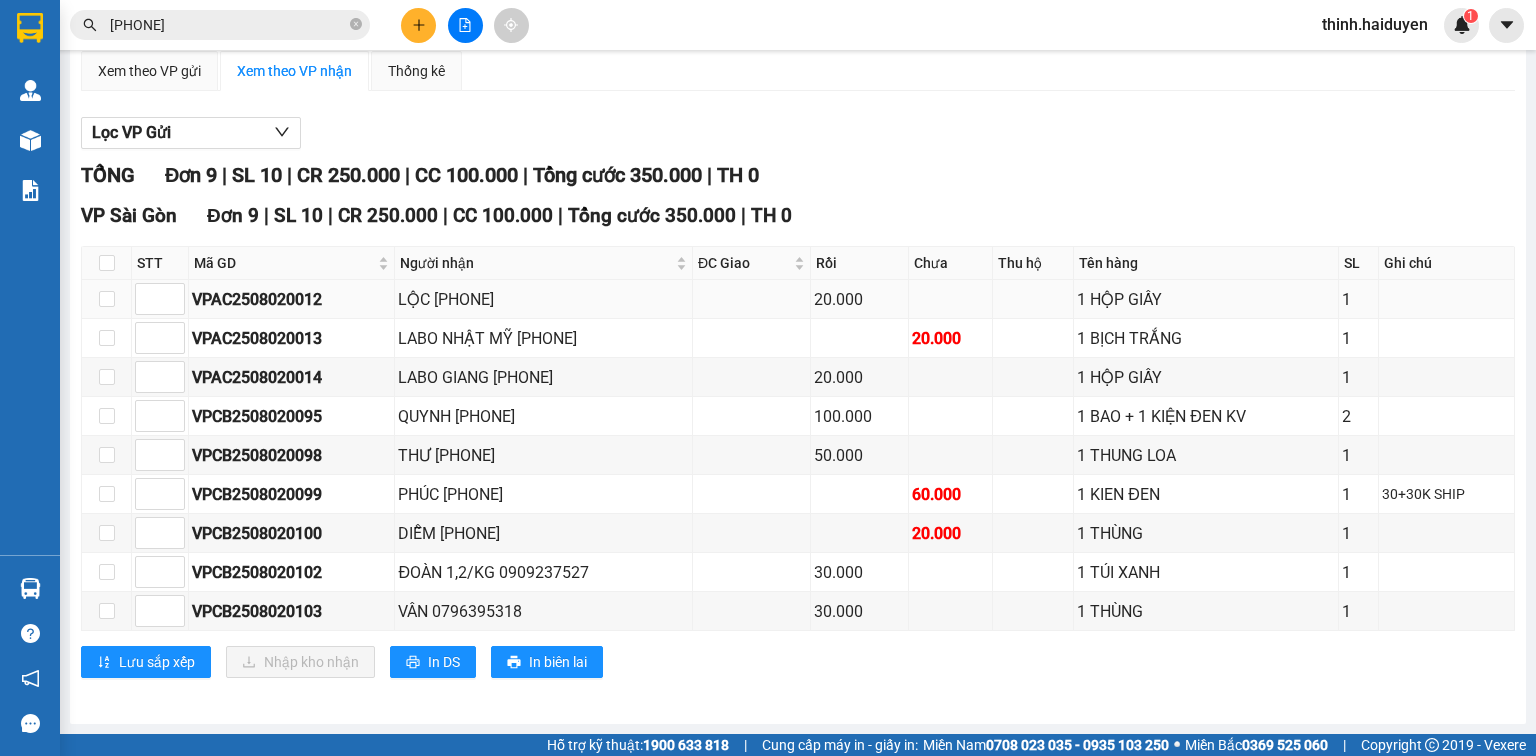 scroll, scrollTop: 0, scrollLeft: 0, axis: both 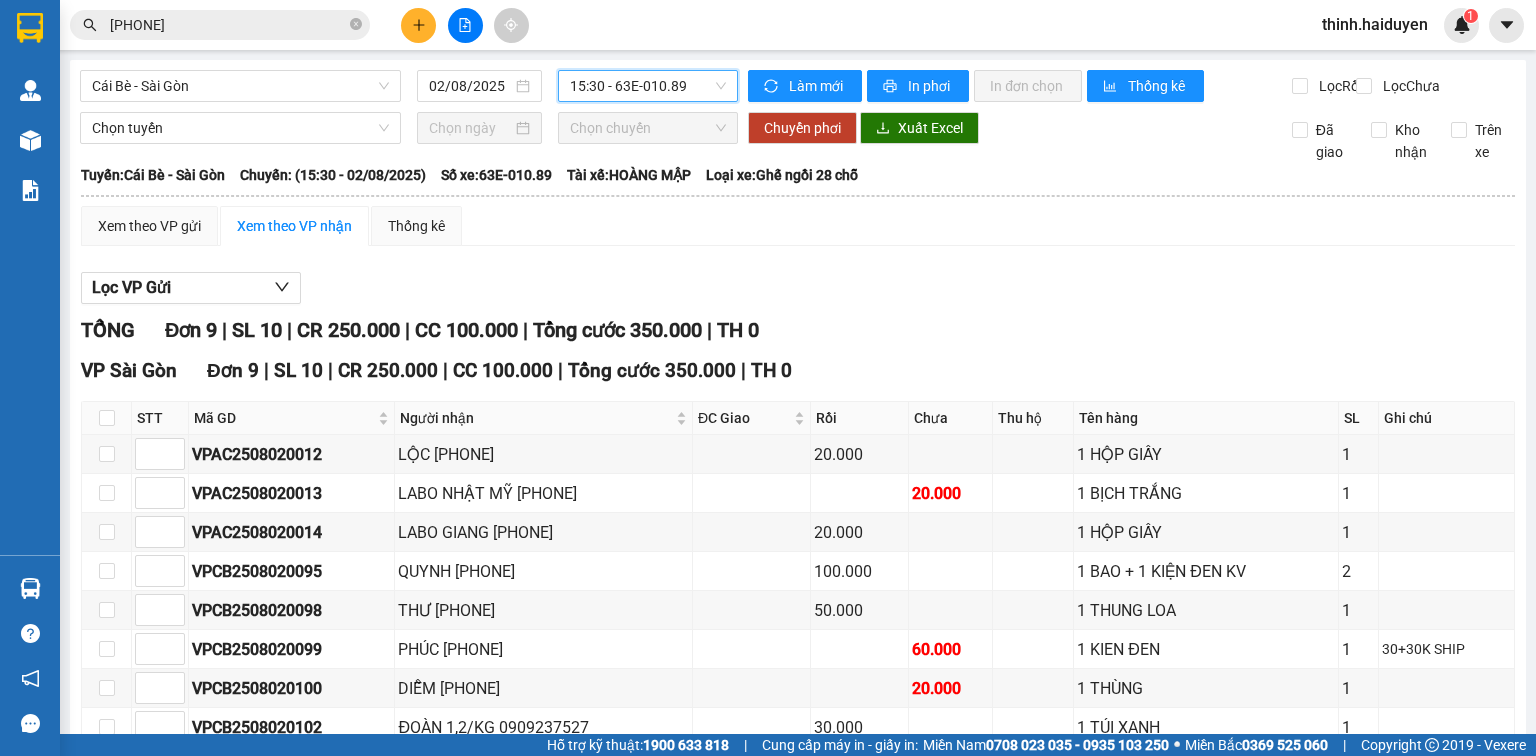 click on "15:30     - 63E-010.89" at bounding box center [648, 86] 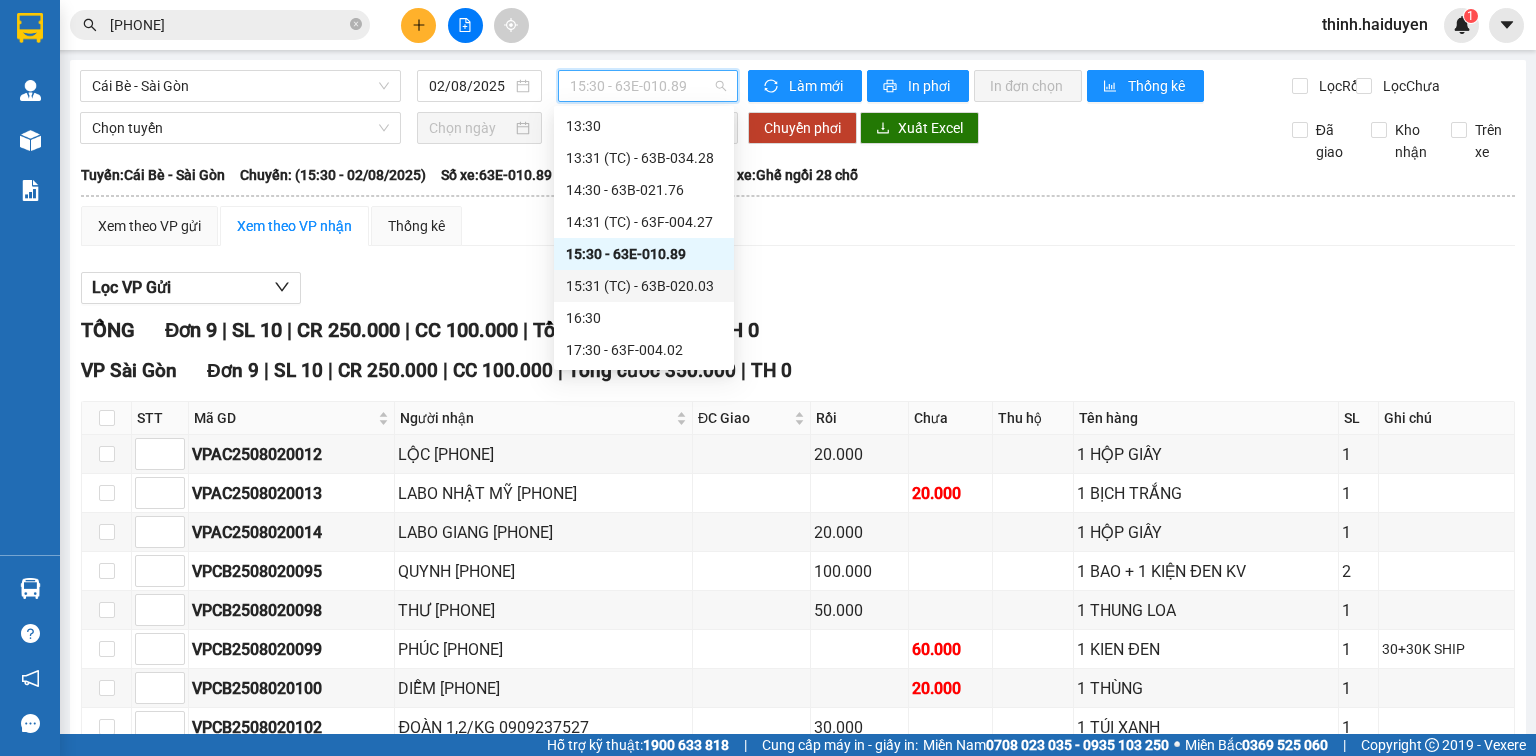 click on "15:31   (TC)   - 63B-020.03" at bounding box center (644, 286) 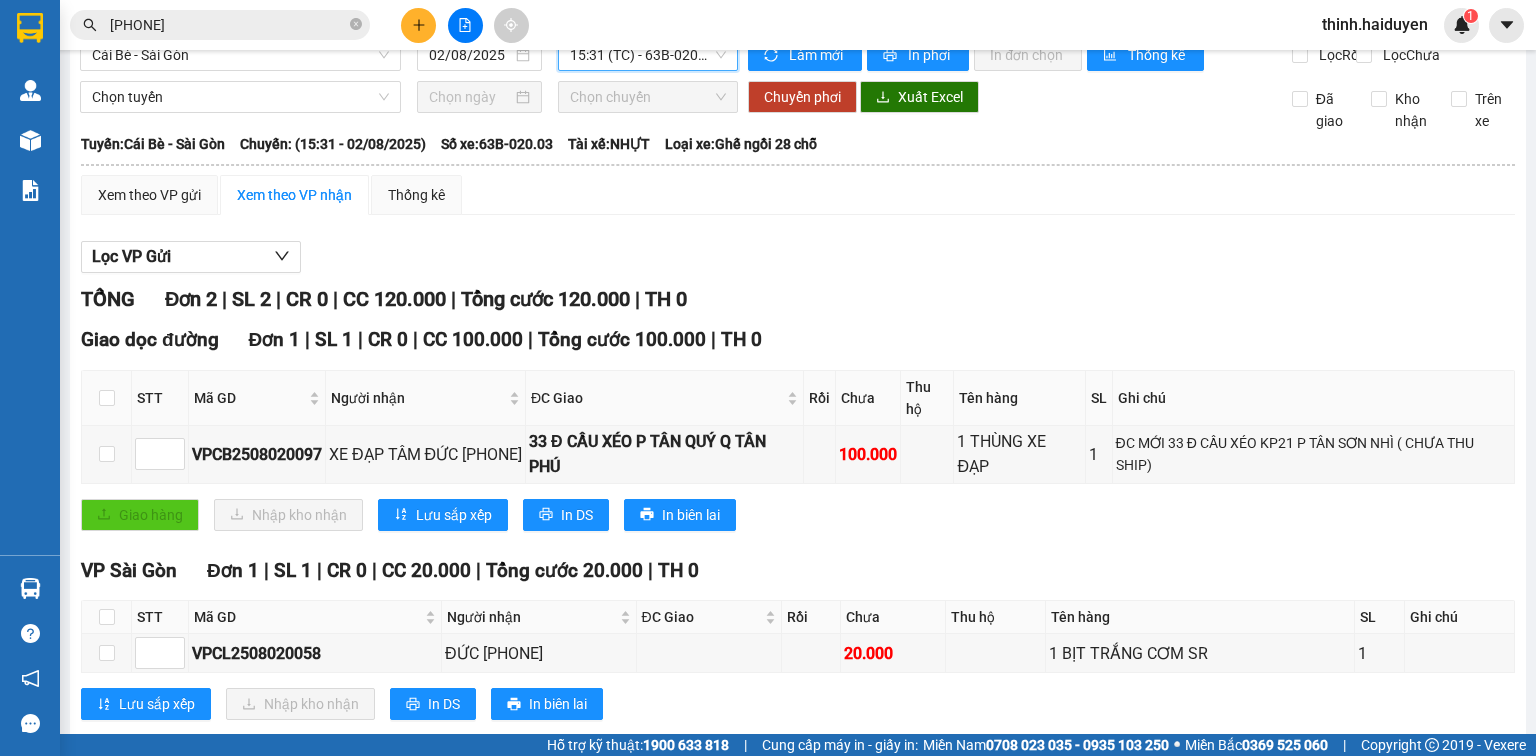 scroll, scrollTop: 0, scrollLeft: 0, axis: both 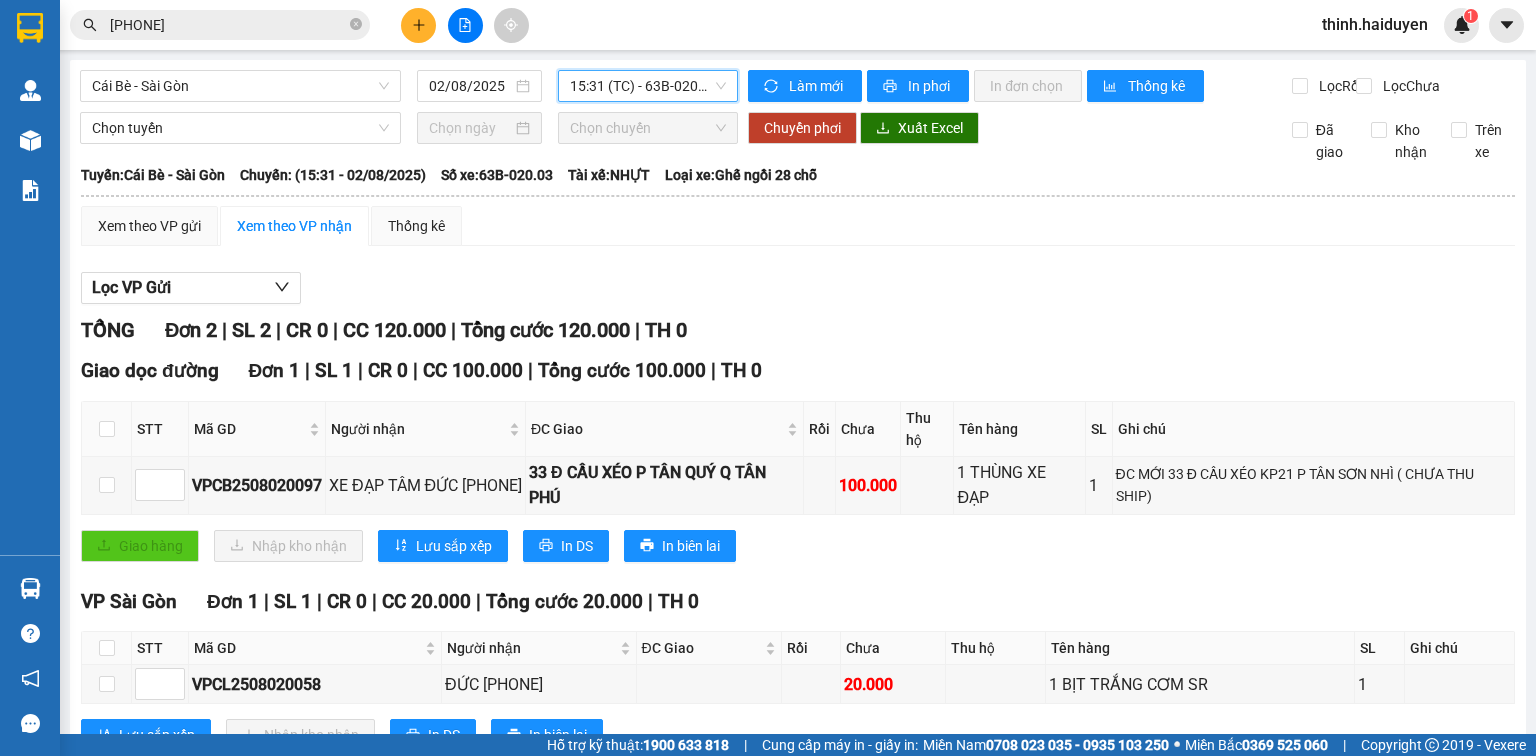 click on "15:31   (TC)   - 63B-020.03" at bounding box center [648, 86] 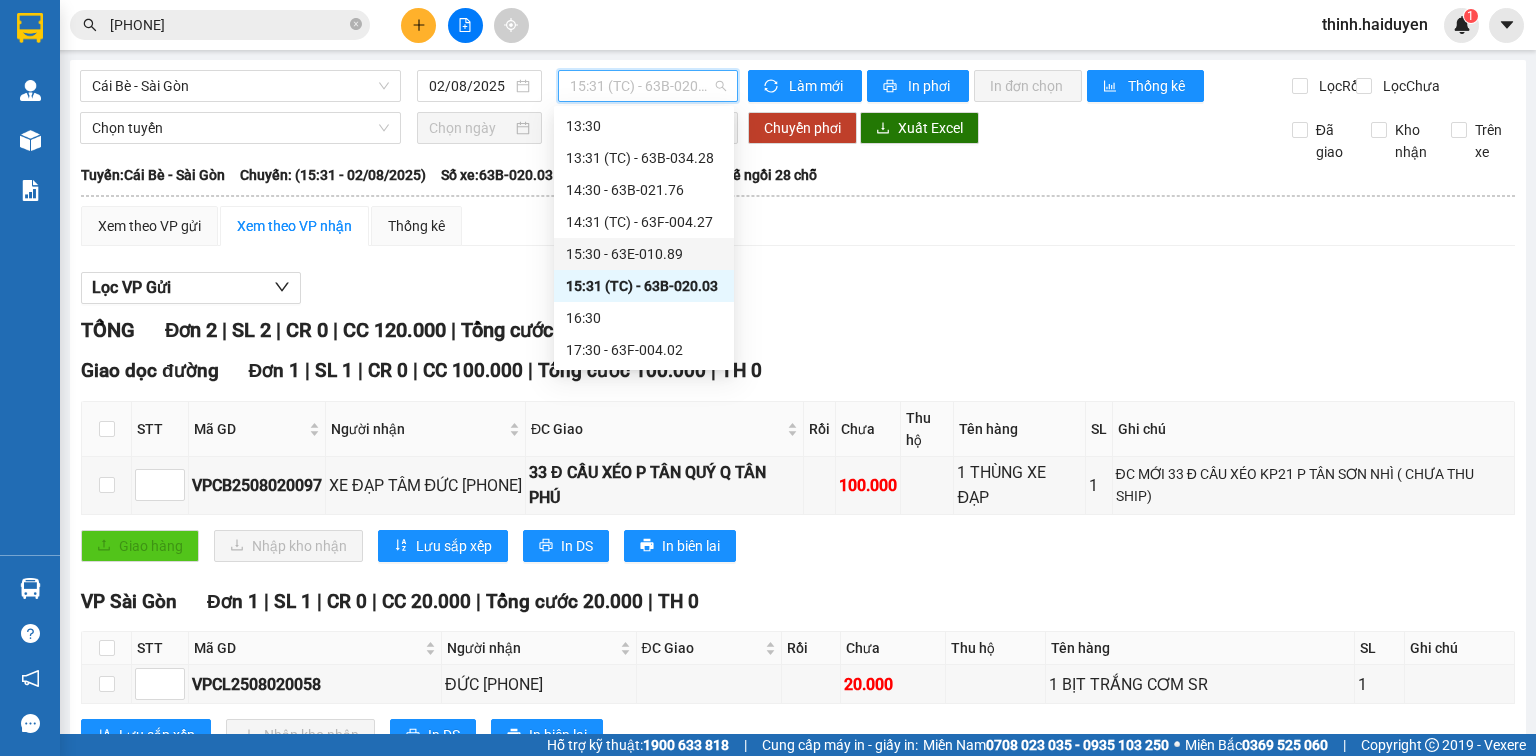 click on "15:30     - 63E-010.89" at bounding box center (644, 254) 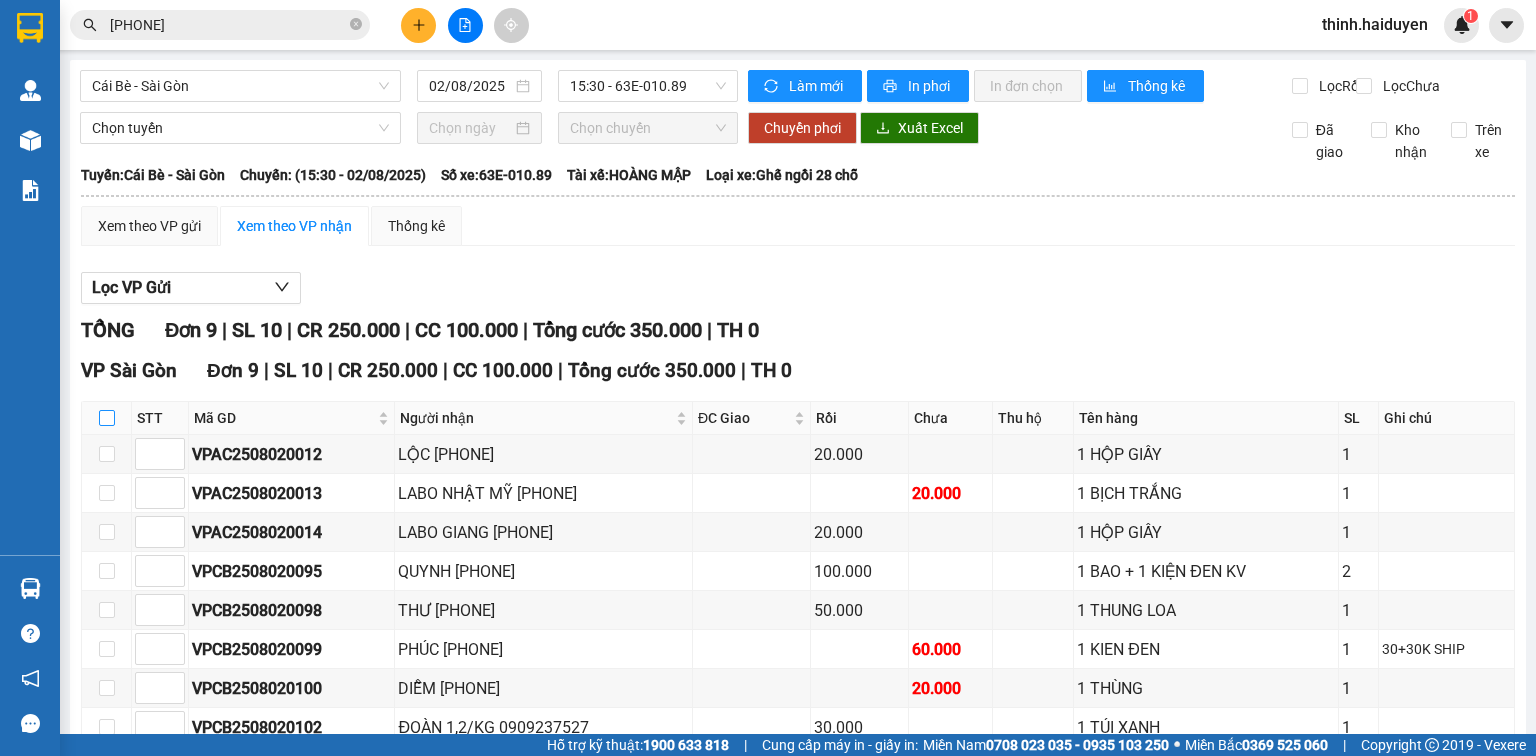 click at bounding box center [107, 418] 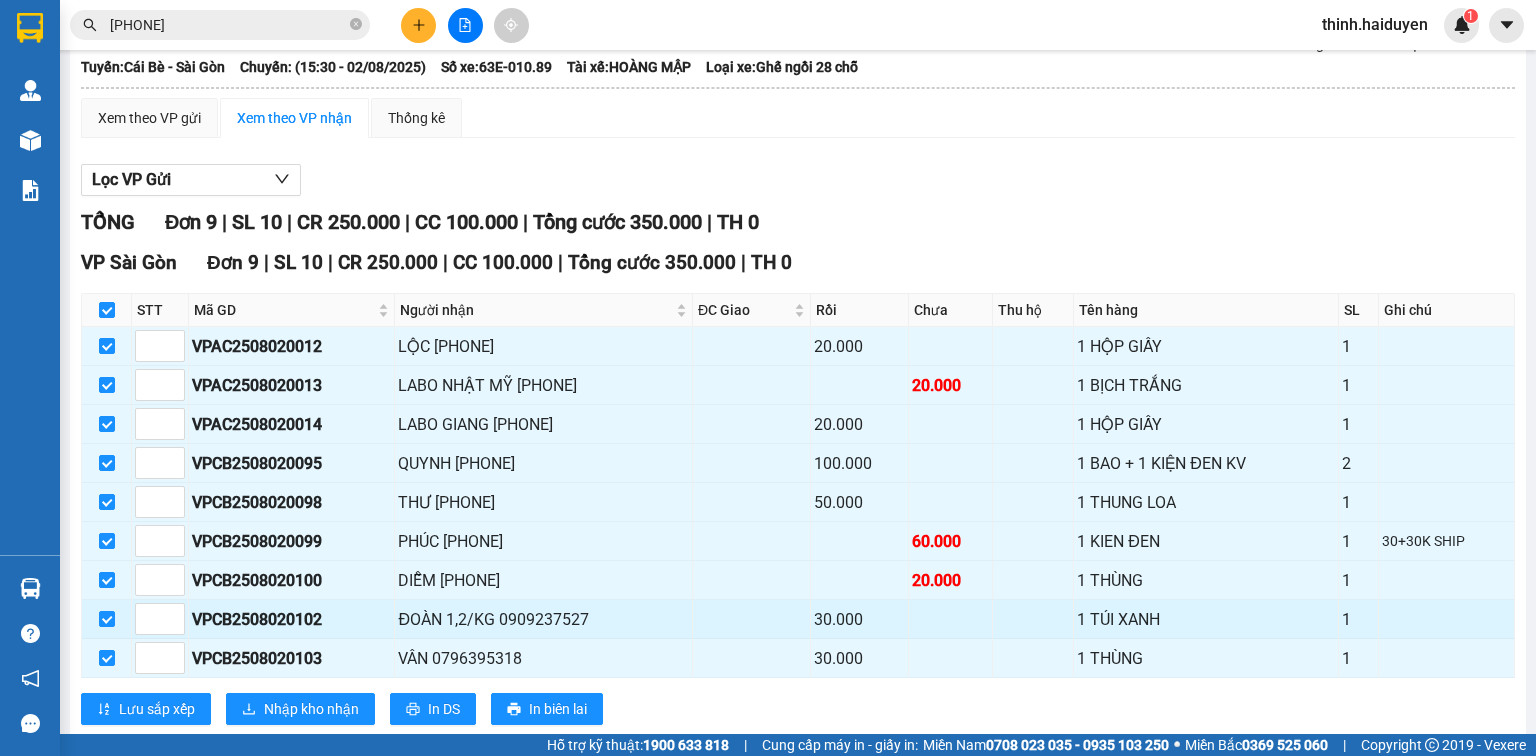 scroll, scrollTop: 165, scrollLeft: 0, axis: vertical 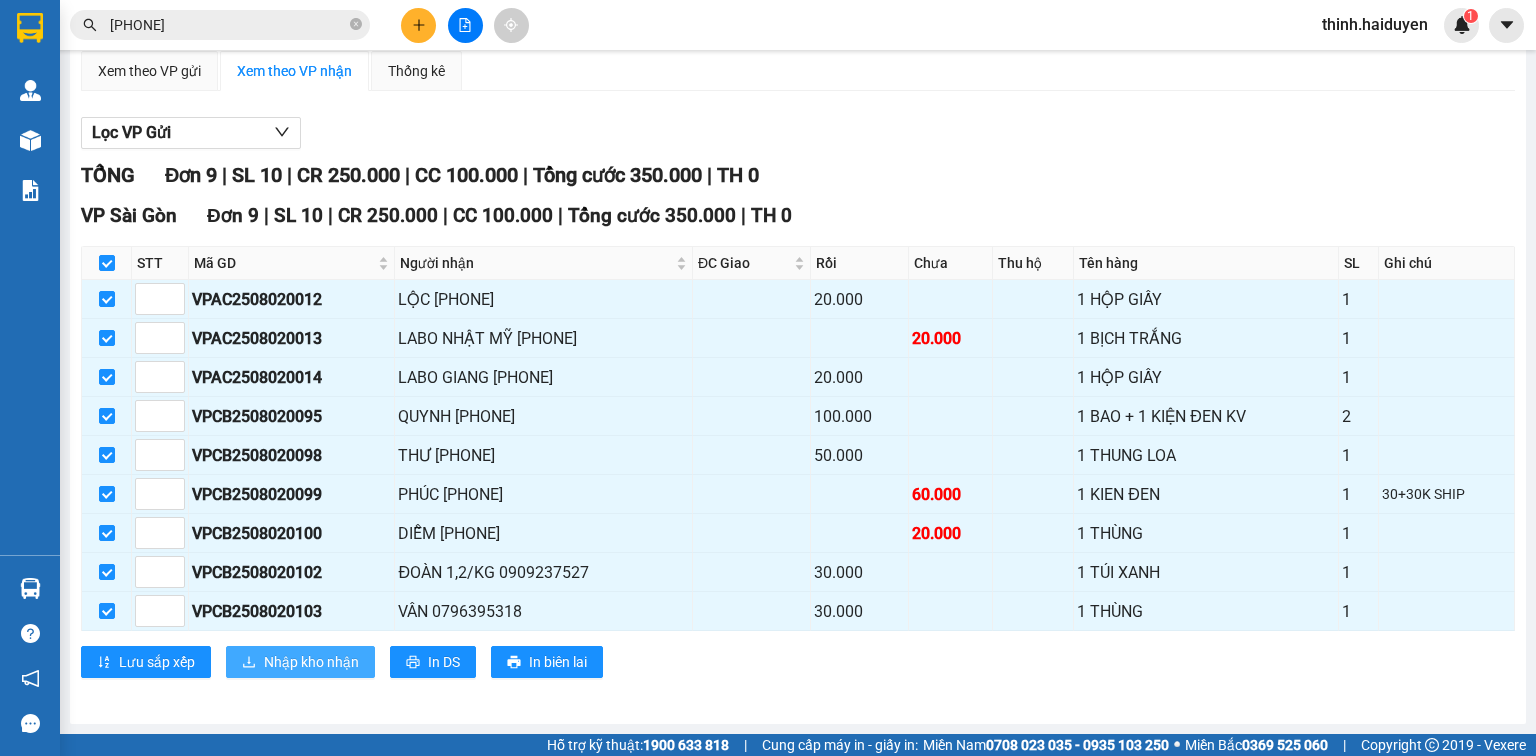 click on "Nhập kho nhận" at bounding box center [311, 662] 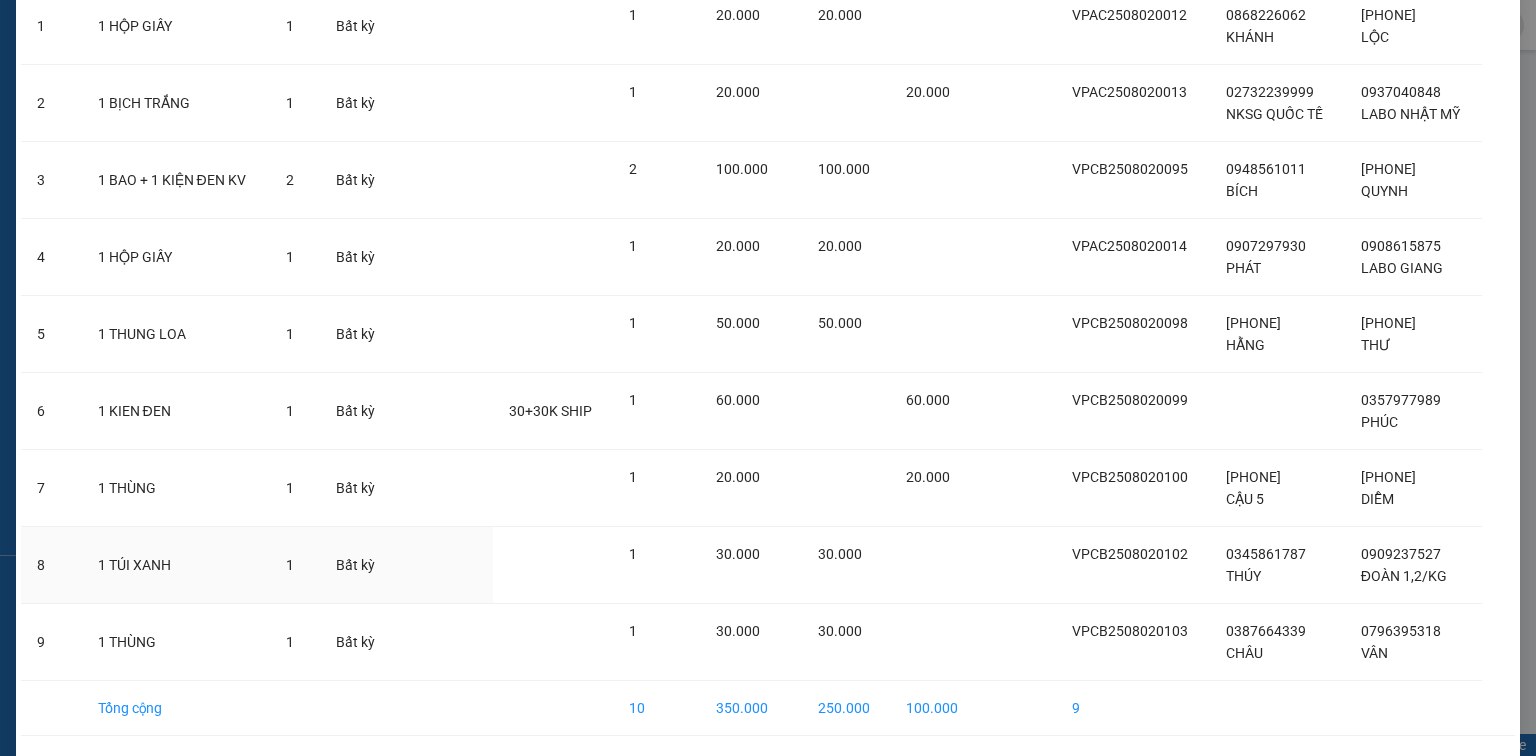 scroll, scrollTop: 248, scrollLeft: 0, axis: vertical 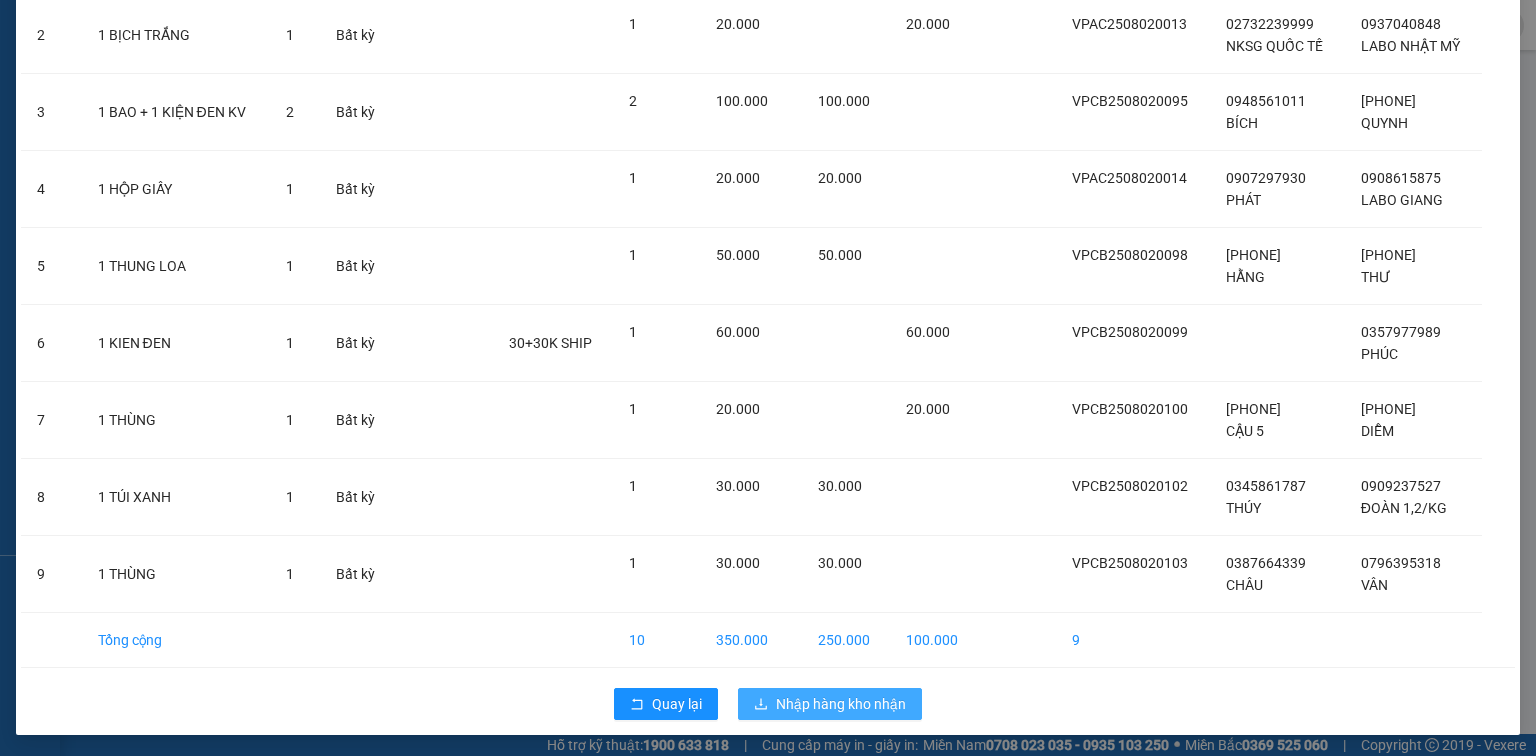 click on "Nhập hàng kho nhận" at bounding box center [841, 704] 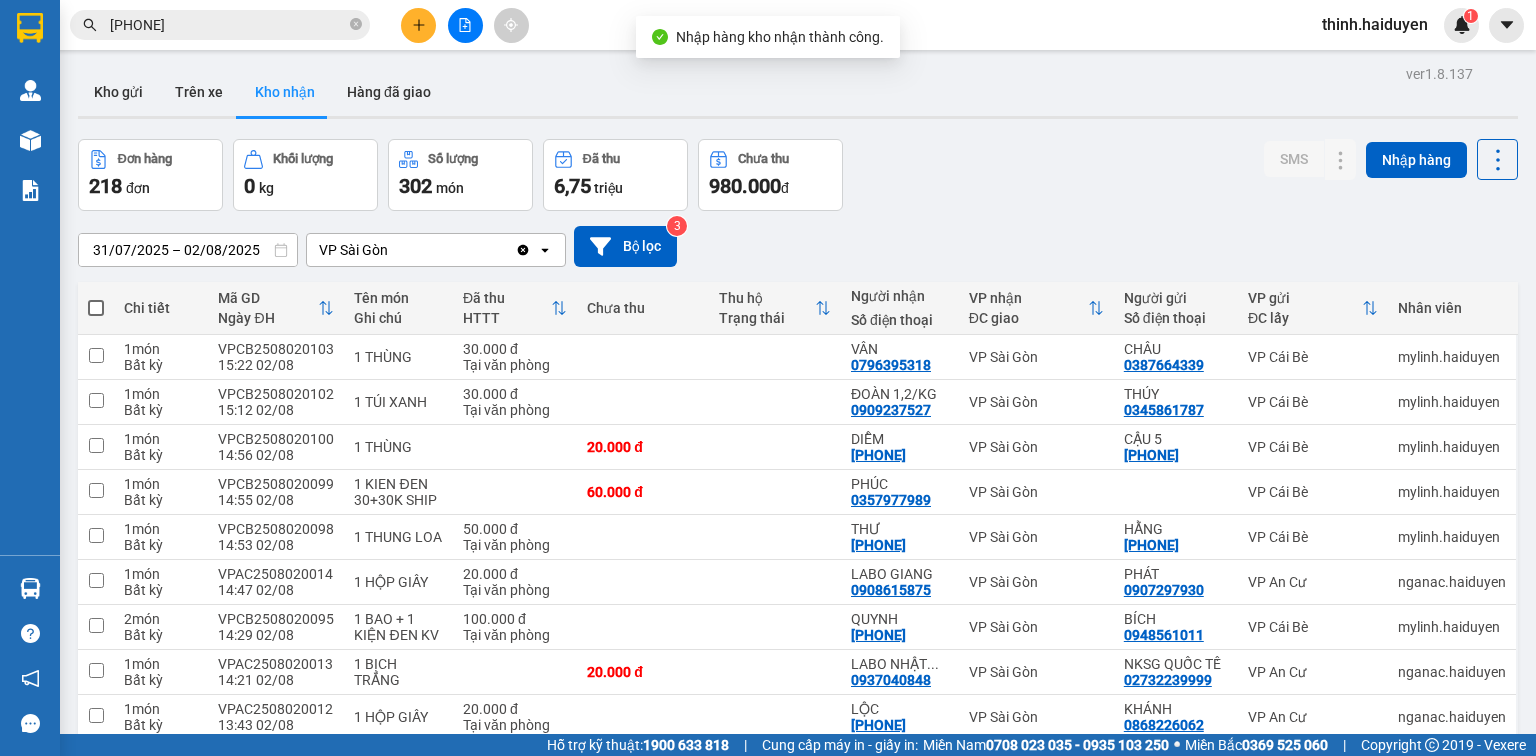 click 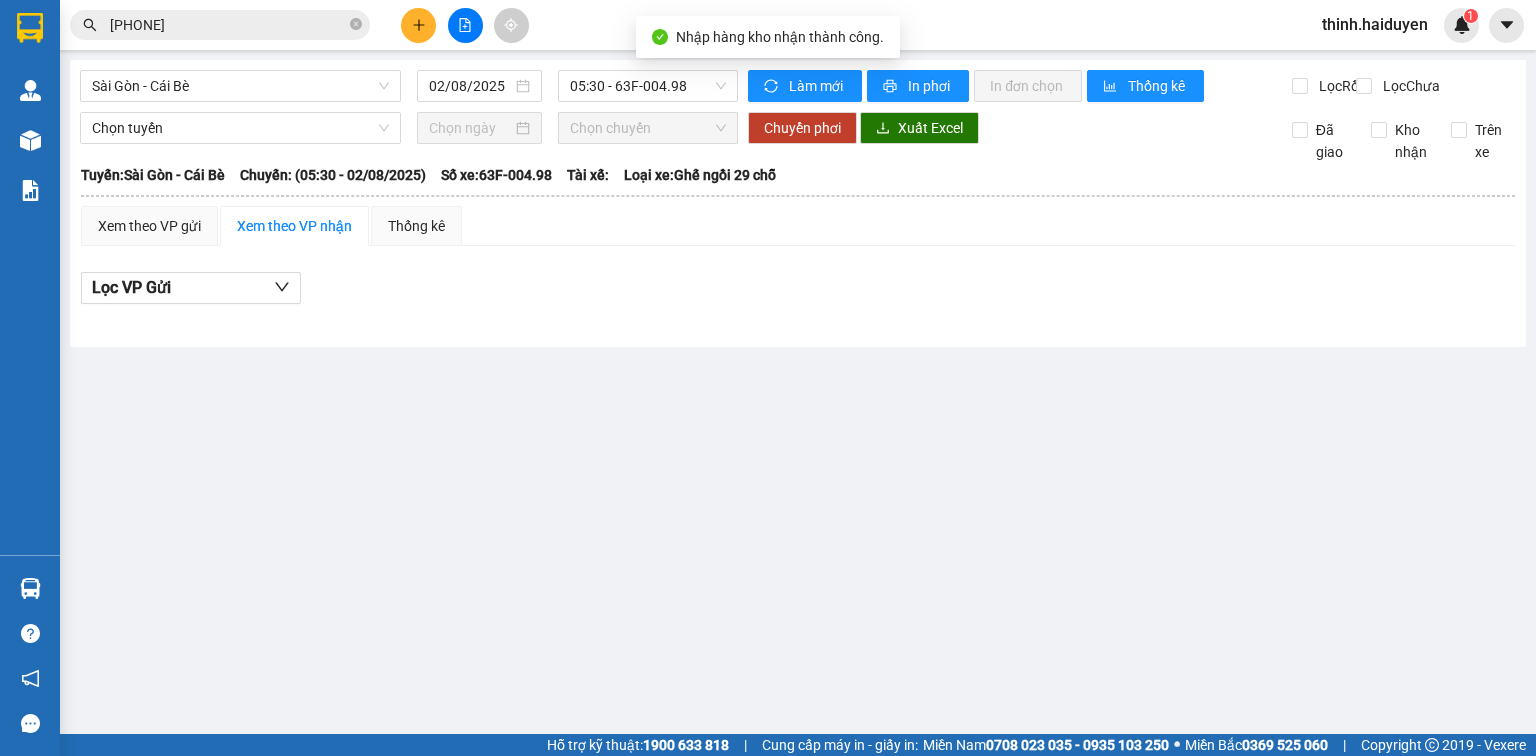 drag, startPoint x: 275, startPoint y: 85, endPoint x: 277, endPoint y: 104, distance: 19.104973 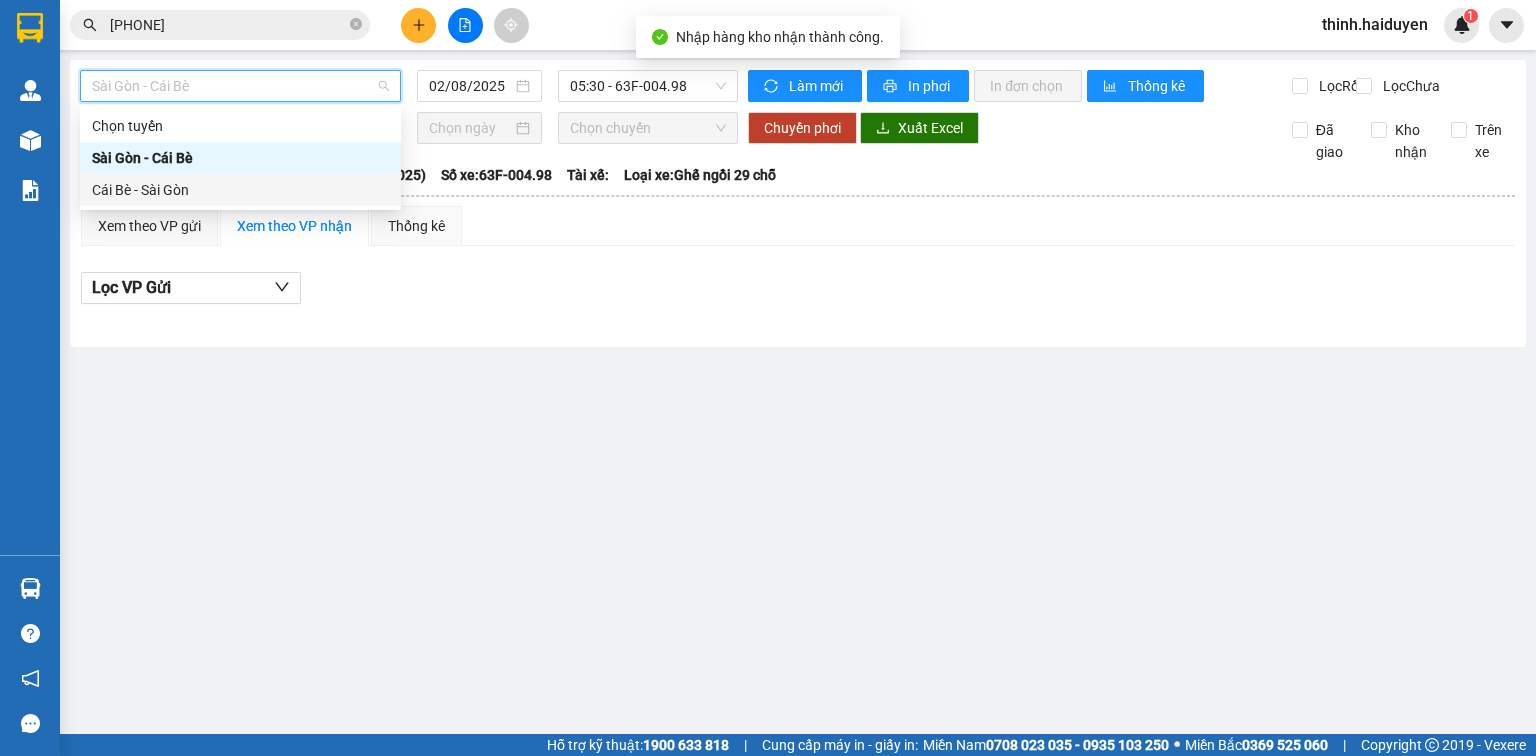 click on "Cái Bè - Sài Gòn" at bounding box center (240, 190) 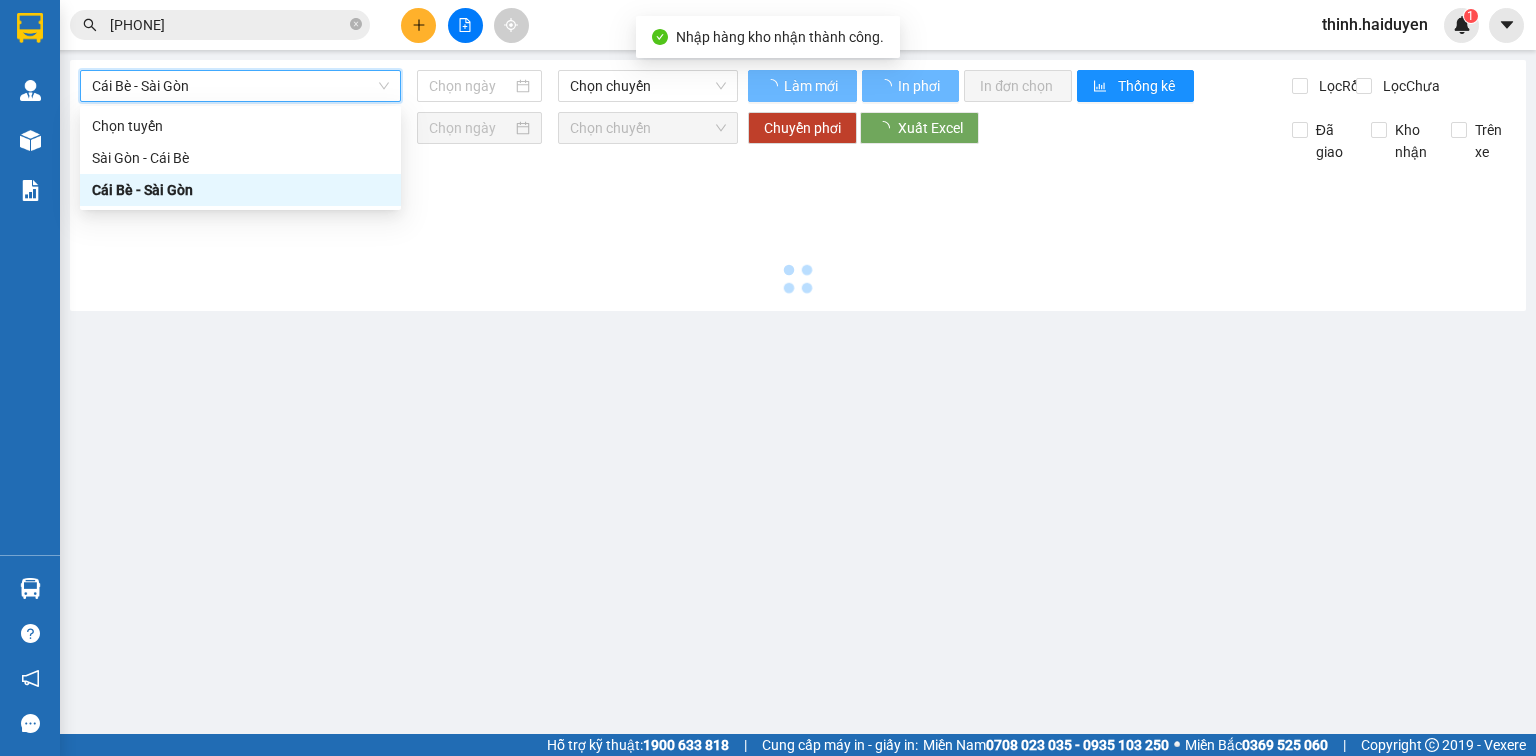 type on "02/08/2025" 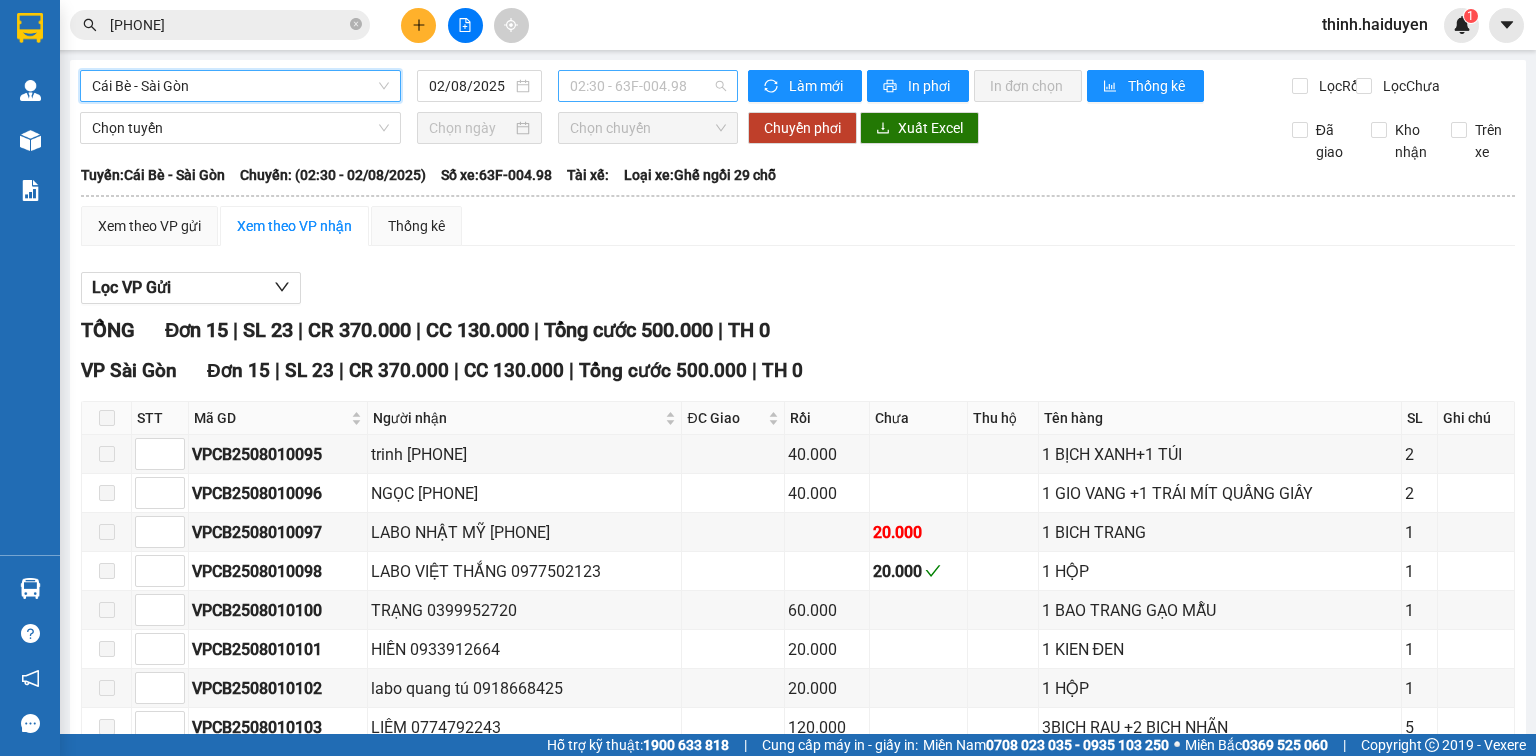 click on "02:30     - 63F-004.98" at bounding box center (648, 86) 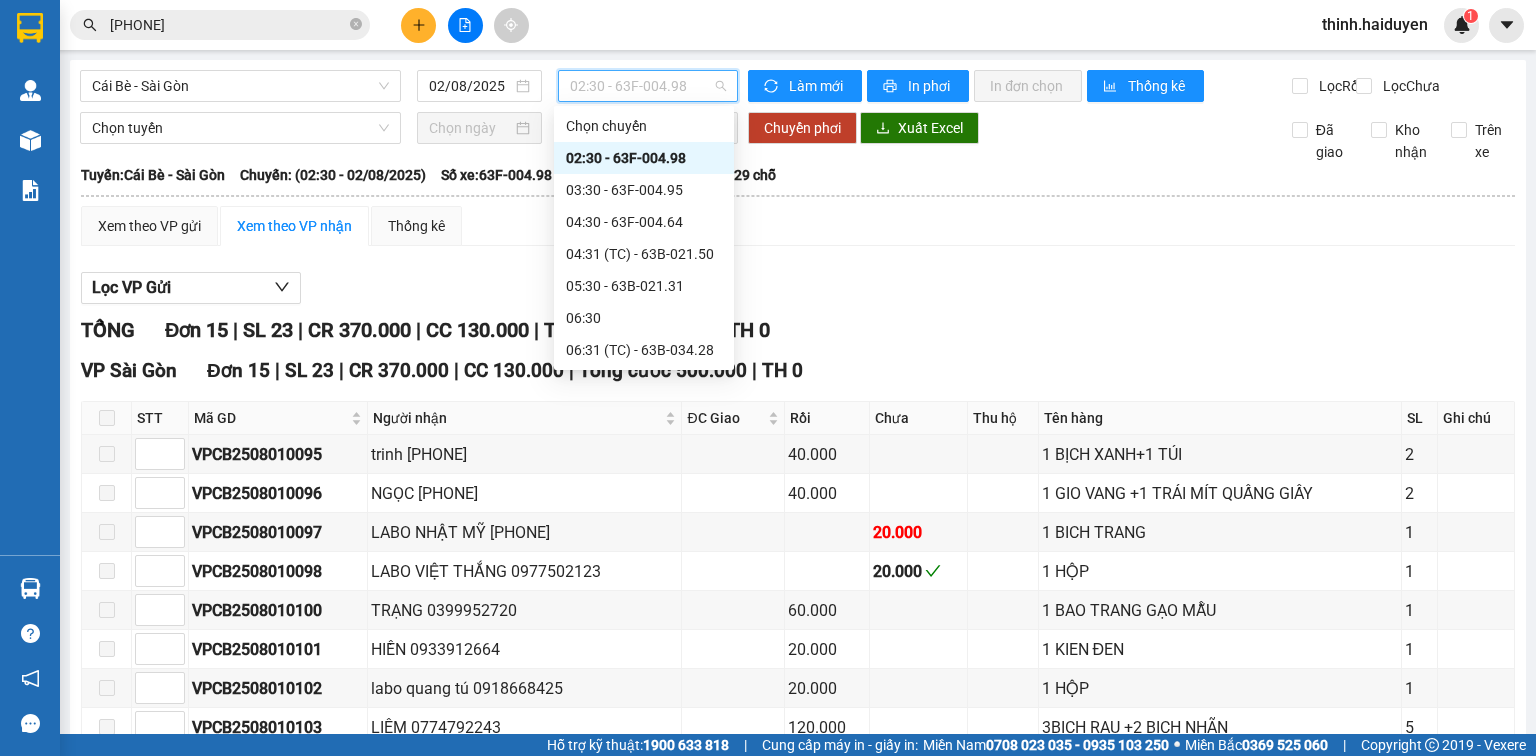 scroll, scrollTop: 640, scrollLeft: 0, axis: vertical 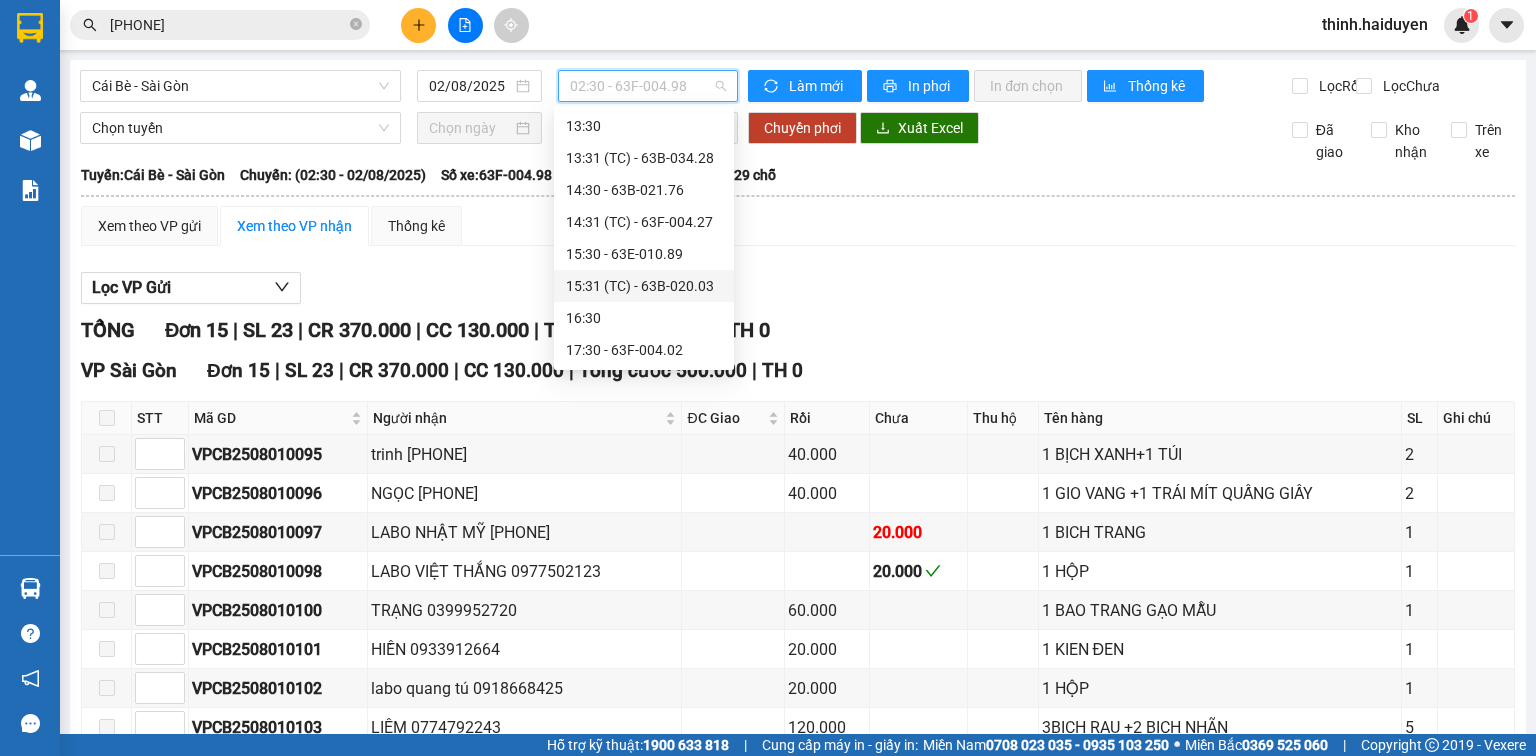 click on "15:31   (TC)   - 63B-020.03" at bounding box center (644, 286) 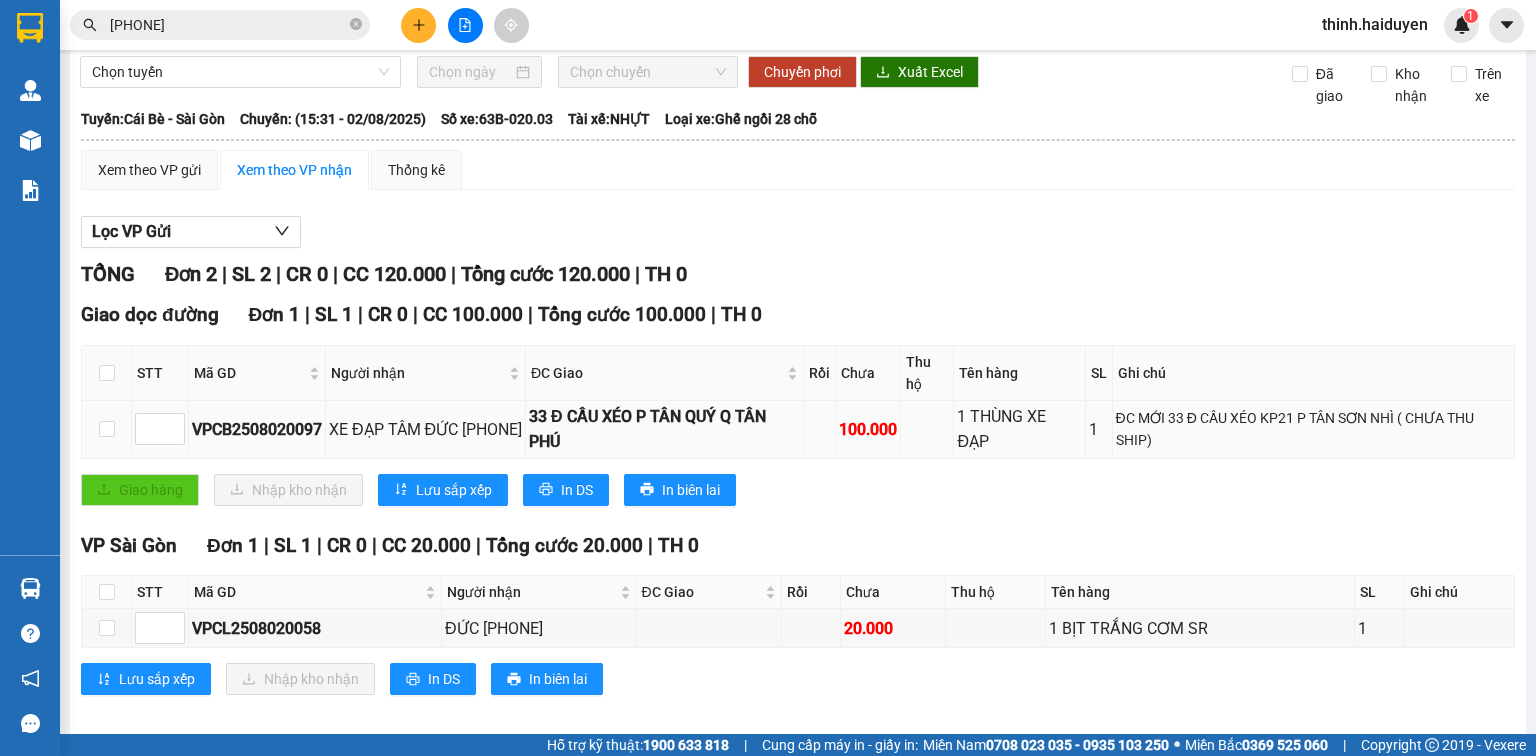 scroll, scrollTop: 88, scrollLeft: 0, axis: vertical 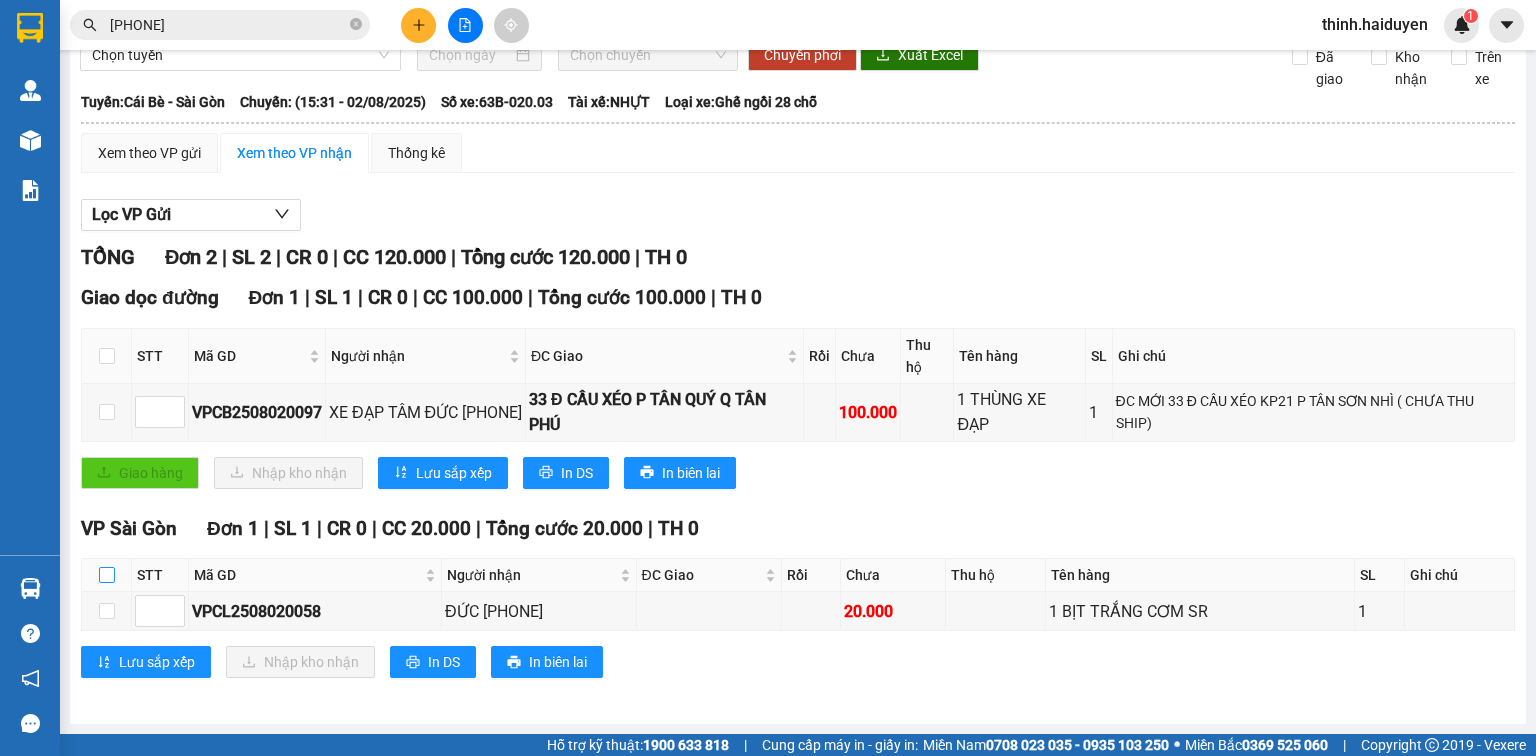 click at bounding box center (107, 575) 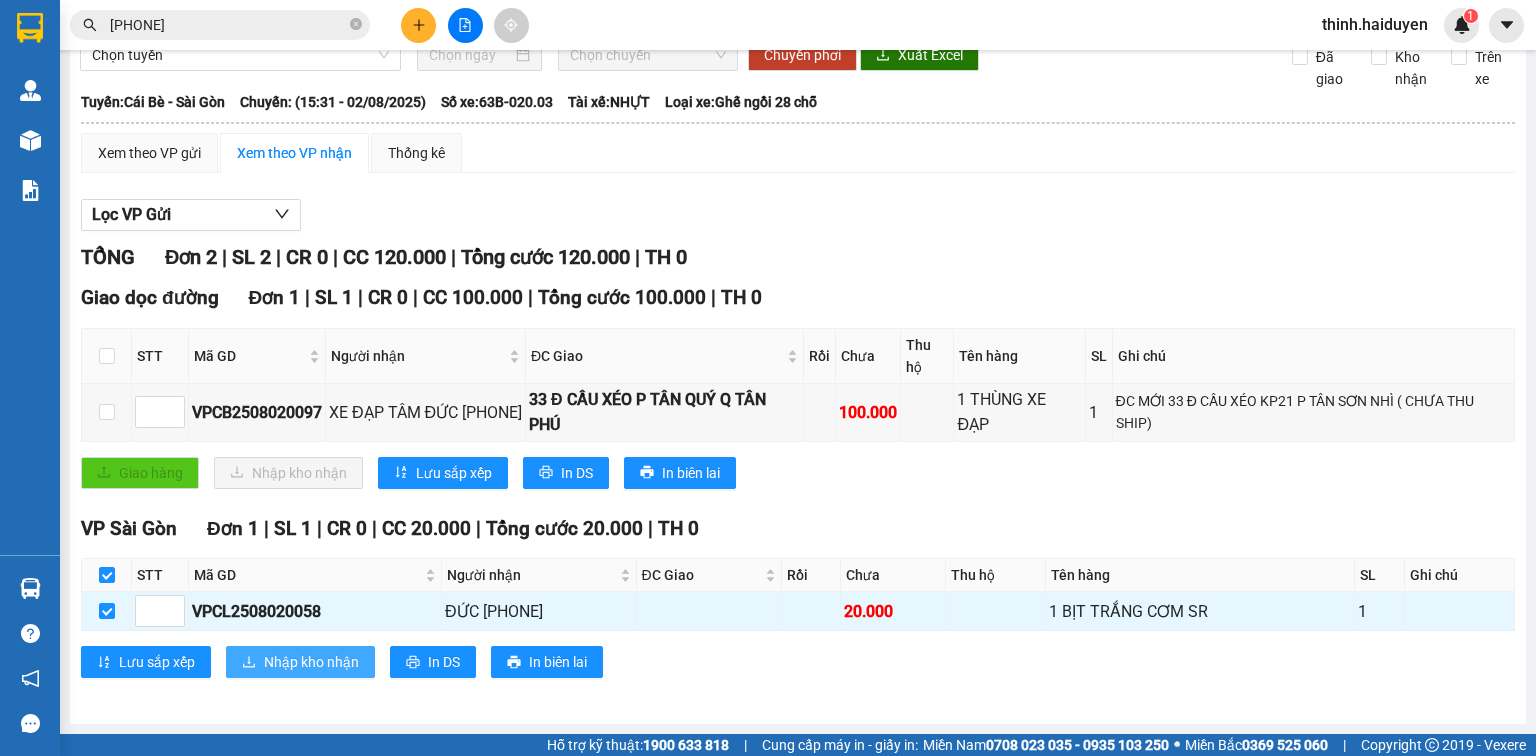 click on "Nhập kho nhận" at bounding box center (311, 662) 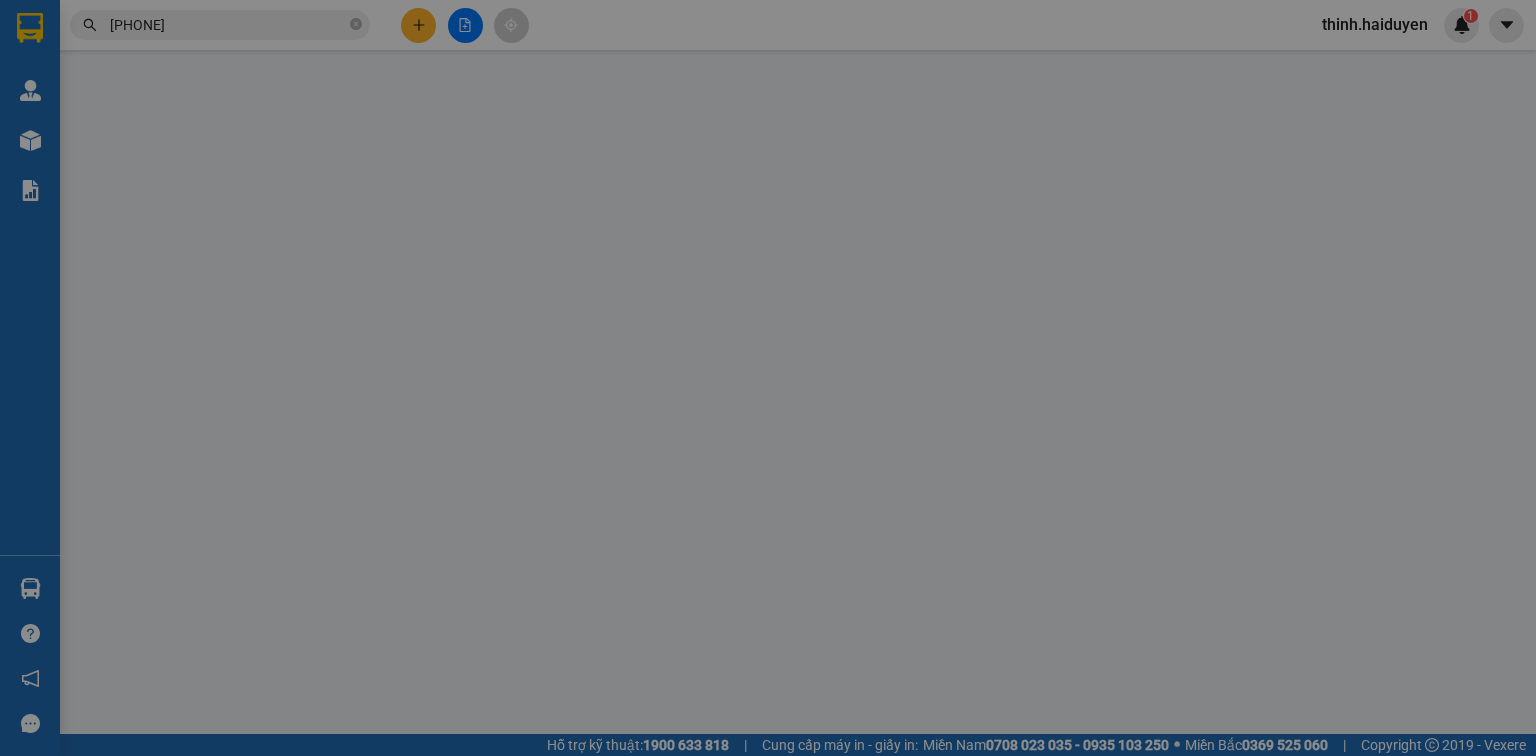 scroll, scrollTop: 0, scrollLeft: 0, axis: both 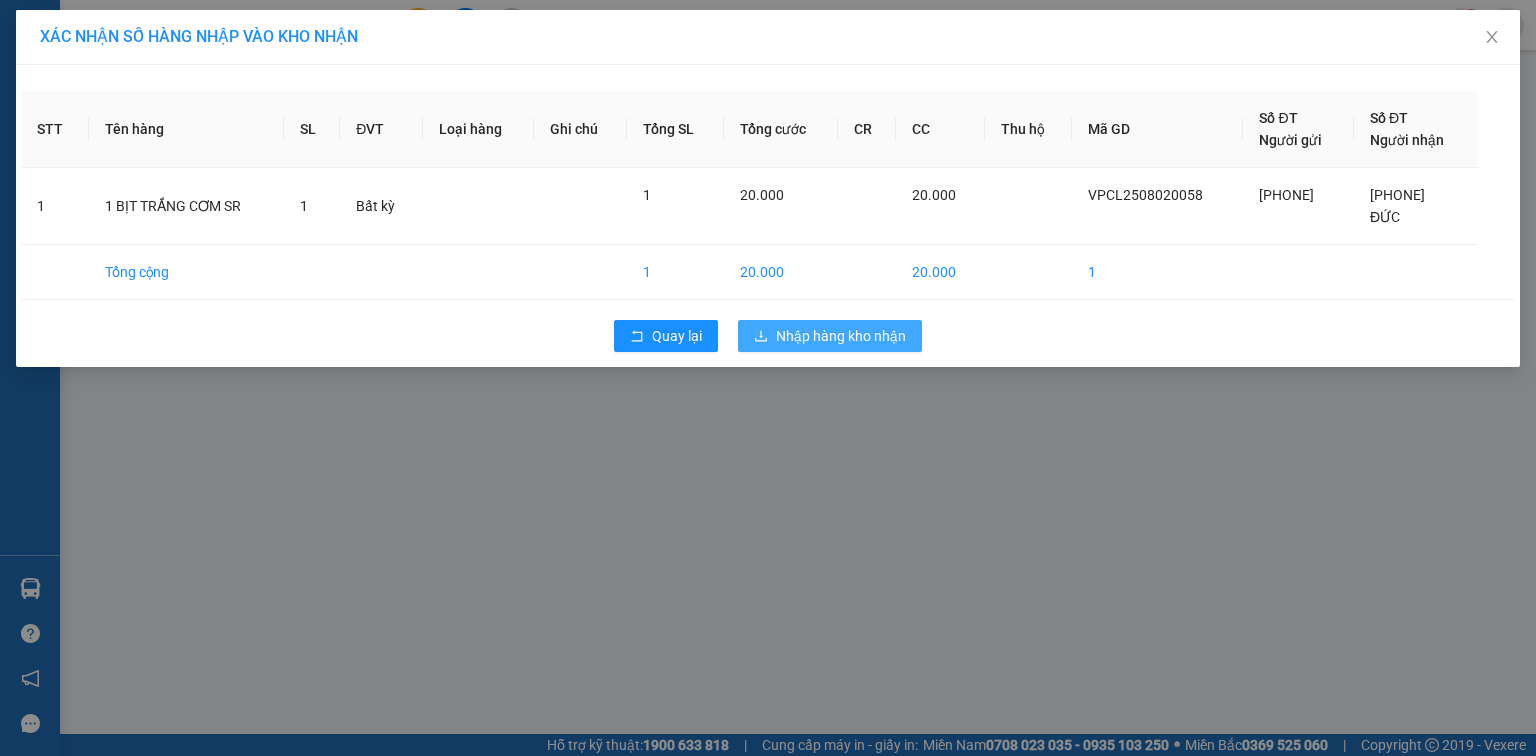 click on "Nhập hàng kho nhận" at bounding box center [830, 336] 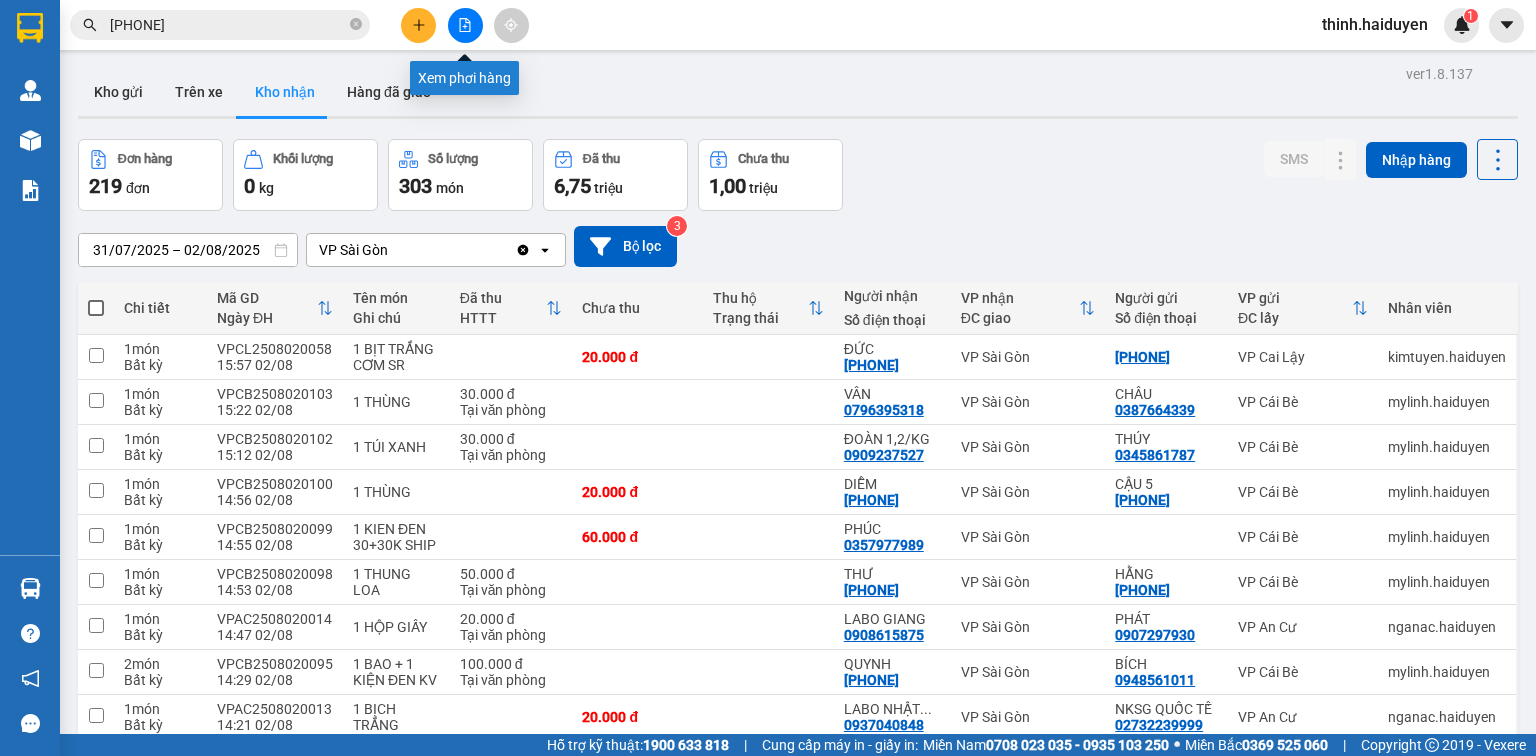 click 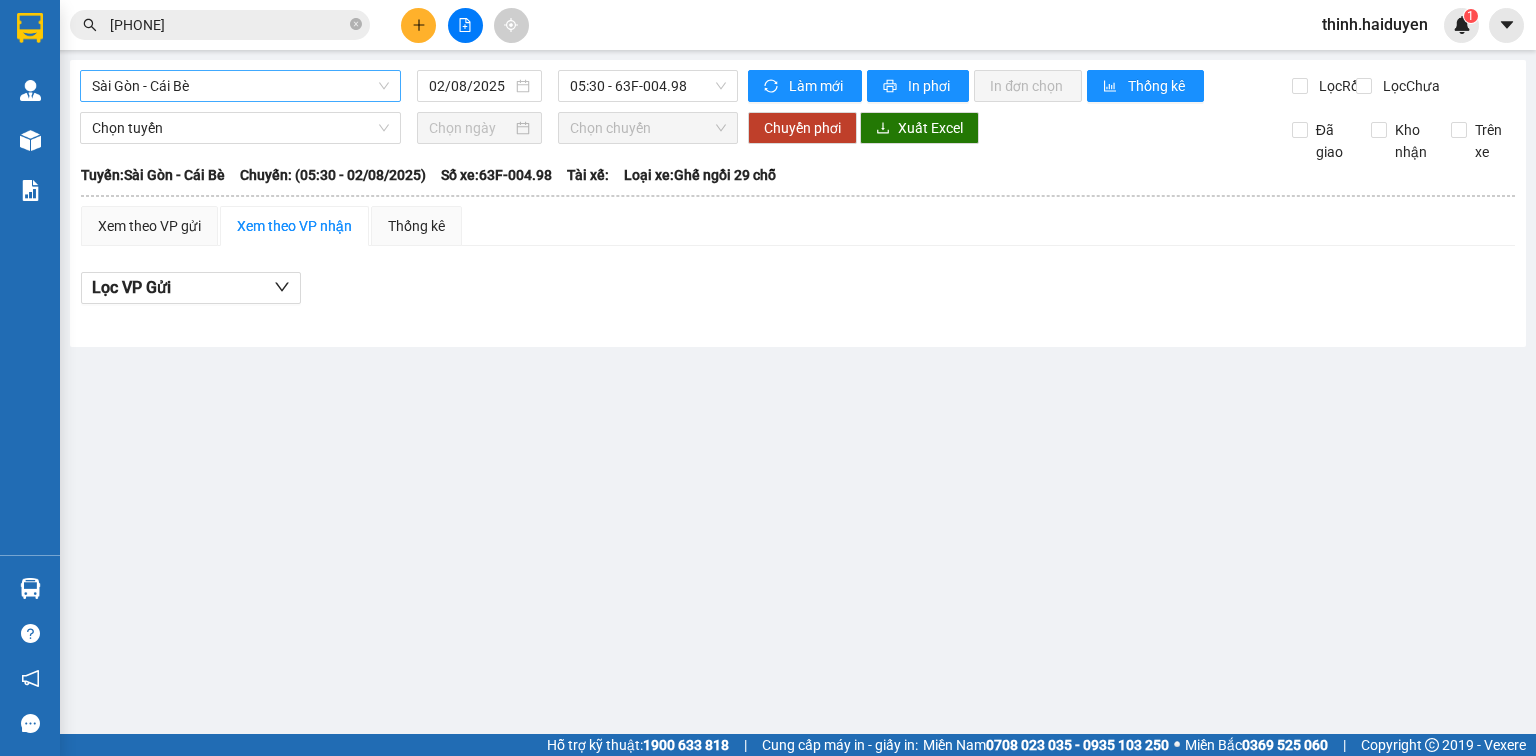 click on "Sài Gòn - Cái Bè" at bounding box center [240, 86] 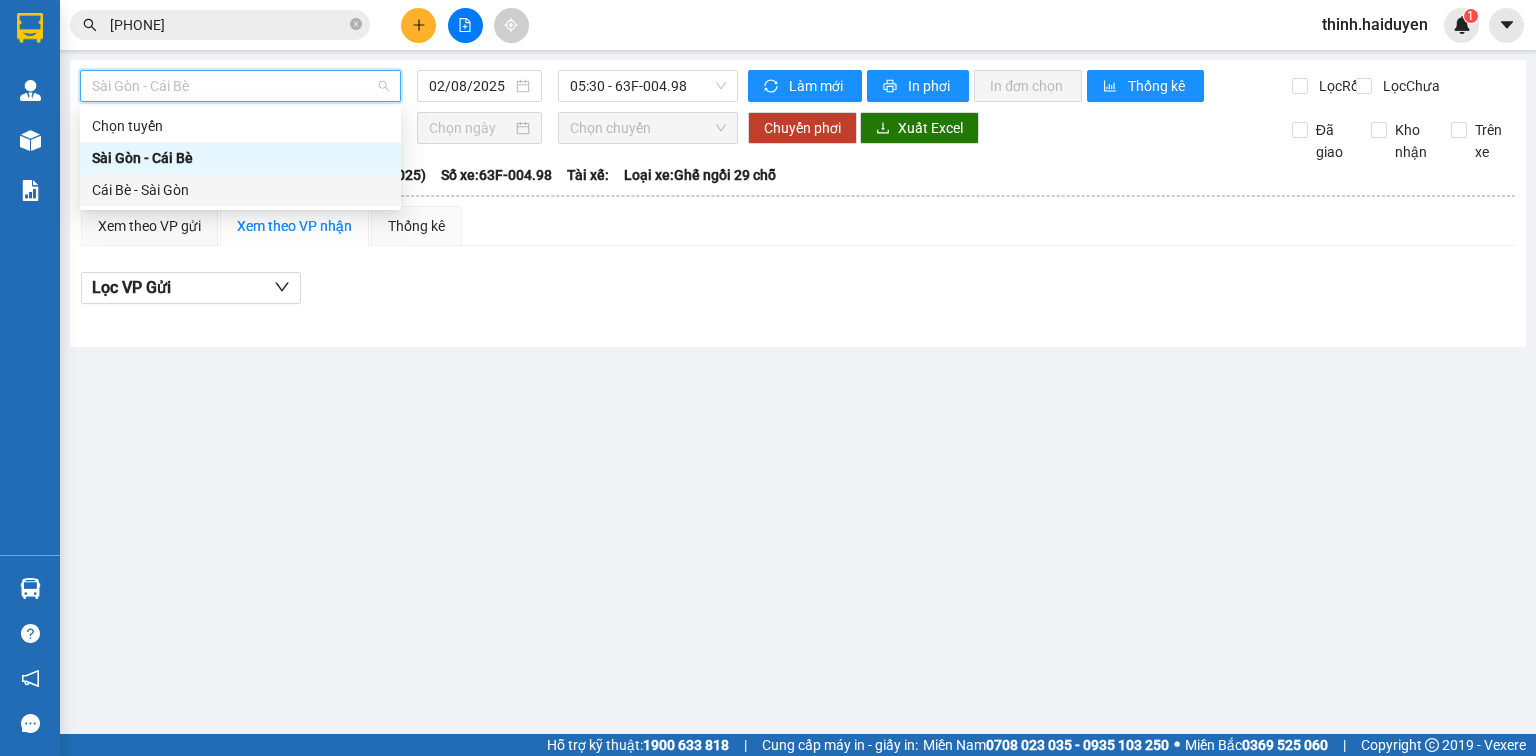 click on "Cái Bè - Sài Gòn" at bounding box center (240, 190) 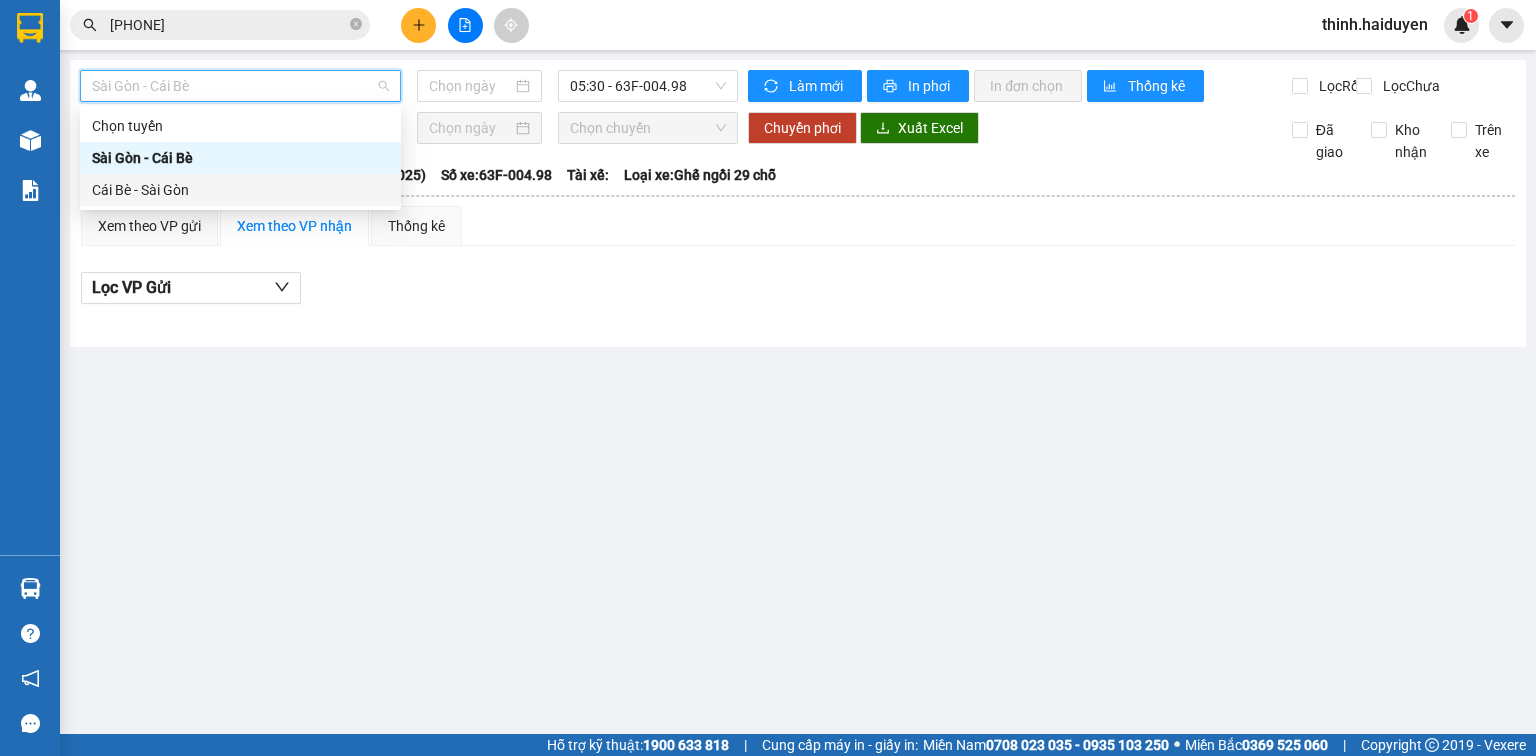 type on "02/08/2025" 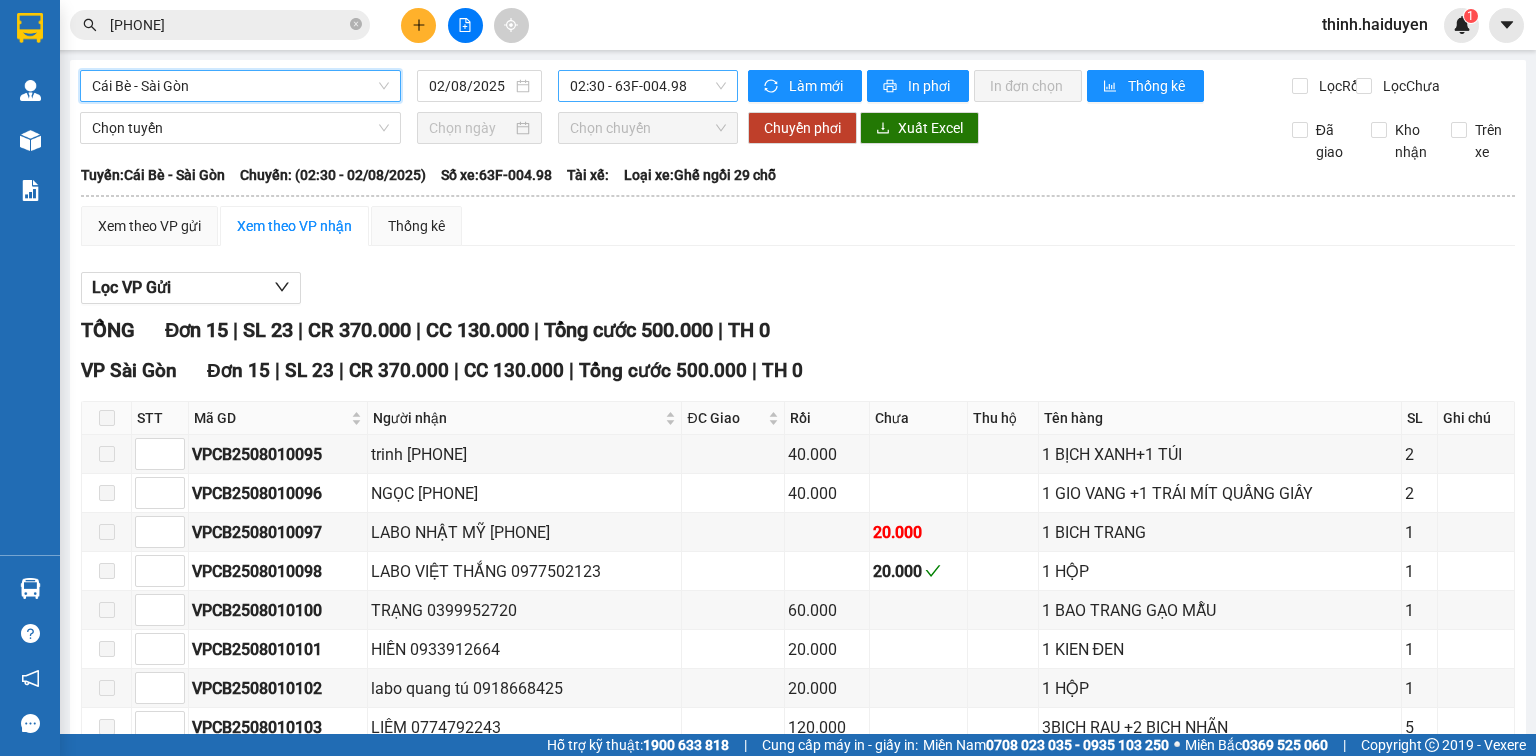 click on "02:30     - 63F-004.98" at bounding box center [648, 86] 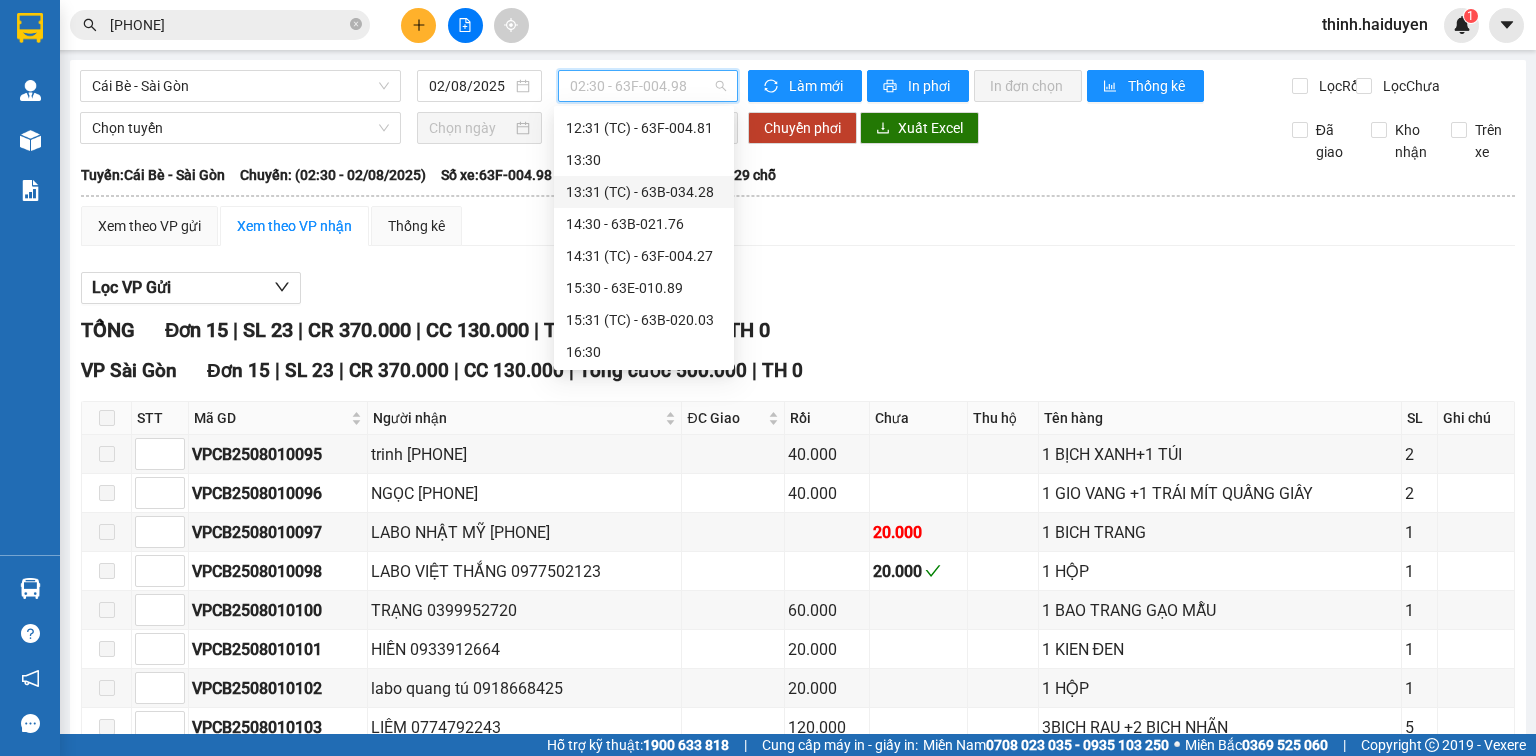 scroll, scrollTop: 640, scrollLeft: 0, axis: vertical 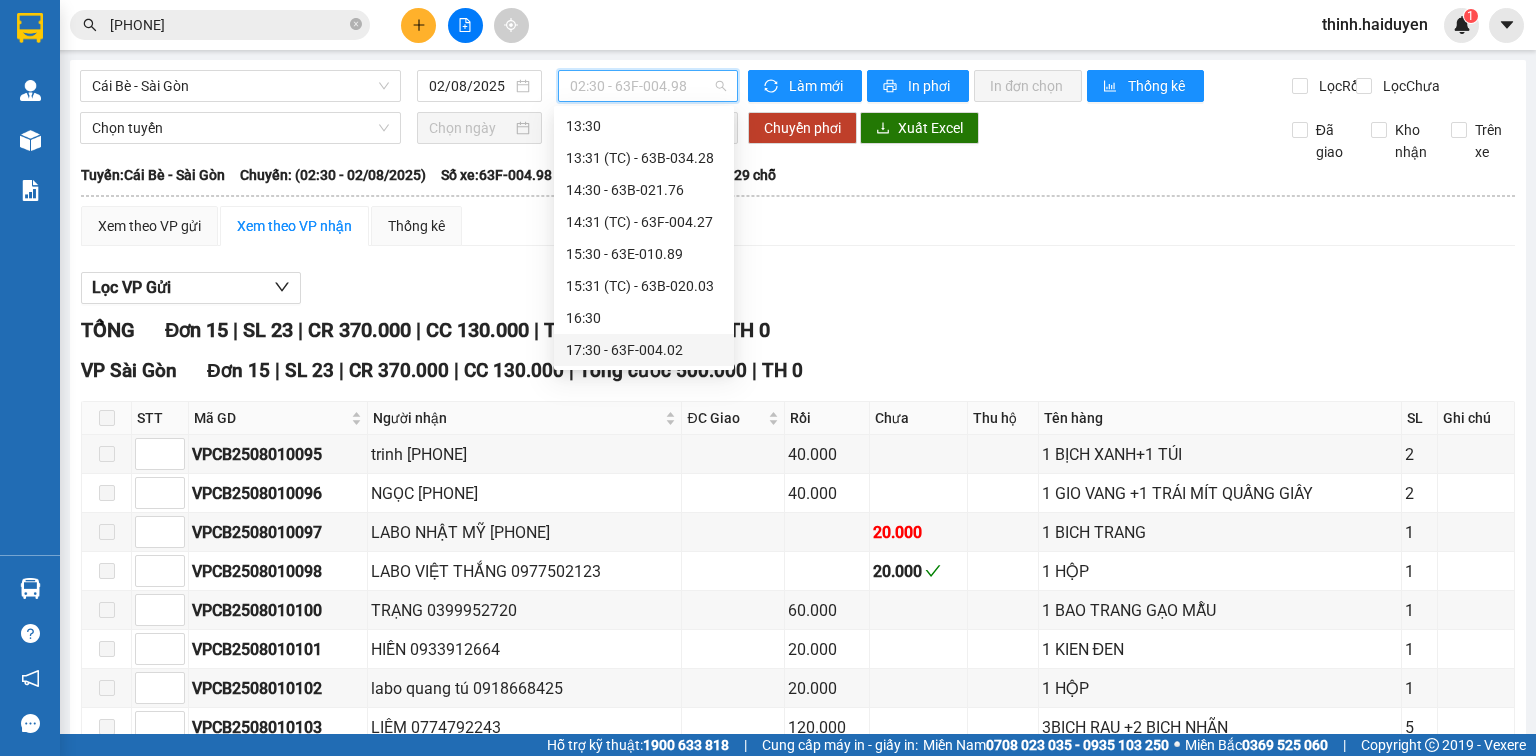 click on "17:30     - 63F-004.02" at bounding box center [644, 350] 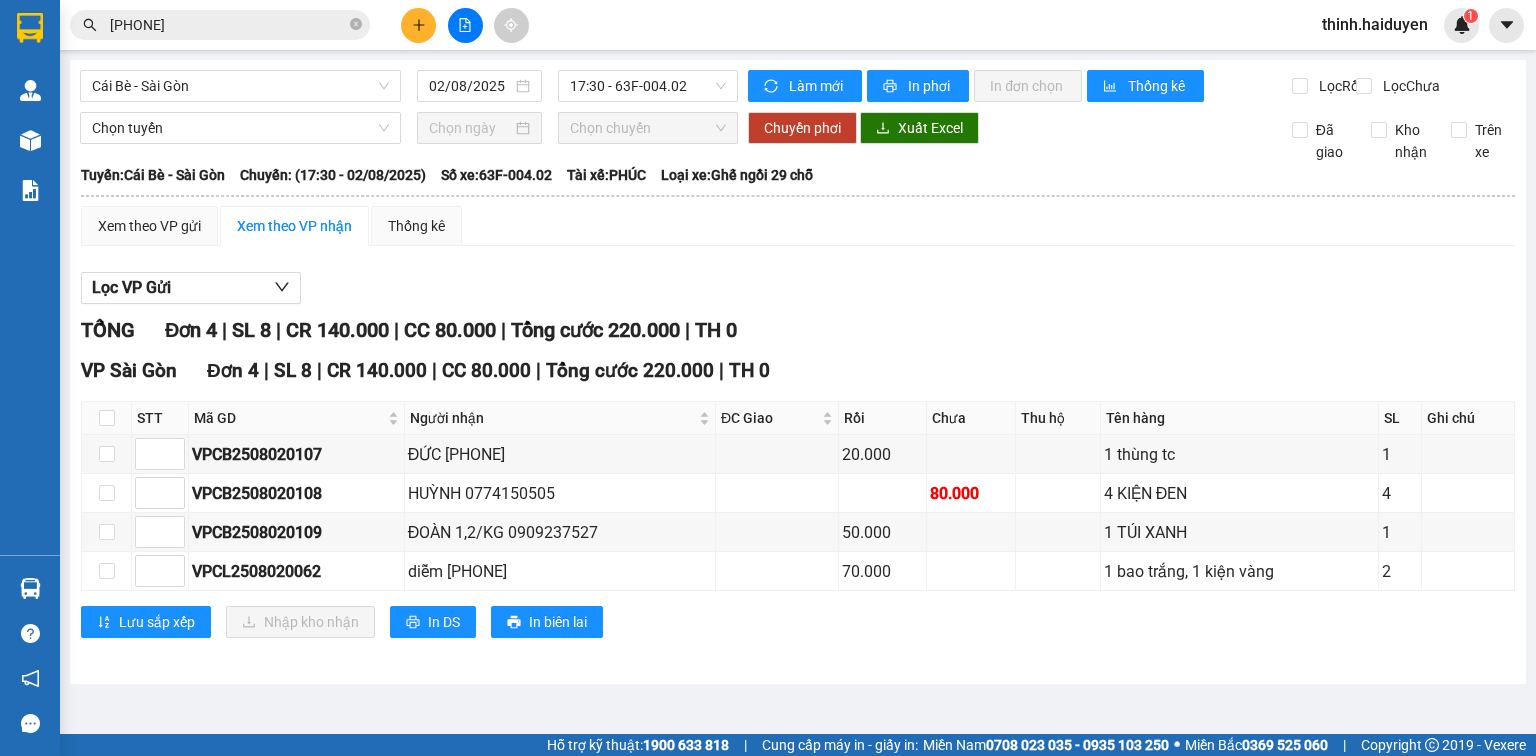 click on "Lọc VP Gửi" at bounding box center (798, 288) 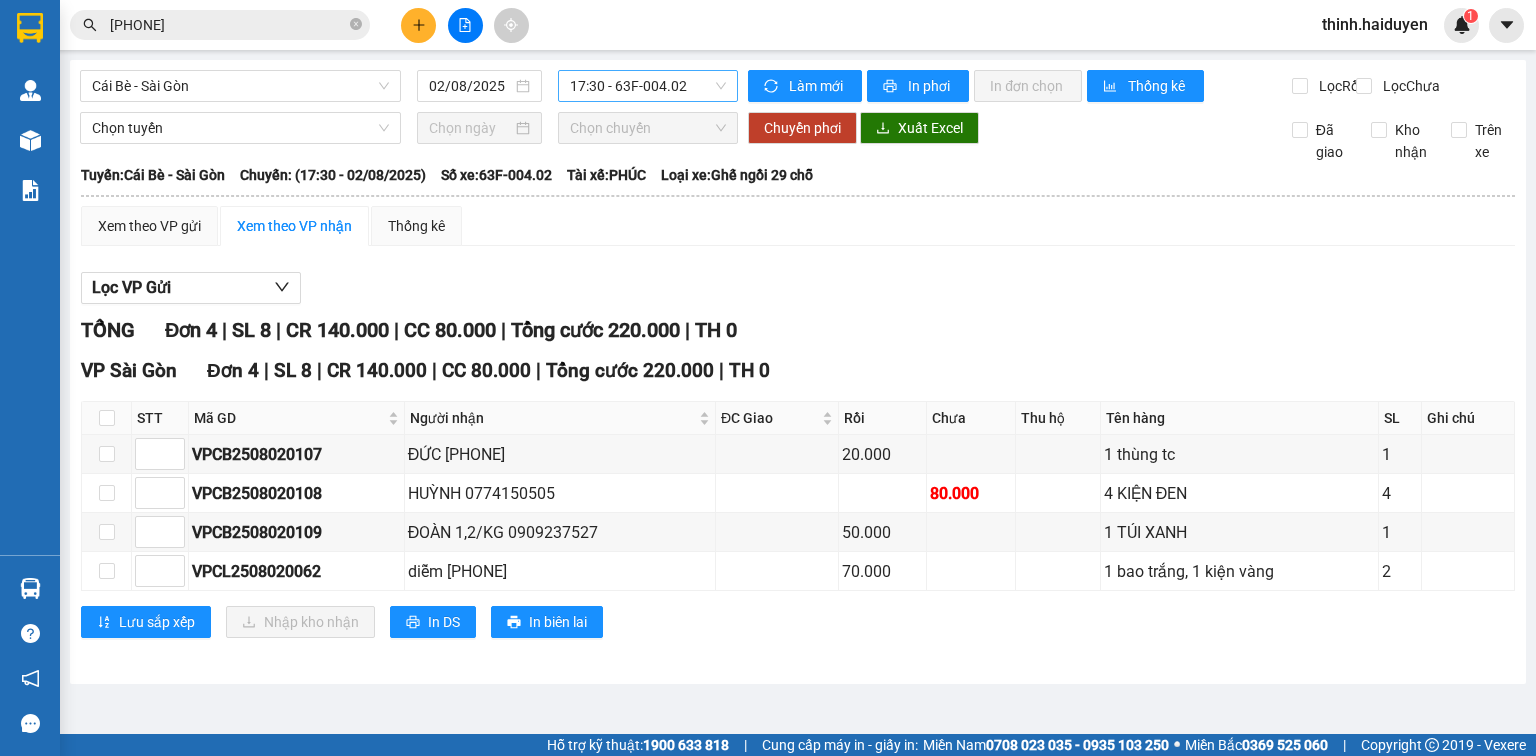 click on "17:30     - 63F-004.02" at bounding box center [648, 86] 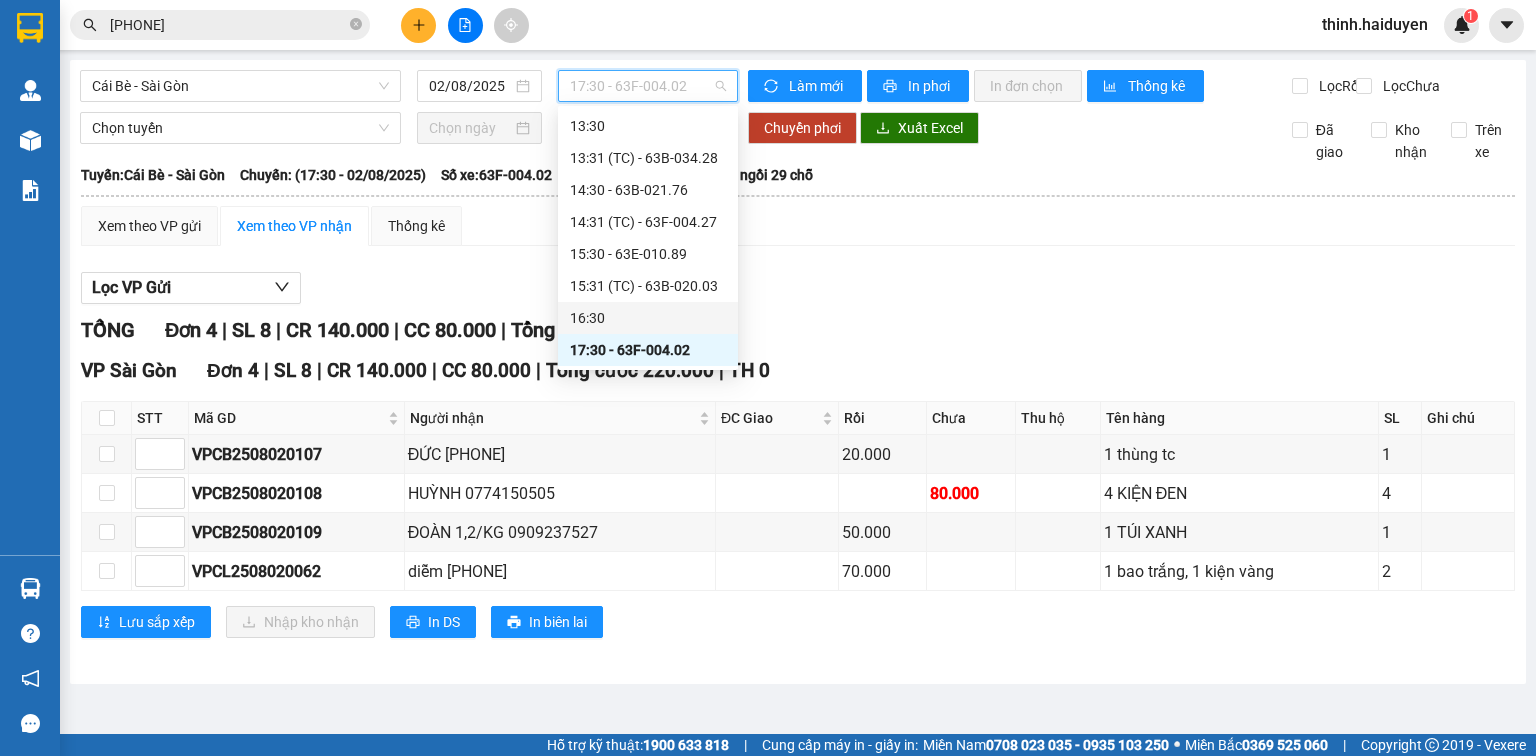 click on "16:30" at bounding box center [648, 318] 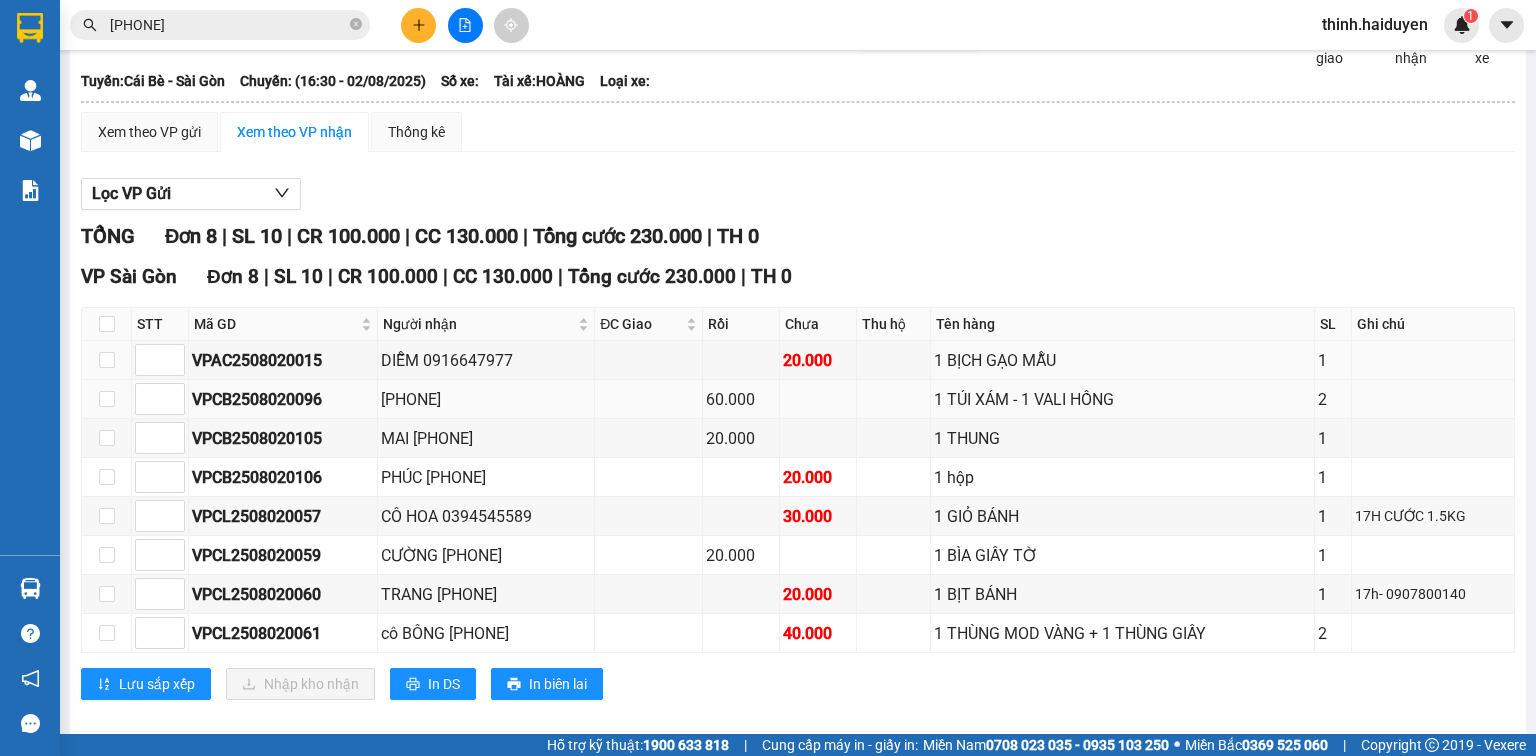 scroll, scrollTop: 127, scrollLeft: 0, axis: vertical 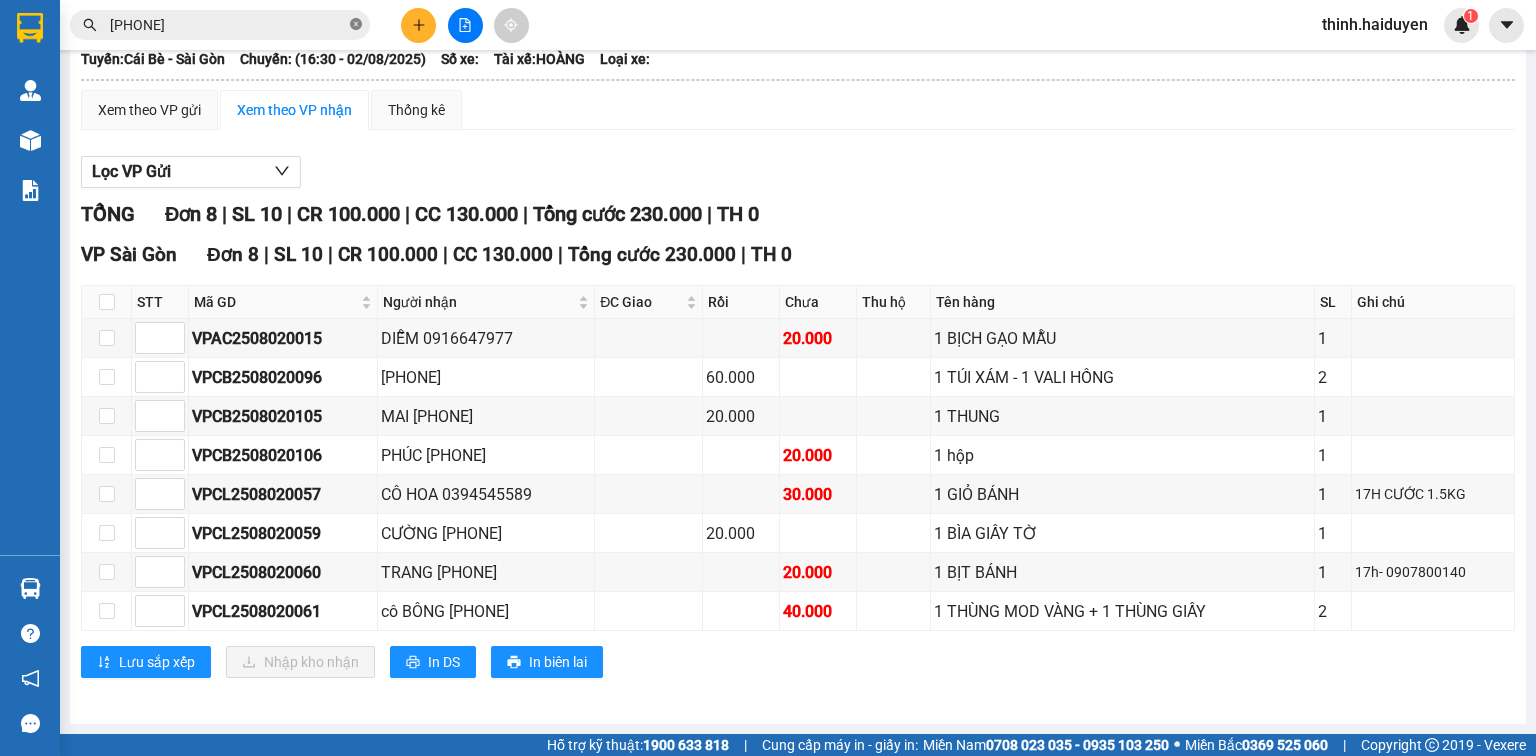 click 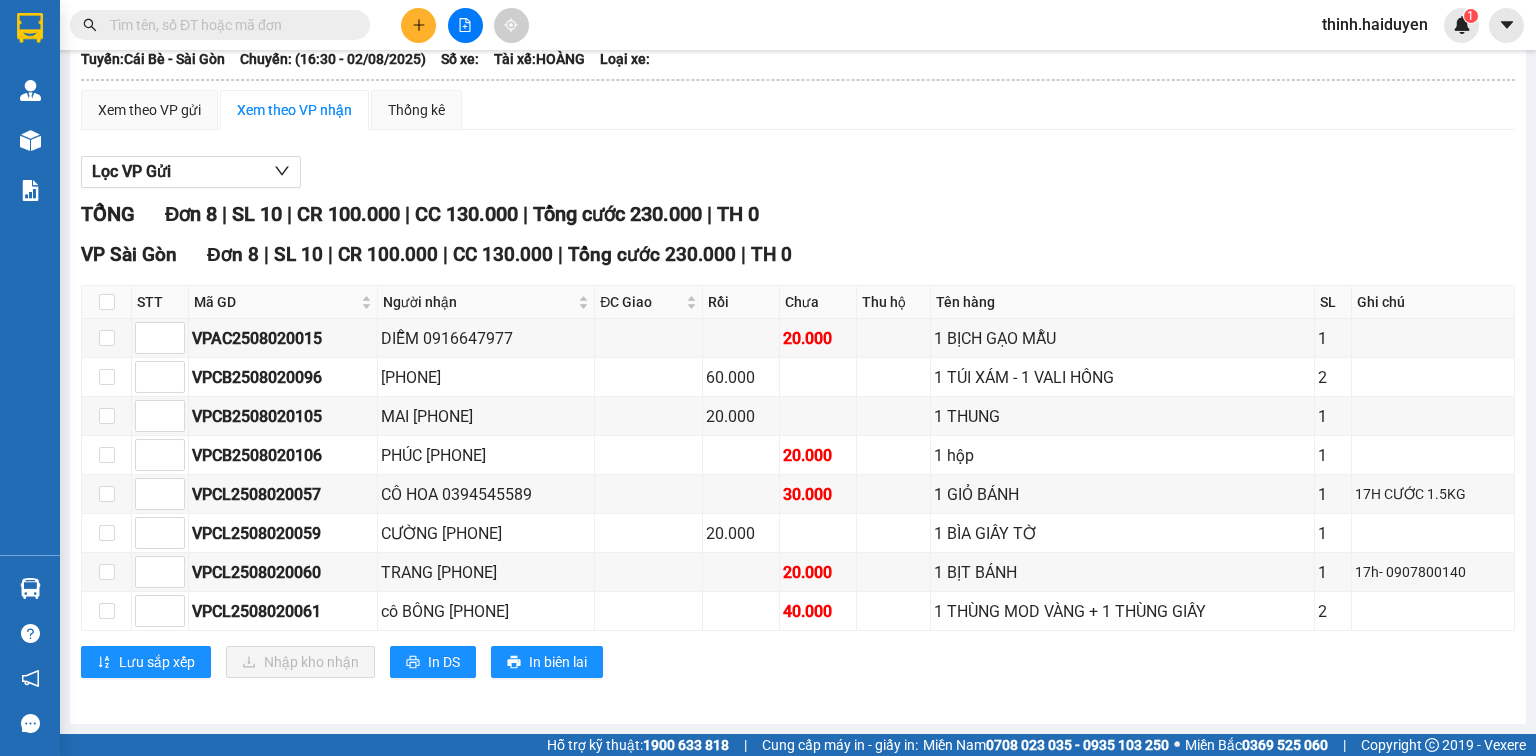 click at bounding box center (228, 25) 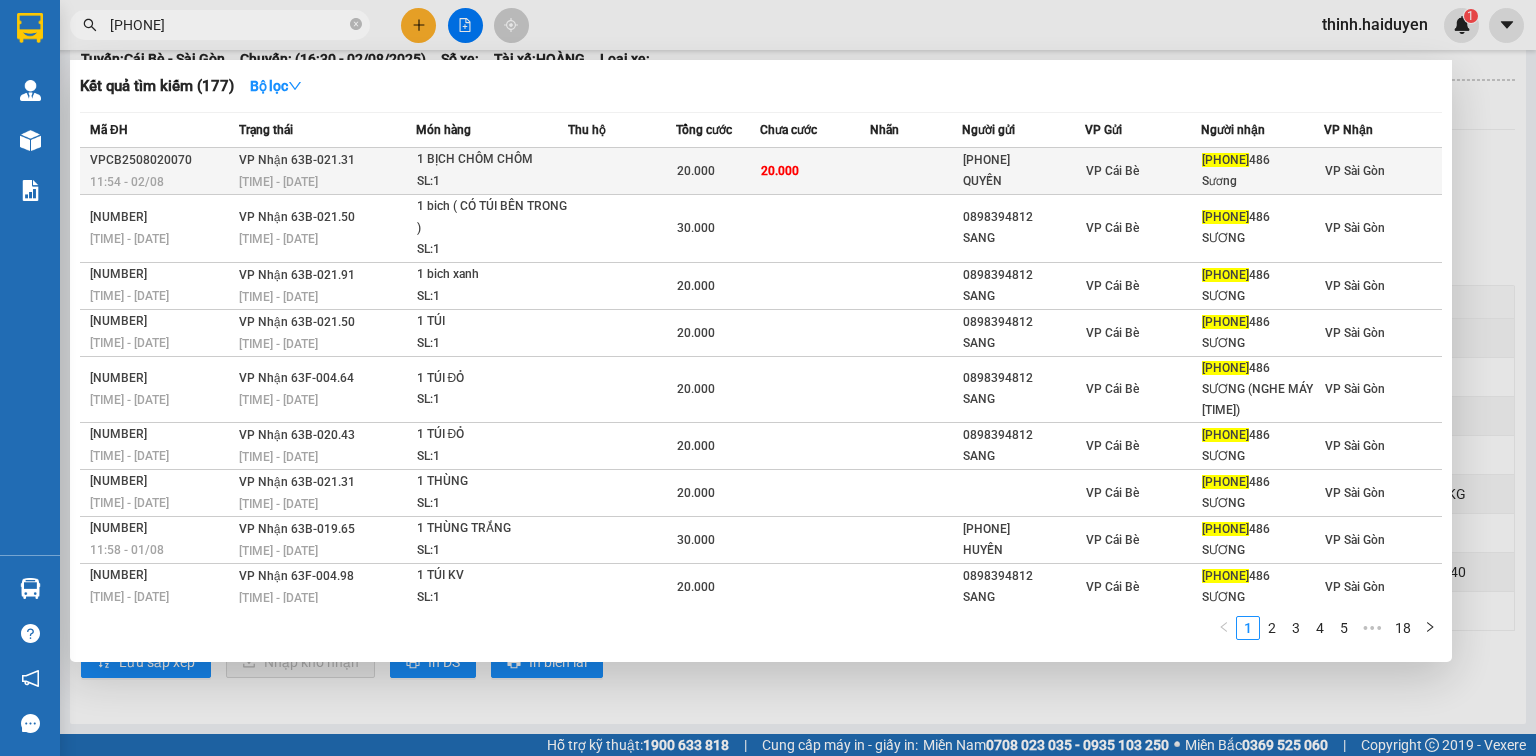 type on "[PHONE]" 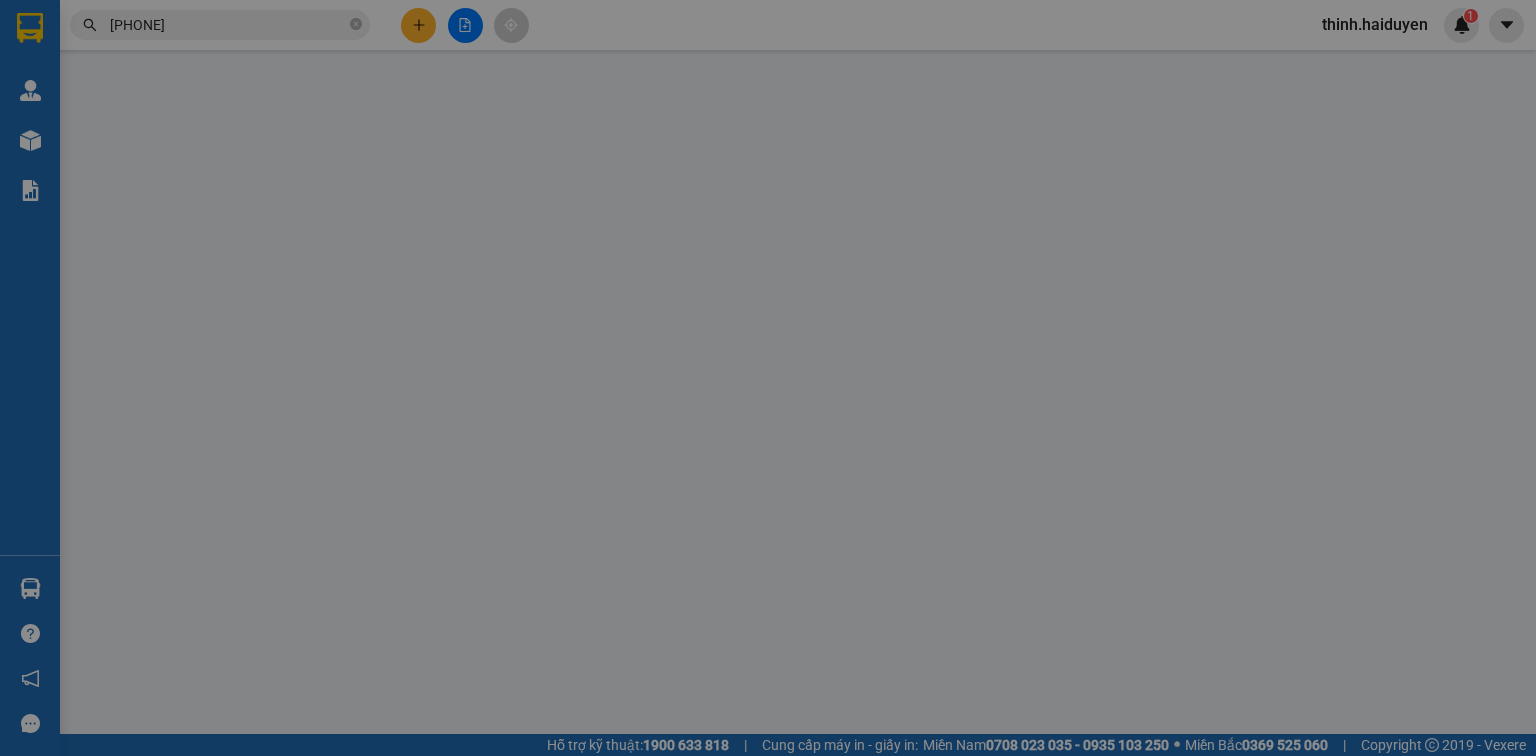 scroll, scrollTop: 0, scrollLeft: 0, axis: both 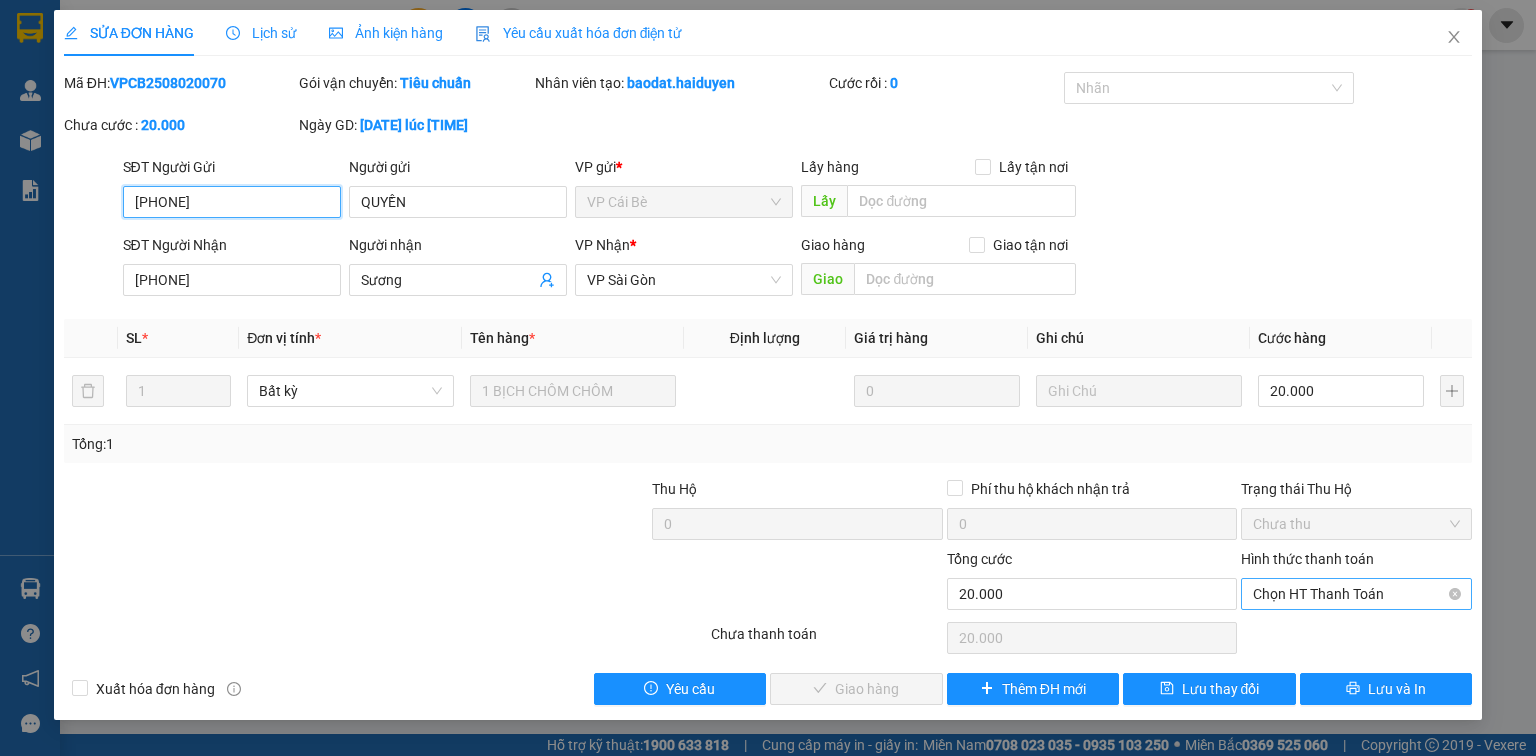click on "Chọn HT Thanh Toán" at bounding box center (1356, 594) 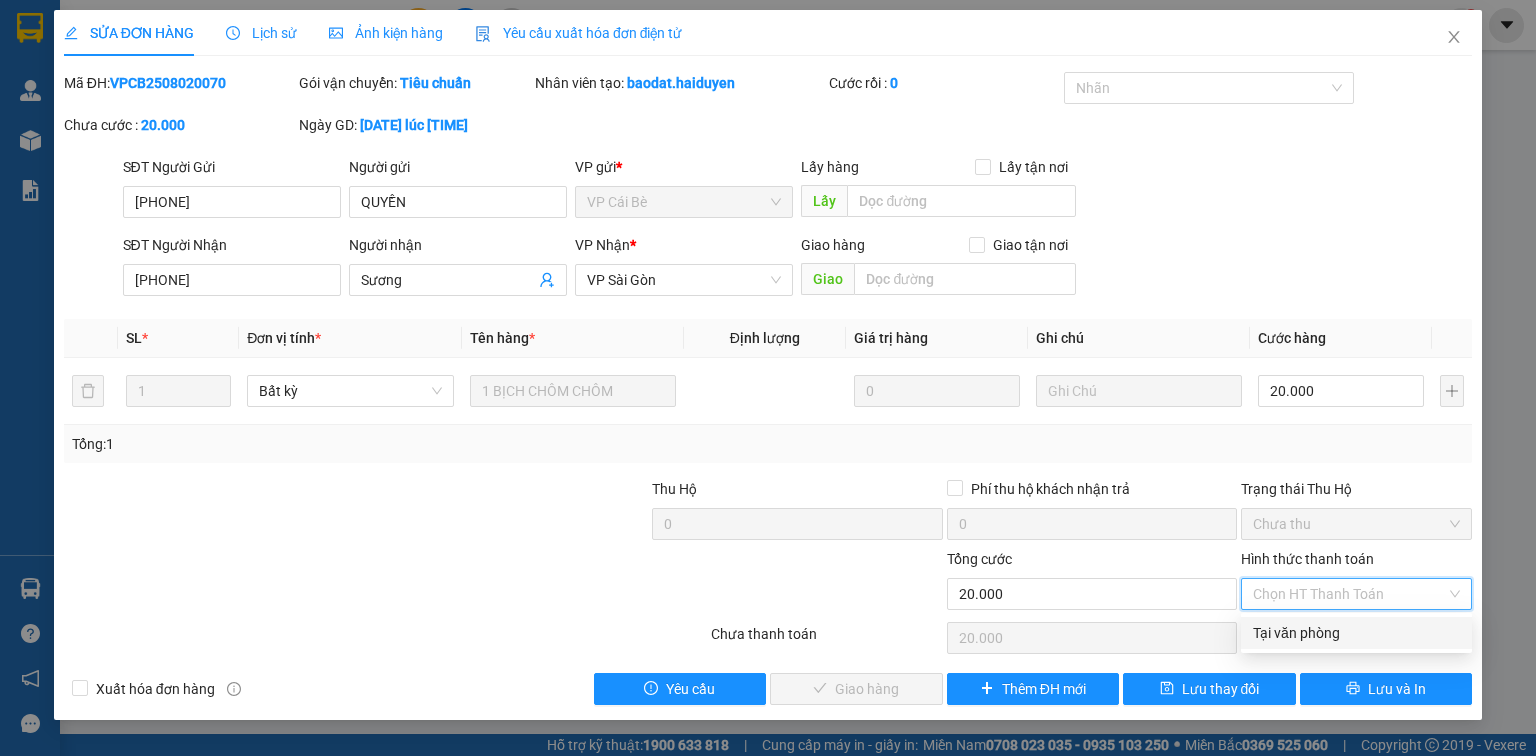 drag, startPoint x: 1339, startPoint y: 636, endPoint x: 1302, endPoint y: 637, distance: 37.01351 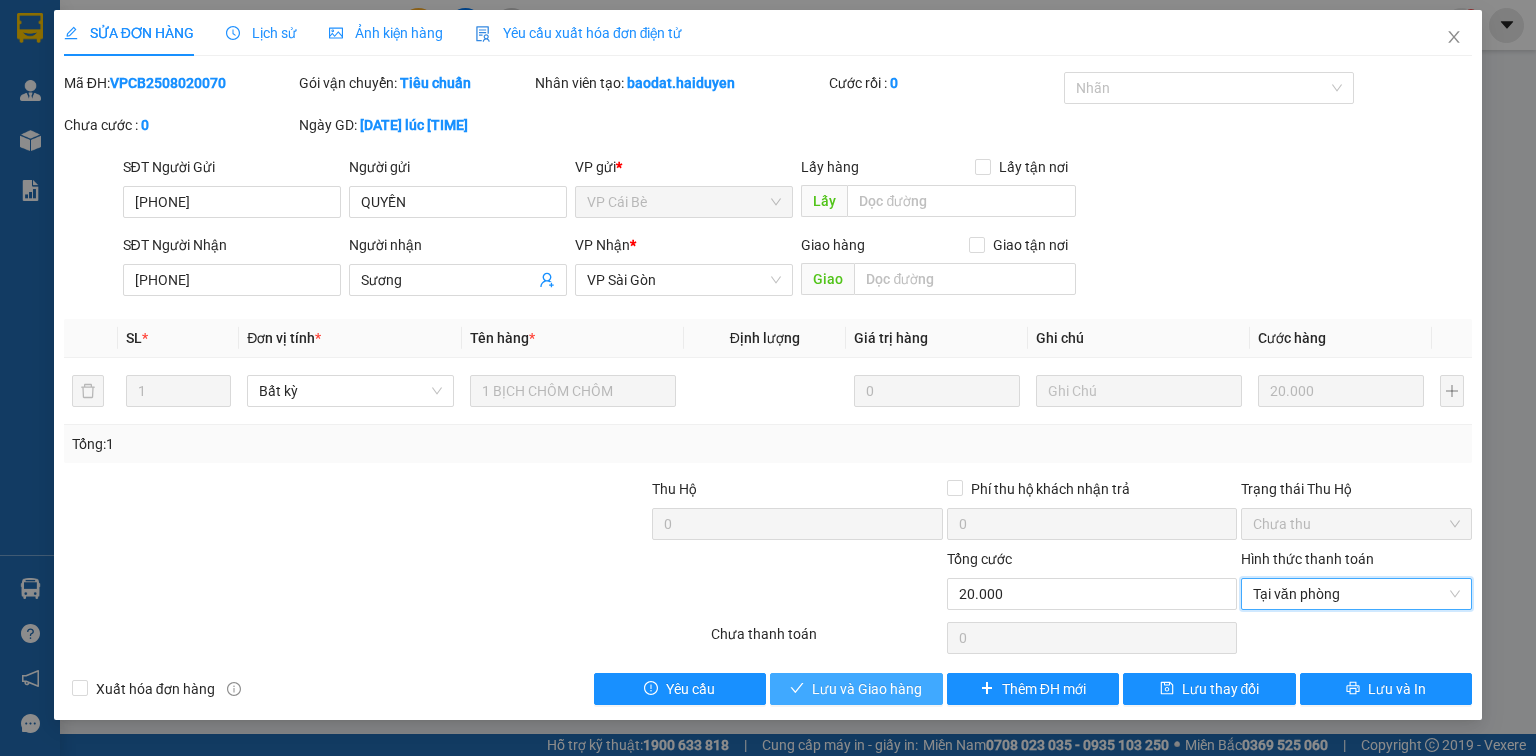 click on "Lưu và Giao hàng" at bounding box center [856, 689] 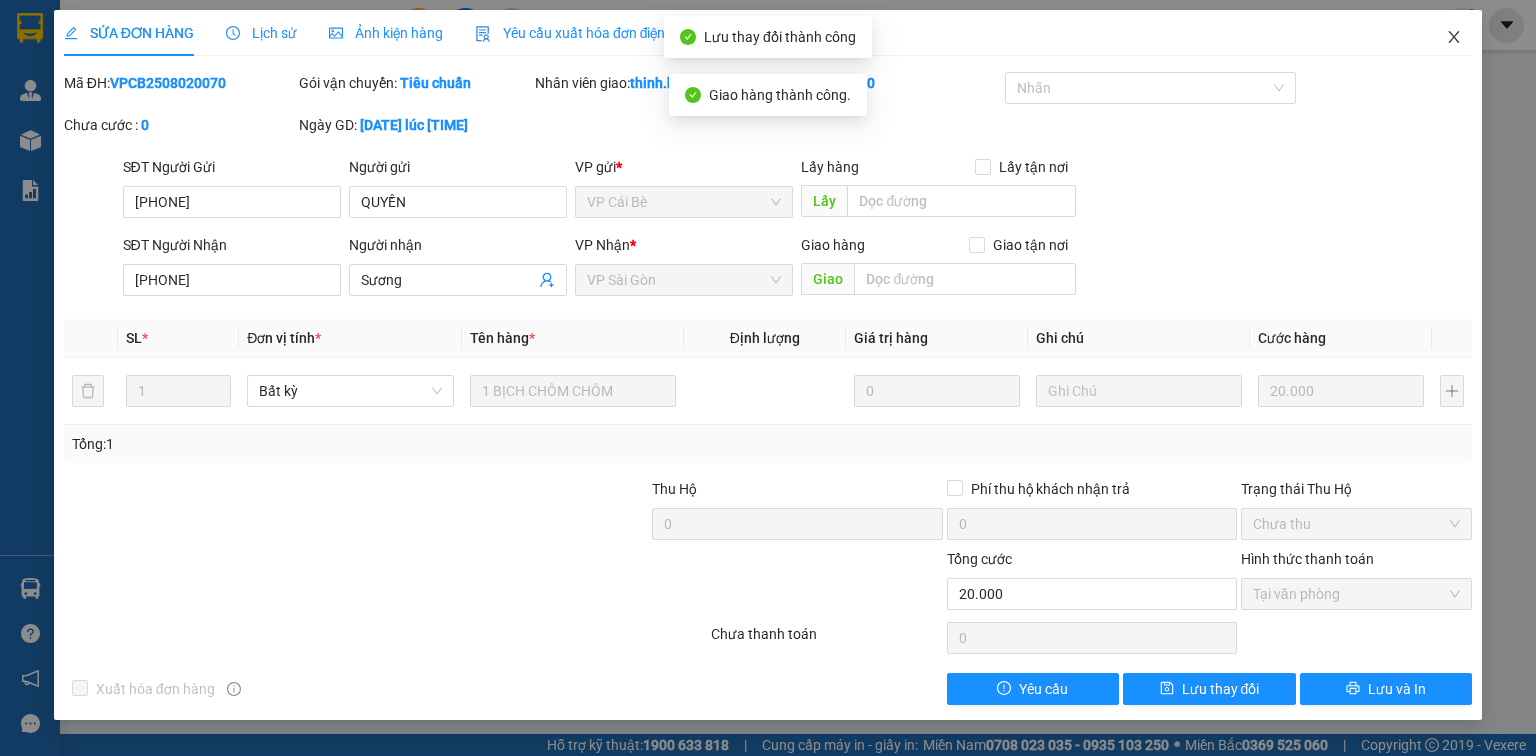 click 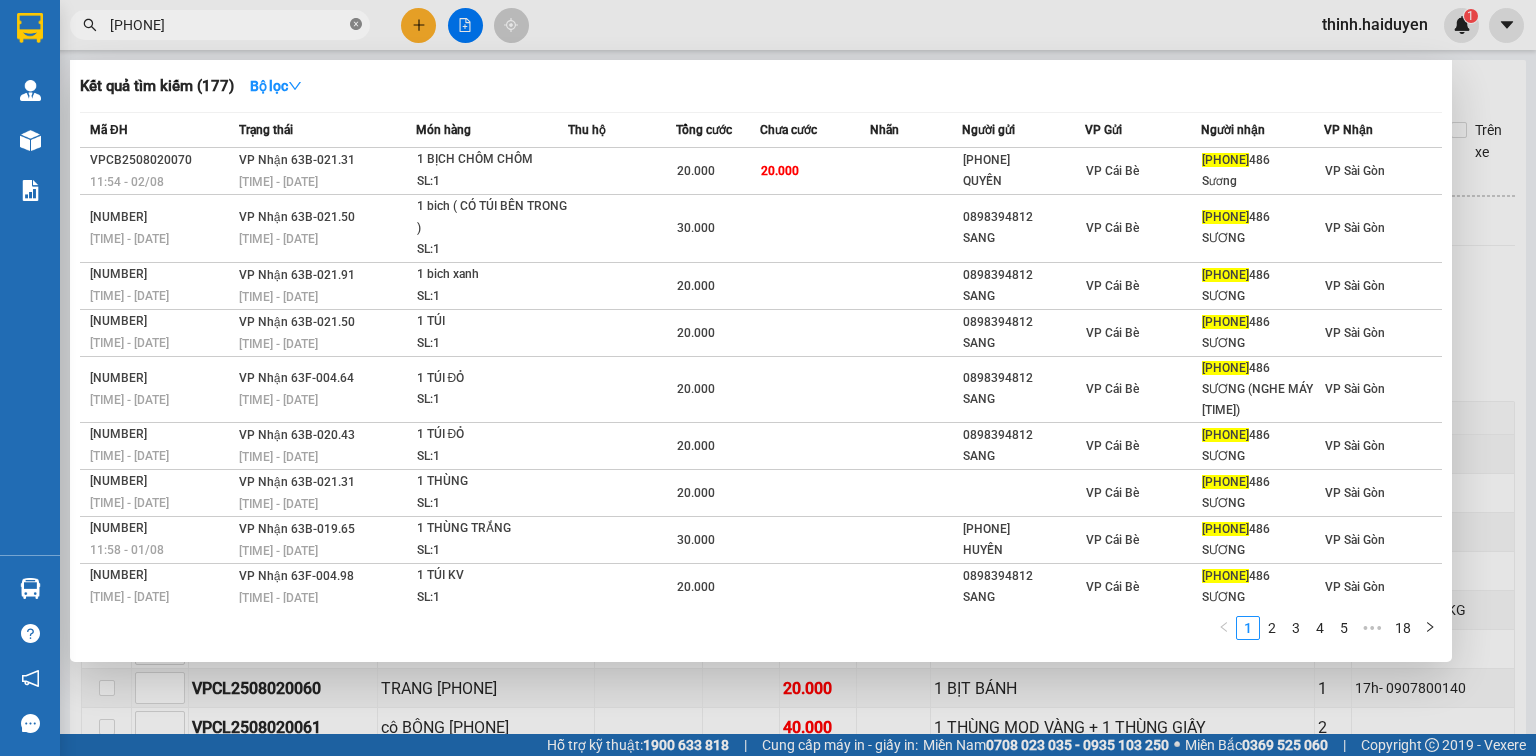 click 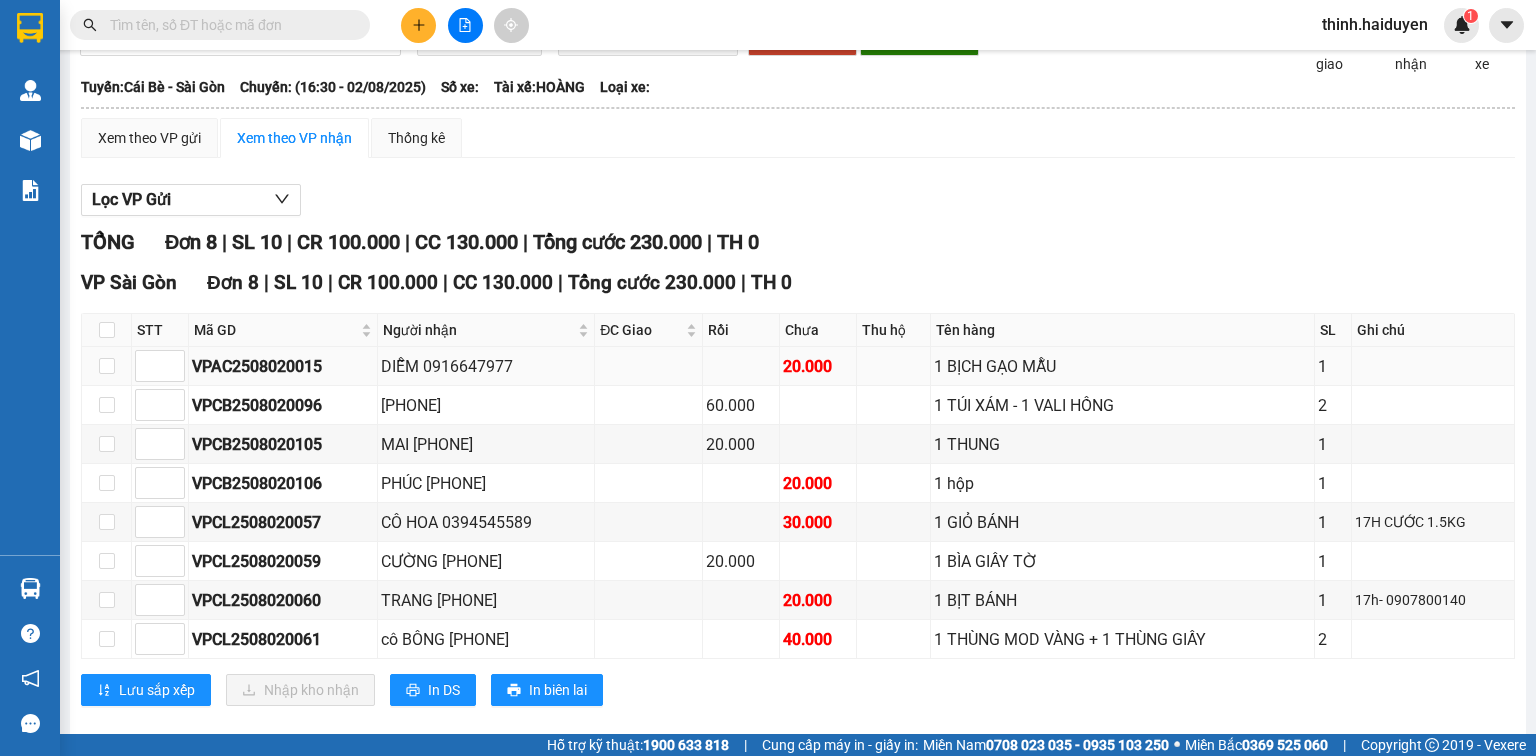 scroll, scrollTop: 127, scrollLeft: 0, axis: vertical 